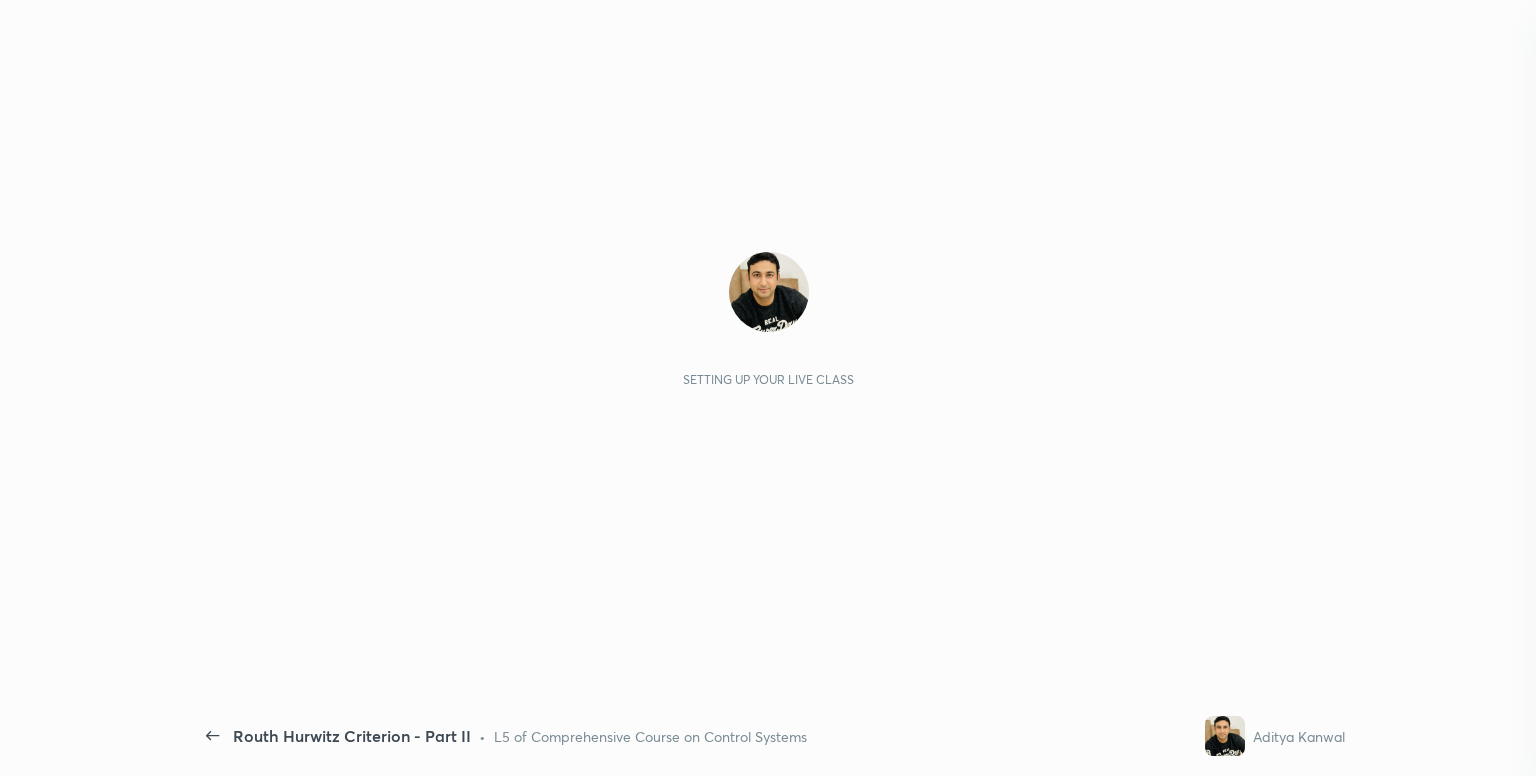 scroll, scrollTop: 0, scrollLeft: 0, axis: both 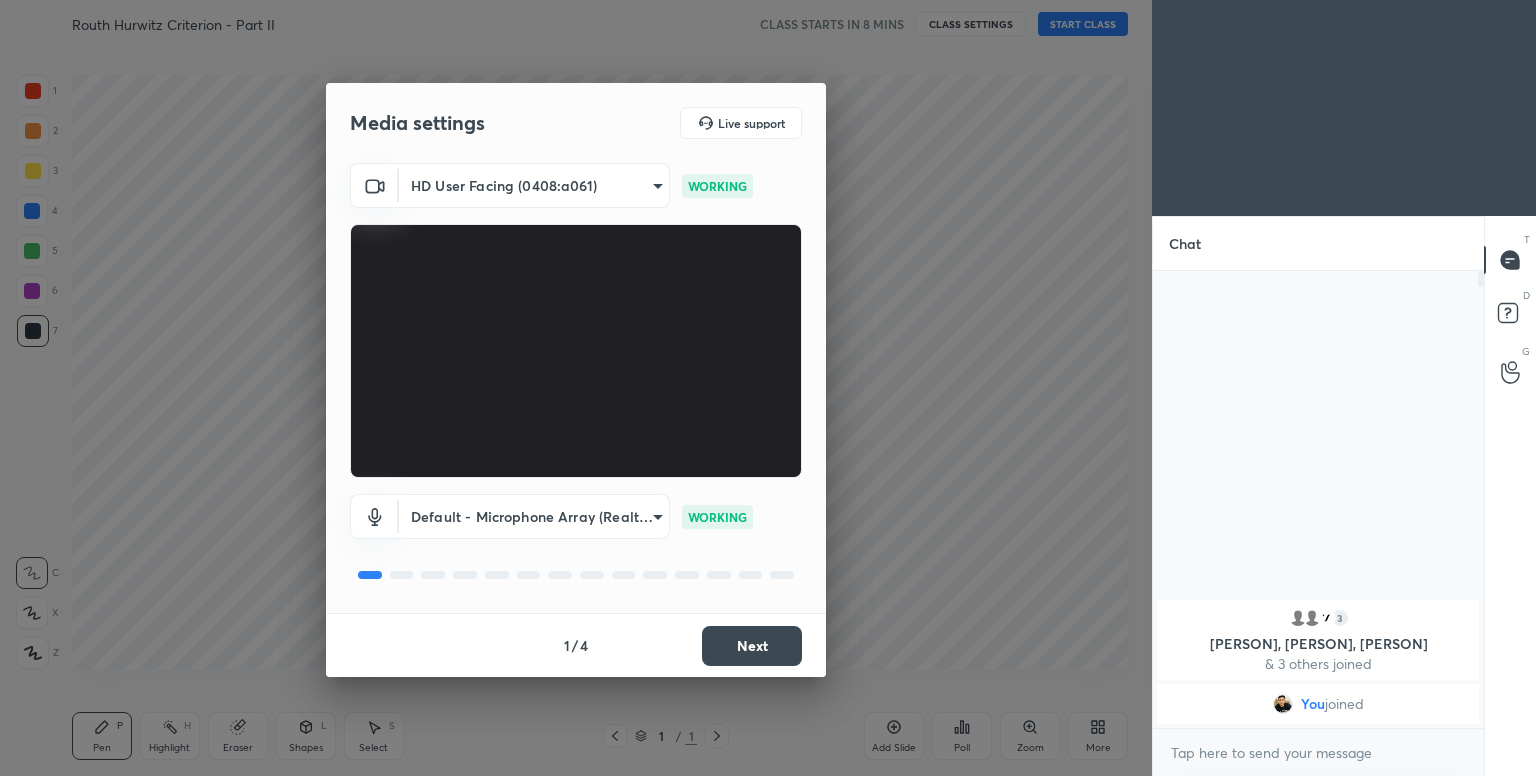 click on "Next" at bounding box center (752, 646) 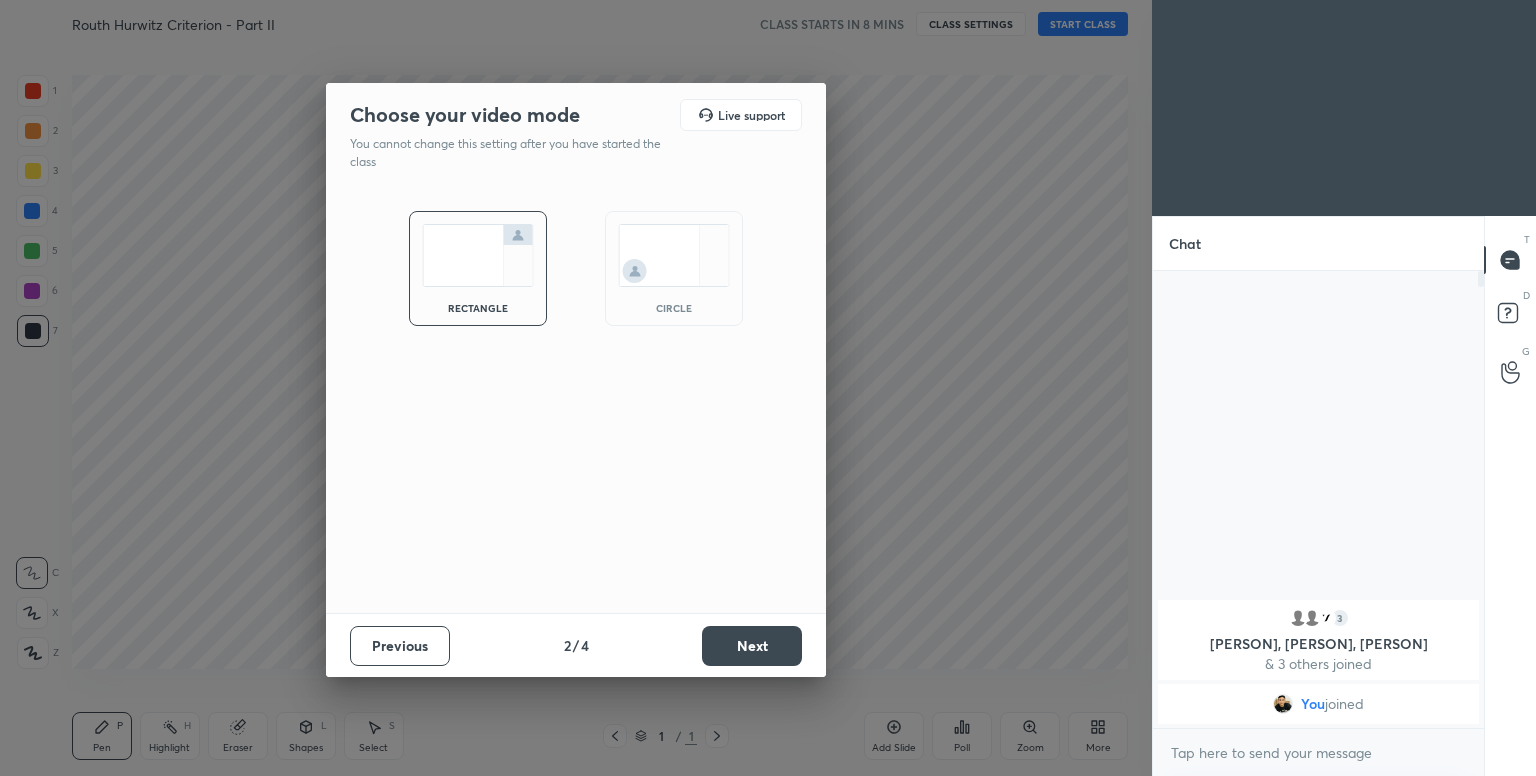 click on "Next" at bounding box center [752, 646] 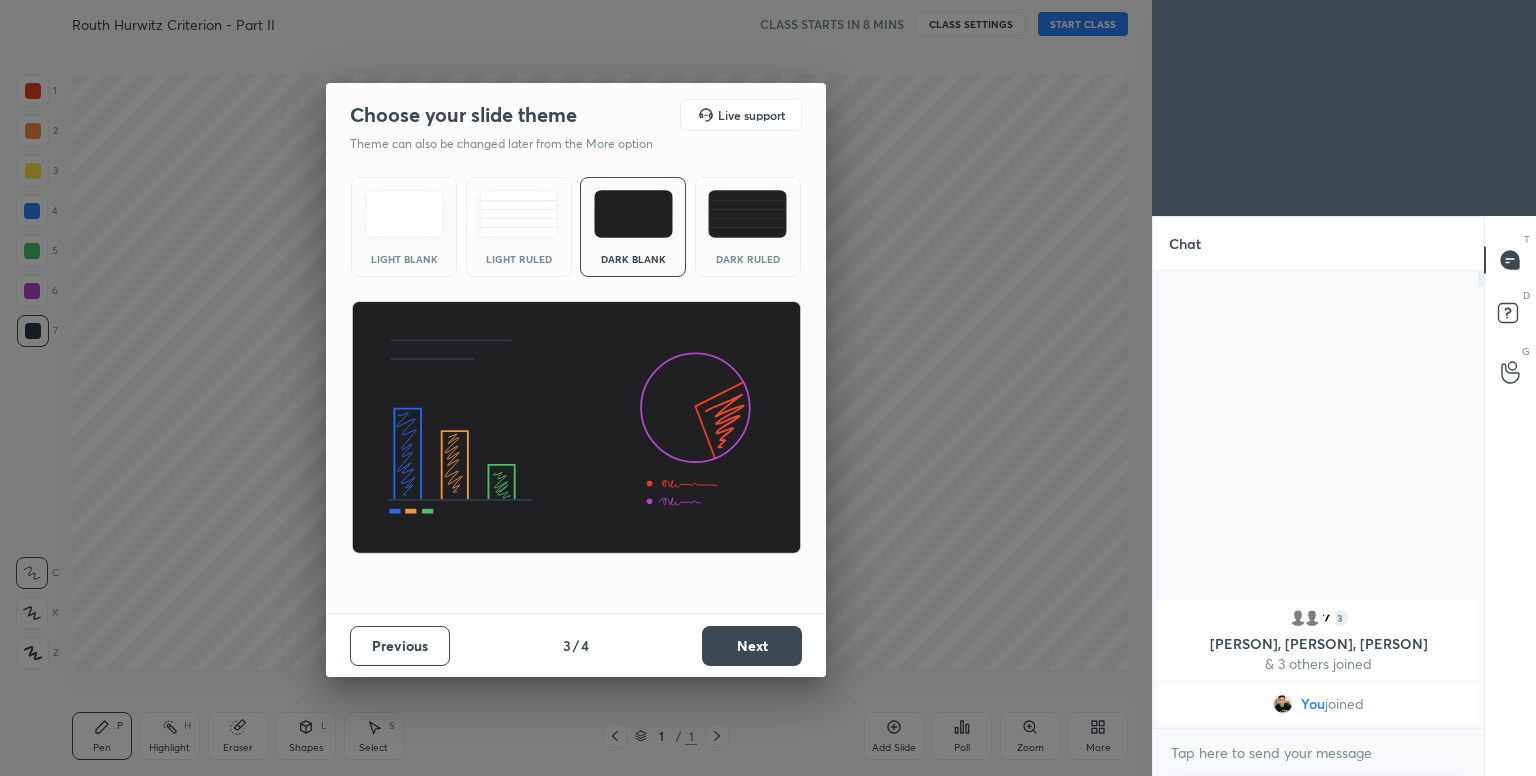 click on "Next" at bounding box center (752, 646) 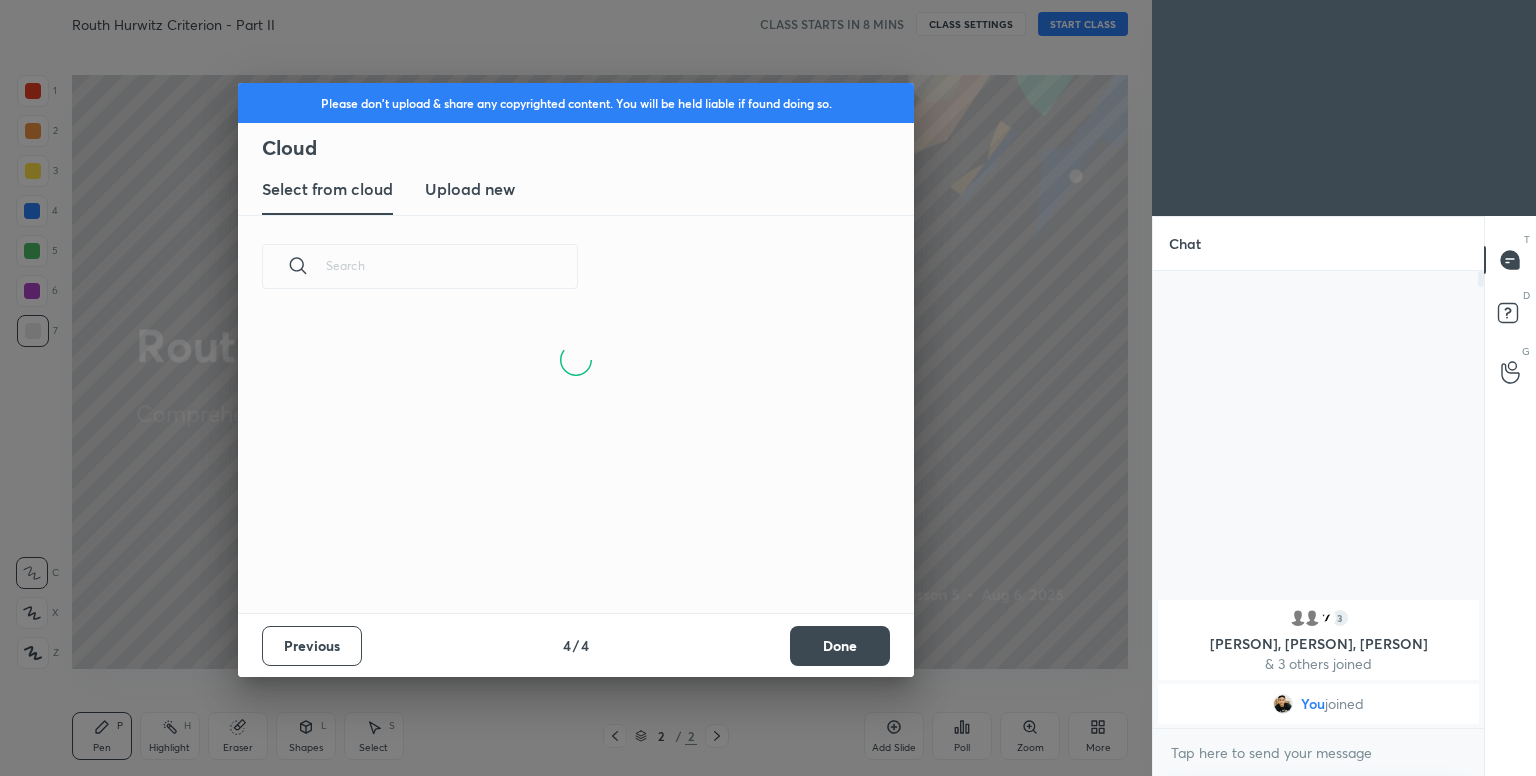 scroll, scrollTop: 6, scrollLeft: 10, axis: both 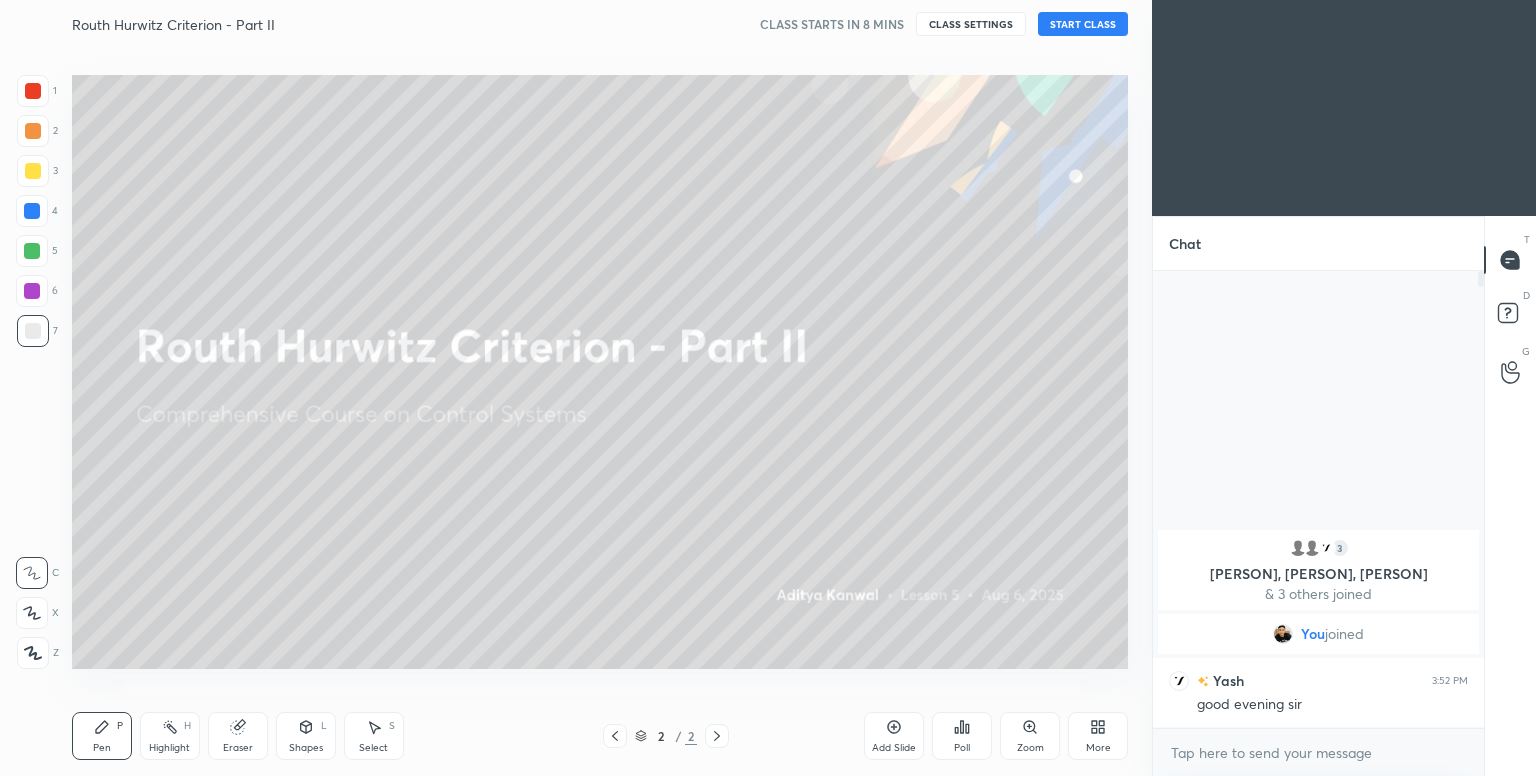 click 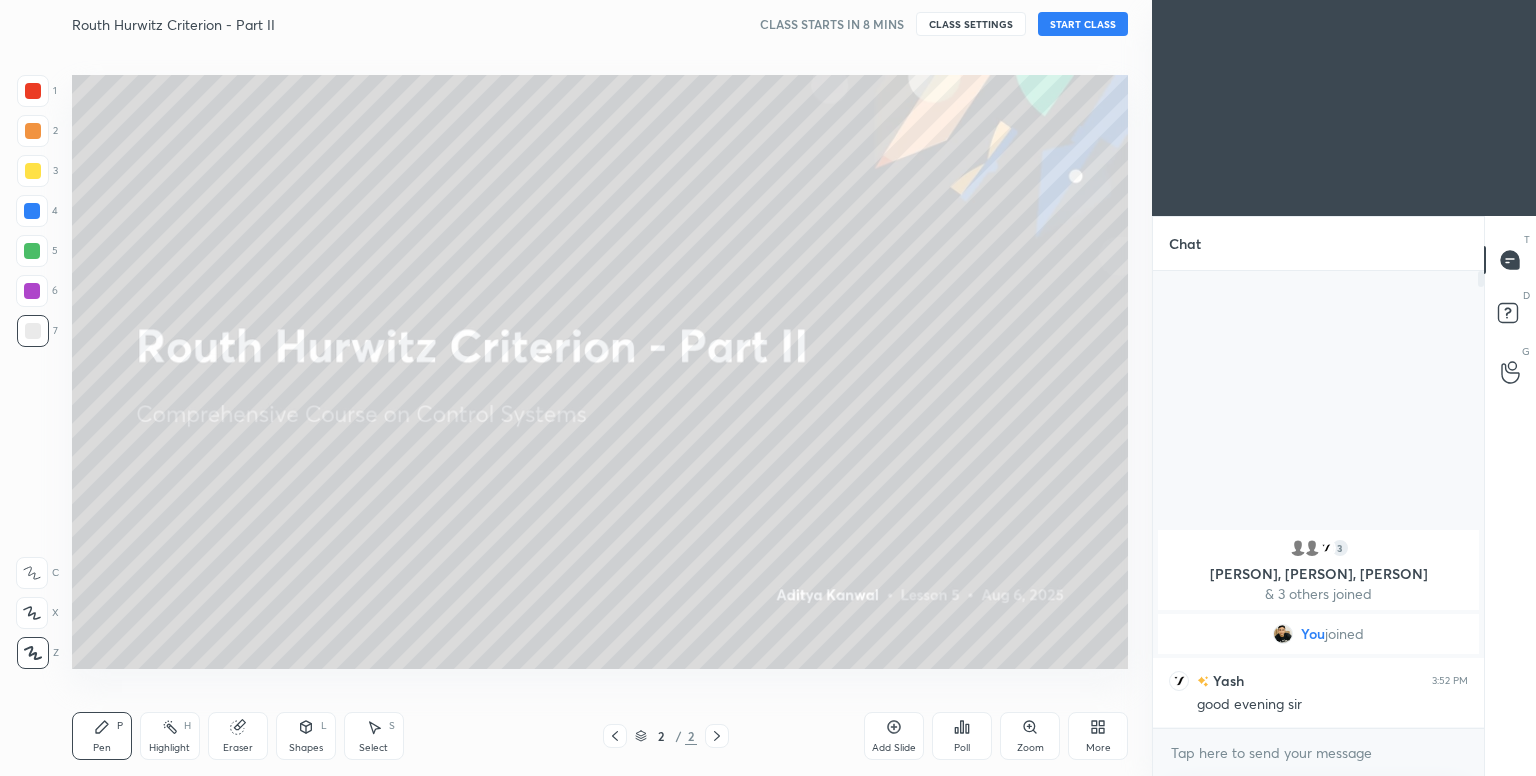click on "CLASS SETTINGS" at bounding box center [971, 24] 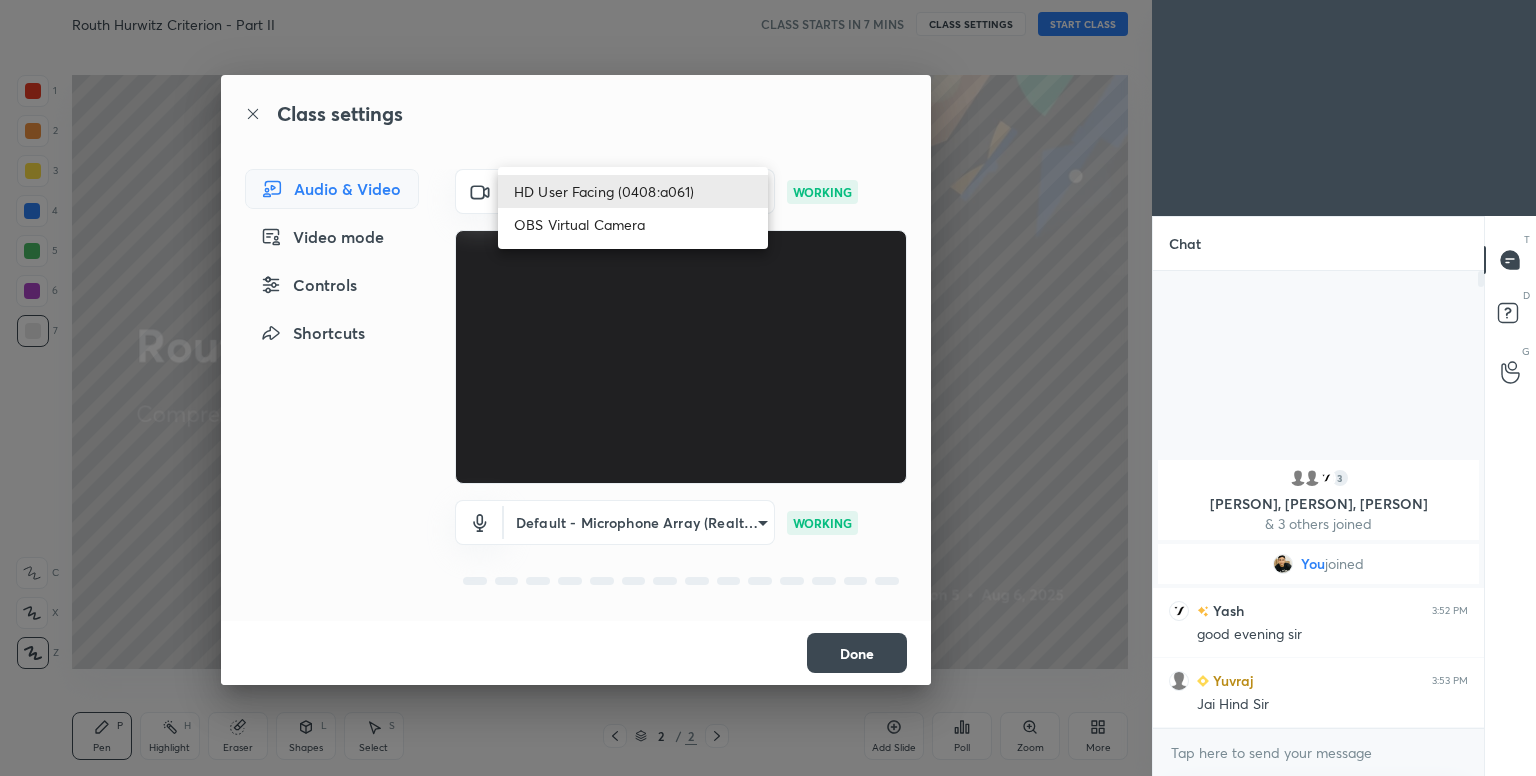 click on "H H Routh Hurwitz Criterion - Part II CLASS STARTS IN 7 MINS CLASS SETTINGS START CLASS Setting up your live class Back Routh Hurwitz Criterion - Part II • L5 of Comprehensive Course on Control Systems Aditya Kanwal Pen P Highlight H Eraser Shapes L Select S 2 / 2 Add Slide Poll Zoom More Chat 3 [PERSON], [PERSON], [PERSON] &  3 others  joined You  joined [PERSON] 3:52 PM good evening sir [PERSON] 3:53 PM Jai Hind Sir 3 NEW MESSAGES Enable hand raising Enable raise hand to speak to learners. Once enabled, chat will be turned off temporarily. Enable x   introducing Raise a hand with a doubt Now learners can raise their hand along with a doubt  How it works? Doubts asked by learners will show up here Raise hand disabled You have disabled Raise hand currently. Enable it to invite learners to speak Enable Can't raise hand Looks like educator just invited you to speak. Please wait before you can raise your hand again. Got it T Messages (T) D Doubts (D) G Raise Hand (G) Report an issue" at bounding box center (768, 388) 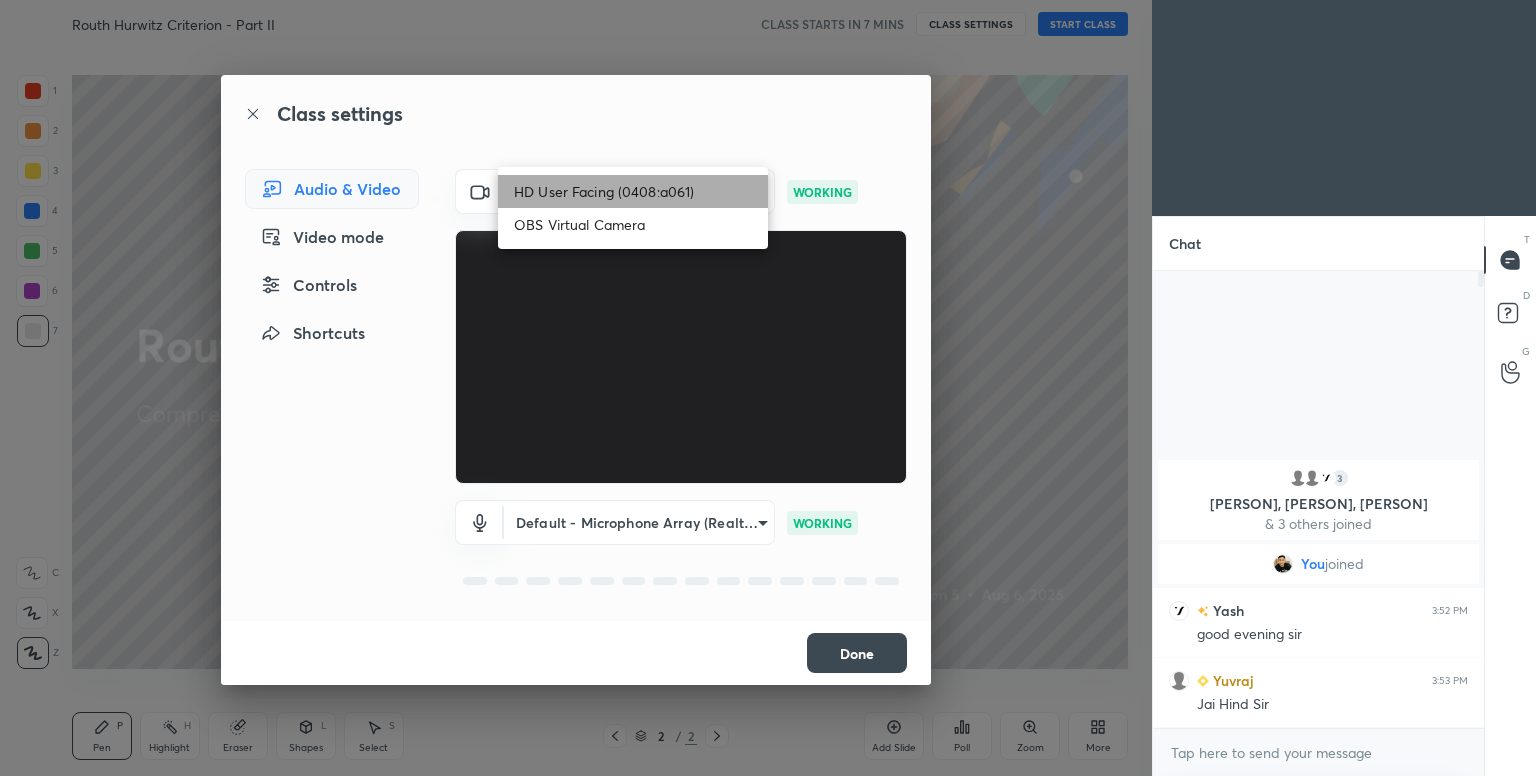 click on "HD User Facing (0408:a061)" at bounding box center (633, 191) 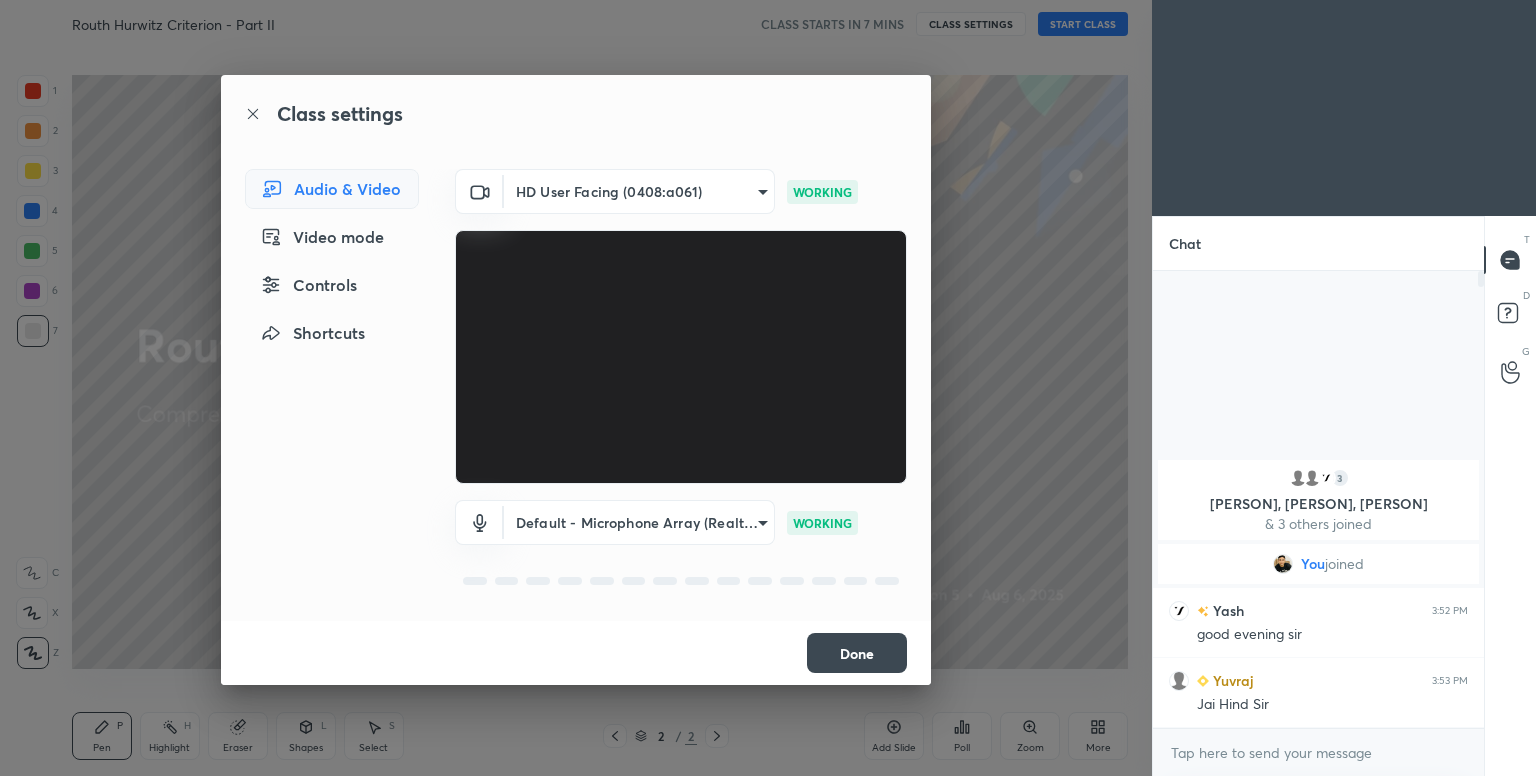 click on "Video mode" at bounding box center [332, 237] 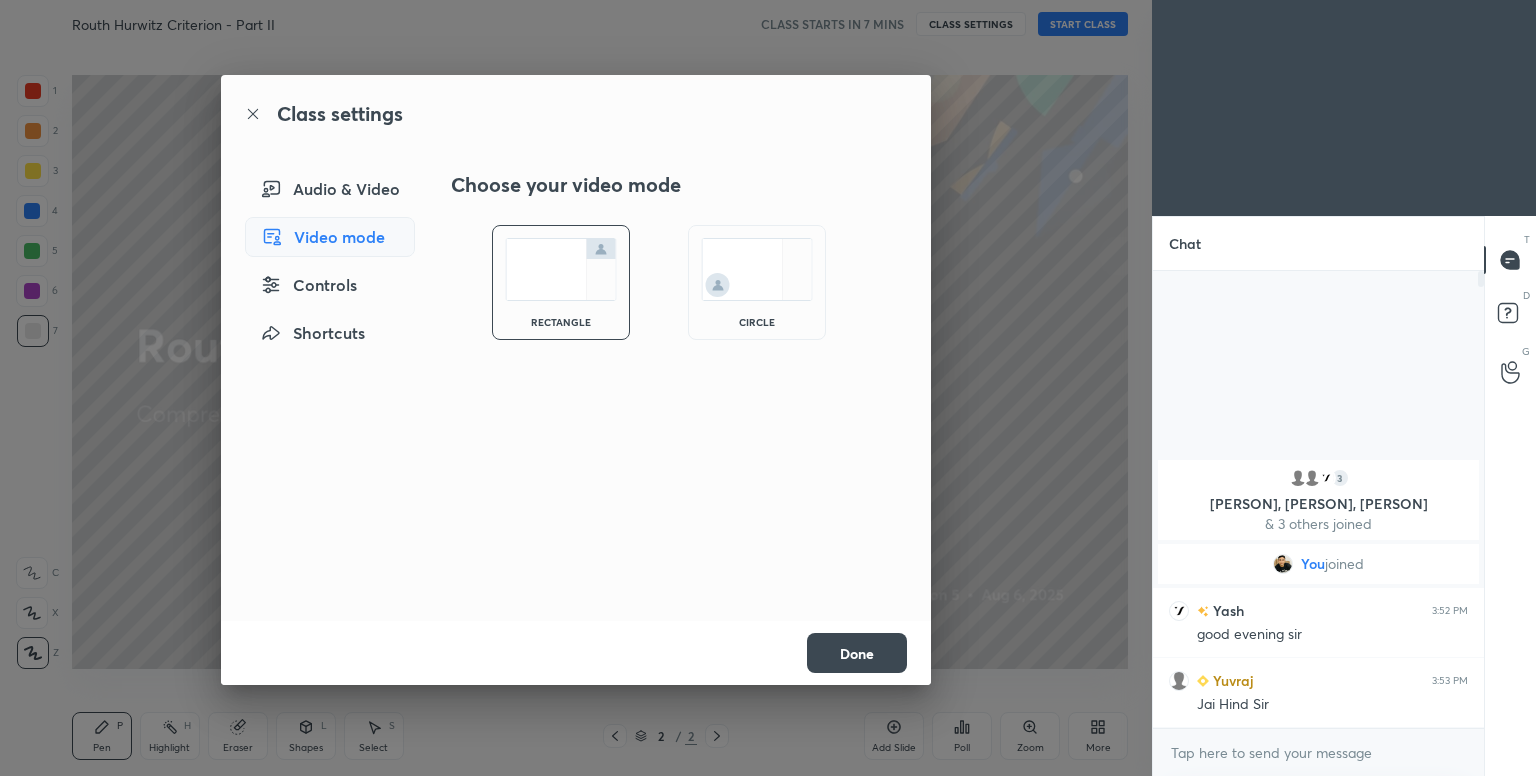 click on "Audio & Video" at bounding box center (330, 189) 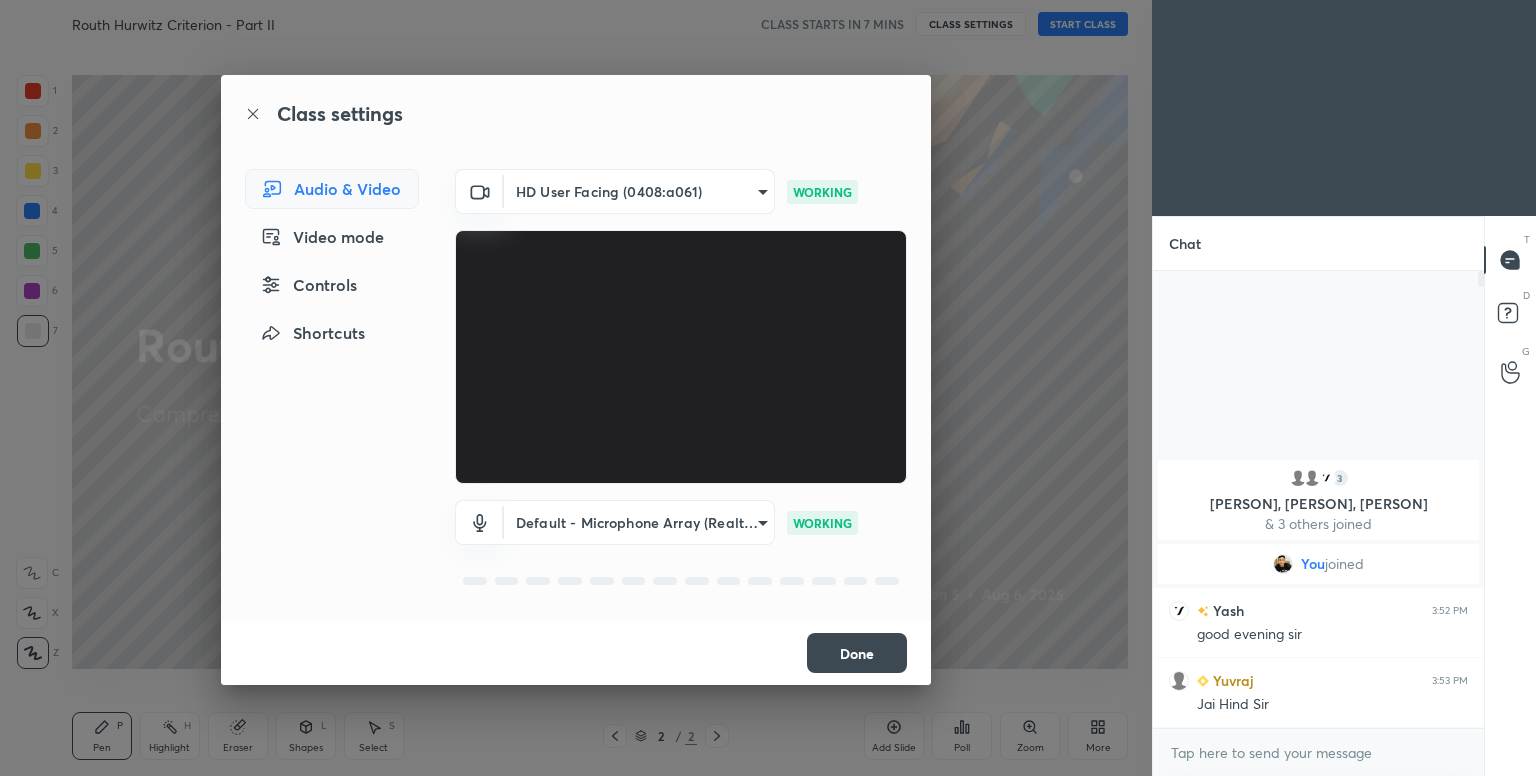 click on "Done" at bounding box center (857, 653) 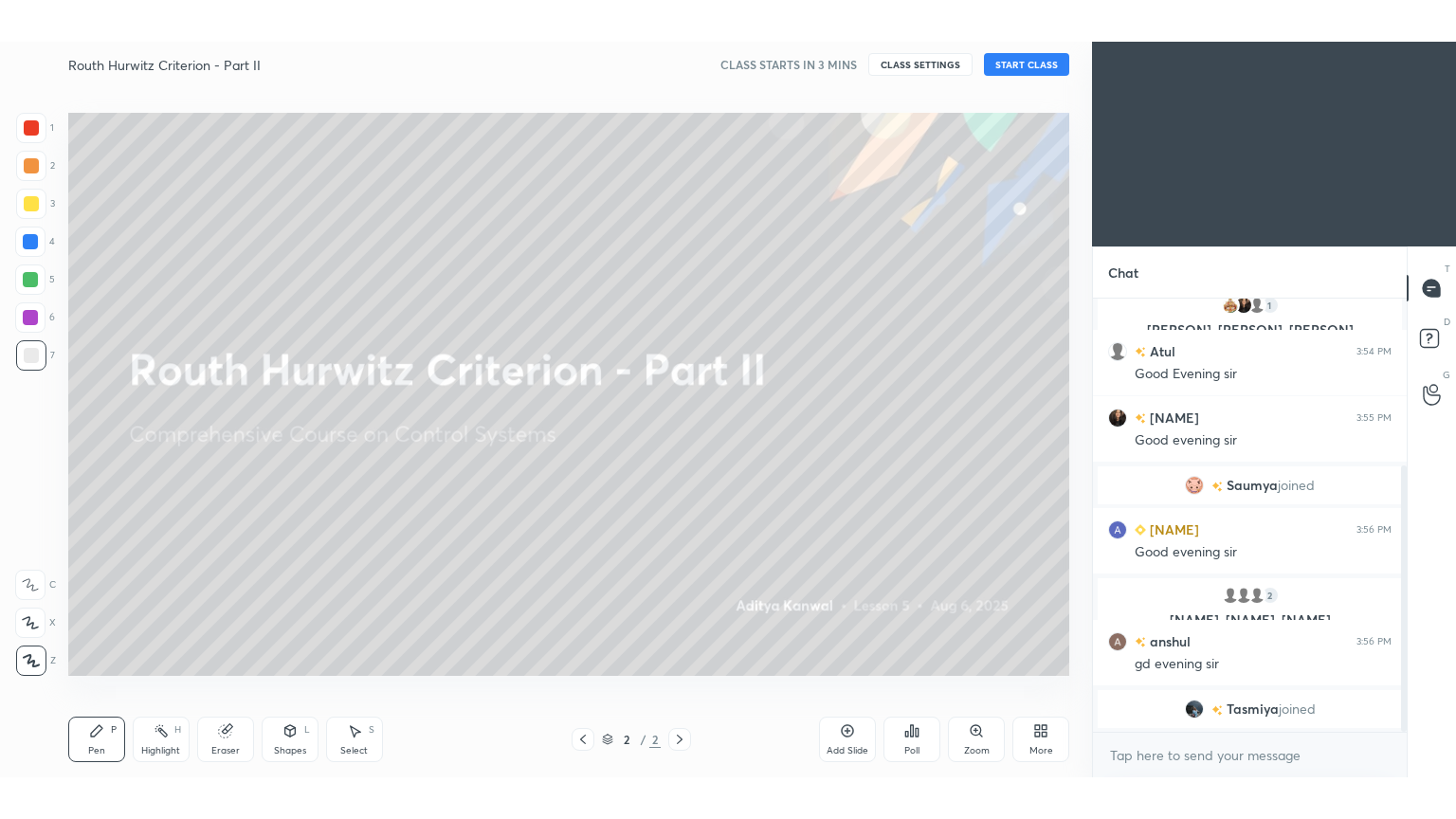 scroll, scrollTop: 0, scrollLeft: 0, axis: both 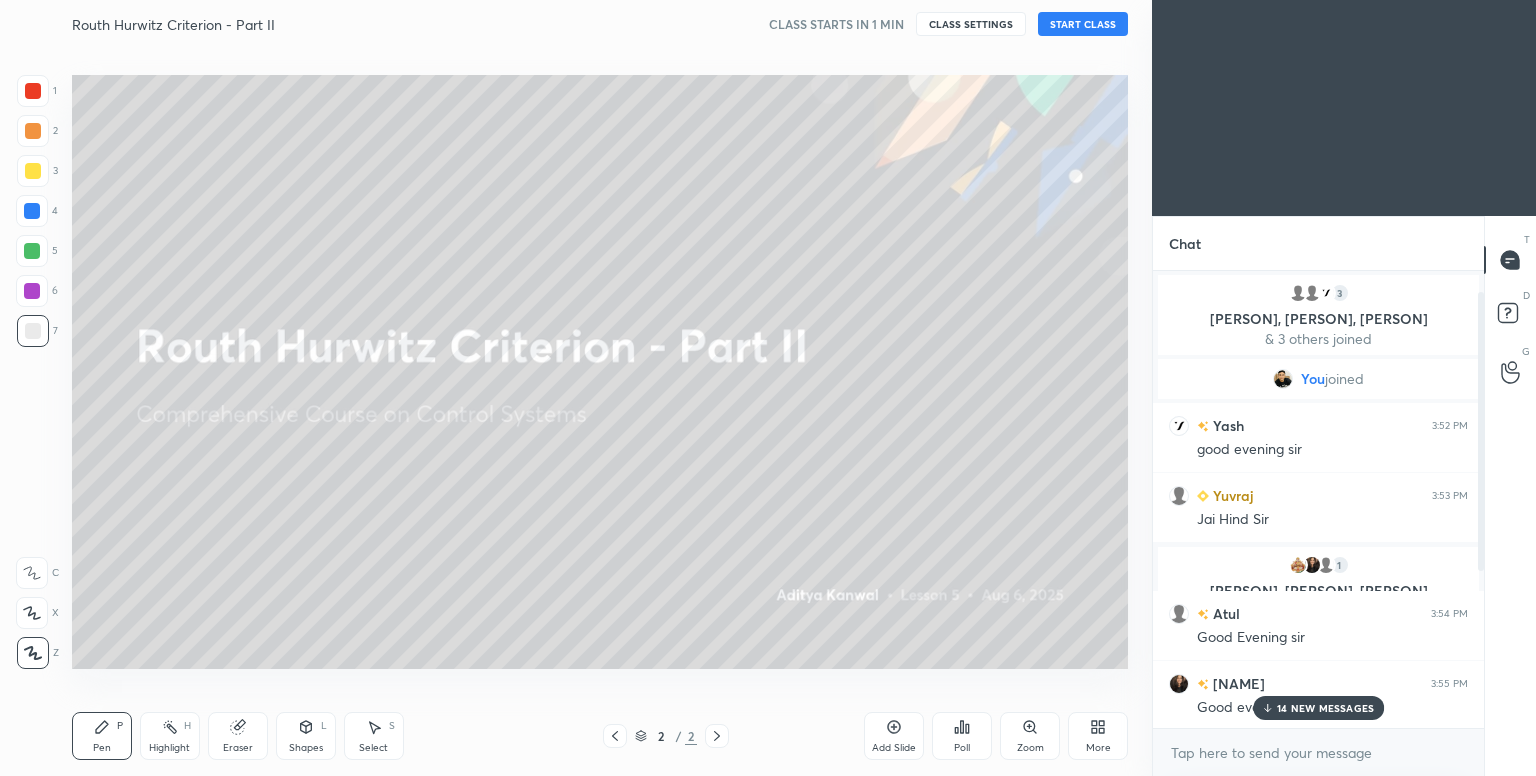 click at bounding box center [33, 171] 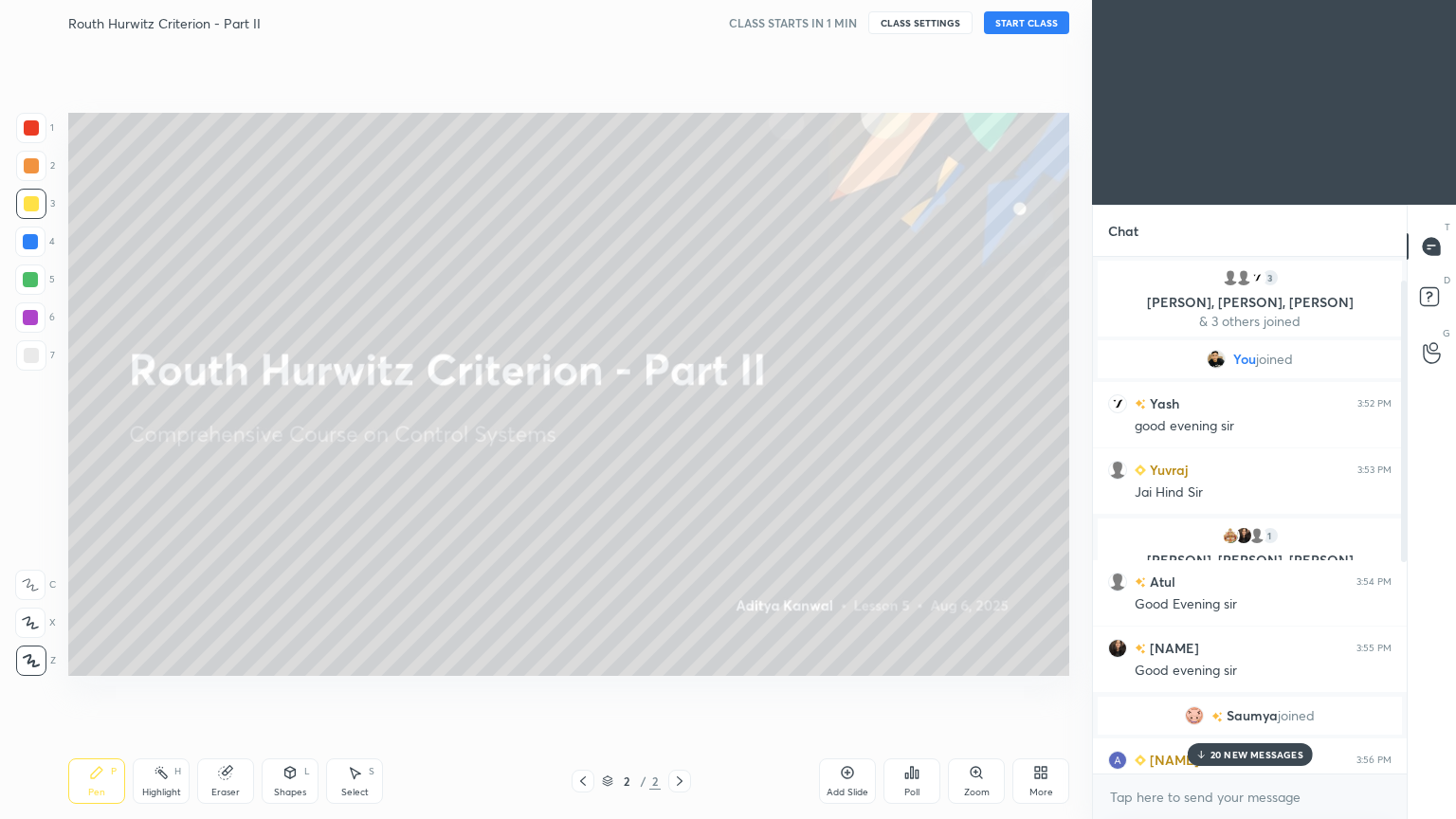 scroll, scrollTop: 94094, scrollLeft: 93776, axis: both 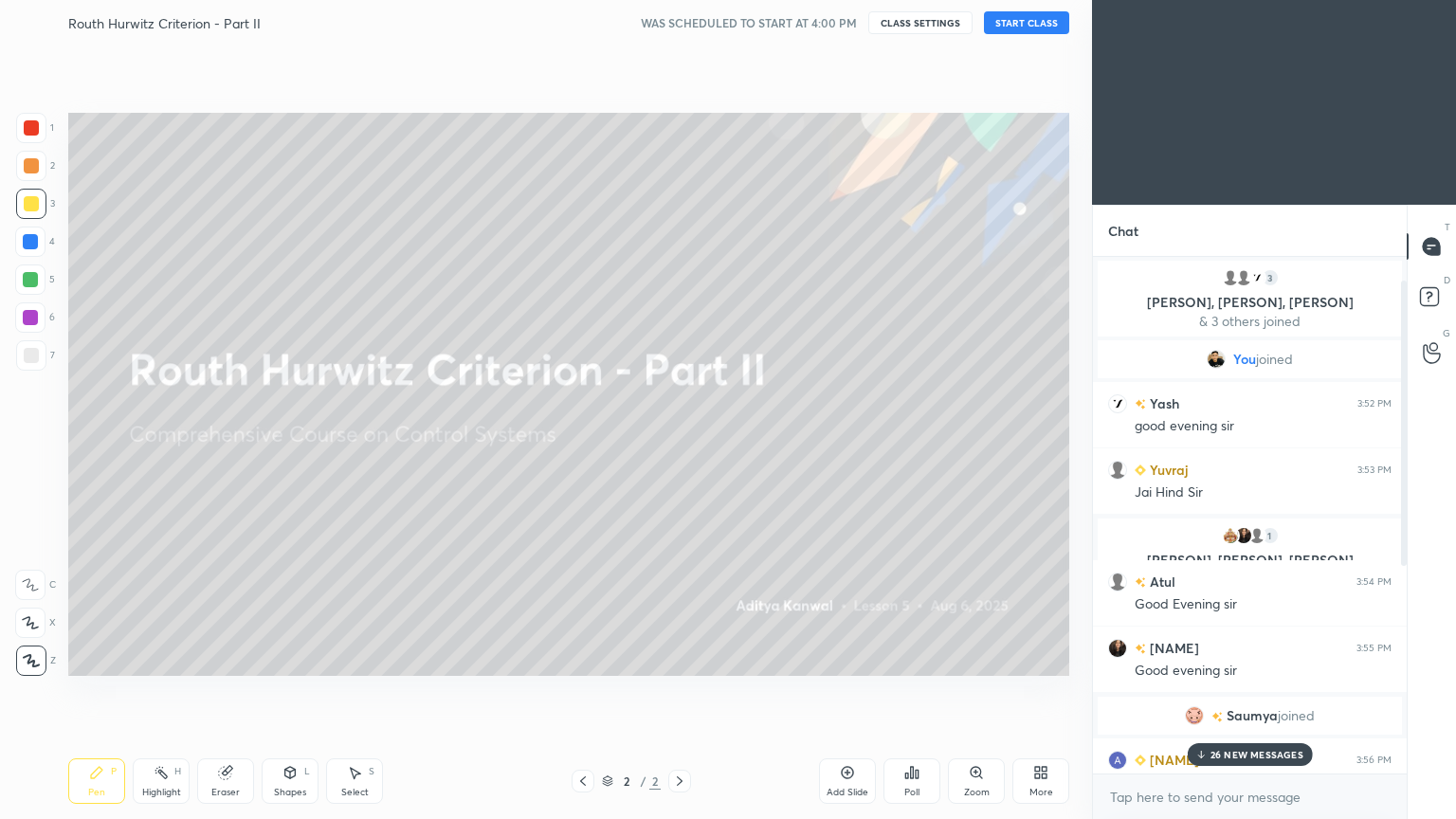 click on "START CLASS" at bounding box center [1027, 23] 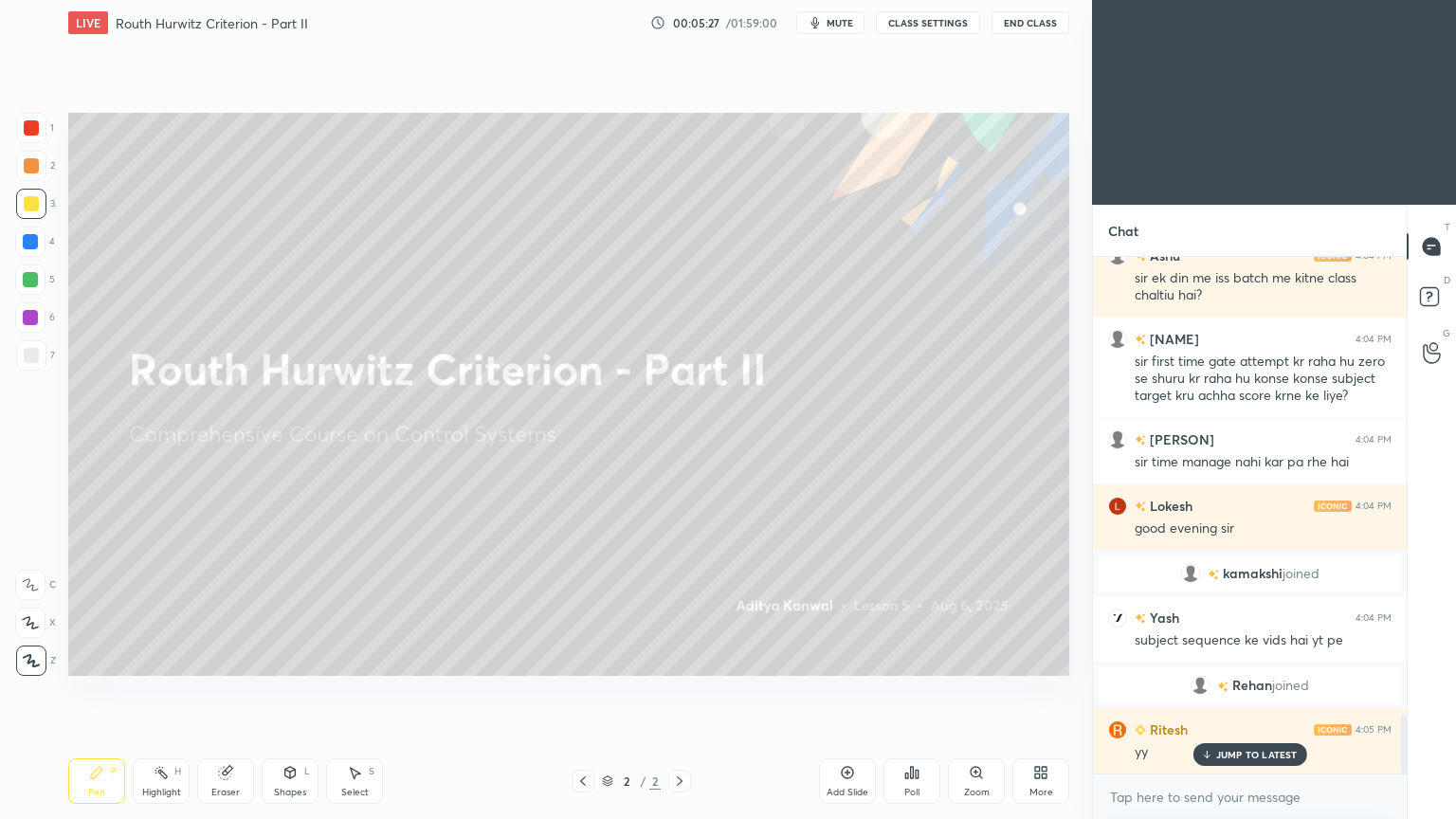 scroll, scrollTop: 4113, scrollLeft: 0, axis: vertical 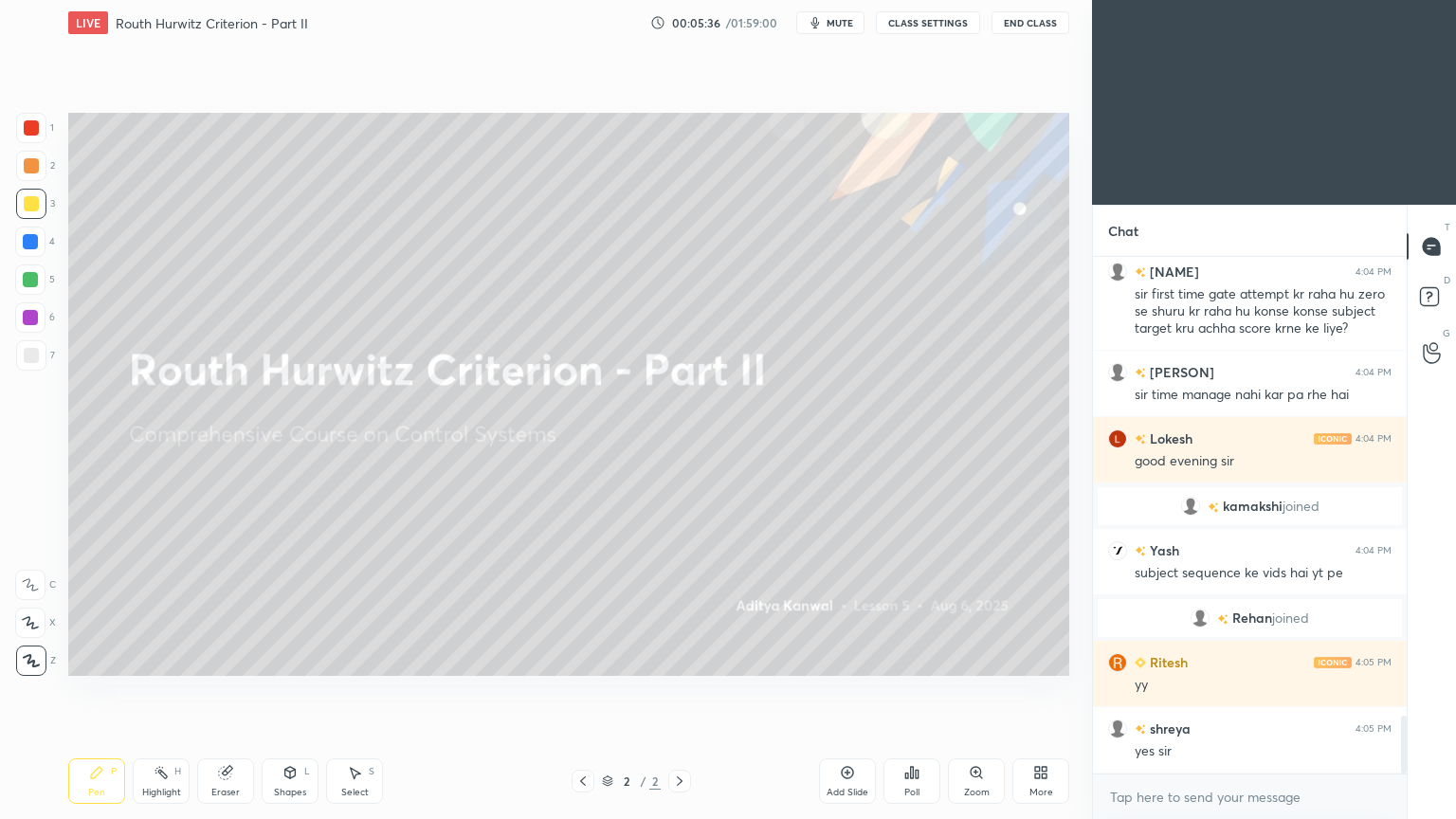 click on "Add Slide" at bounding box center (847, 781) 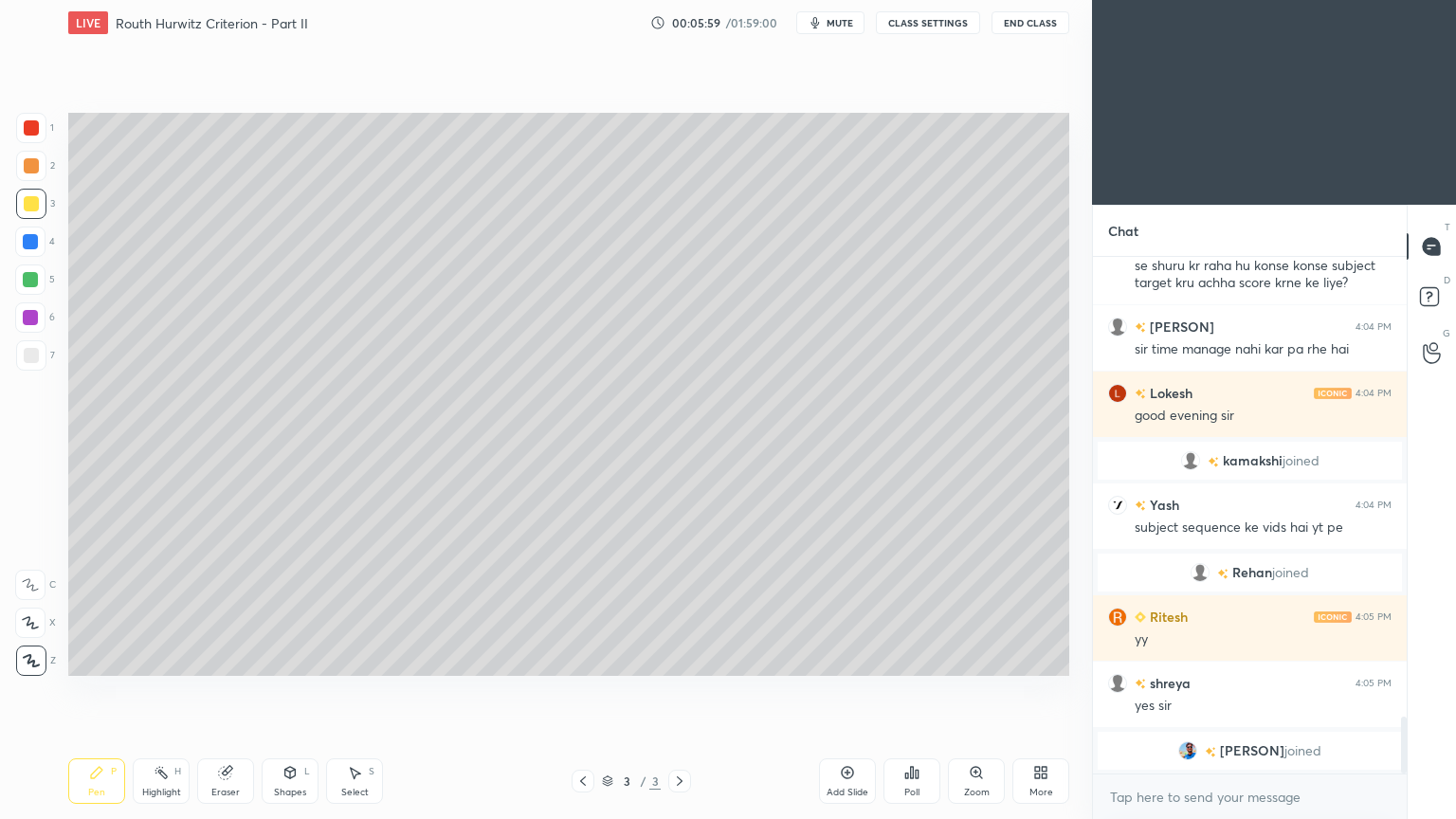 scroll, scrollTop: 4209, scrollLeft: 0, axis: vertical 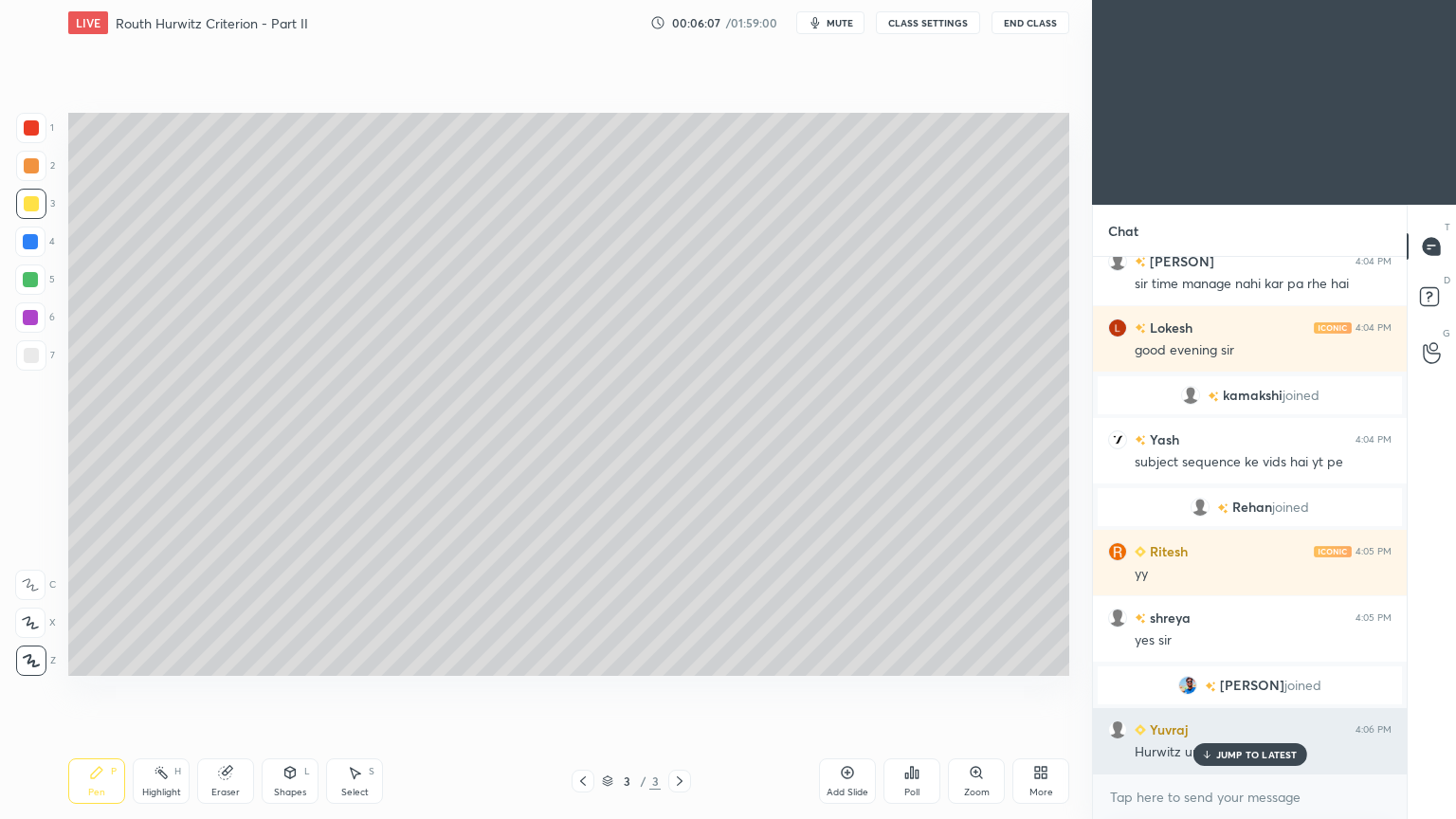 click 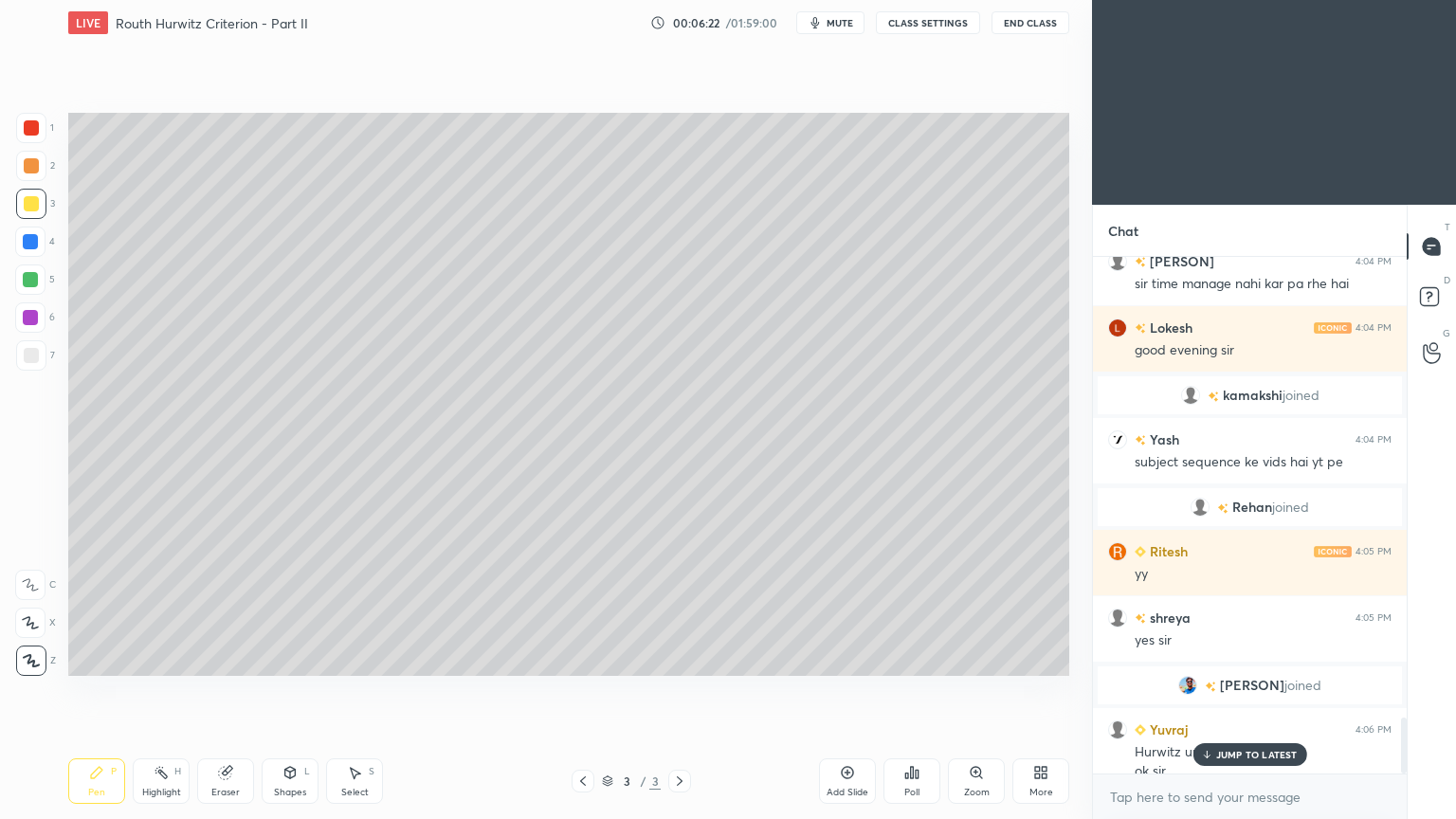 scroll, scrollTop: 4228, scrollLeft: 0, axis: vertical 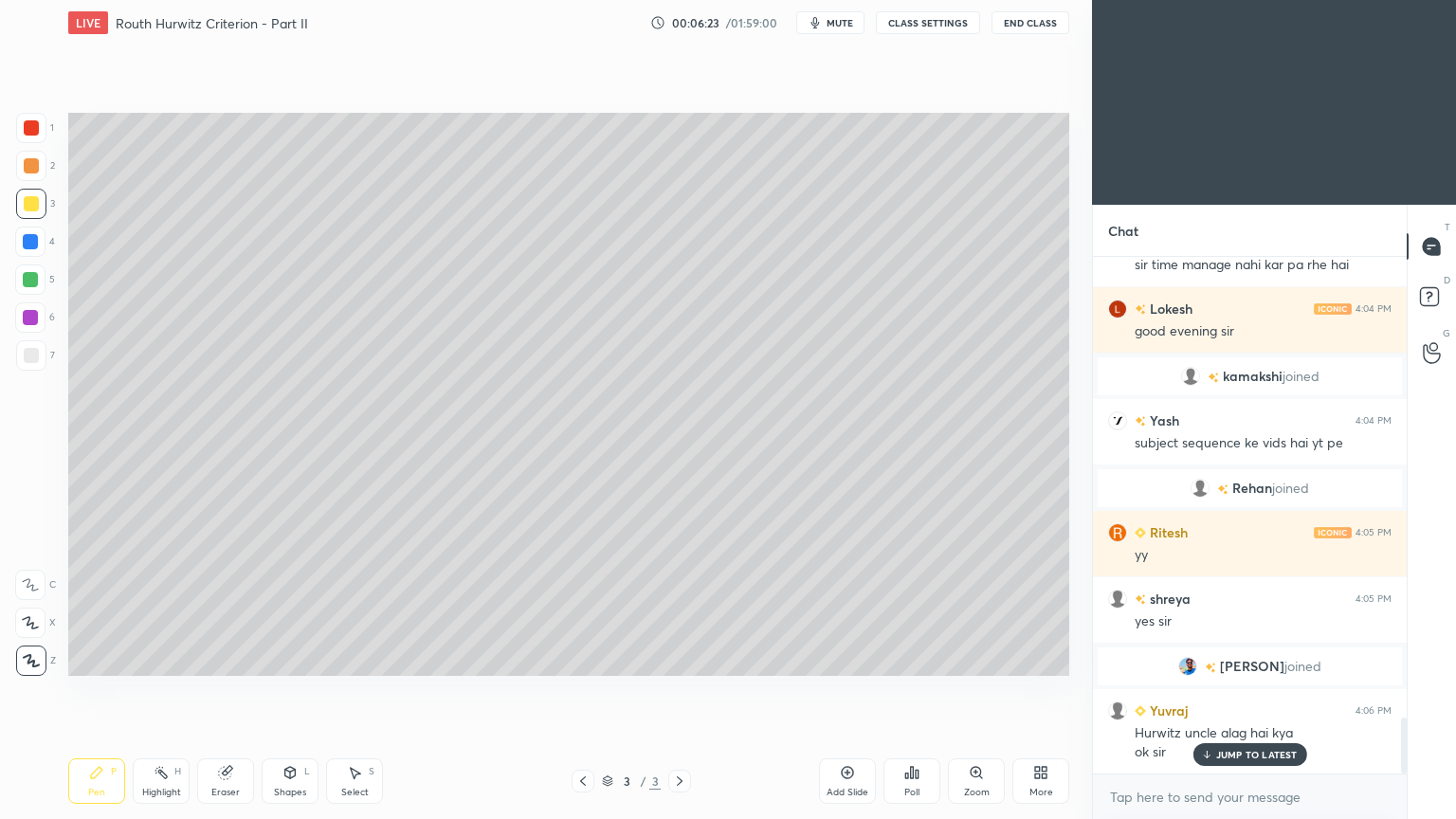 click on "JUMP TO LATEST" at bounding box center [1257, 755] 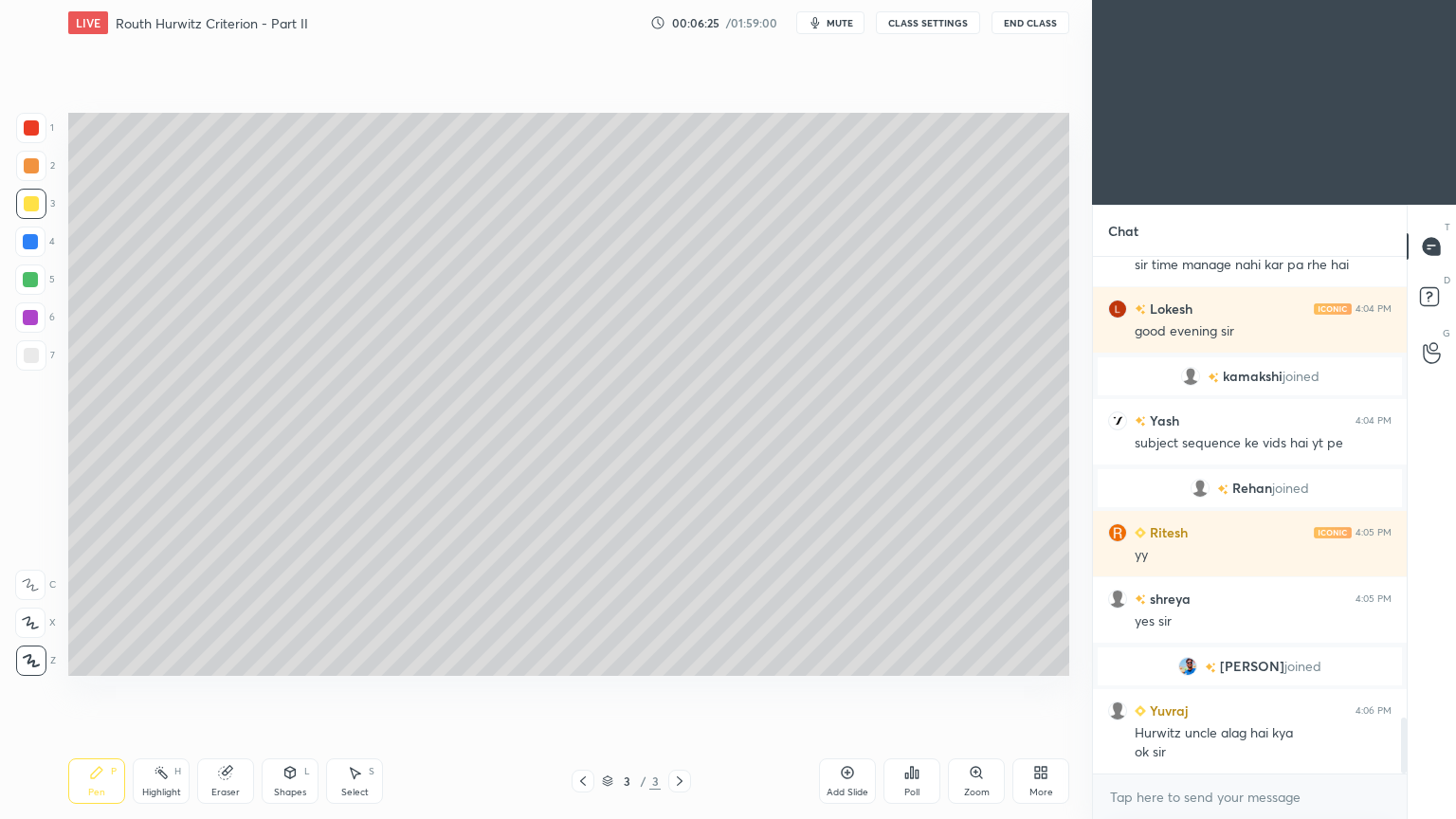 click at bounding box center (31, 355) 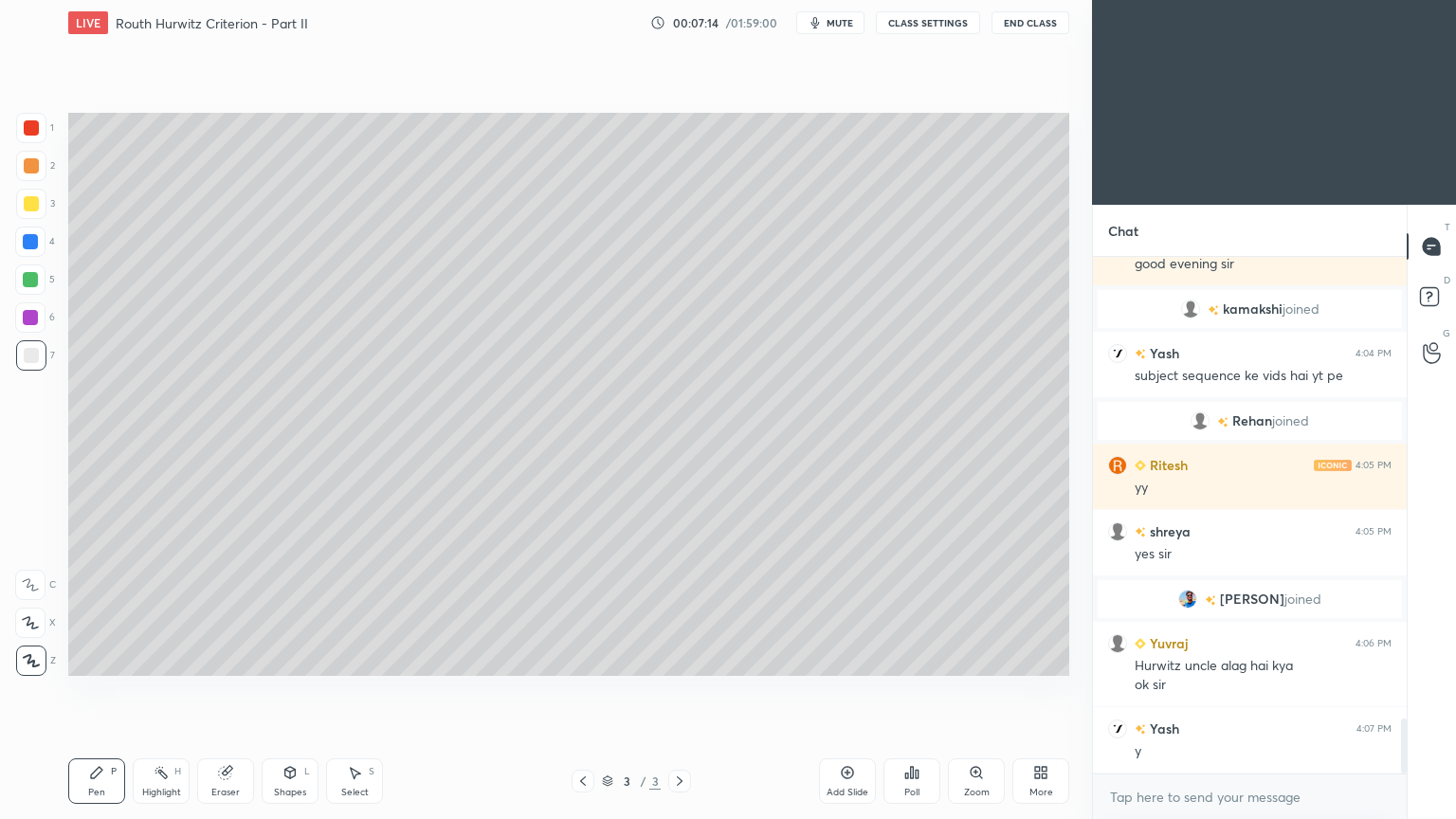 scroll, scrollTop: 4360, scrollLeft: 0, axis: vertical 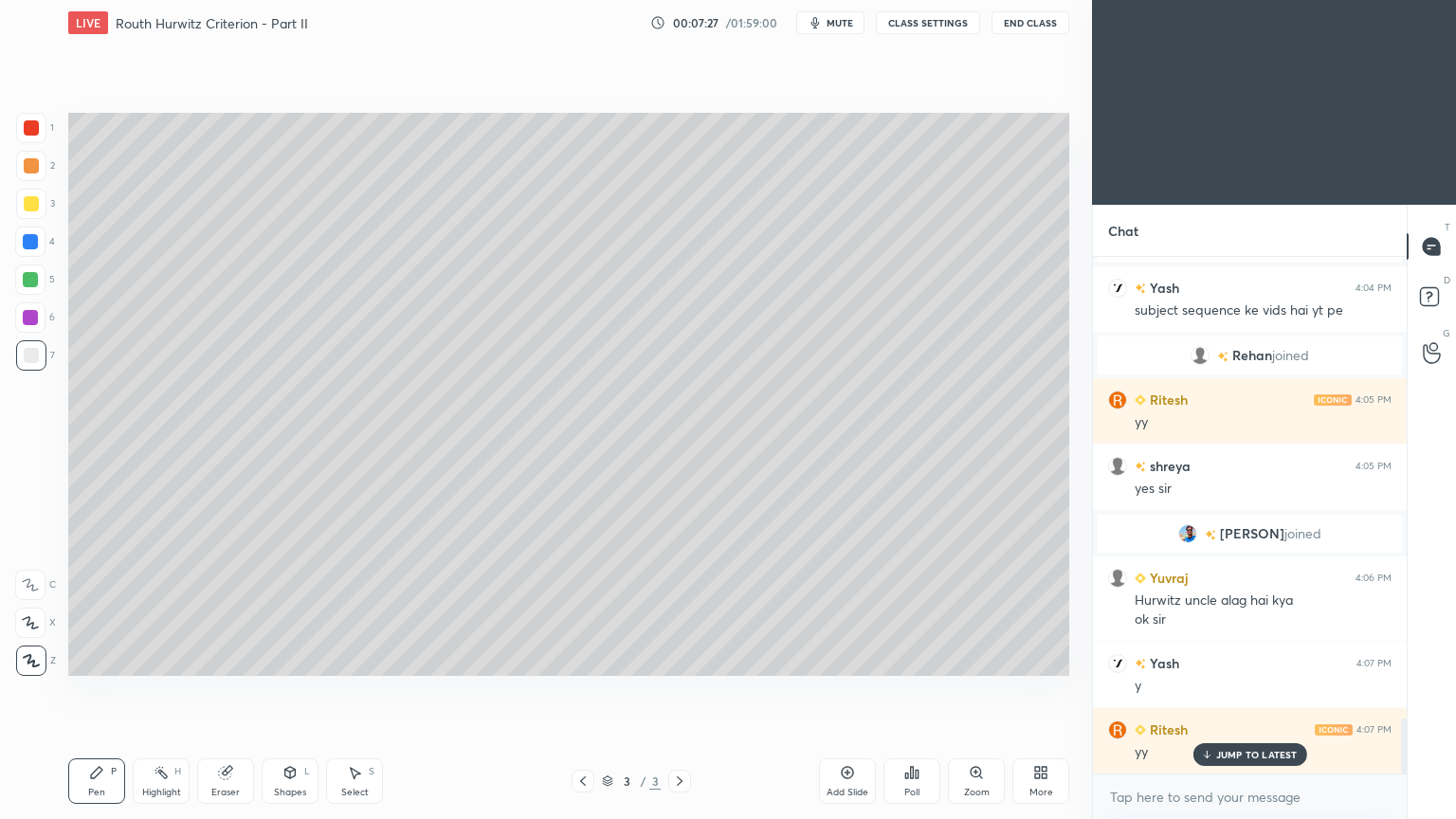 click at bounding box center (31, 166) 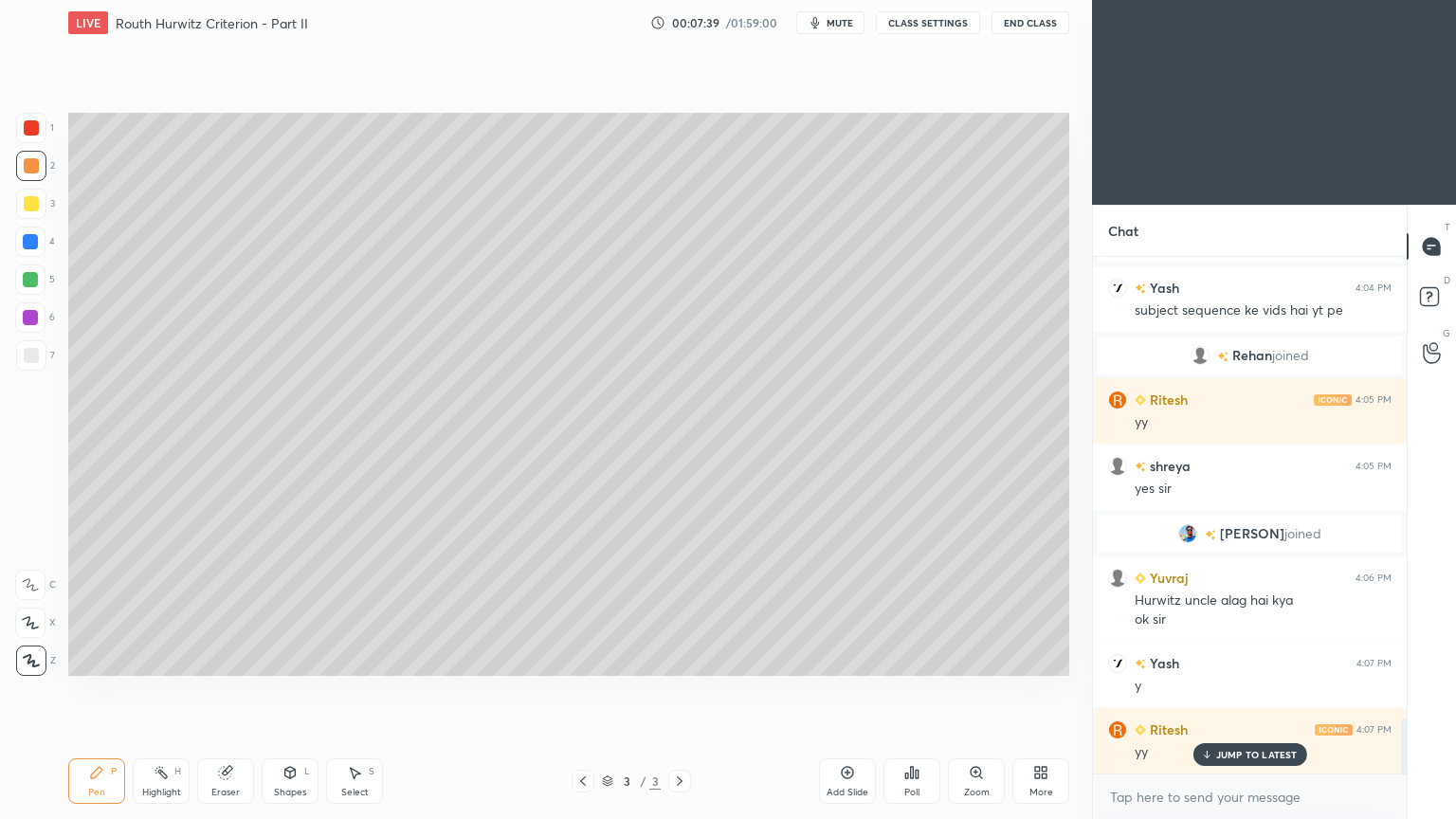 click on "Add Slide" at bounding box center (847, 781) 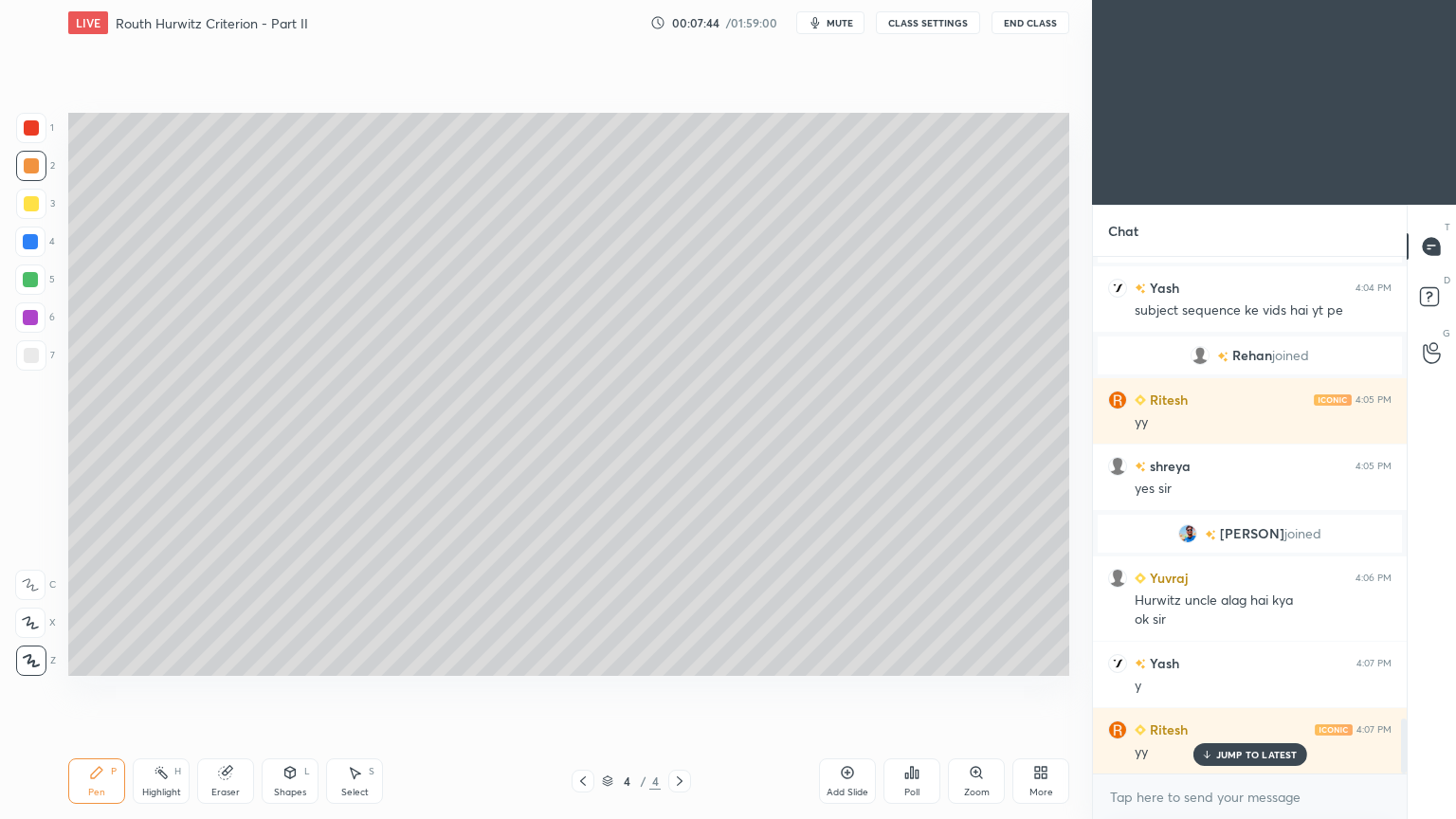 click 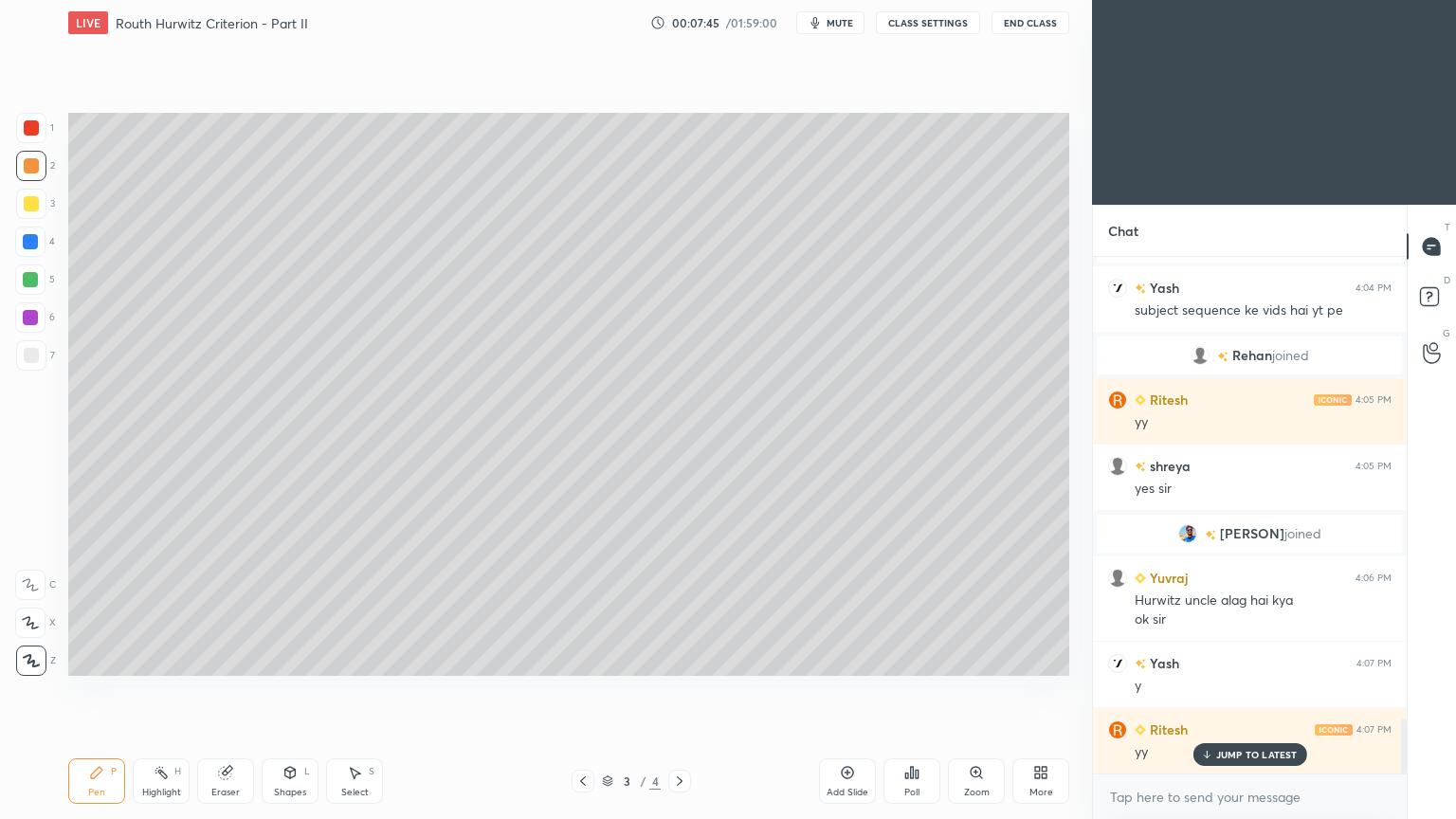 click 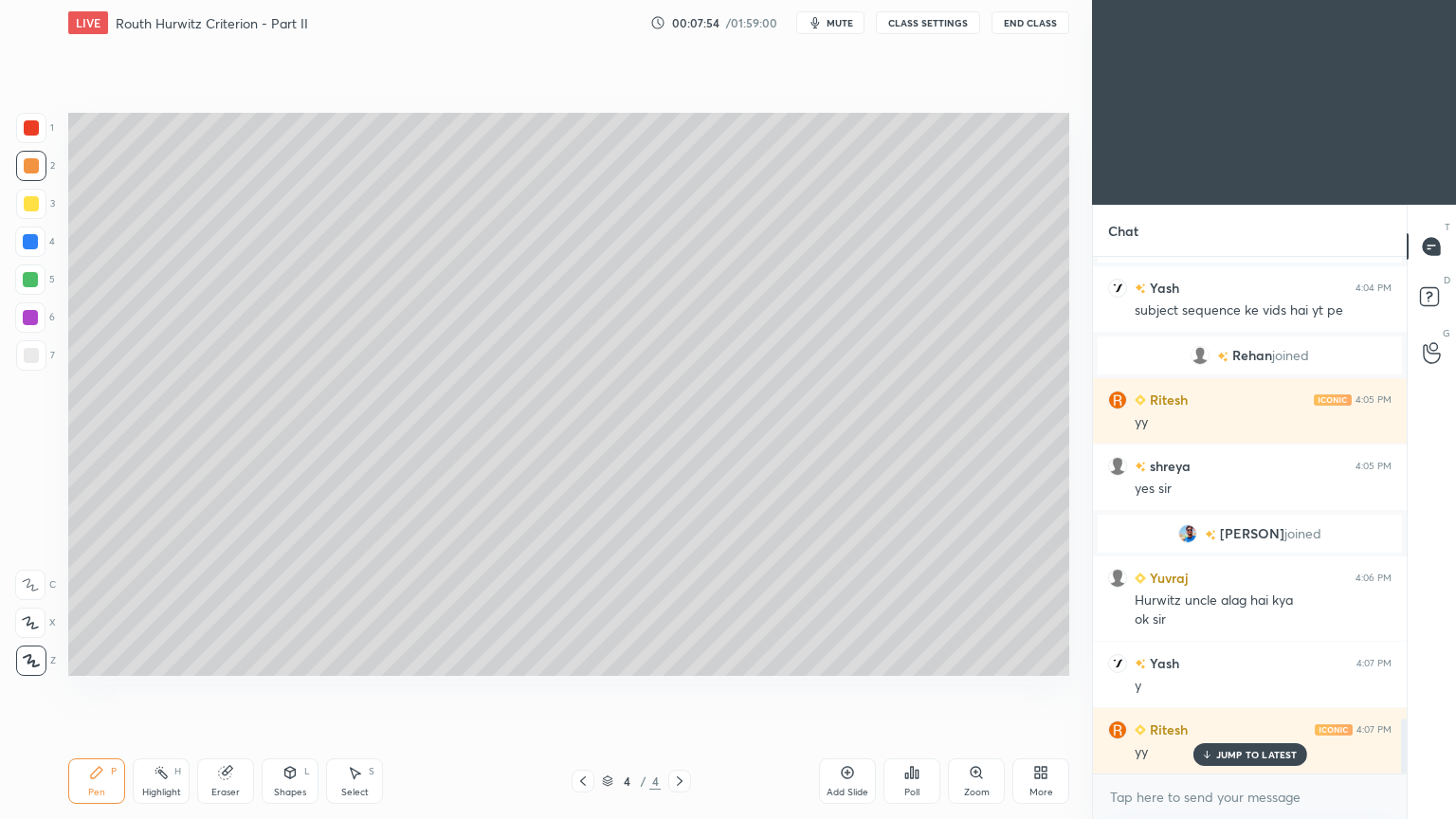 click 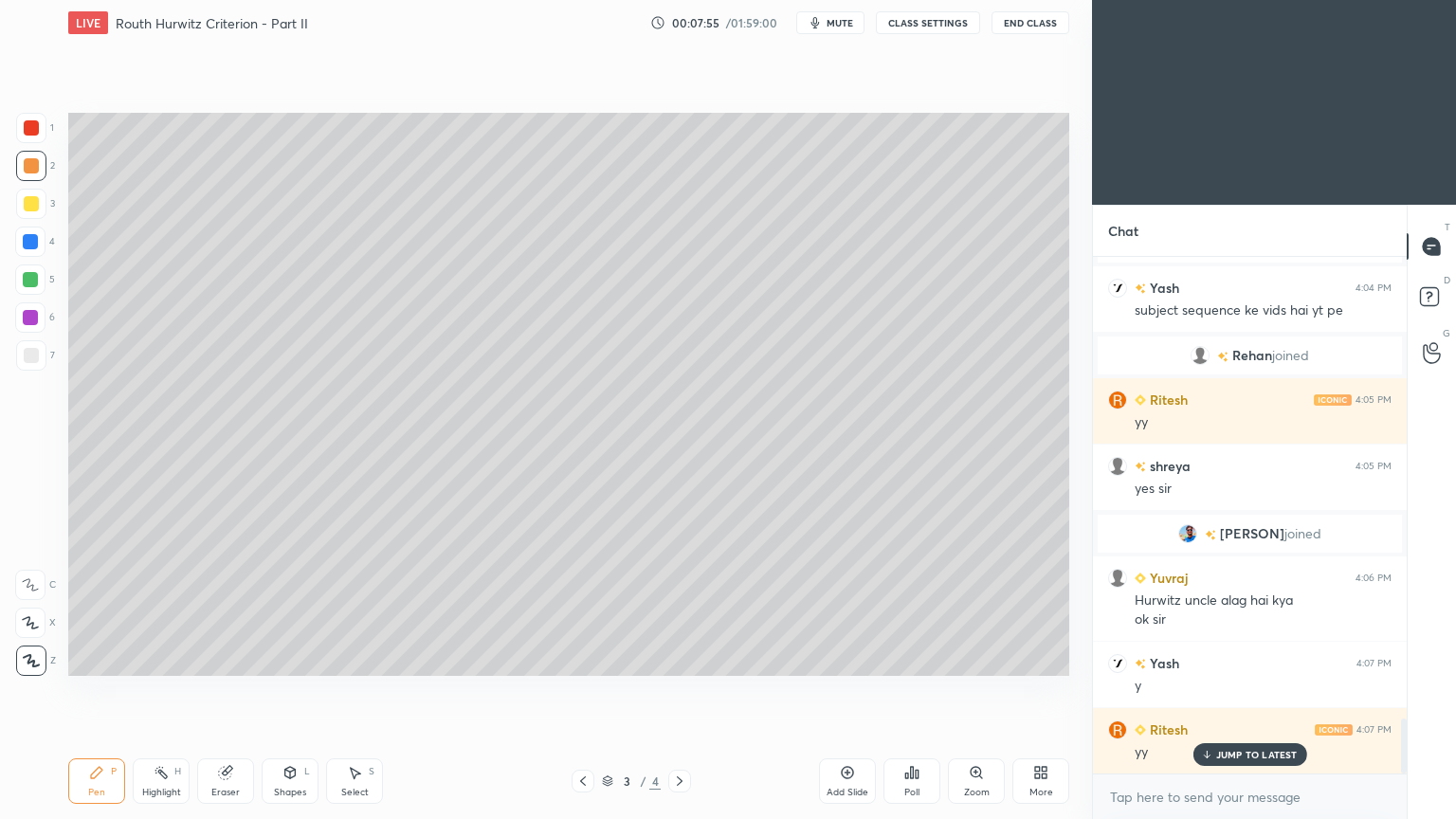 scroll, scrollTop: 4406, scrollLeft: 0, axis: vertical 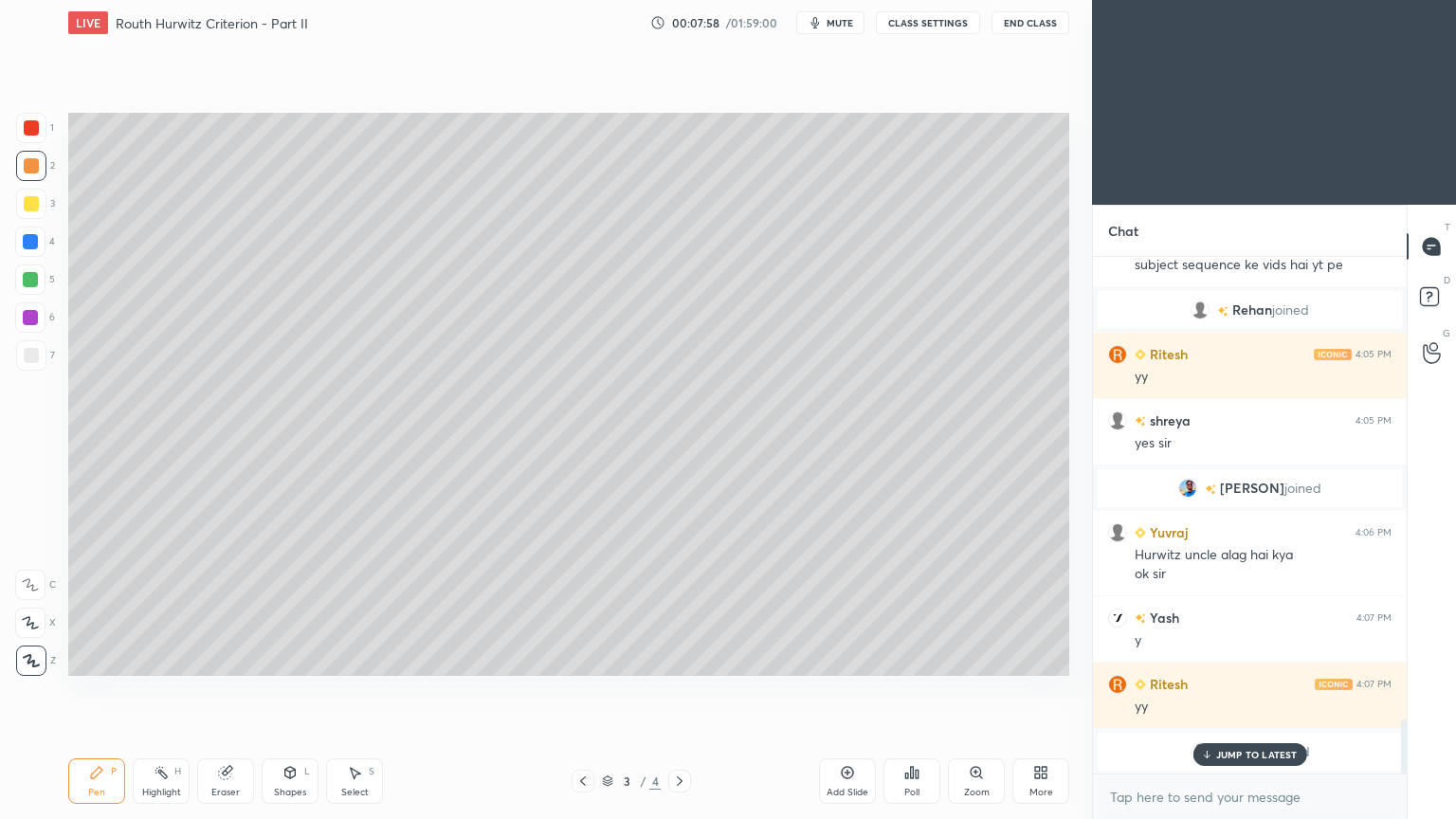 click 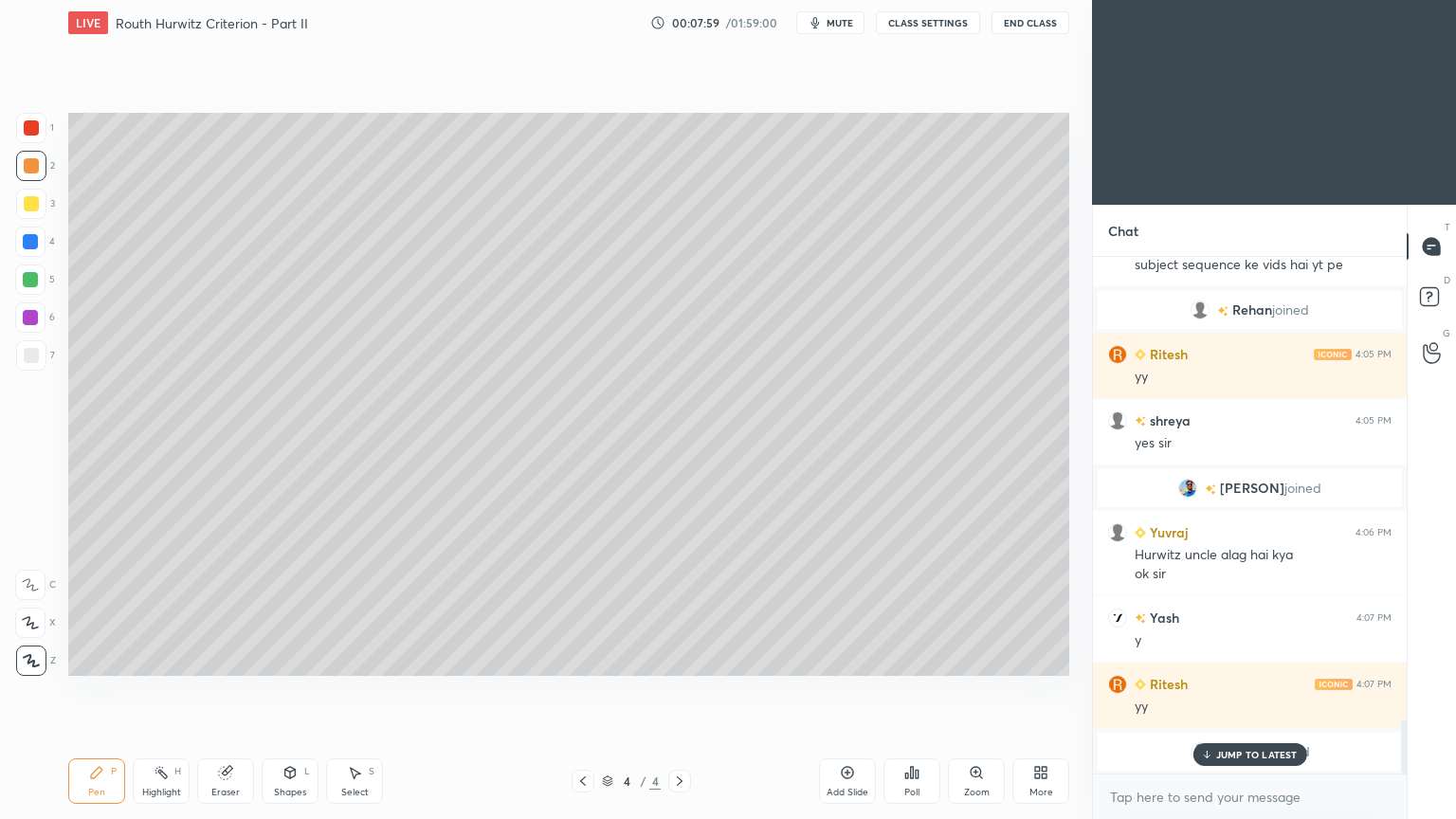 click at bounding box center (31, 355) 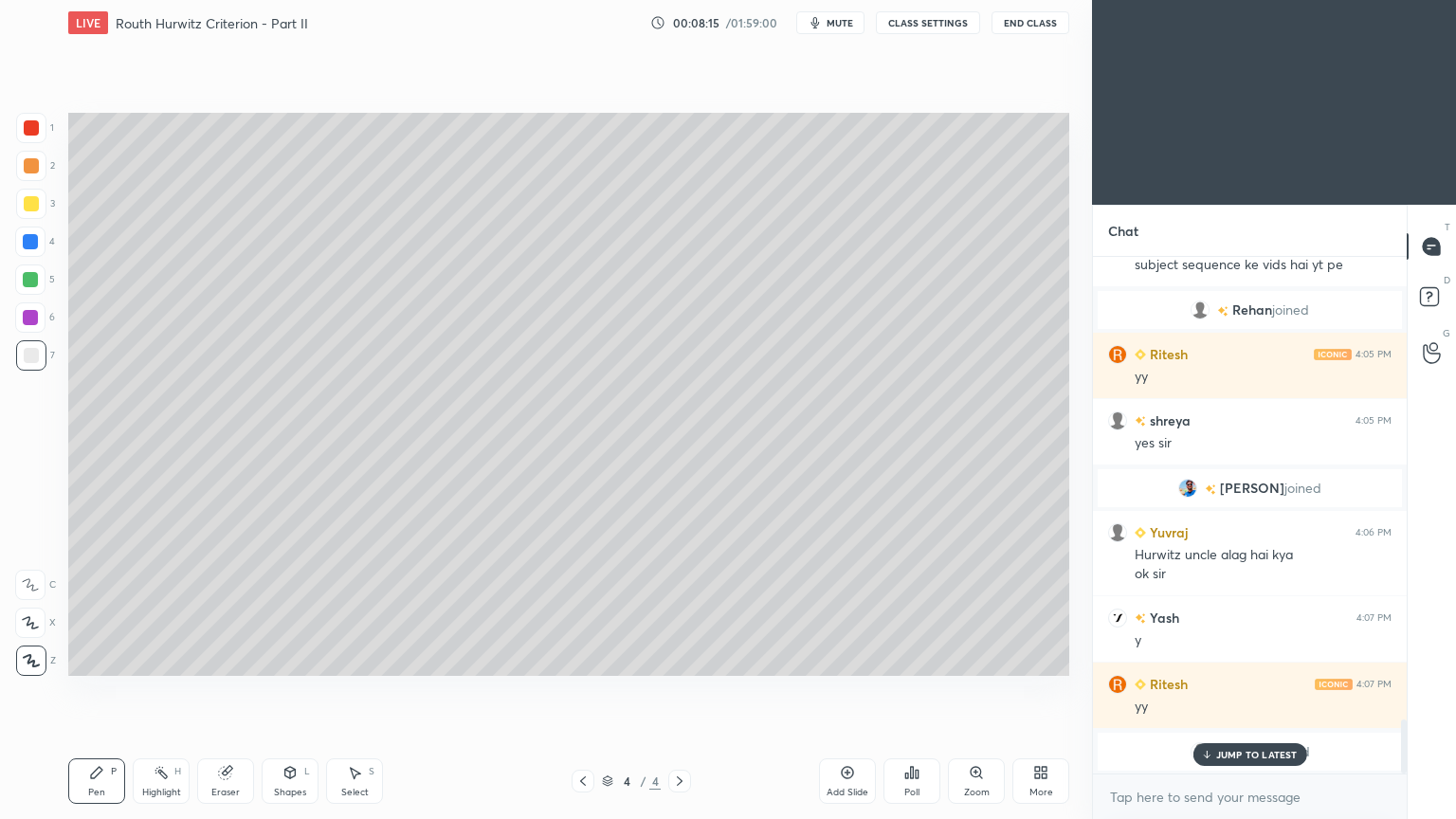 click 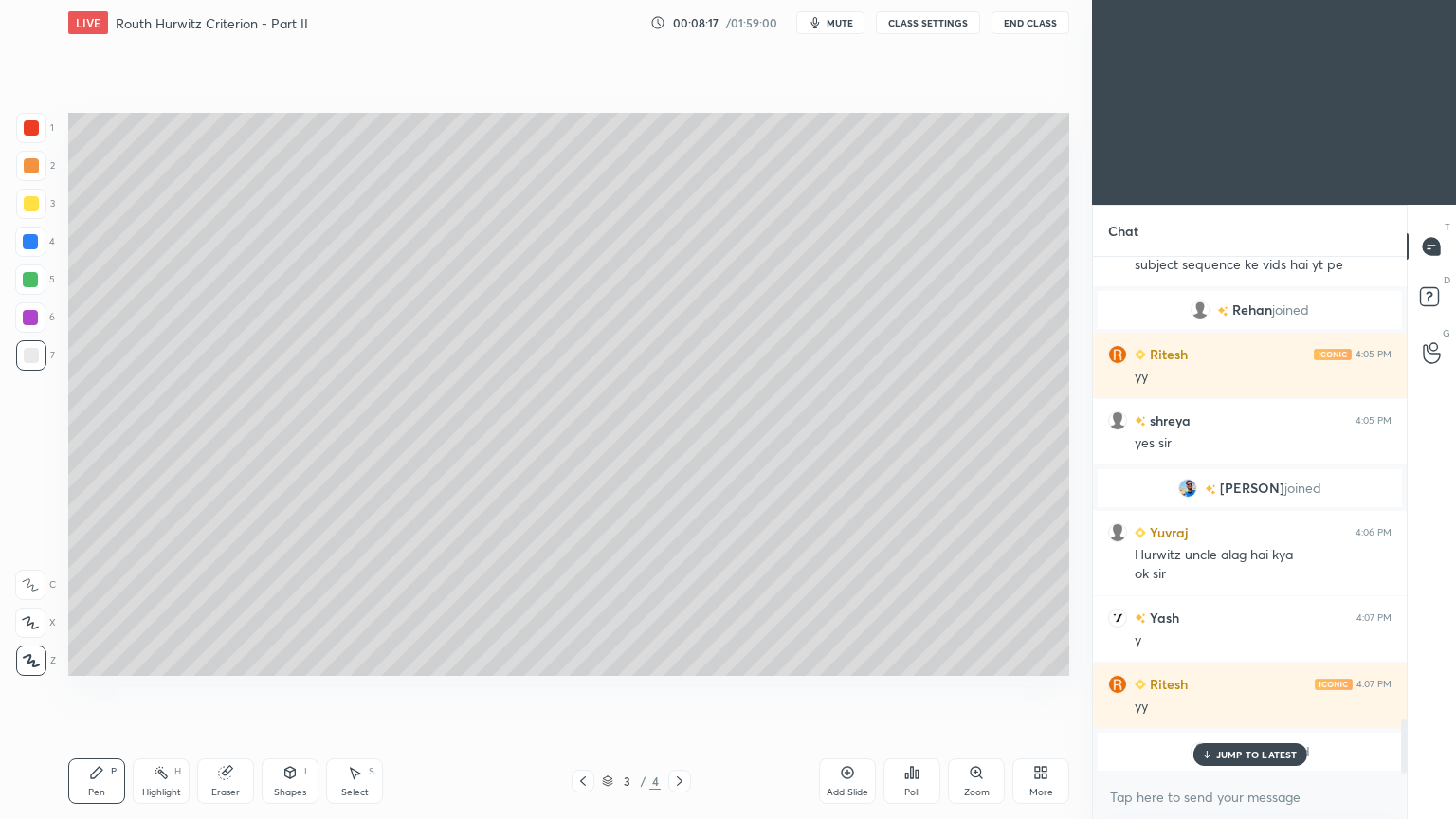 click 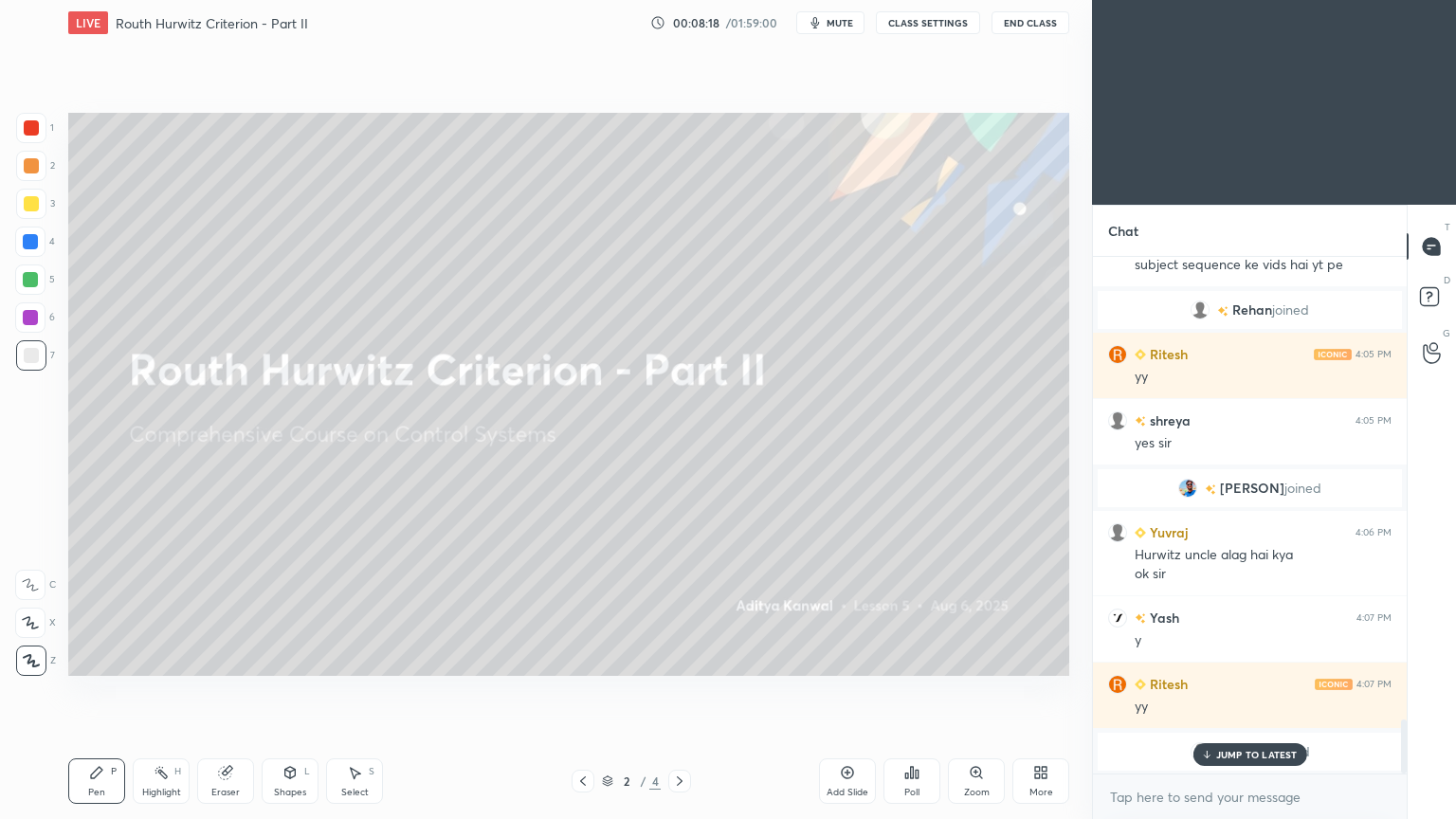 click on "Highlight H" at bounding box center (161, 781) 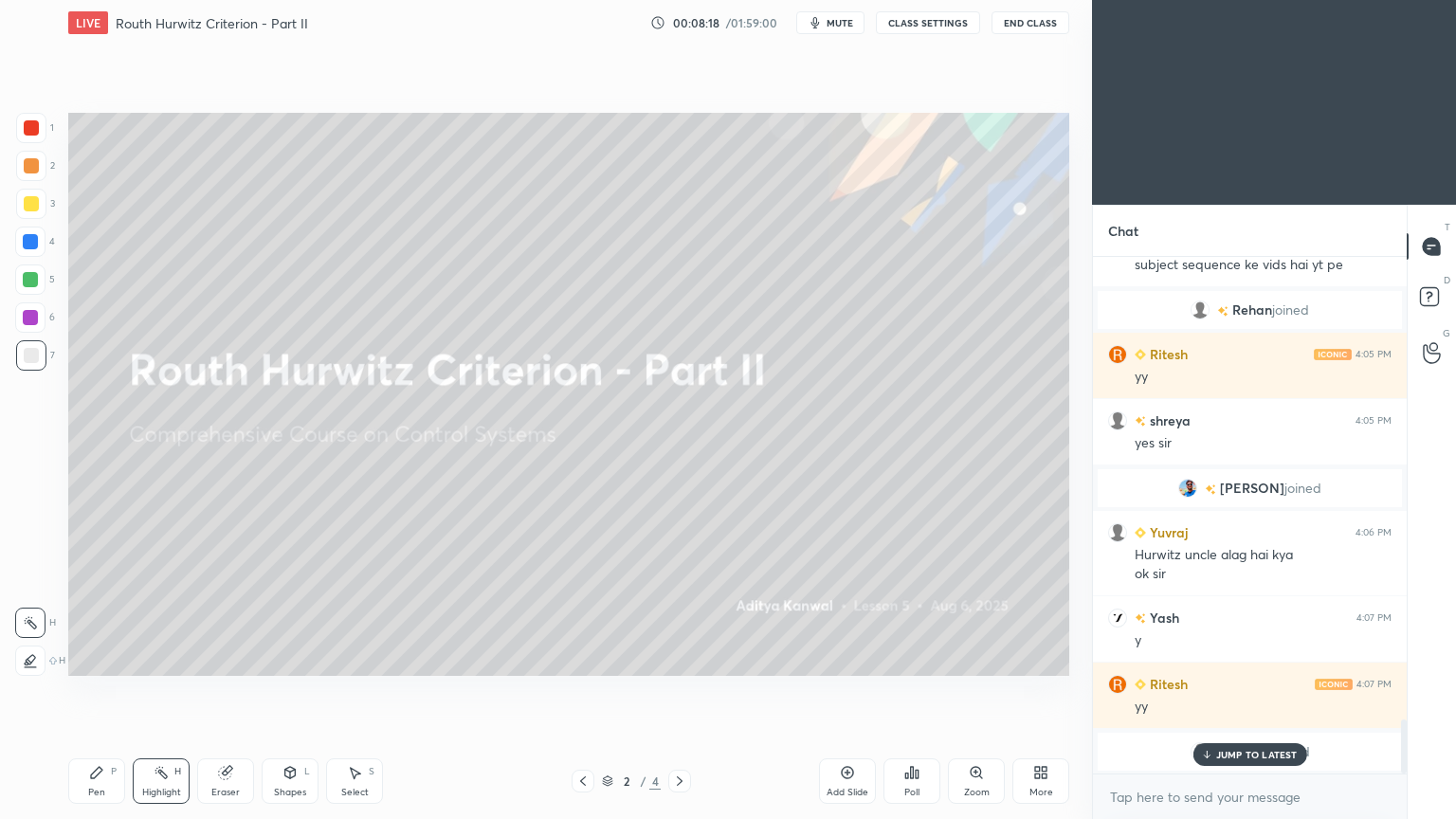 click 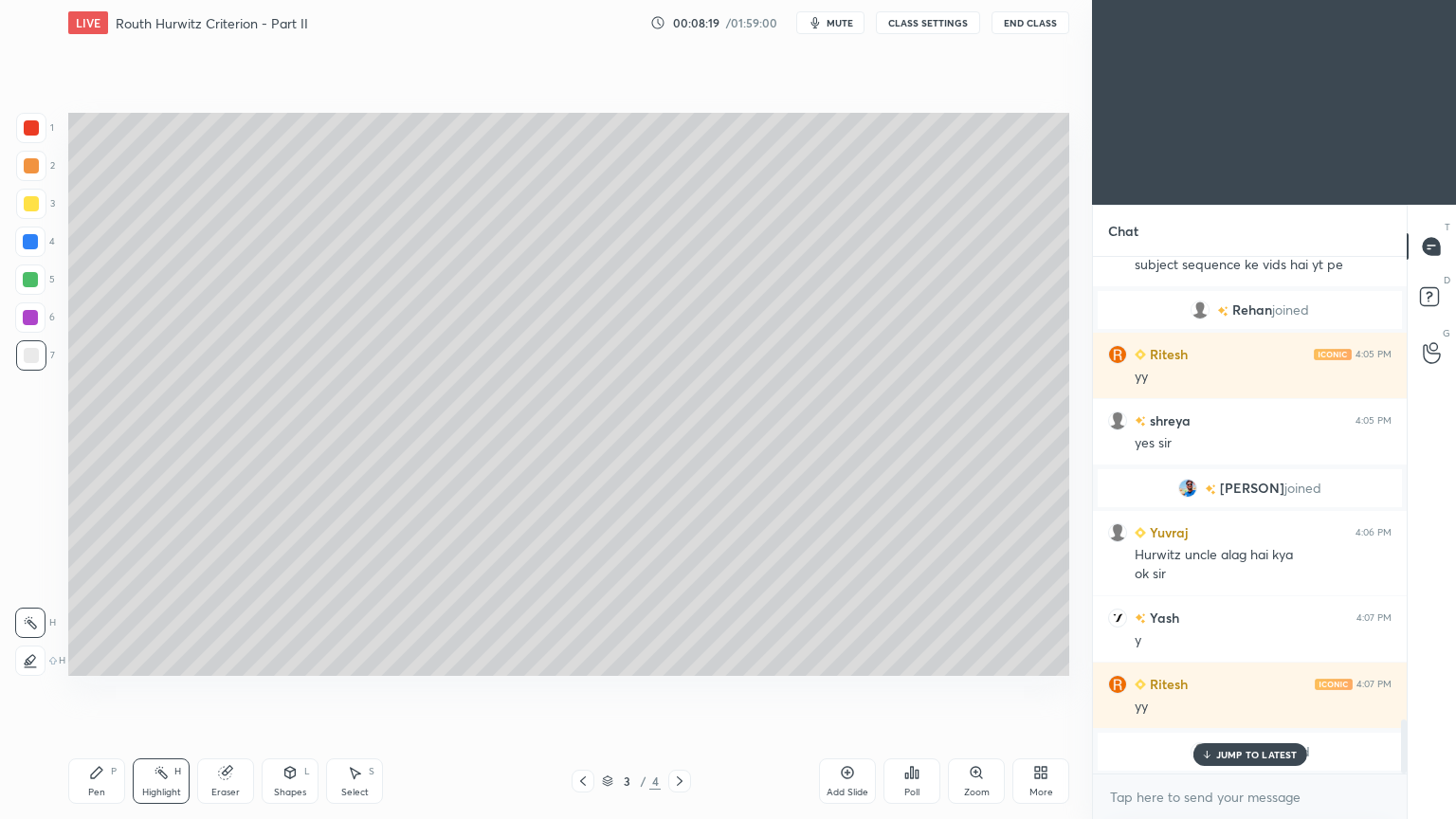 click 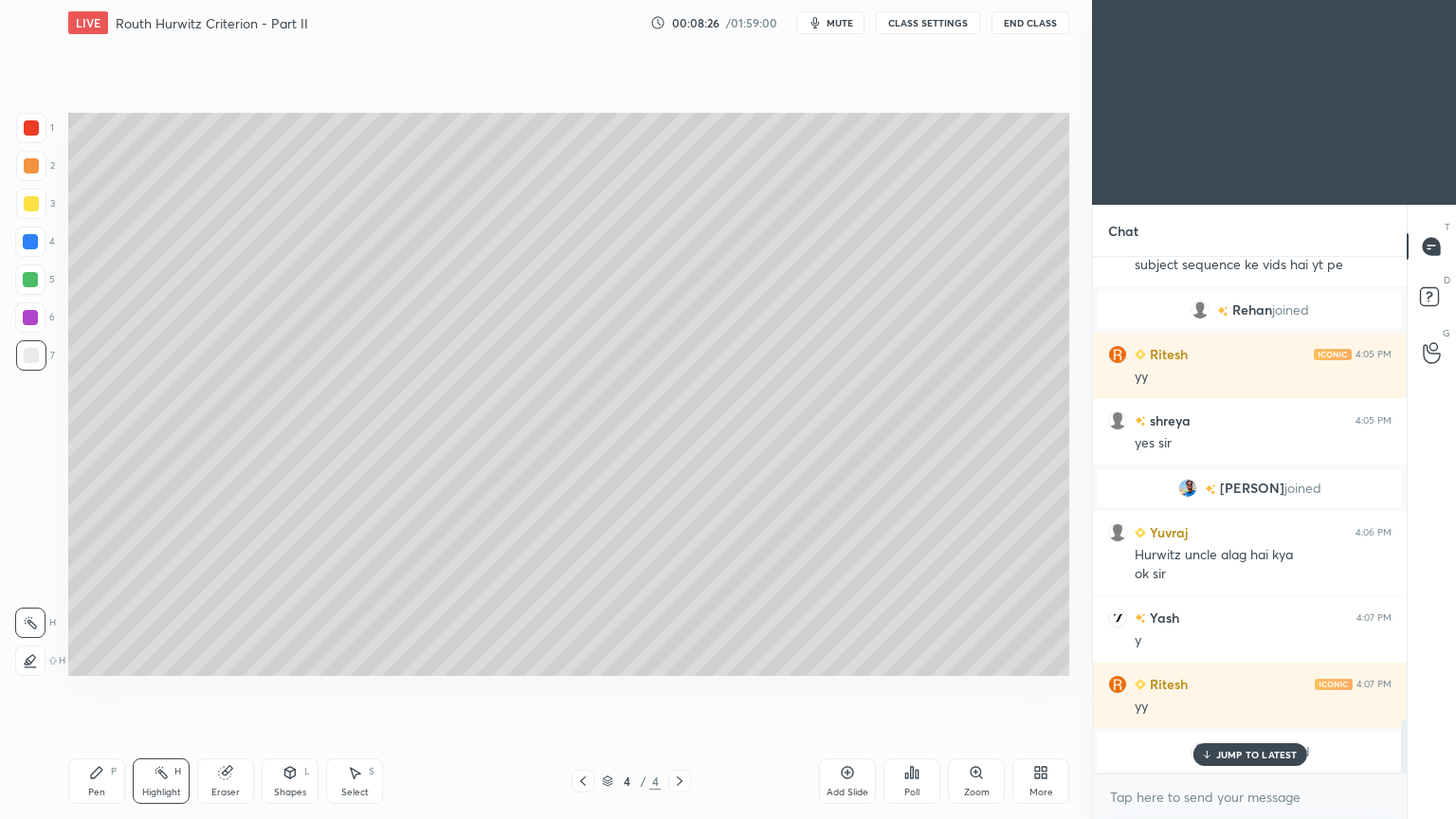 click on "JUMP TO LATEST" at bounding box center (1257, 755) 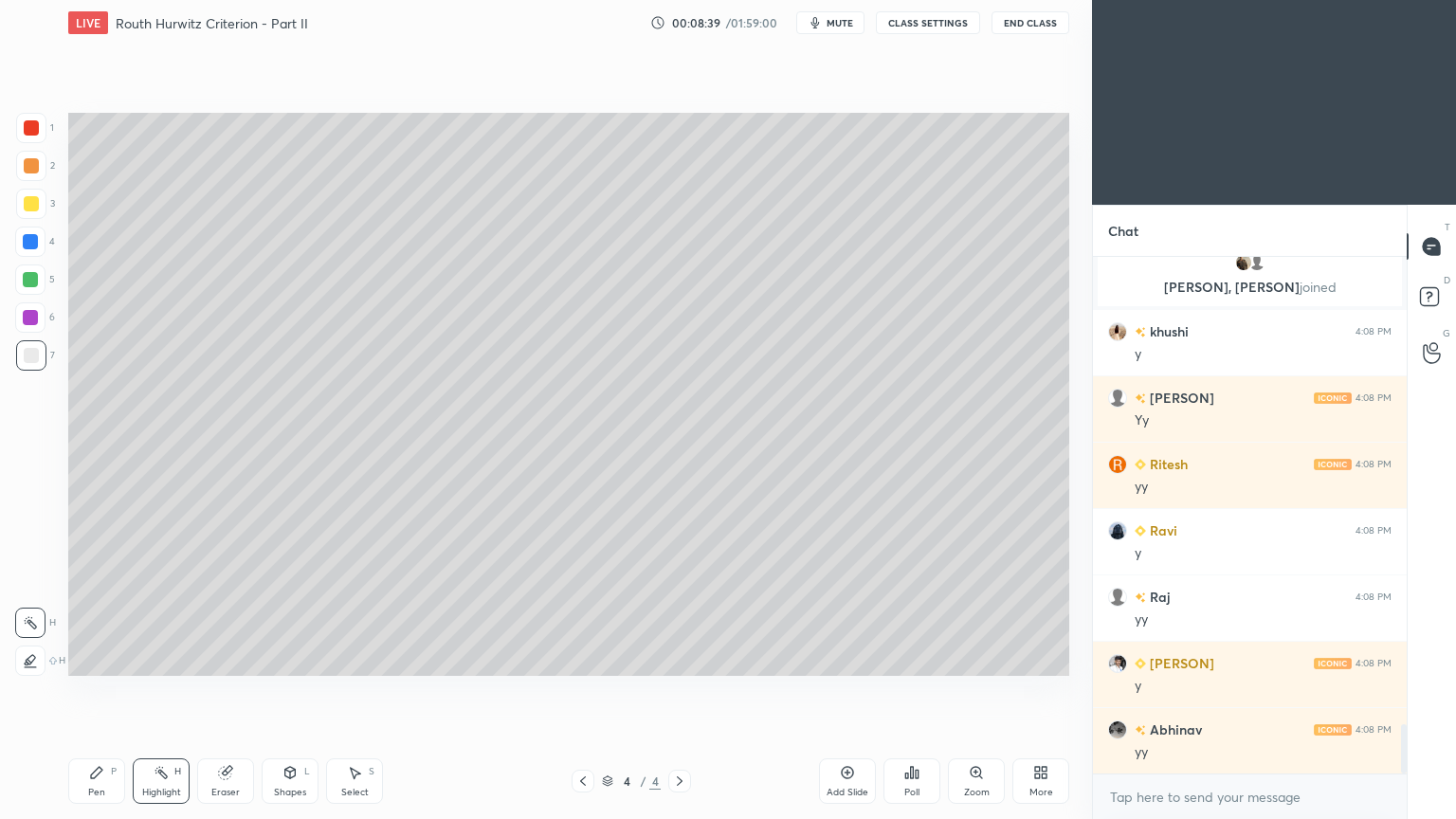 scroll, scrollTop: 4883, scrollLeft: 0, axis: vertical 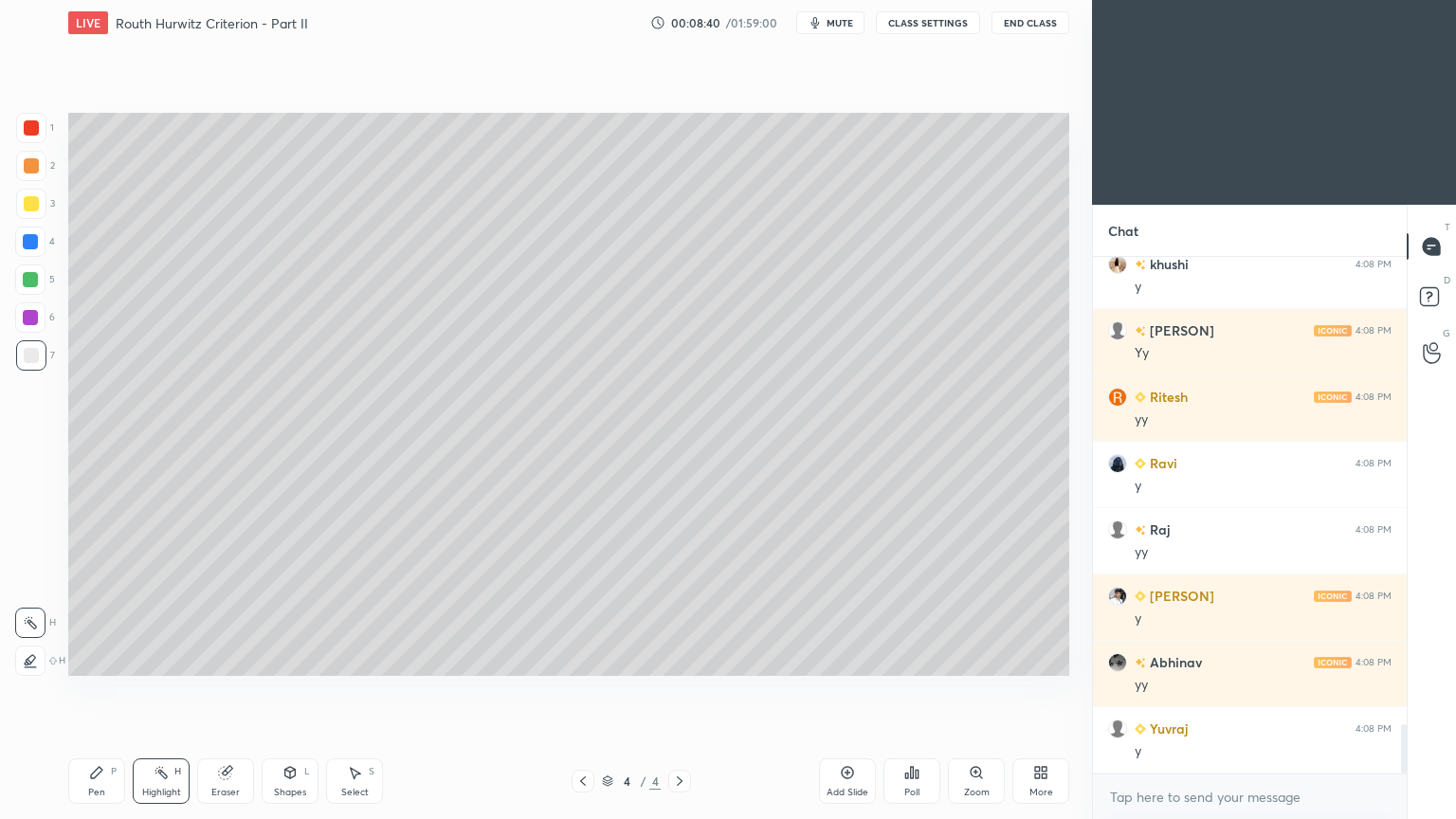 click 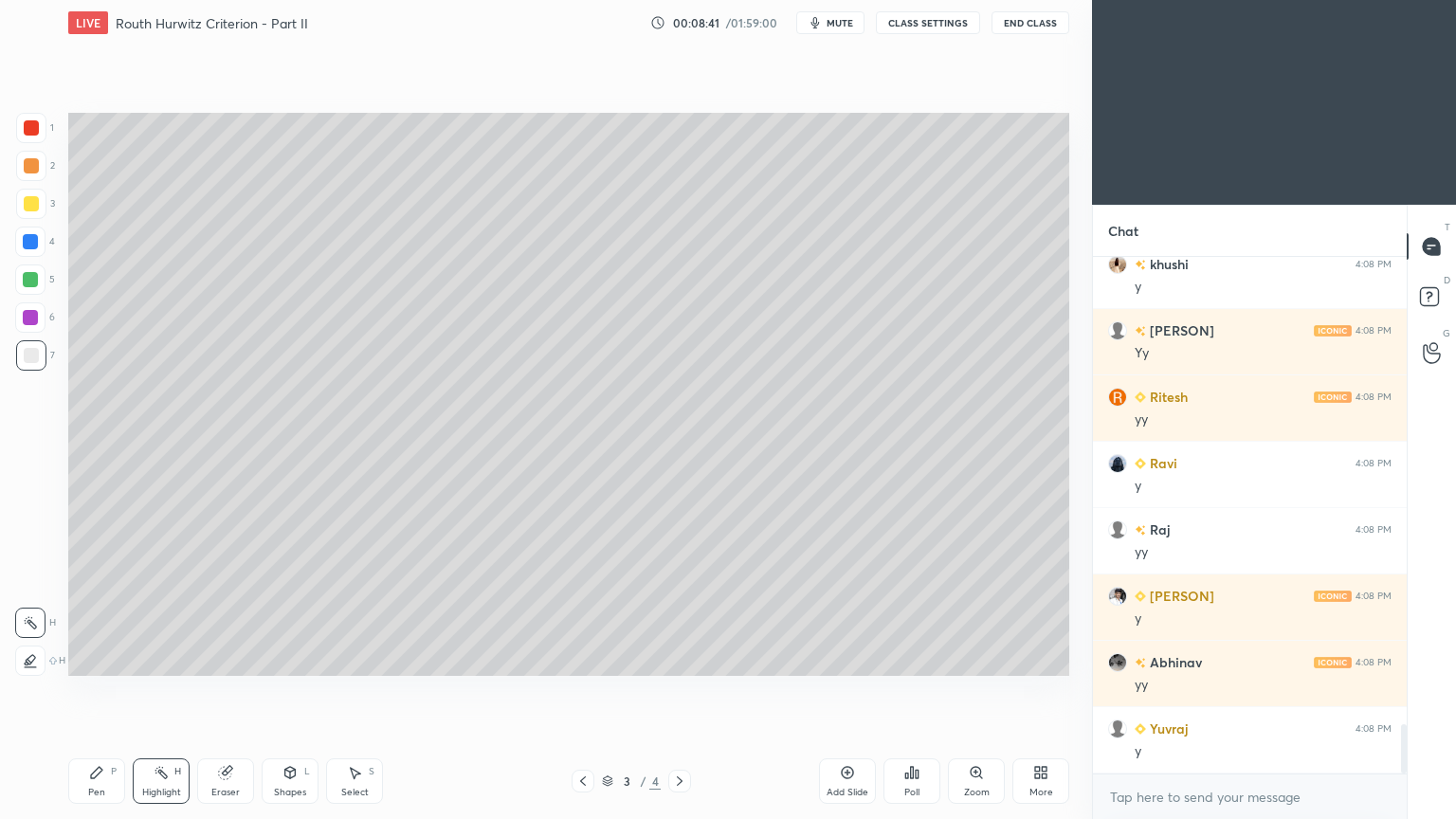 click on "Pen P" at bounding box center [97, 781] 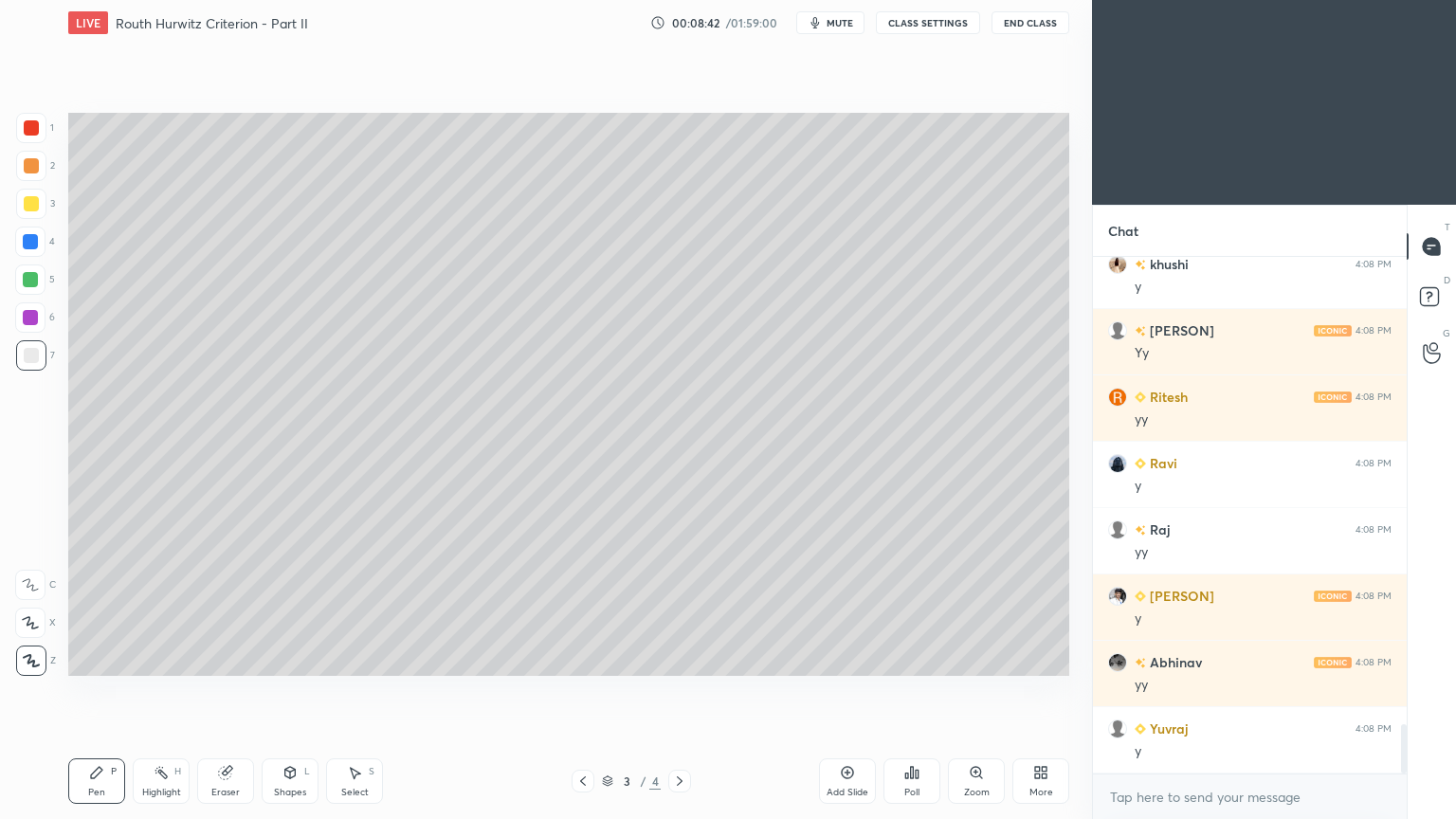 click at bounding box center (31, 166) 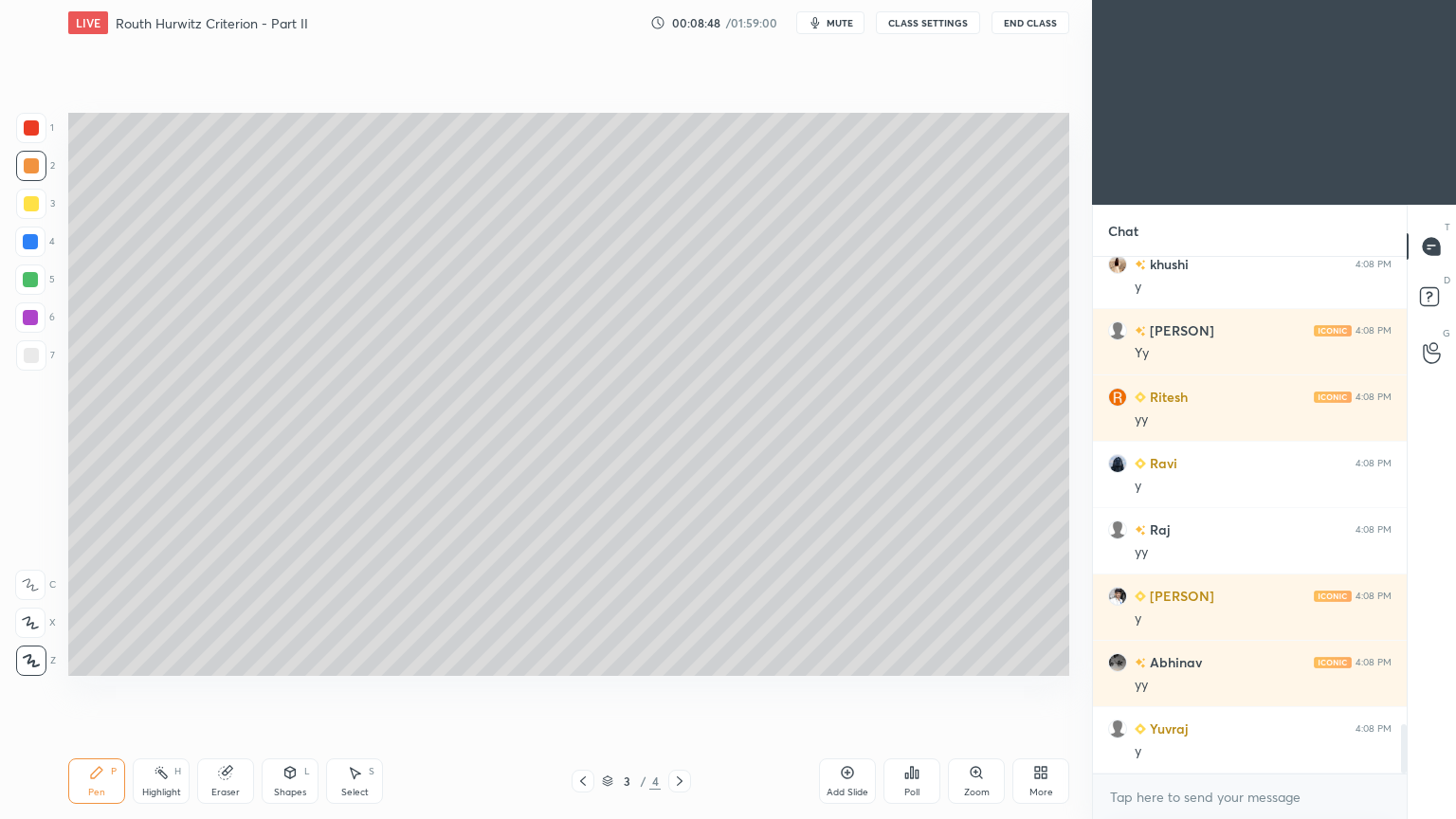 click at bounding box center (31, 204) 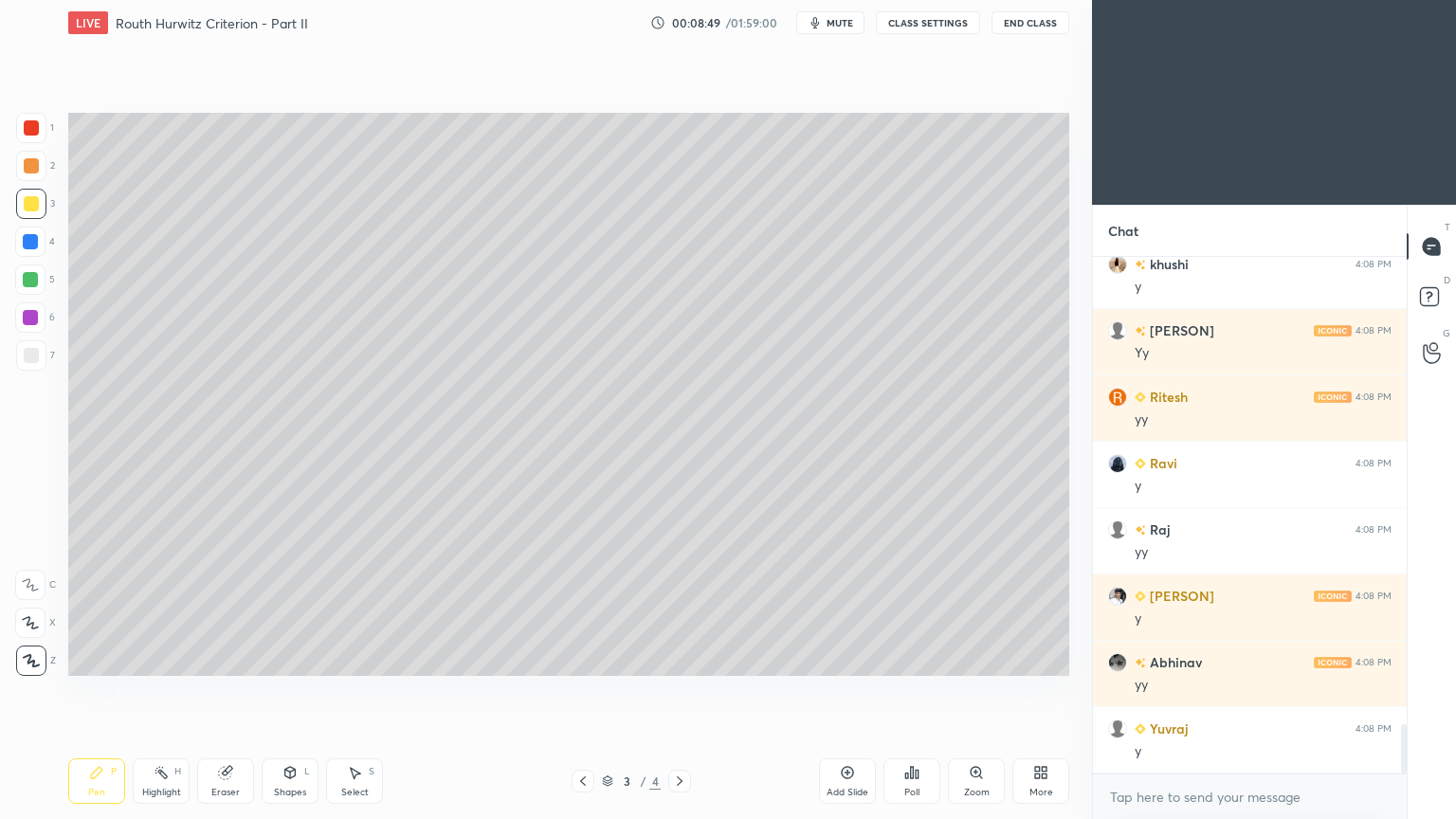 click at bounding box center [30, 242] 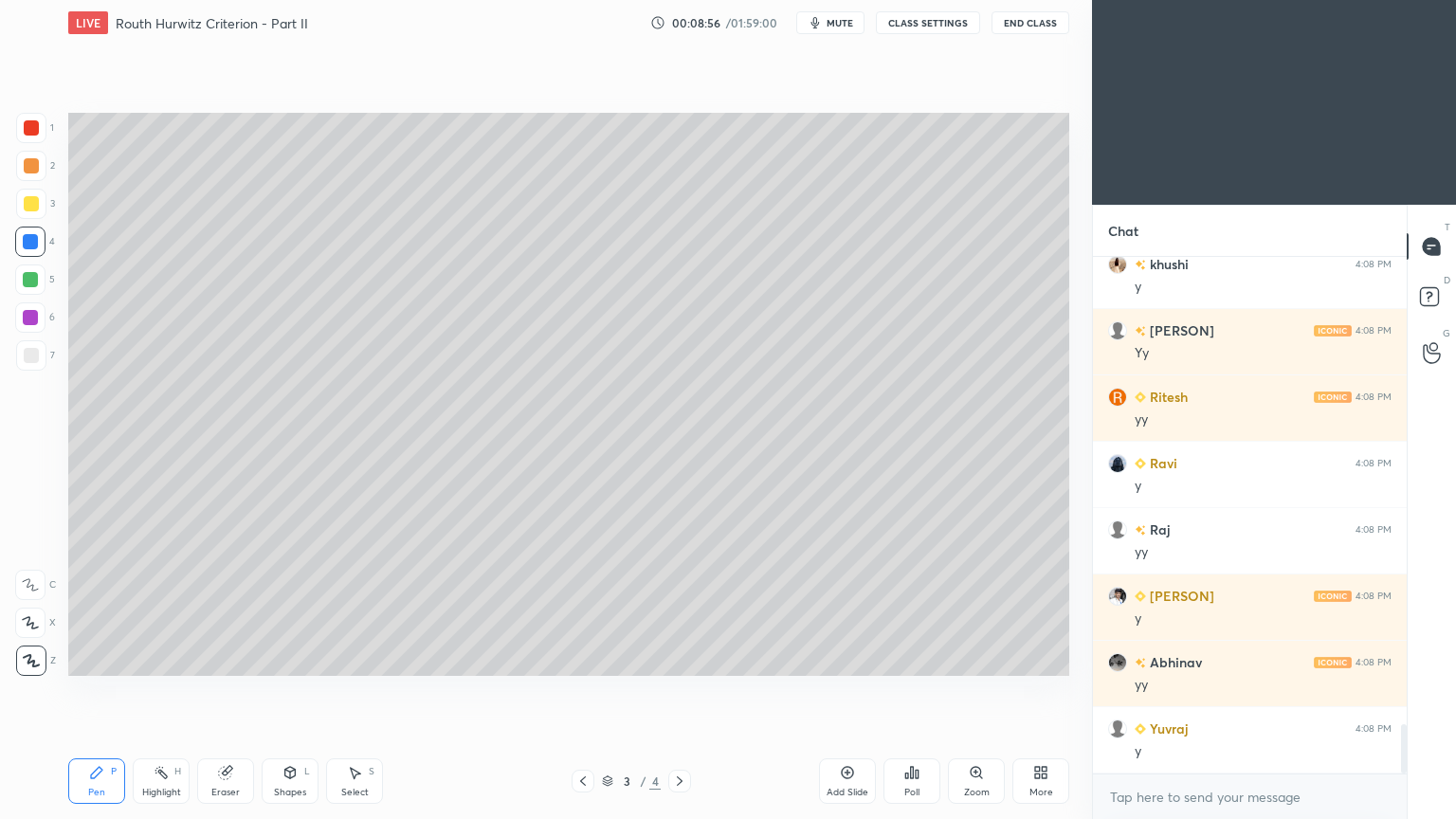 click at bounding box center [31, 355] 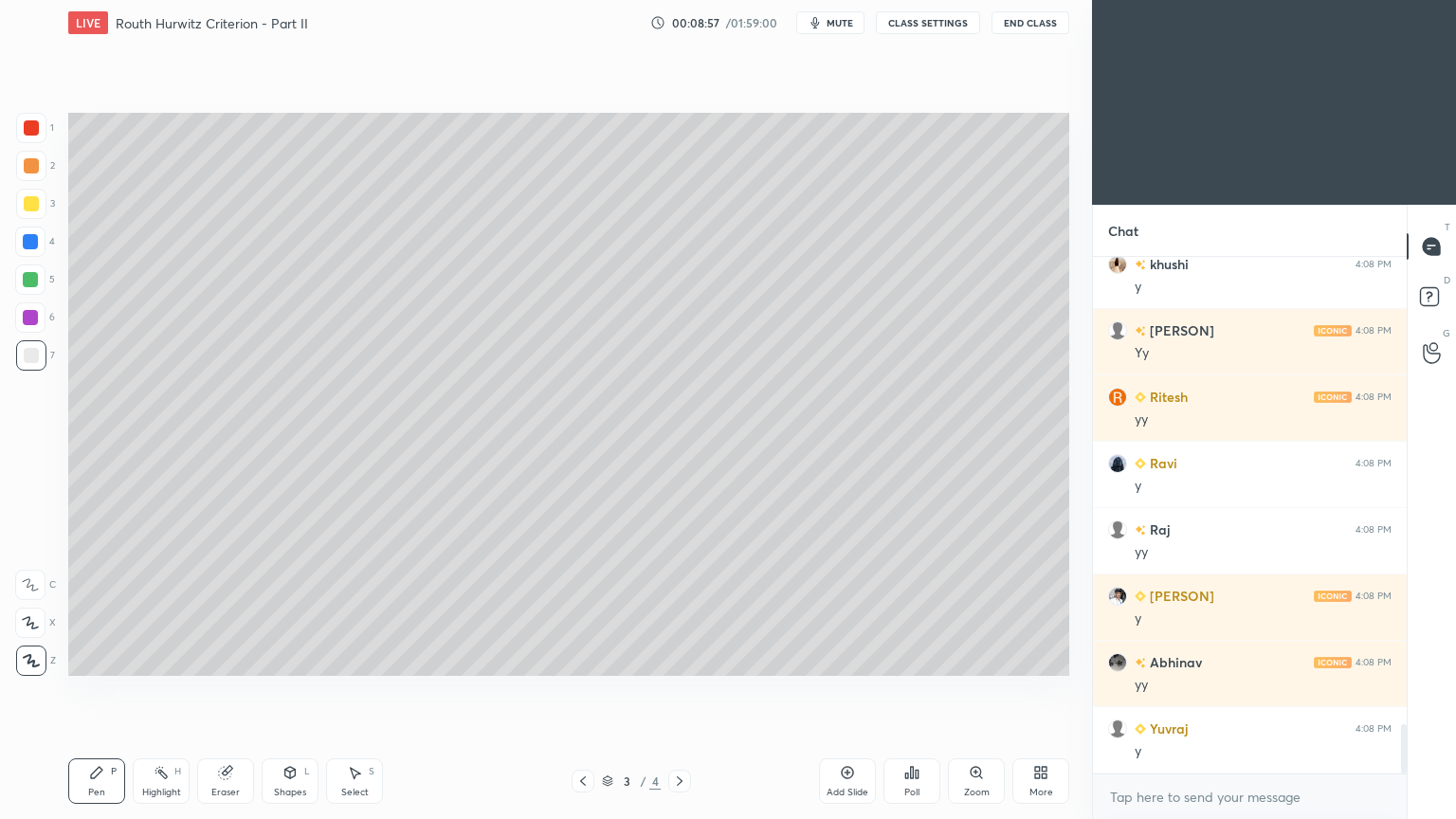 click 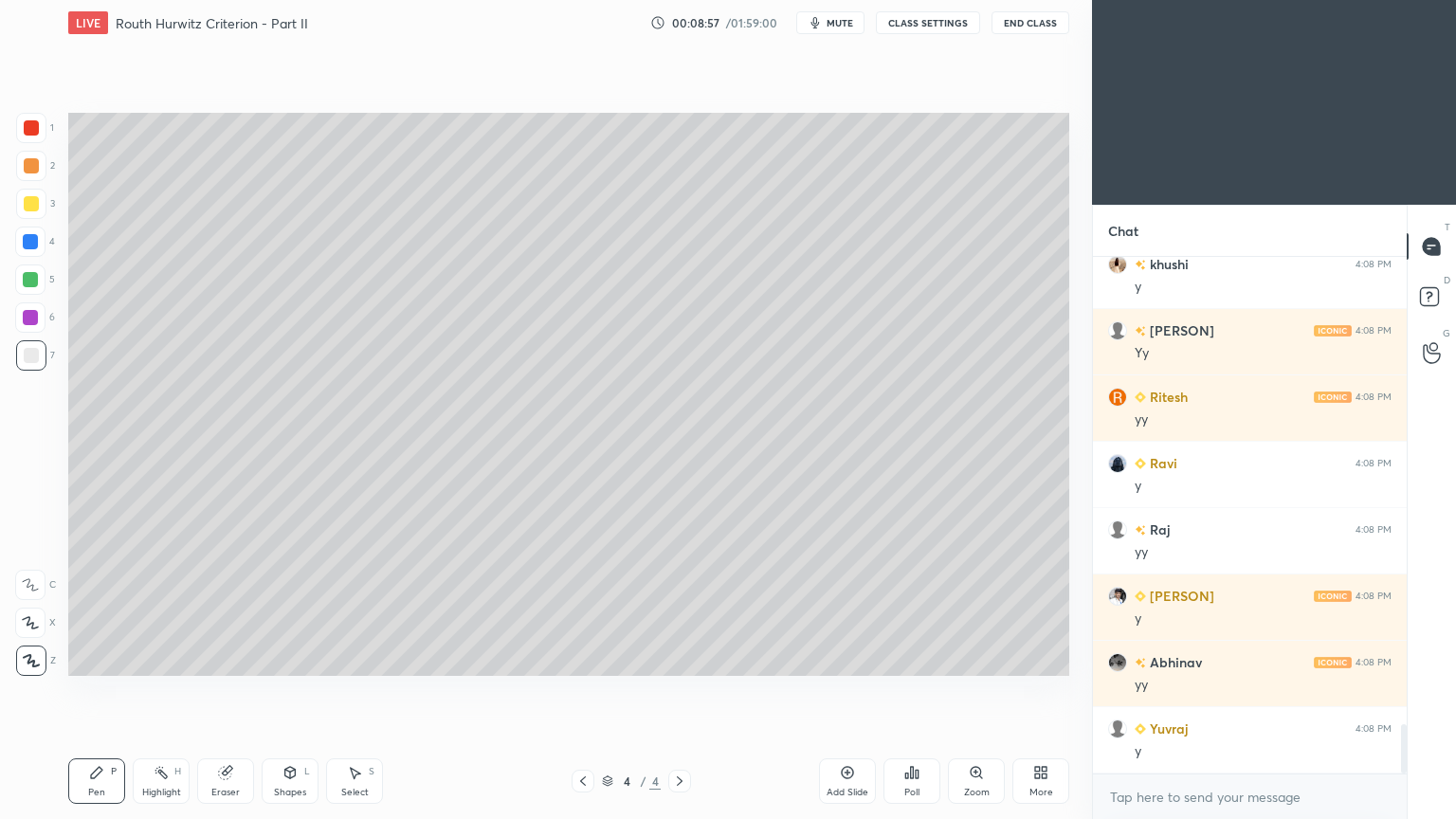 scroll, scrollTop: 4948, scrollLeft: 0, axis: vertical 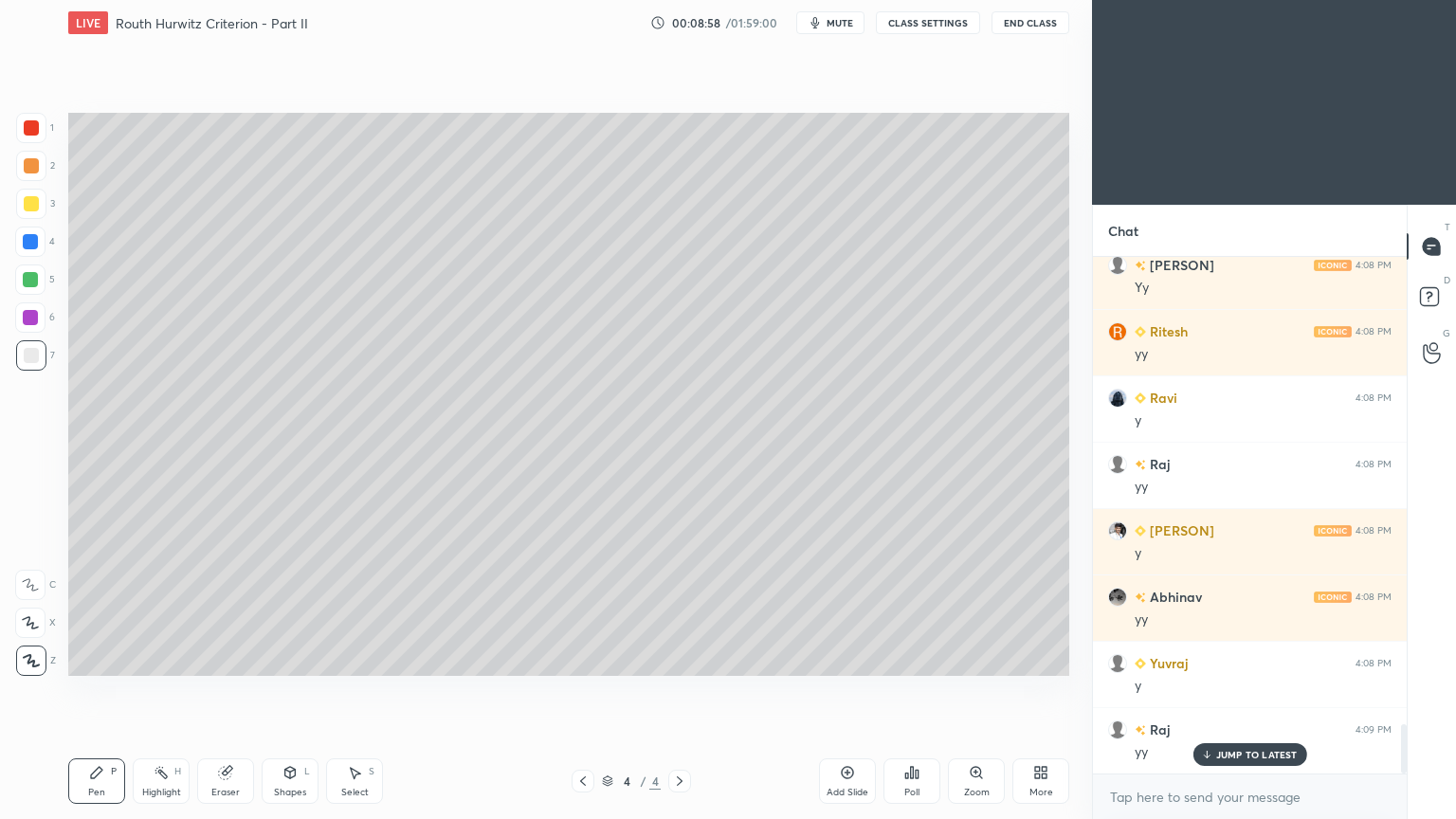 click at bounding box center [31, 166] 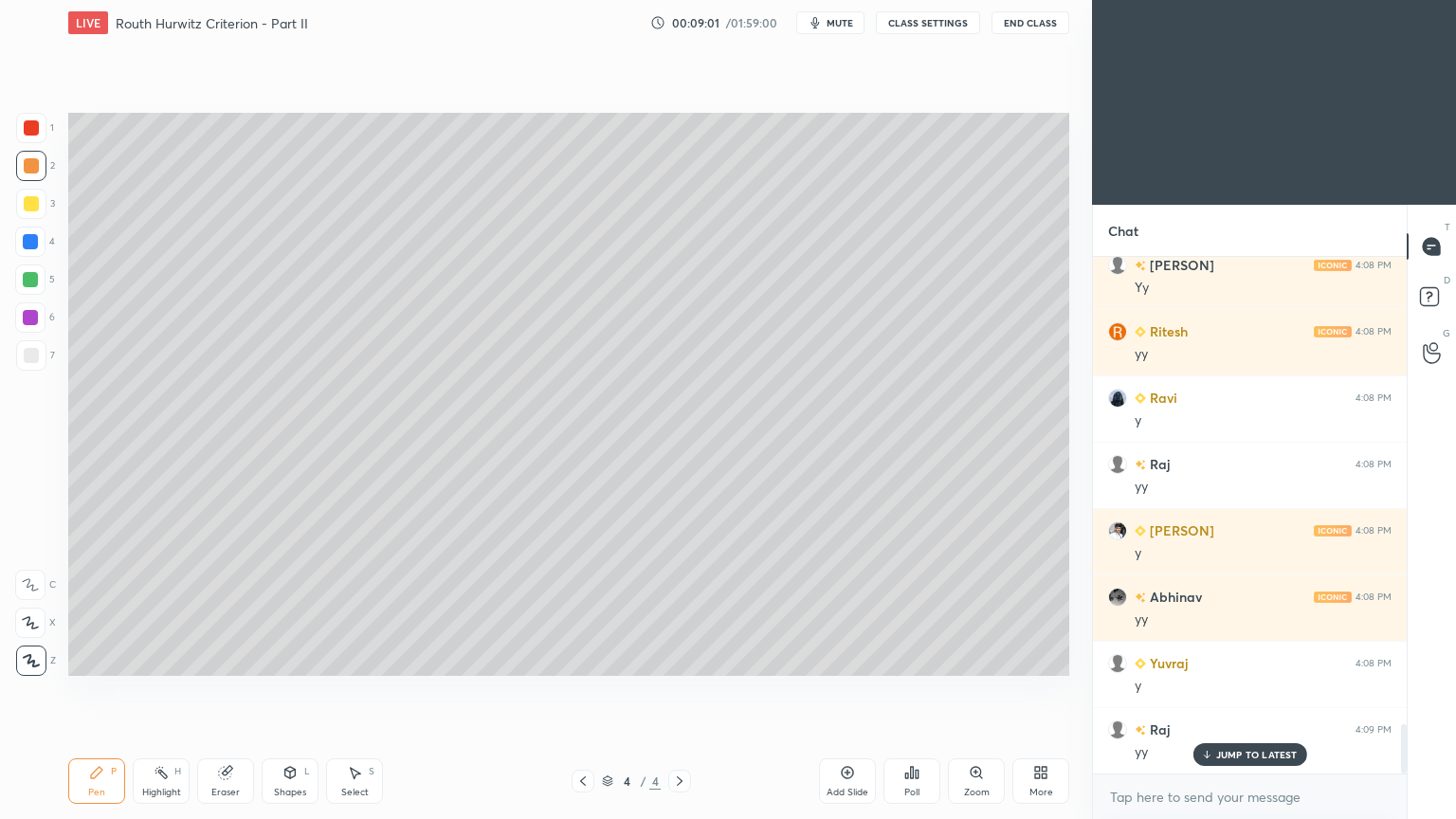 click at bounding box center [31, 355] 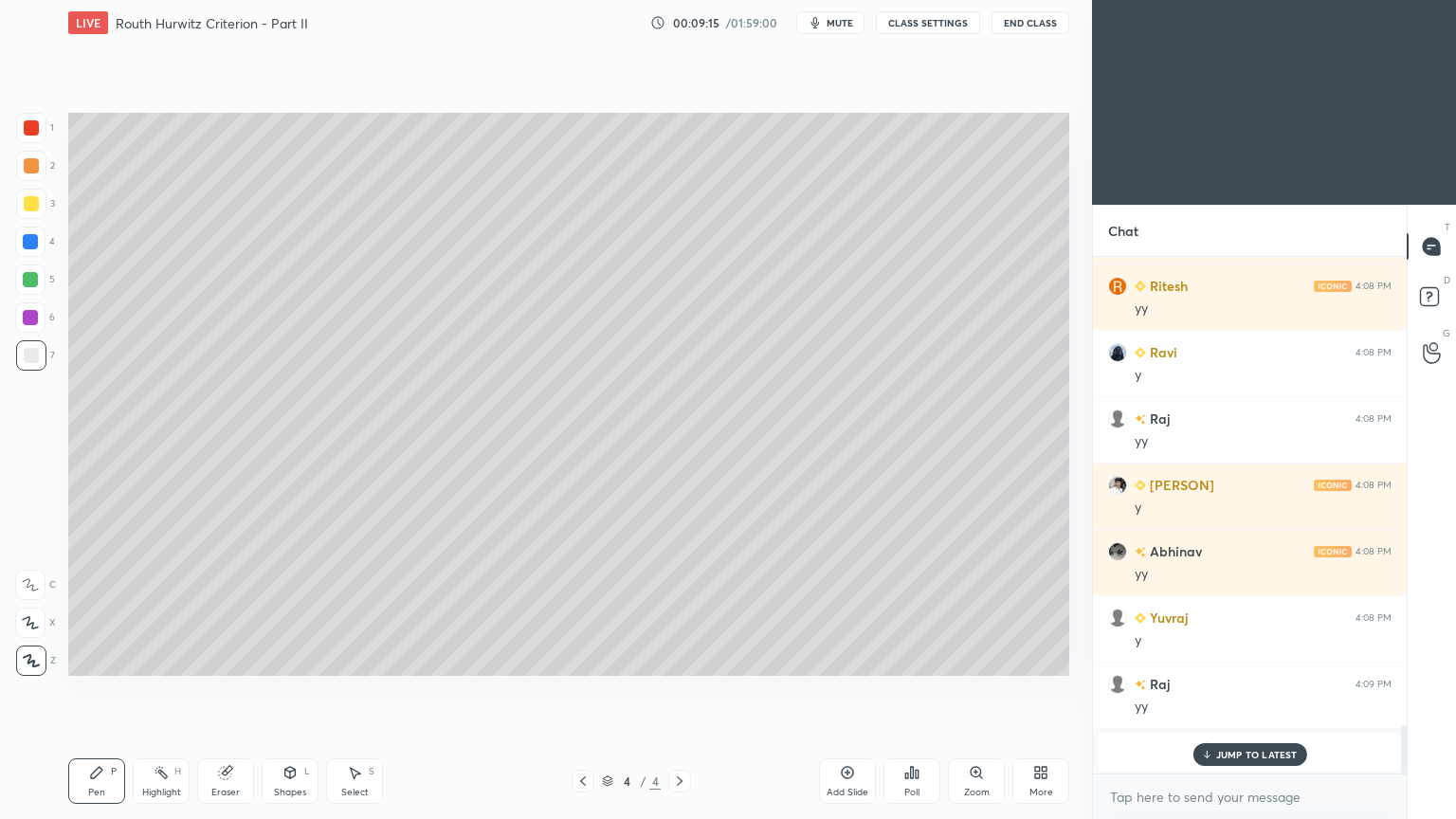 click 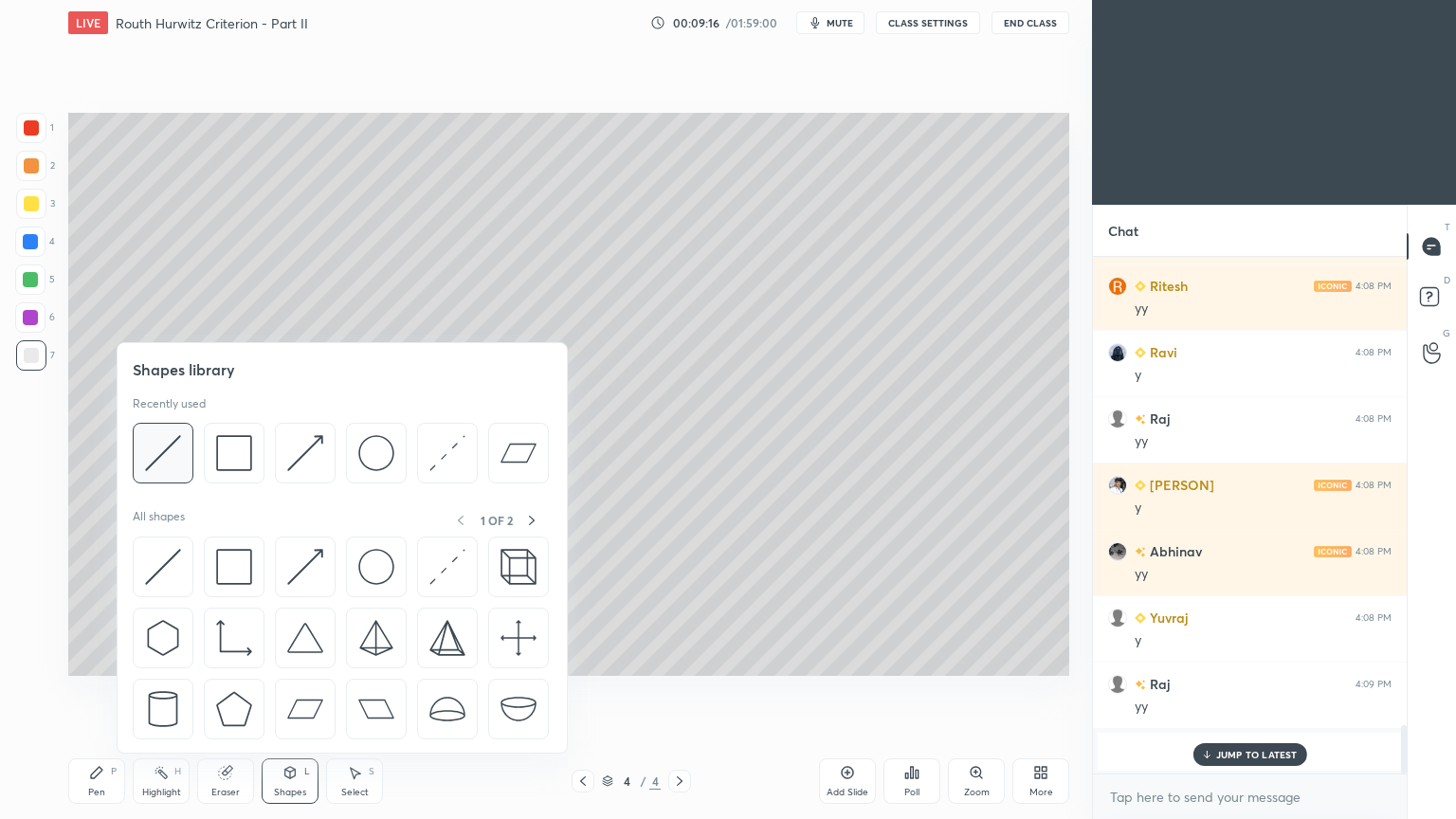 click at bounding box center (163, 453) 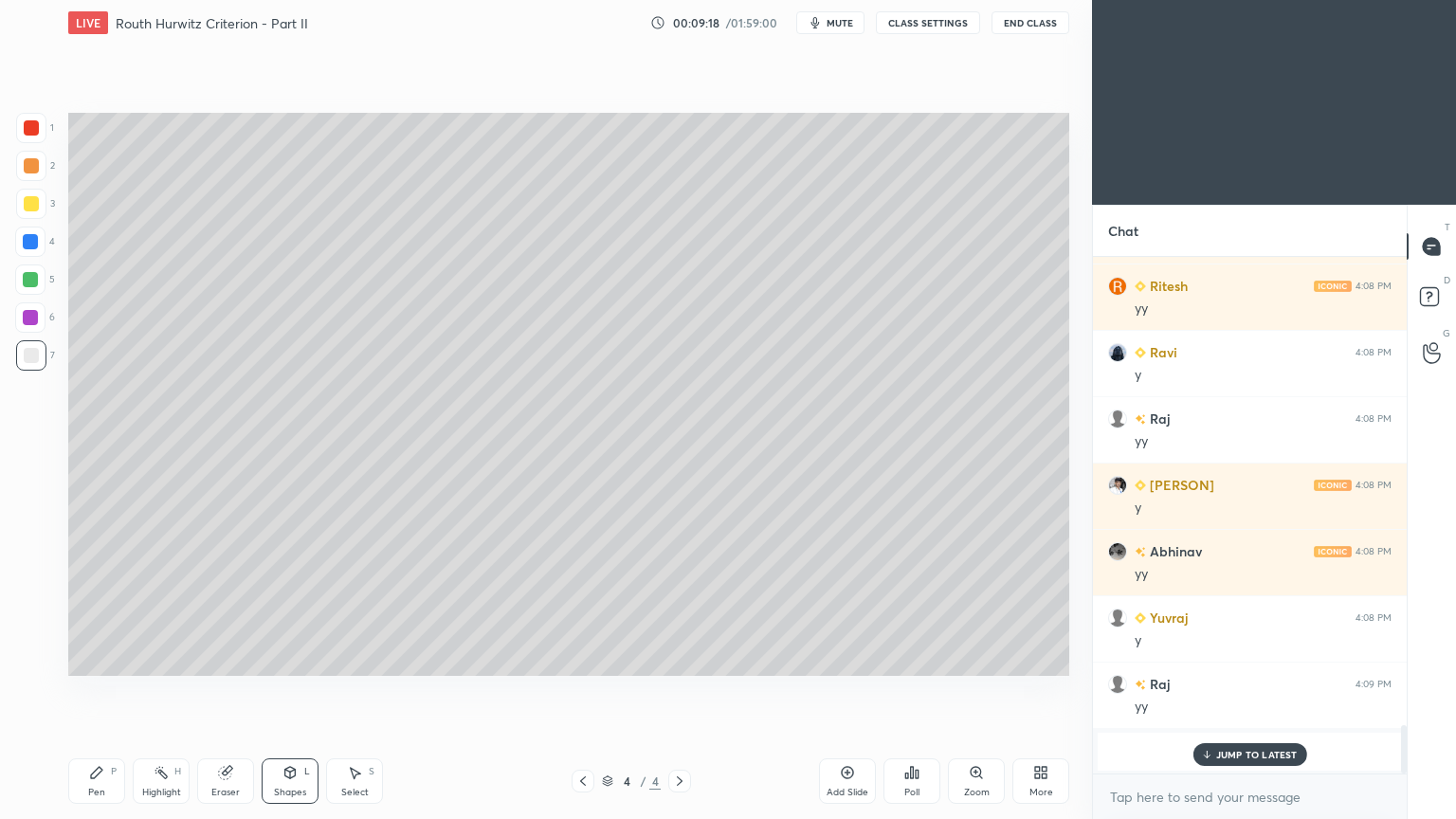 click on "Pen P" at bounding box center [97, 781] 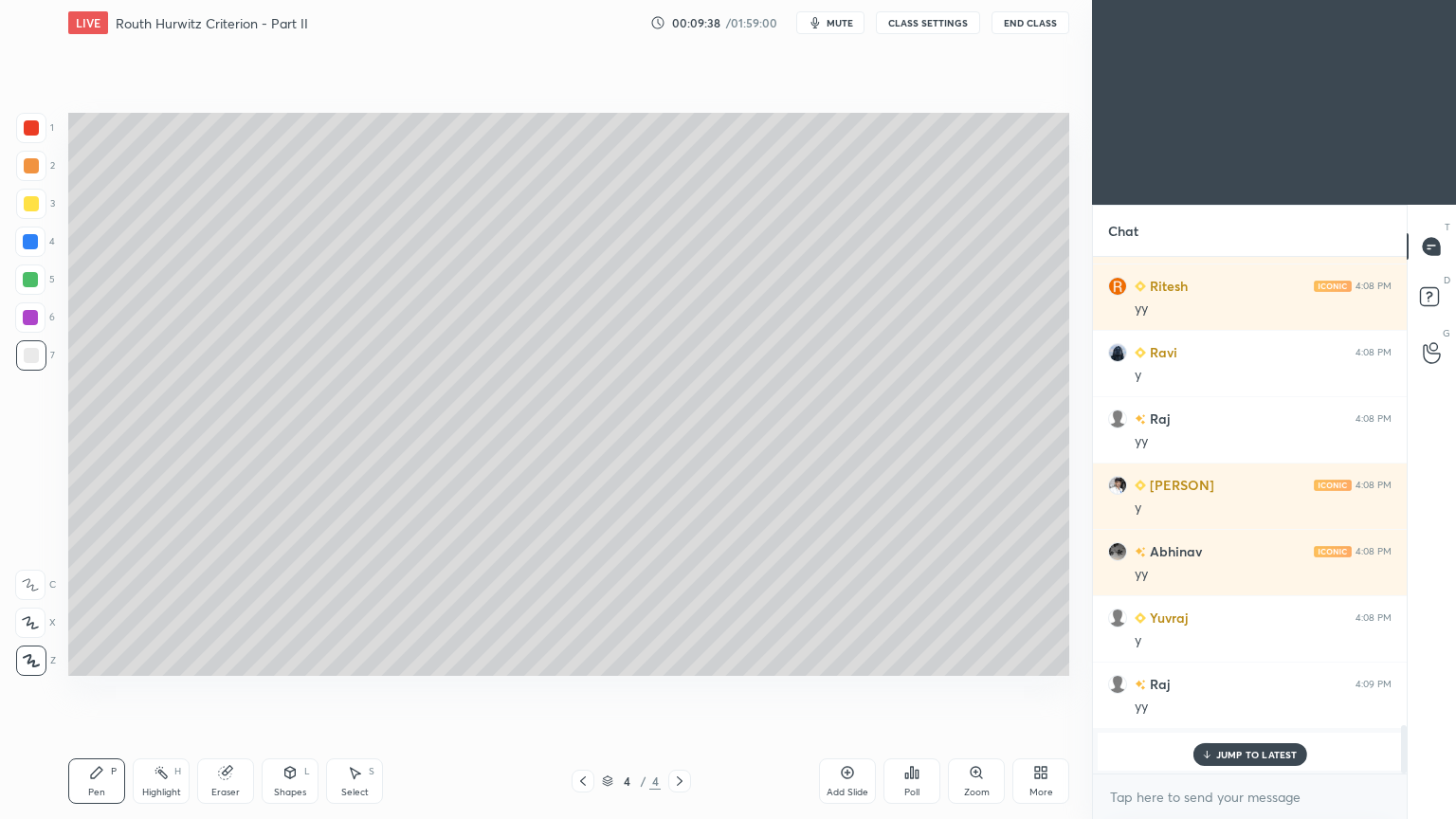 click on "Shapes" at bounding box center [290, 792] 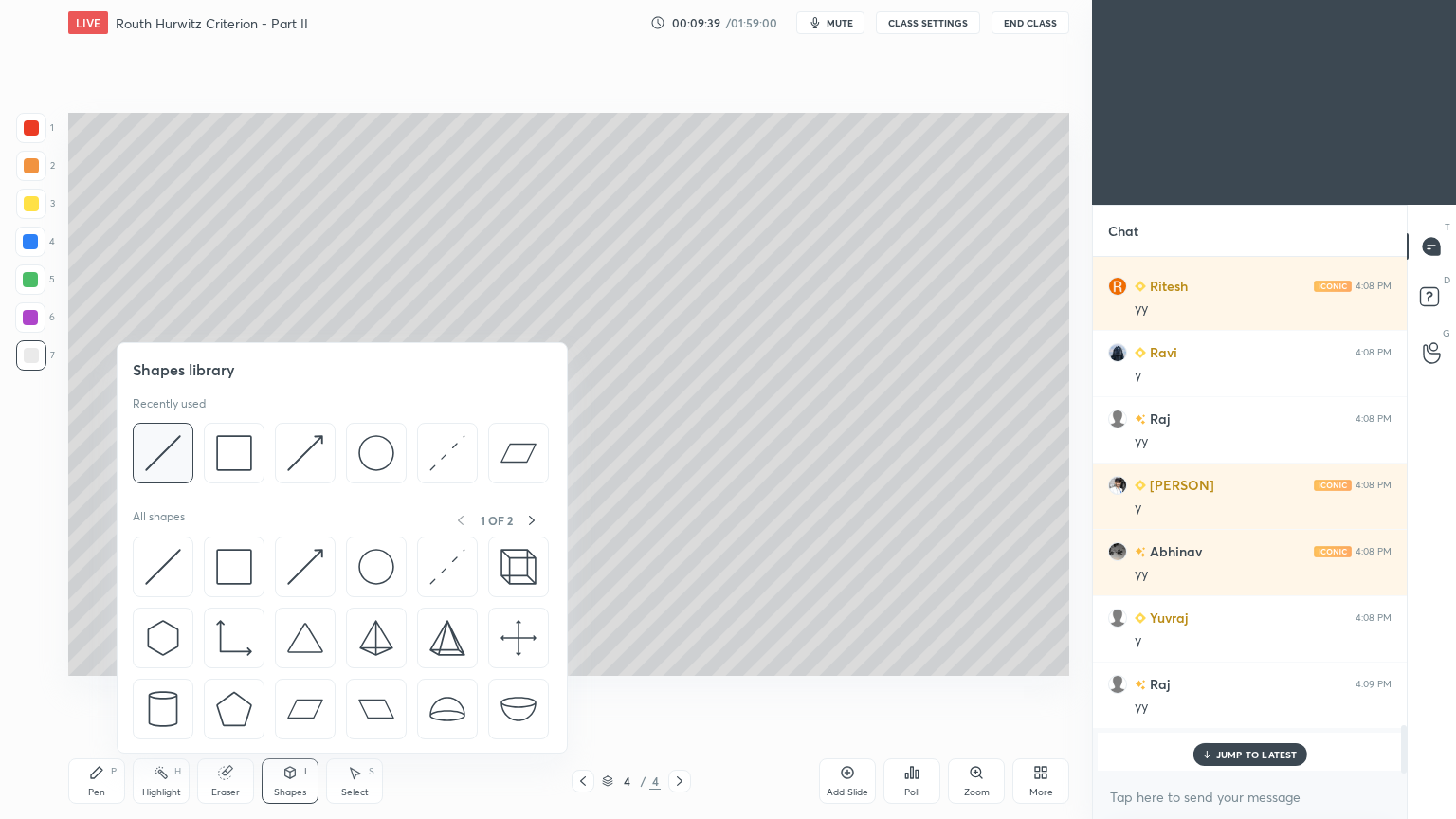 click at bounding box center [163, 453] 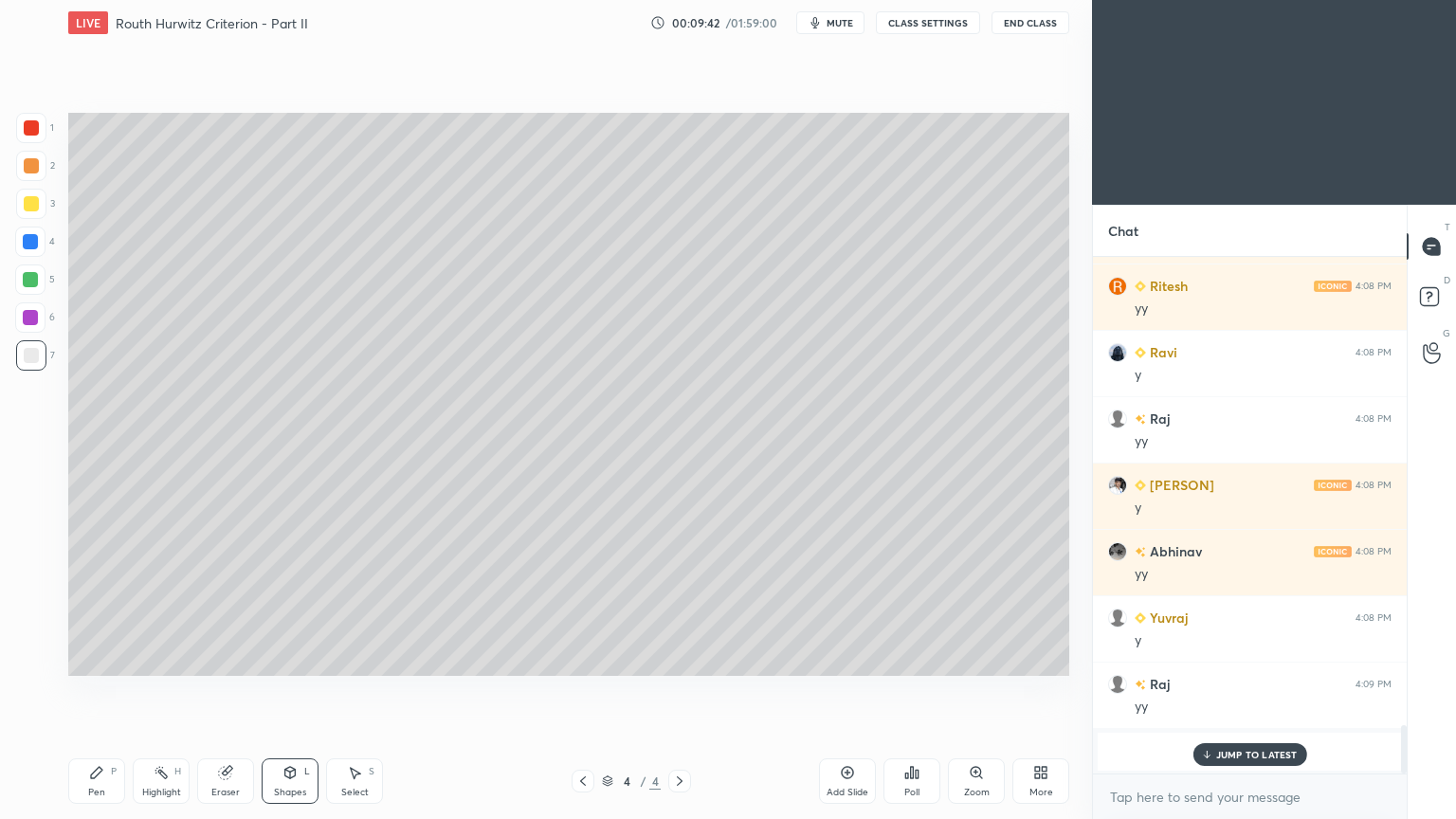 click on "Pen P" at bounding box center [97, 781] 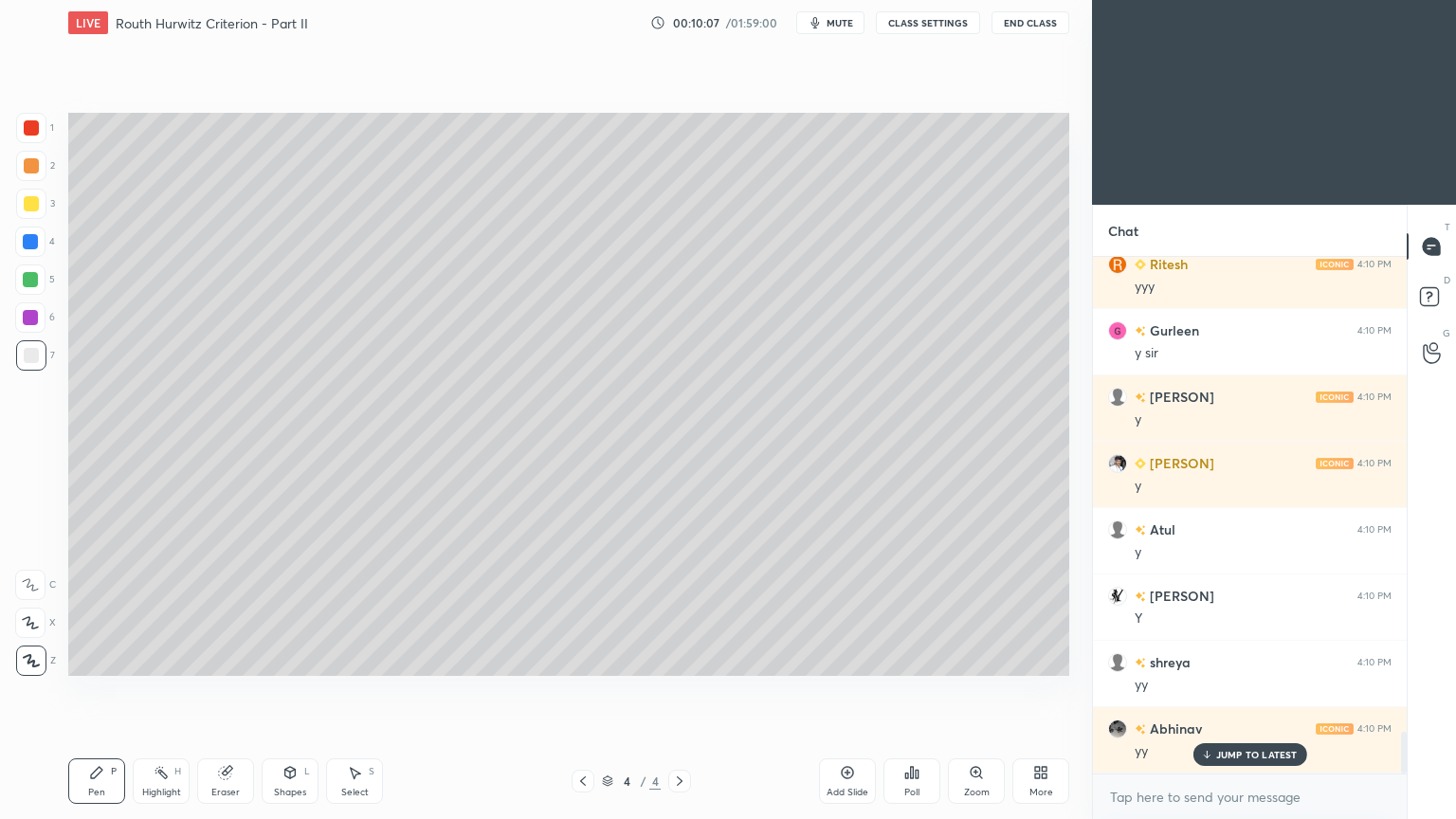 scroll, scrollTop: 5923, scrollLeft: 0, axis: vertical 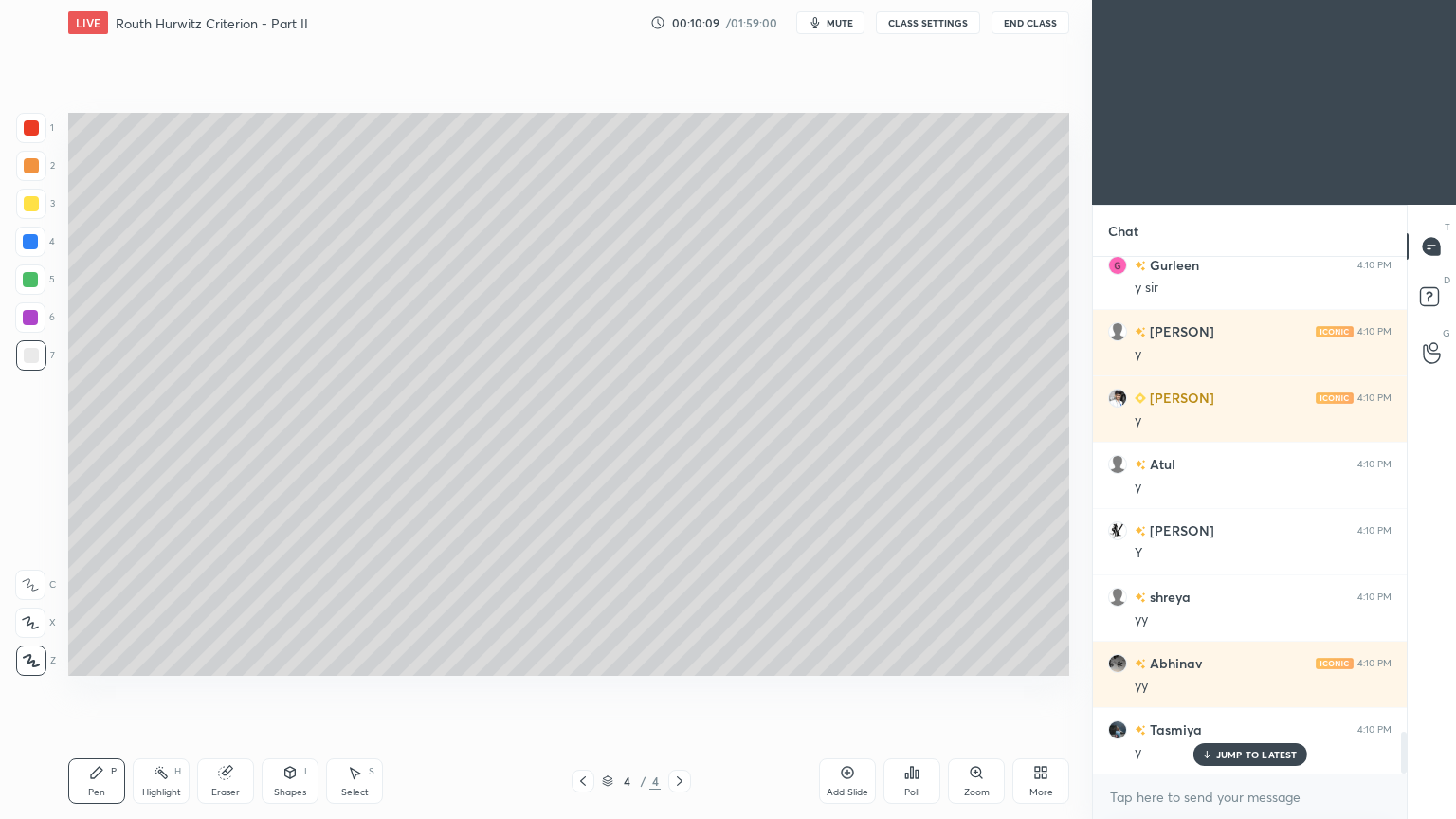 click at bounding box center [31, 166] 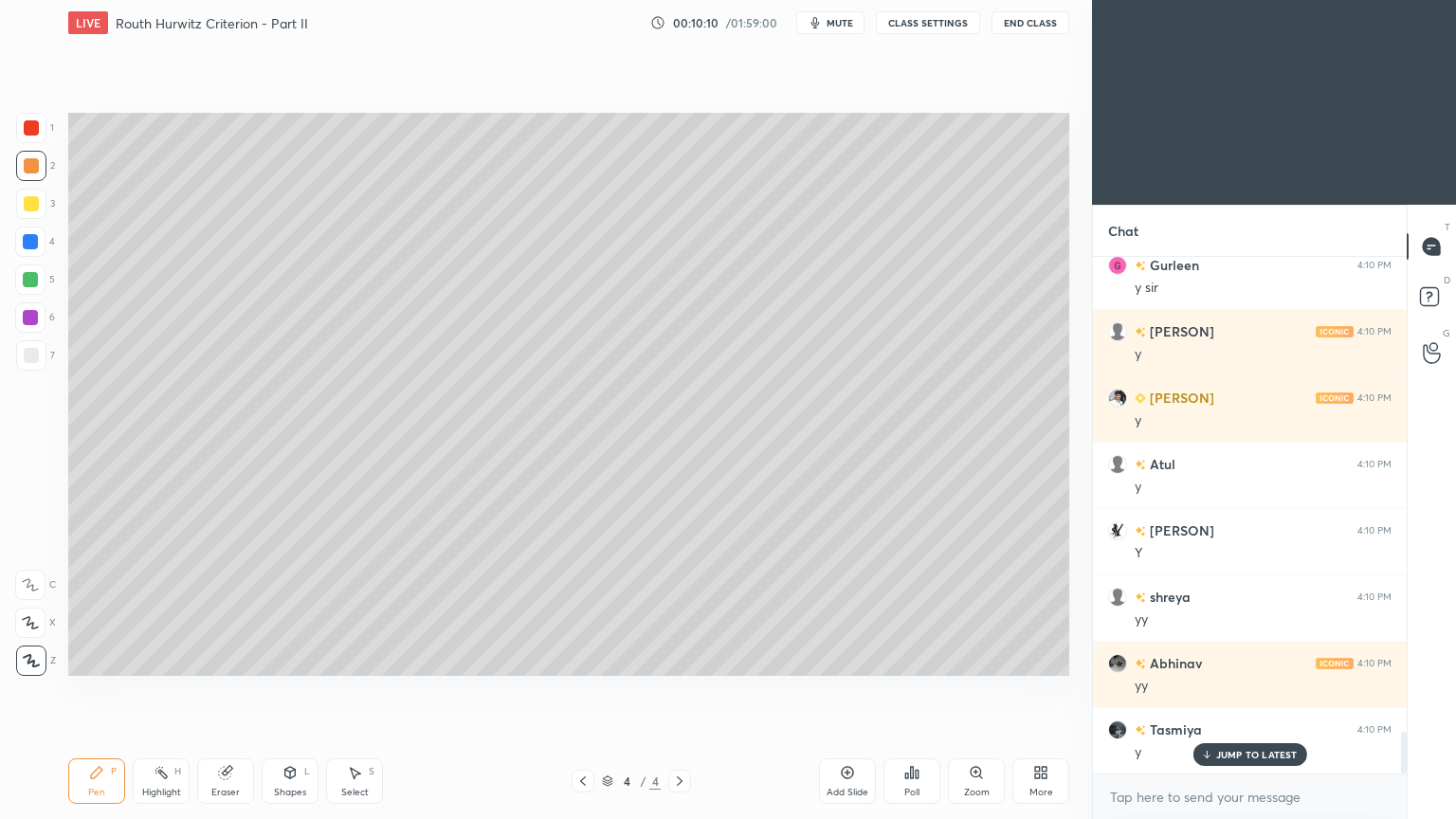 scroll, scrollTop: 5990, scrollLeft: 0, axis: vertical 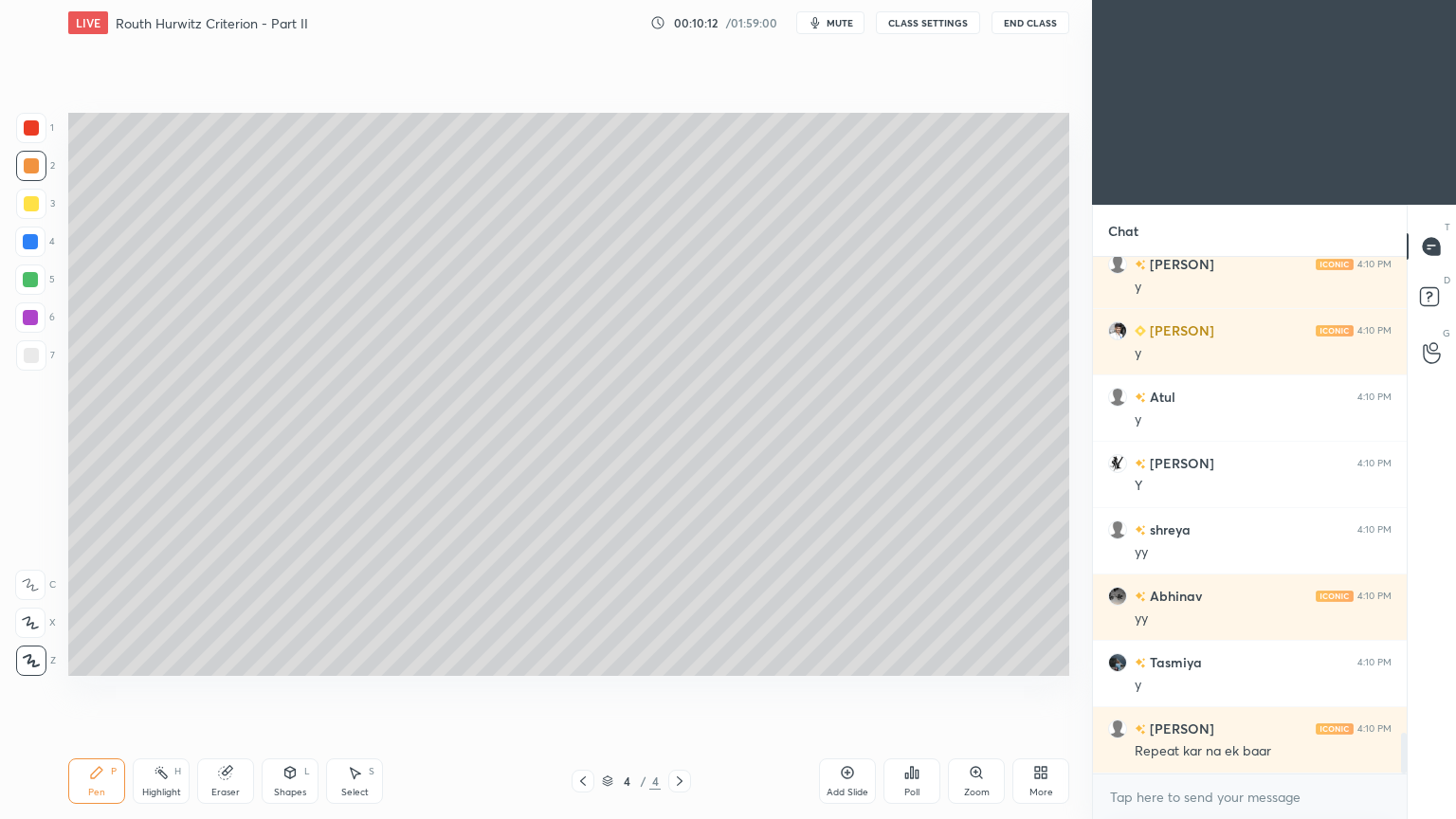 click at bounding box center [31, 355] 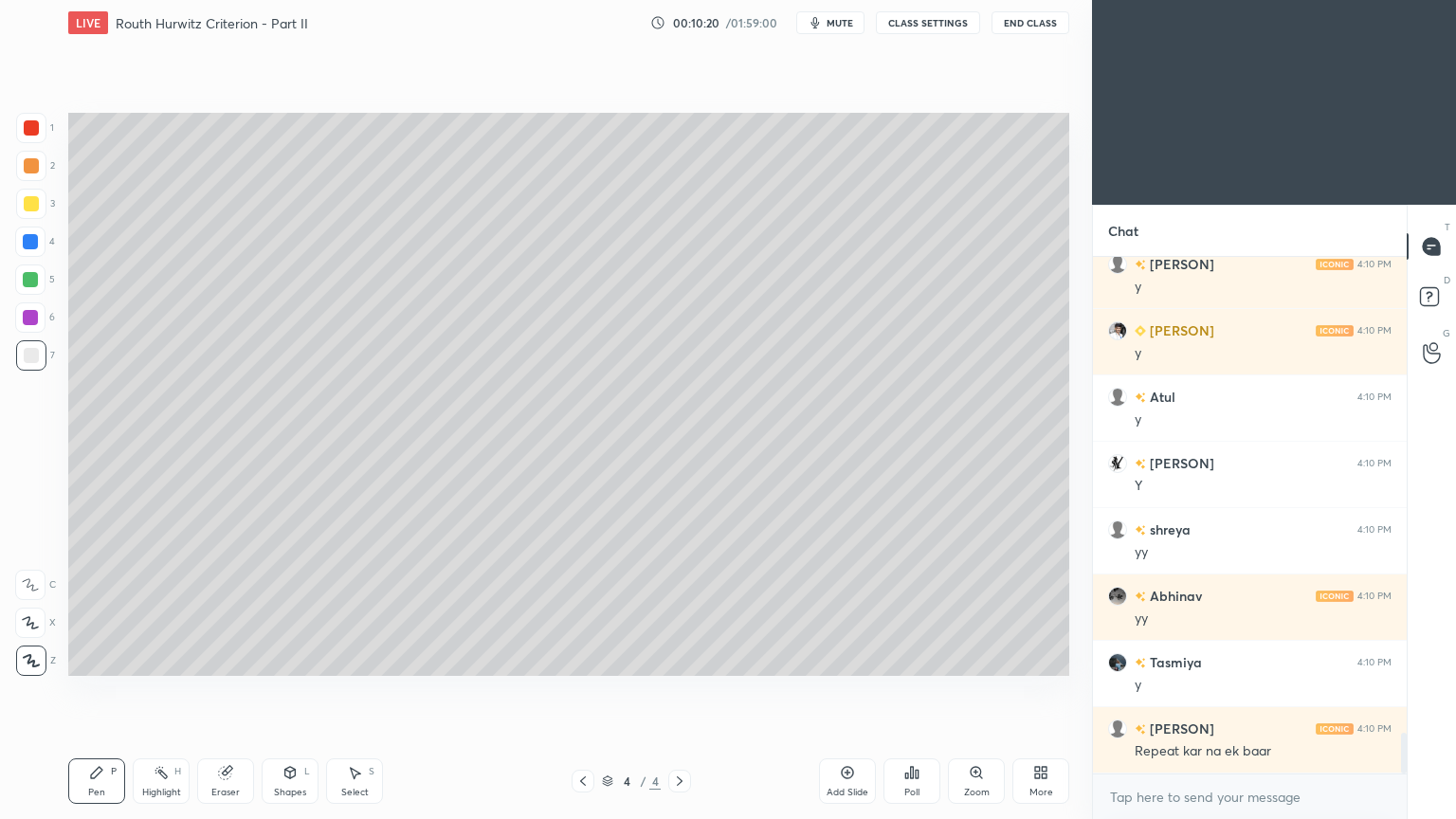scroll, scrollTop: 6035, scrollLeft: 0, axis: vertical 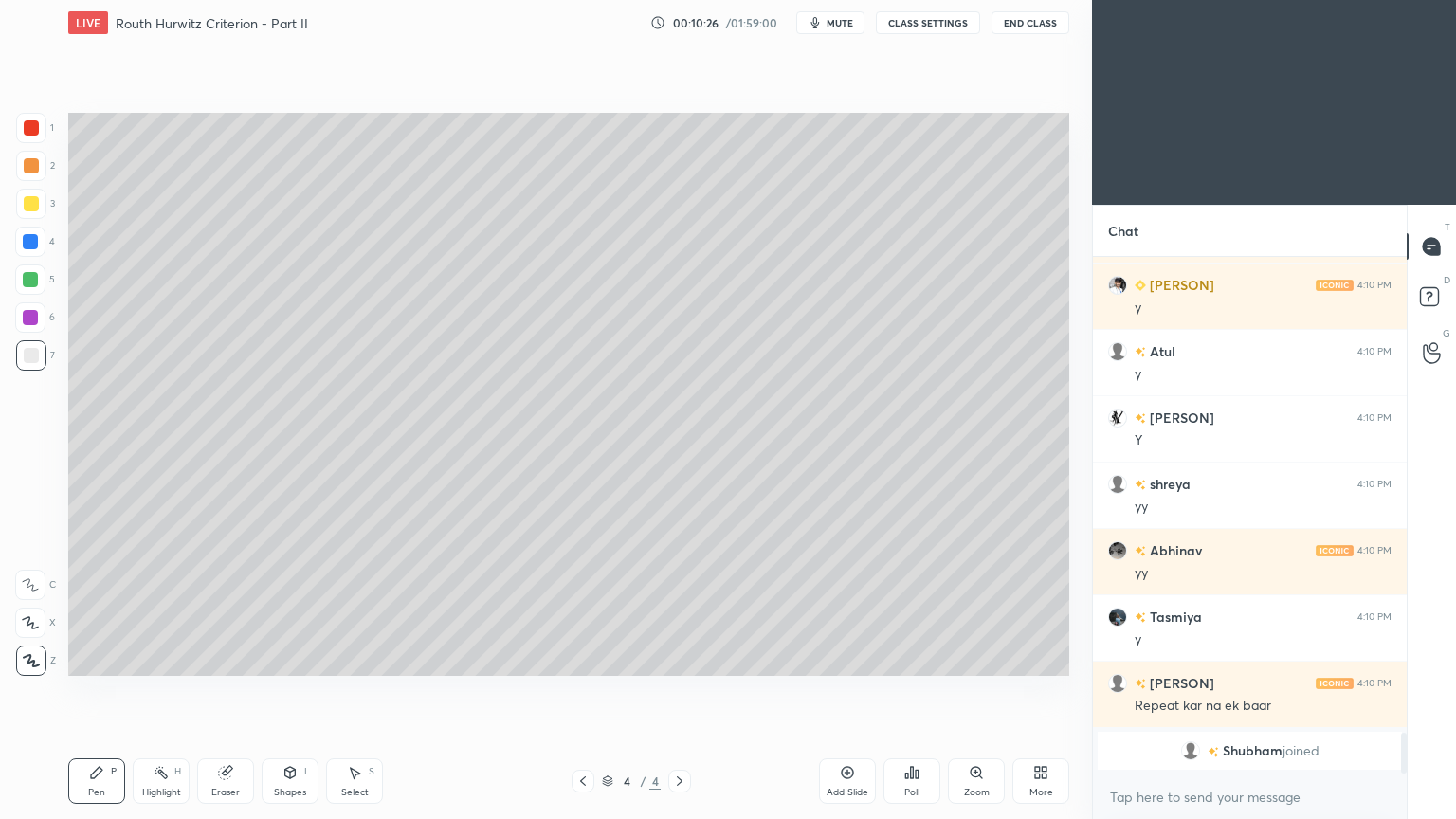 click on "Shapes L" at bounding box center (290, 781) 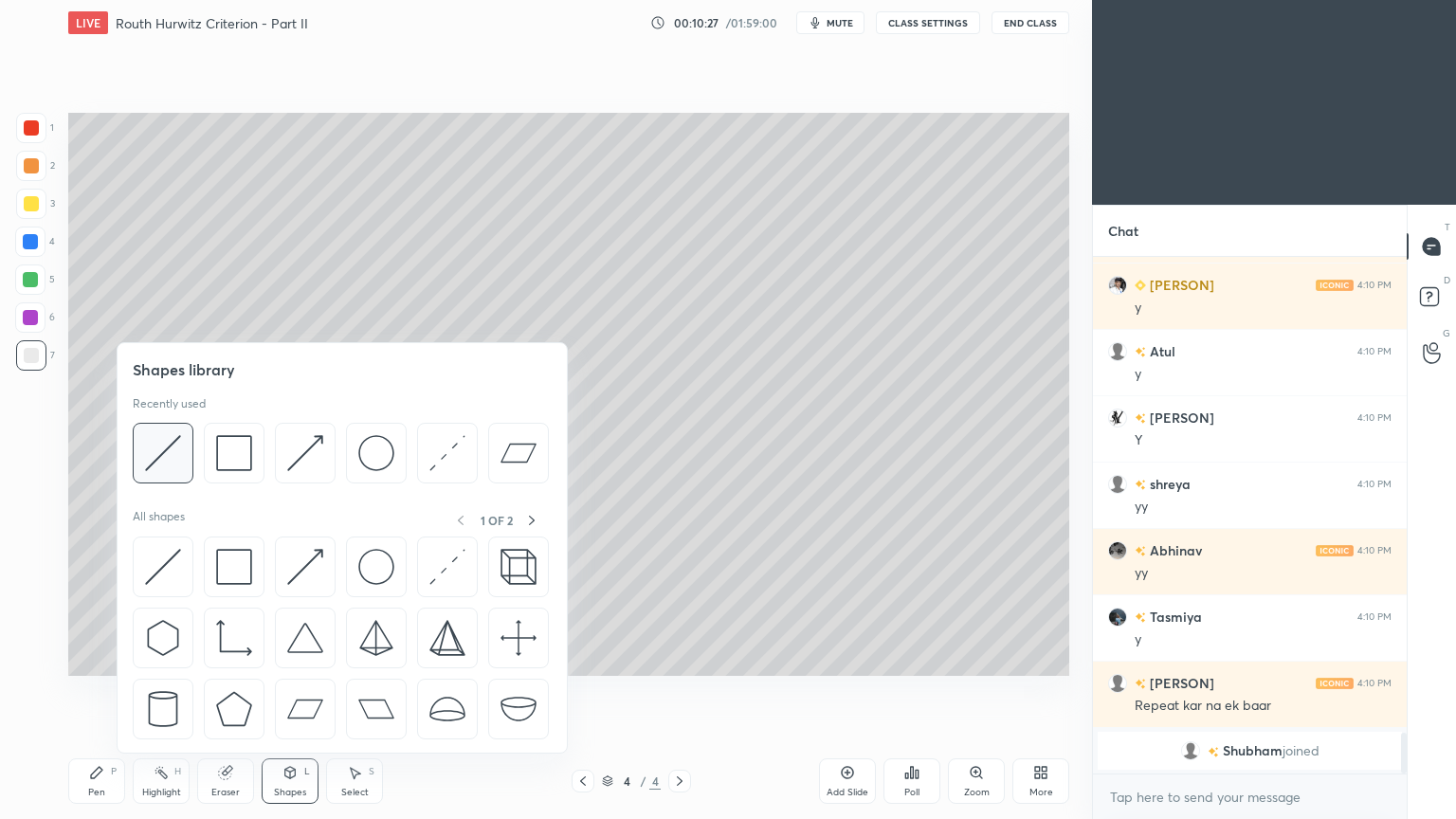 click at bounding box center [163, 453] 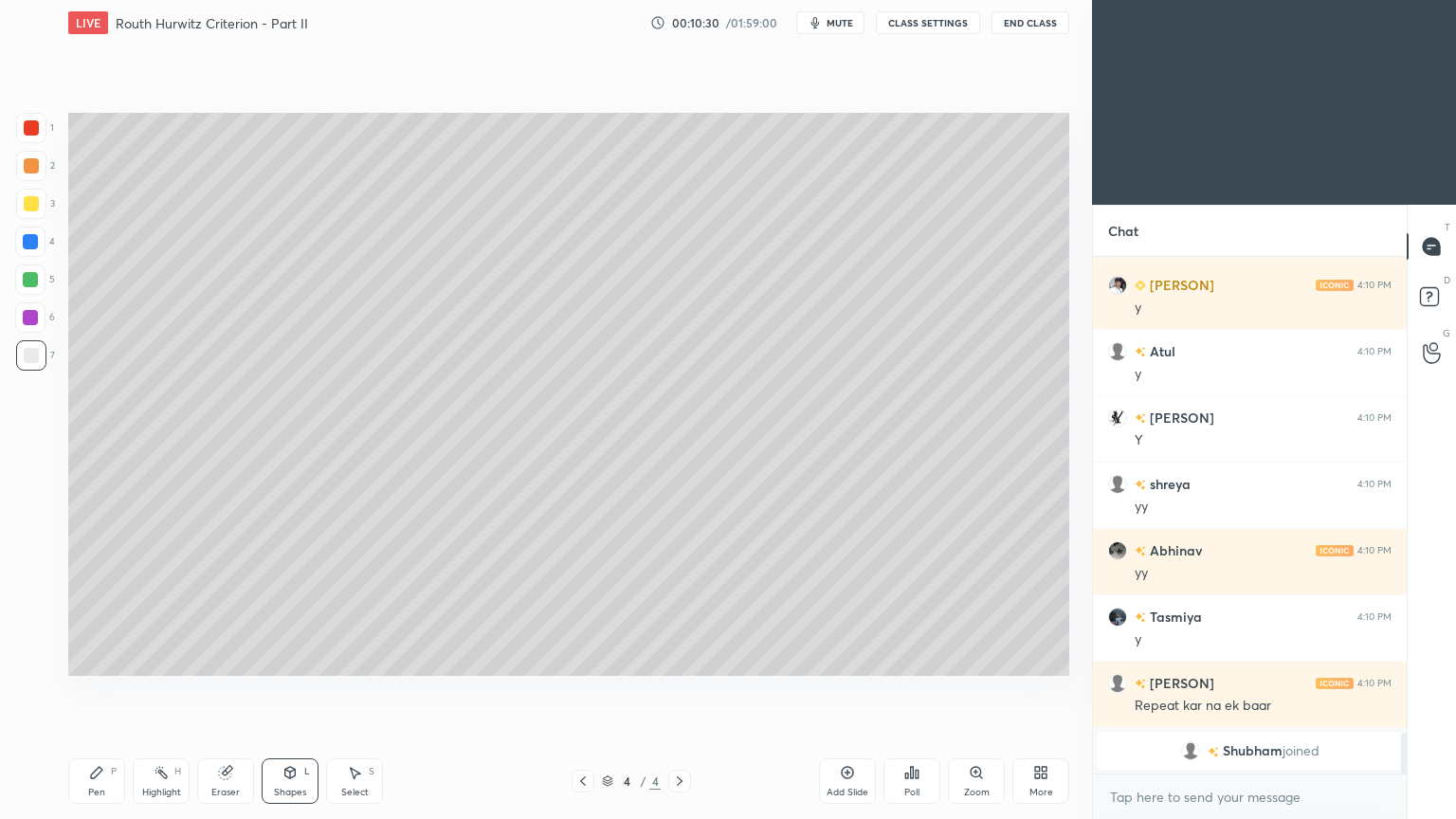 click on "Pen P" at bounding box center (97, 781) 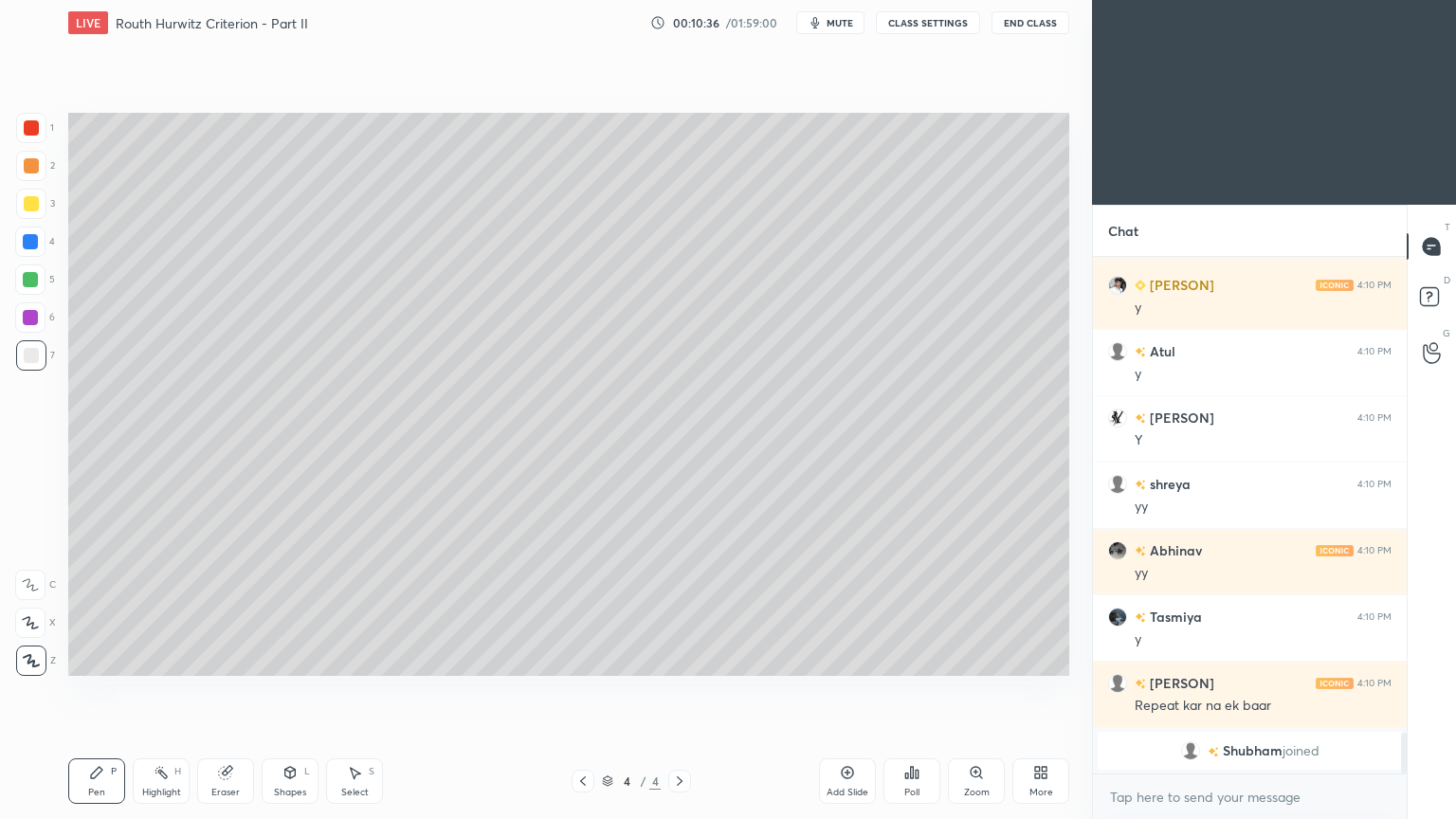 click on "Select S" at bounding box center (355, 781) 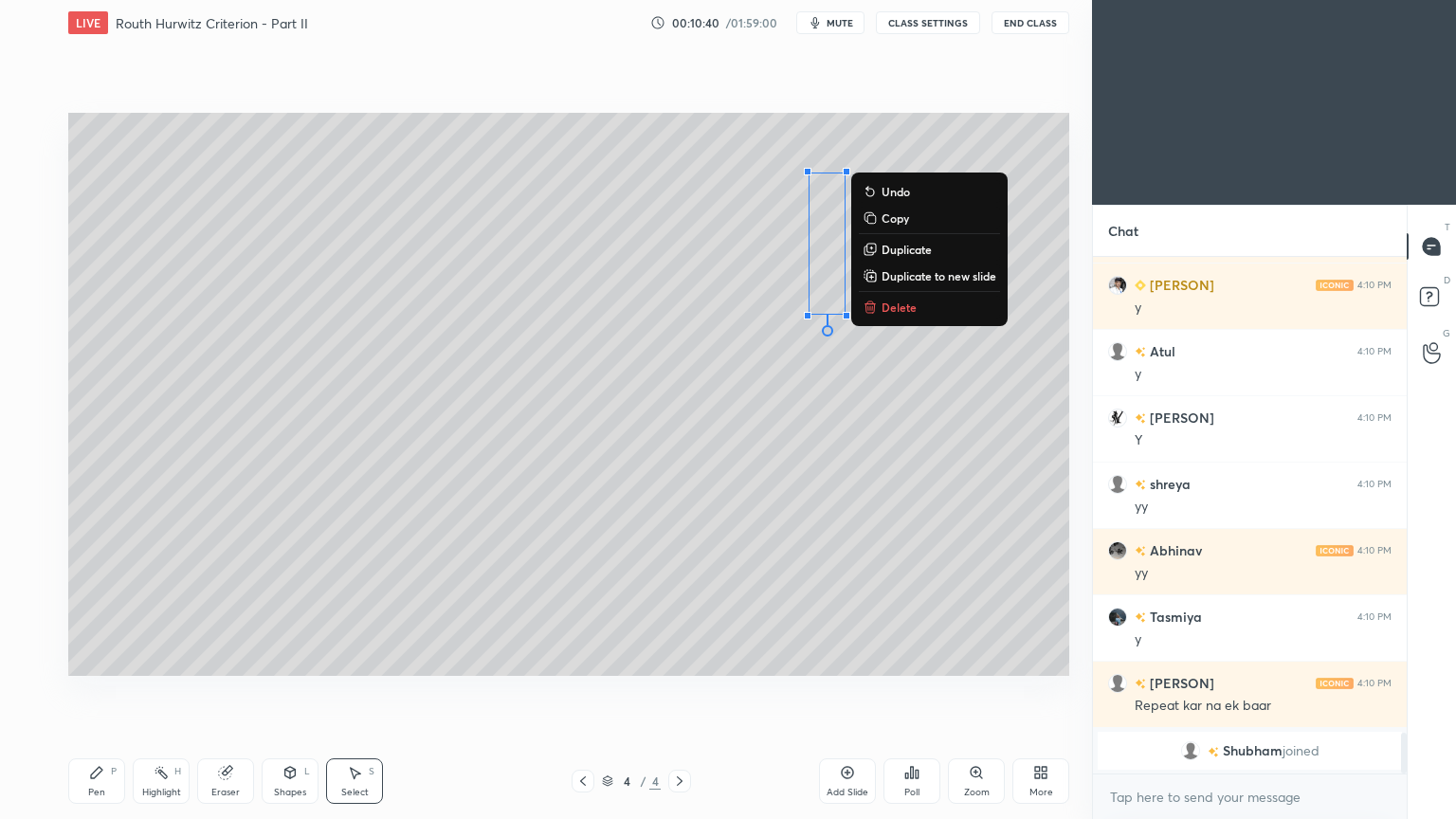 click on "Pen P" at bounding box center (97, 781) 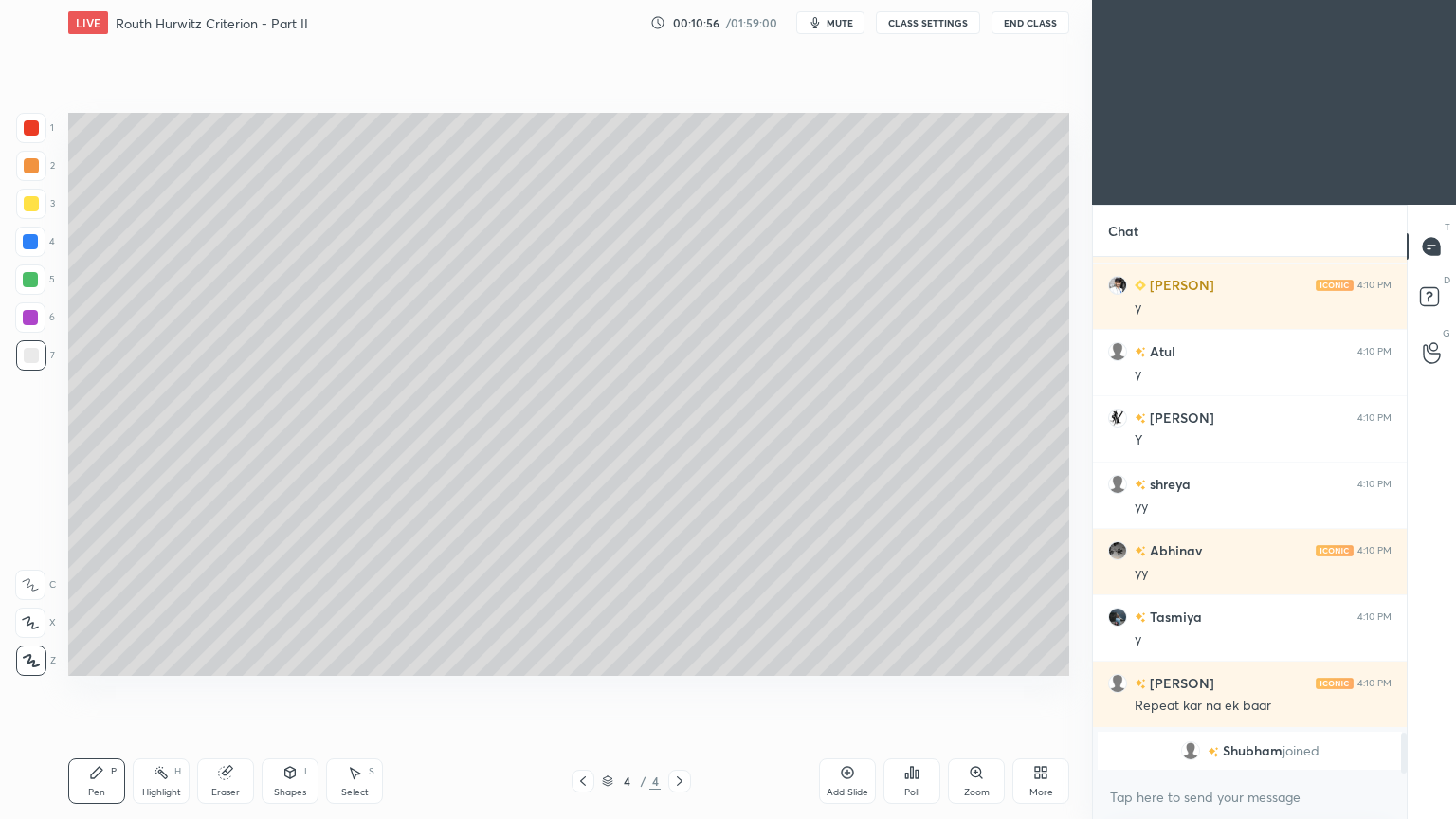 click on "Shapes L" at bounding box center [290, 781] 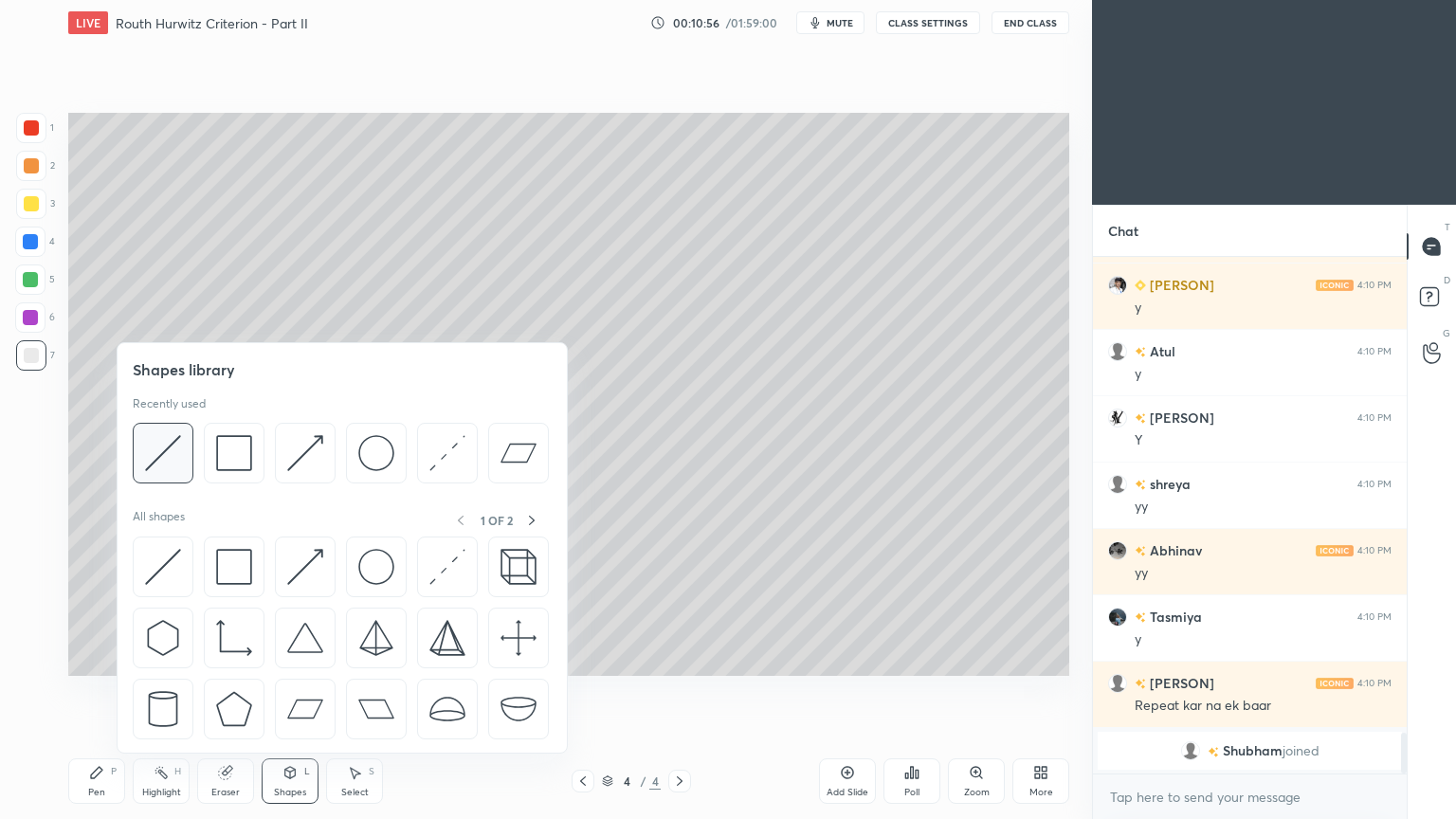 click at bounding box center (163, 453) 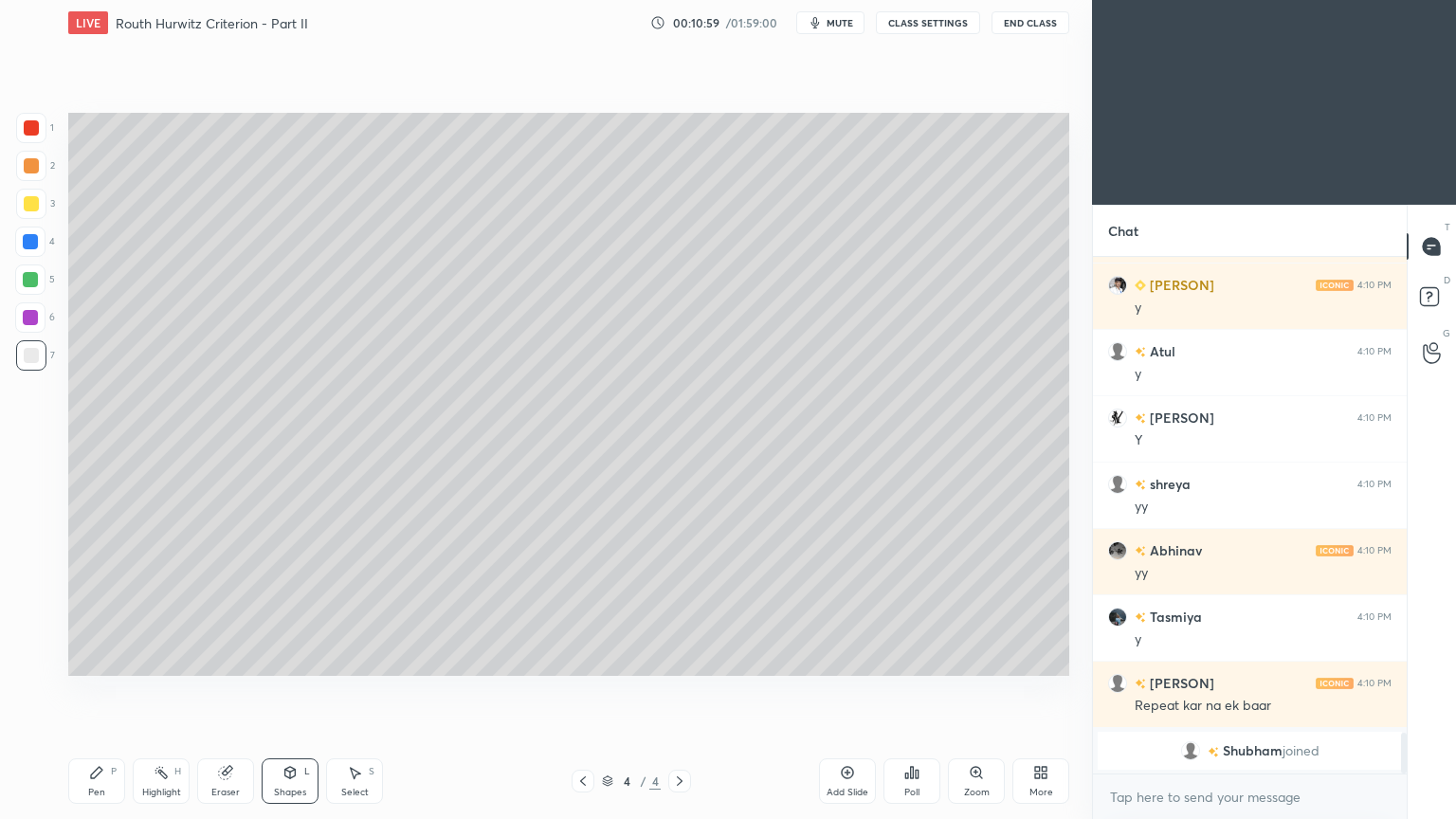 click on "Pen P" at bounding box center (97, 781) 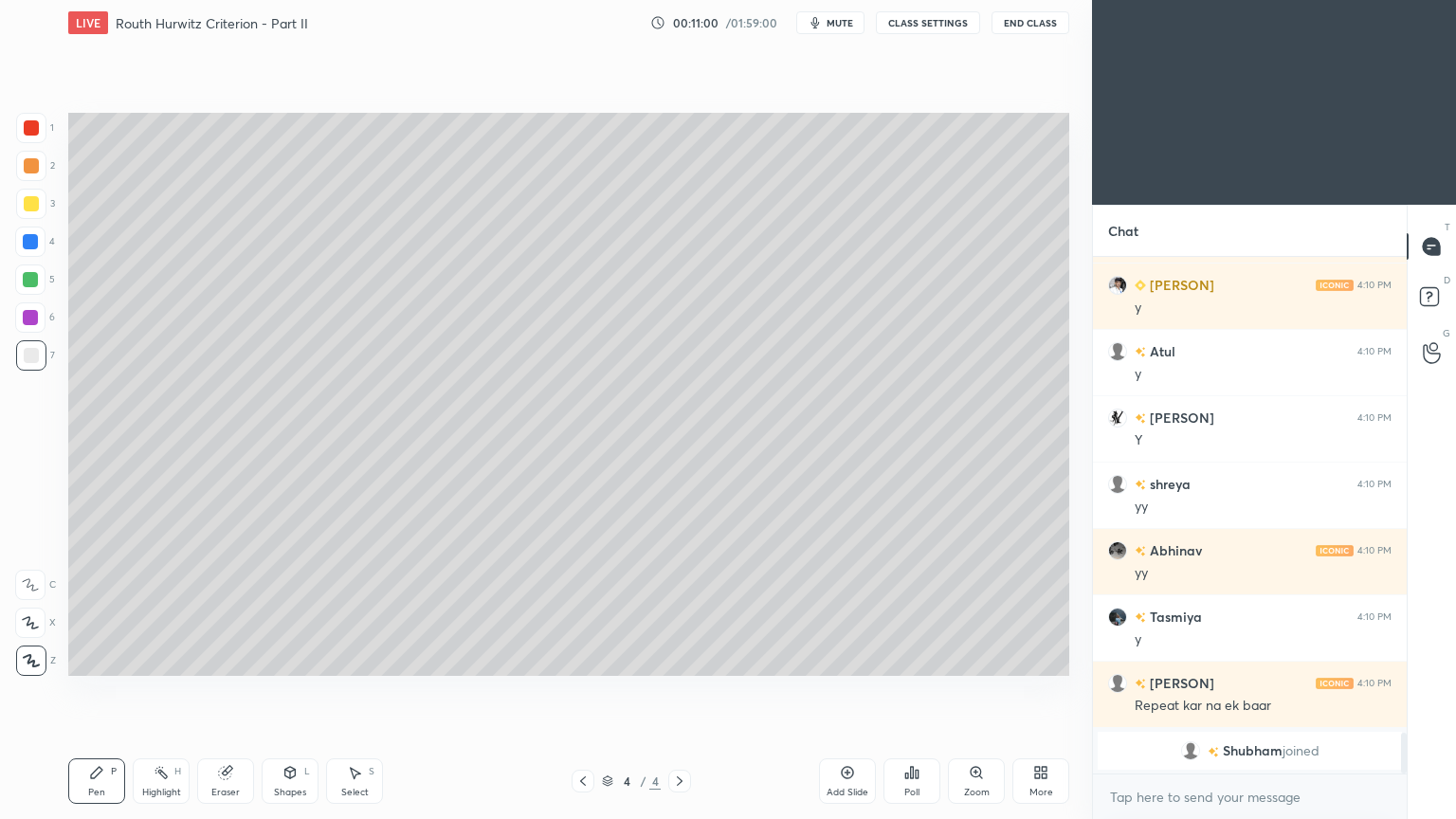 scroll, scrollTop: 5622, scrollLeft: 0, axis: vertical 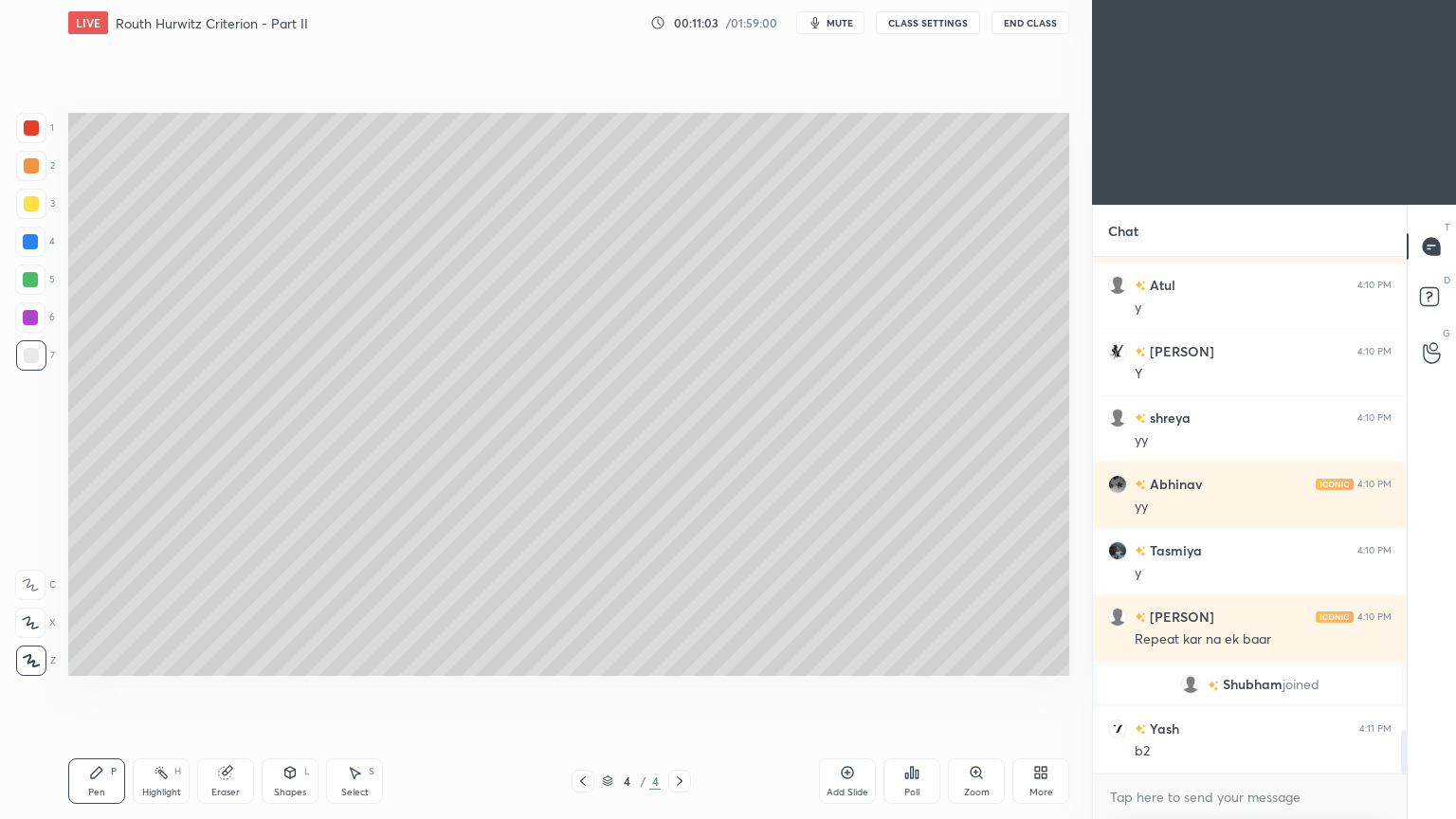 click on "Eraser" at bounding box center (226, 781) 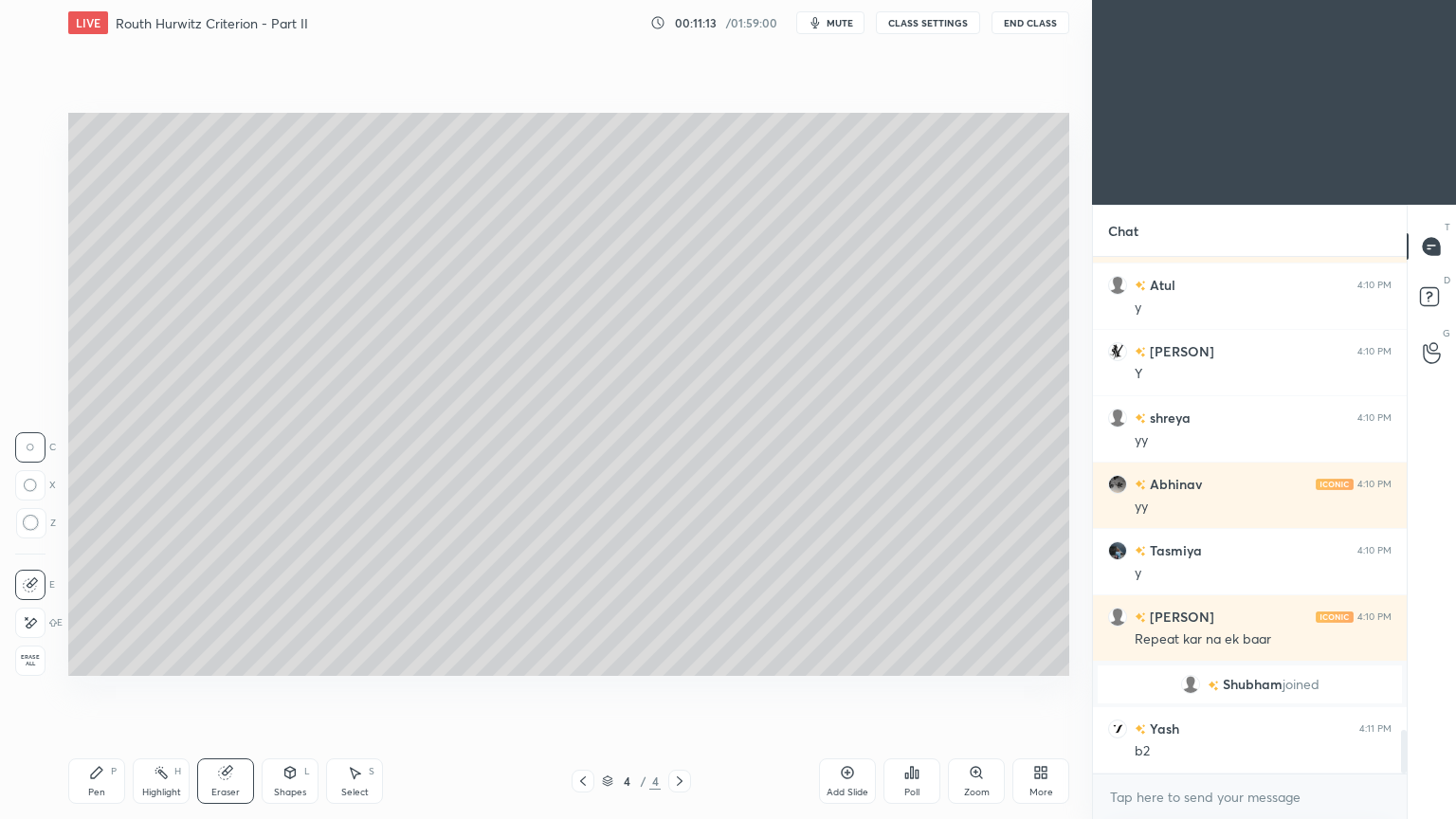click on "Highlight" at bounding box center (161, 792) 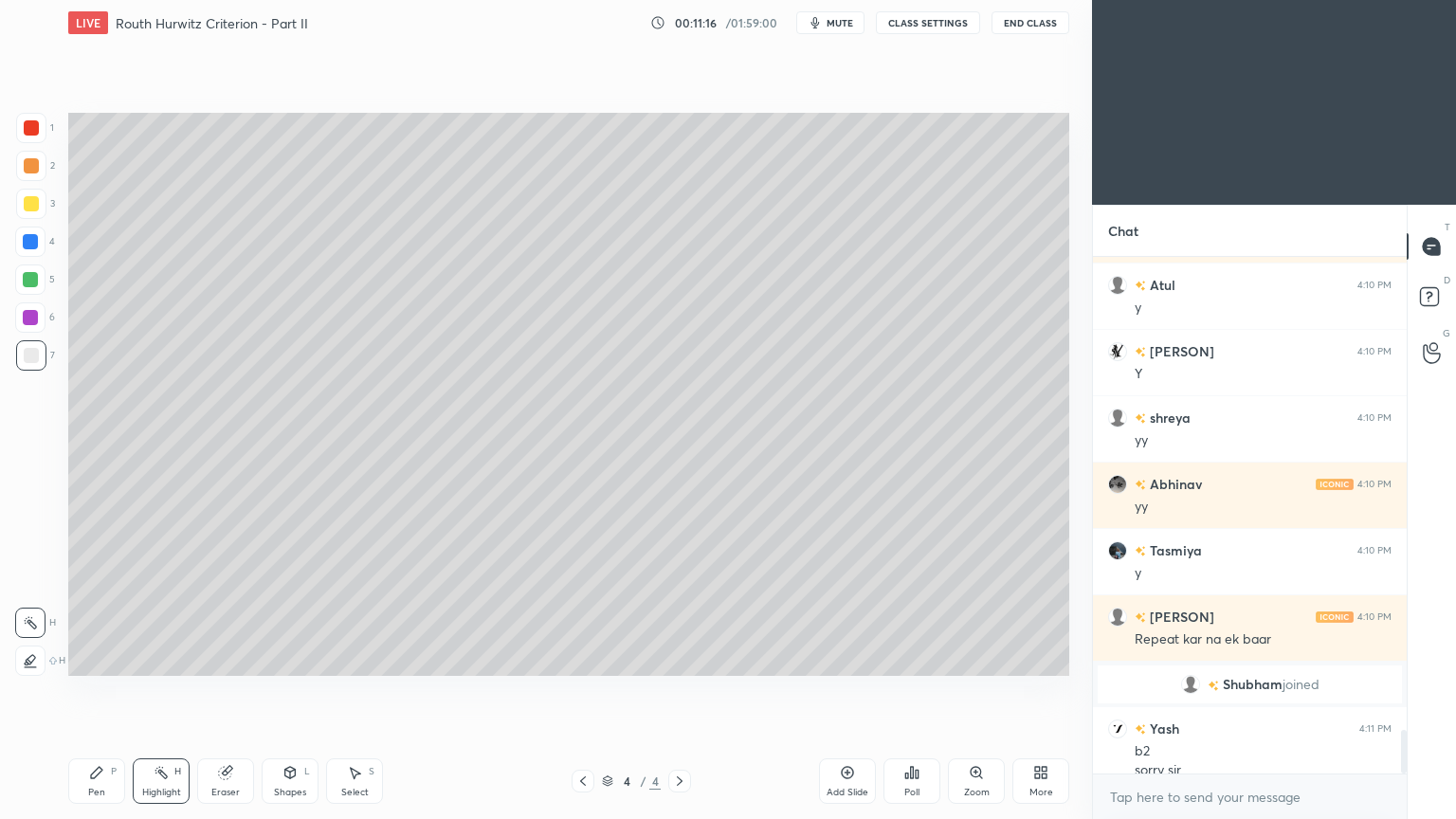 scroll, scrollTop: 5641, scrollLeft: 0, axis: vertical 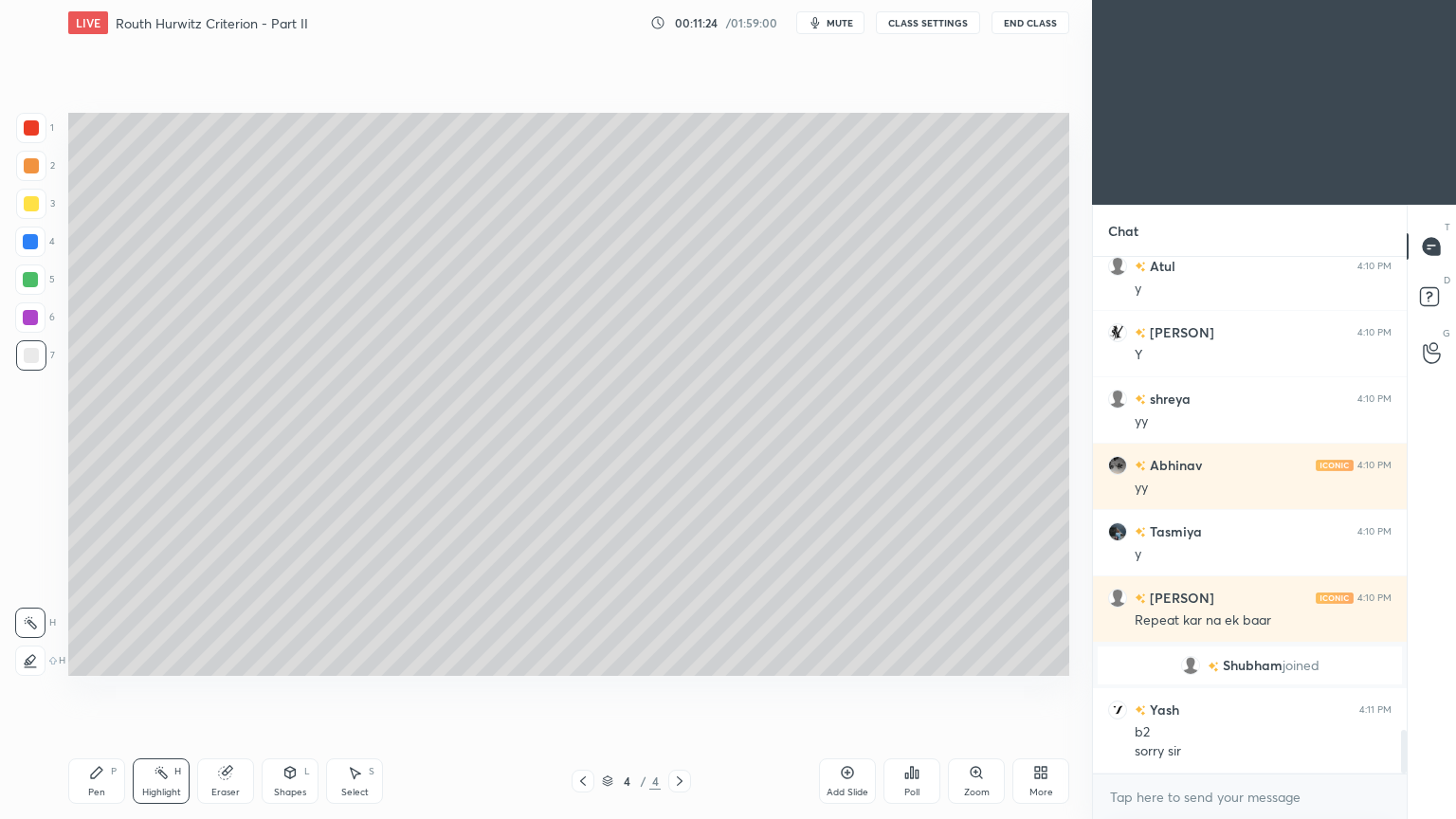 click on "Pen" at bounding box center [97, 792] 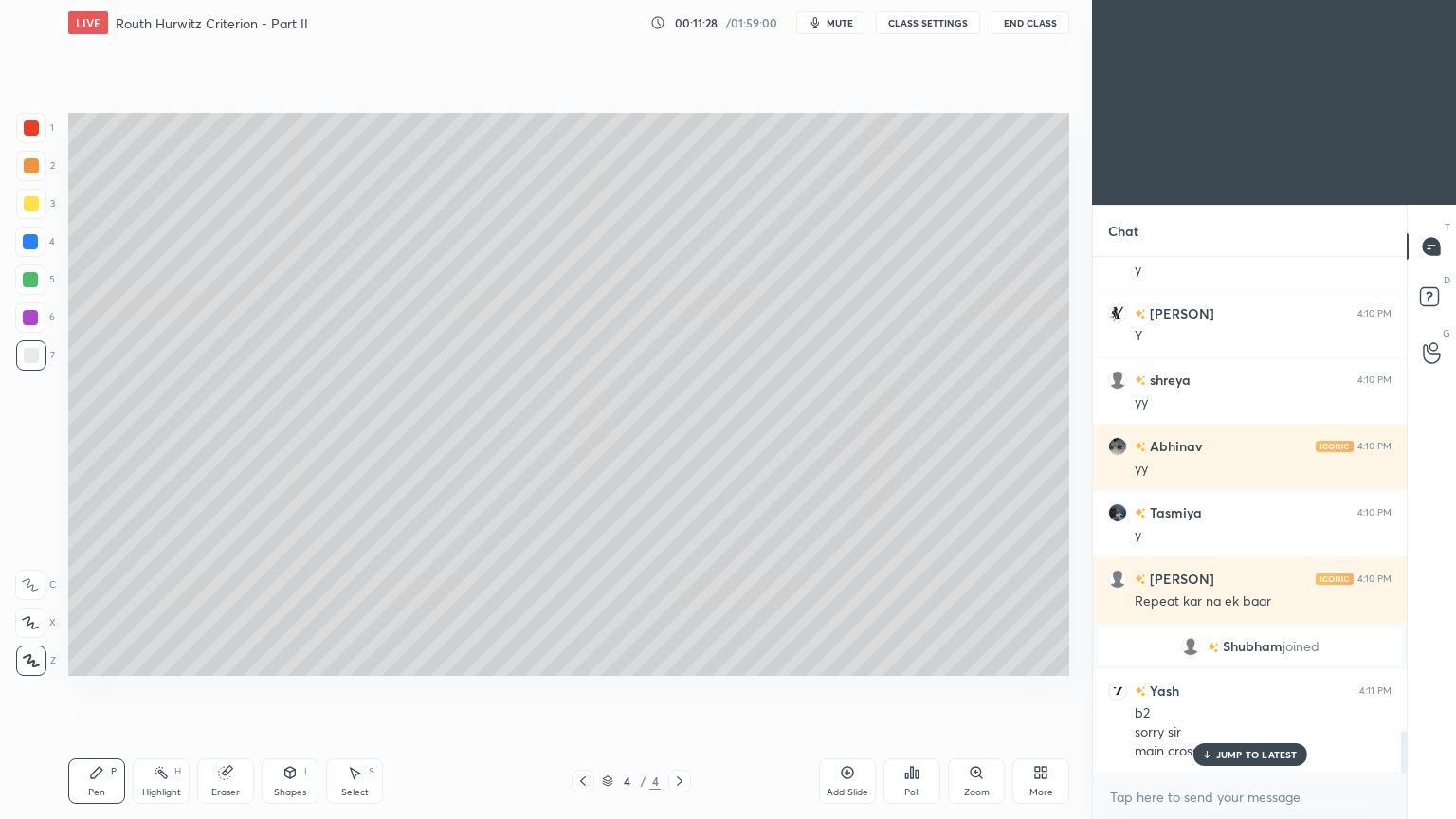 scroll, scrollTop: 5725, scrollLeft: 0, axis: vertical 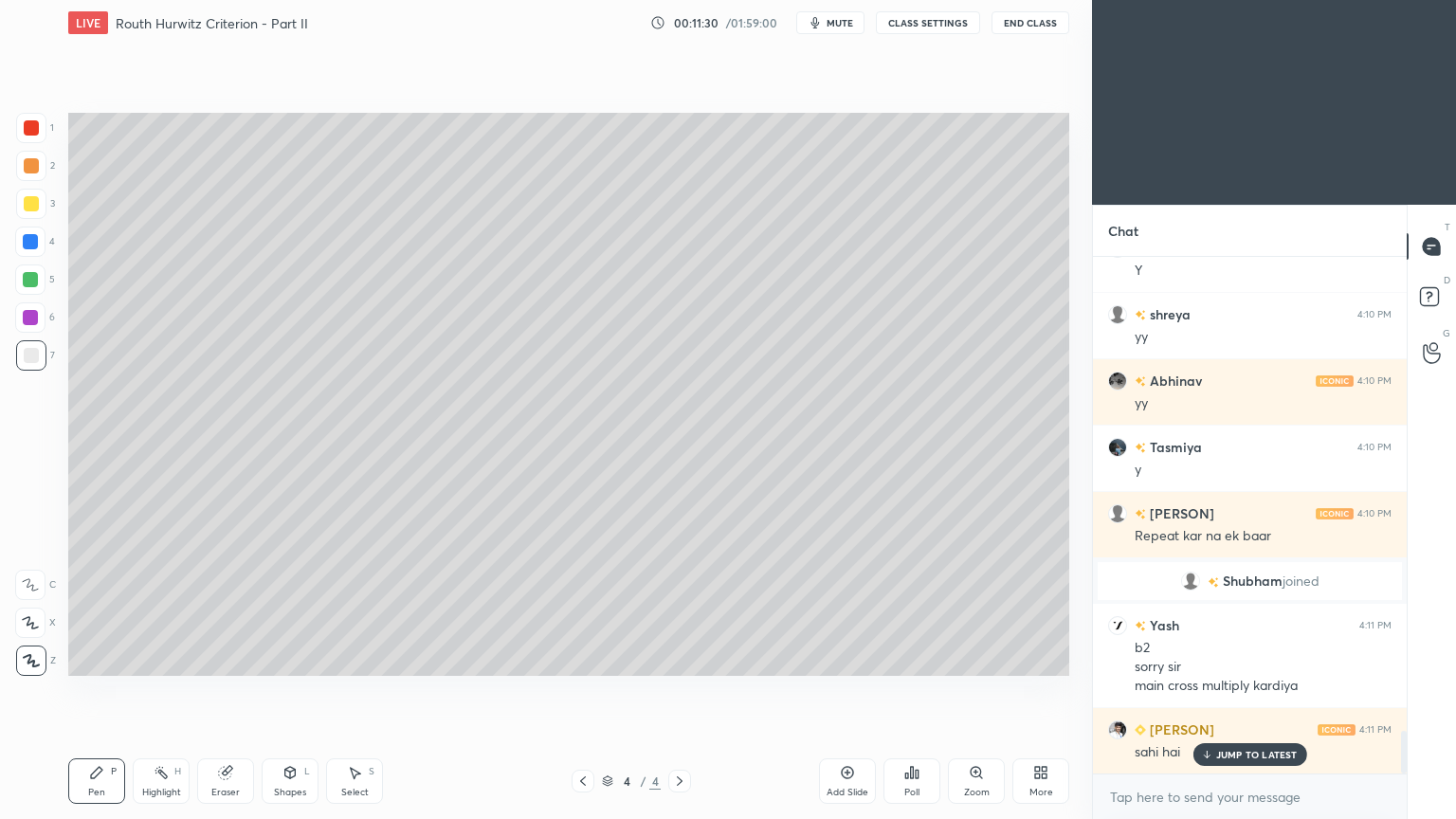 click at bounding box center [31, 166] 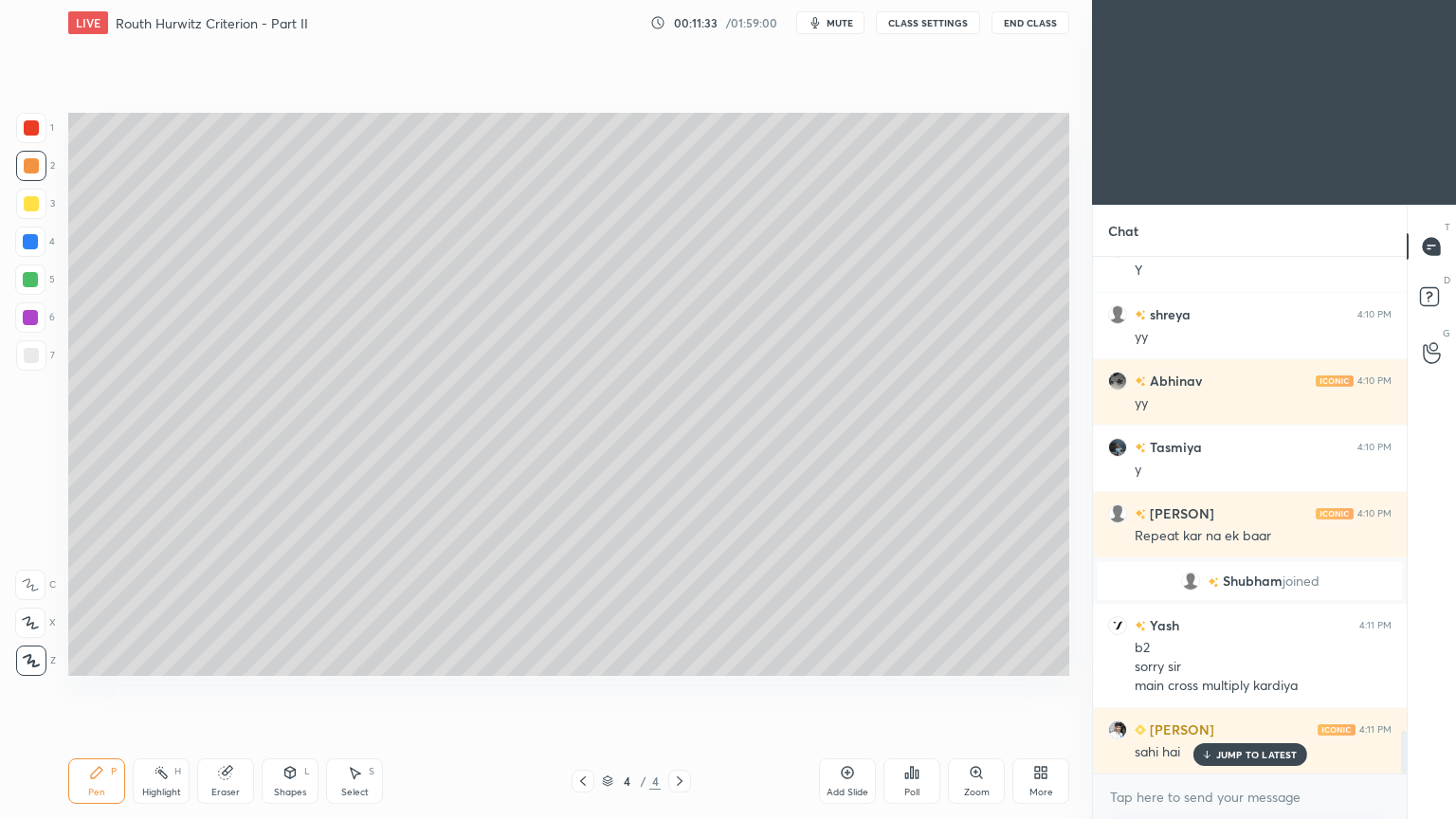 click at bounding box center [31, 355] 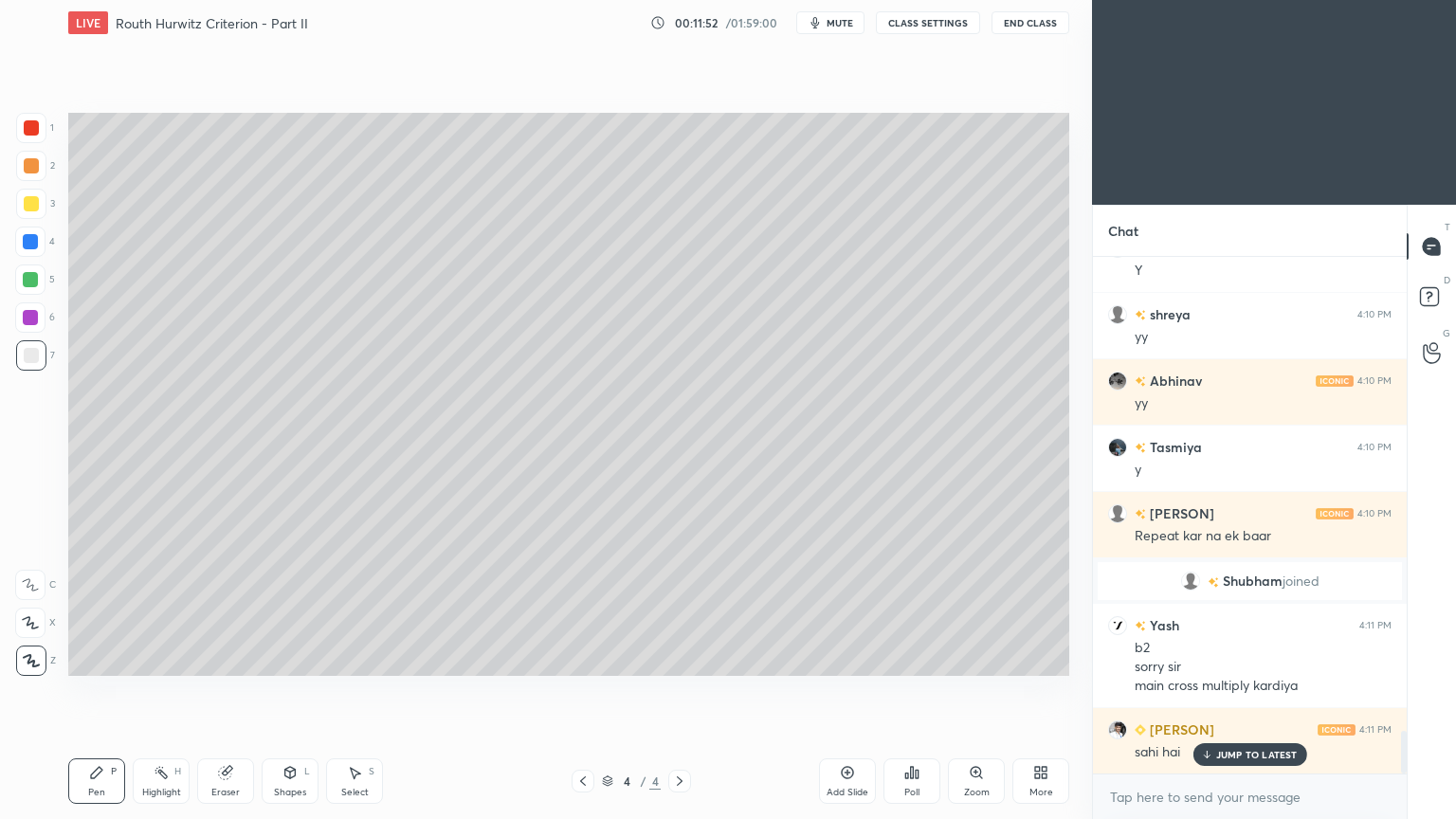 click on "Shapes" at bounding box center [290, 792] 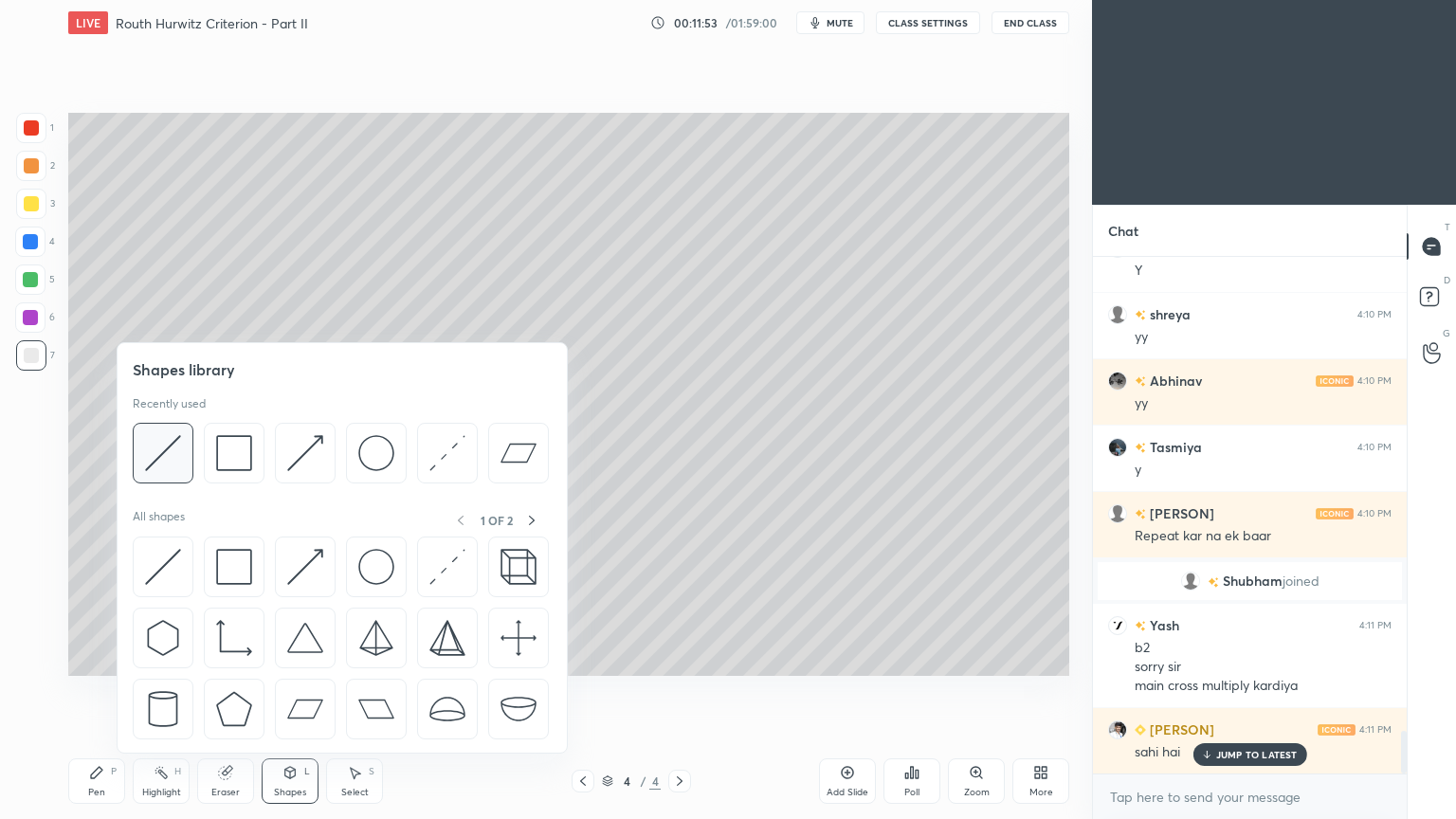 click at bounding box center (163, 453) 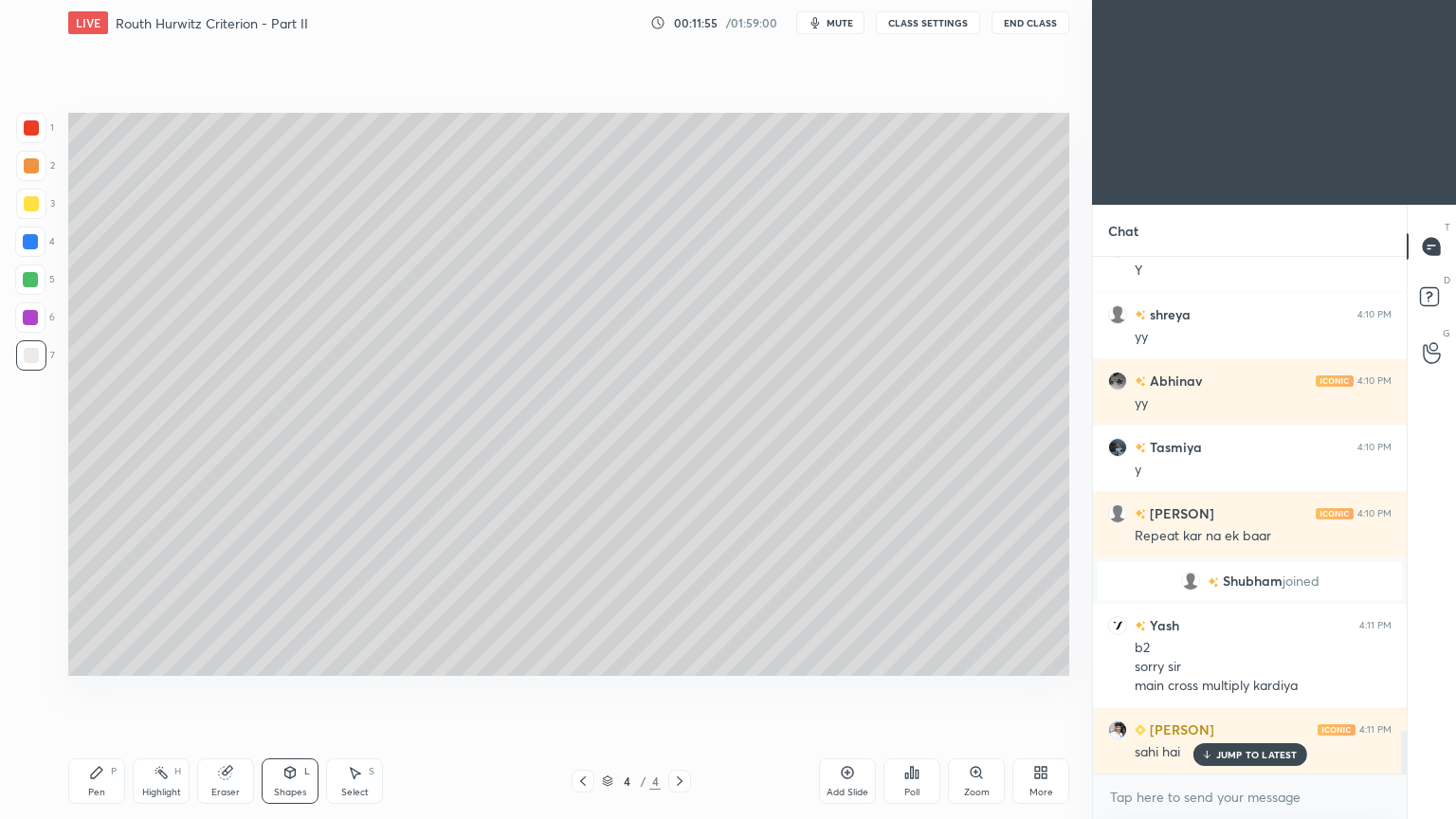 click on "Pen P" at bounding box center [97, 781] 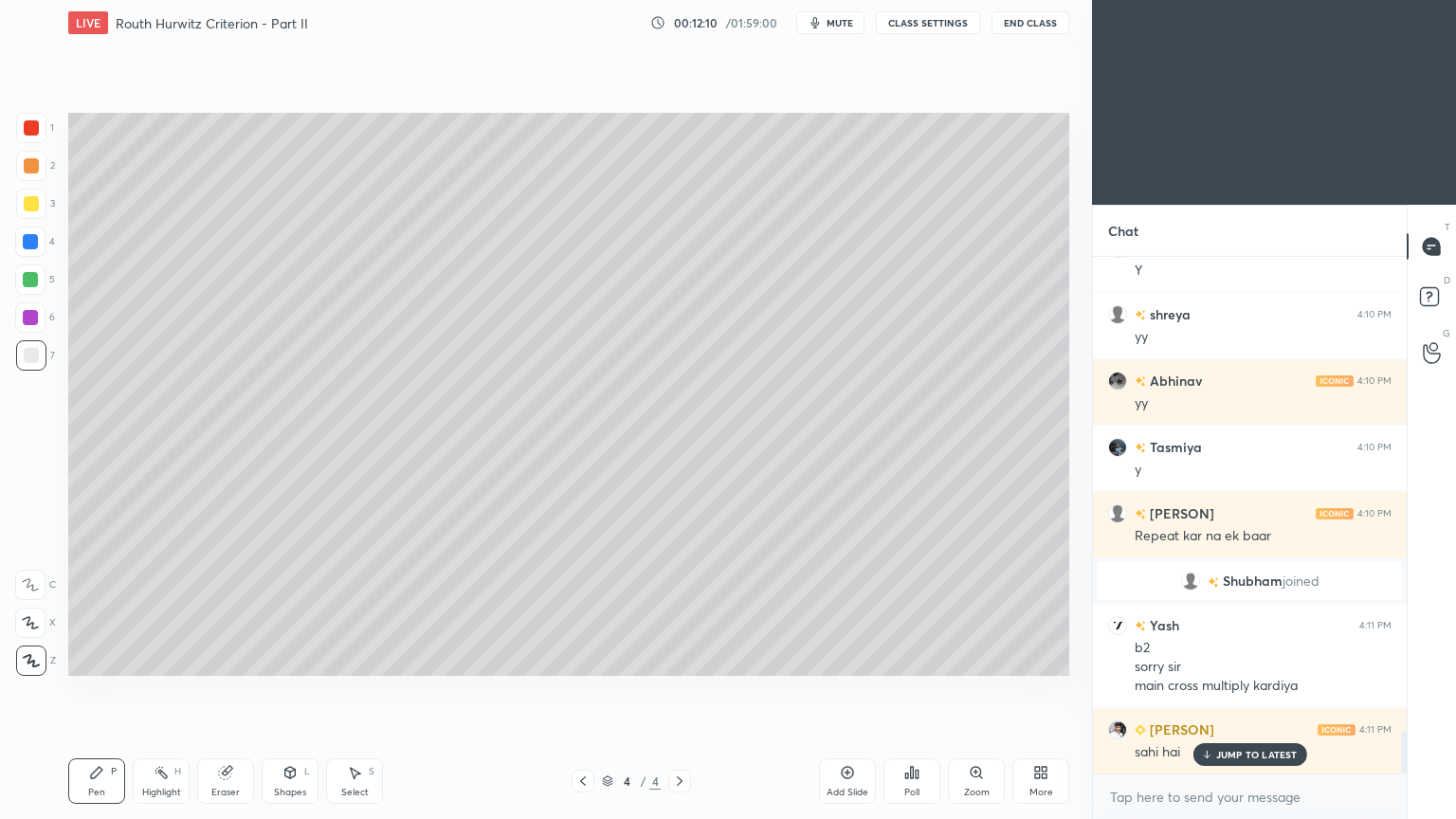 click at bounding box center [31, 166] 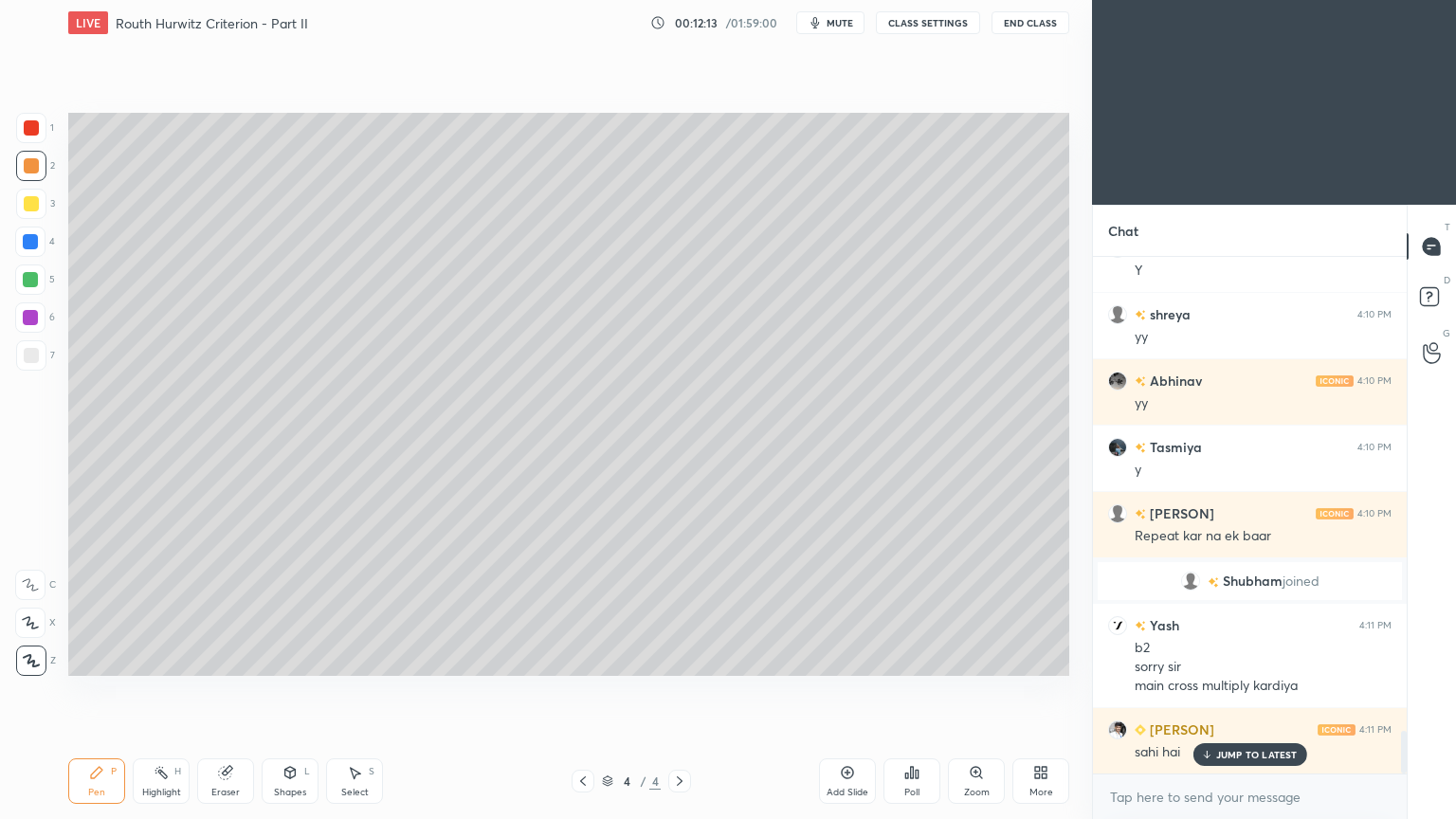 click at bounding box center (31, 355) 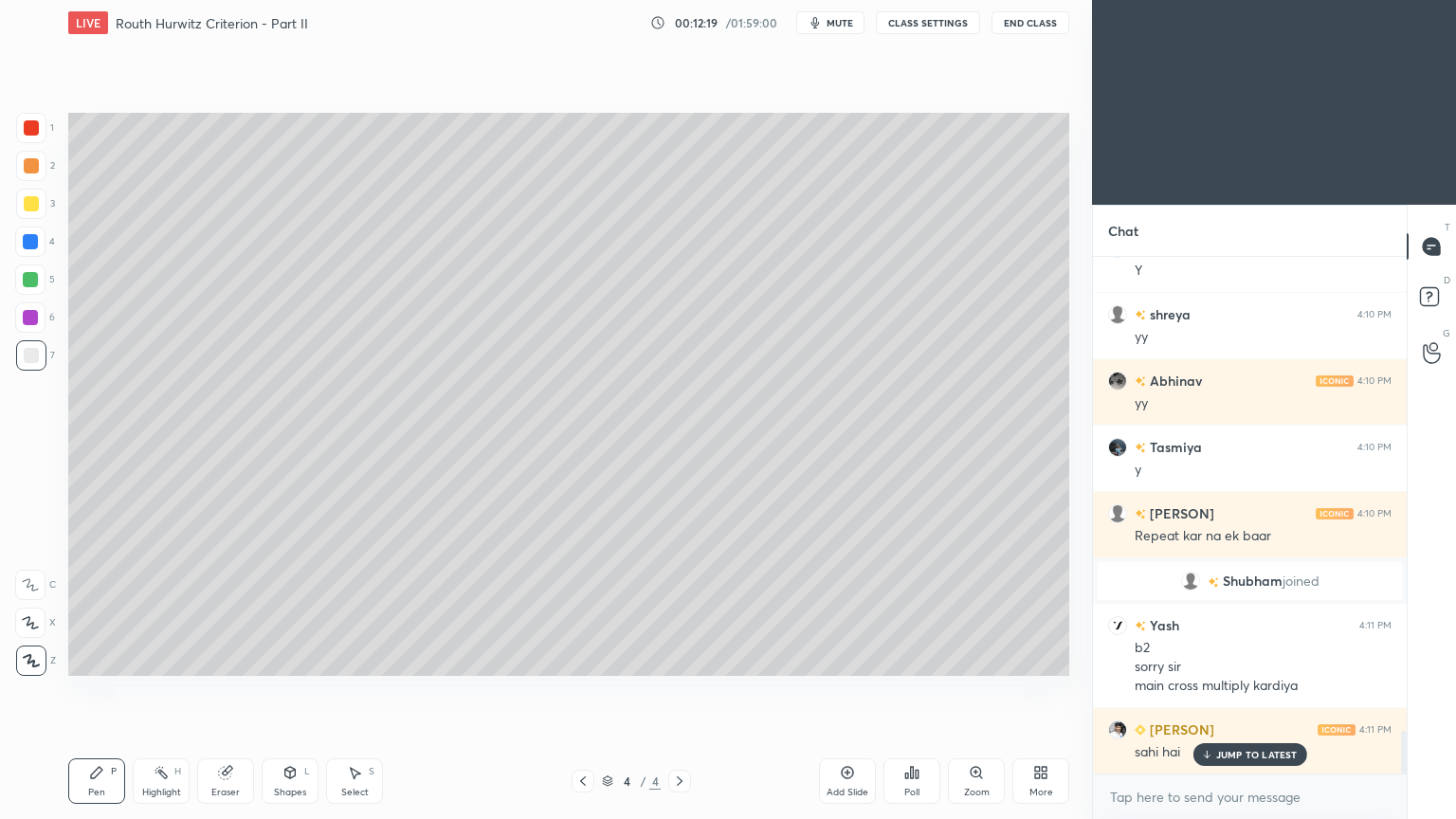 click on "Shapes L" at bounding box center (290, 781) 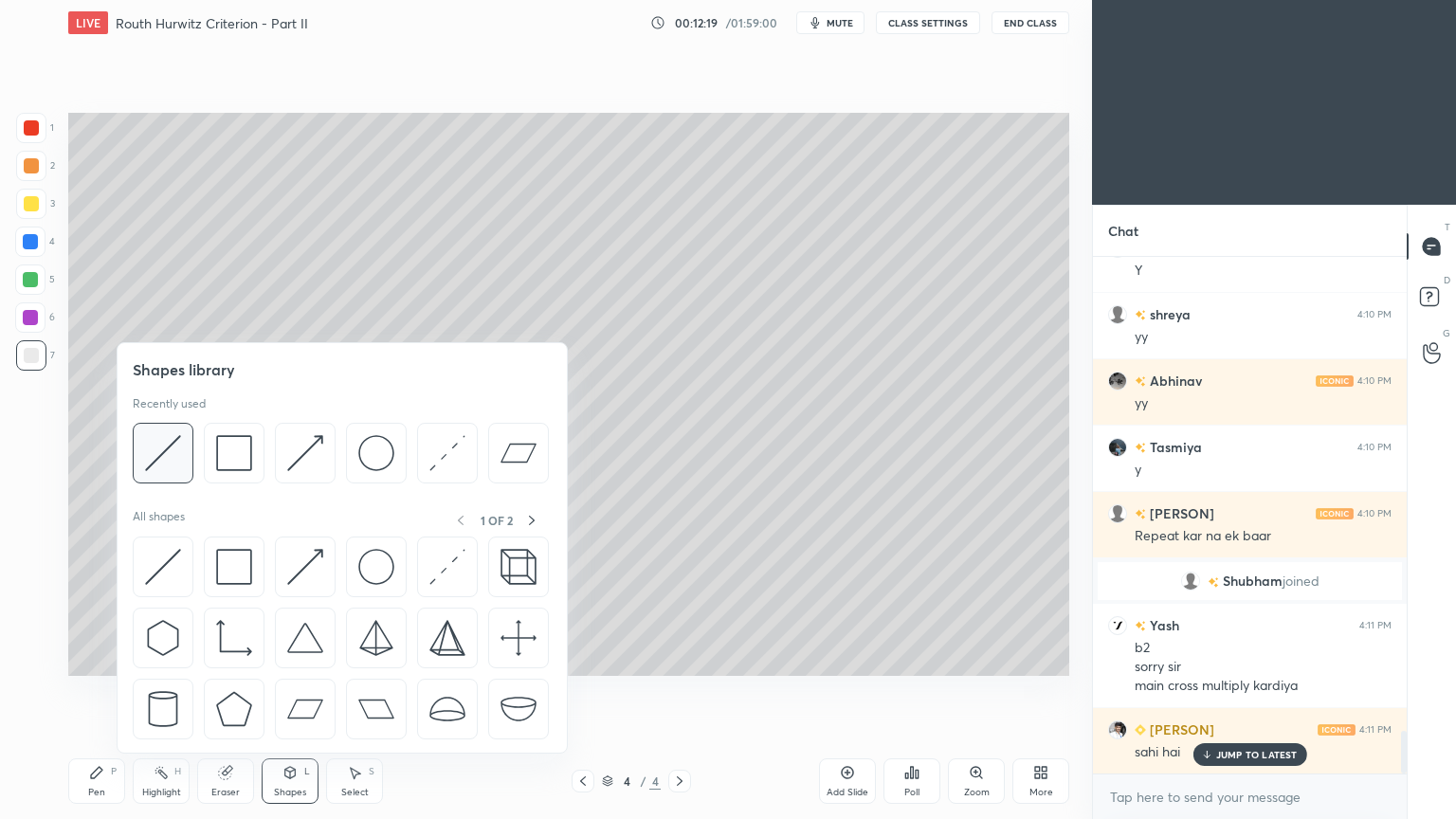 click at bounding box center (163, 453) 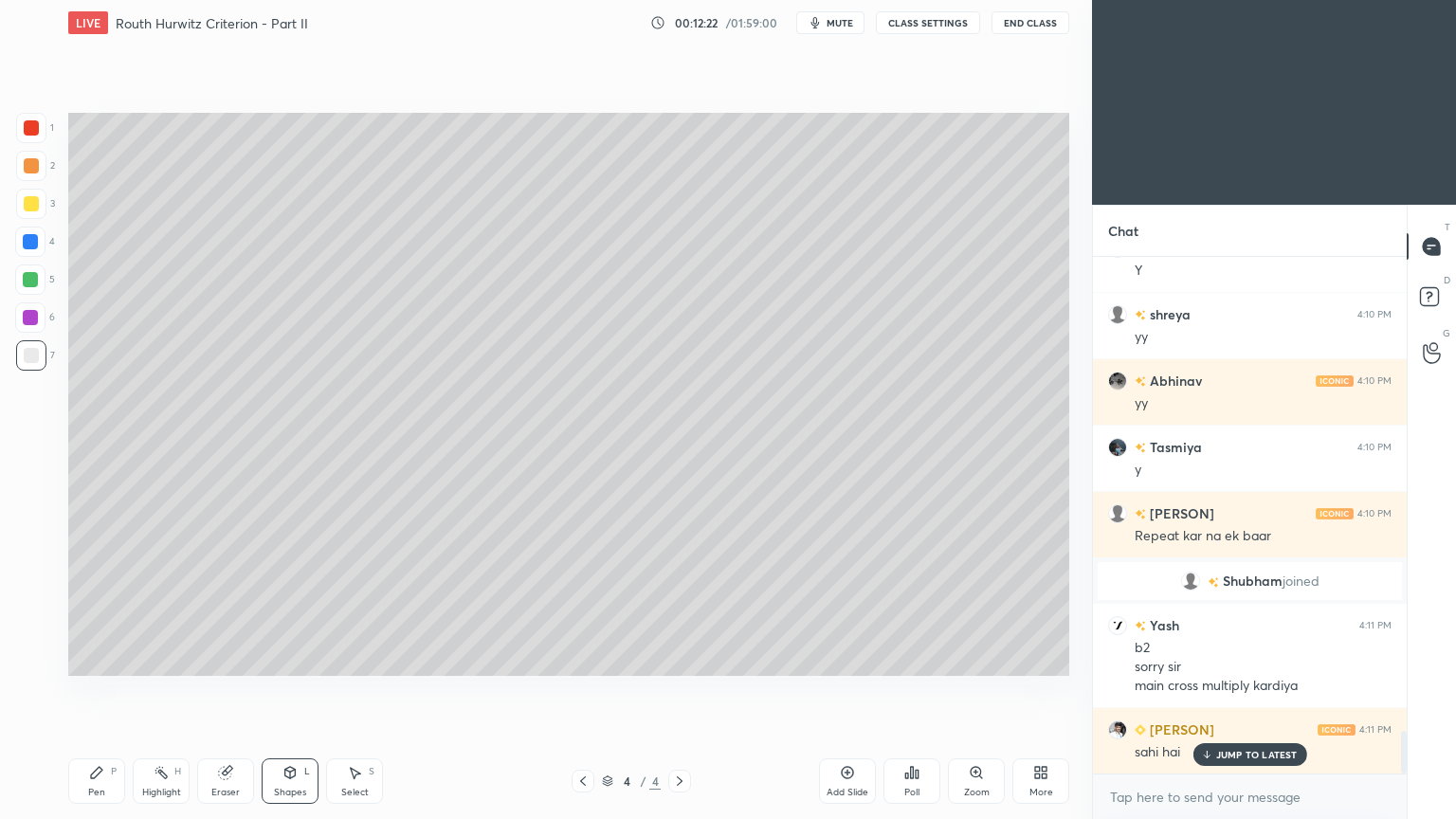 click on "Pen P" at bounding box center [97, 781] 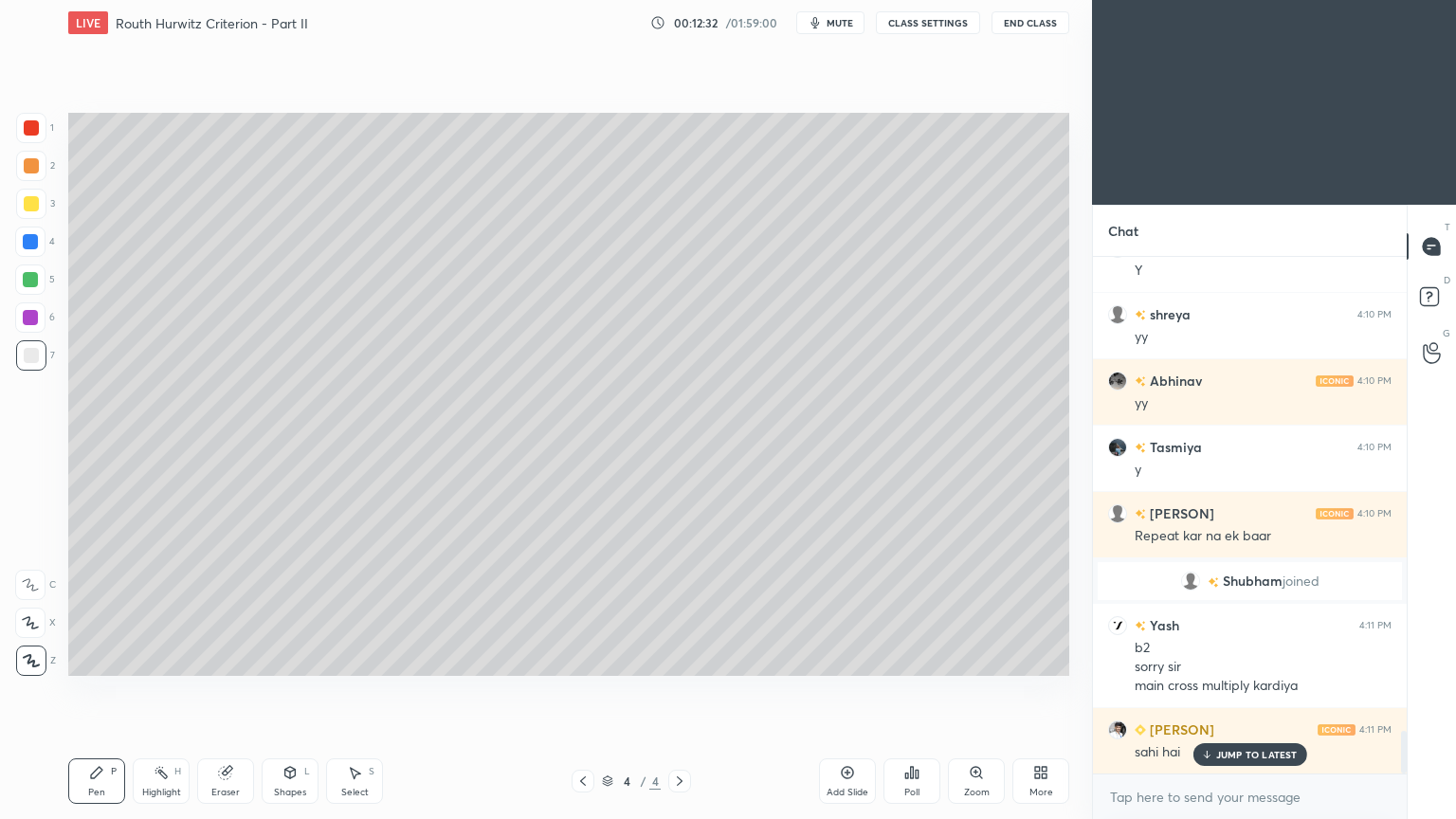 click on "Highlight H" at bounding box center [161, 781] 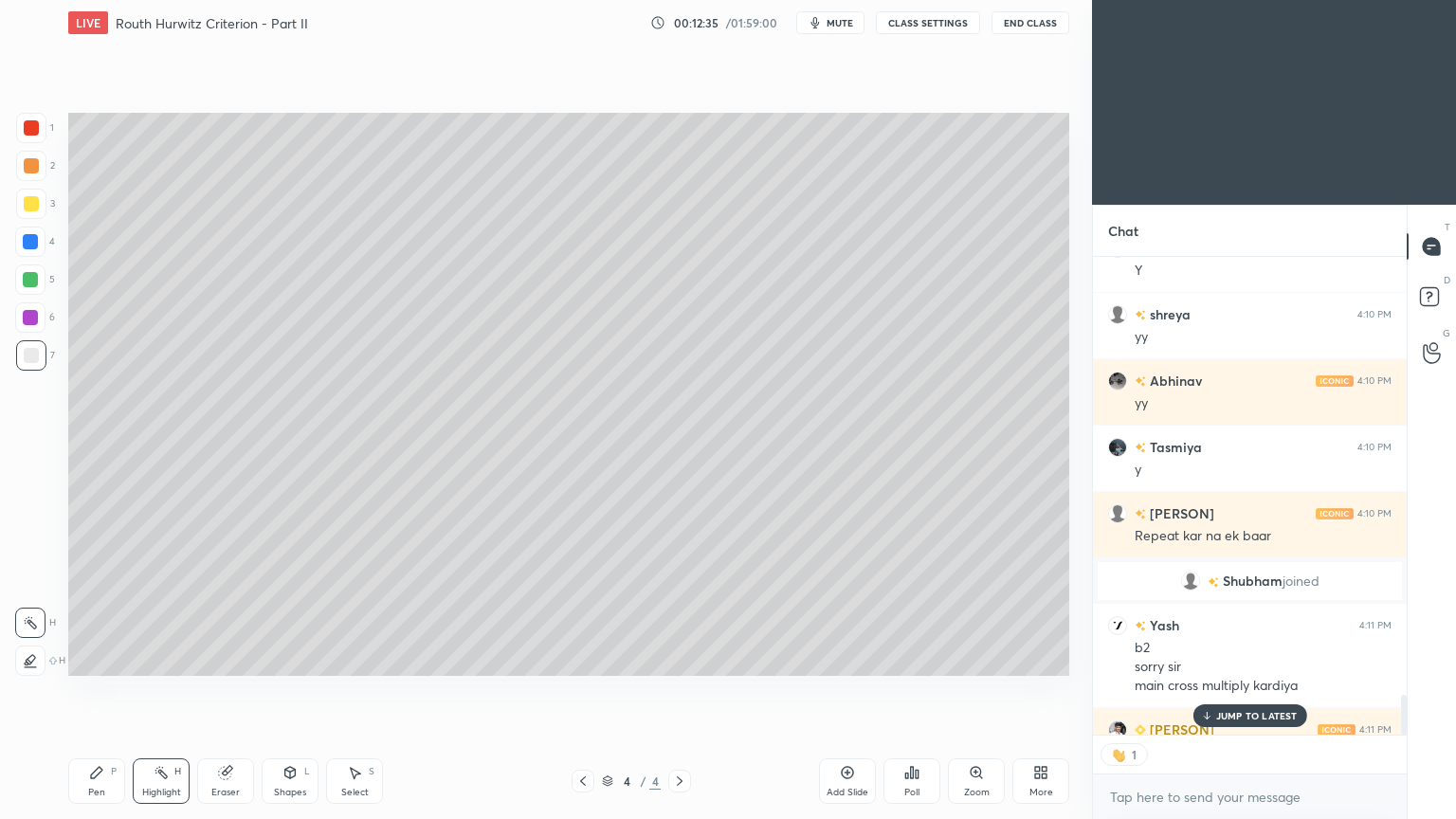 scroll, scrollTop: 473, scrollLeft: 308, axis: both 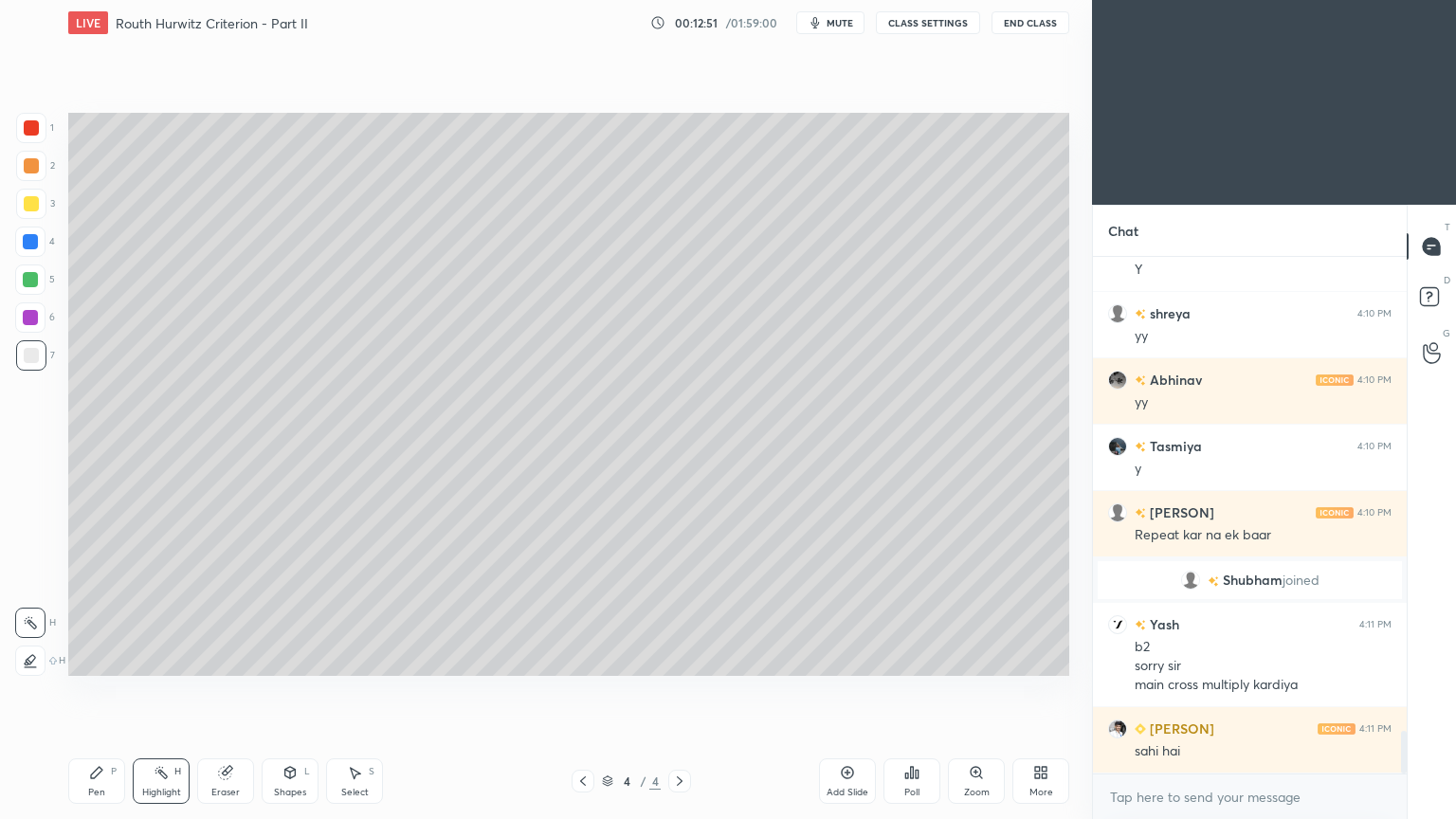 click on "Pen" at bounding box center (97, 792) 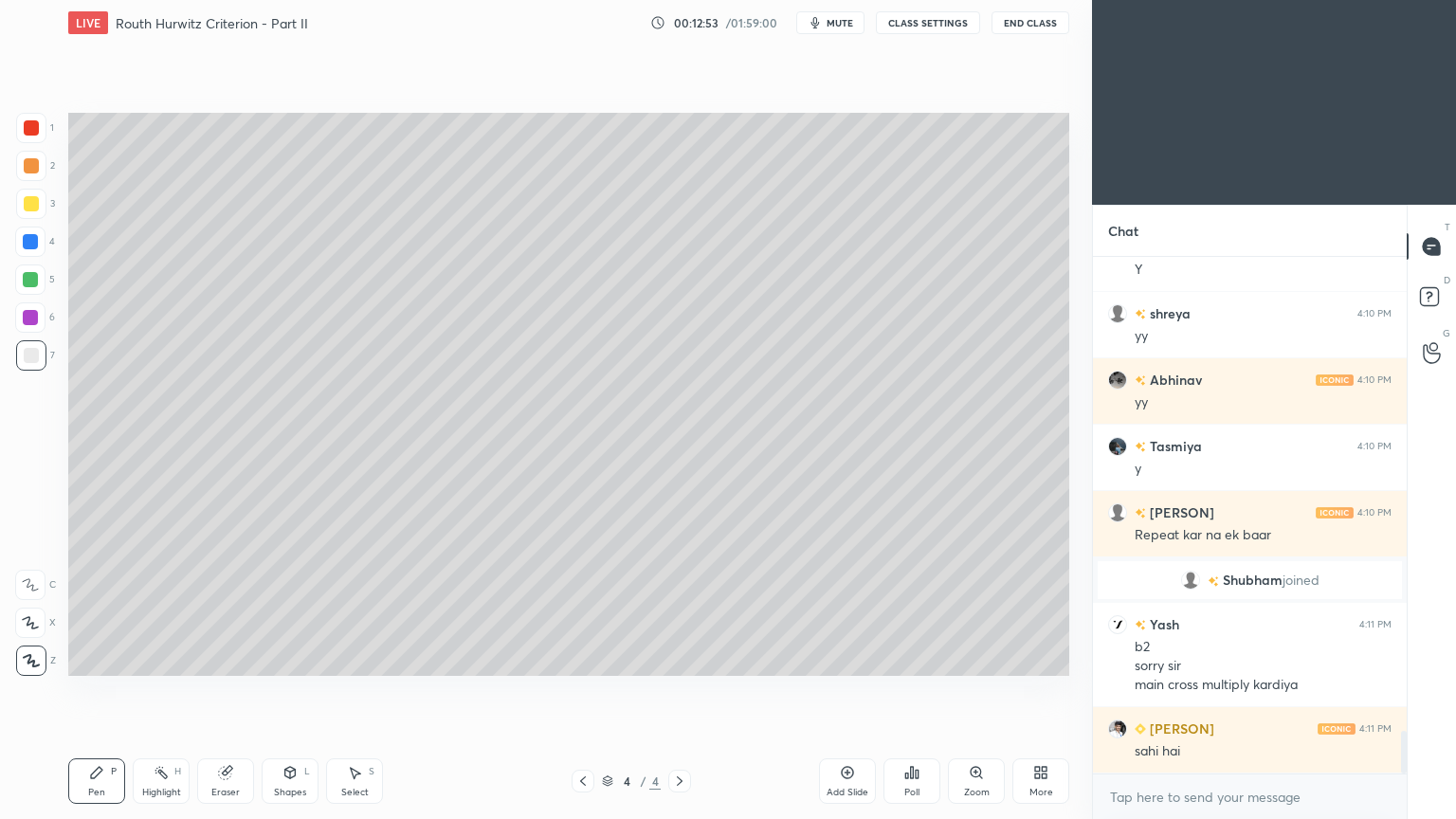 click at bounding box center (30, 280) 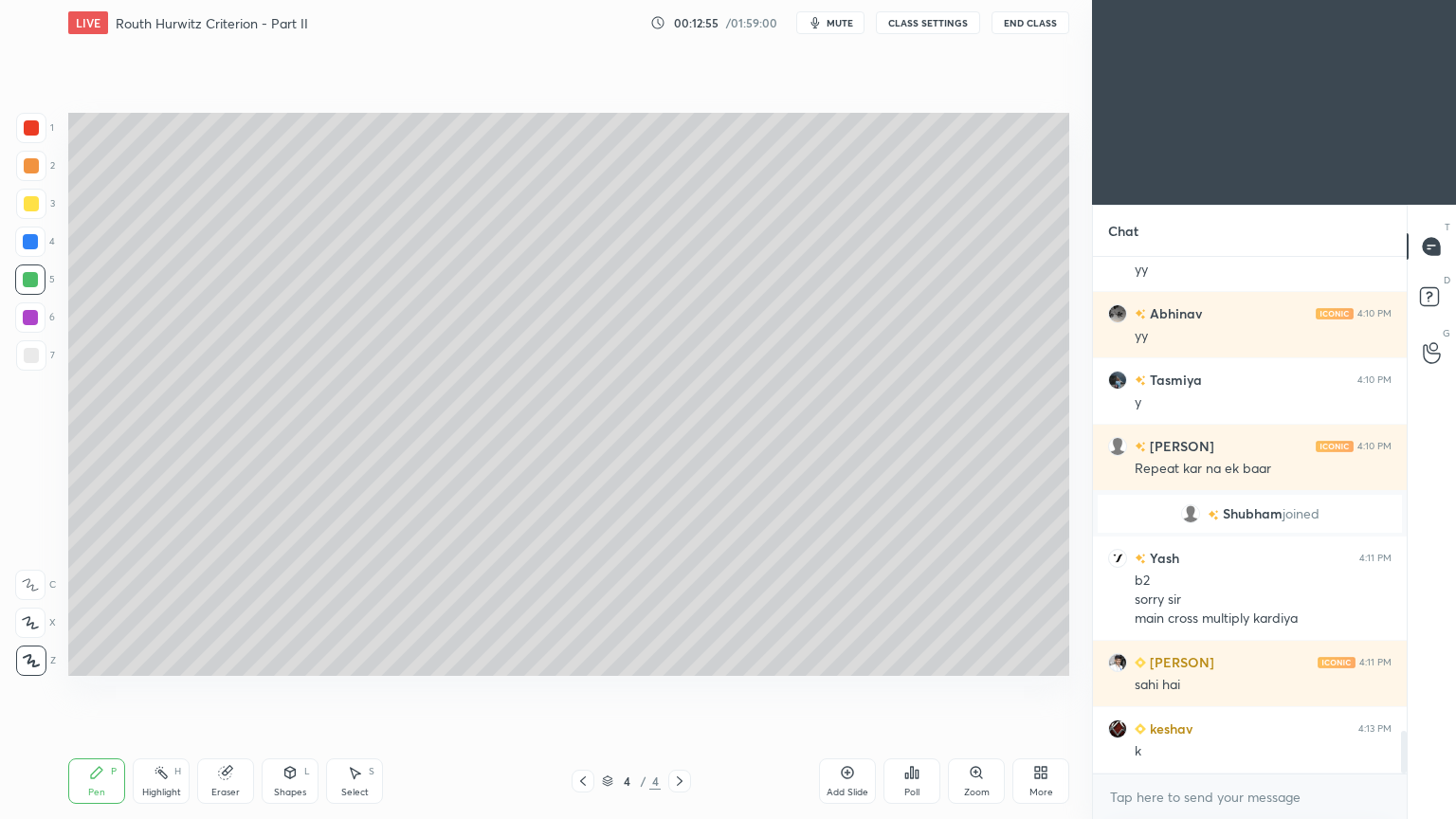 scroll, scrollTop: 5858, scrollLeft: 0, axis: vertical 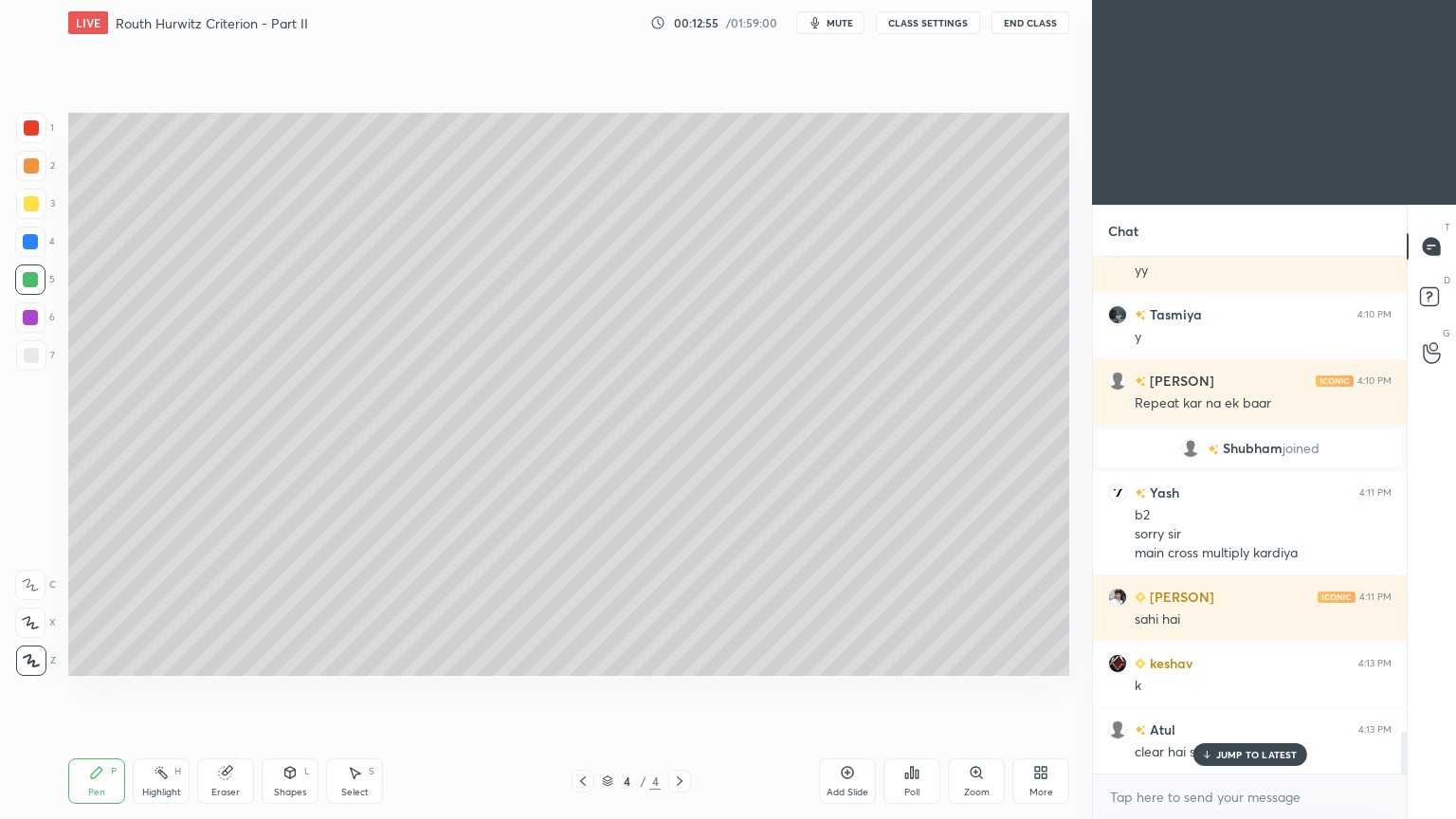 click at bounding box center (31, 204) 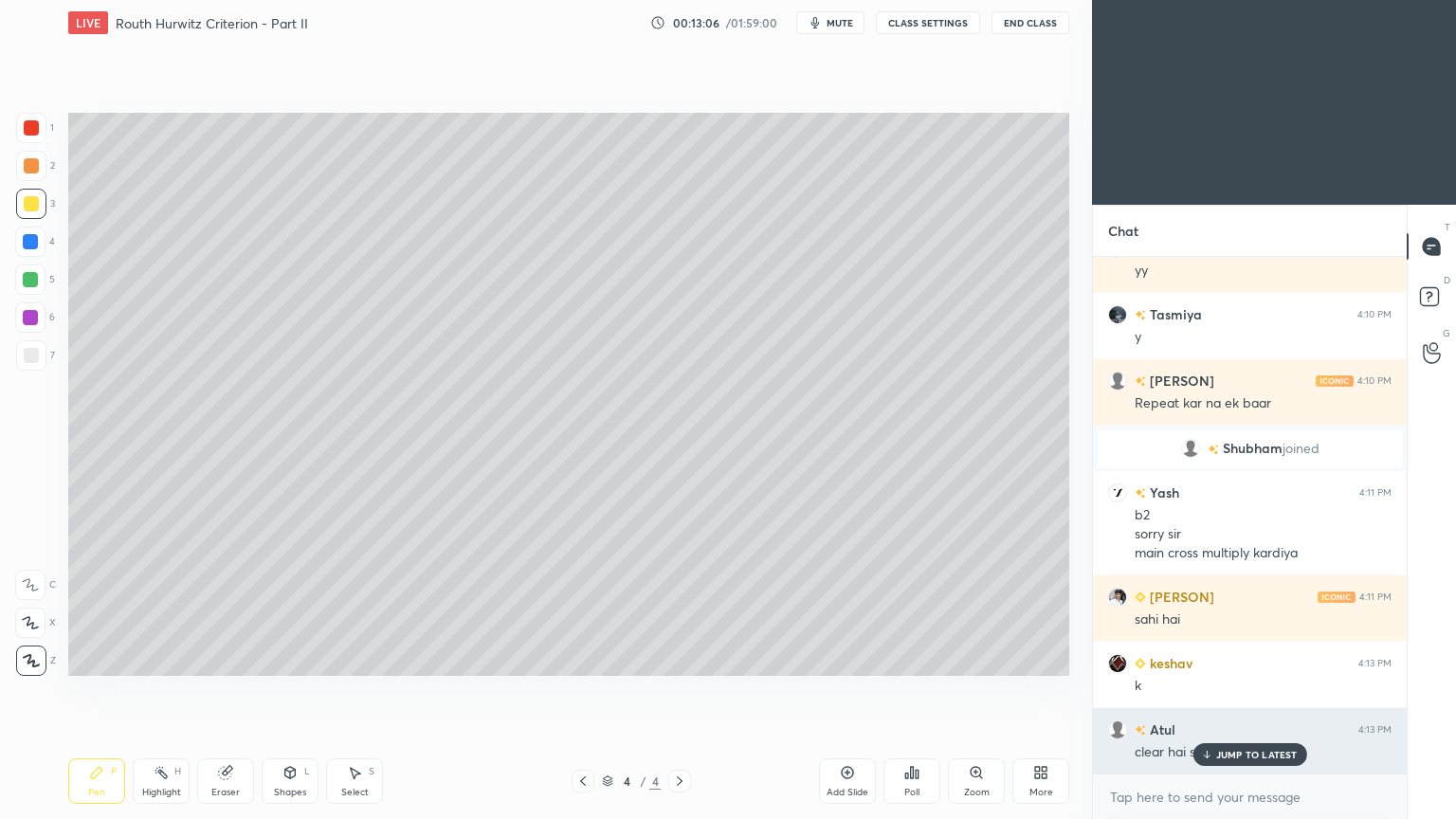click 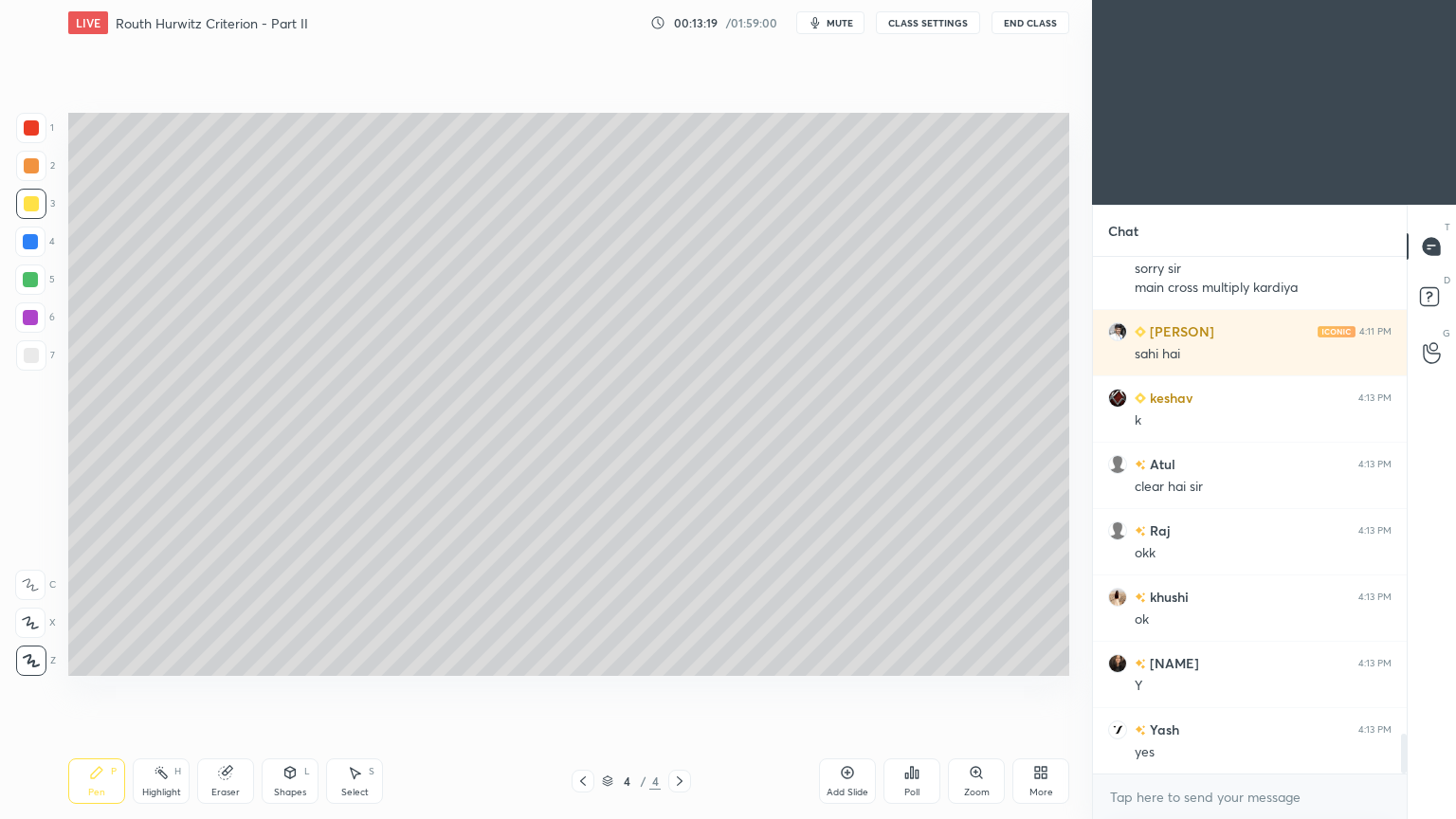 scroll, scrollTop: 6191, scrollLeft: 0, axis: vertical 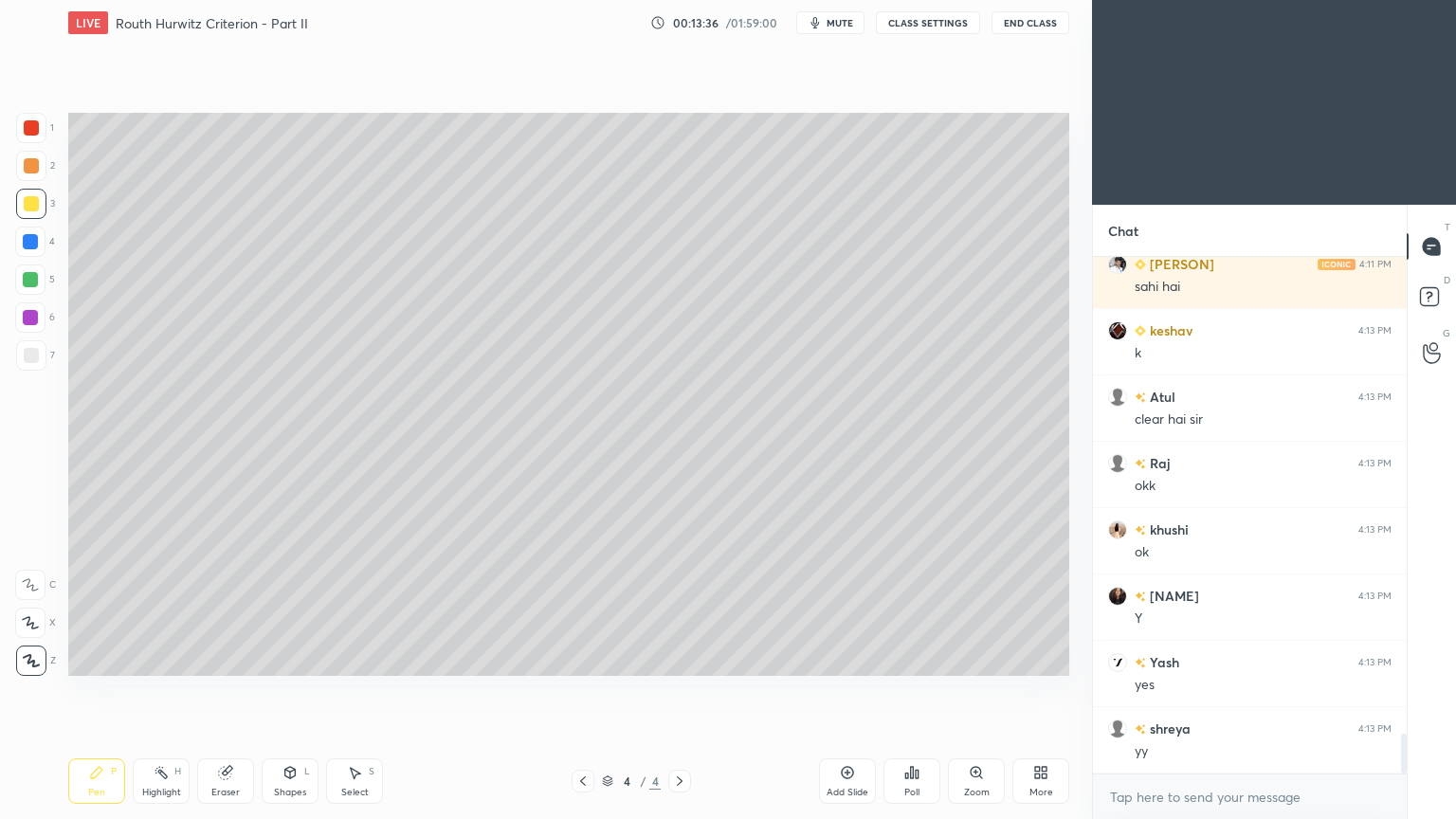 click 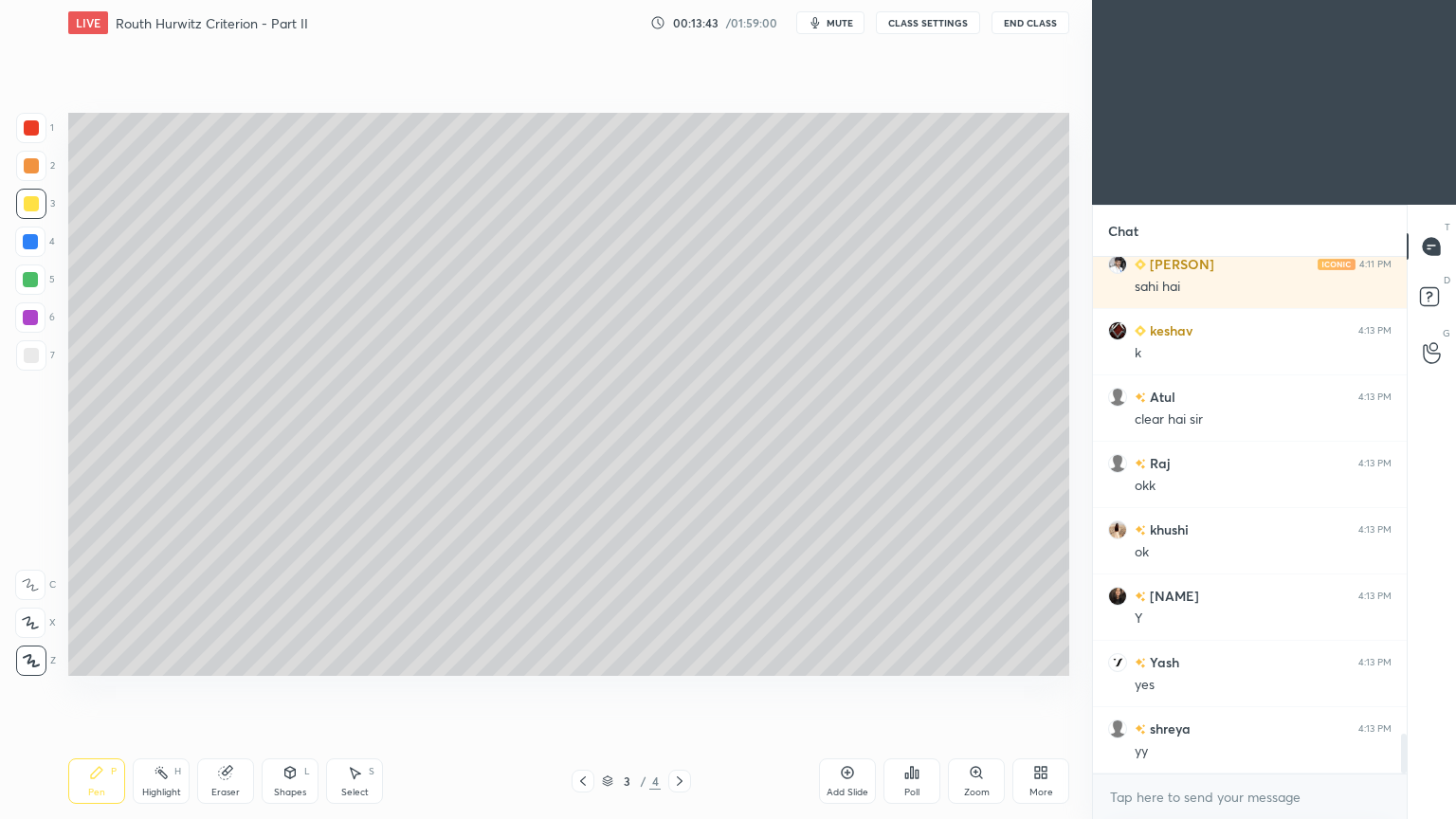 click 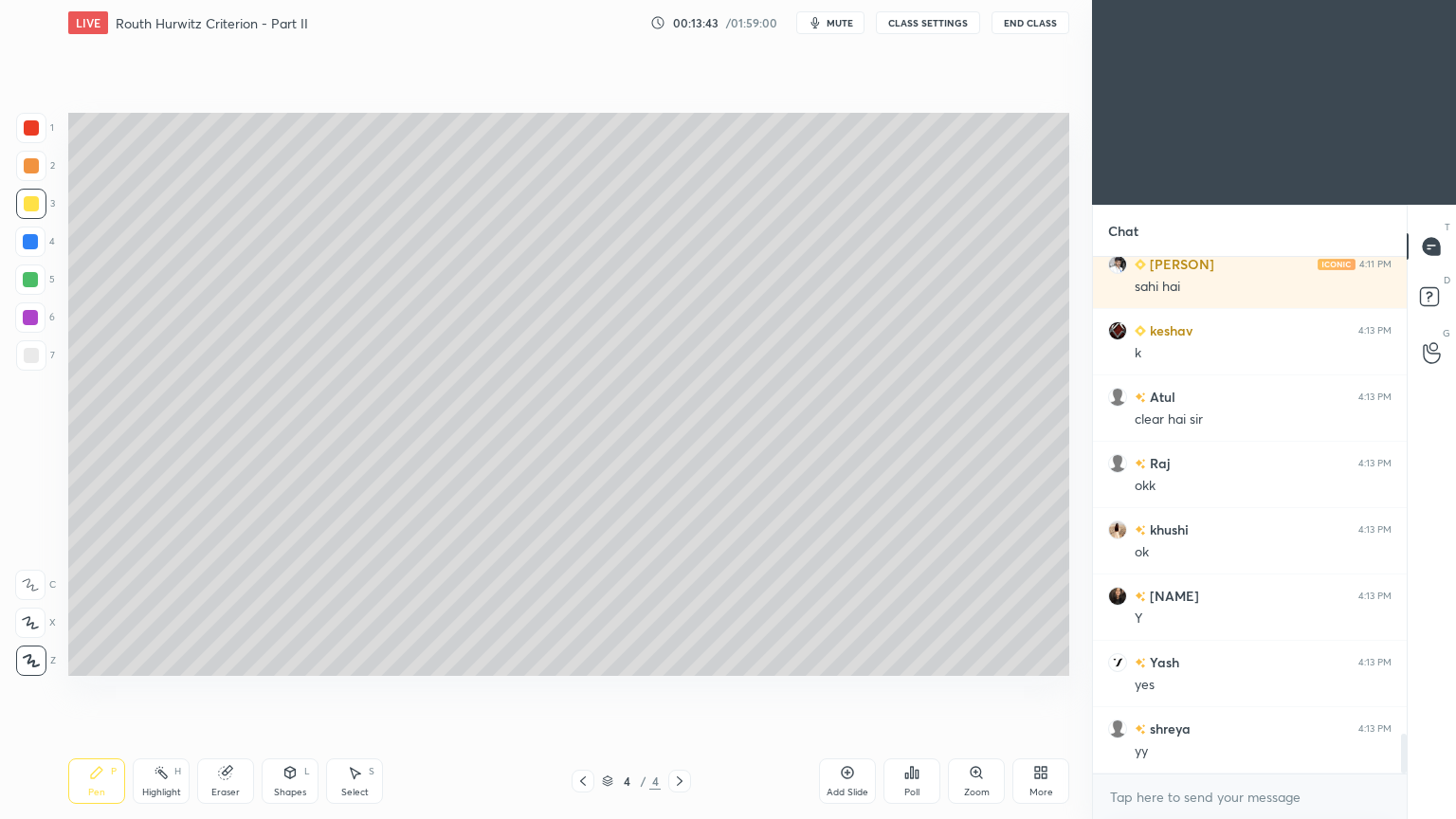click on "Highlight H" at bounding box center [161, 781] 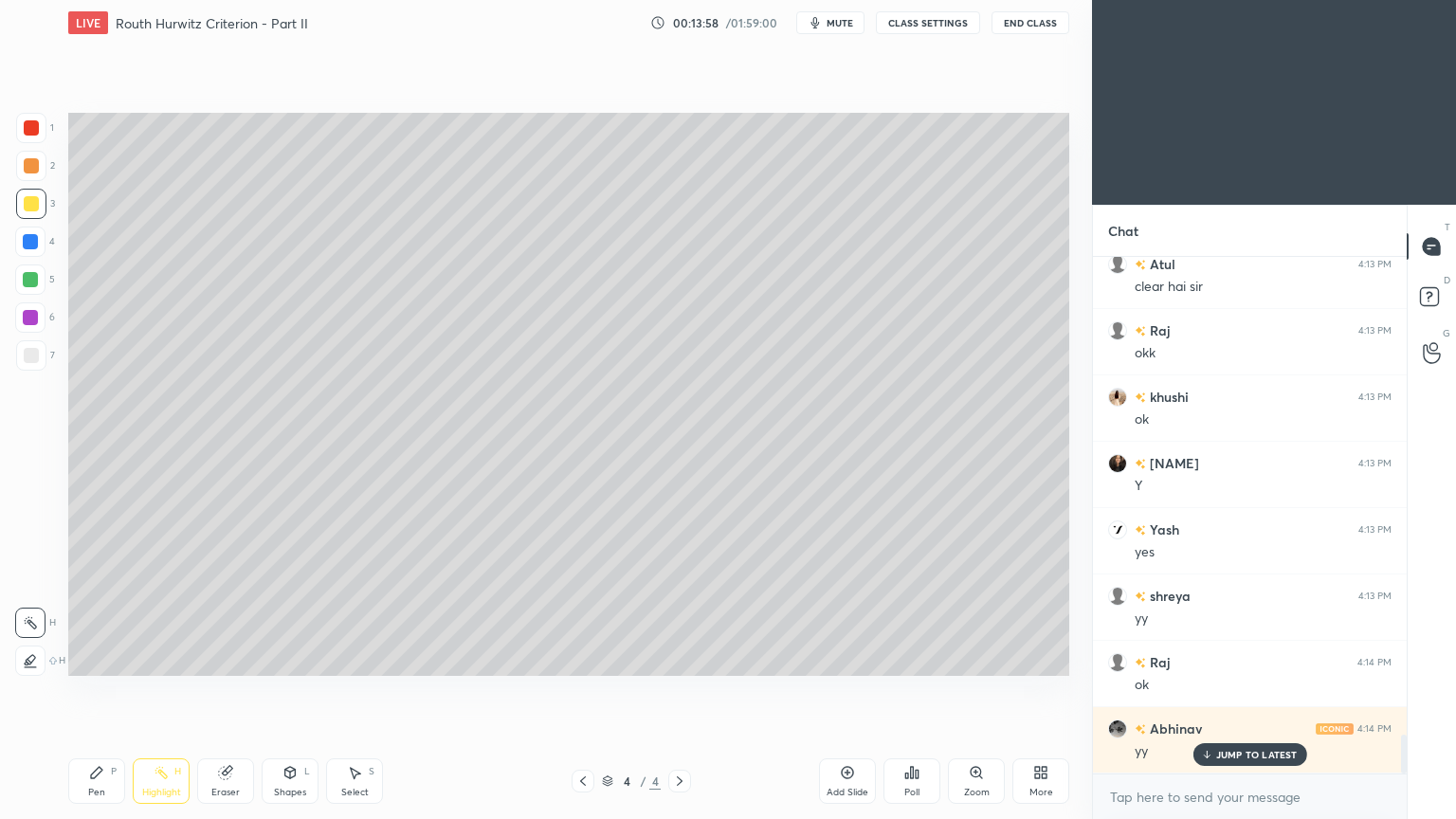 scroll, scrollTop: 6389, scrollLeft: 0, axis: vertical 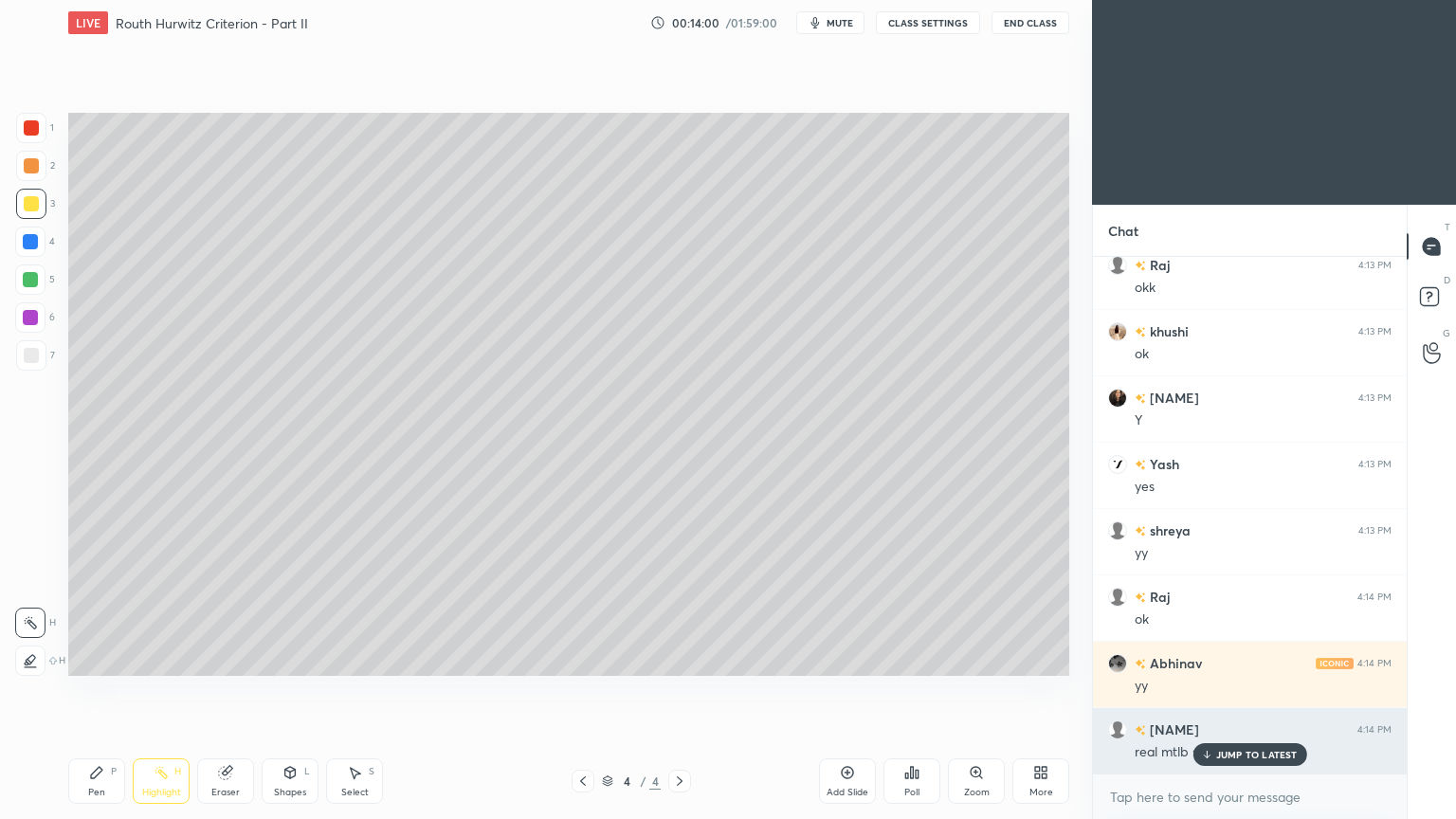 click on "JUMP TO LATEST" at bounding box center (1257, 755) 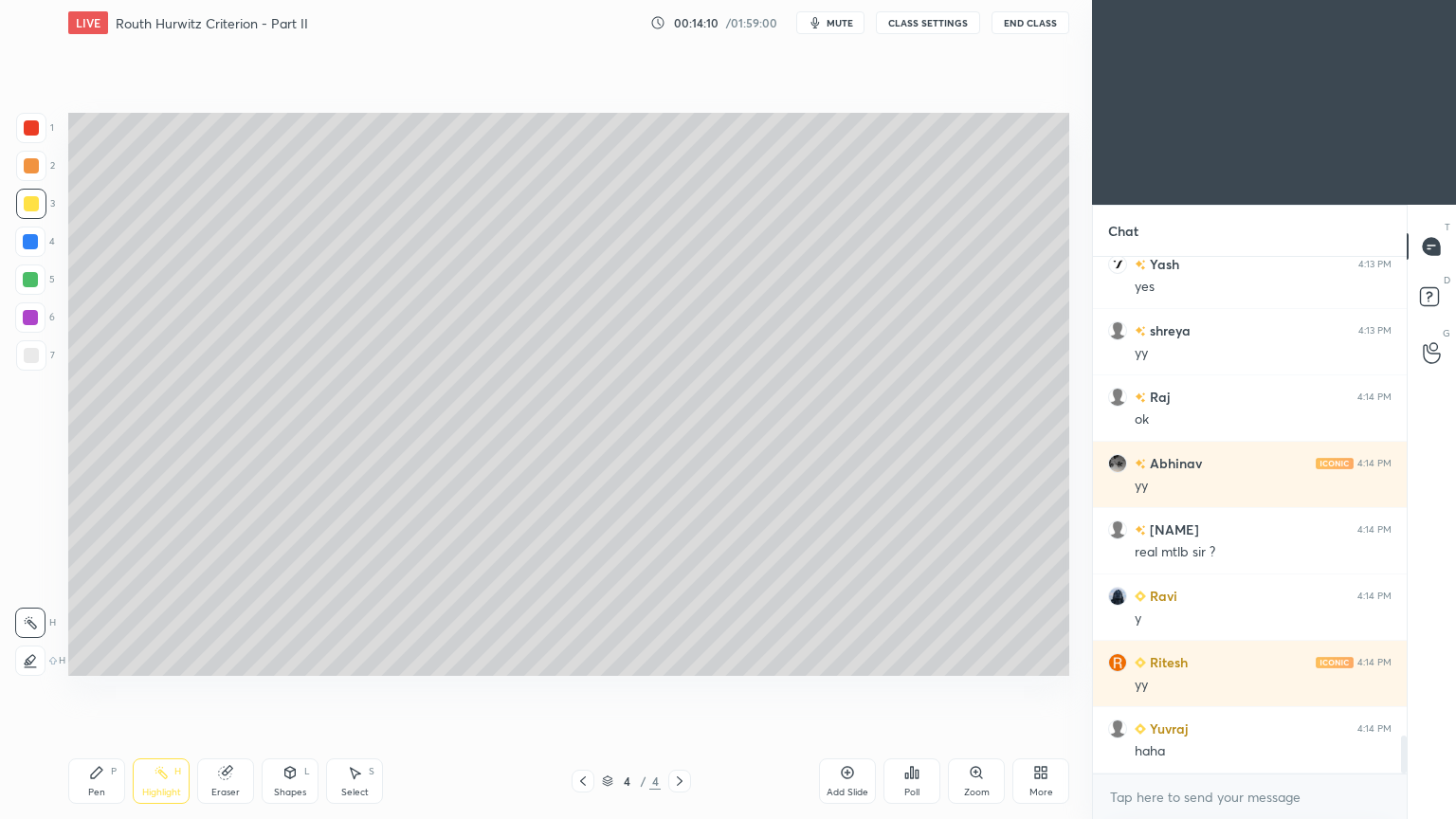 scroll, scrollTop: 6654, scrollLeft: 0, axis: vertical 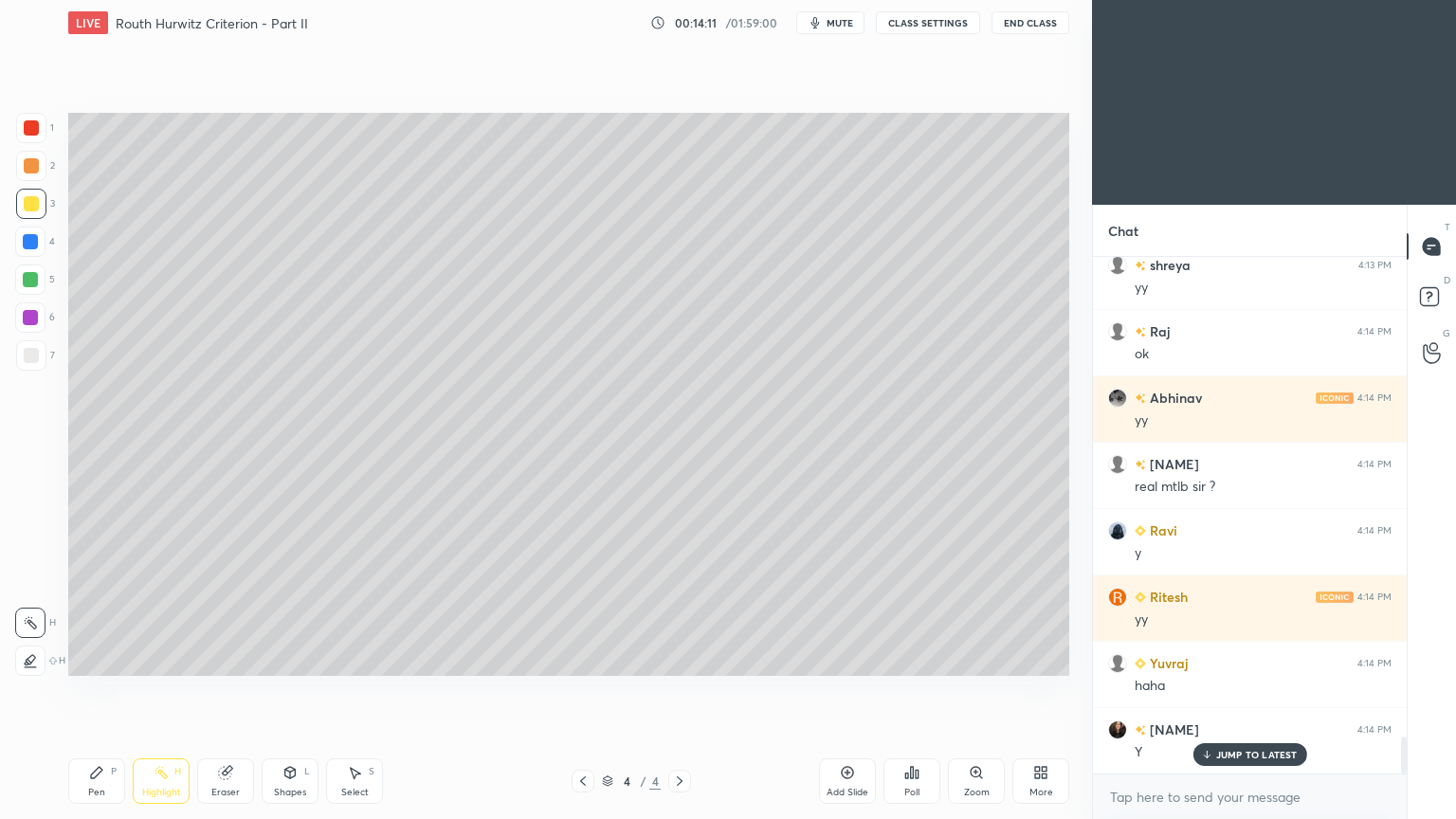 click on "Pen" at bounding box center (97, 792) 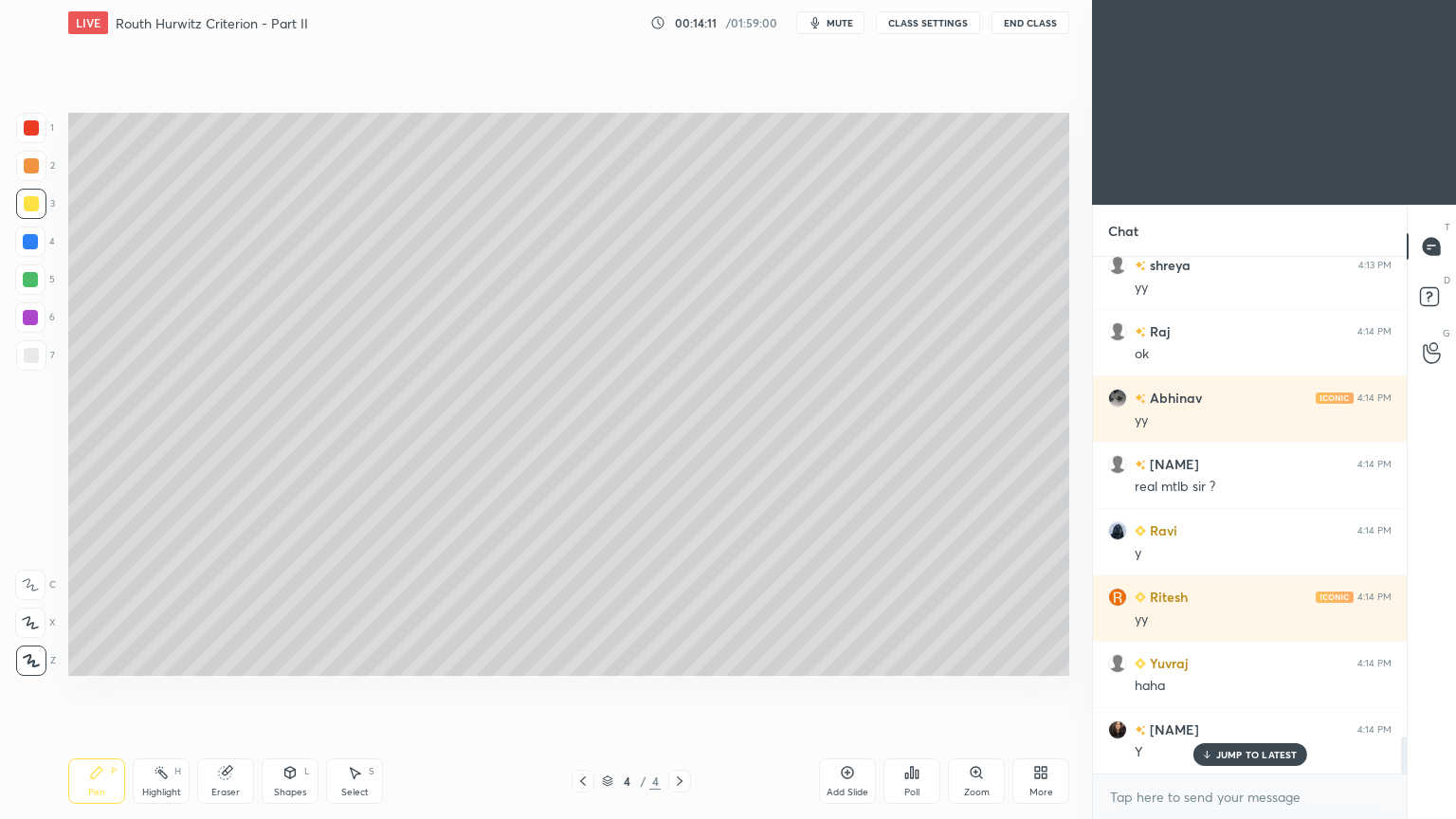 scroll, scrollTop: 6722, scrollLeft: 0, axis: vertical 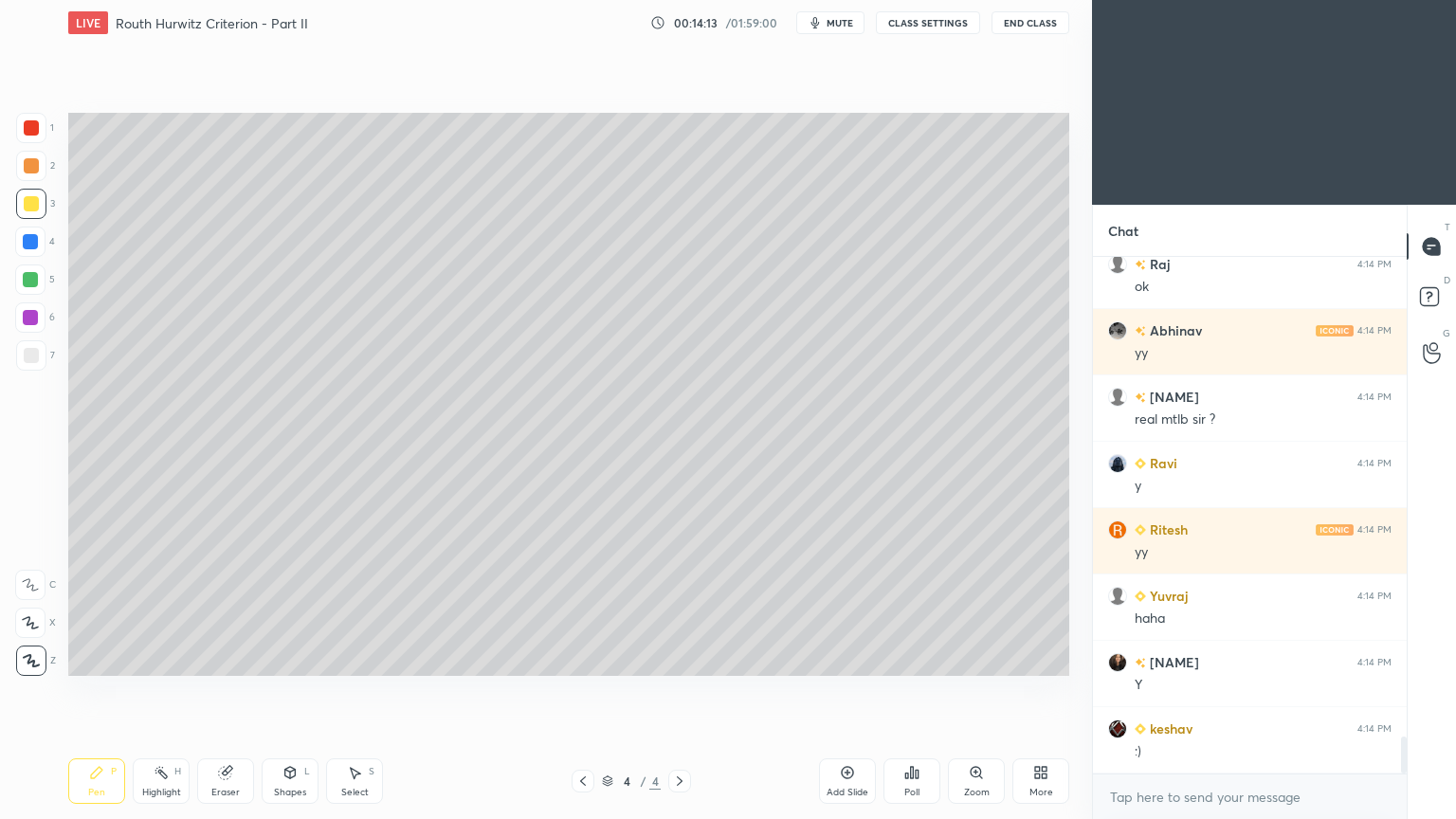 click on "Add Slide" at bounding box center [847, 781] 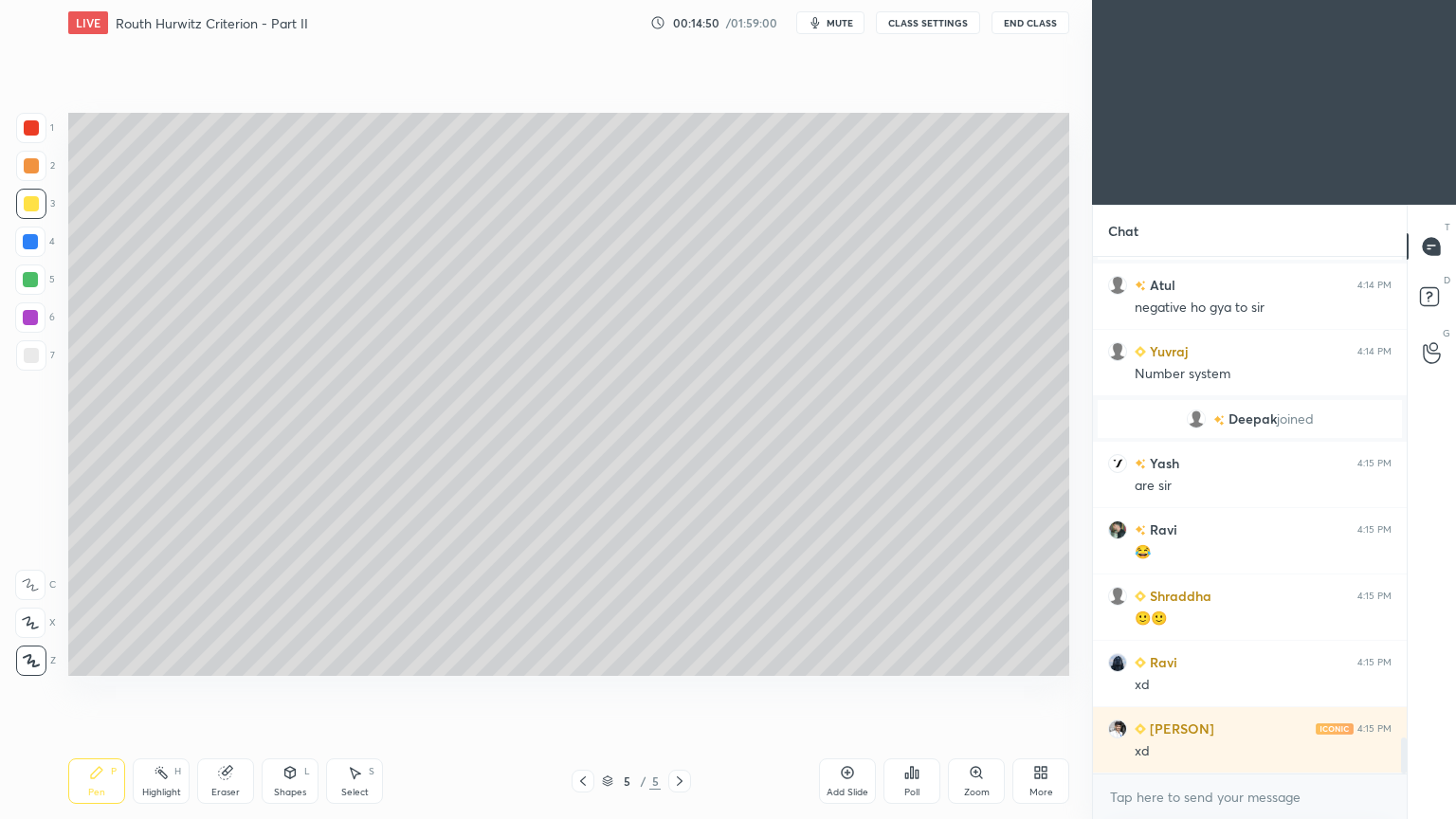 scroll, scrollTop: 7003, scrollLeft: 0, axis: vertical 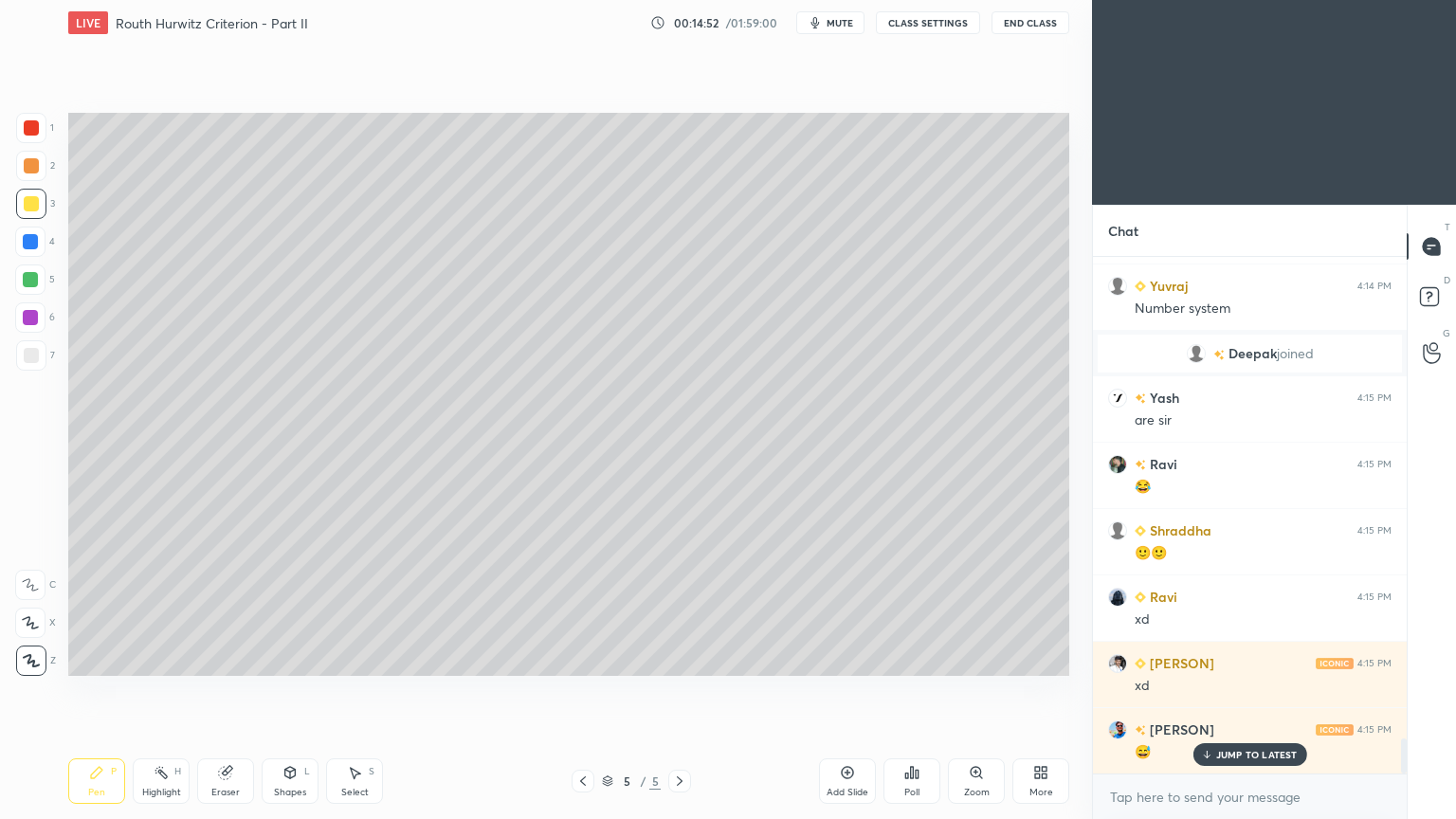 click on "Shapes" at bounding box center (290, 792) 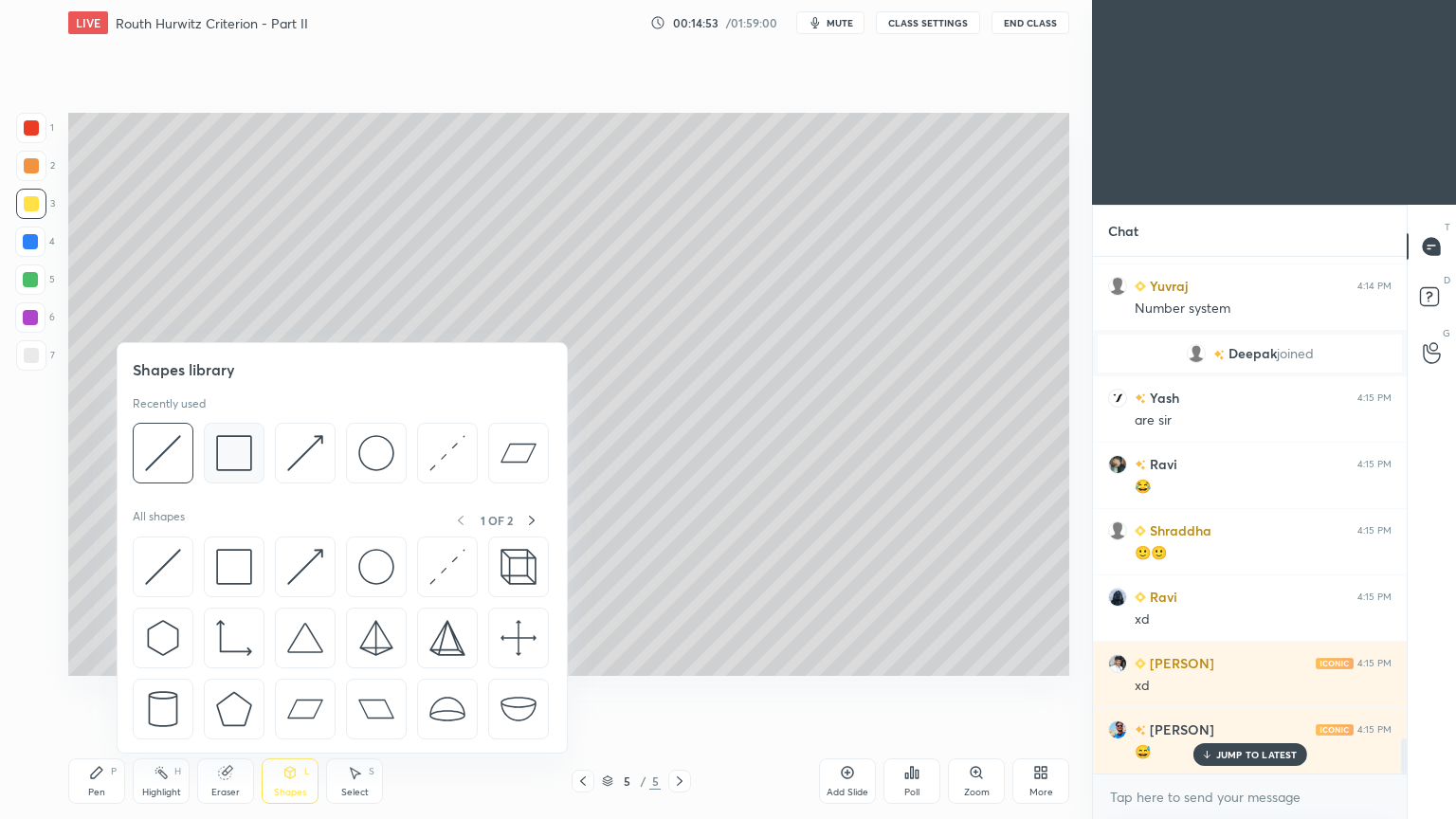 scroll, scrollTop: 7087, scrollLeft: 0, axis: vertical 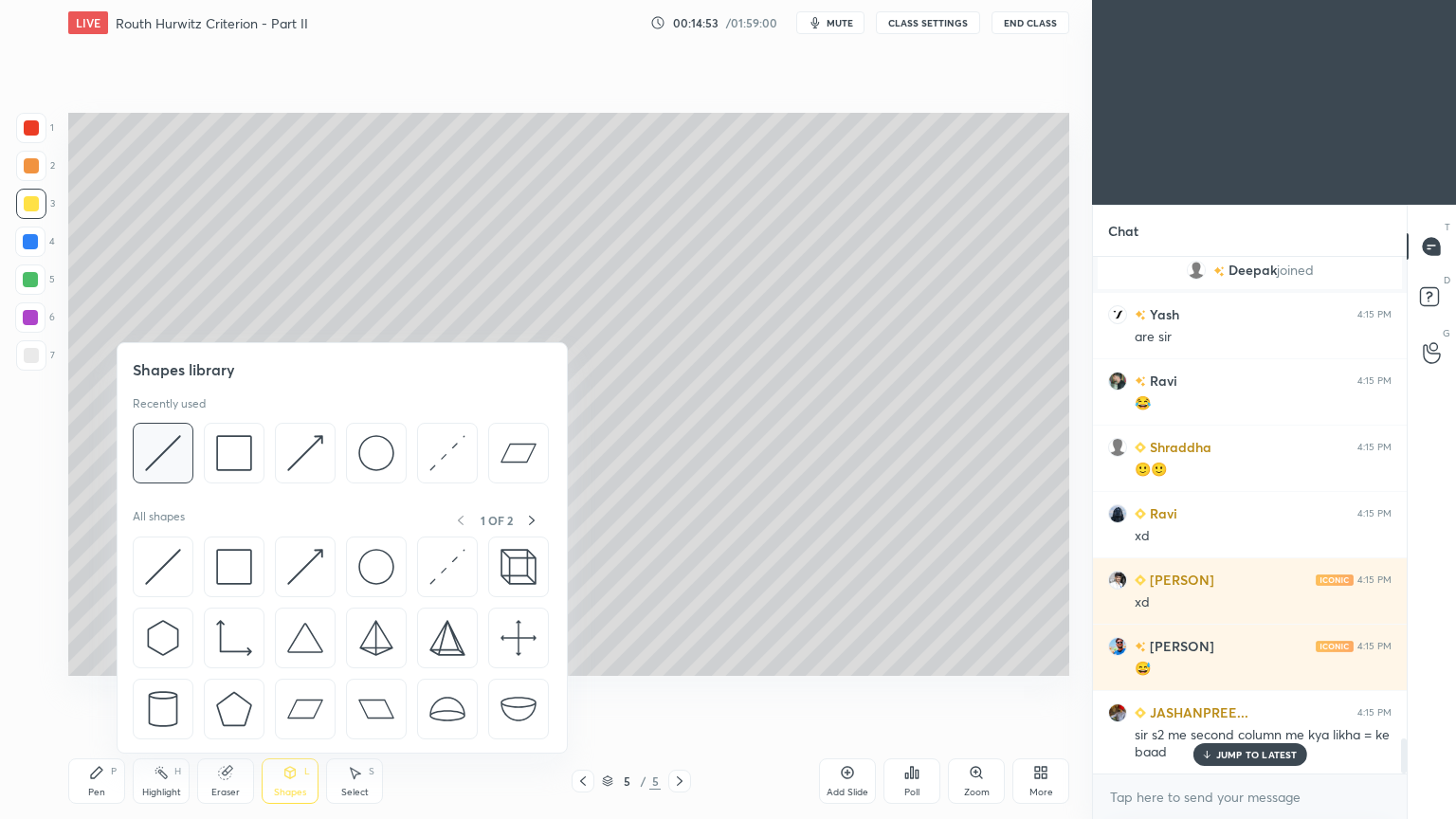 click at bounding box center (163, 453) 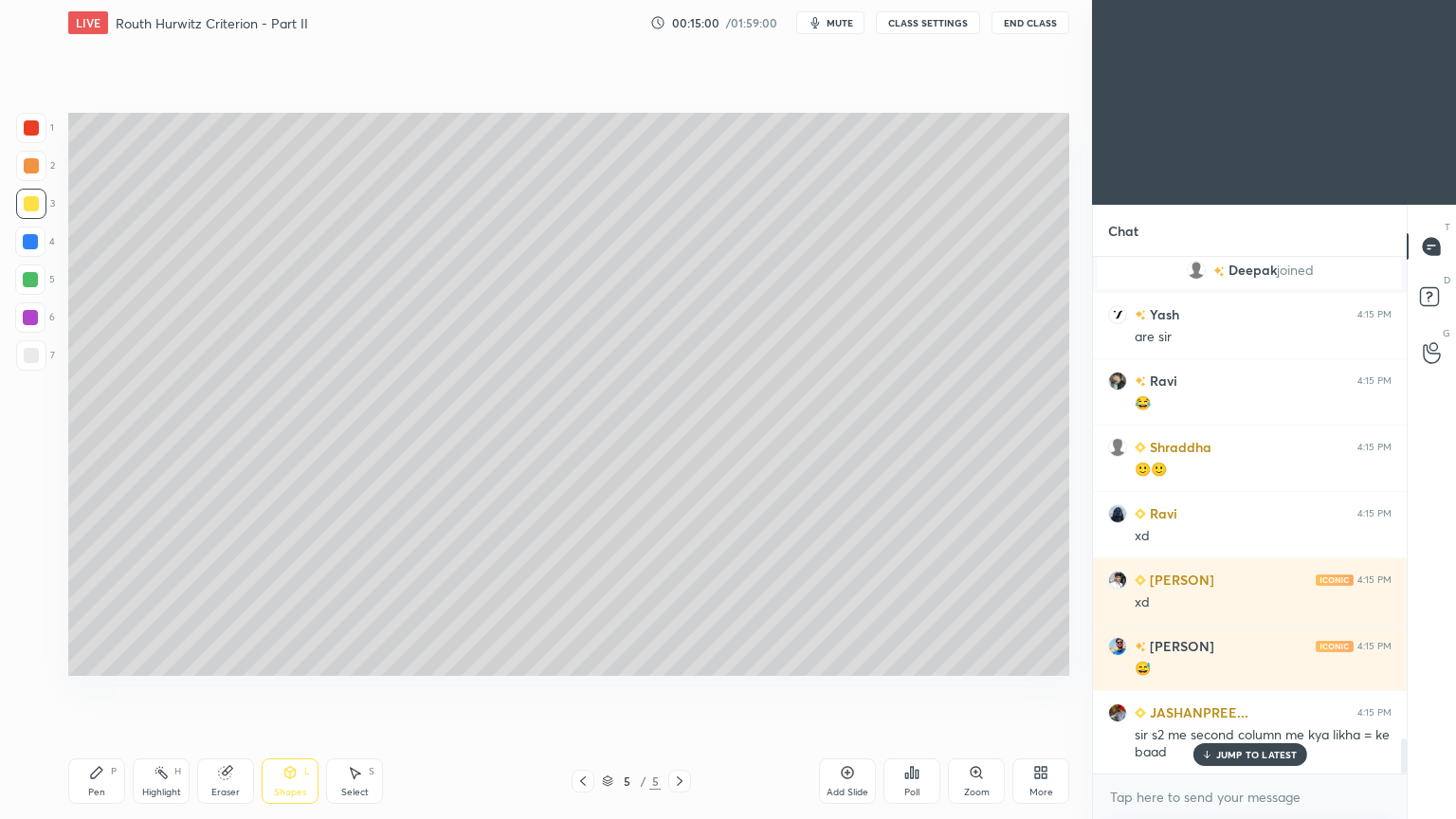click on "Pen" at bounding box center (97, 792) 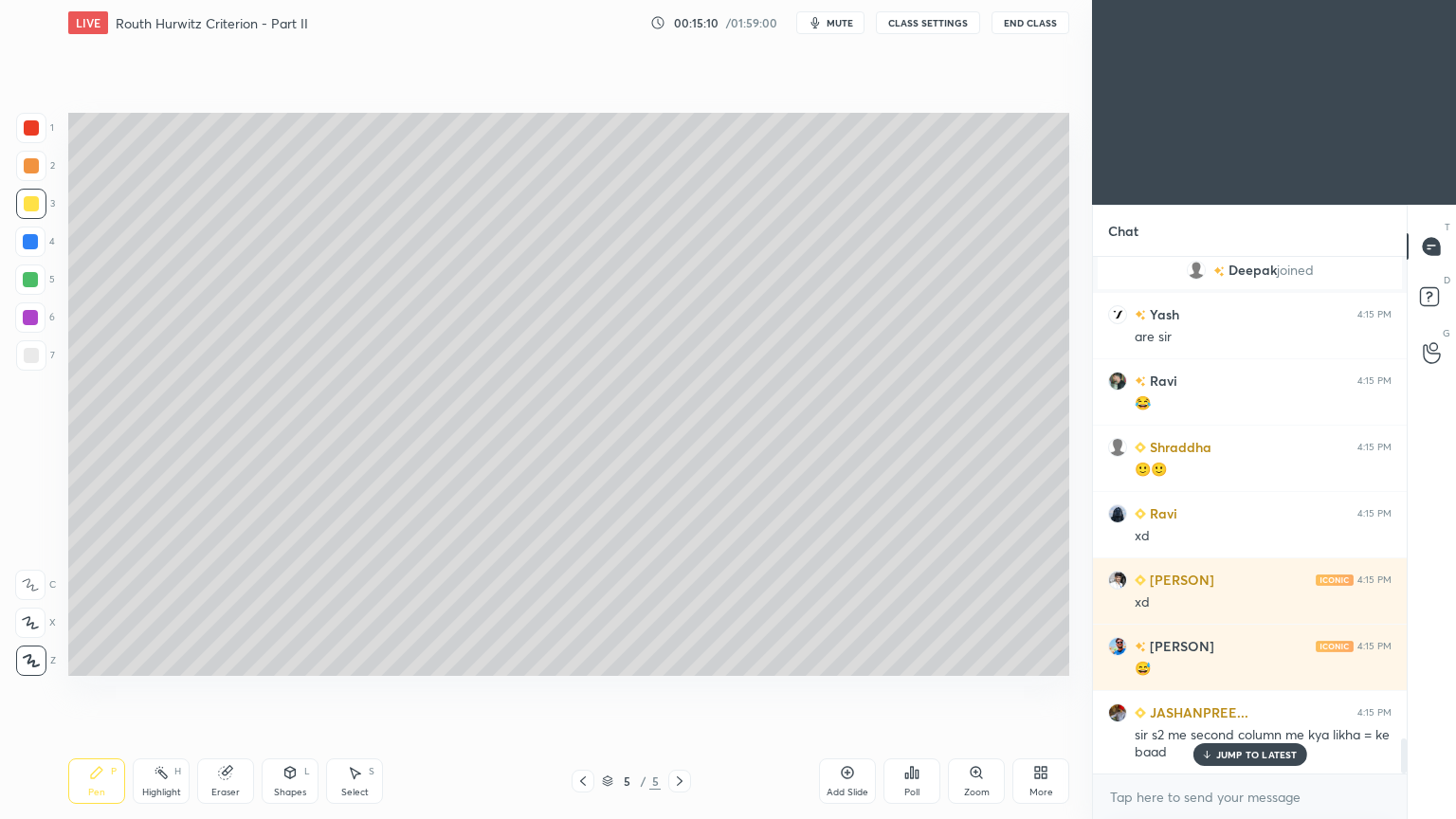scroll, scrollTop: 473, scrollLeft: 308, axis: both 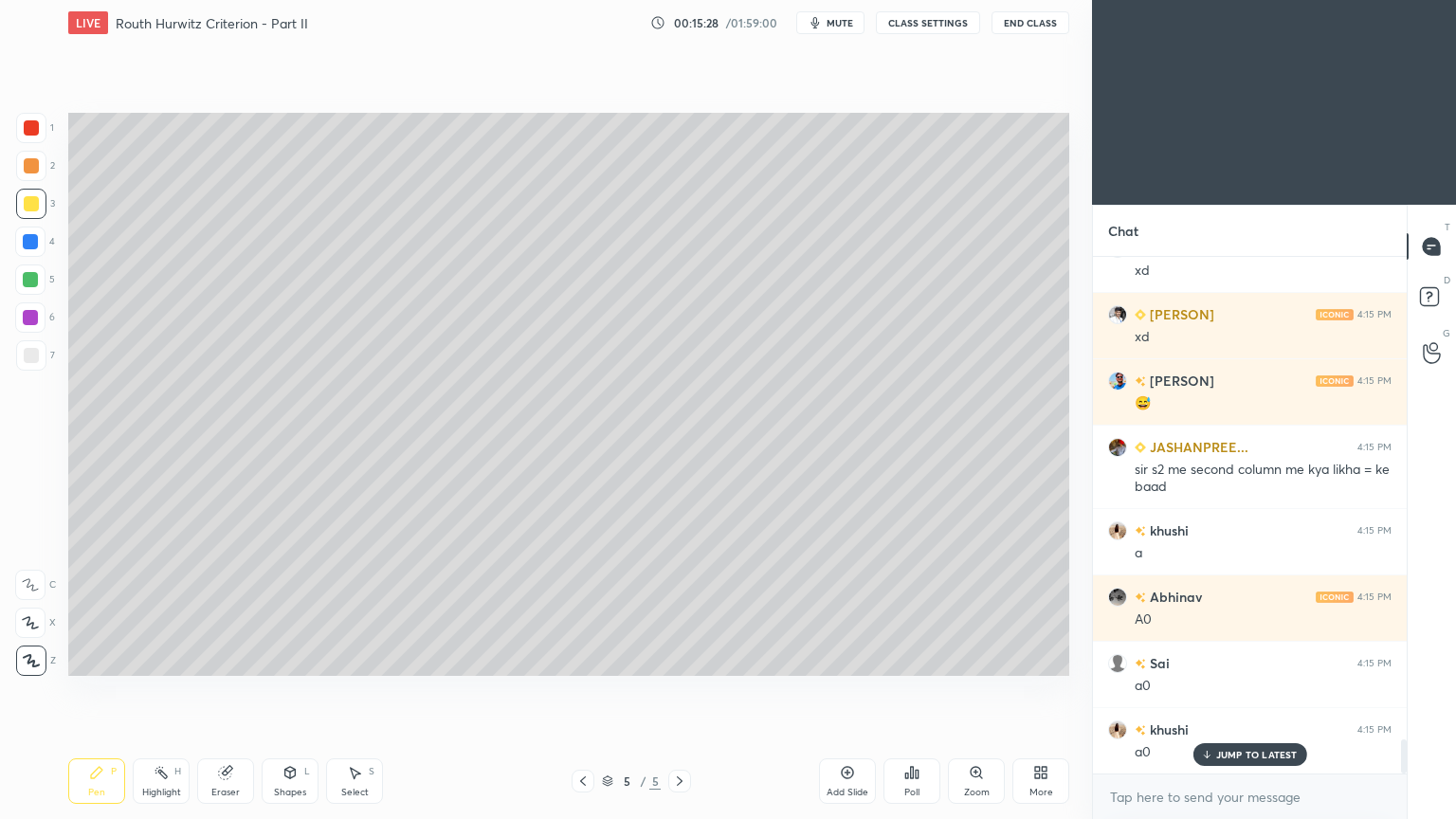 click on "Shapes L" at bounding box center [290, 781] 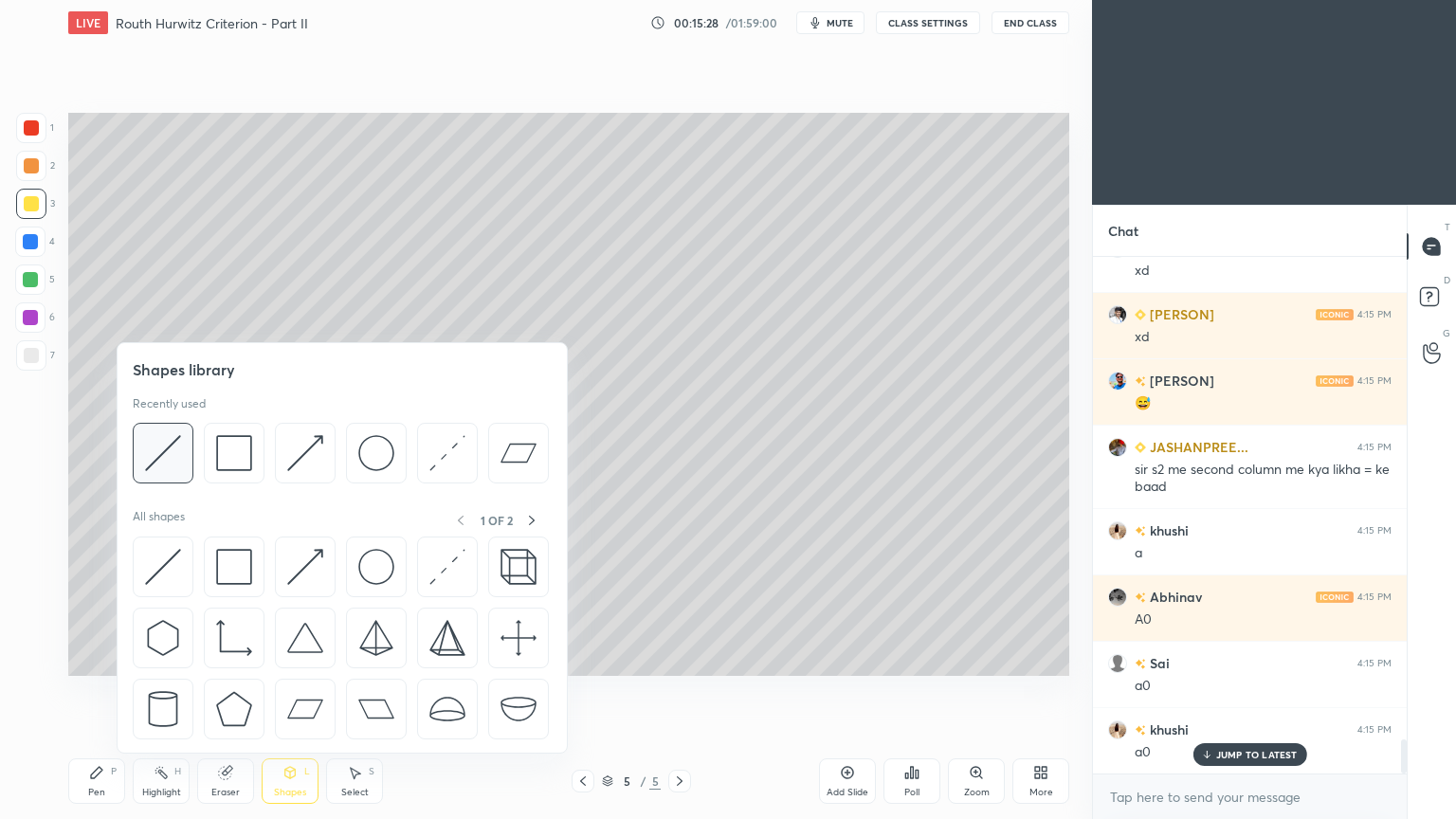 scroll, scrollTop: 7398, scrollLeft: 0, axis: vertical 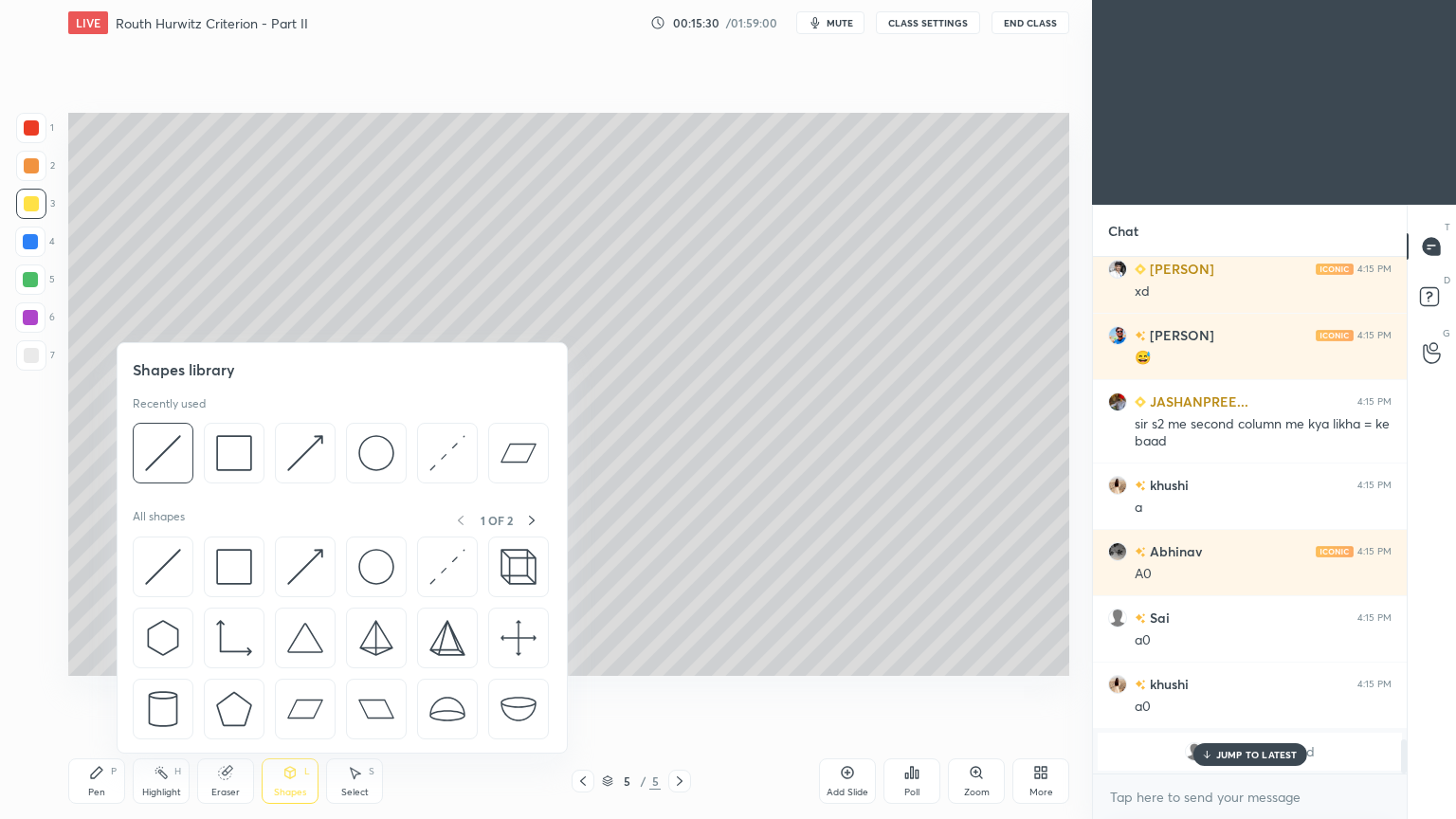 click at bounding box center (31, 166) 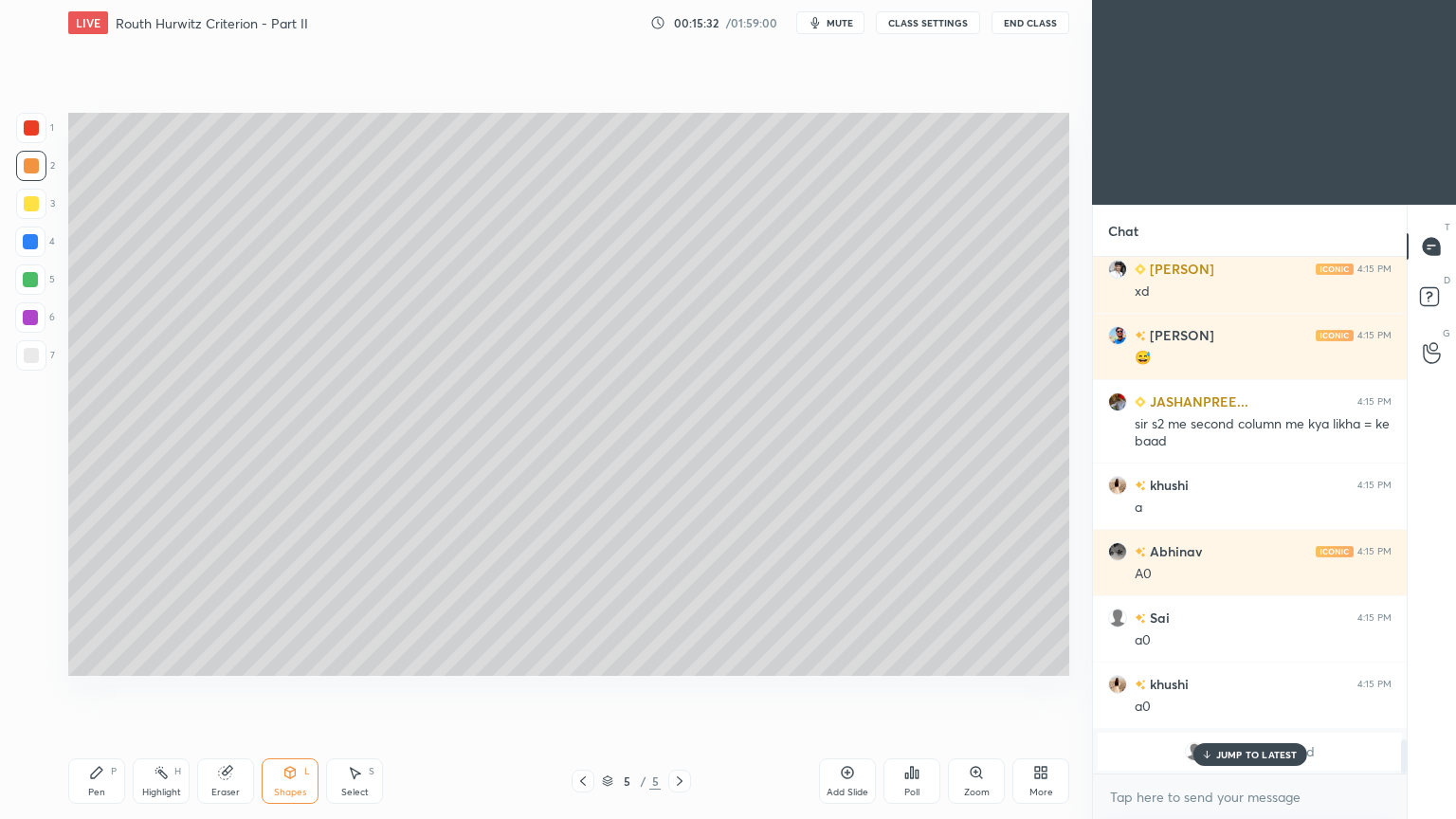 click on "P" at bounding box center (114, 772) 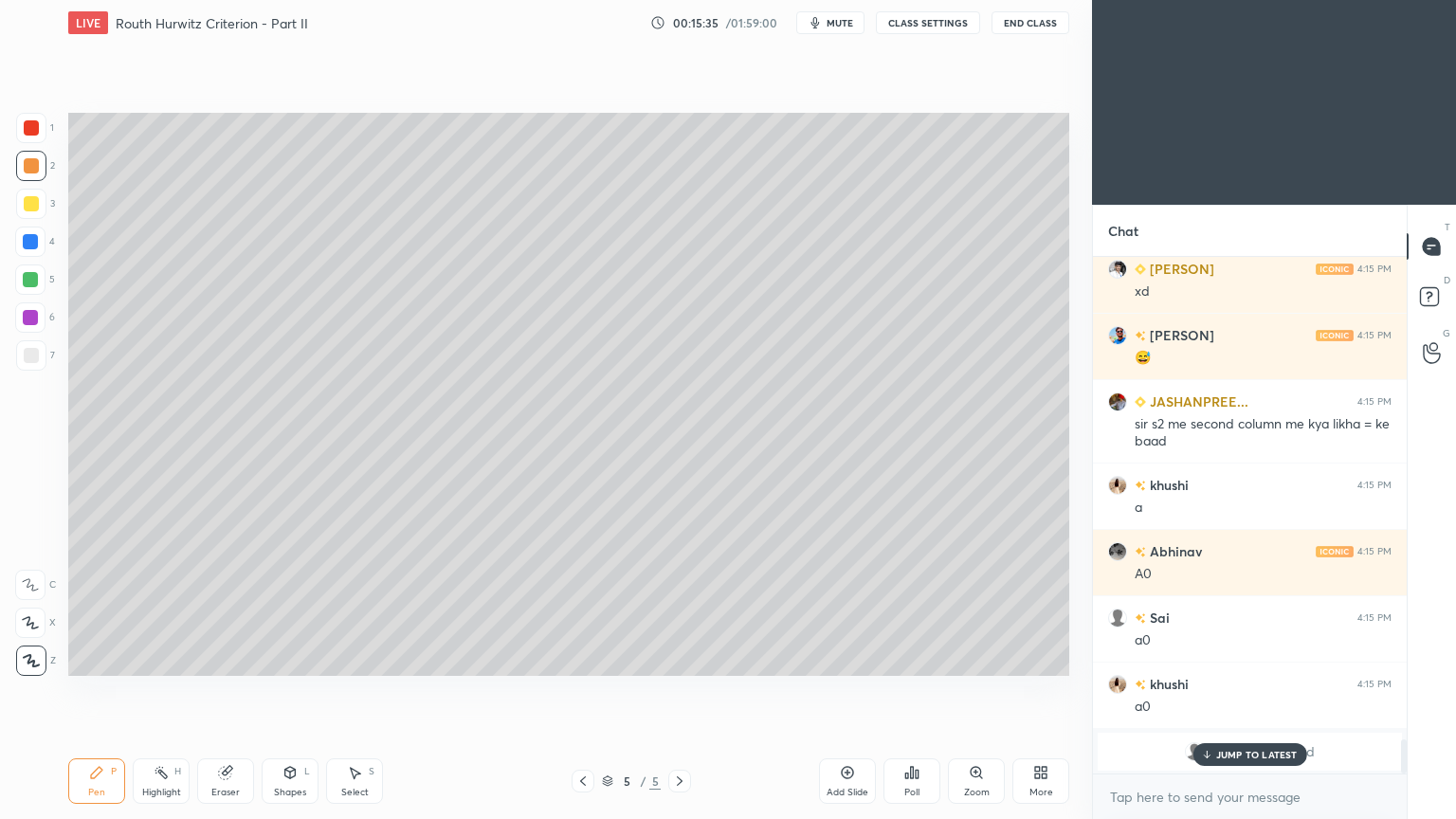 click on "Shapes L" at bounding box center (290, 781) 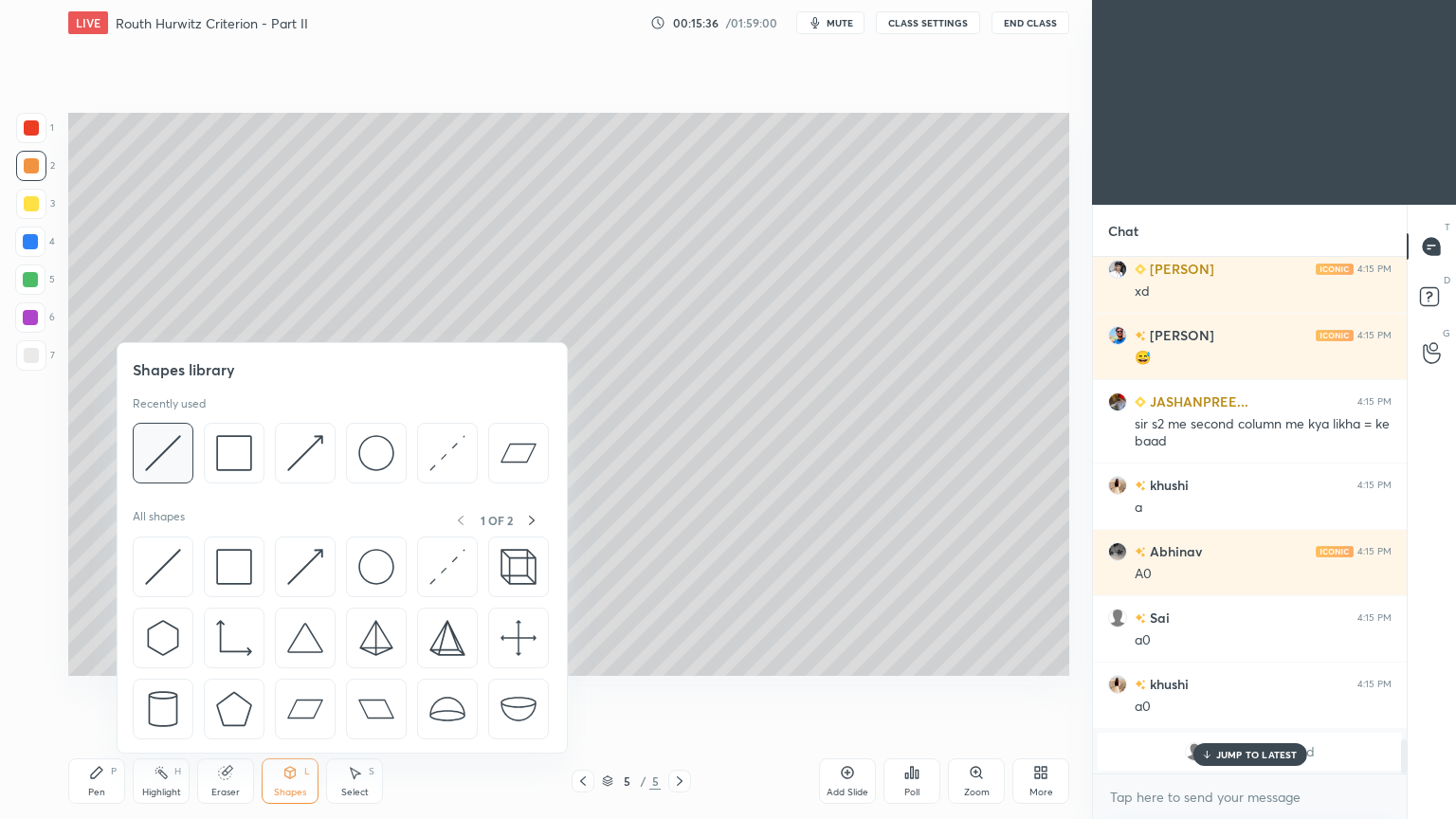click at bounding box center (163, 453) 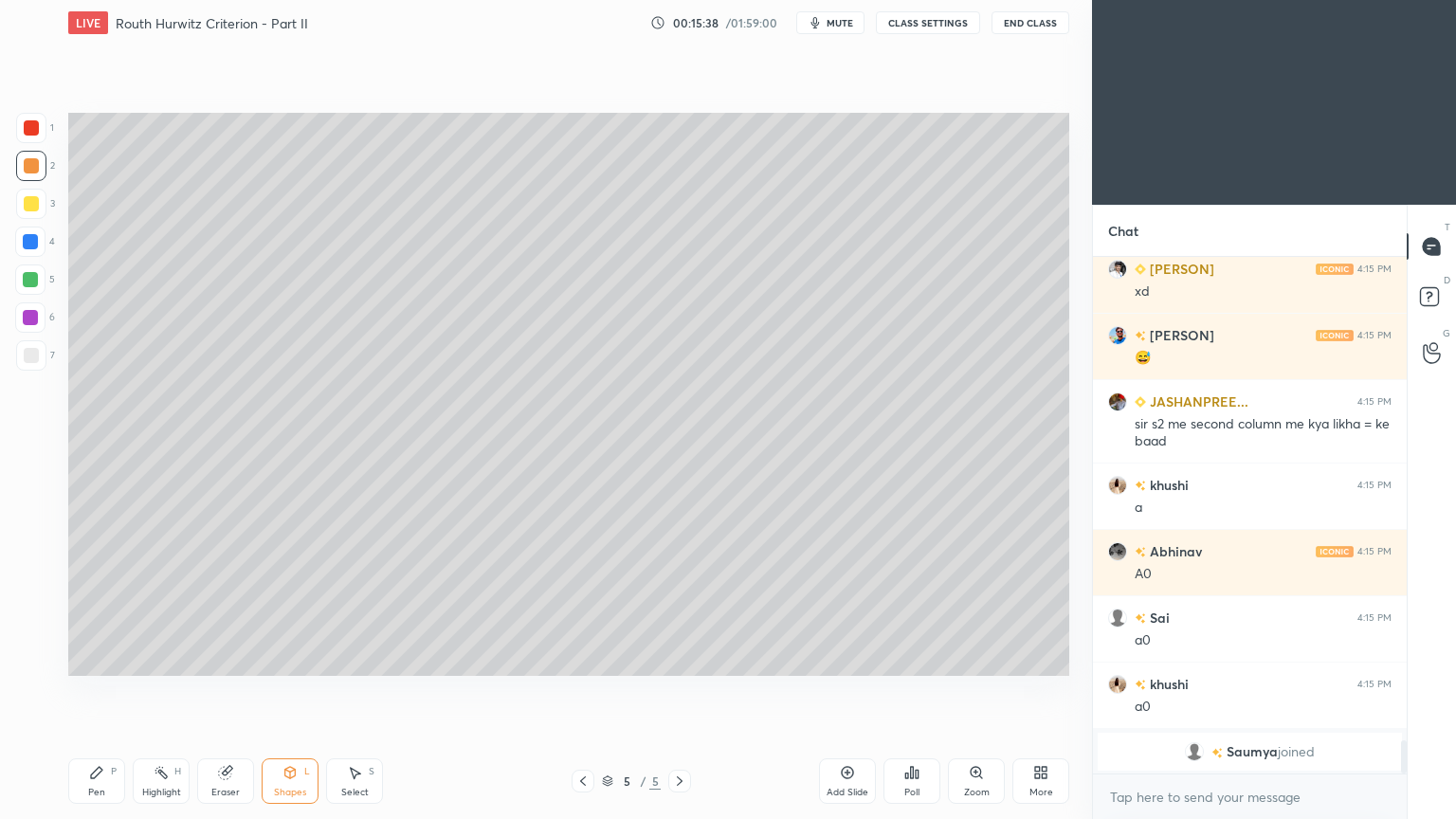 scroll, scrollTop: 7465, scrollLeft: 0, axis: vertical 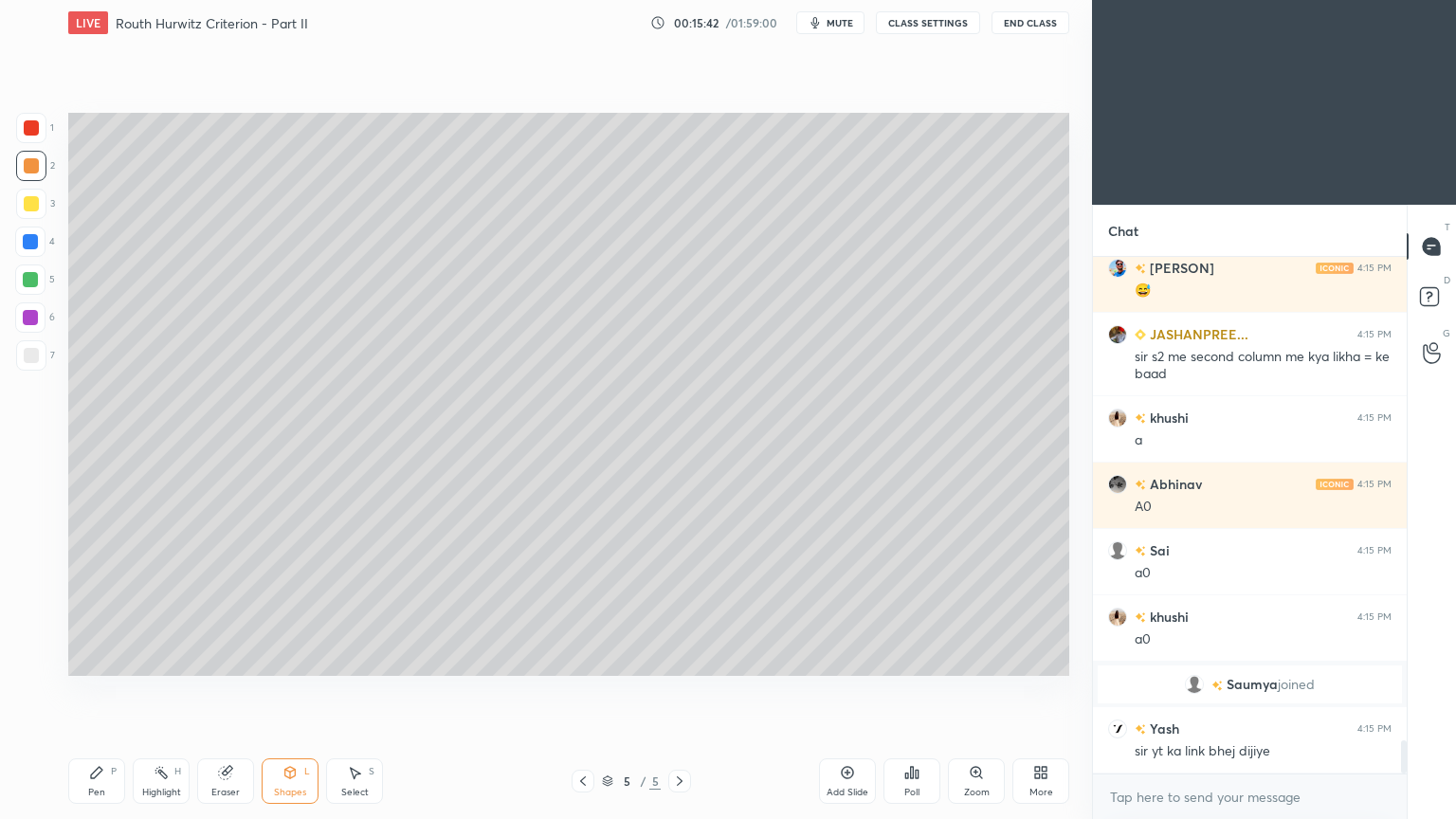 click on "Pen" at bounding box center [97, 792] 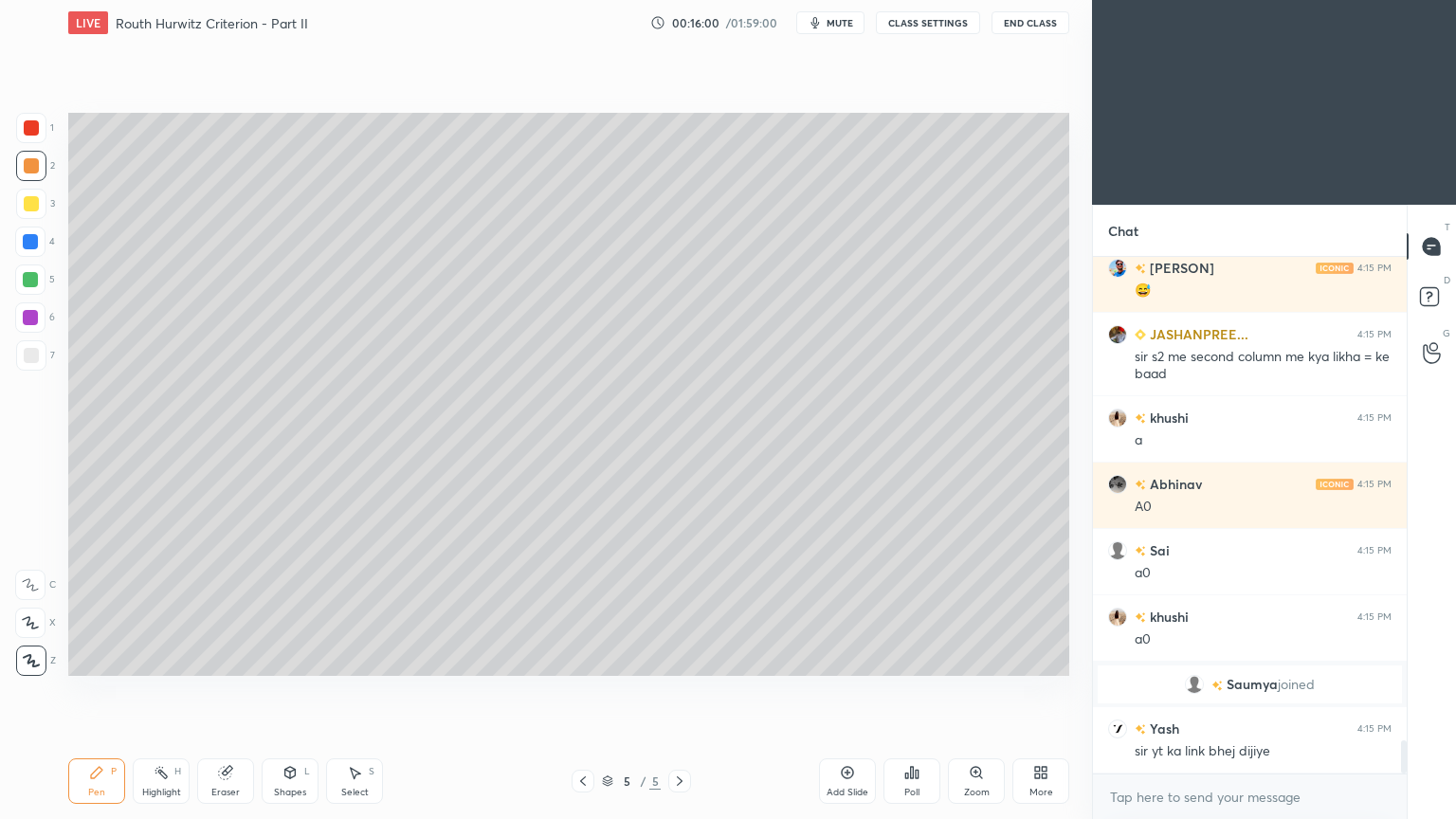 click at bounding box center (31, 355) 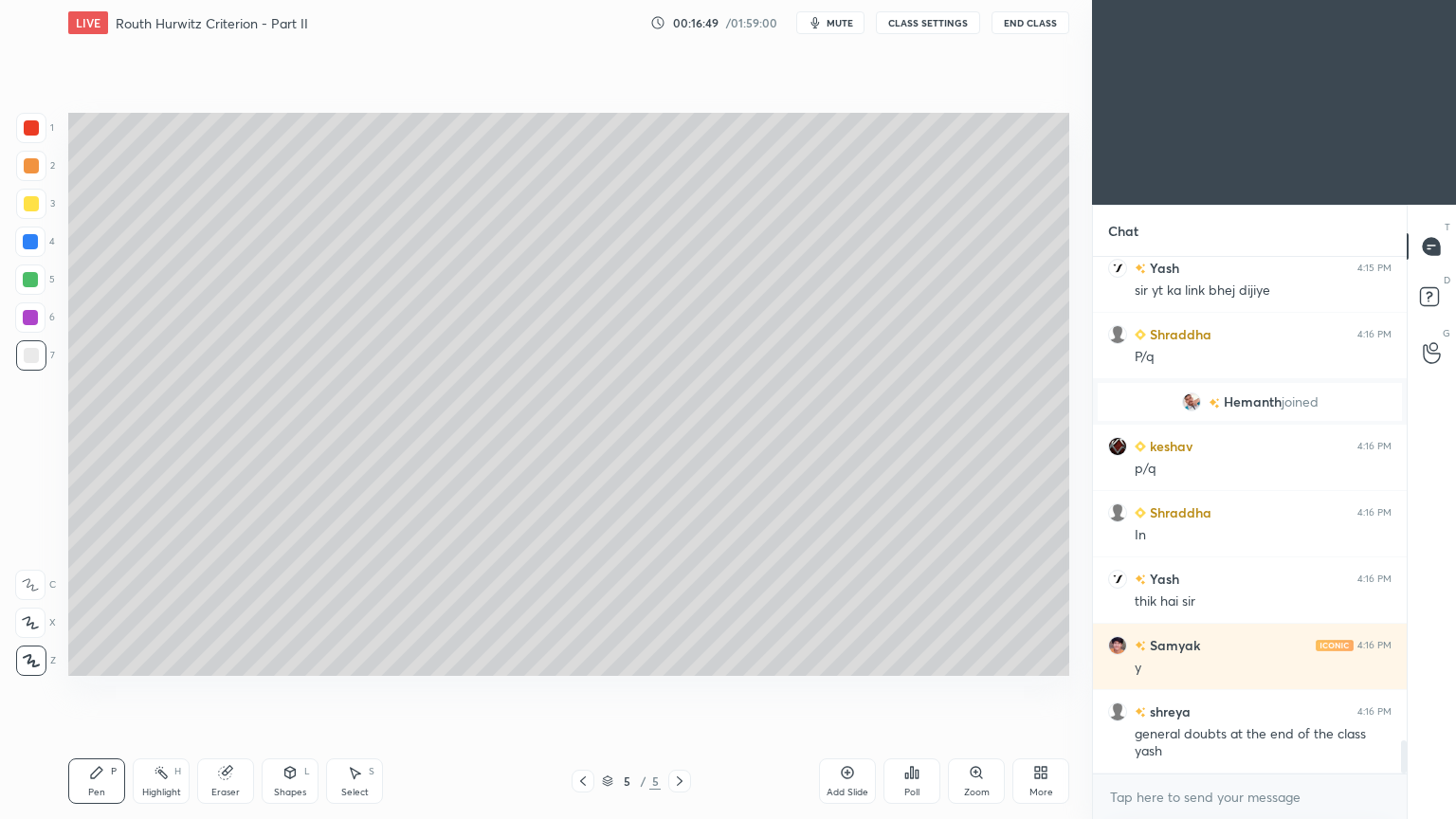 scroll, scrollTop: 7633, scrollLeft: 0, axis: vertical 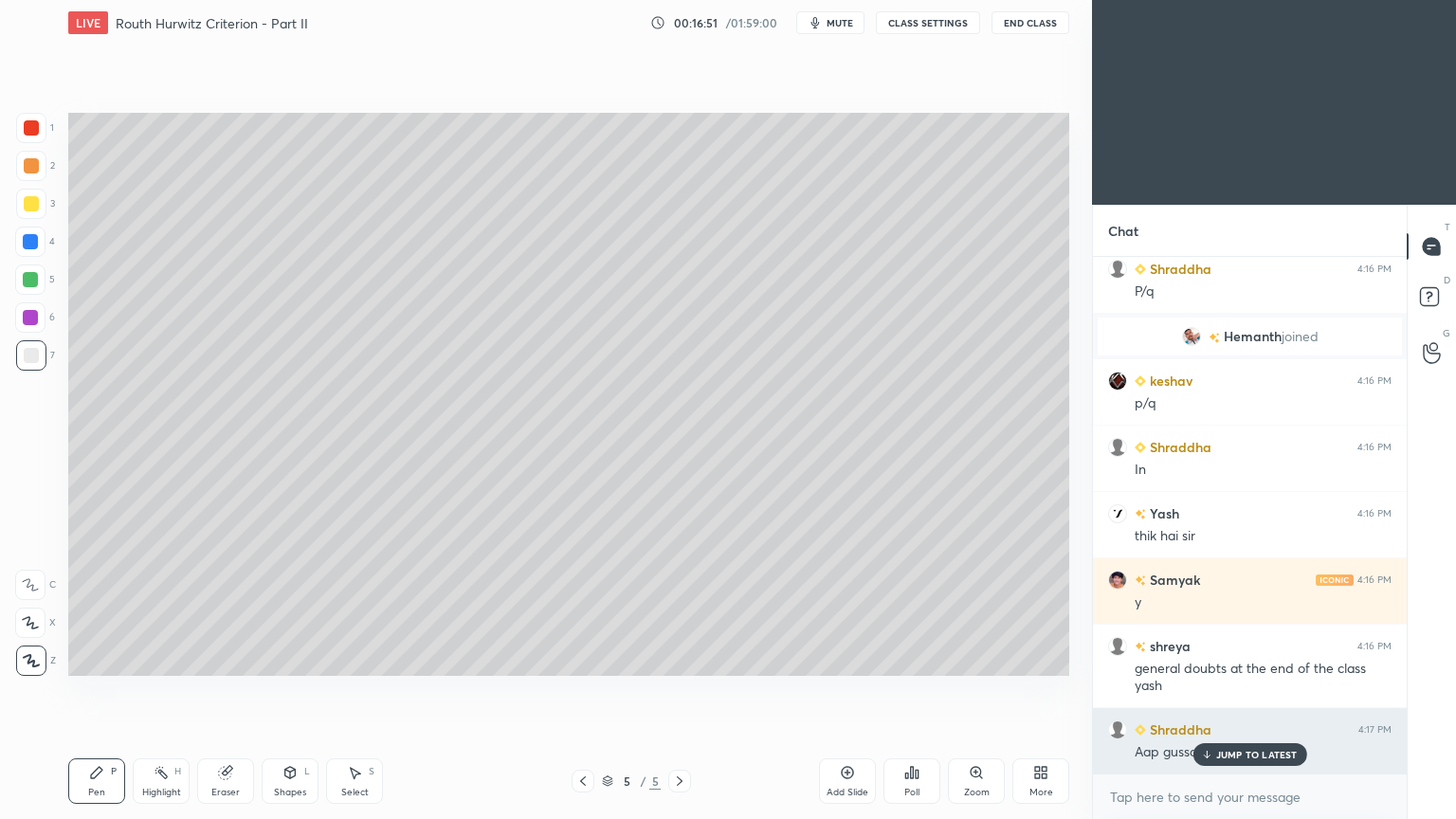 click on "JUMP TO LATEST" at bounding box center [1257, 755] 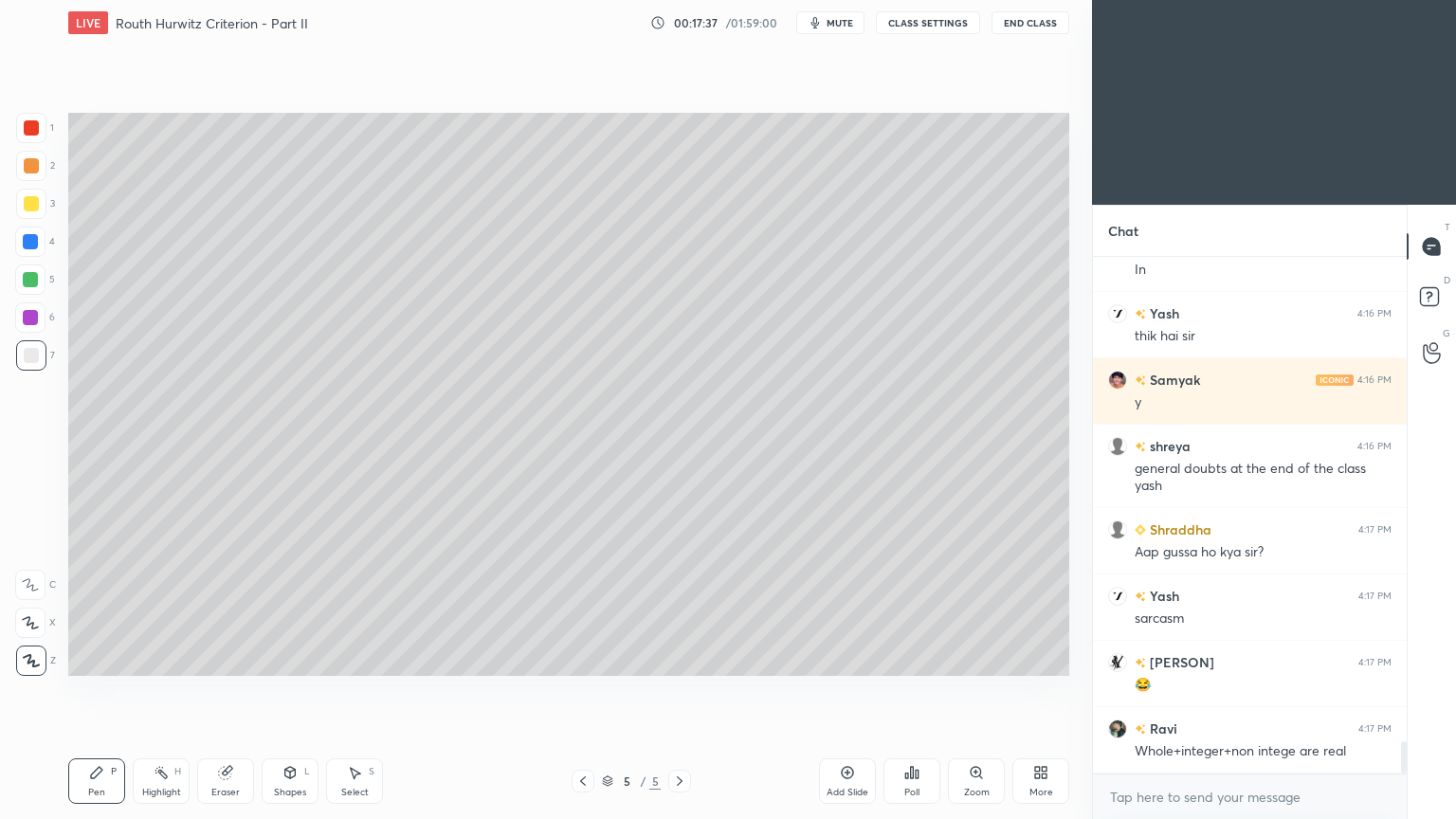 scroll, scrollTop: 7898, scrollLeft: 0, axis: vertical 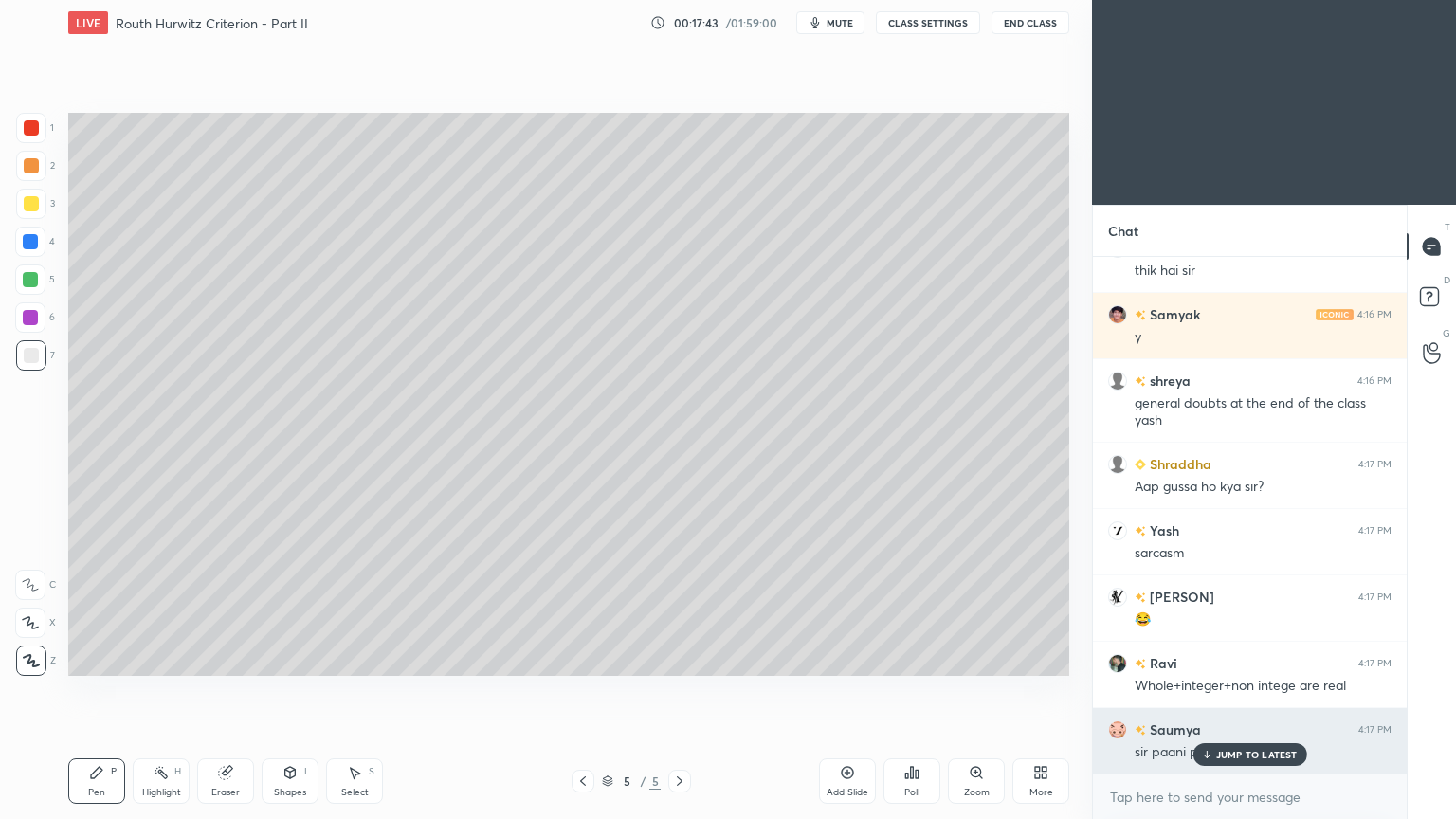 click 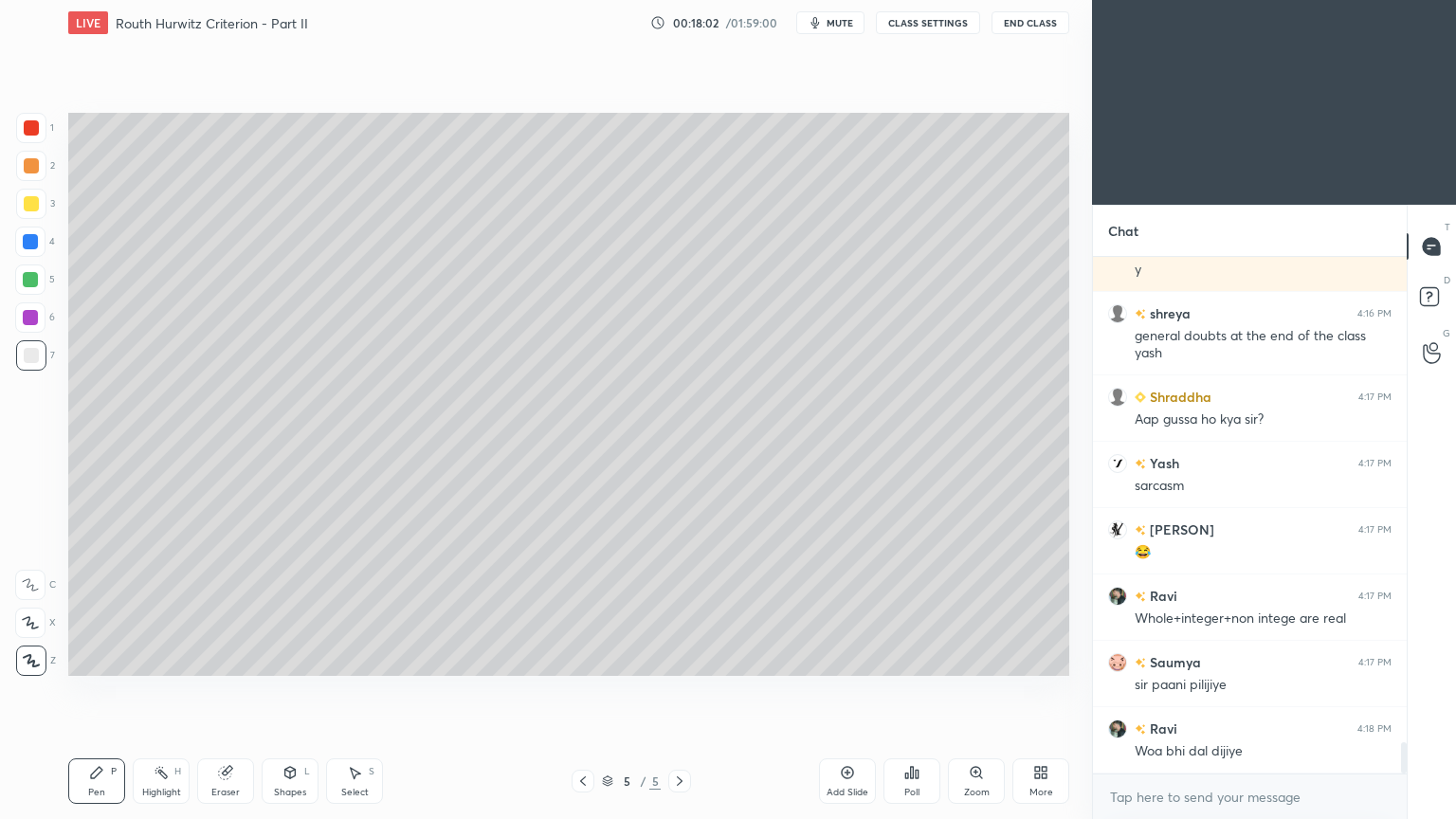 scroll, scrollTop: 8031, scrollLeft: 0, axis: vertical 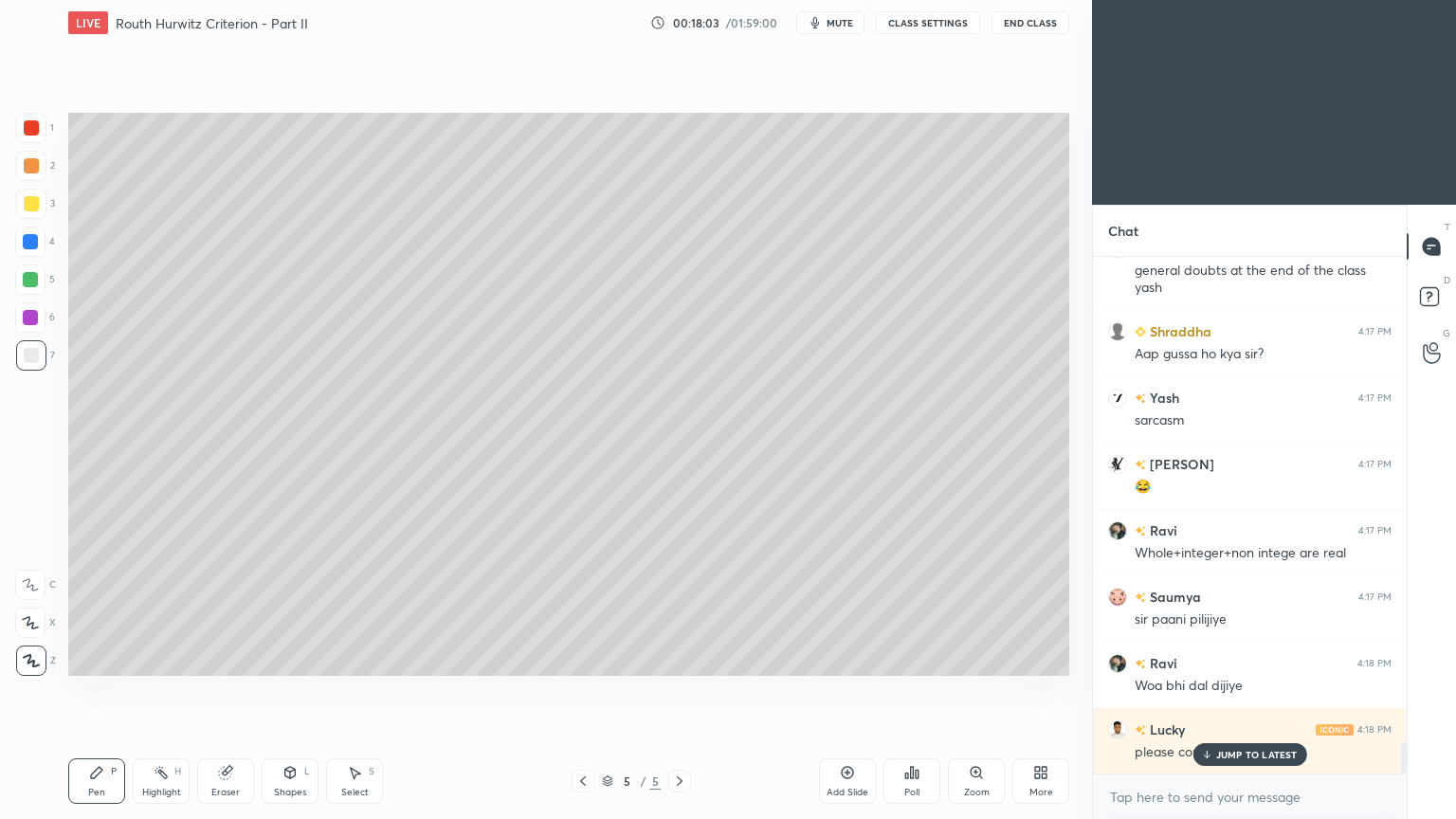 click on "JUMP TO LATEST" at bounding box center (1249, 755) 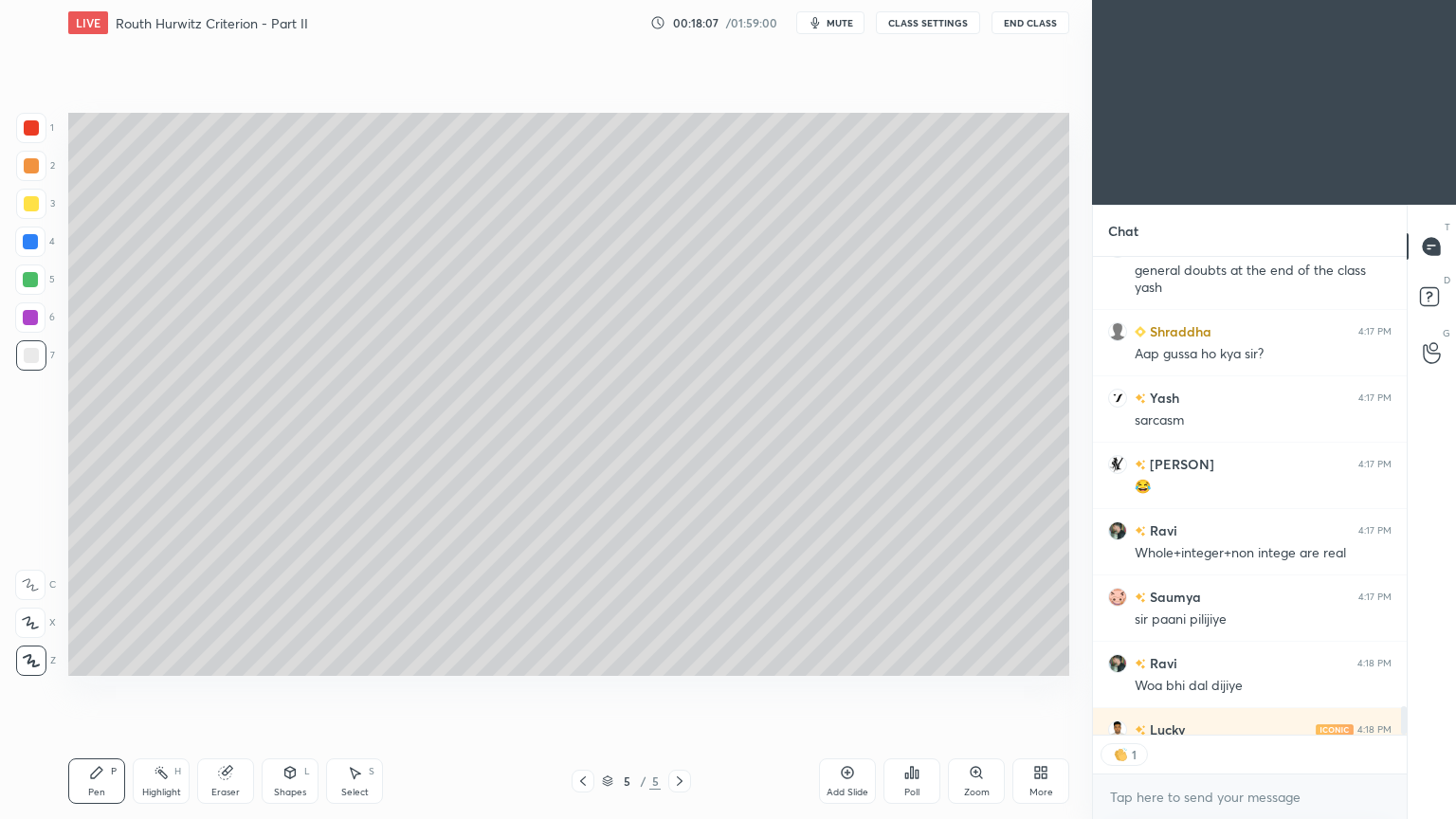 scroll, scrollTop: 473, scrollLeft: 308, axis: both 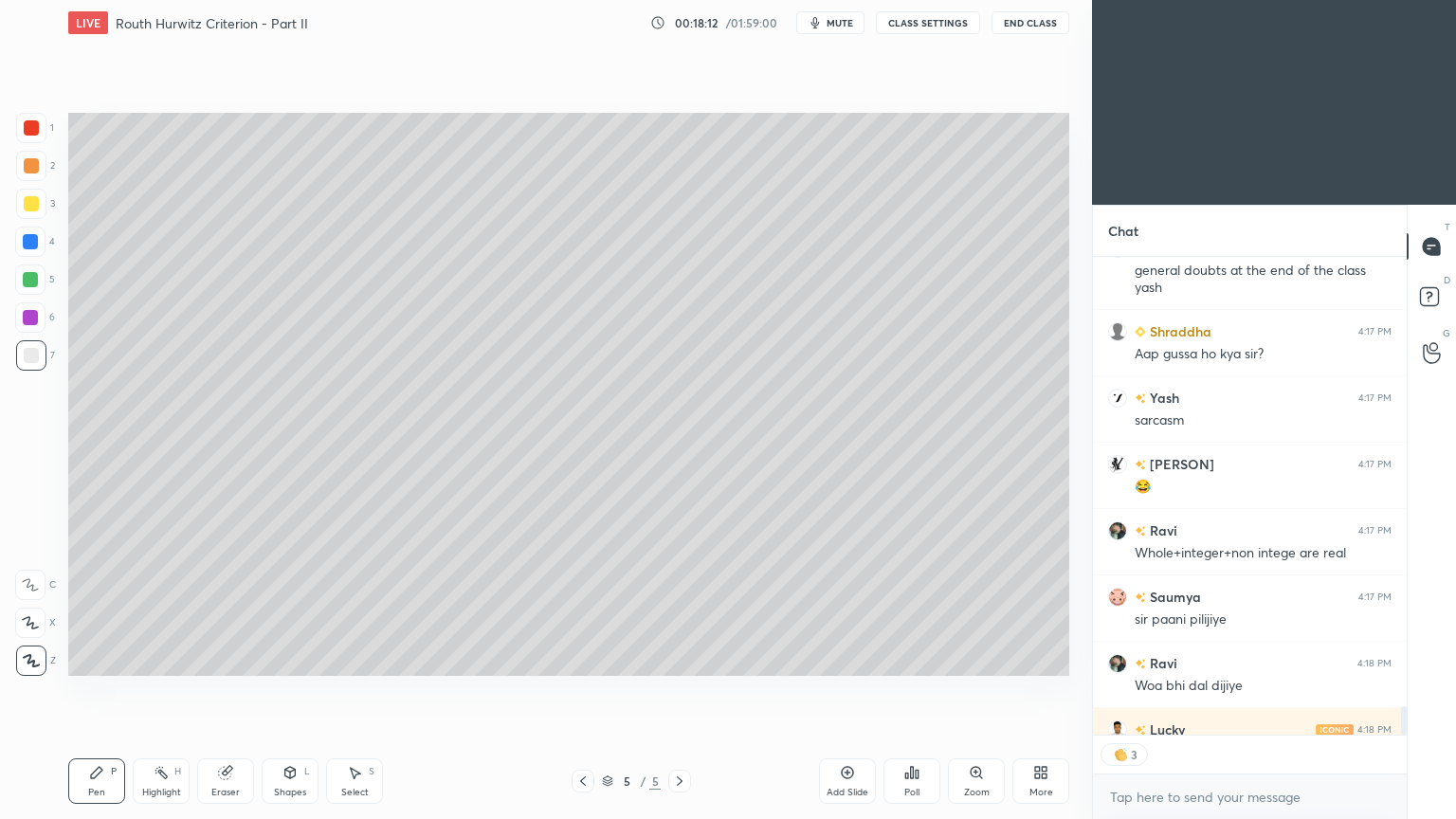 click 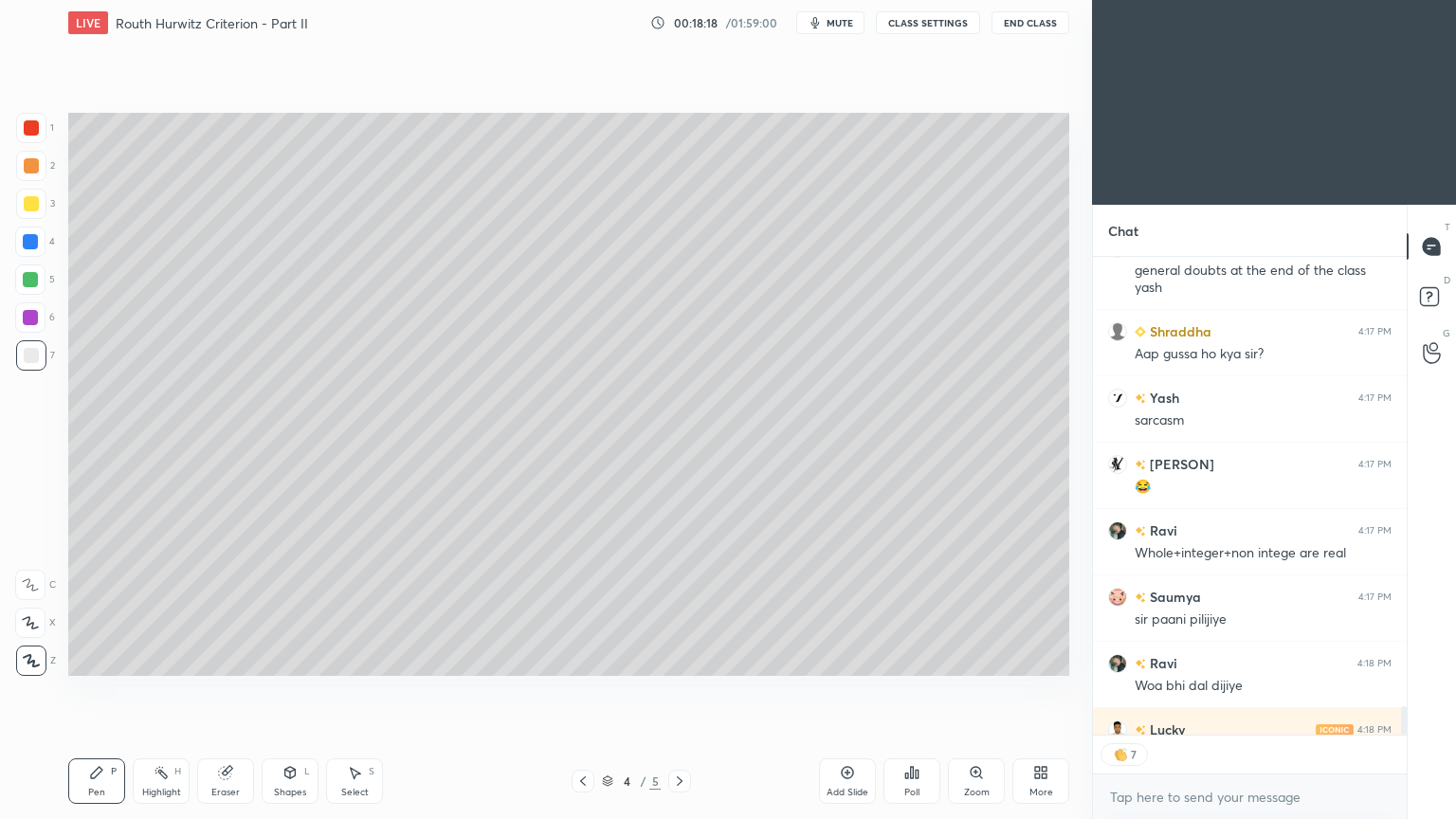click 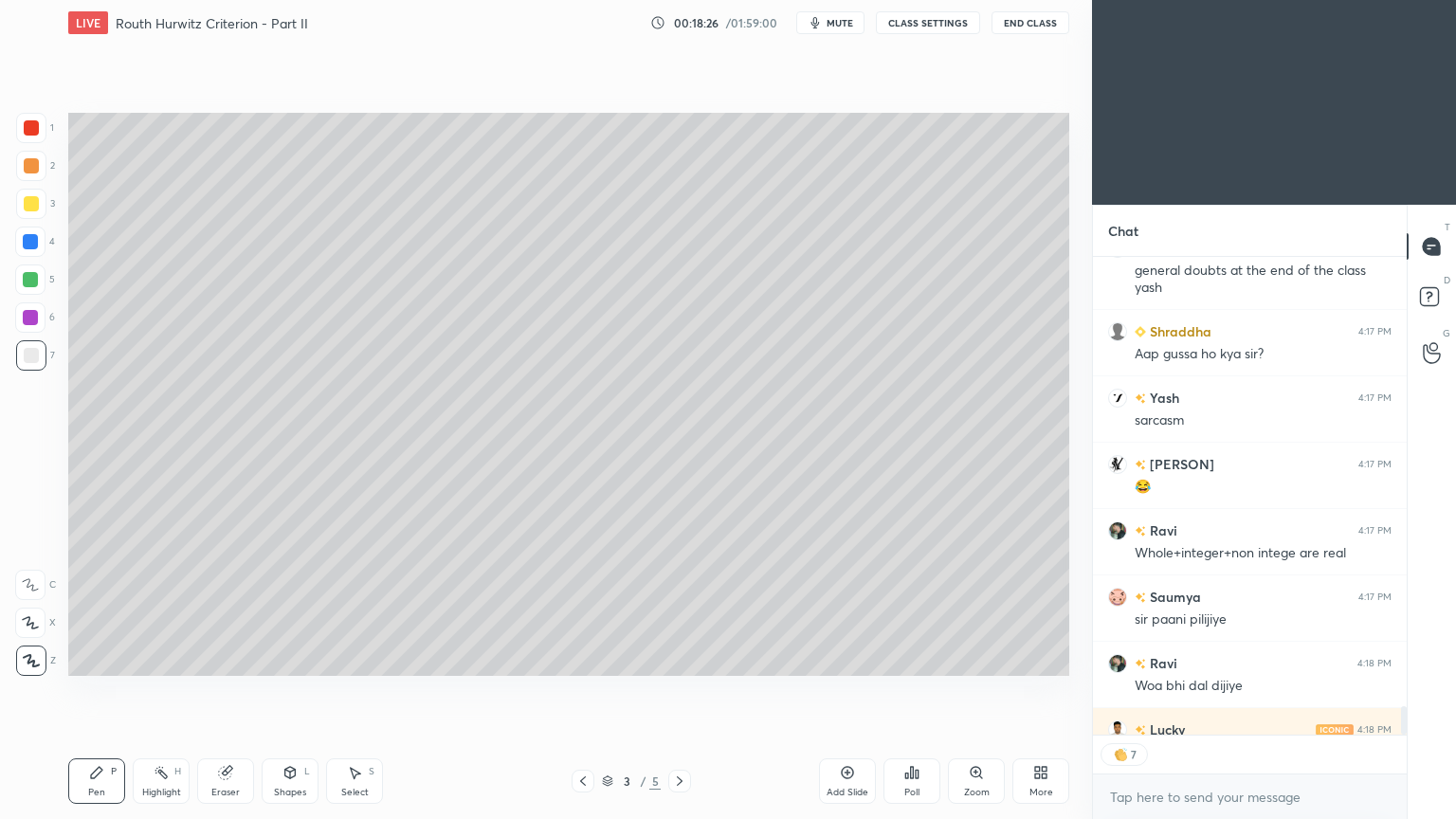 scroll, scrollTop: 6, scrollLeft: 6, axis: both 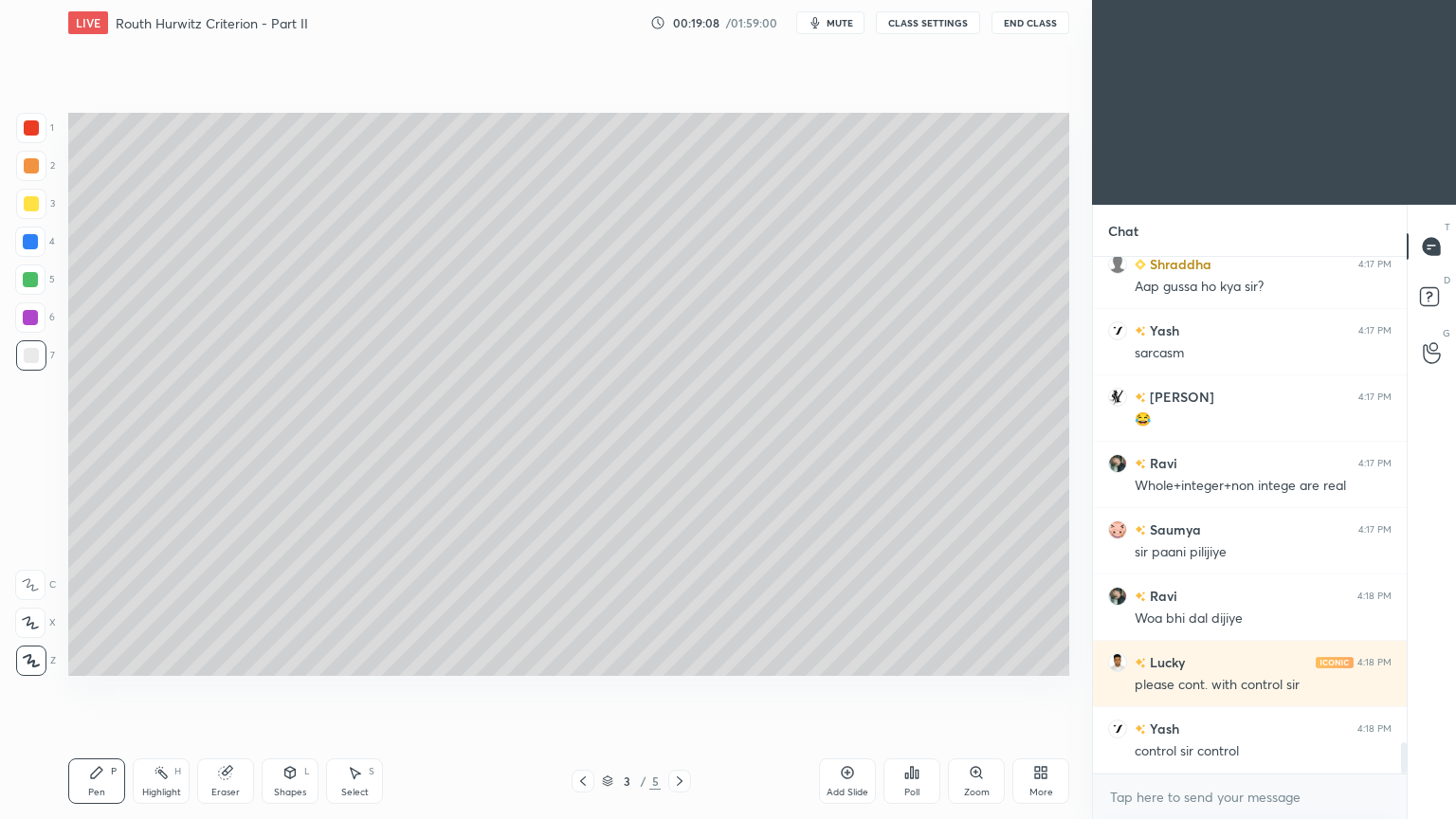 click on "Highlight" at bounding box center [161, 792] 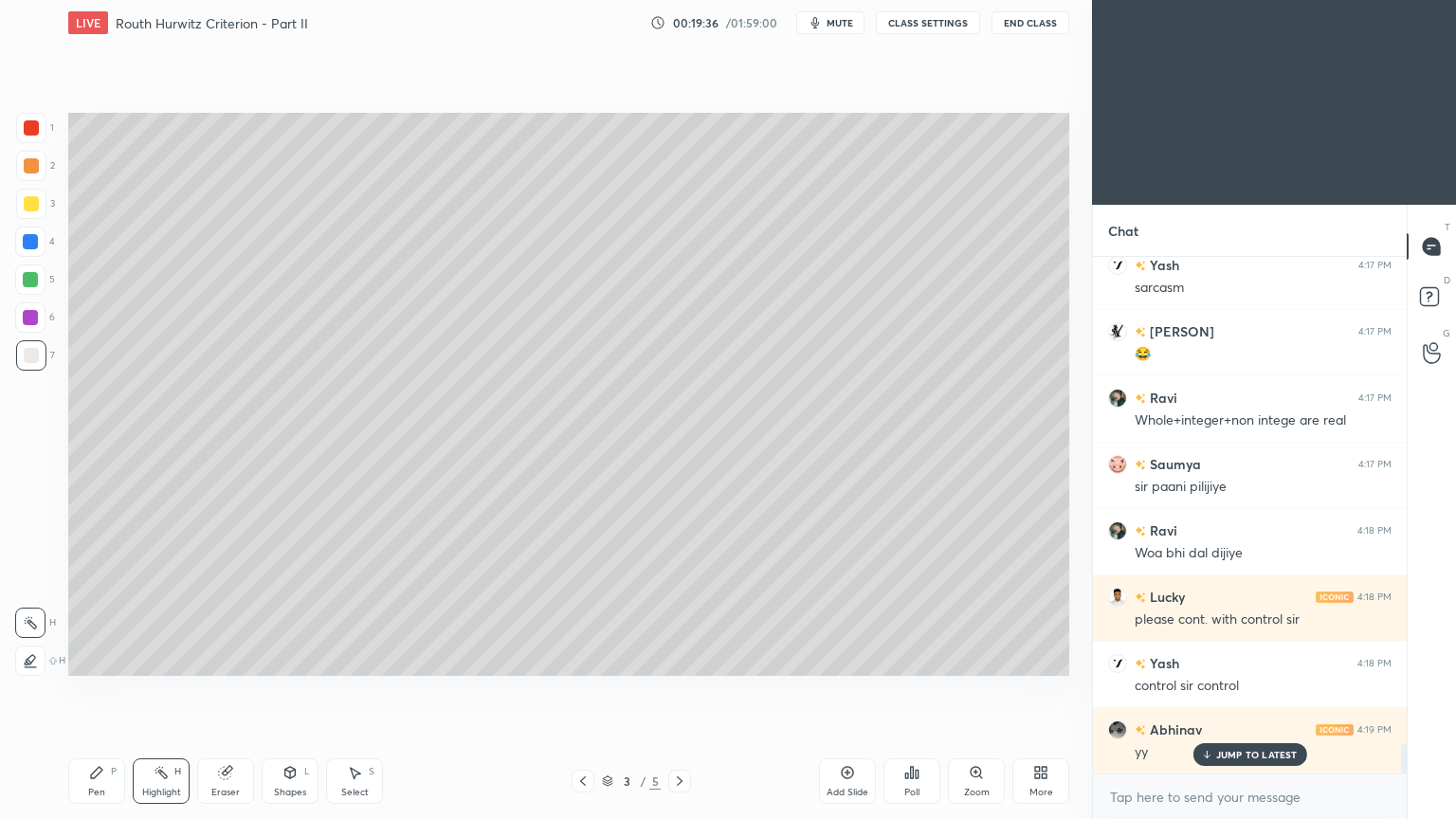 scroll, scrollTop: 8231, scrollLeft: 0, axis: vertical 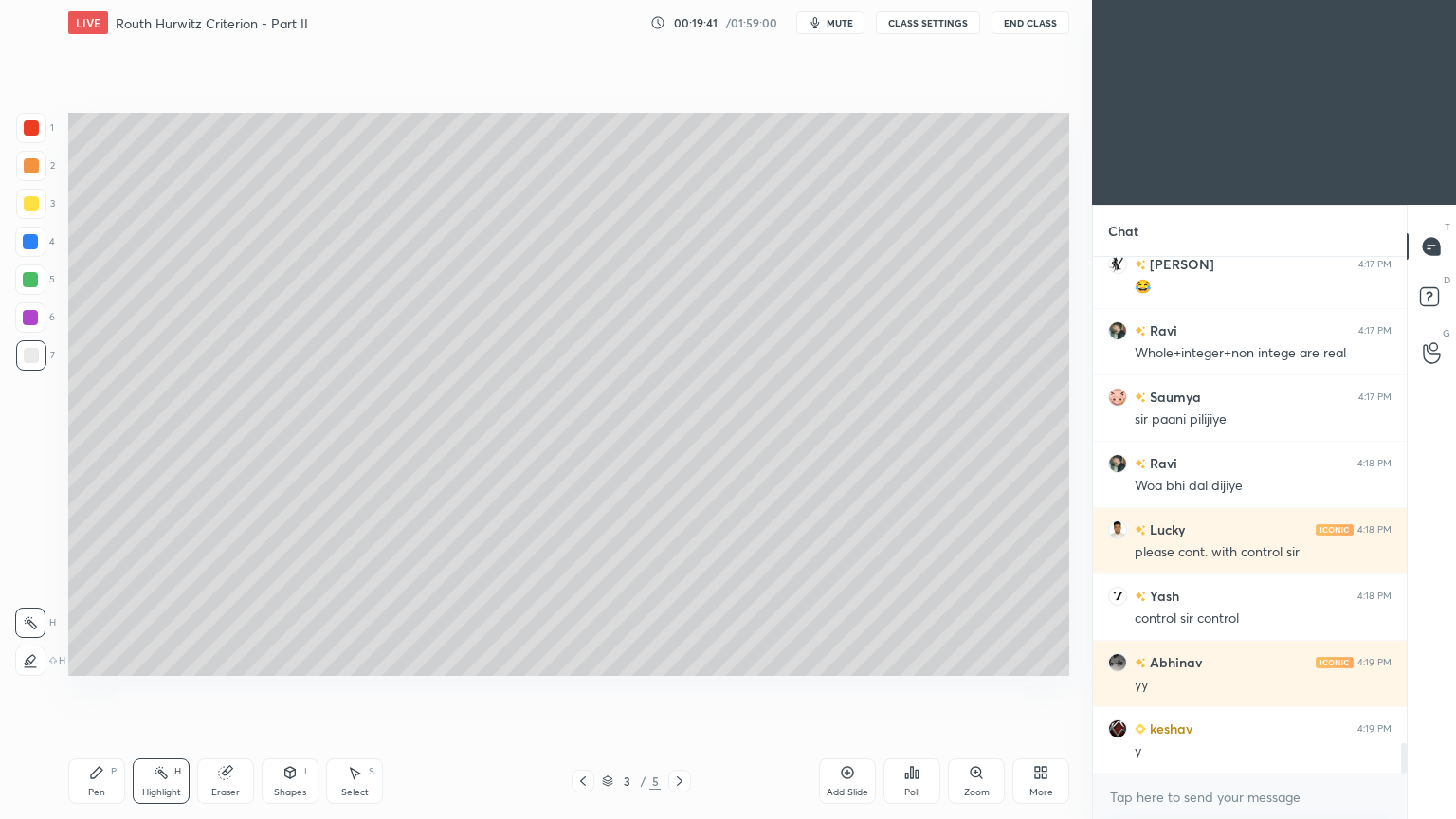 click on "Pen P" at bounding box center (97, 781) 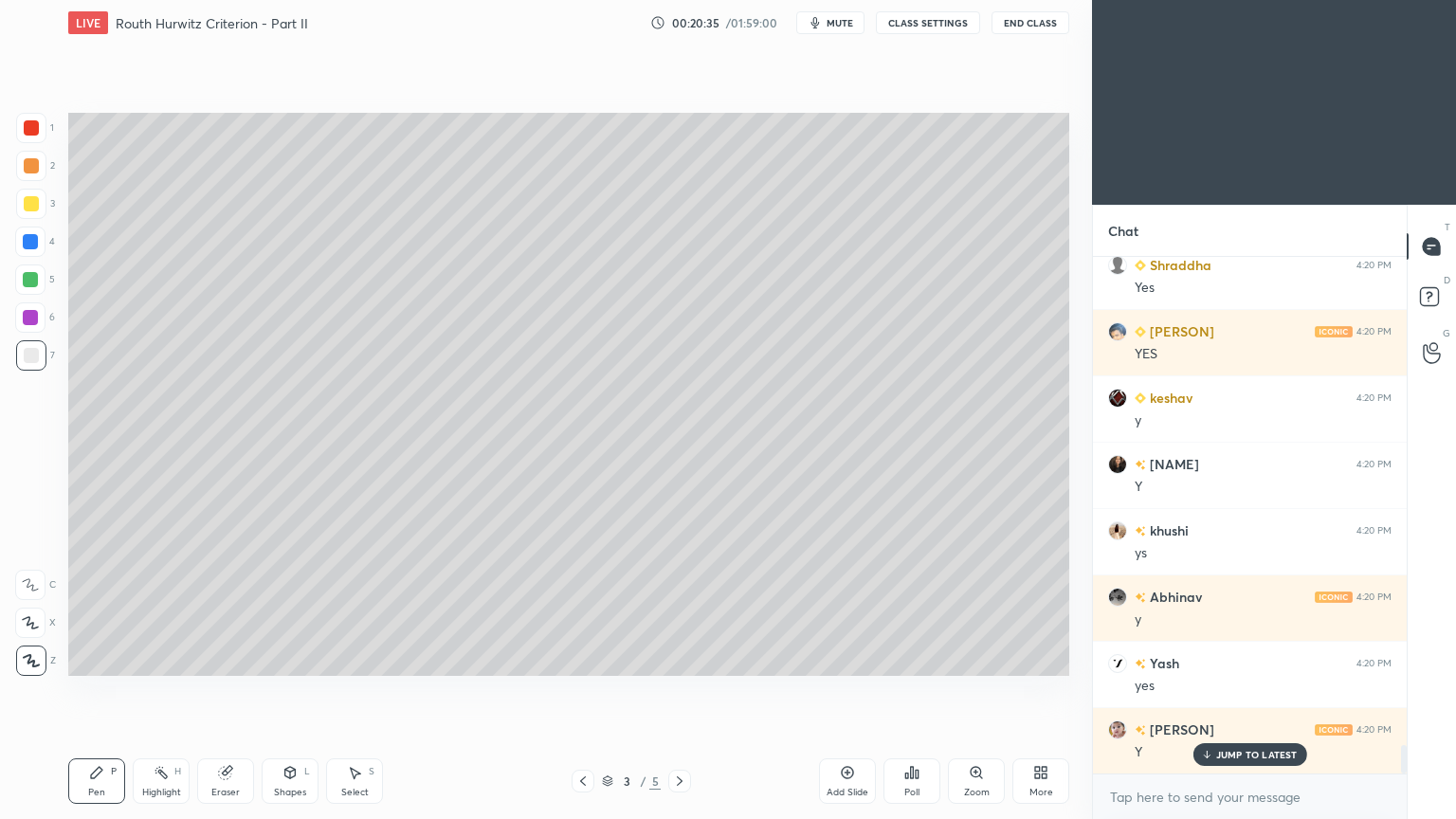 scroll, scrollTop: 8894, scrollLeft: 0, axis: vertical 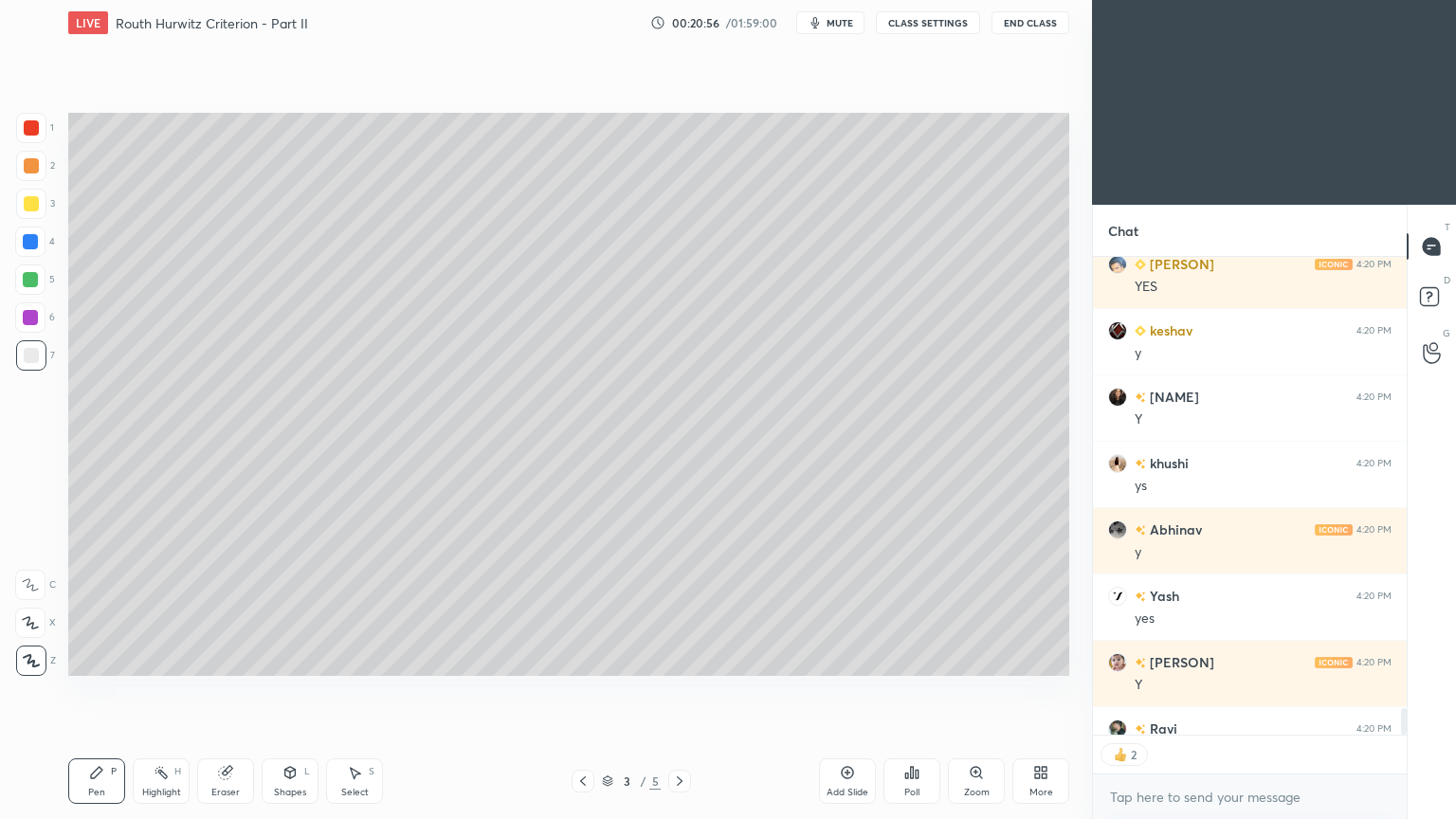 click 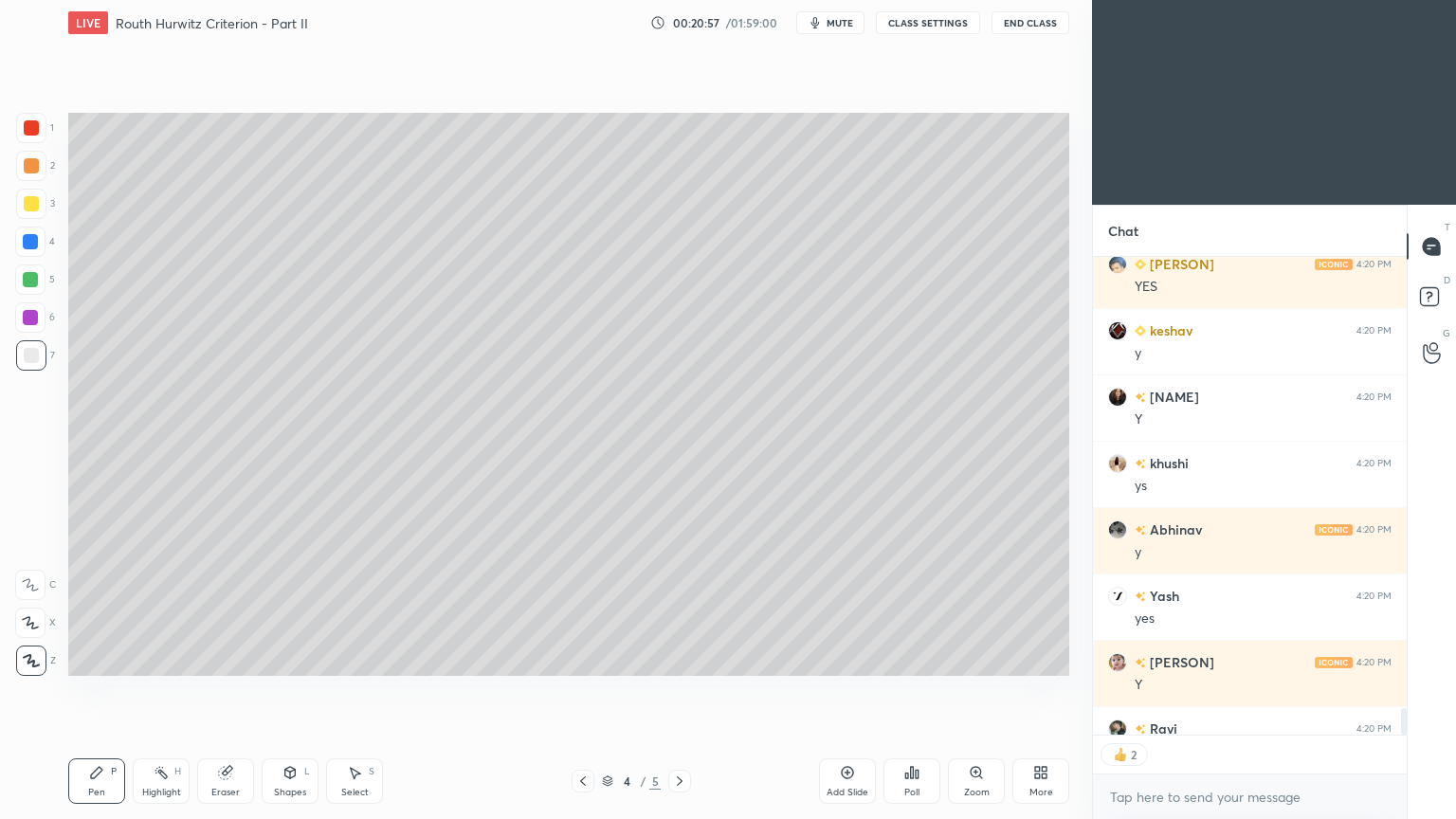 click on "Highlight H" at bounding box center [161, 781] 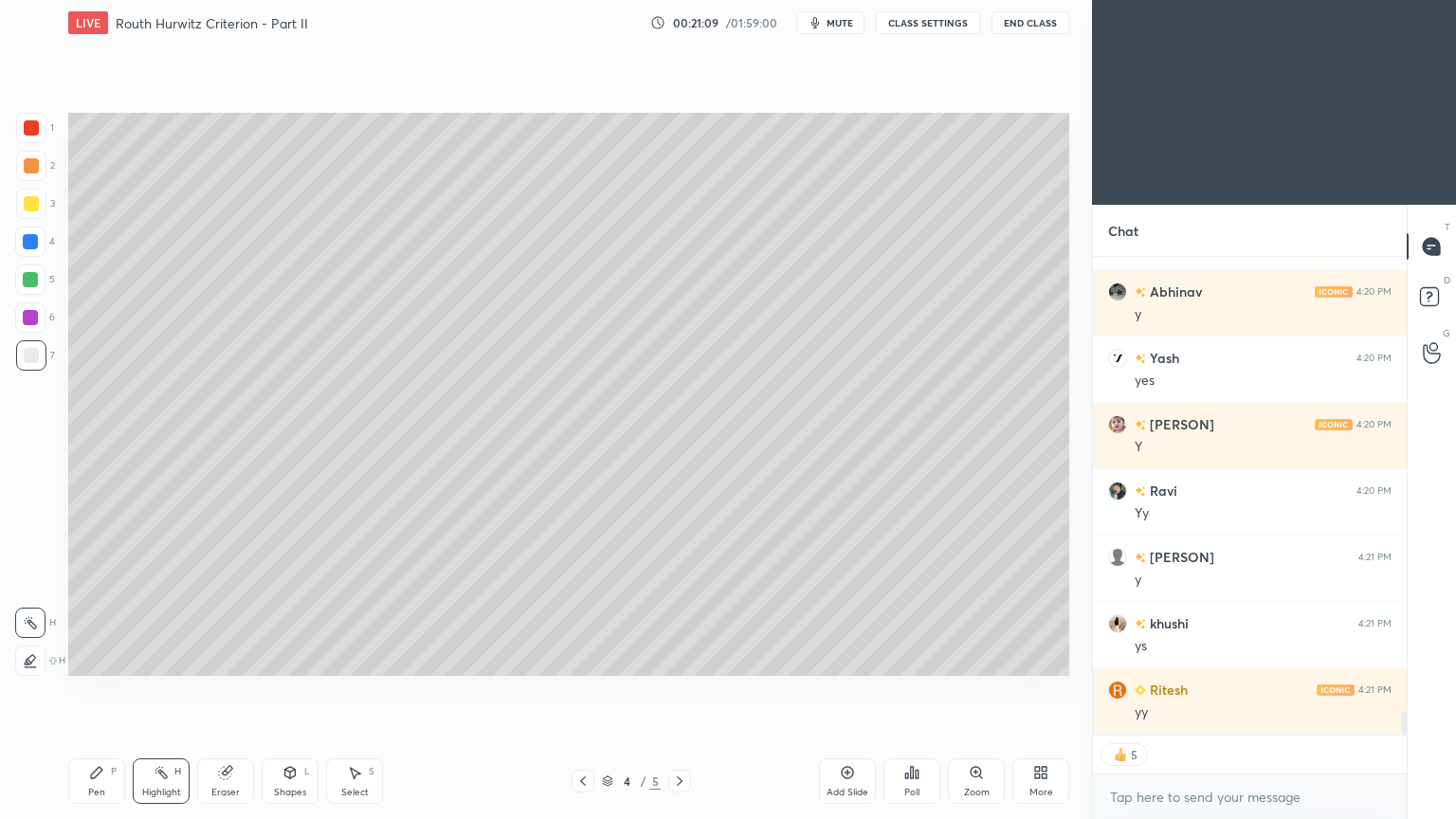 scroll, scrollTop: 9199, scrollLeft: 0, axis: vertical 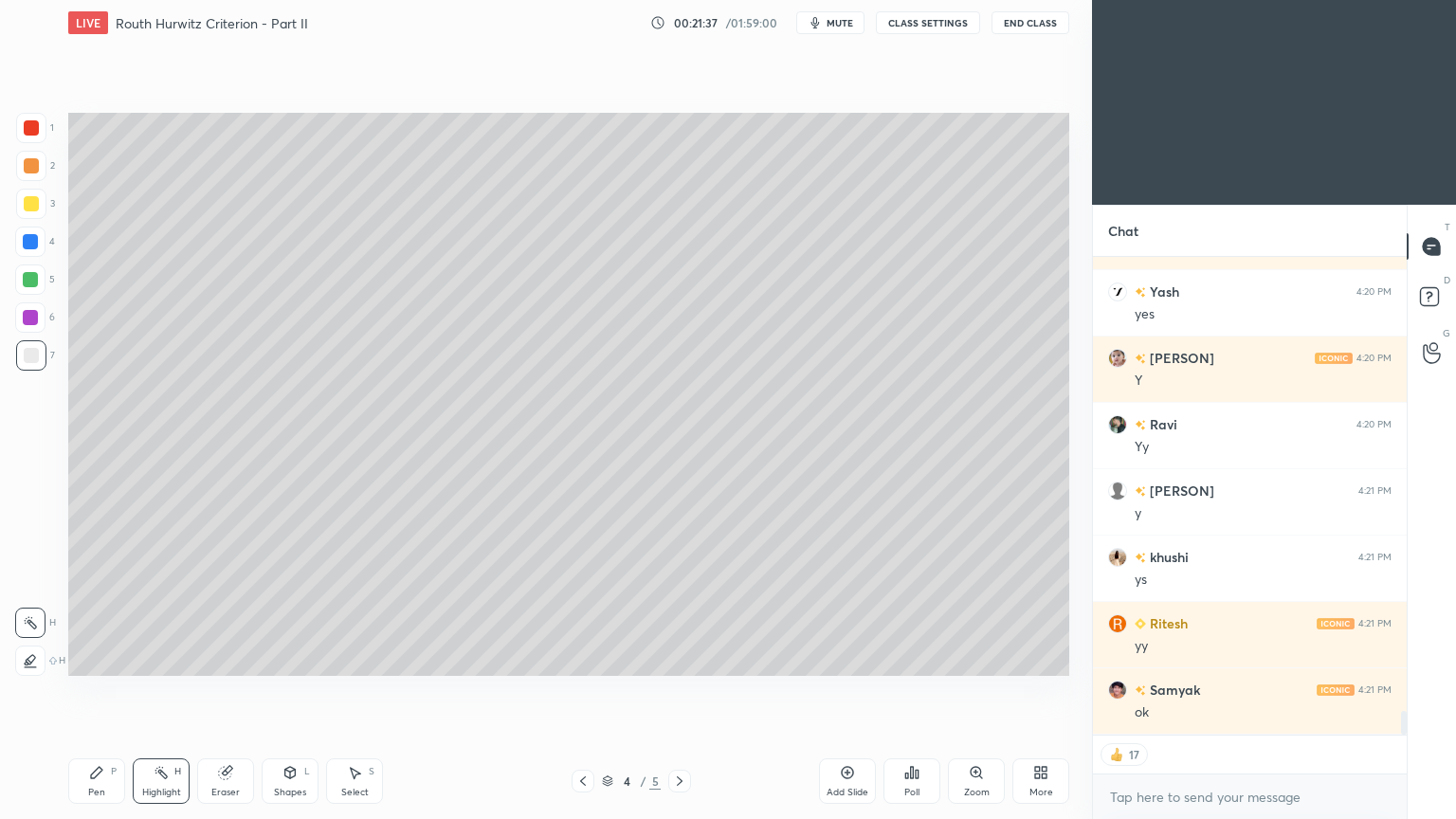 click on "Pen P" at bounding box center [97, 781] 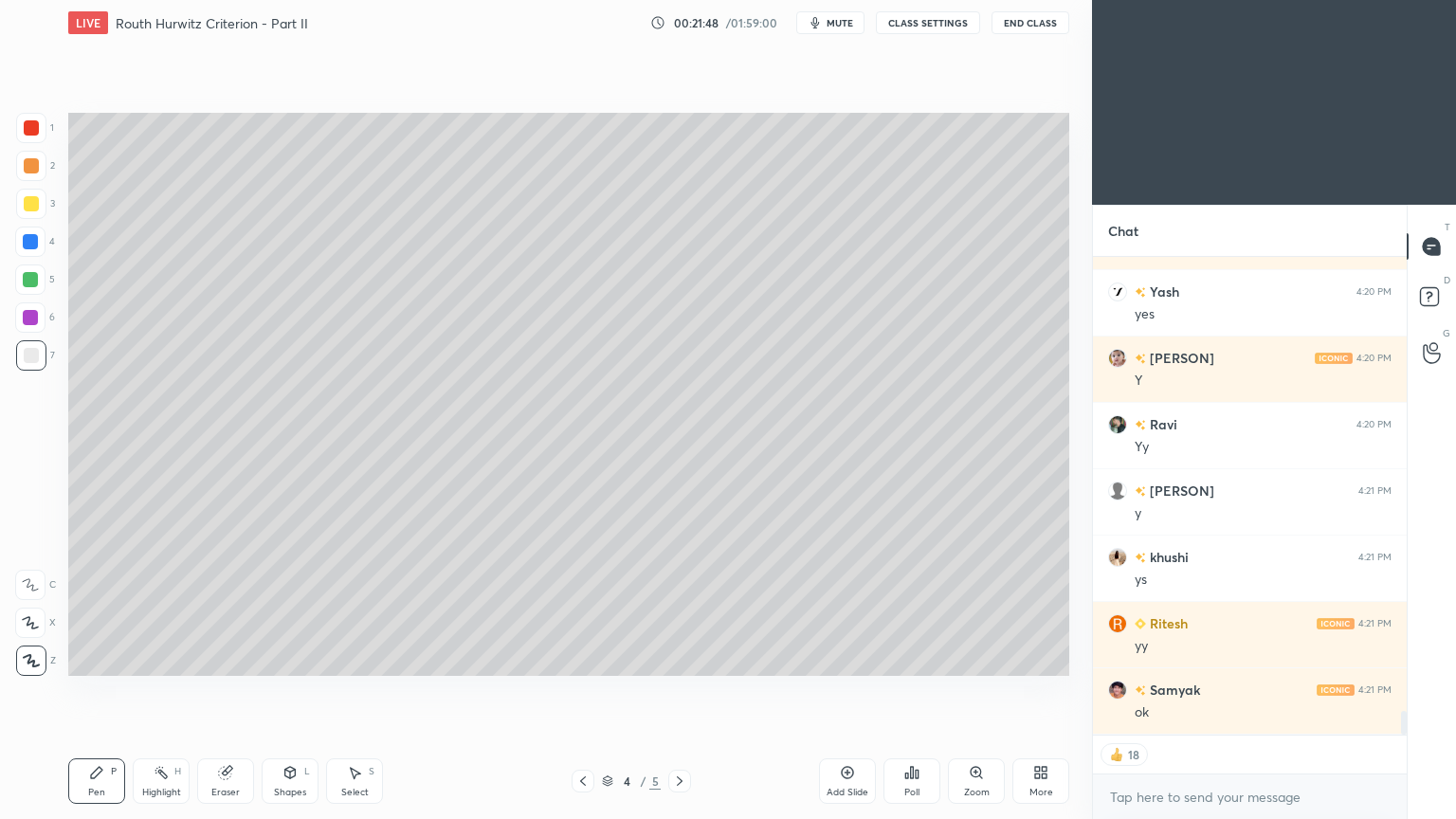 scroll, scrollTop: 6, scrollLeft: 6, axis: both 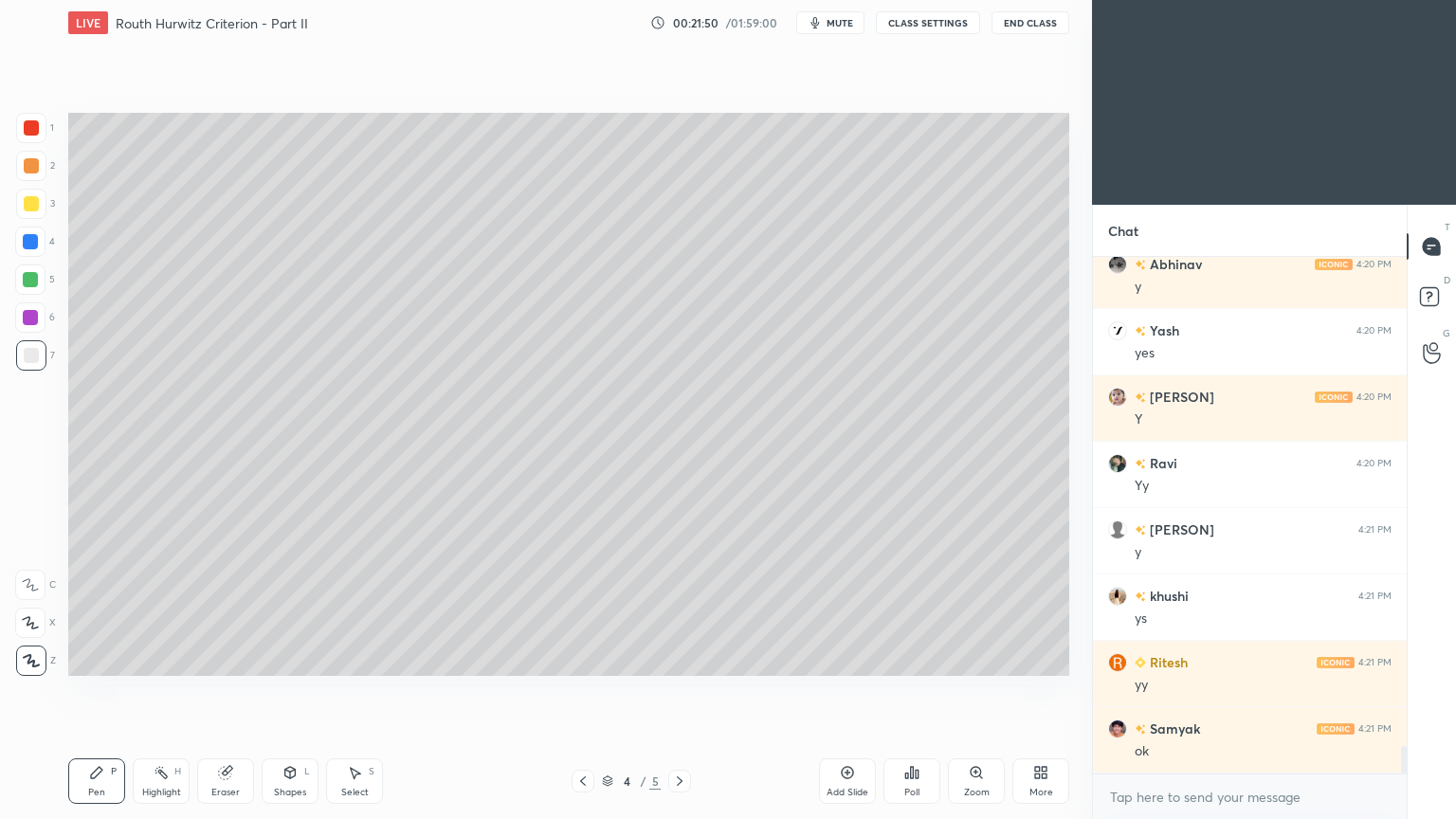 click at bounding box center [30, 318] 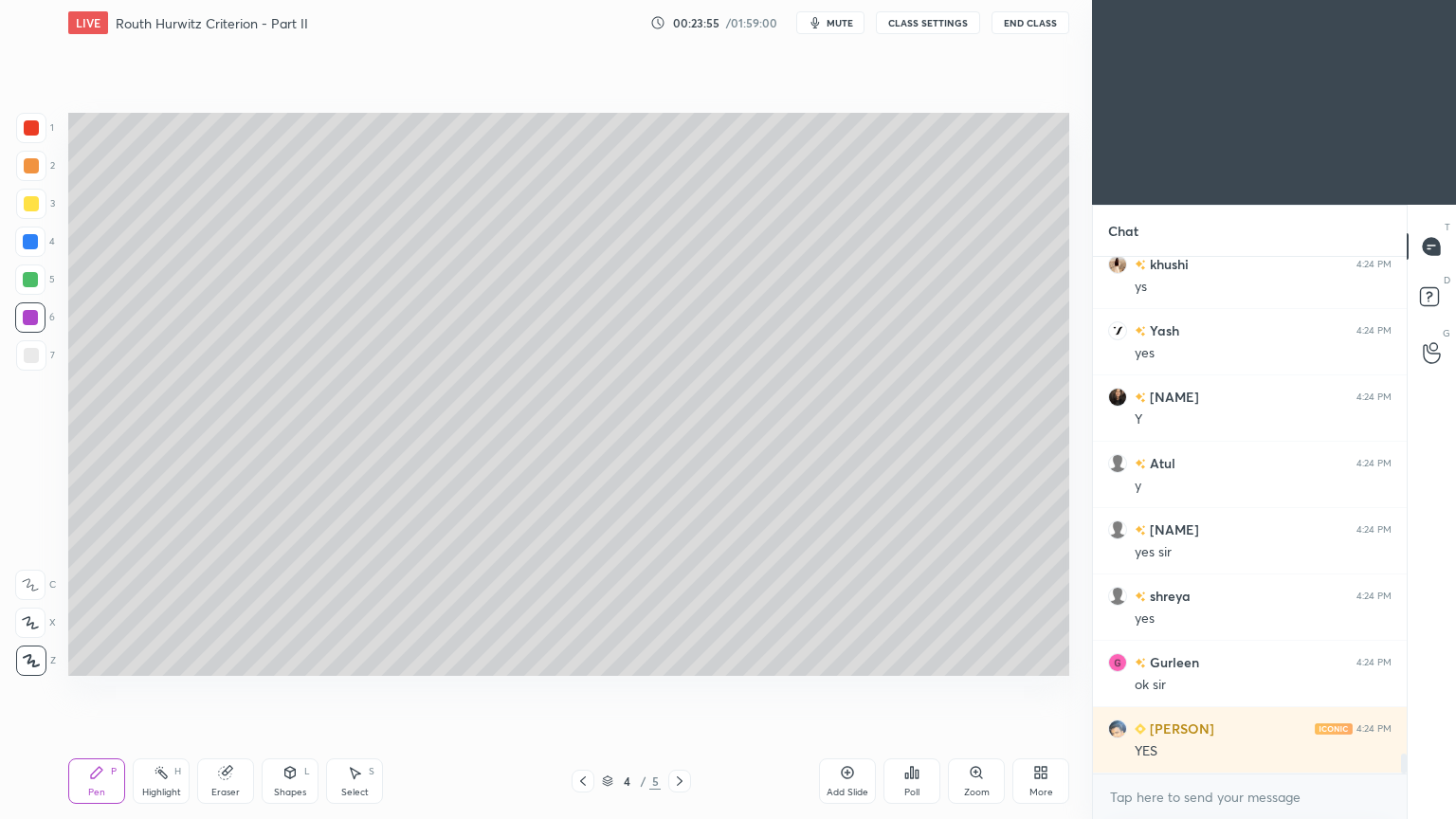 scroll, scrollTop: 12694, scrollLeft: 0, axis: vertical 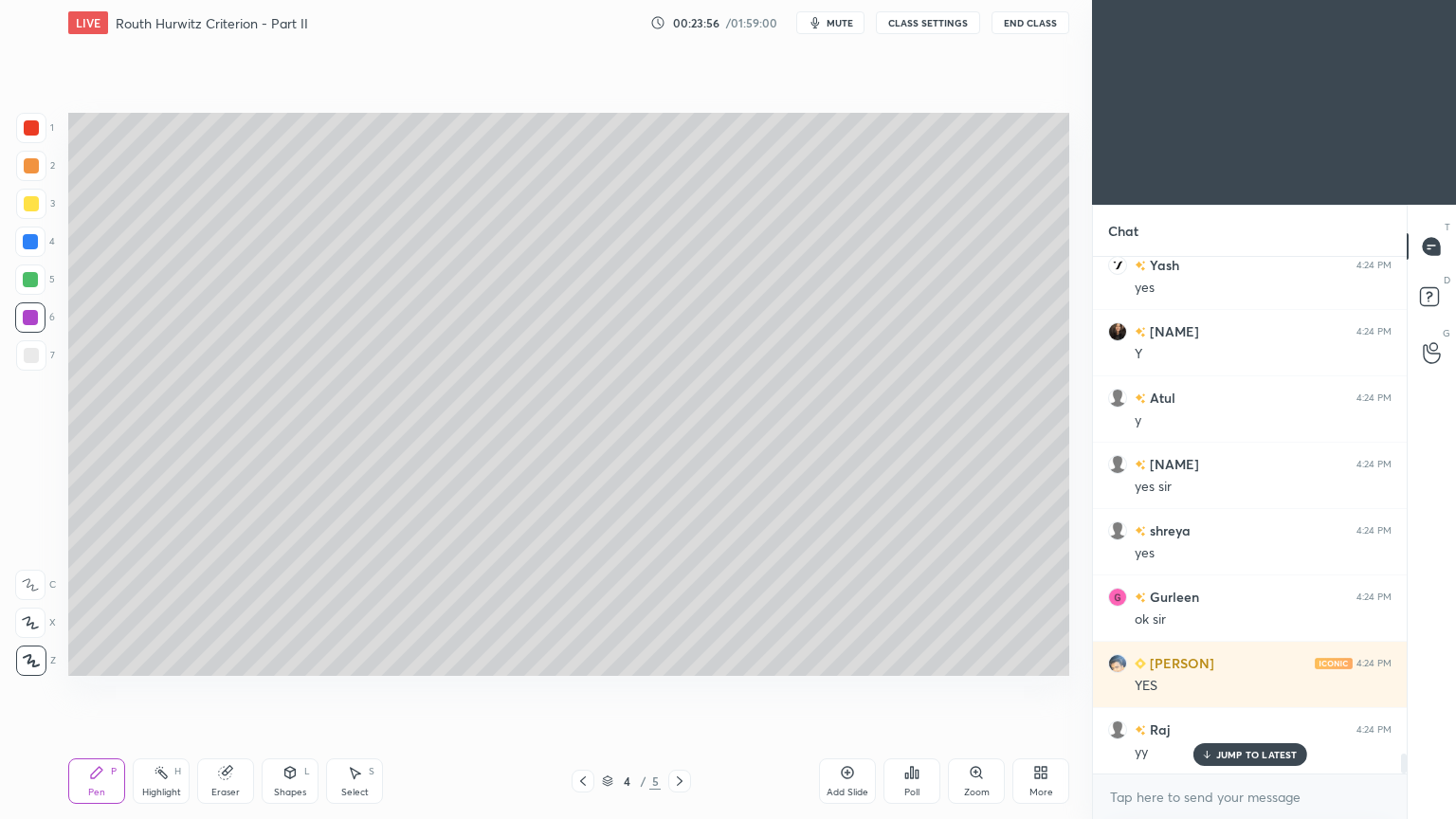 click 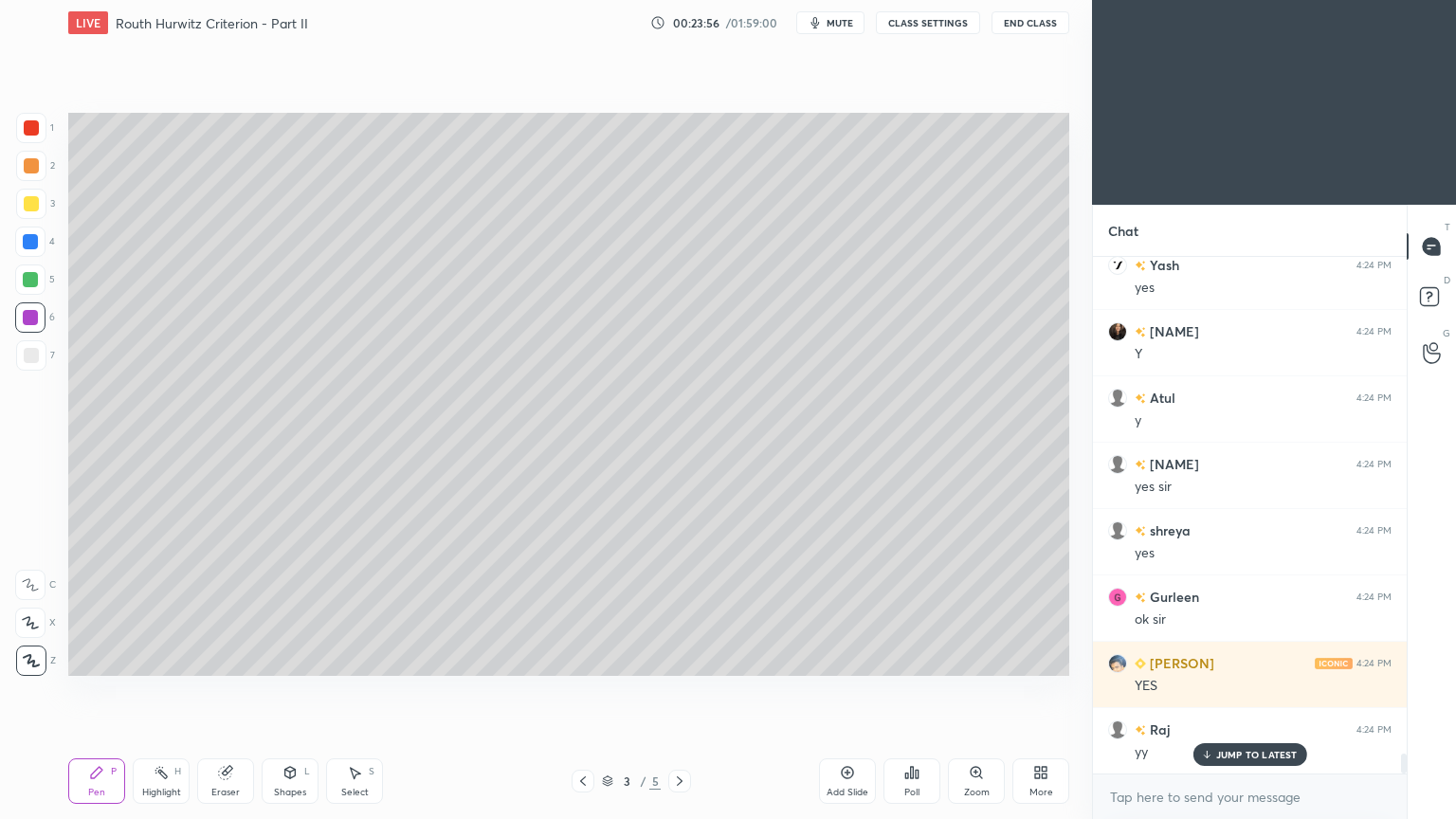 scroll, scrollTop: 12762, scrollLeft: 0, axis: vertical 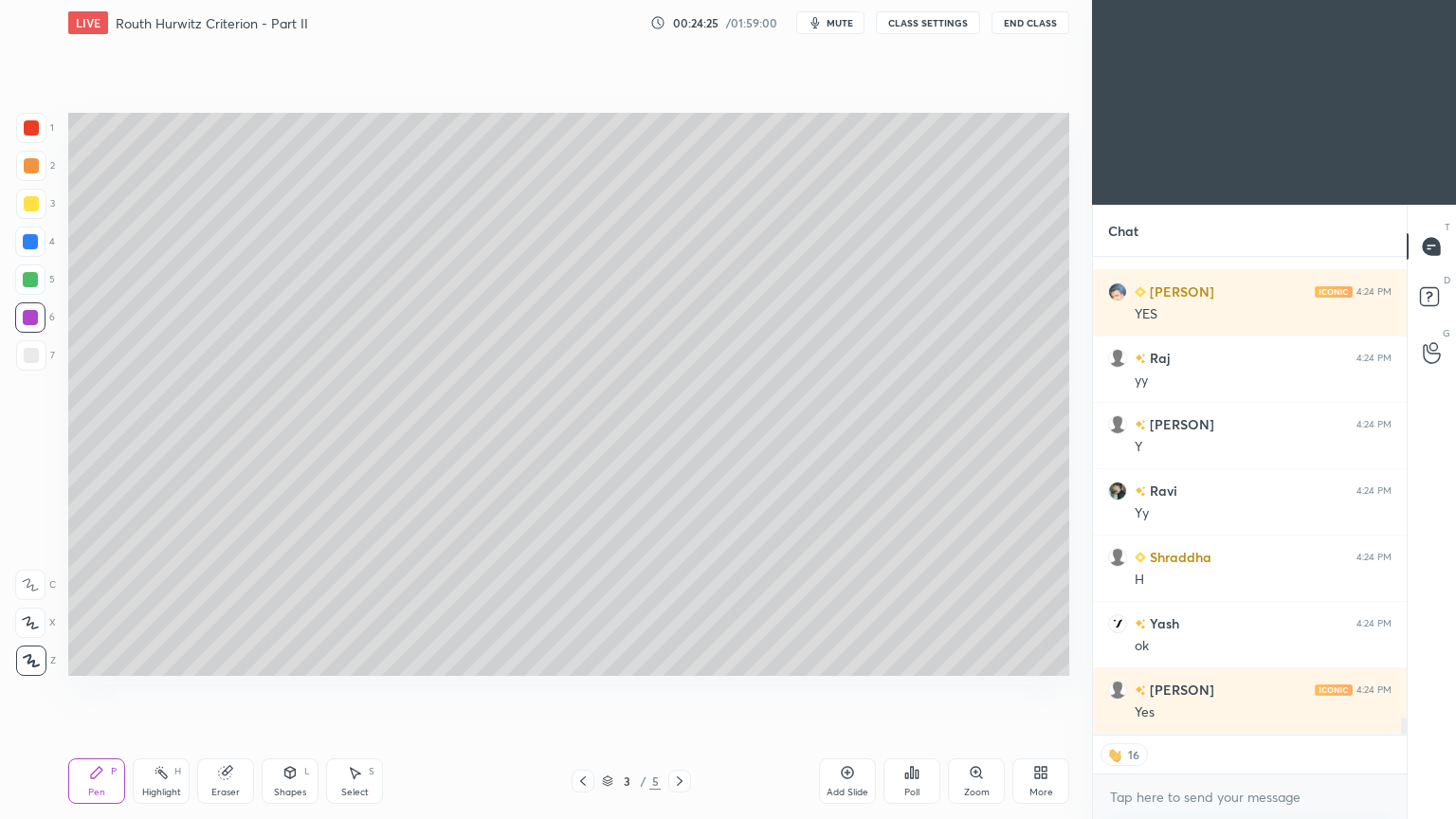 click at bounding box center [31, 204] 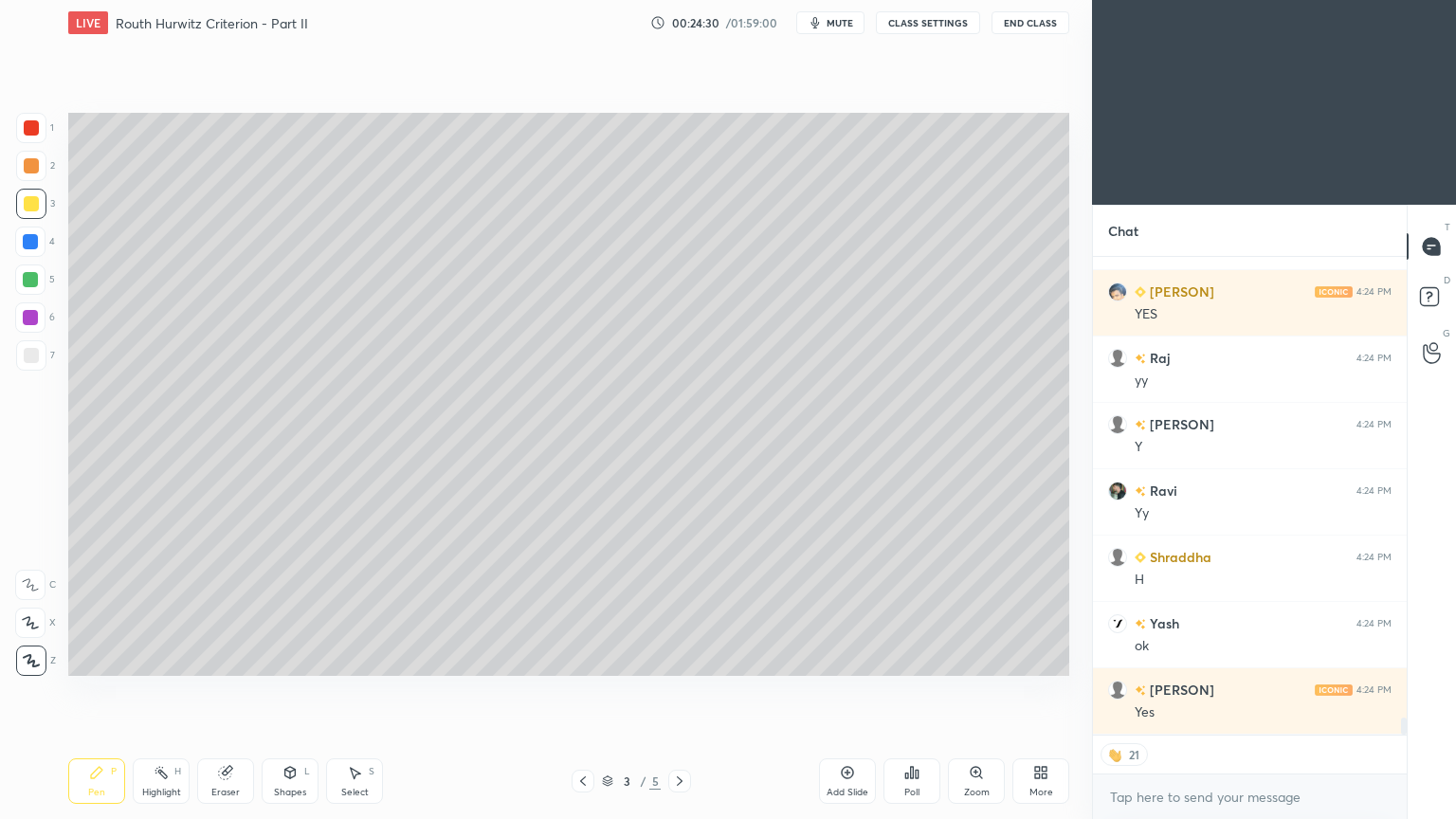 click at bounding box center [30, 280] 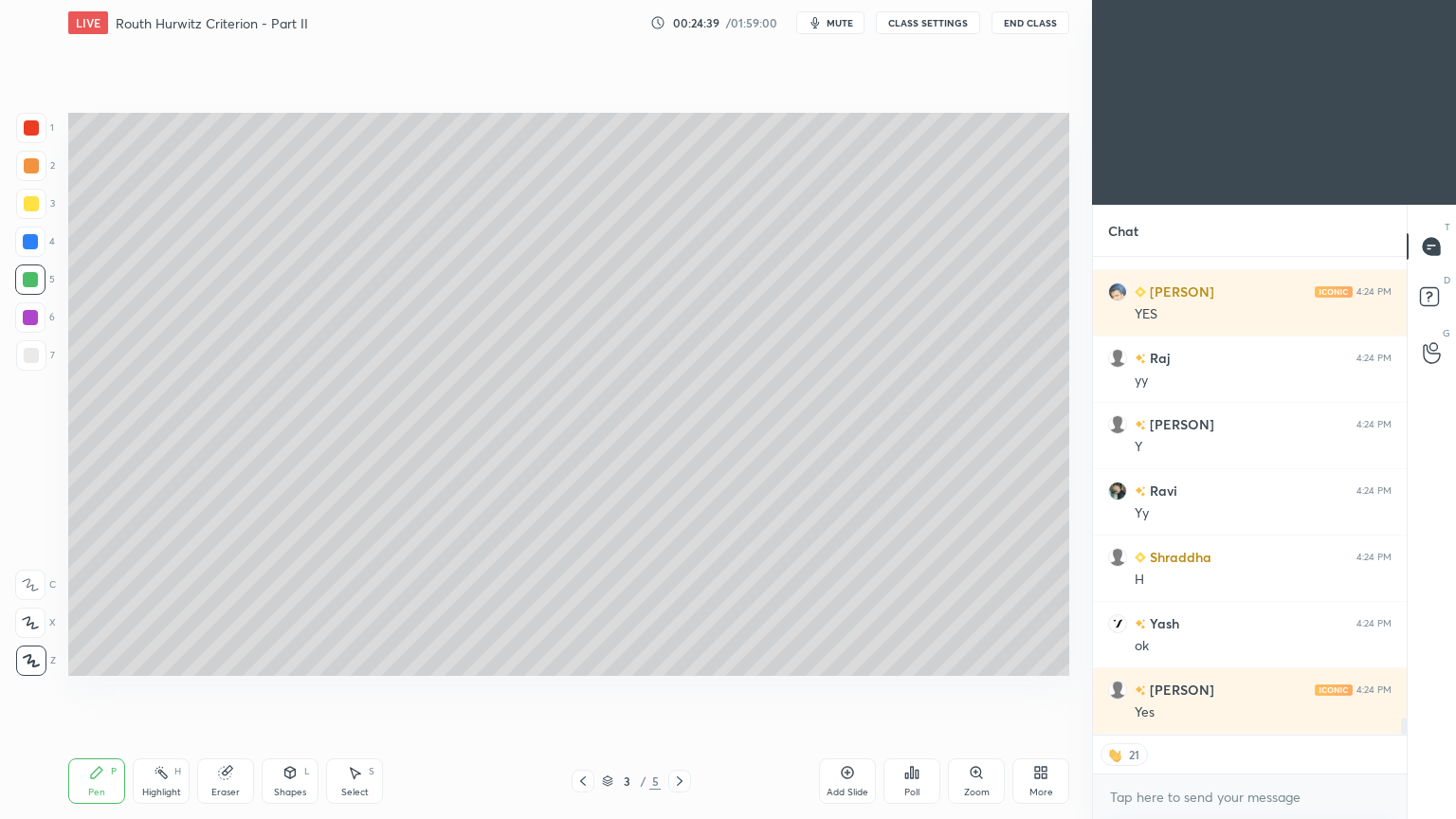 scroll, scrollTop: 13132, scrollLeft: 0, axis: vertical 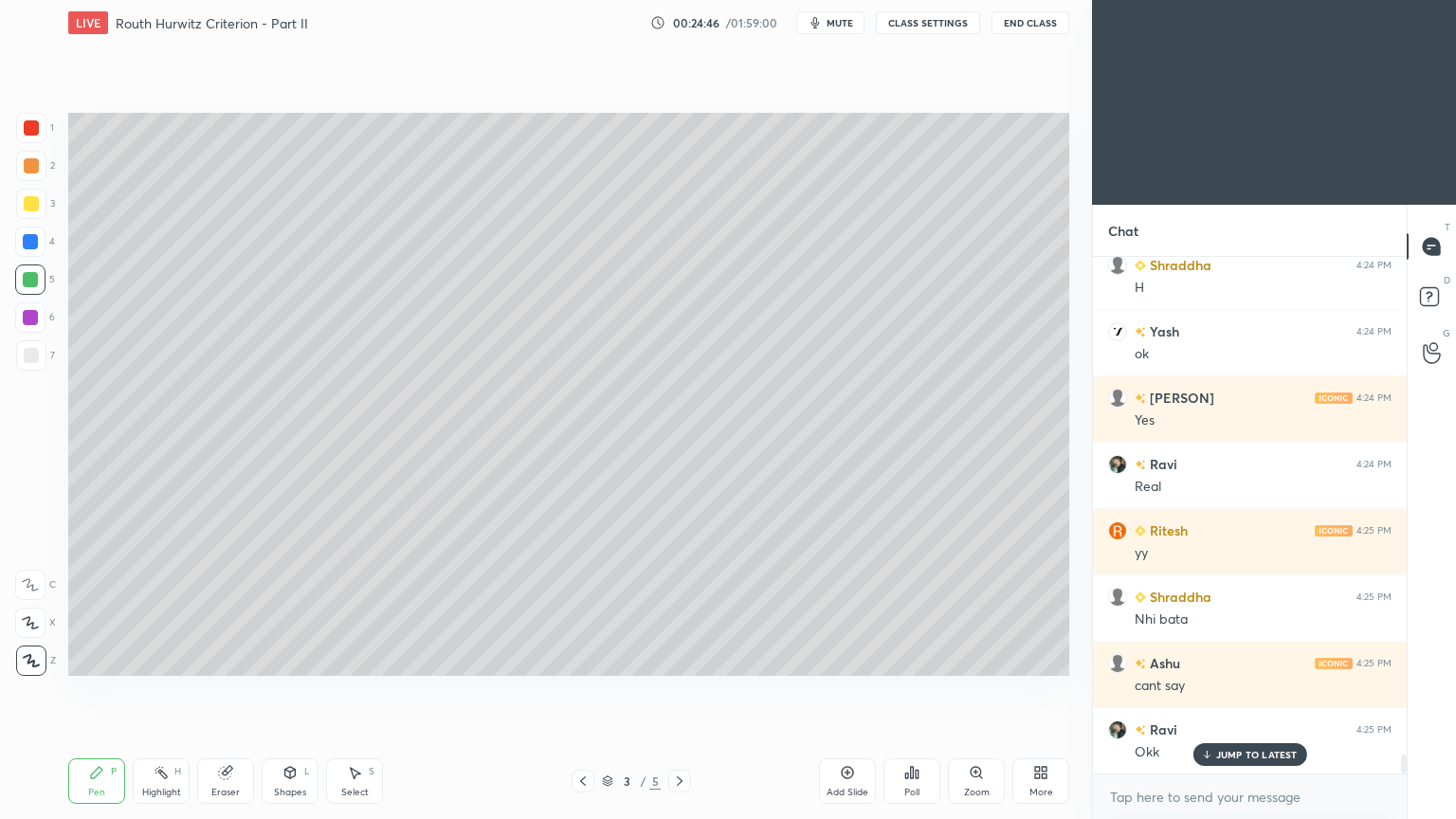 click on "Highlight H" at bounding box center [161, 781] 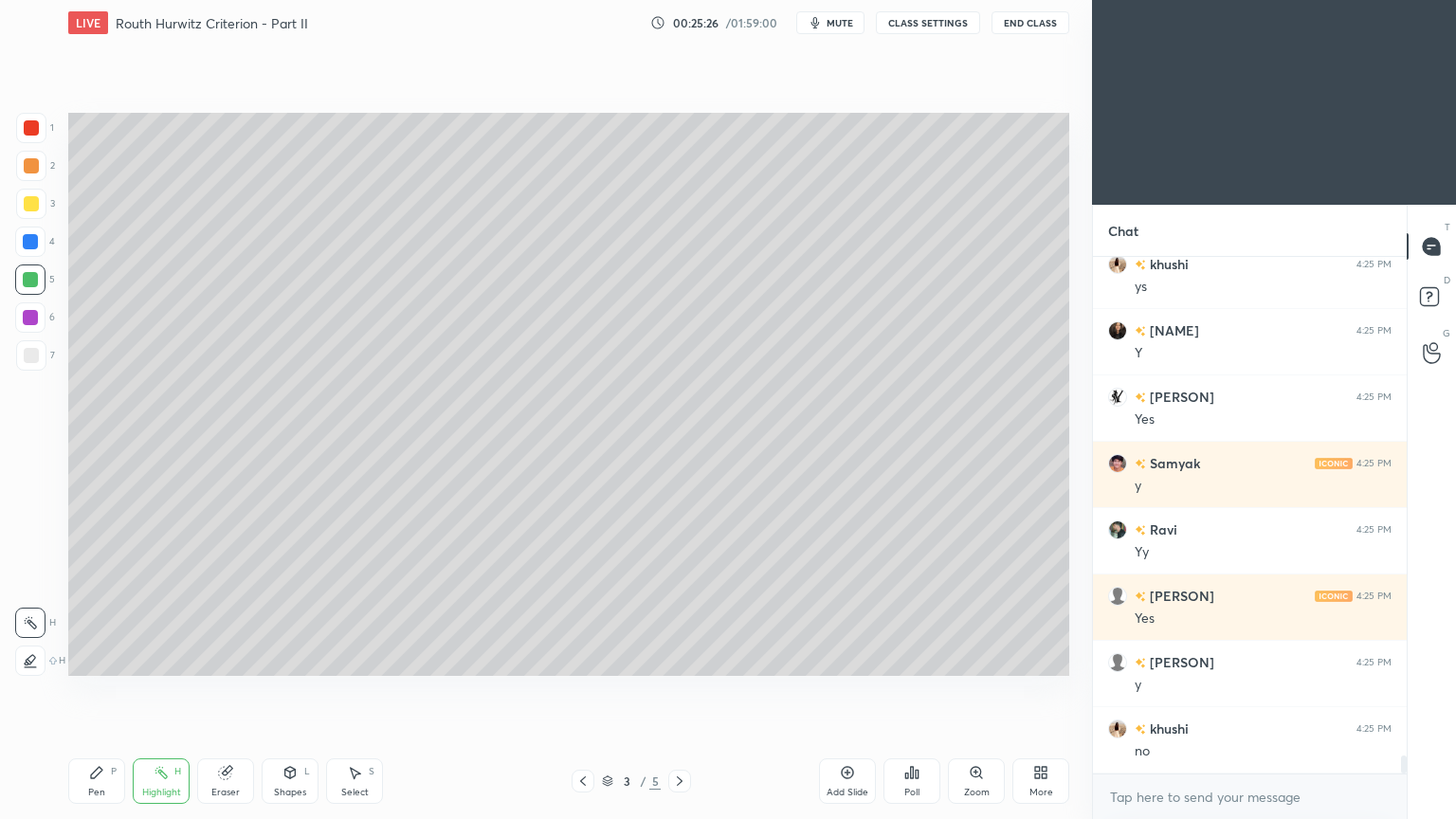 scroll, scrollTop: 14552, scrollLeft: 0, axis: vertical 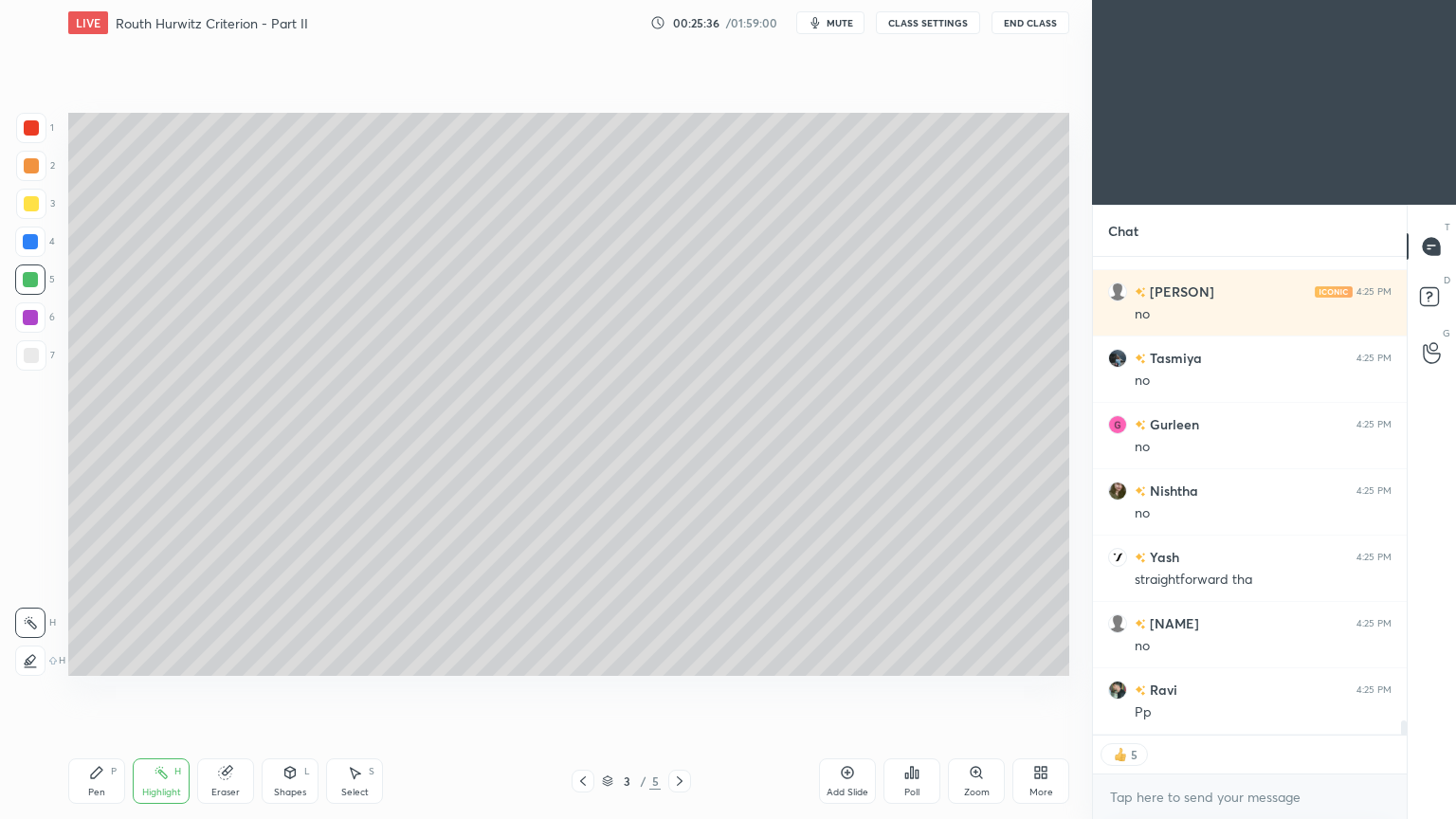 click 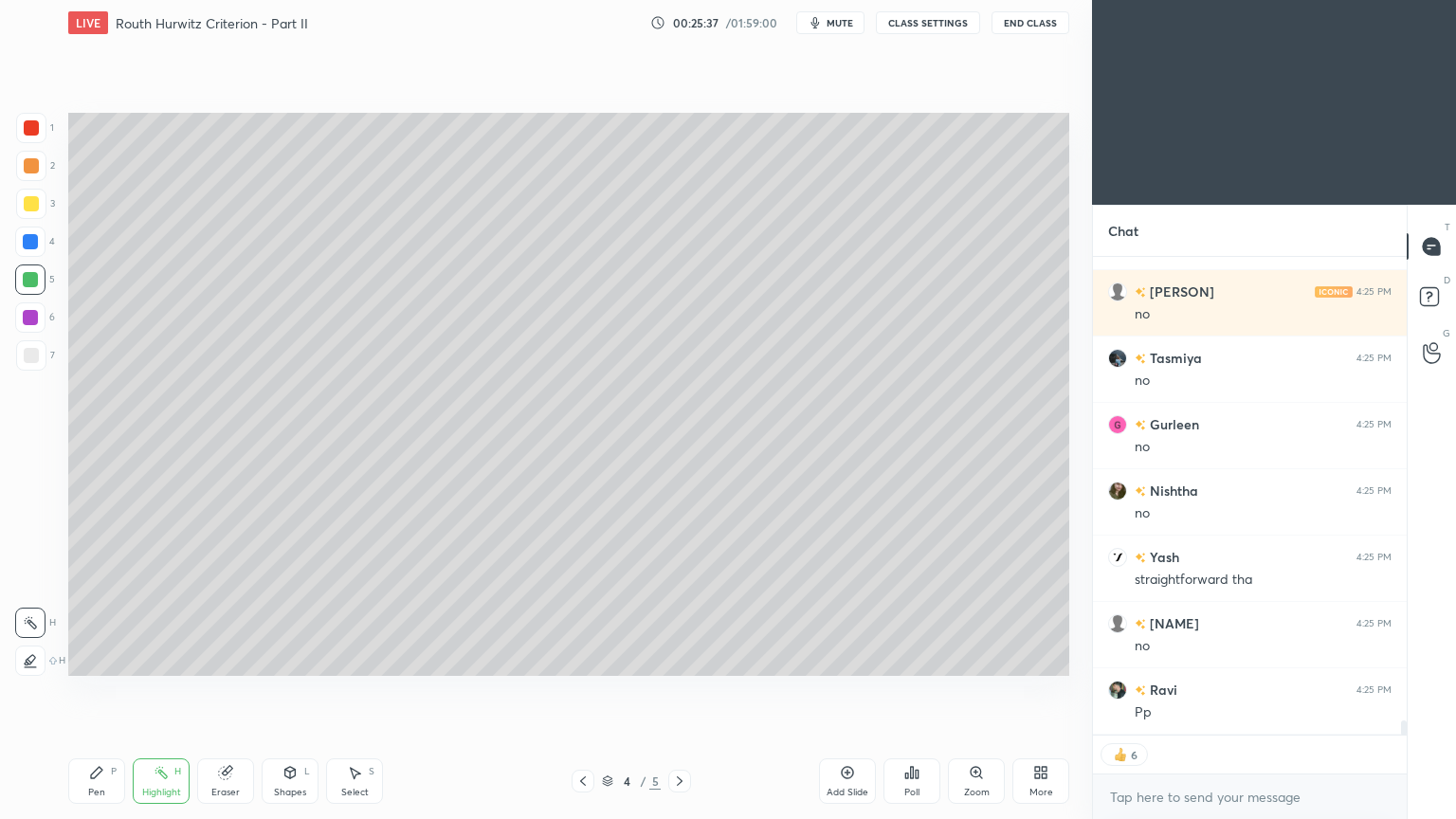 click 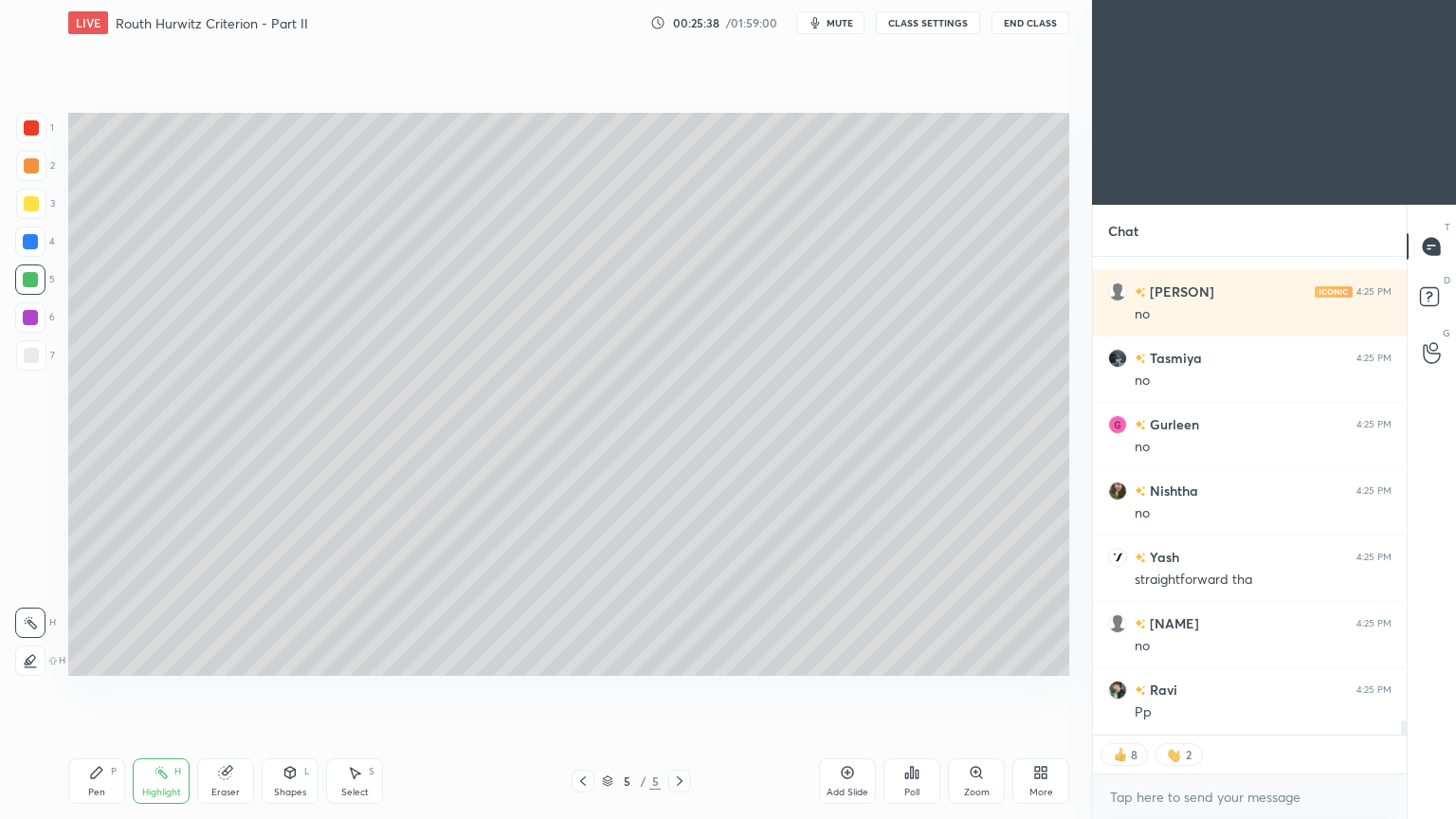 click 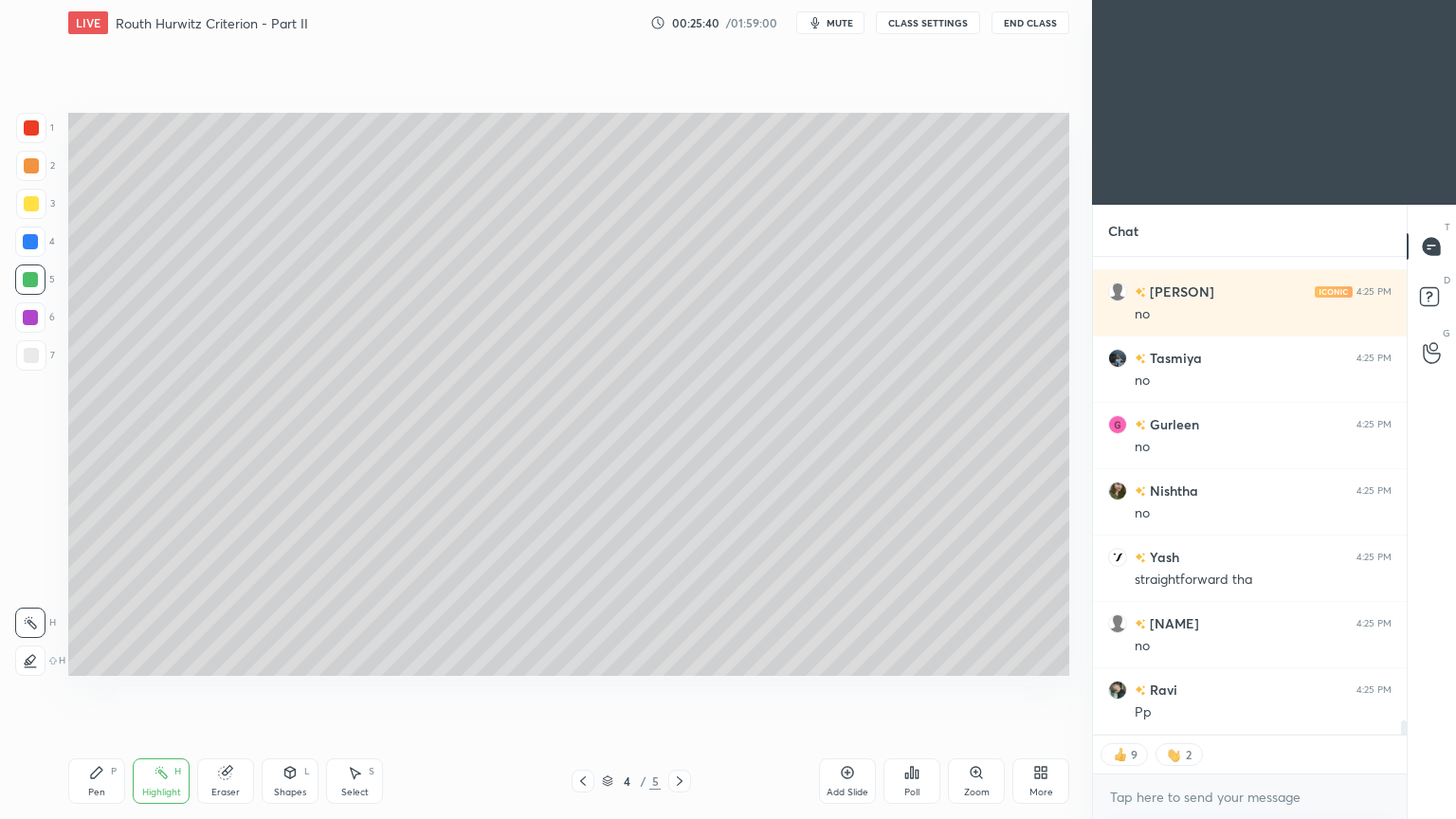 scroll, scrollTop: 15919, scrollLeft: 0, axis: vertical 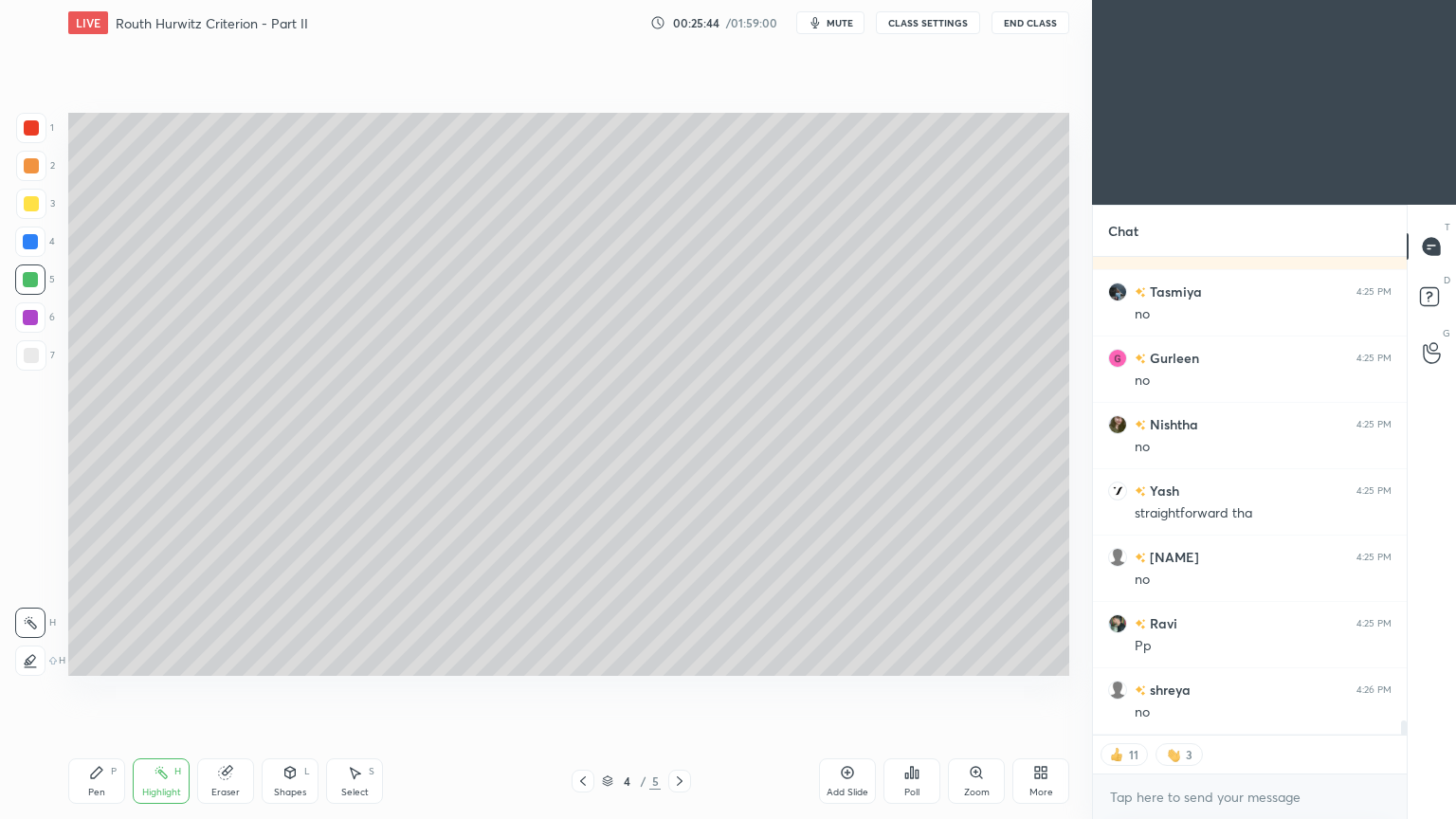 click on "Eraser" at bounding box center [226, 781] 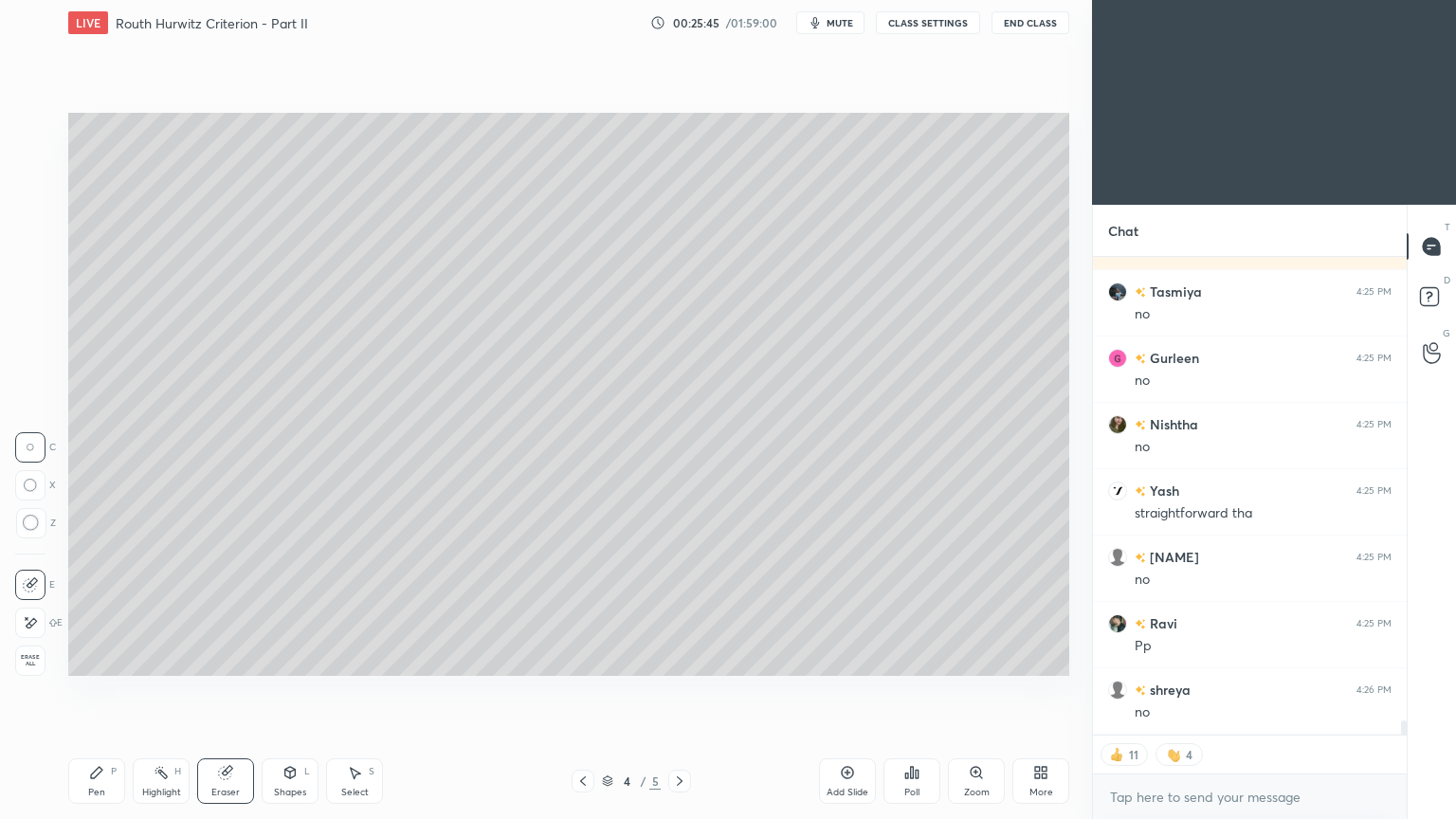 click 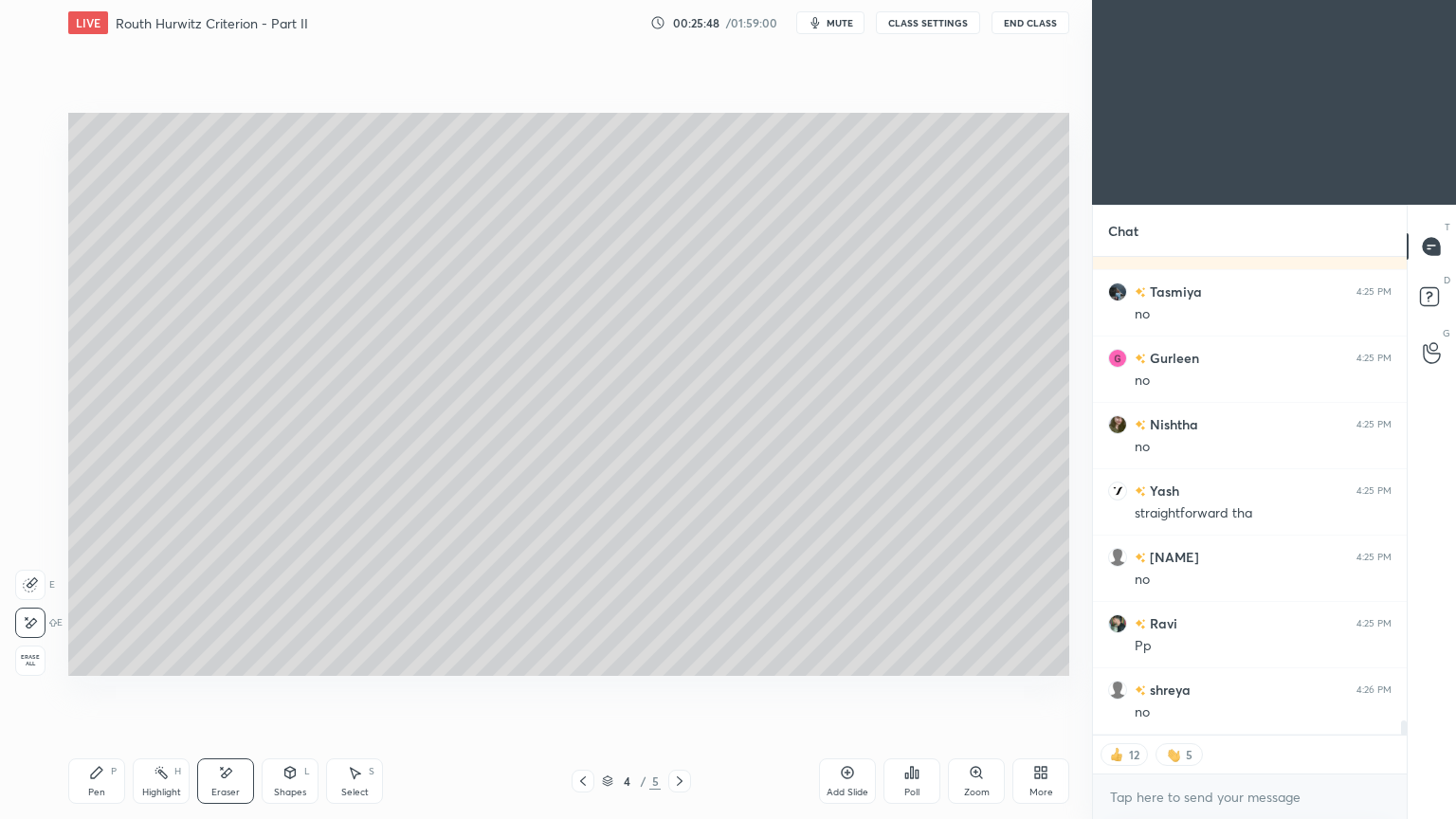click on "Pen P" at bounding box center (97, 781) 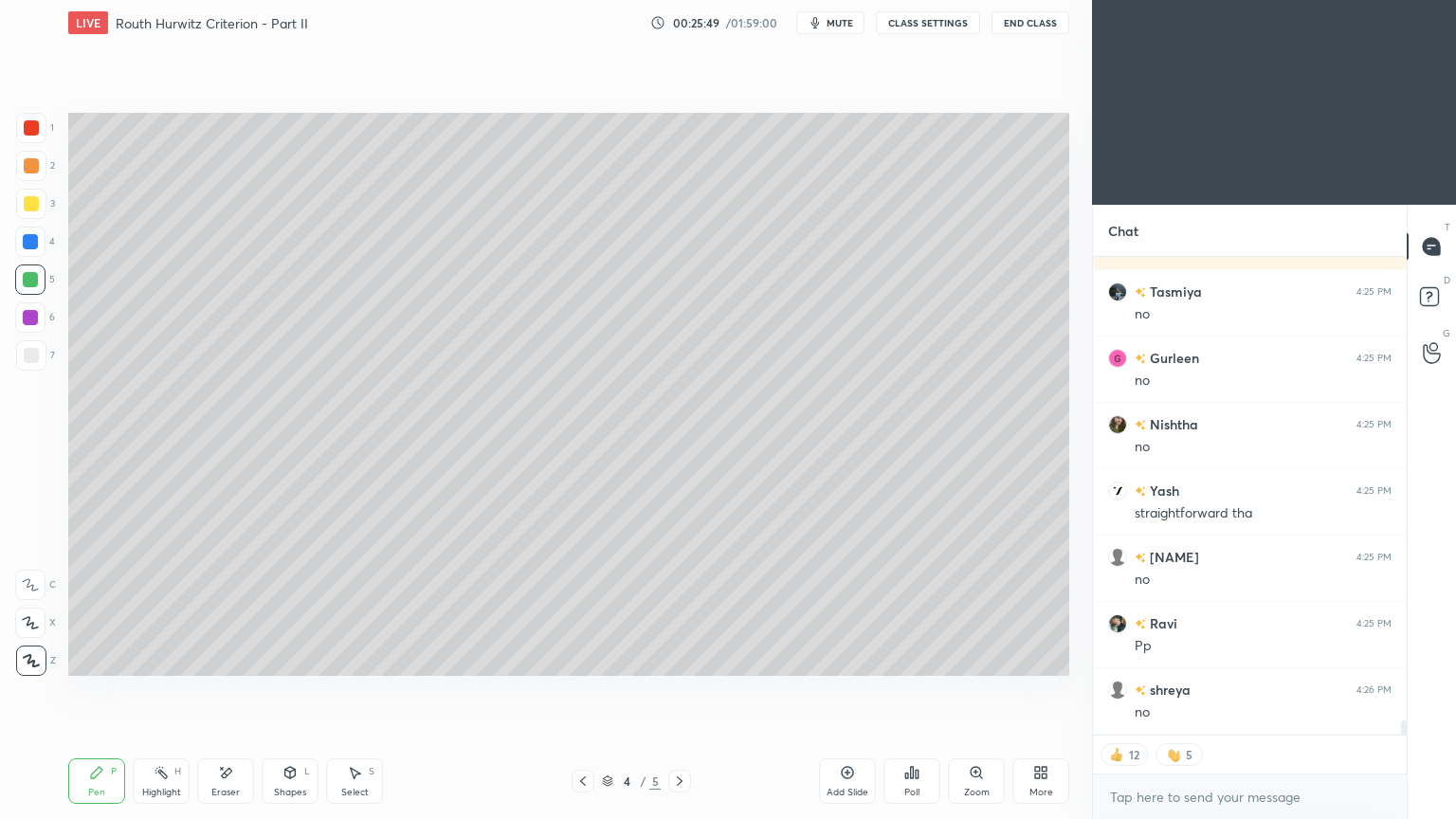 click at bounding box center (31, 355) 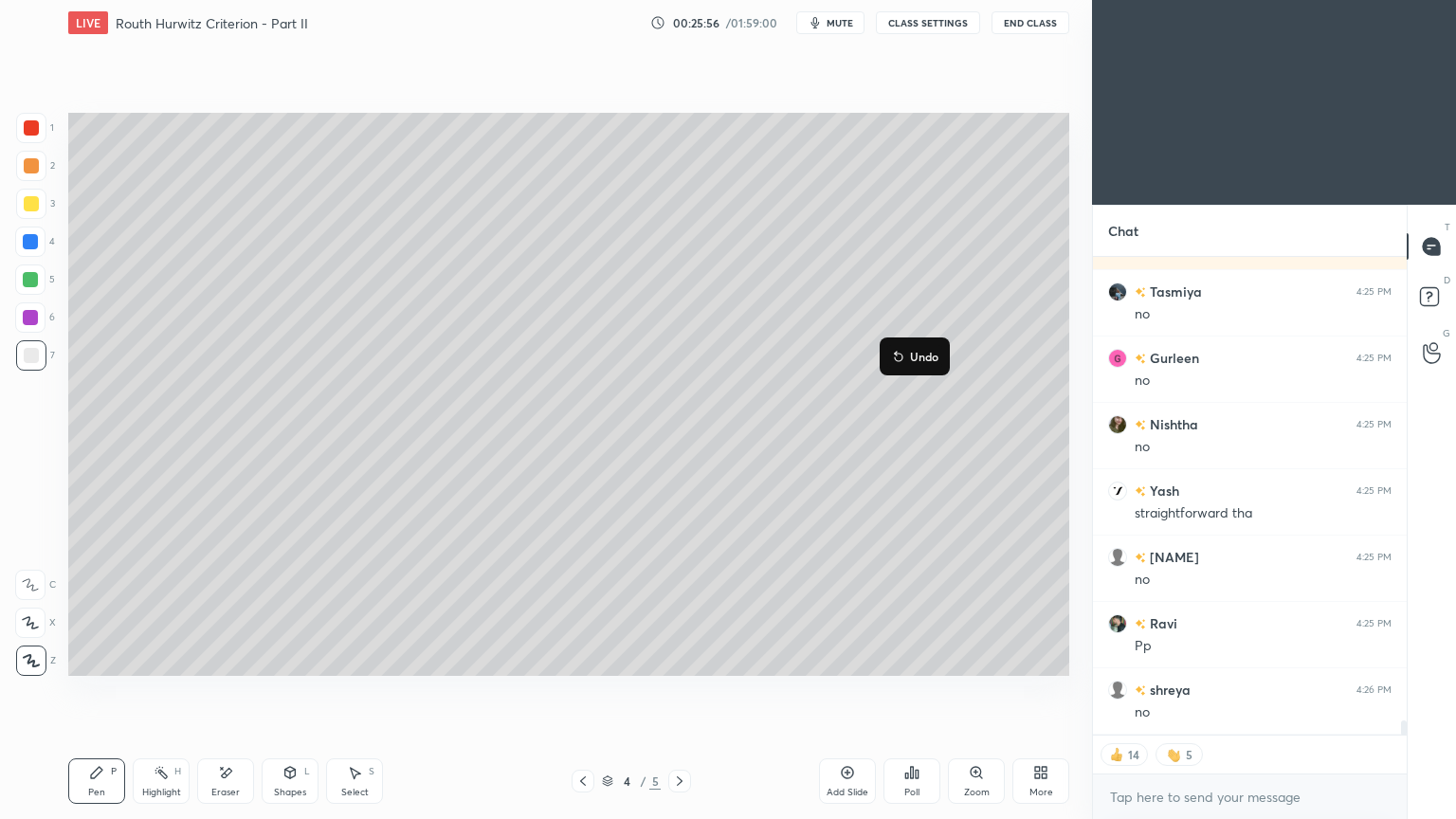 scroll, scrollTop: 15986, scrollLeft: 0, axis: vertical 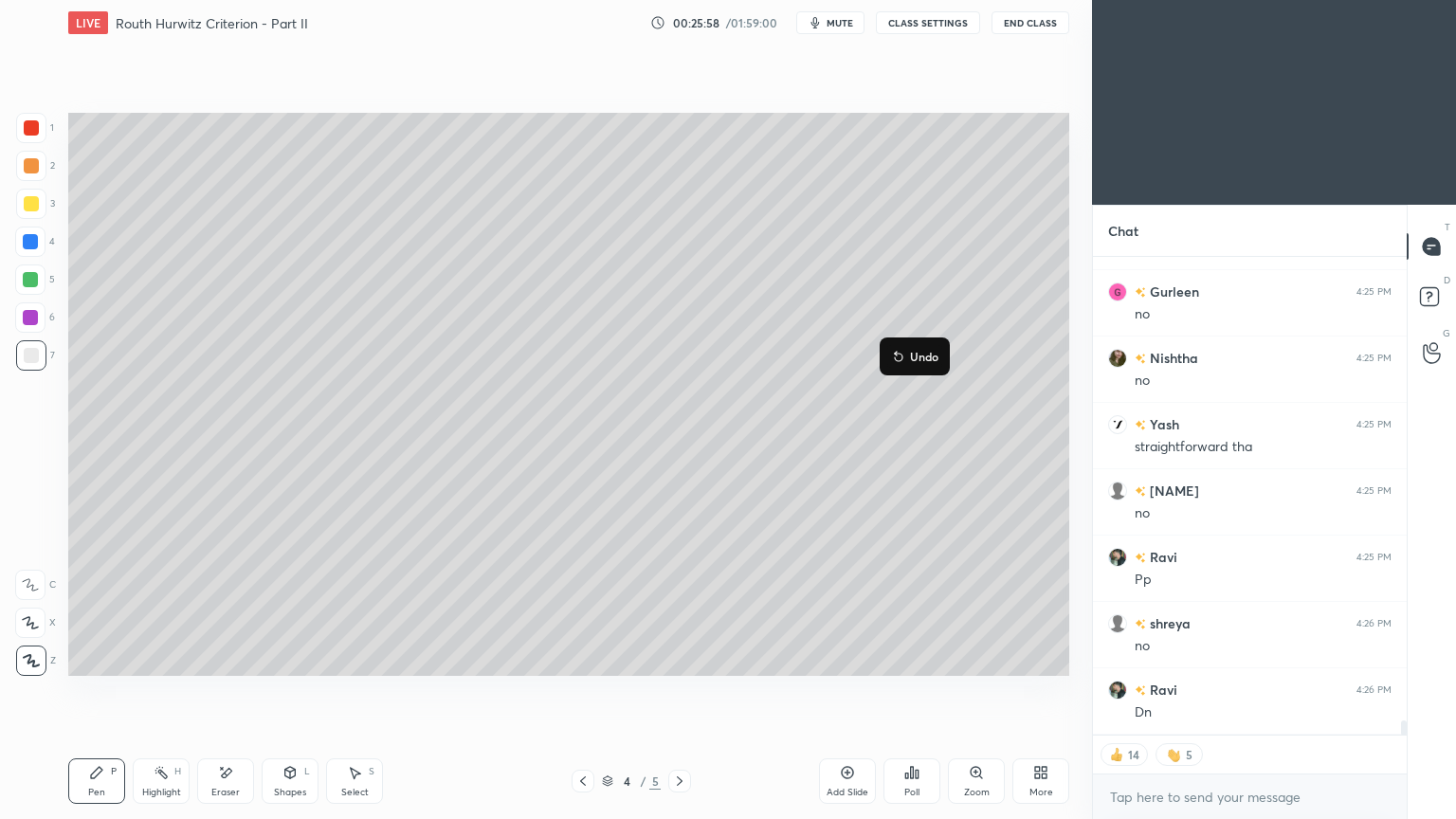 click 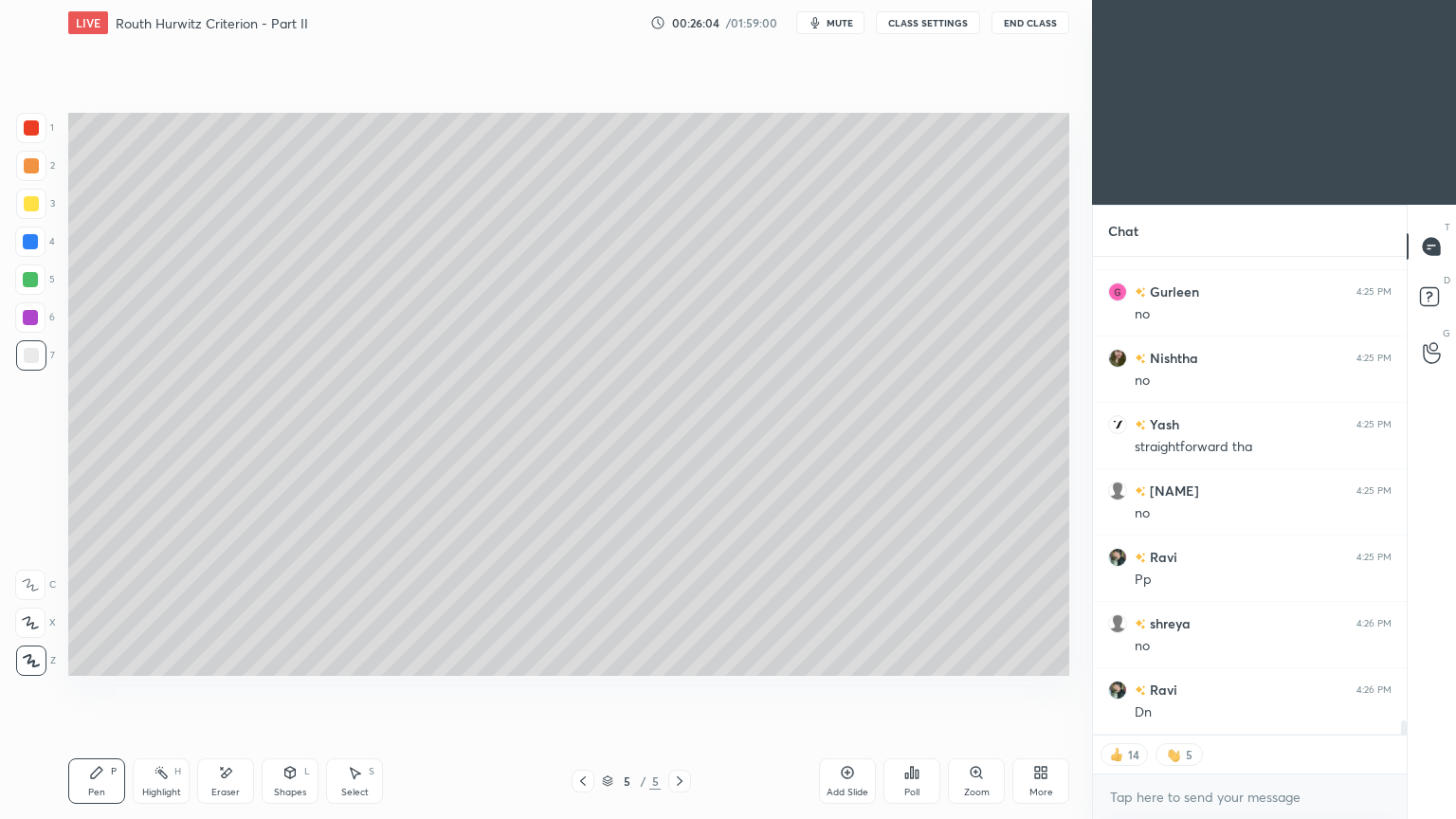 scroll, scrollTop: 6, scrollLeft: 6, axis: both 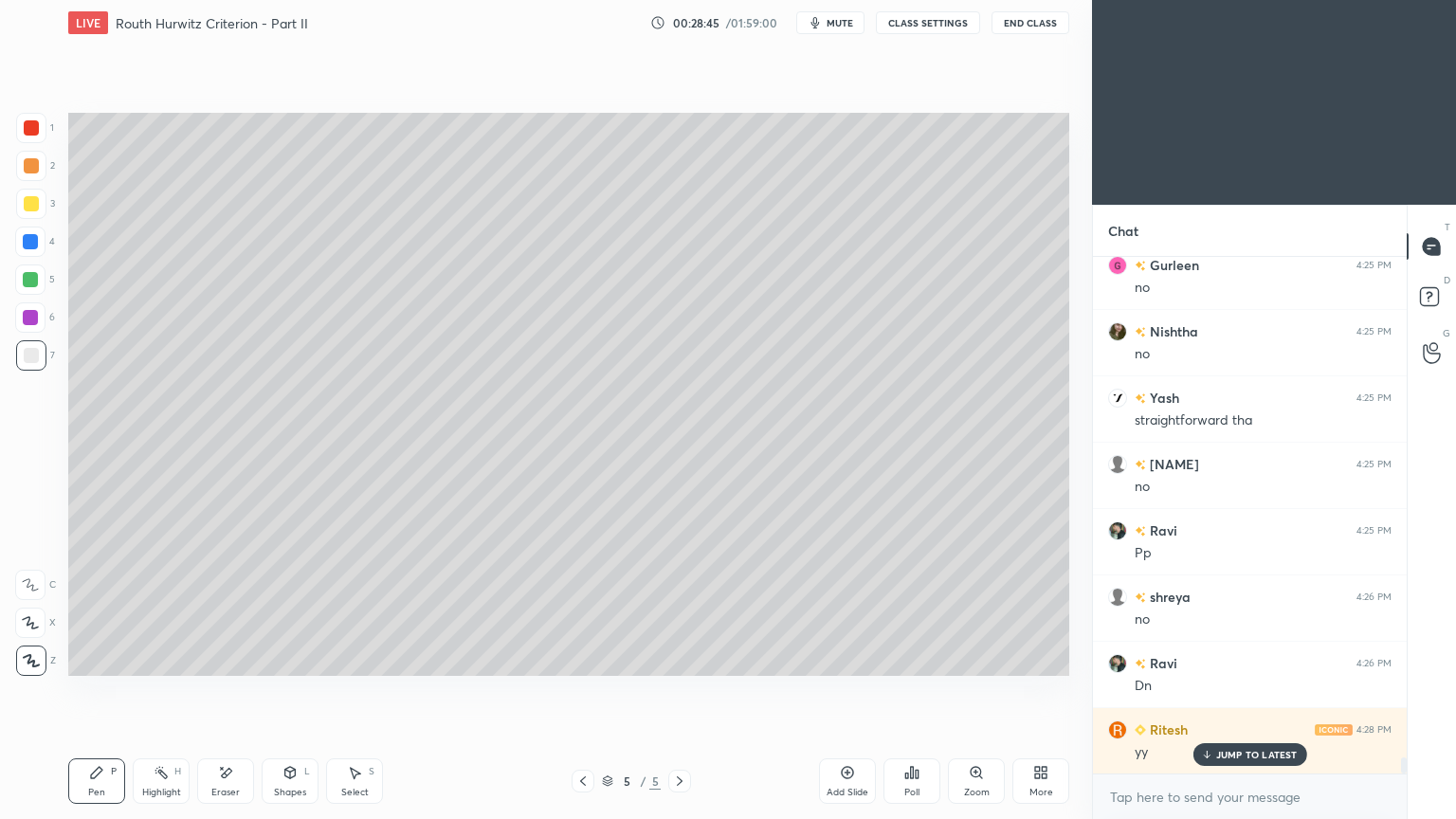 click 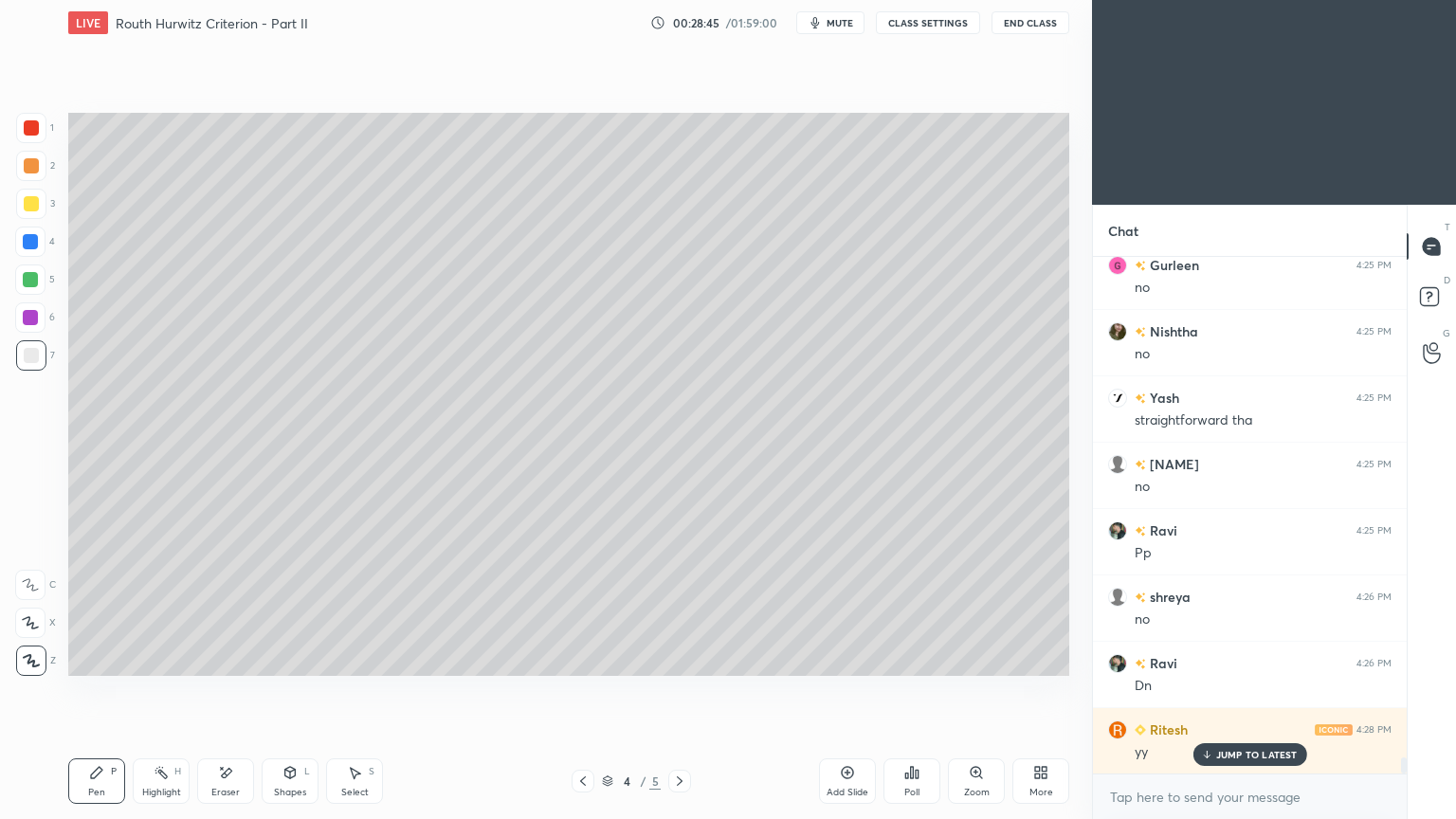 click 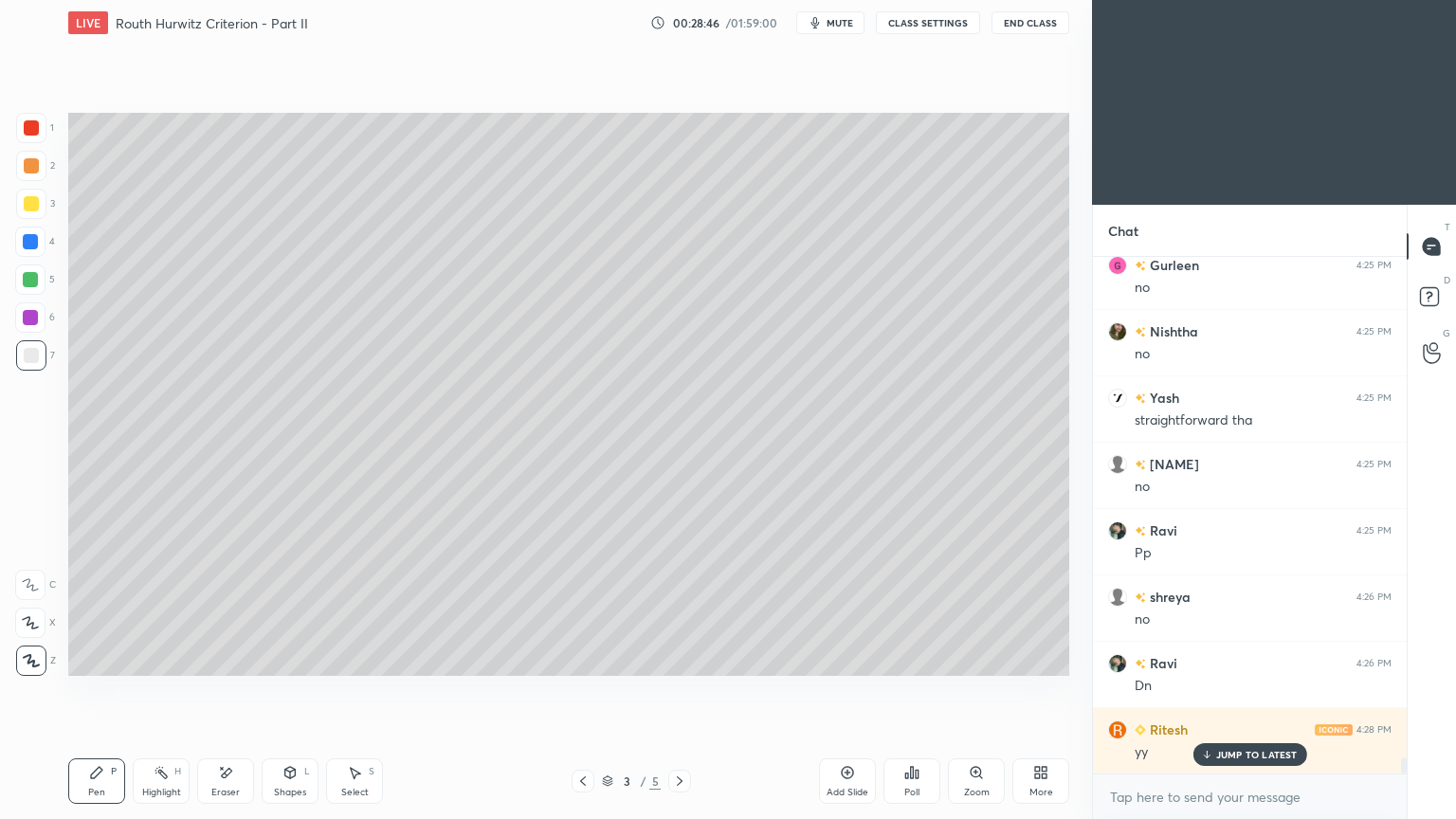 click on "Highlight" at bounding box center (161, 792) 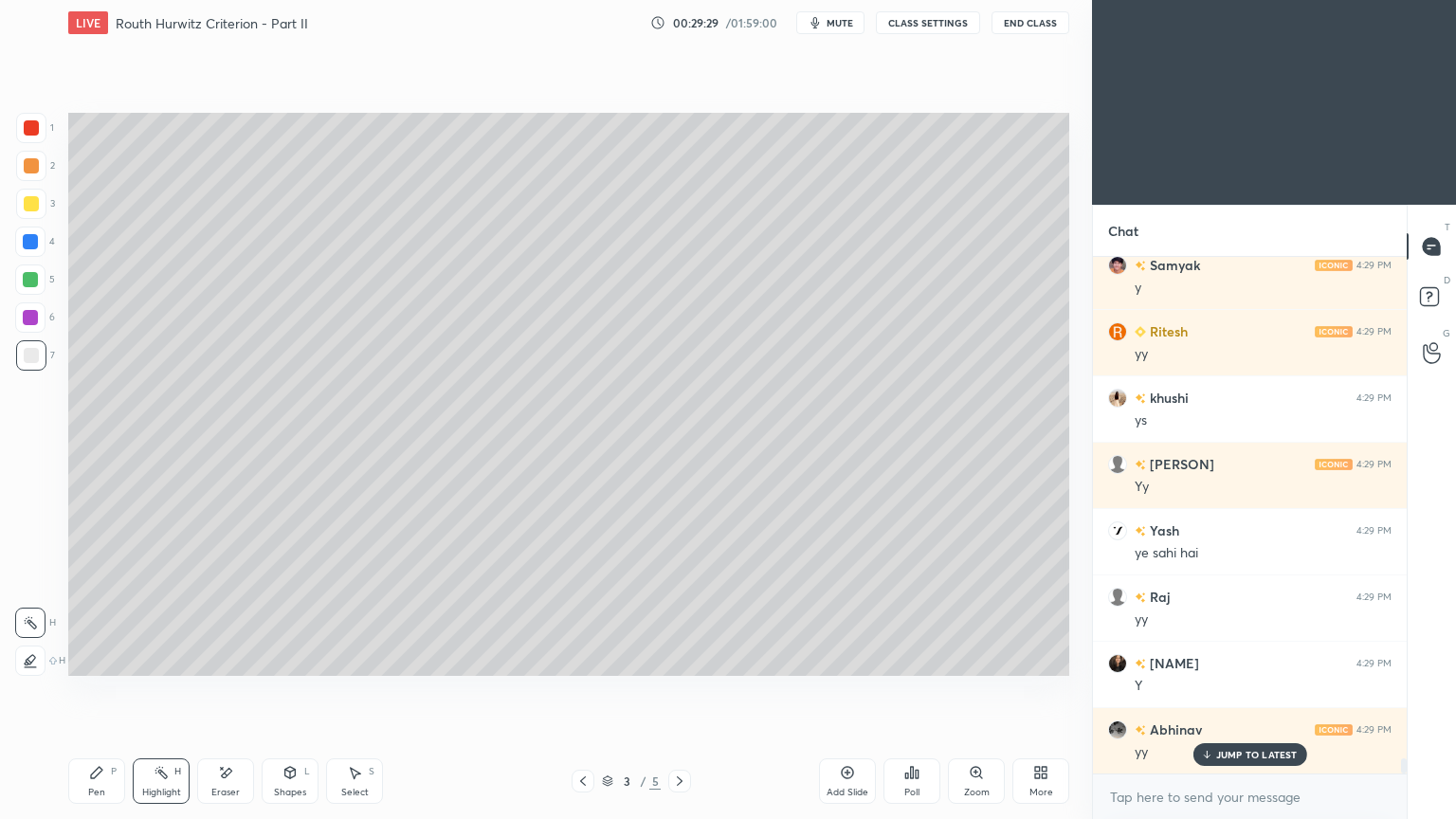 scroll, scrollTop: 16743, scrollLeft: 0, axis: vertical 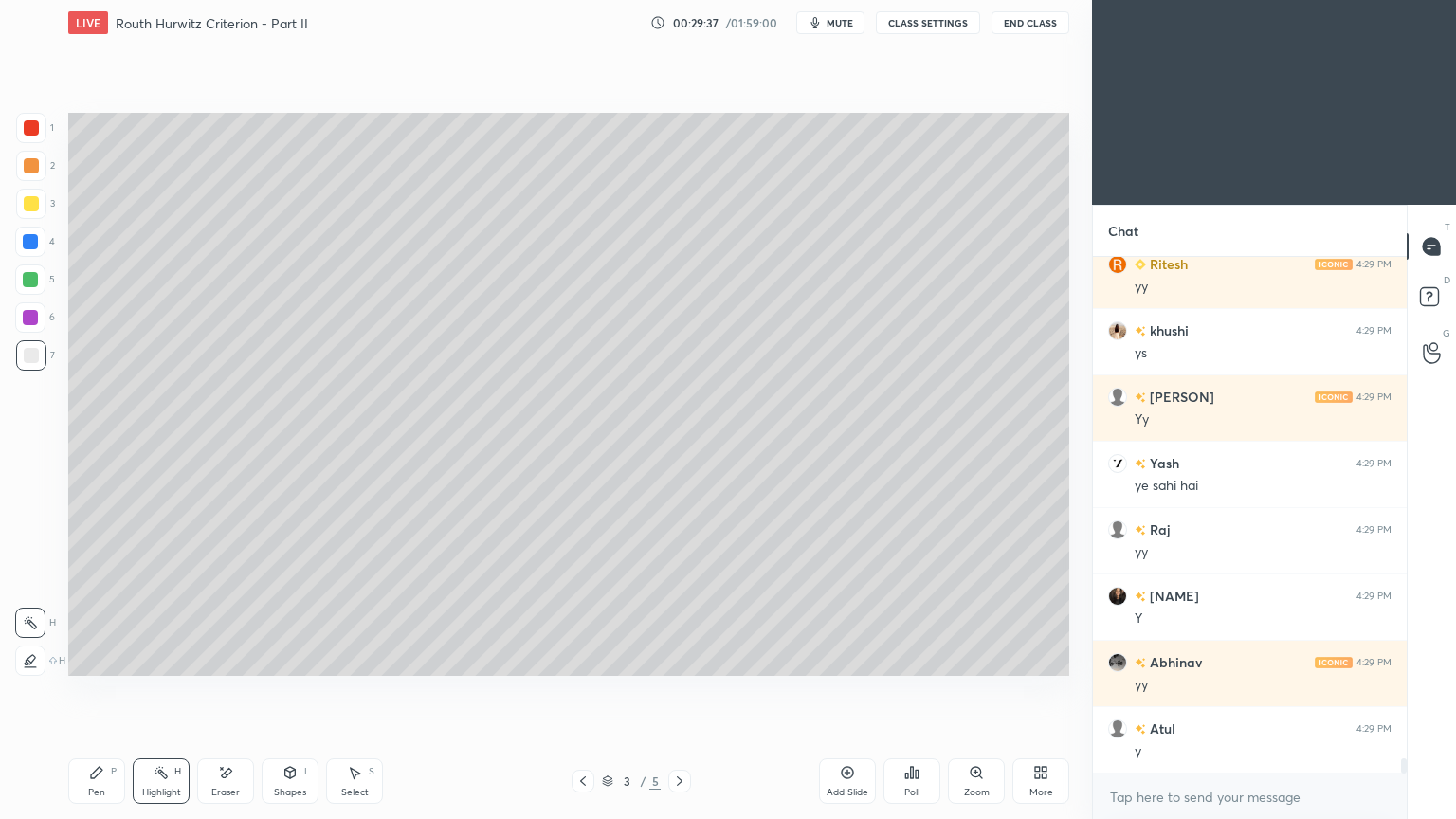 click 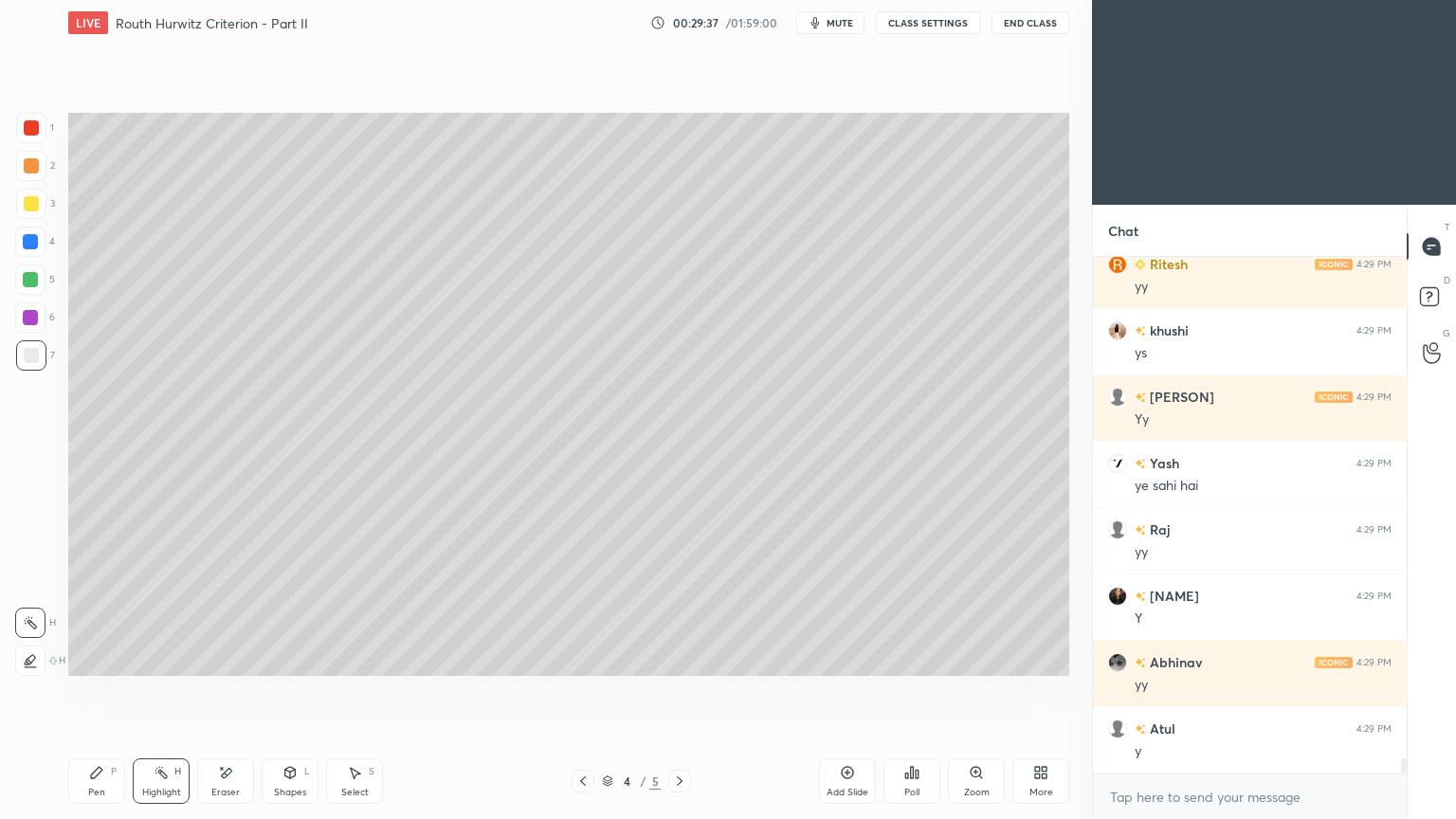 click at bounding box center [680, 781] 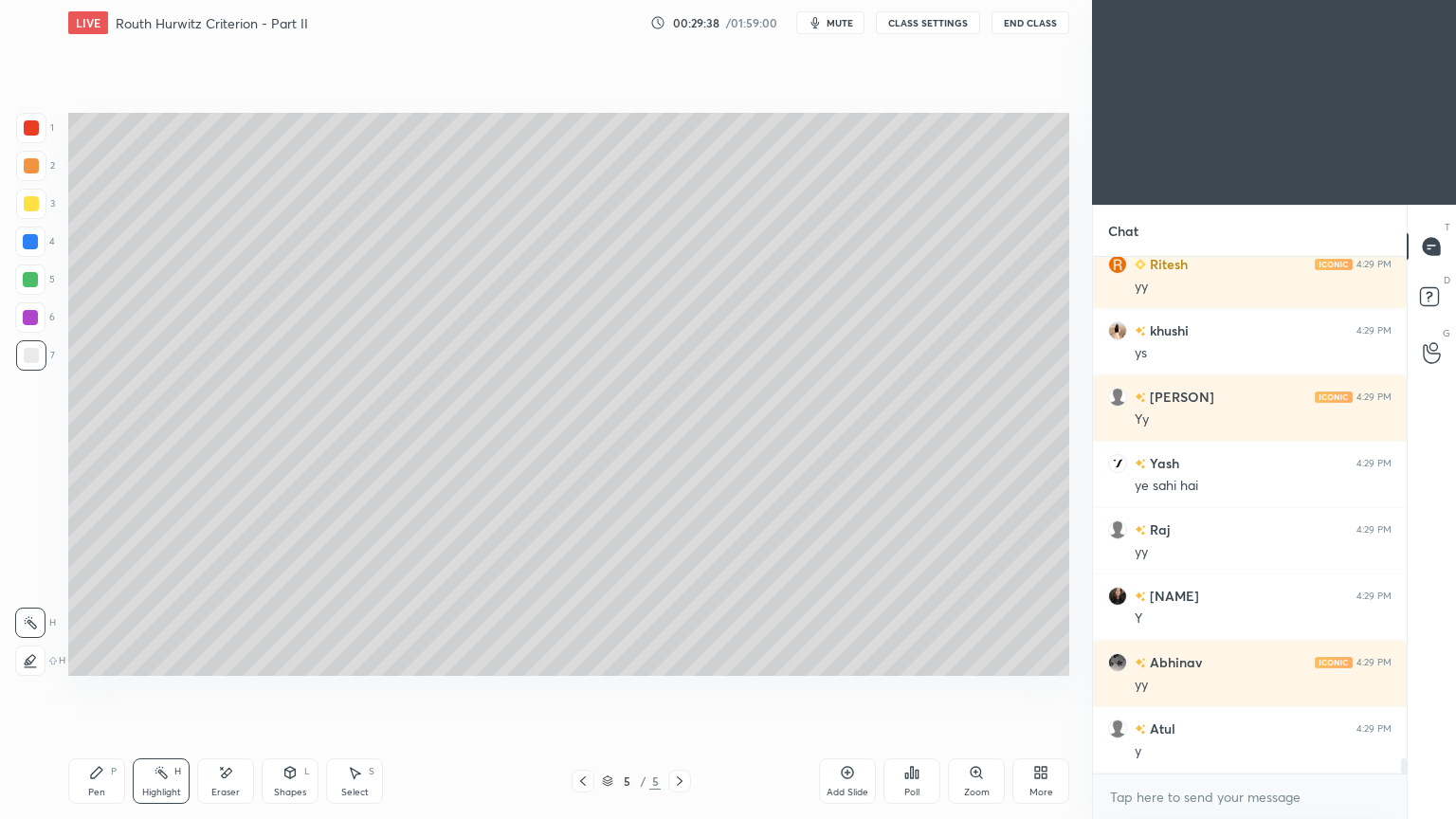 scroll, scrollTop: 16808, scrollLeft: 0, axis: vertical 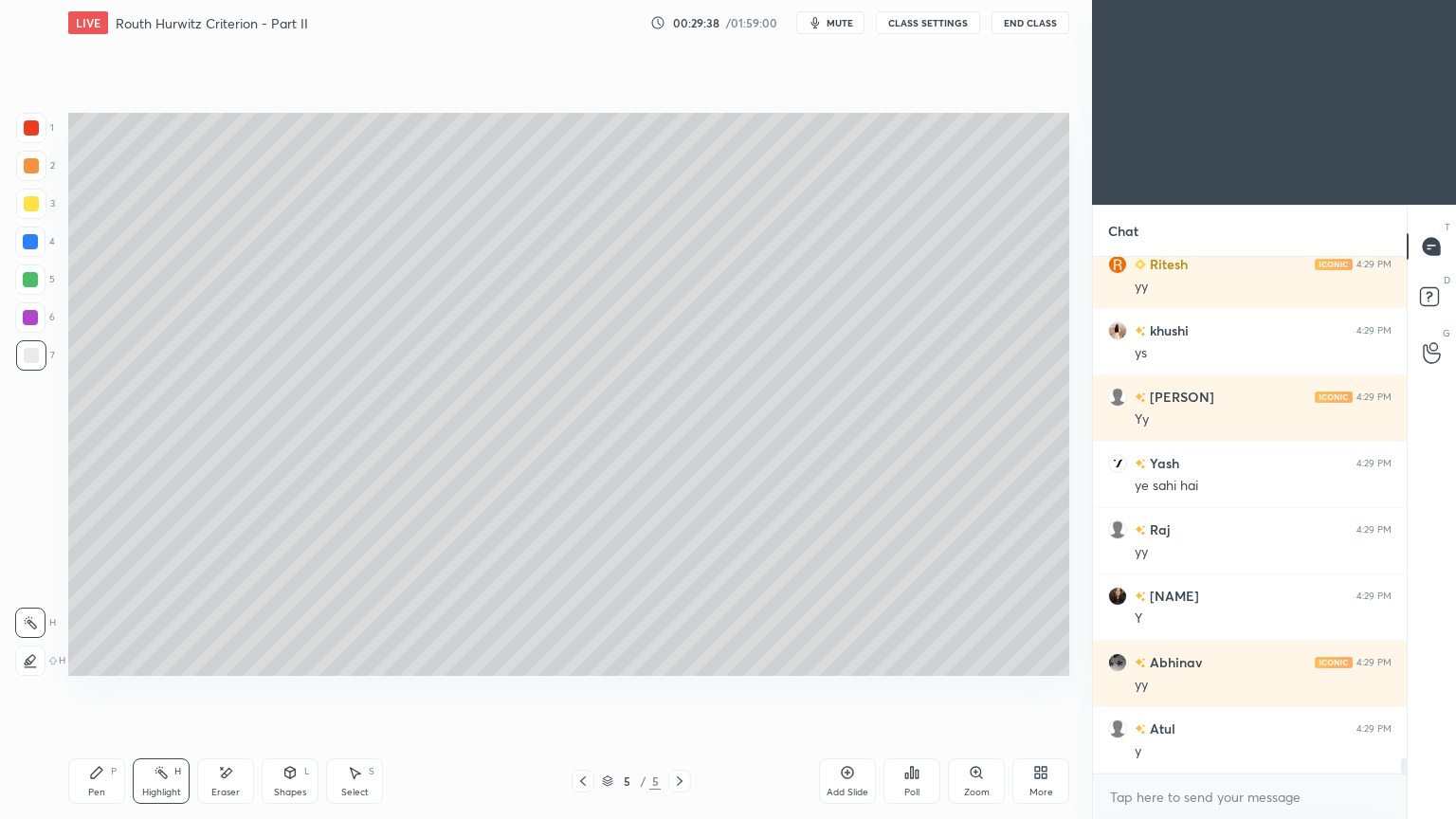 click on "Pen P" at bounding box center [97, 781] 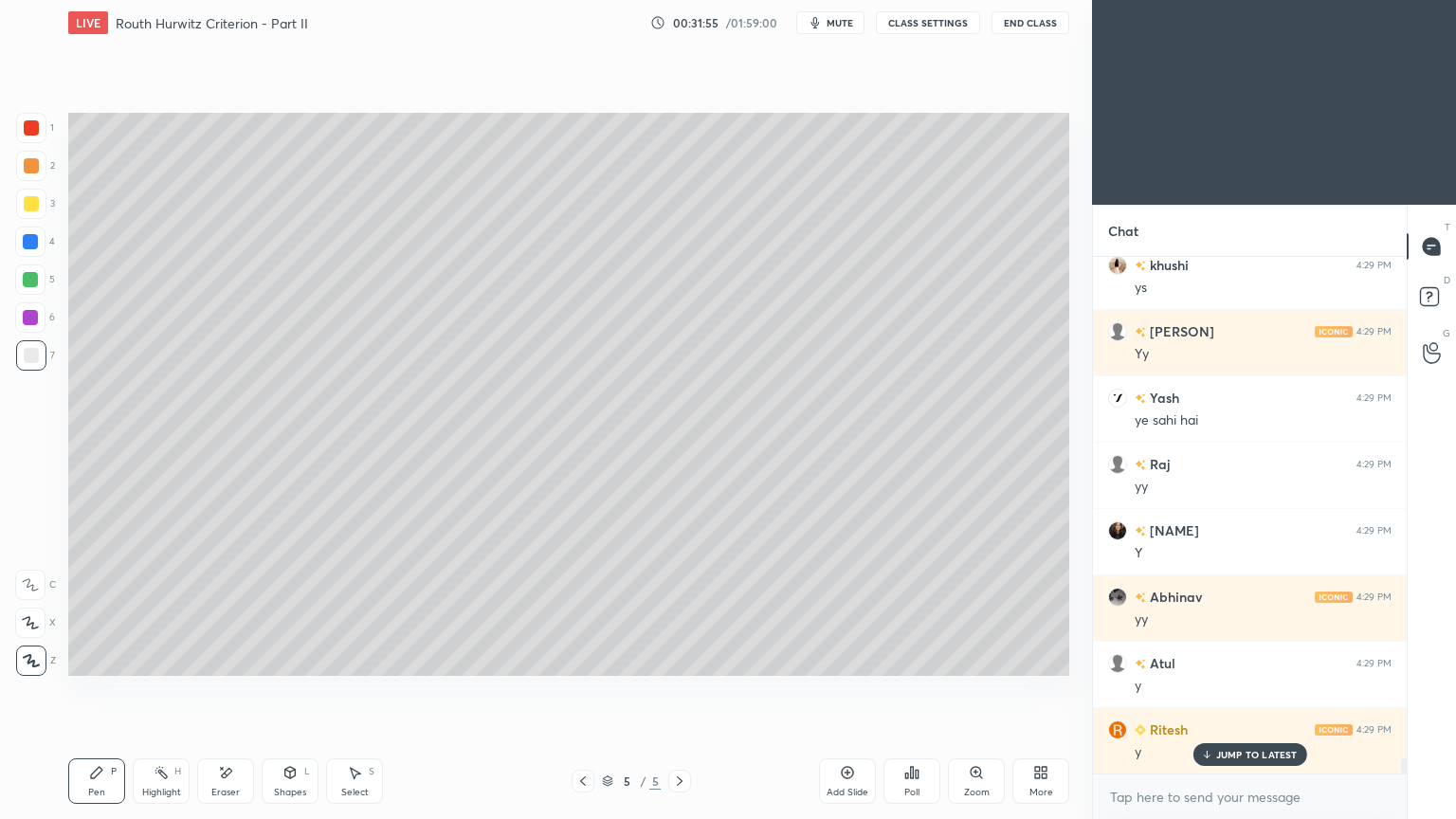 click on "Add Slide" at bounding box center (847, 792) 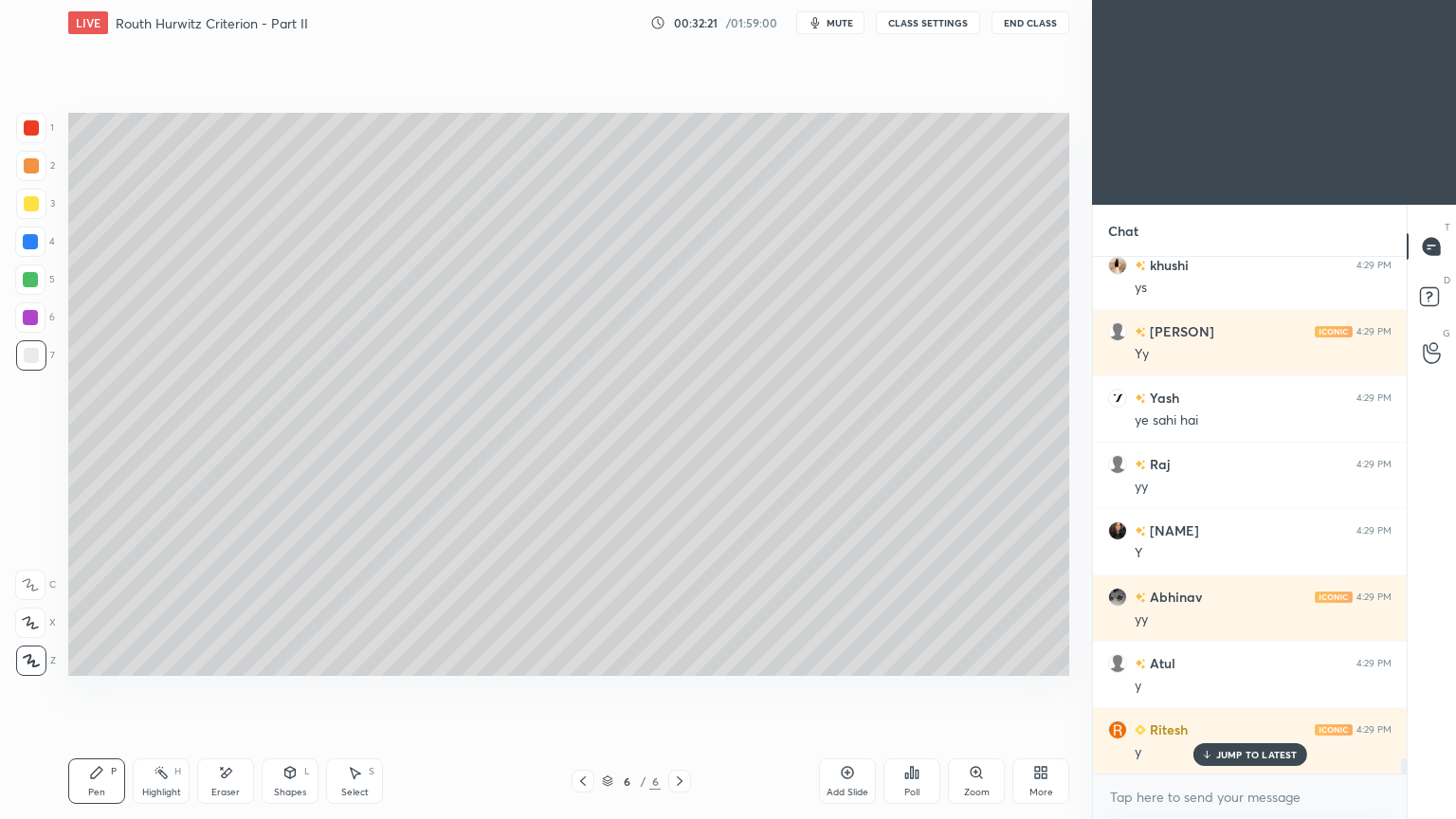 click 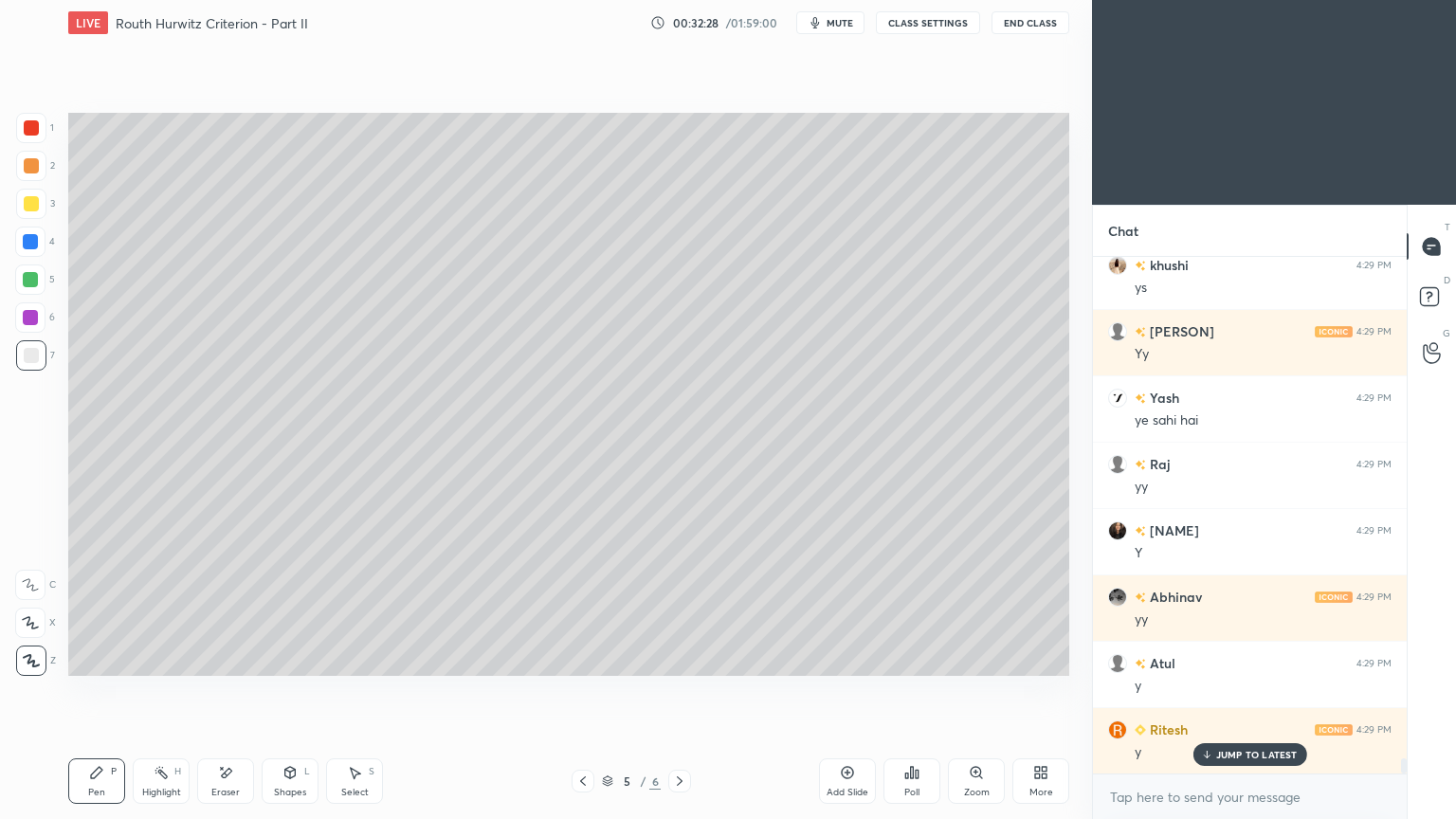 scroll, scrollTop: 16876, scrollLeft: 0, axis: vertical 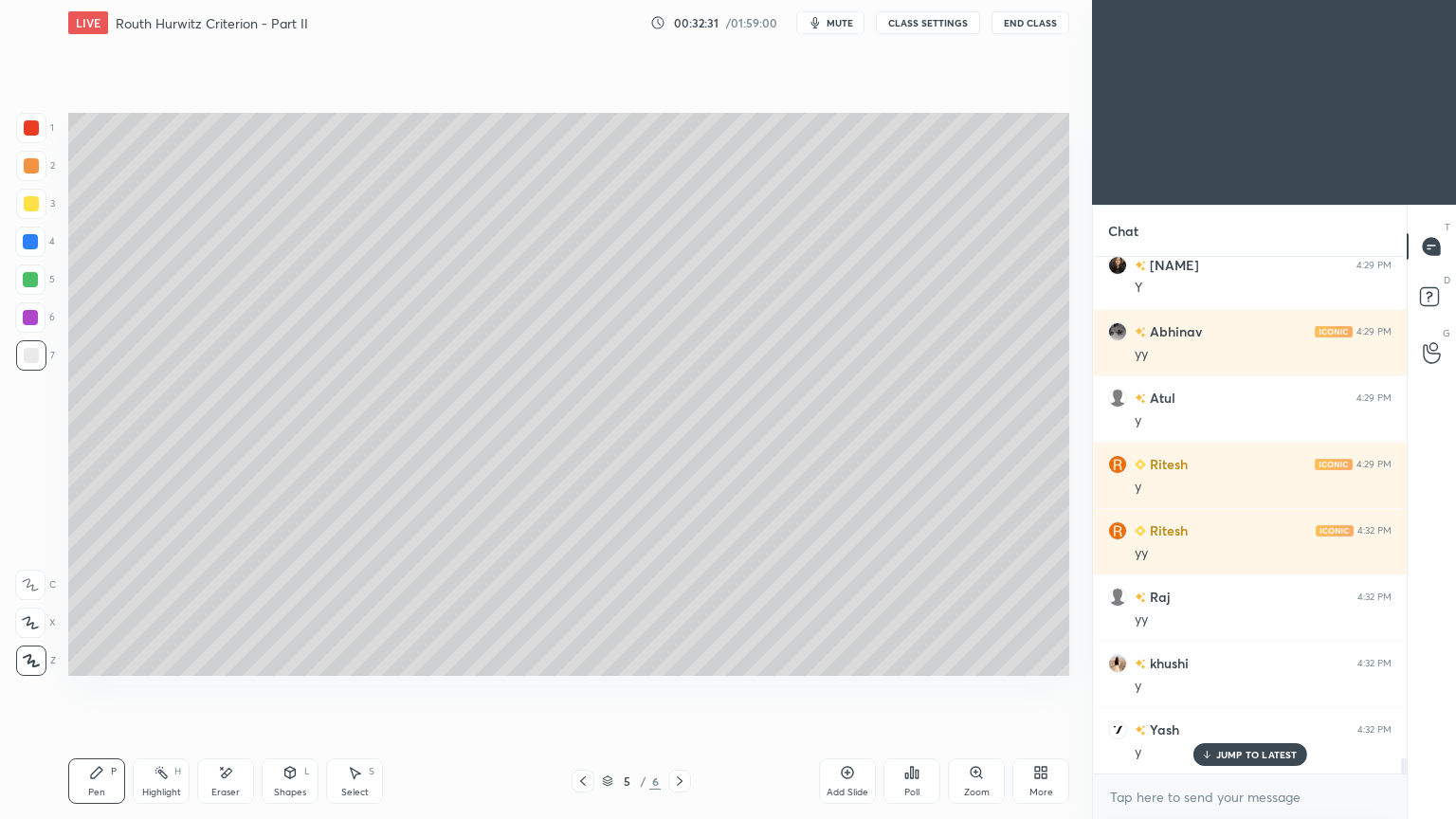 click 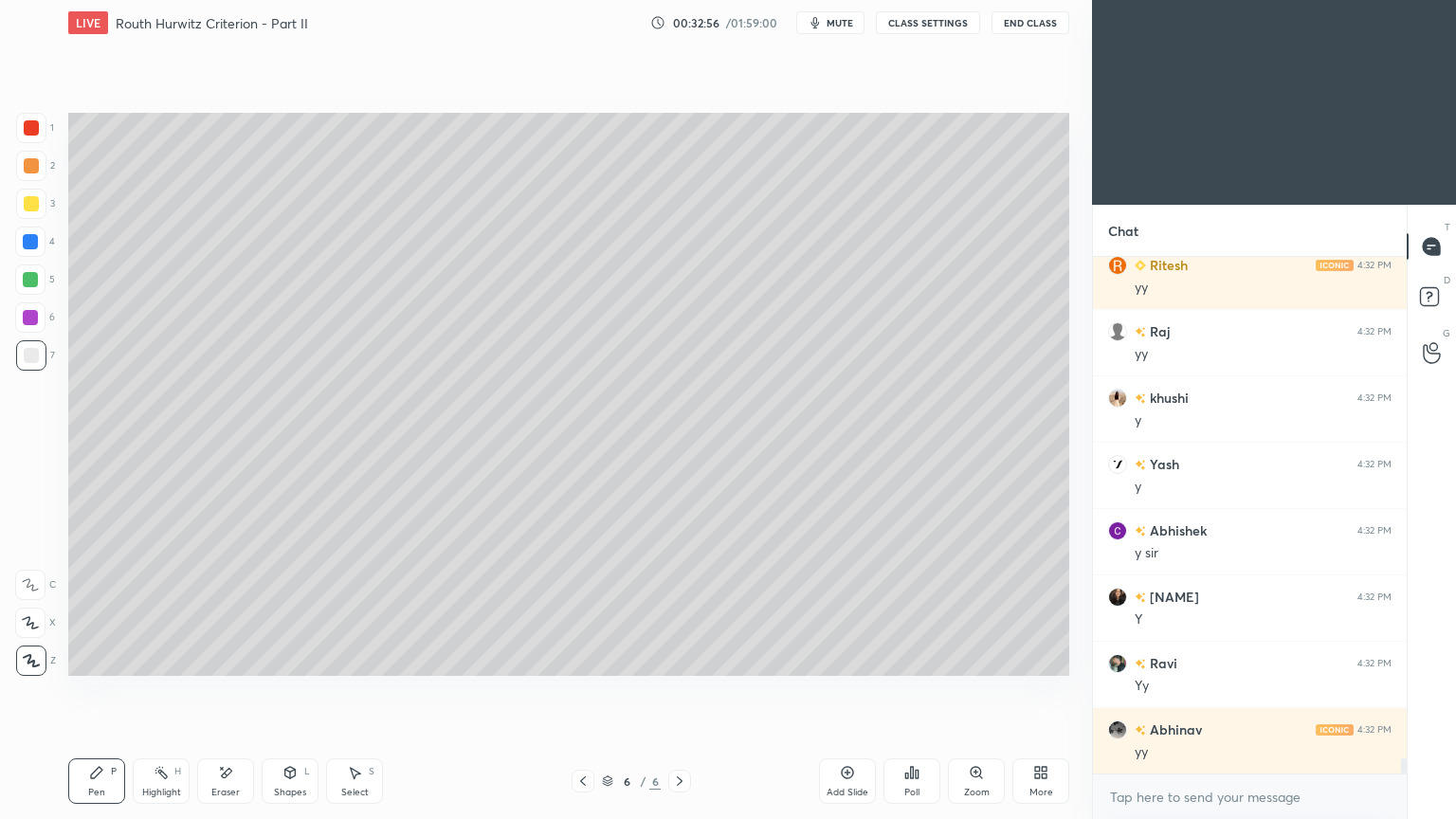 scroll, scrollTop: 17407, scrollLeft: 0, axis: vertical 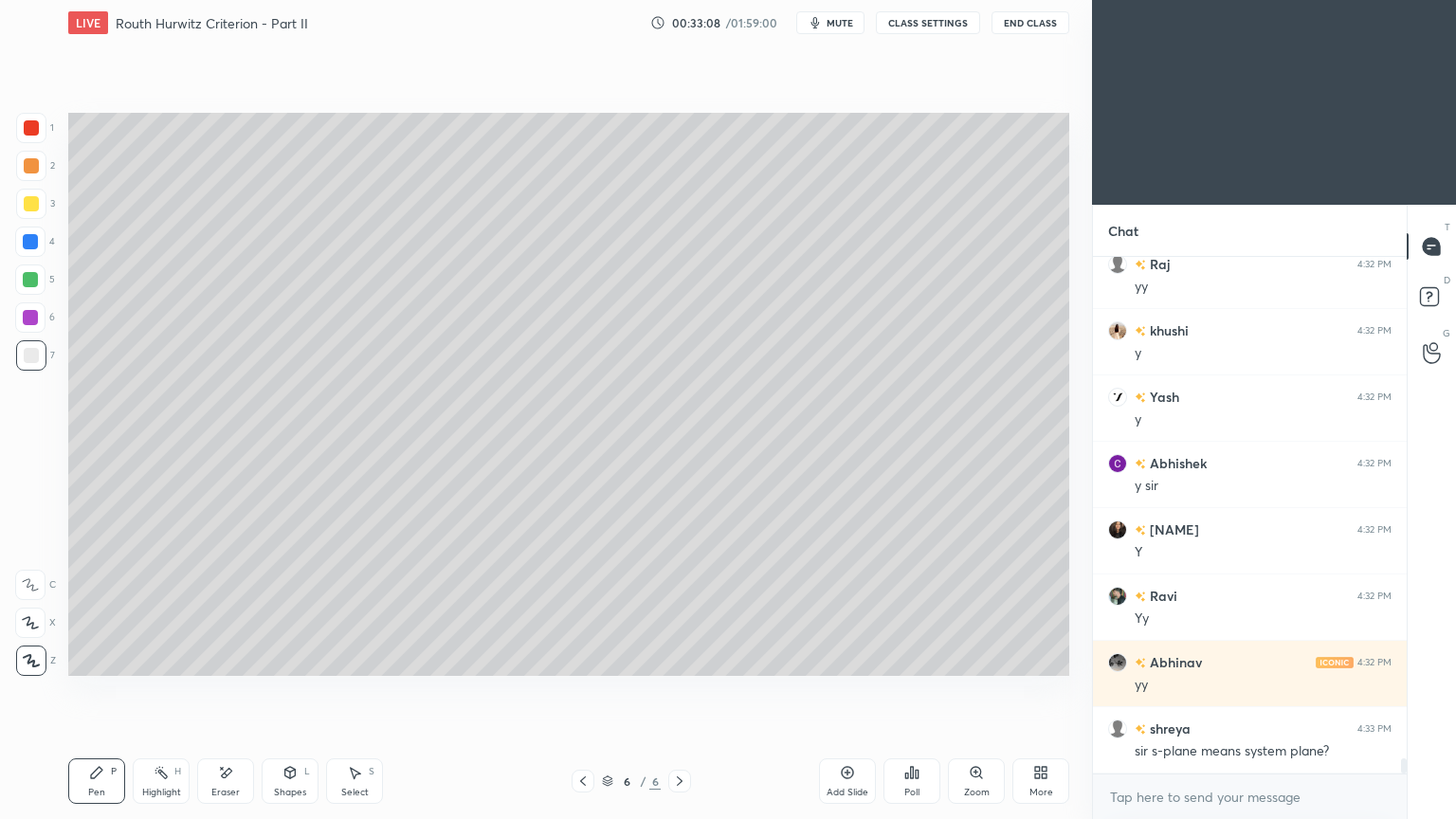 click on "Shapes" at bounding box center (290, 792) 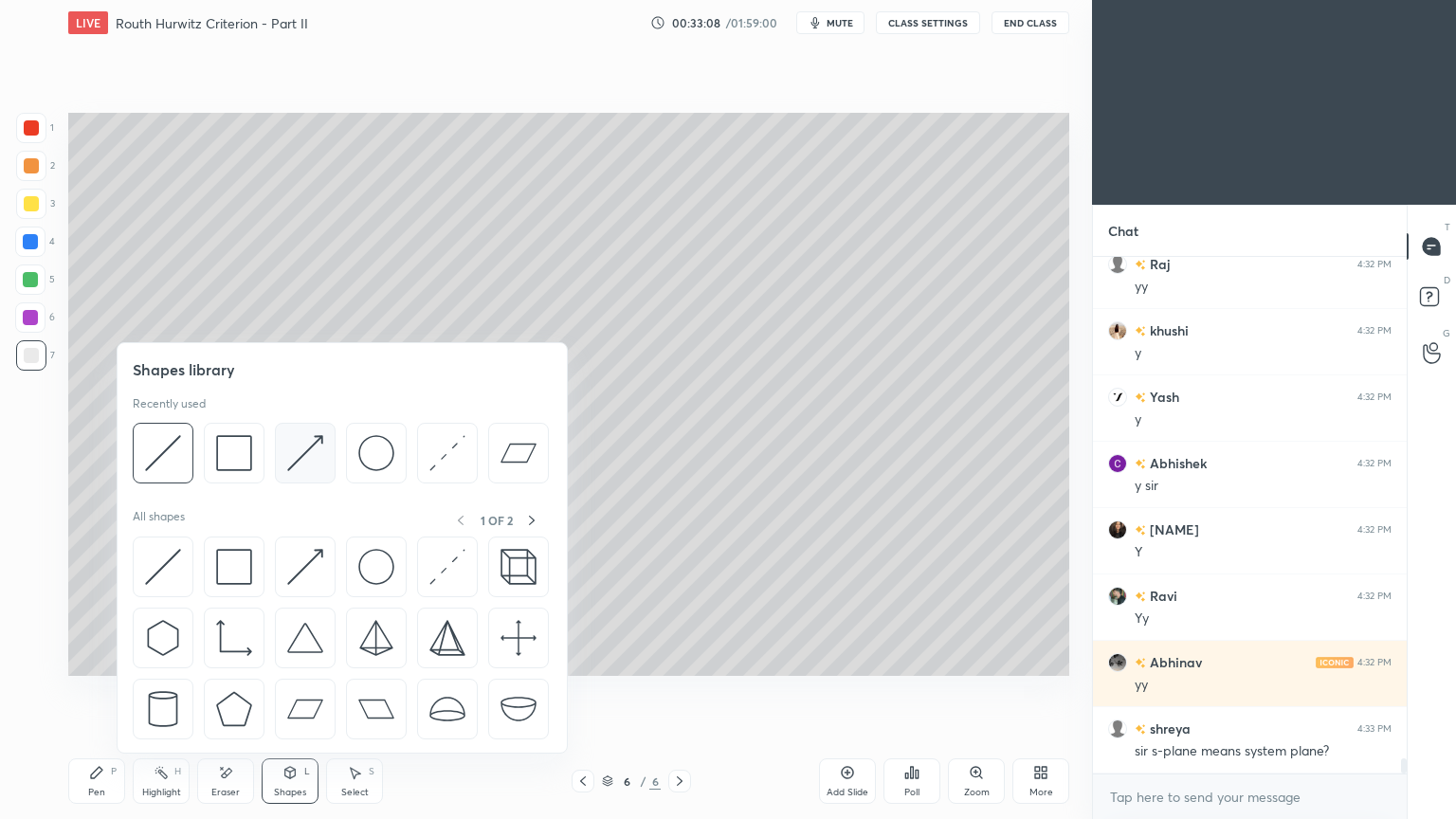 click at bounding box center [305, 453] 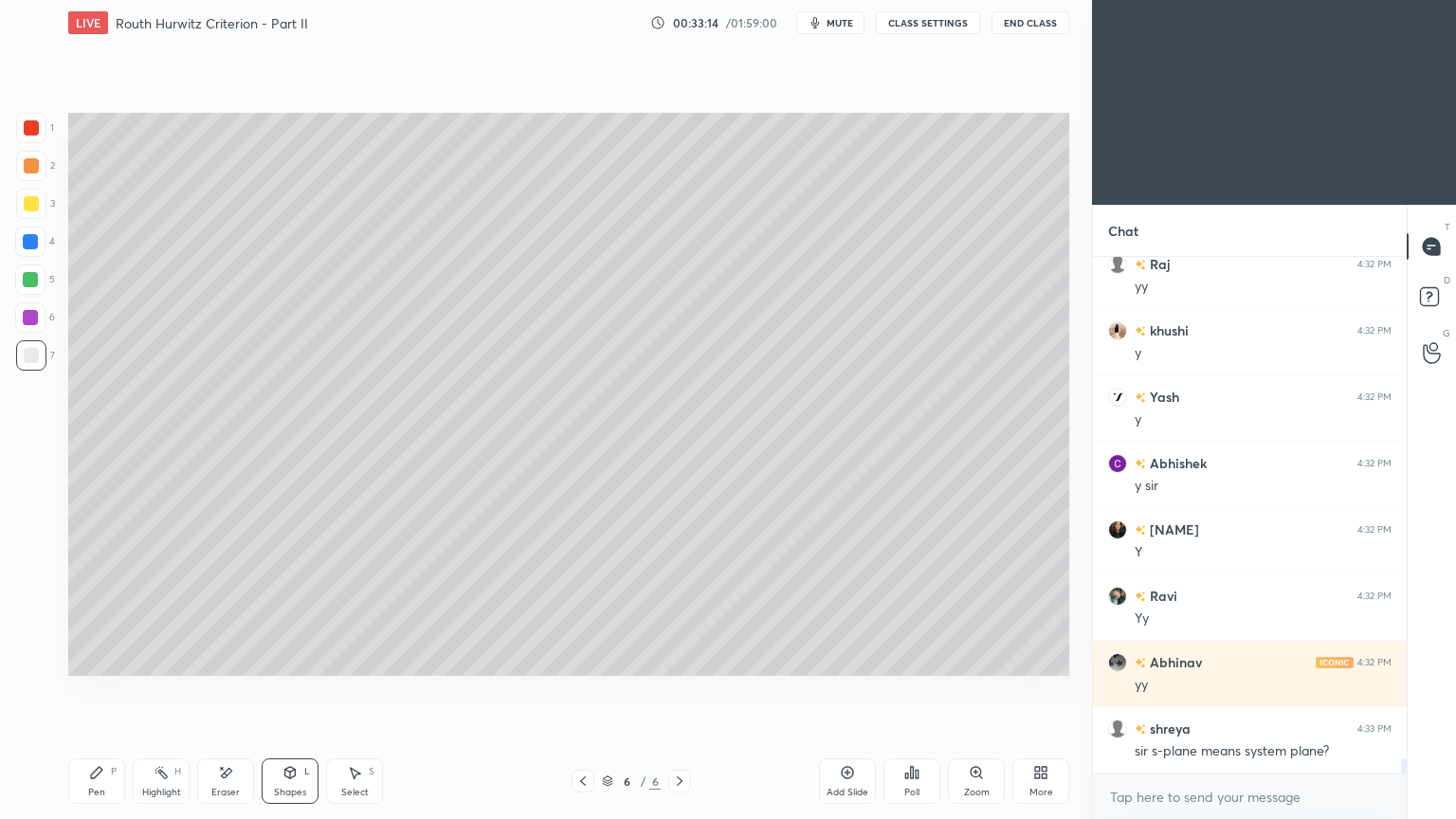 click on "Pen" at bounding box center [97, 792] 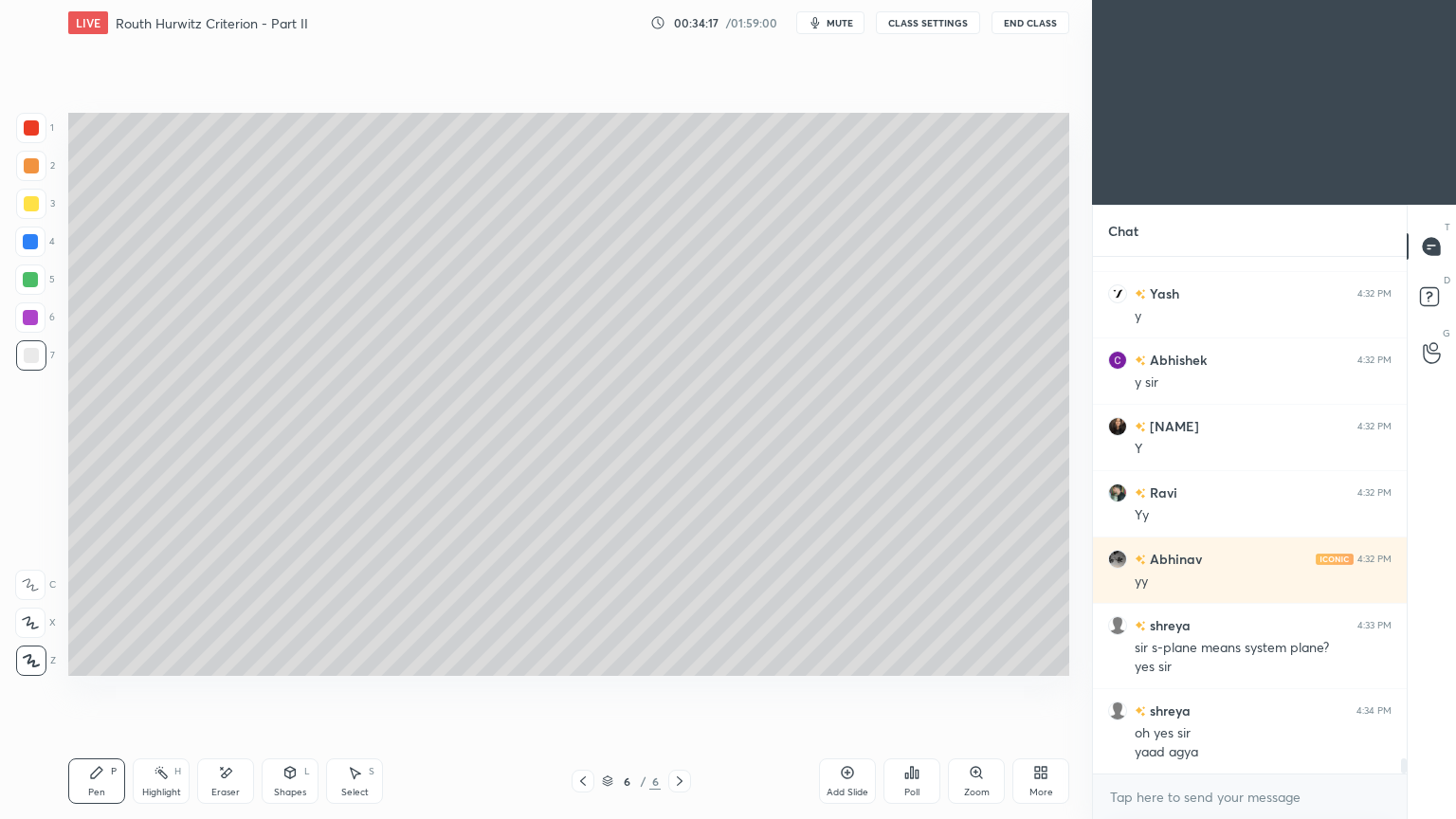 scroll, scrollTop: 17529, scrollLeft: 0, axis: vertical 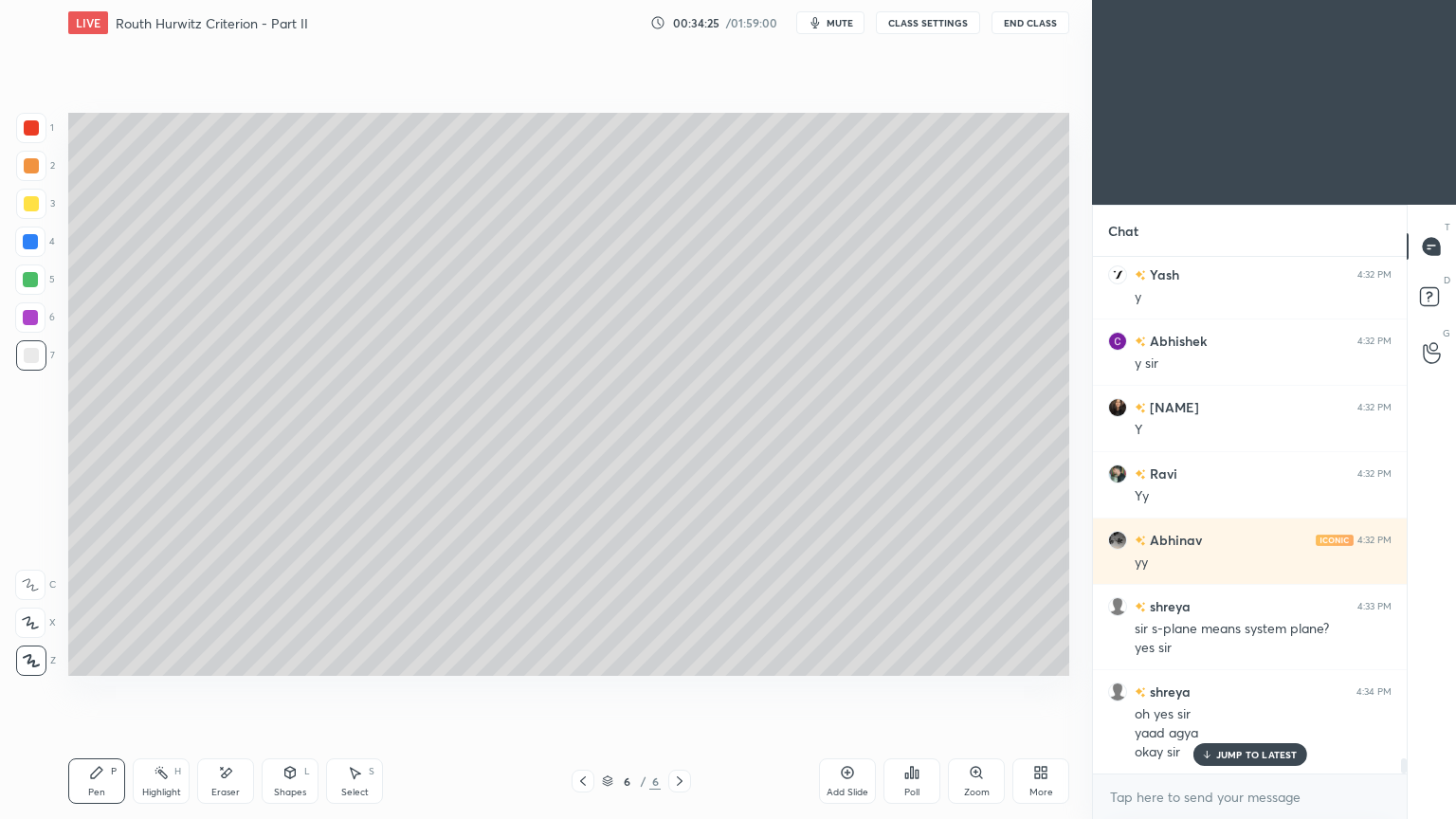 click on "Pen P" at bounding box center (97, 781) 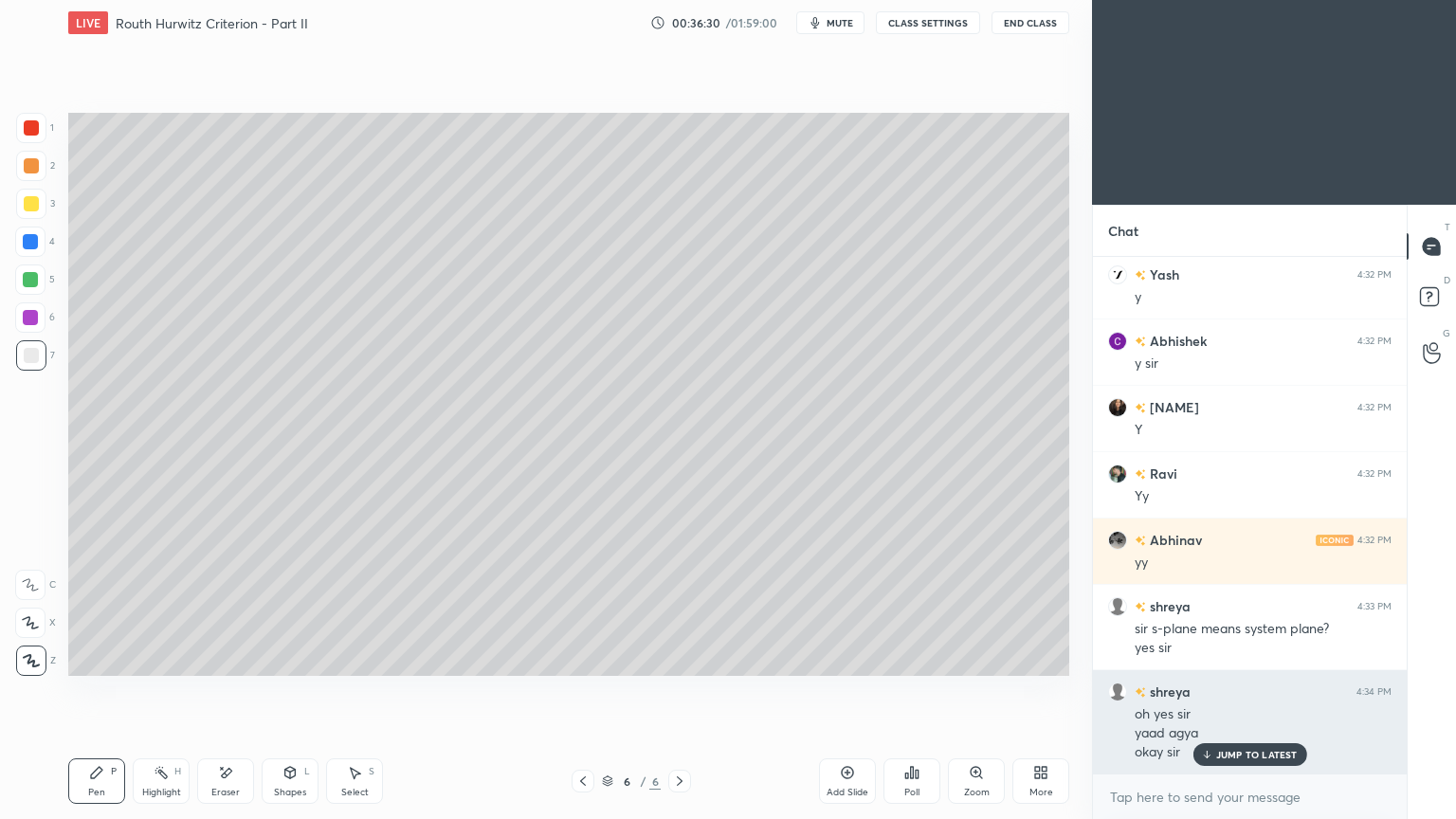 click on "JUMP TO LATEST" at bounding box center [1257, 755] 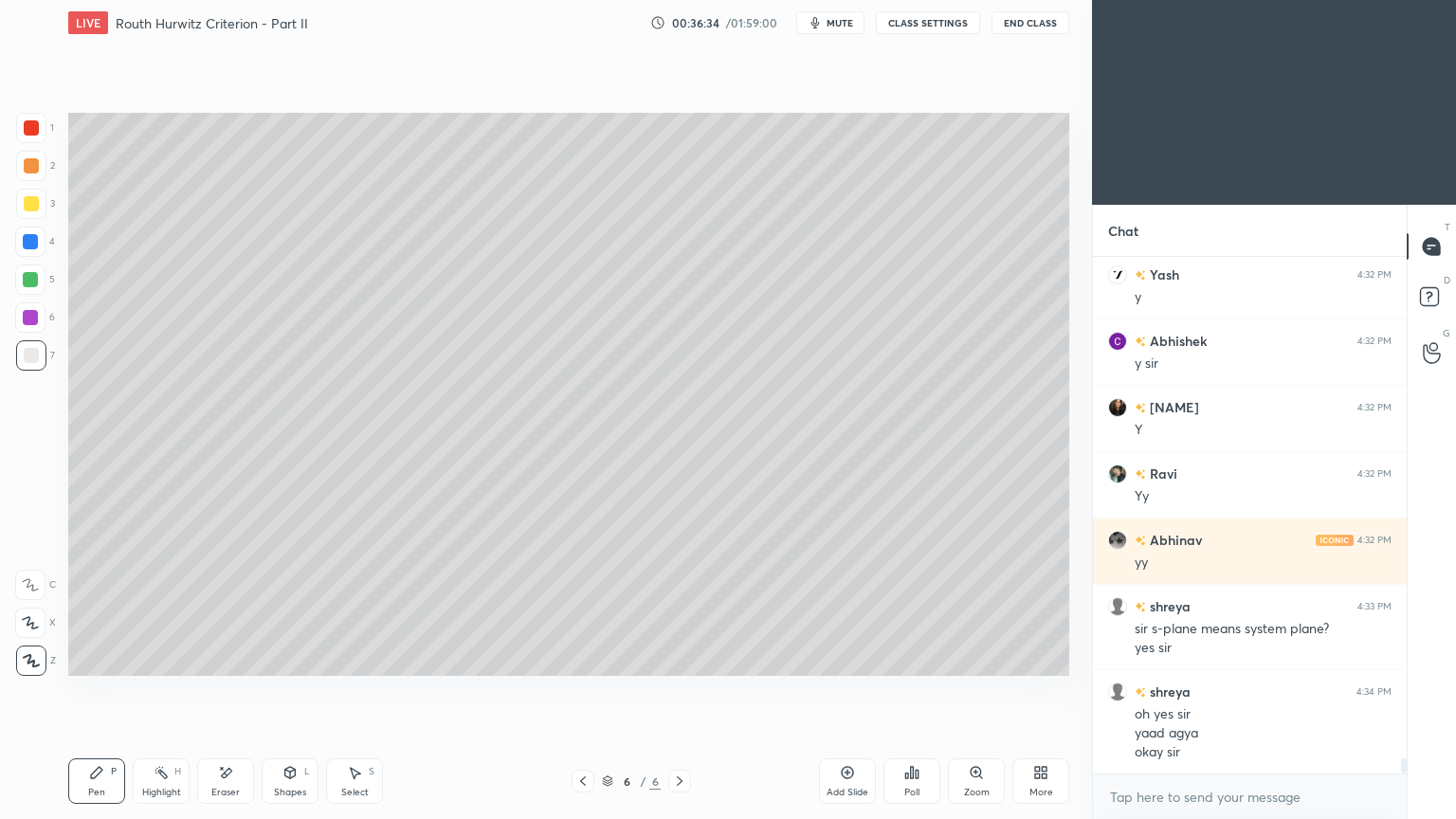 click on "Add Slide" at bounding box center [847, 781] 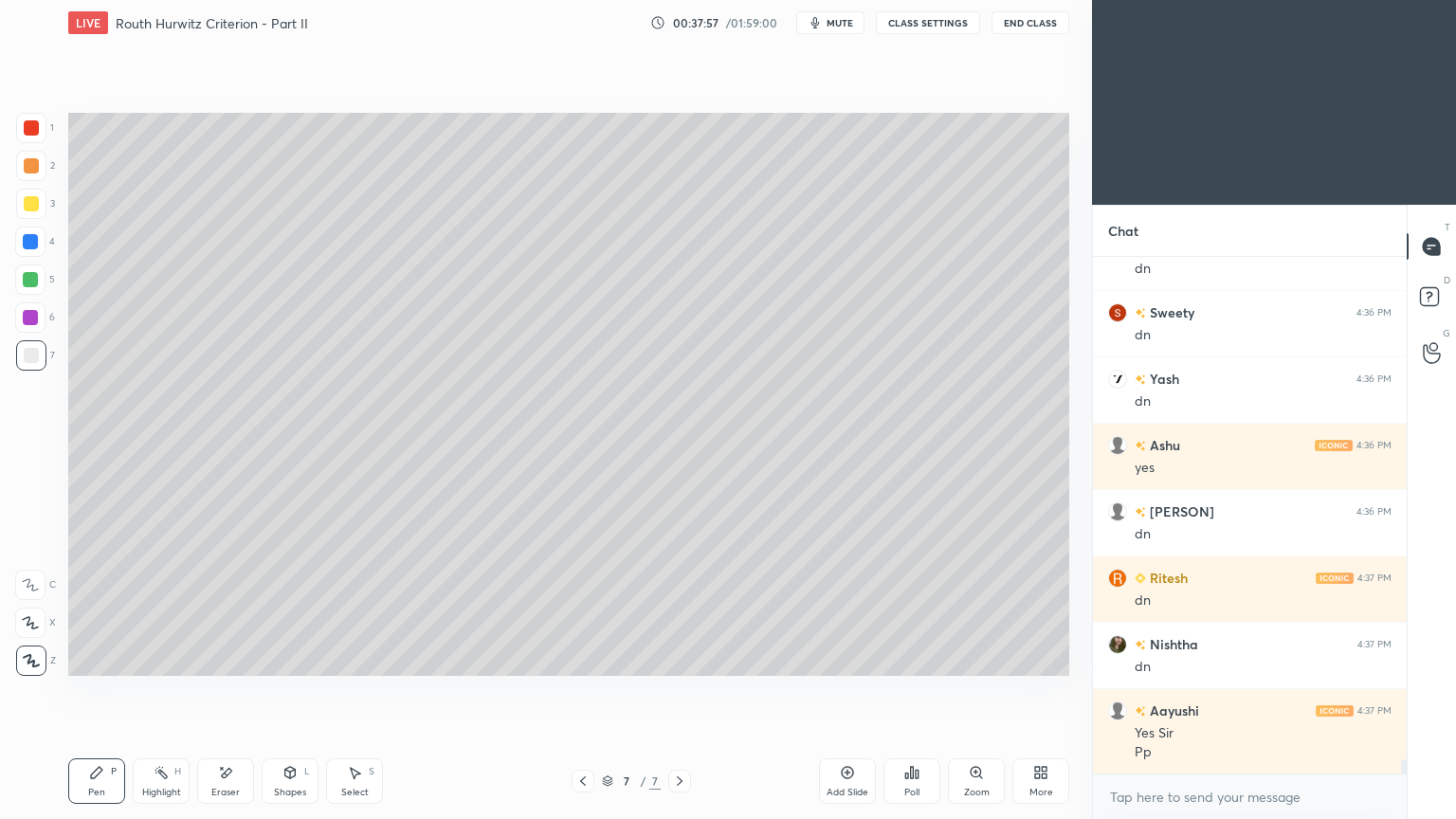 scroll, scrollTop: 18257, scrollLeft: 0, axis: vertical 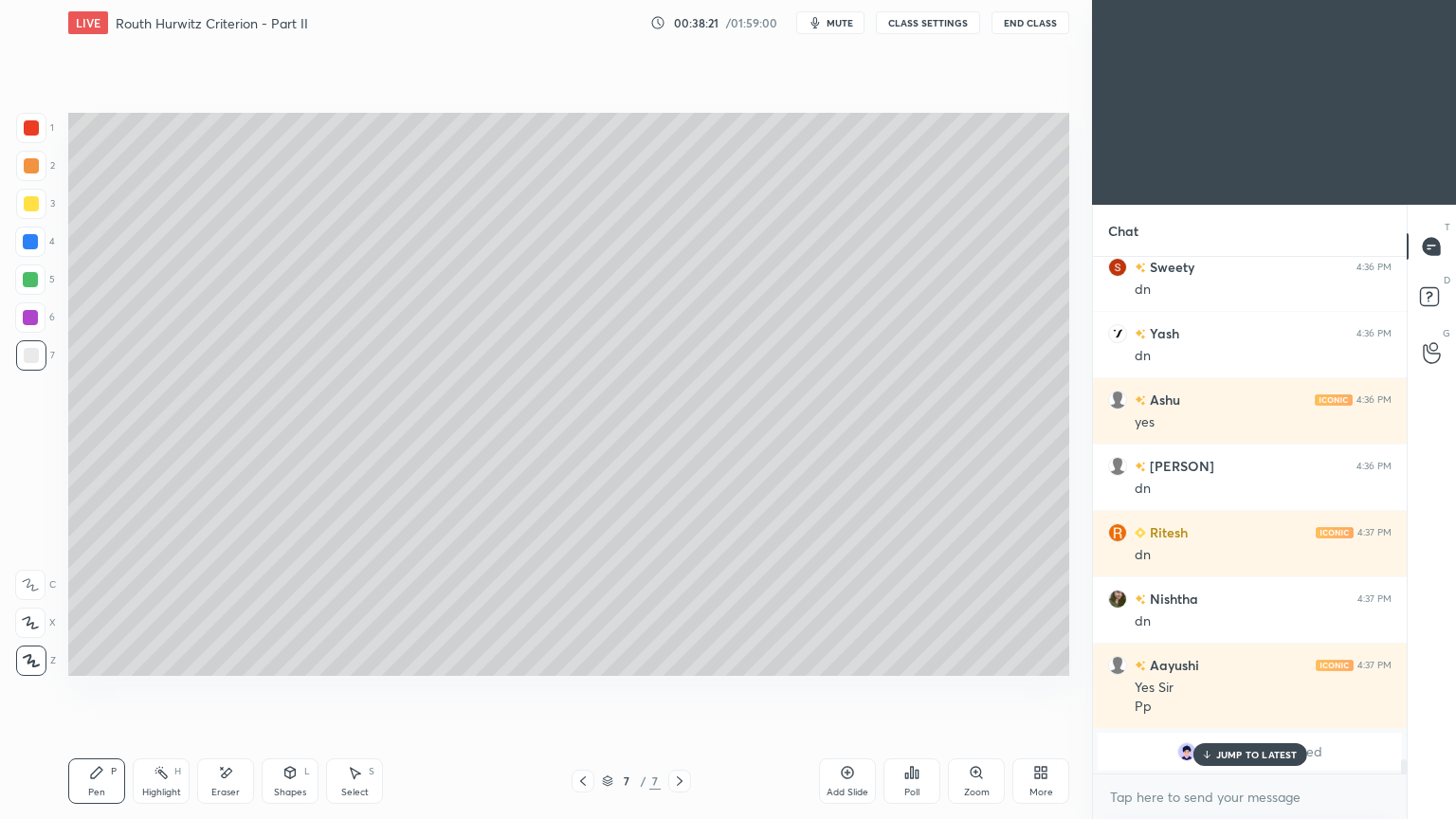 click 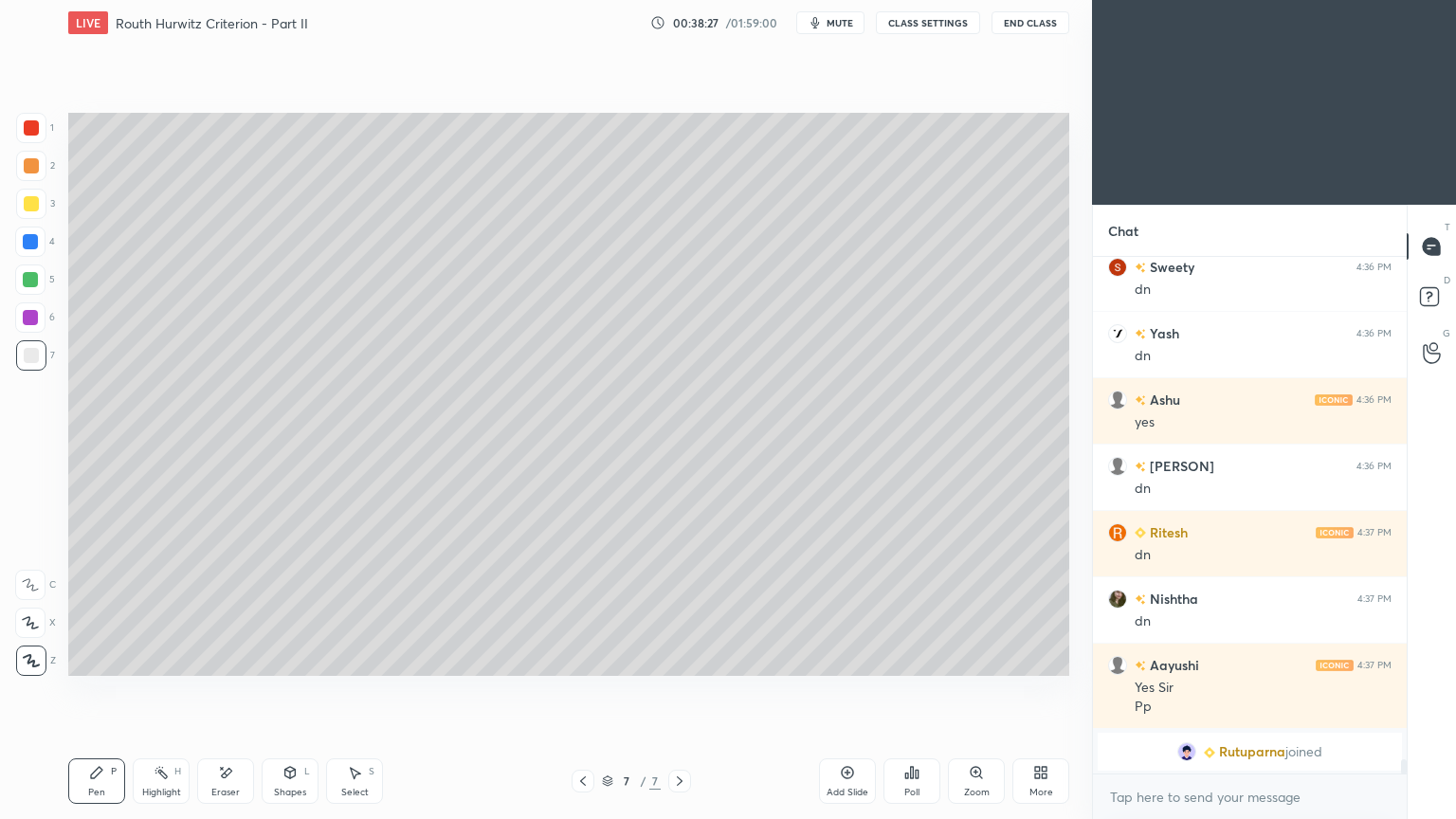 click on "Pen P Highlight H Eraser Shapes L Select S 7 / 7 Add Slide Poll Zoom More" at bounding box center (569, 781) 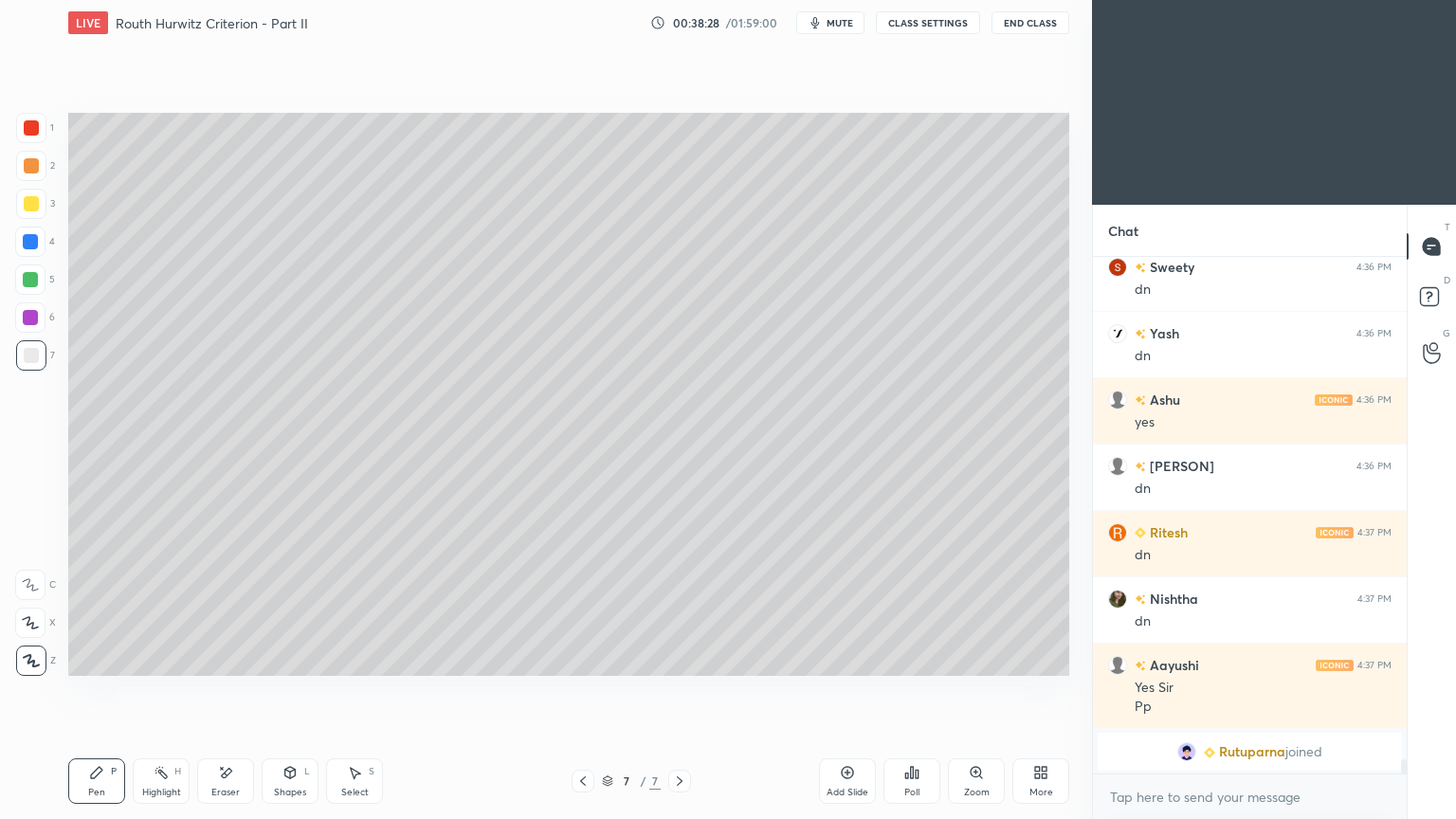 click 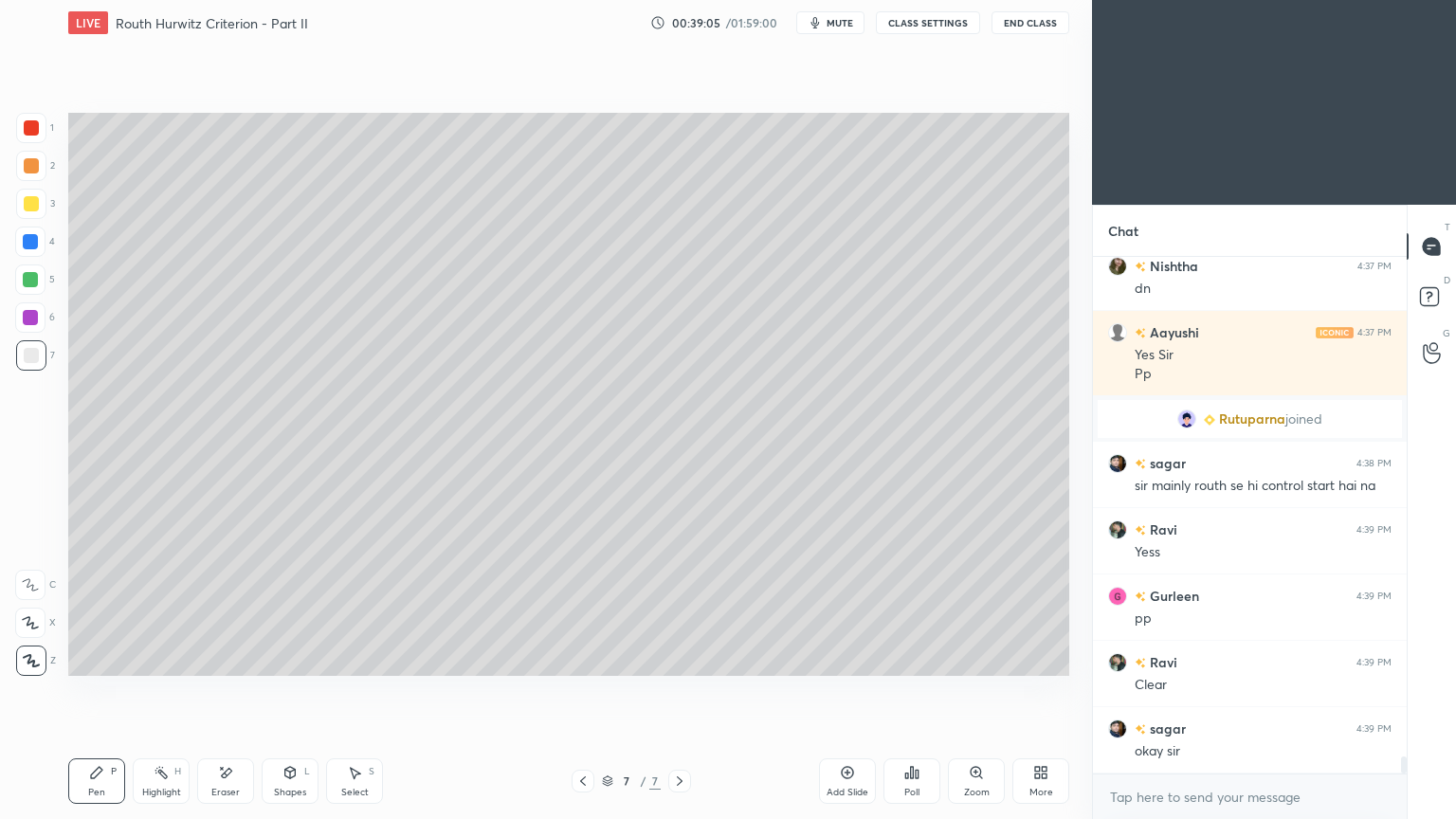 scroll, scrollTop: 15538, scrollLeft: 0, axis: vertical 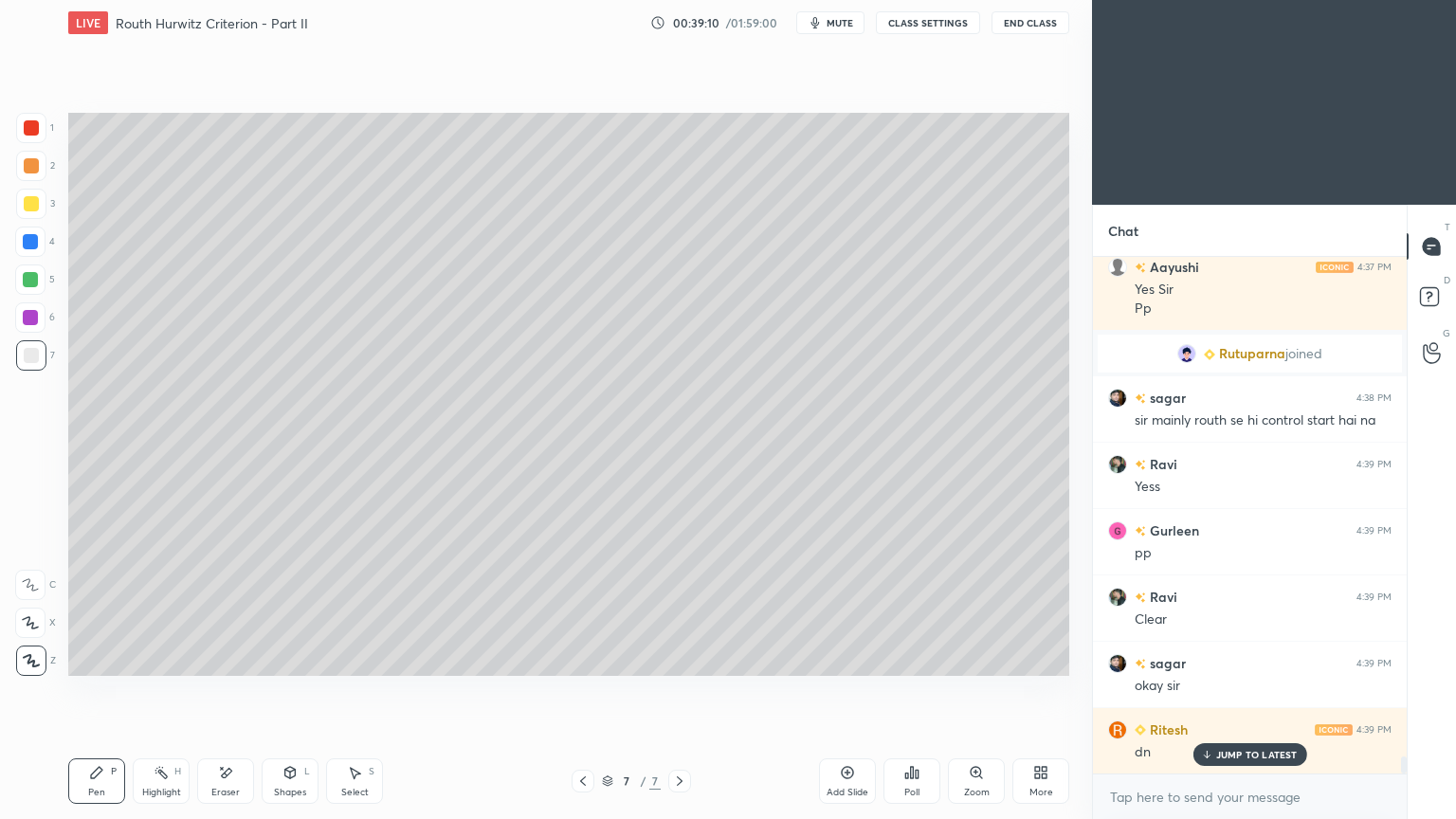 click at bounding box center [31, 204] 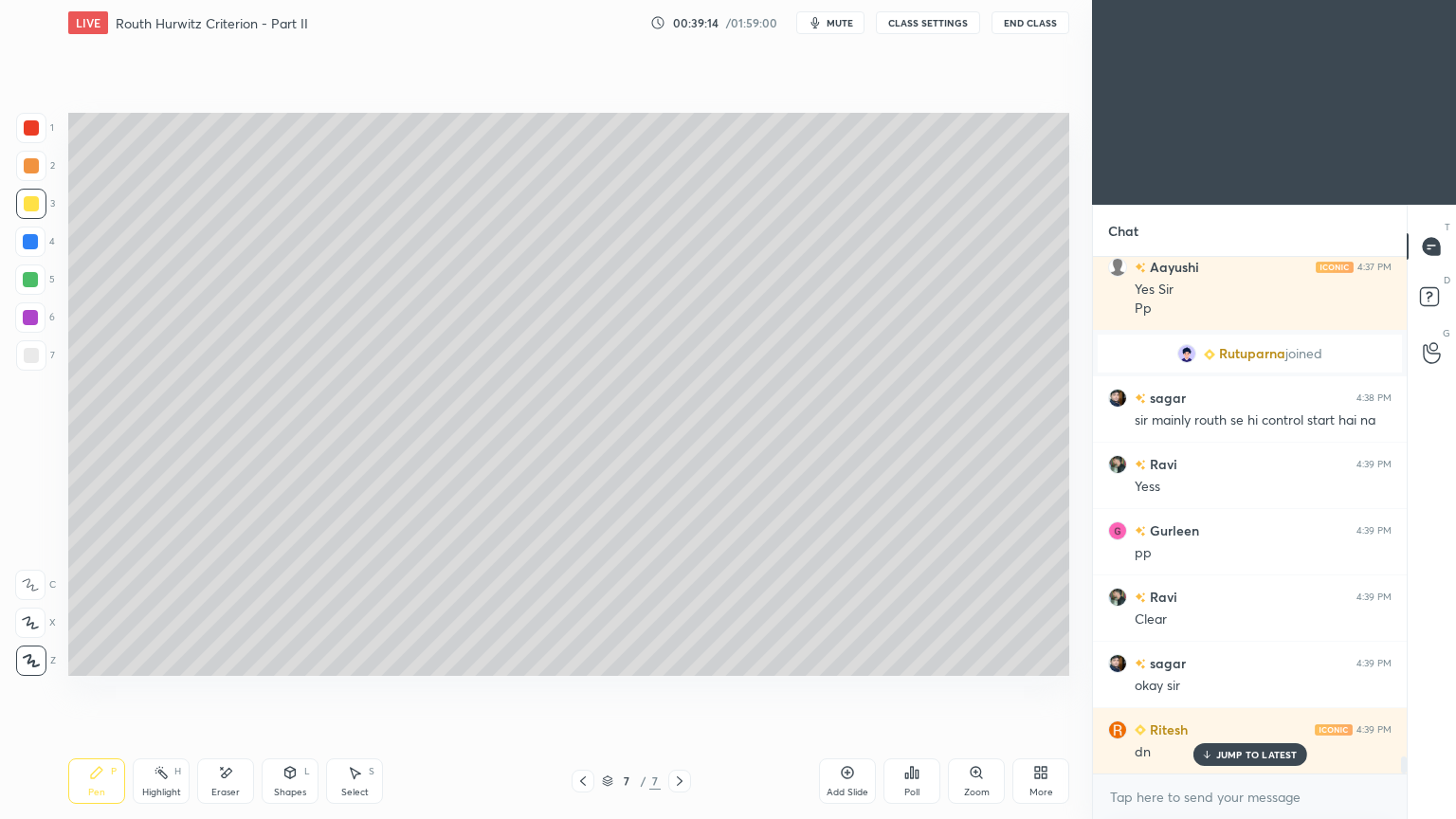 scroll, scrollTop: 15606, scrollLeft: 0, axis: vertical 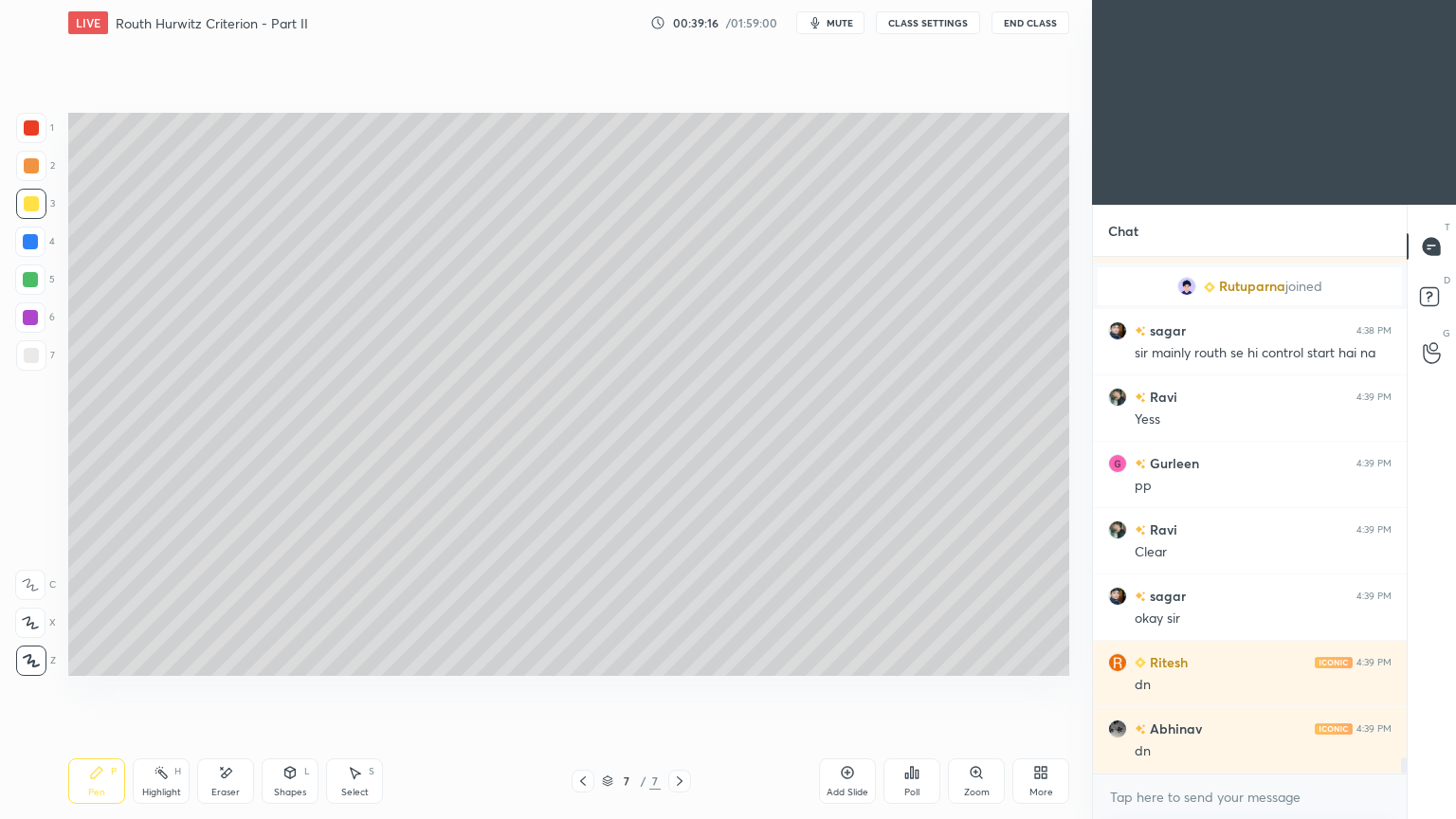 click on "Add Slide" at bounding box center (847, 781) 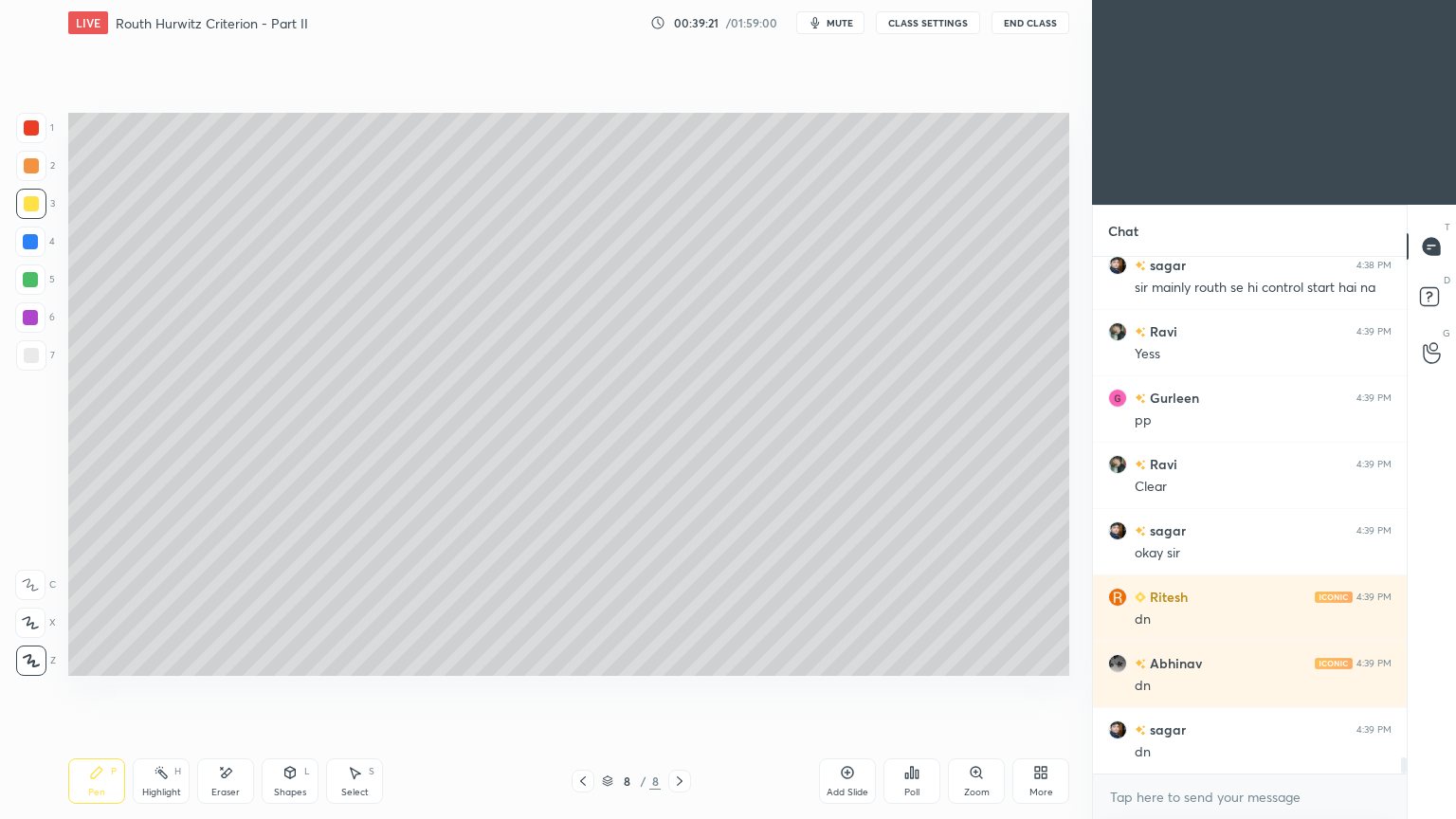 scroll, scrollTop: 15716, scrollLeft: 0, axis: vertical 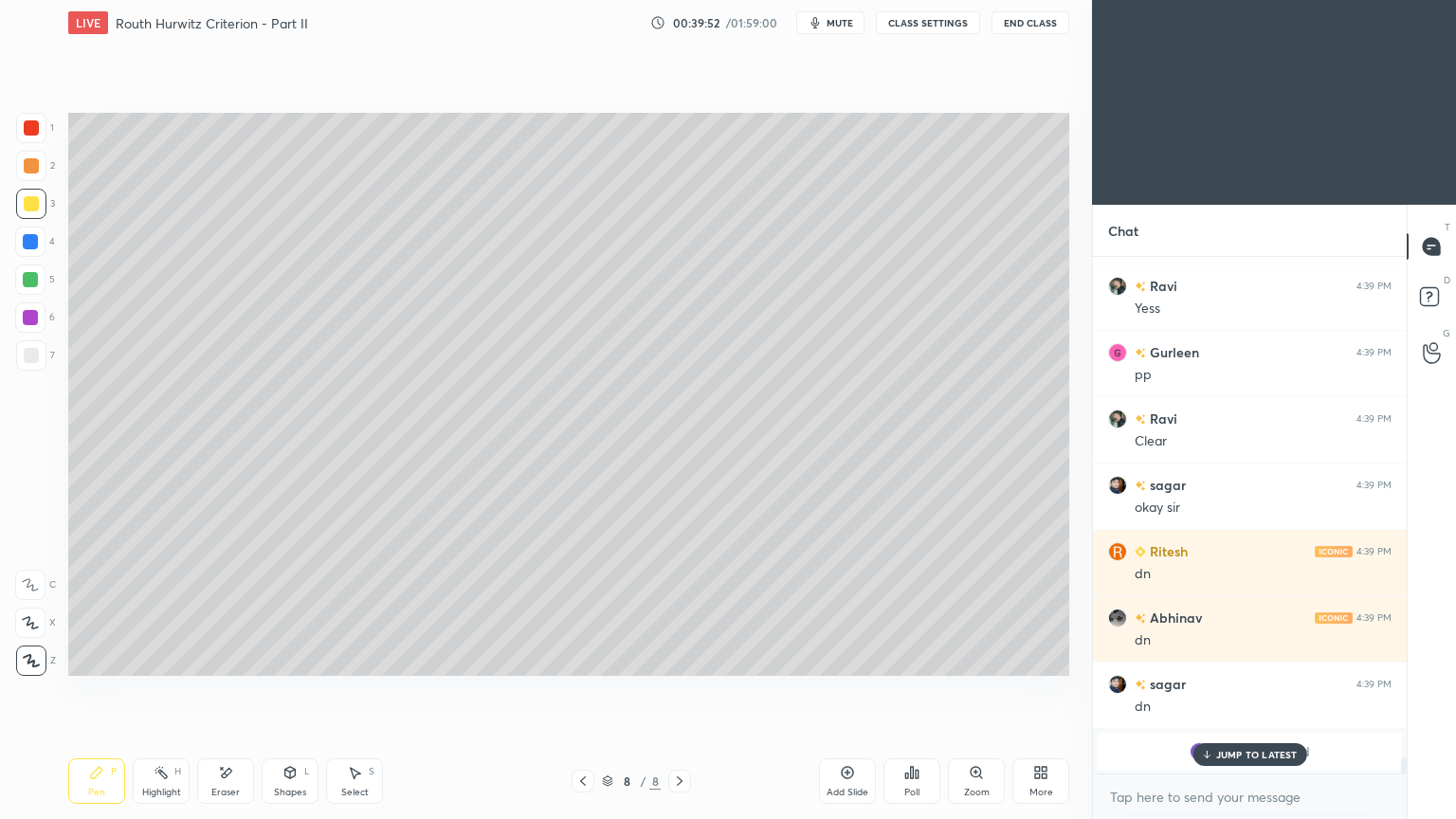click at bounding box center (31, 355) 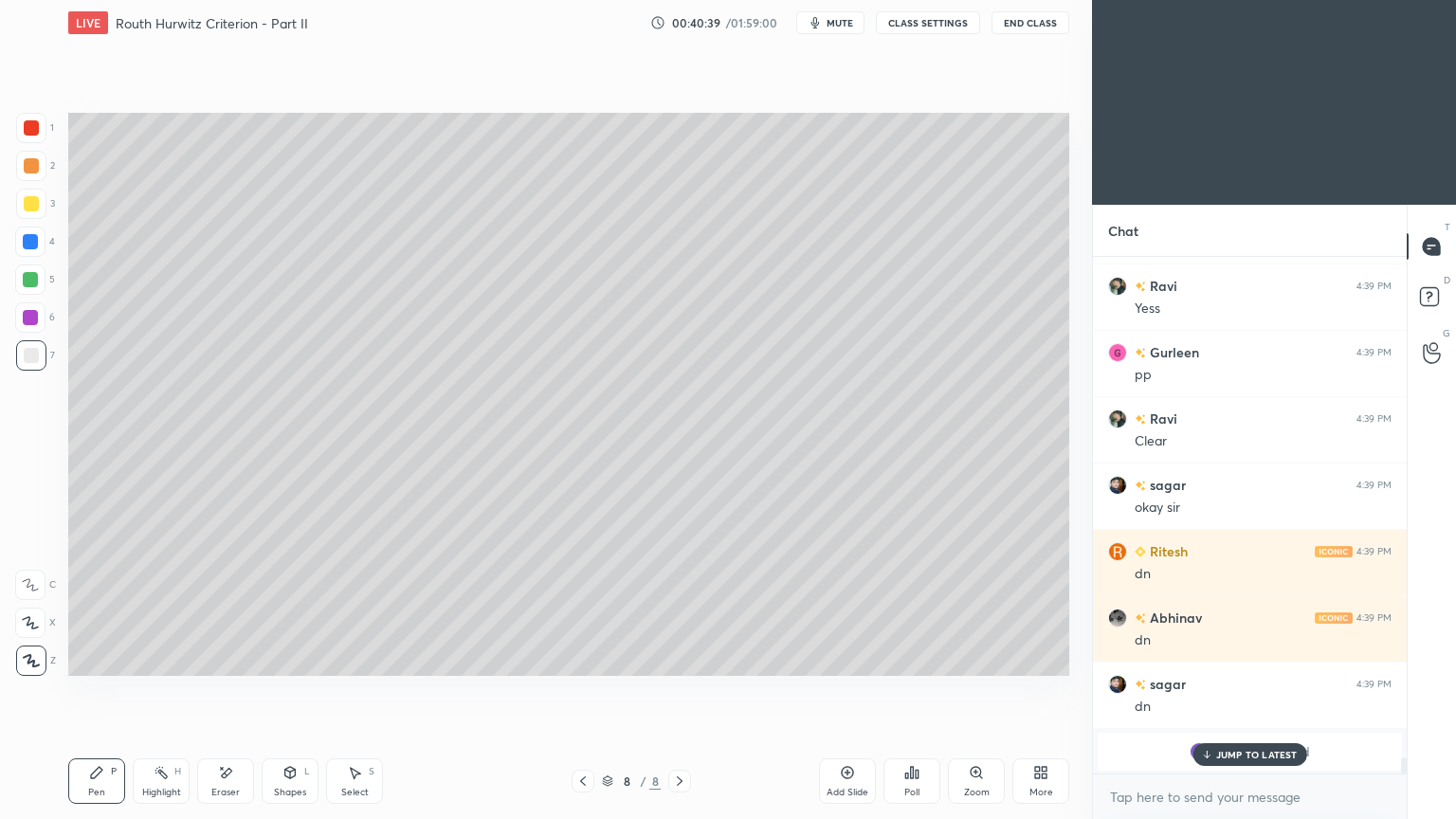 click on "Shapes L" at bounding box center [290, 781] 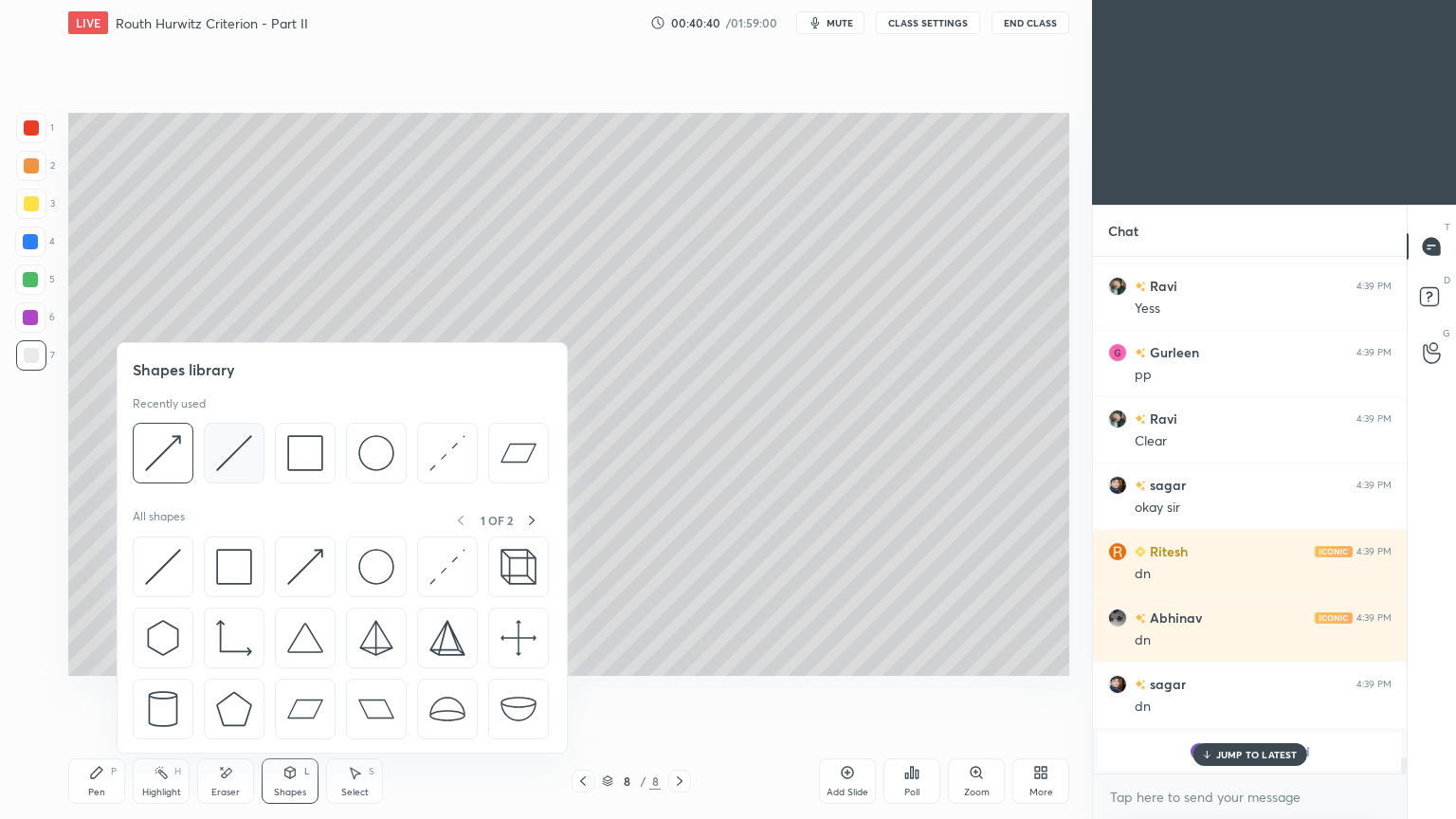 click at bounding box center (234, 453) 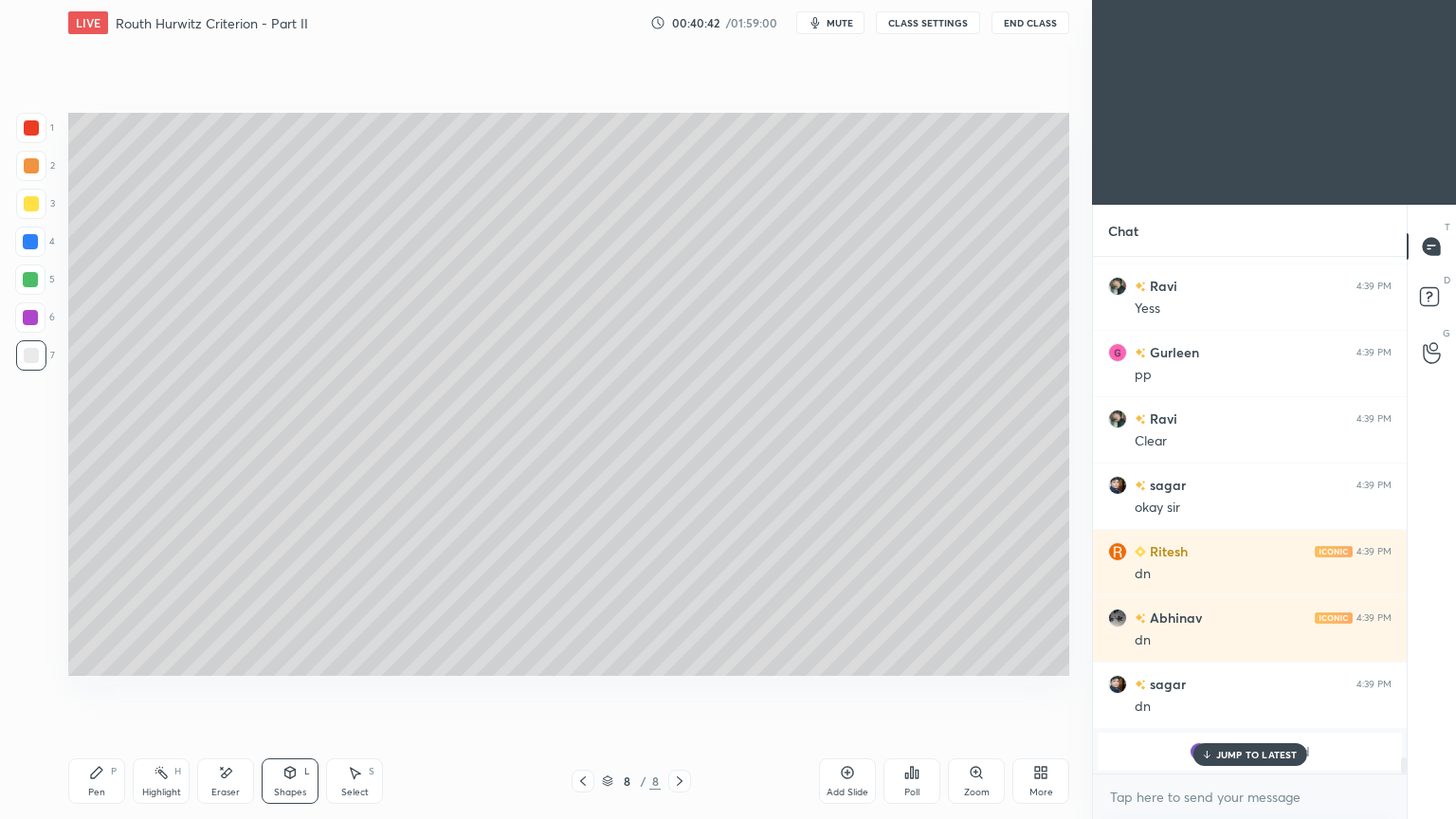 click on "Pen P" at bounding box center [97, 781] 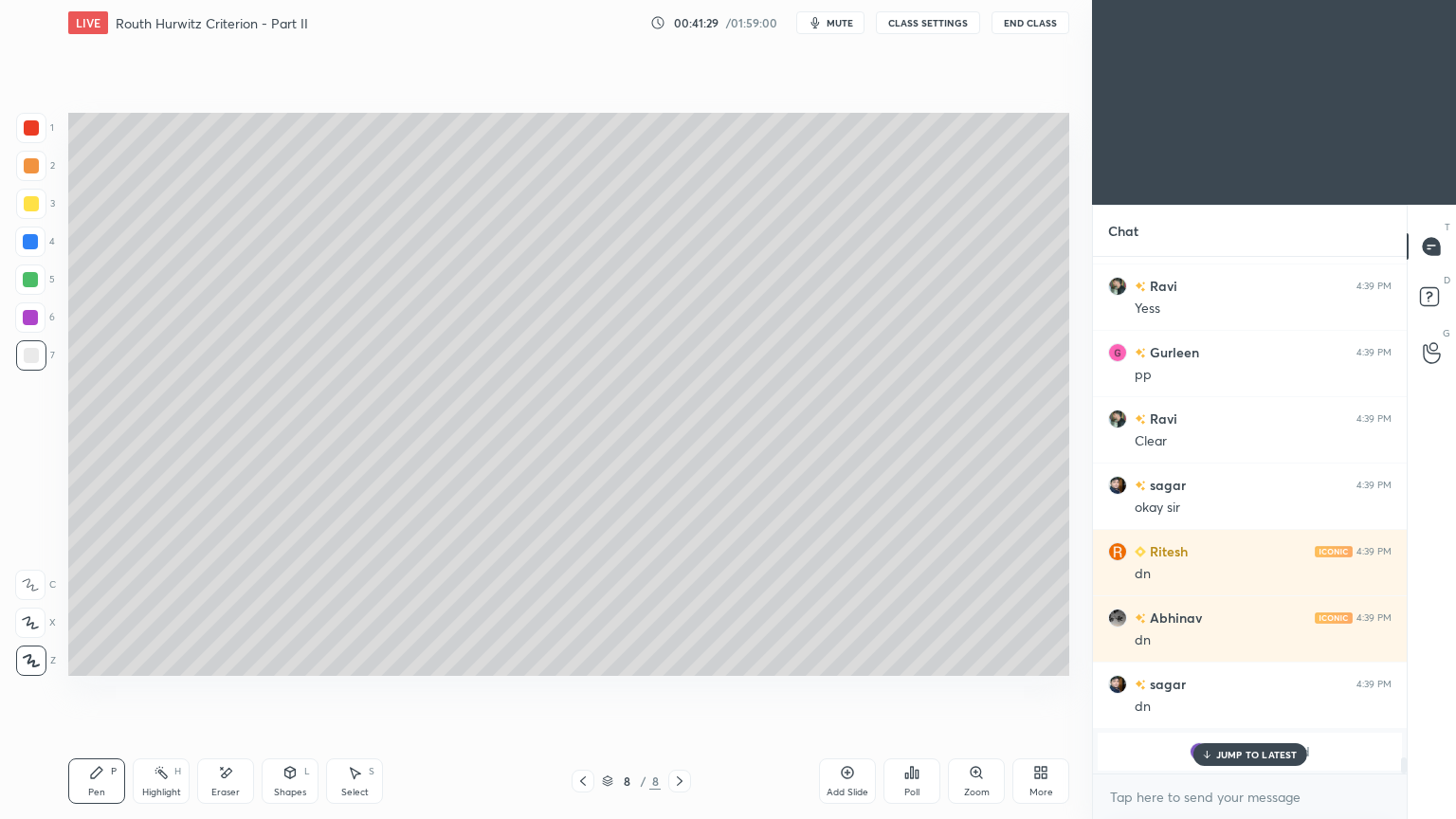 click at bounding box center [31, 128] 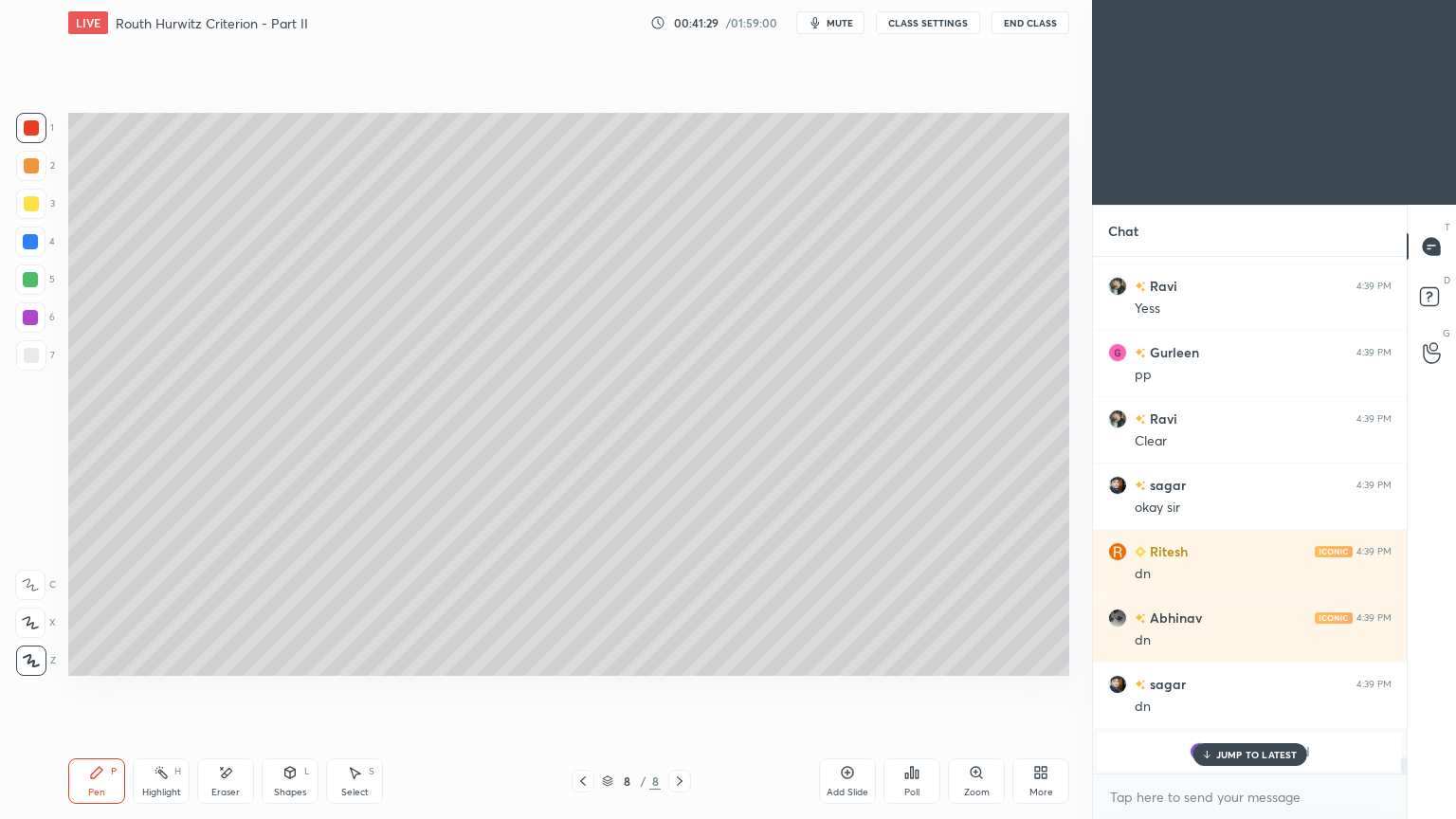 click on "Shapes L" at bounding box center (290, 781) 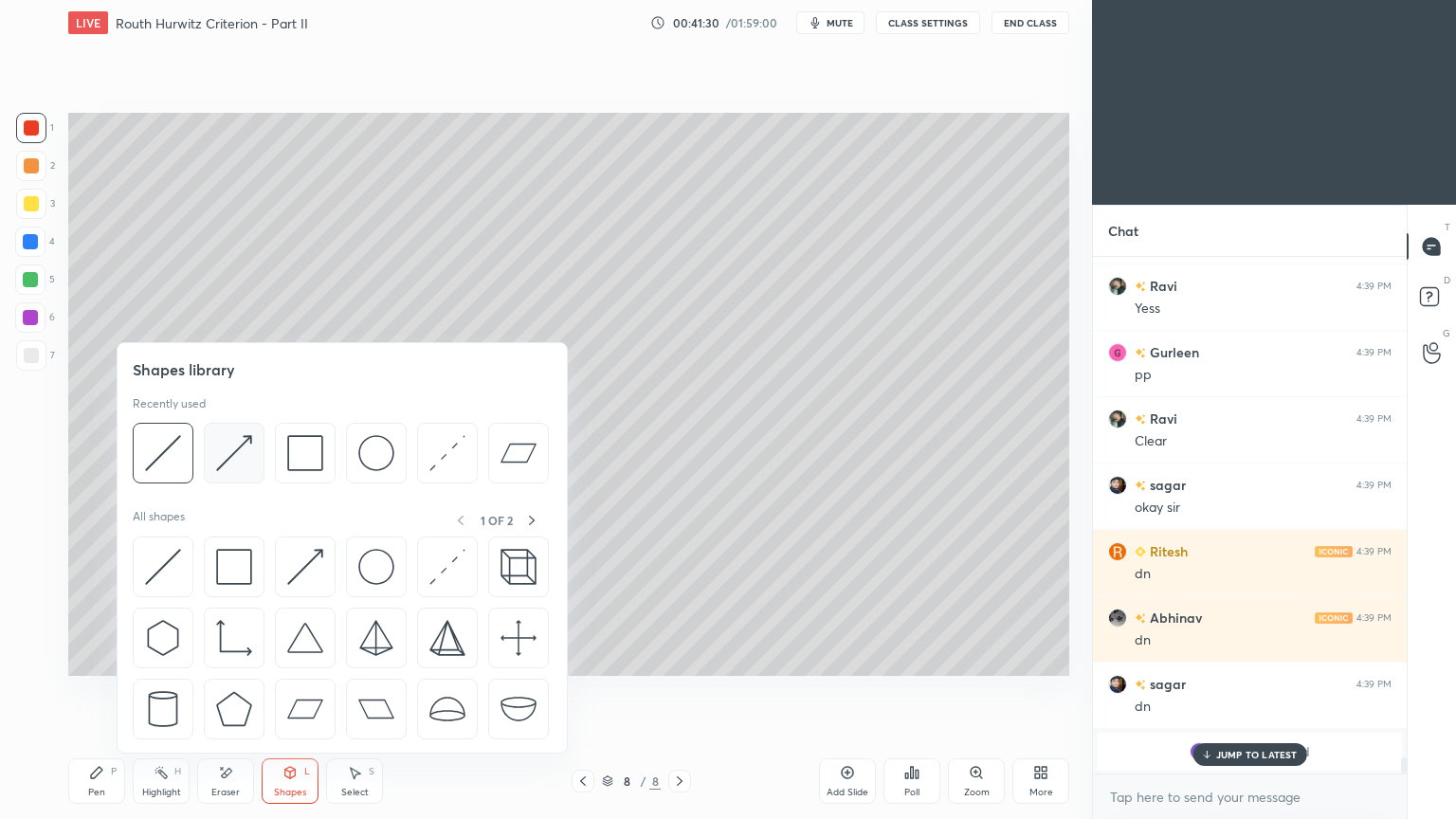 click at bounding box center [234, 453] 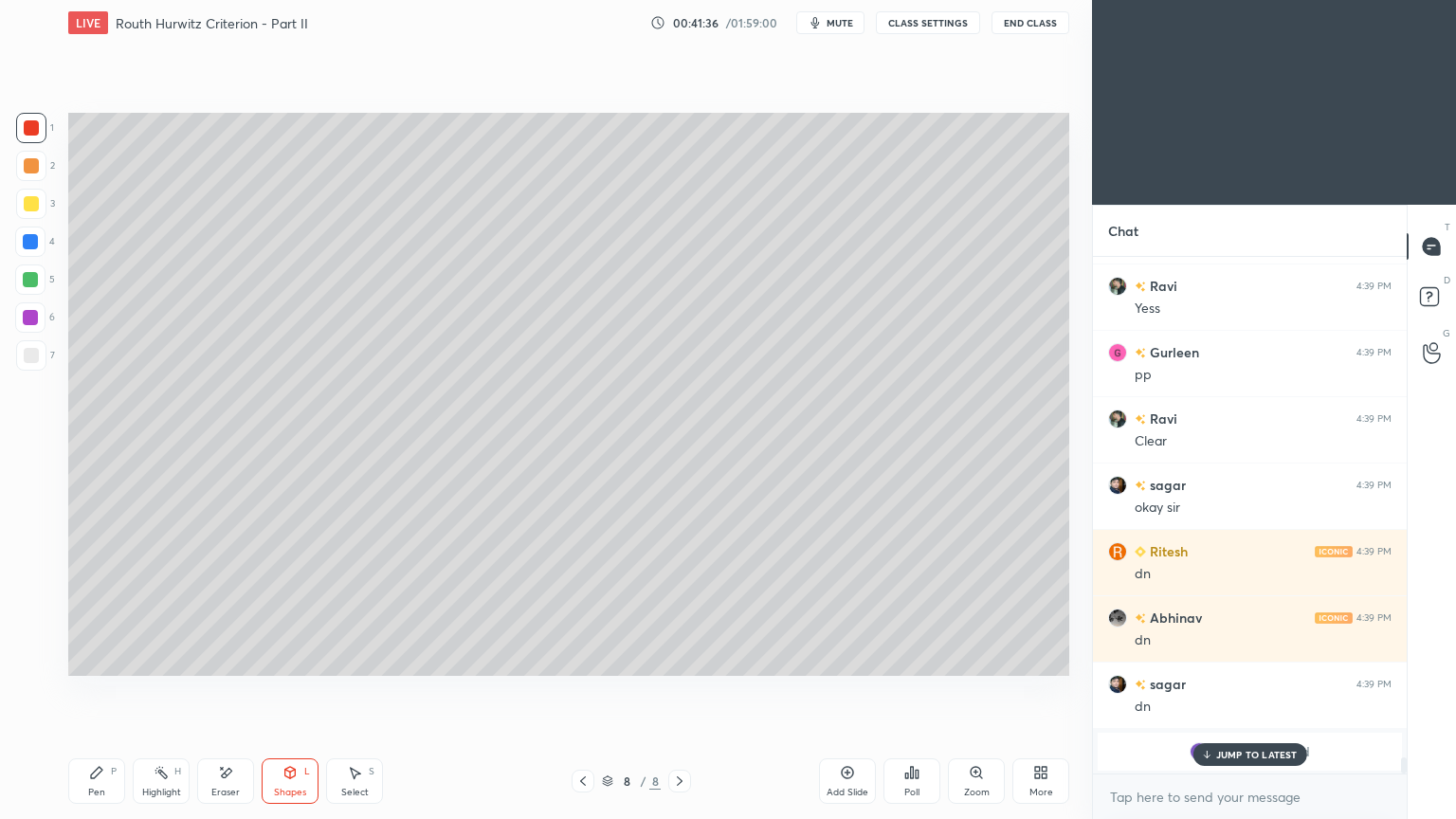 click on "Pen P" at bounding box center (97, 781) 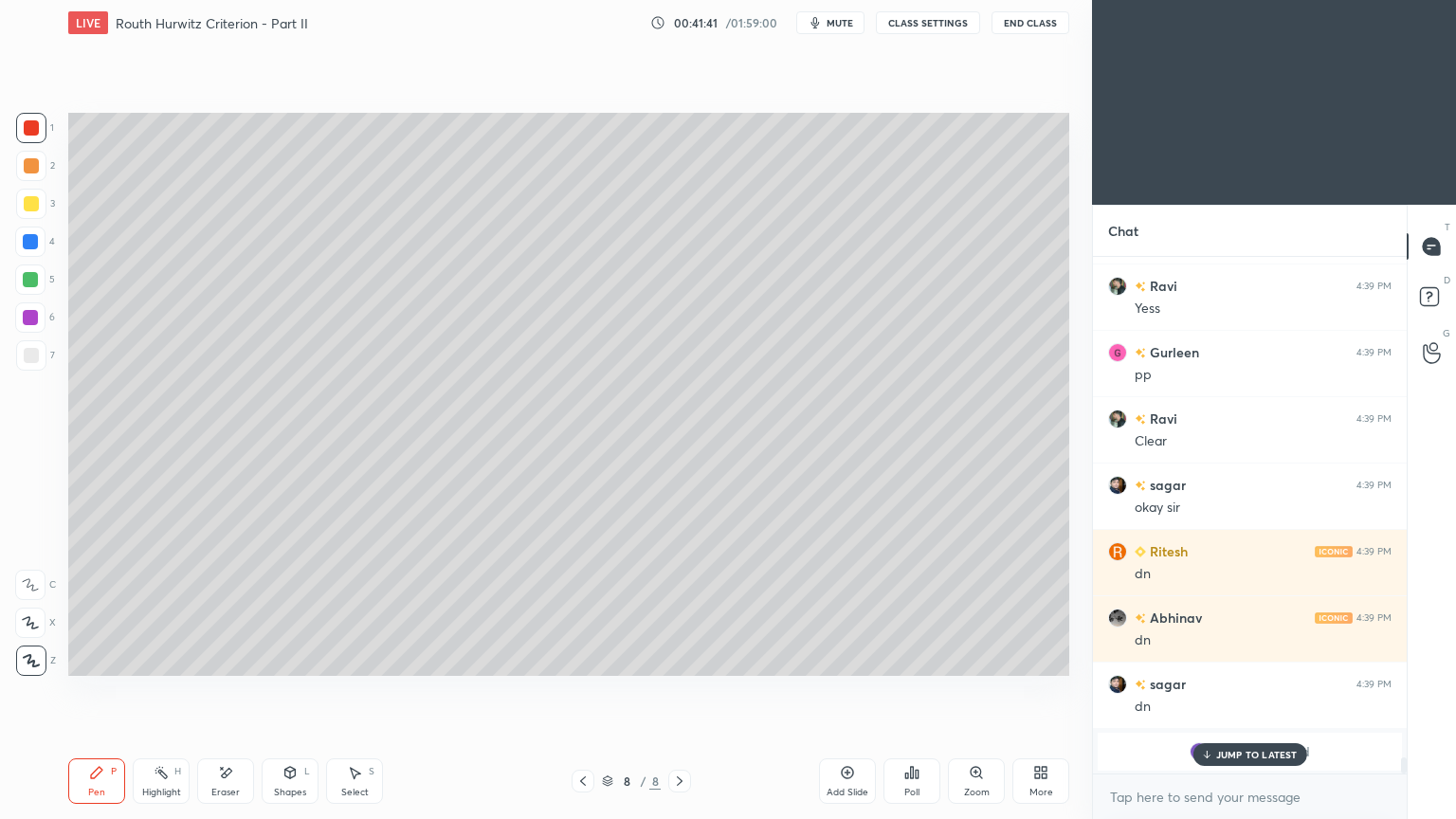 click on "Pen P" at bounding box center [97, 781] 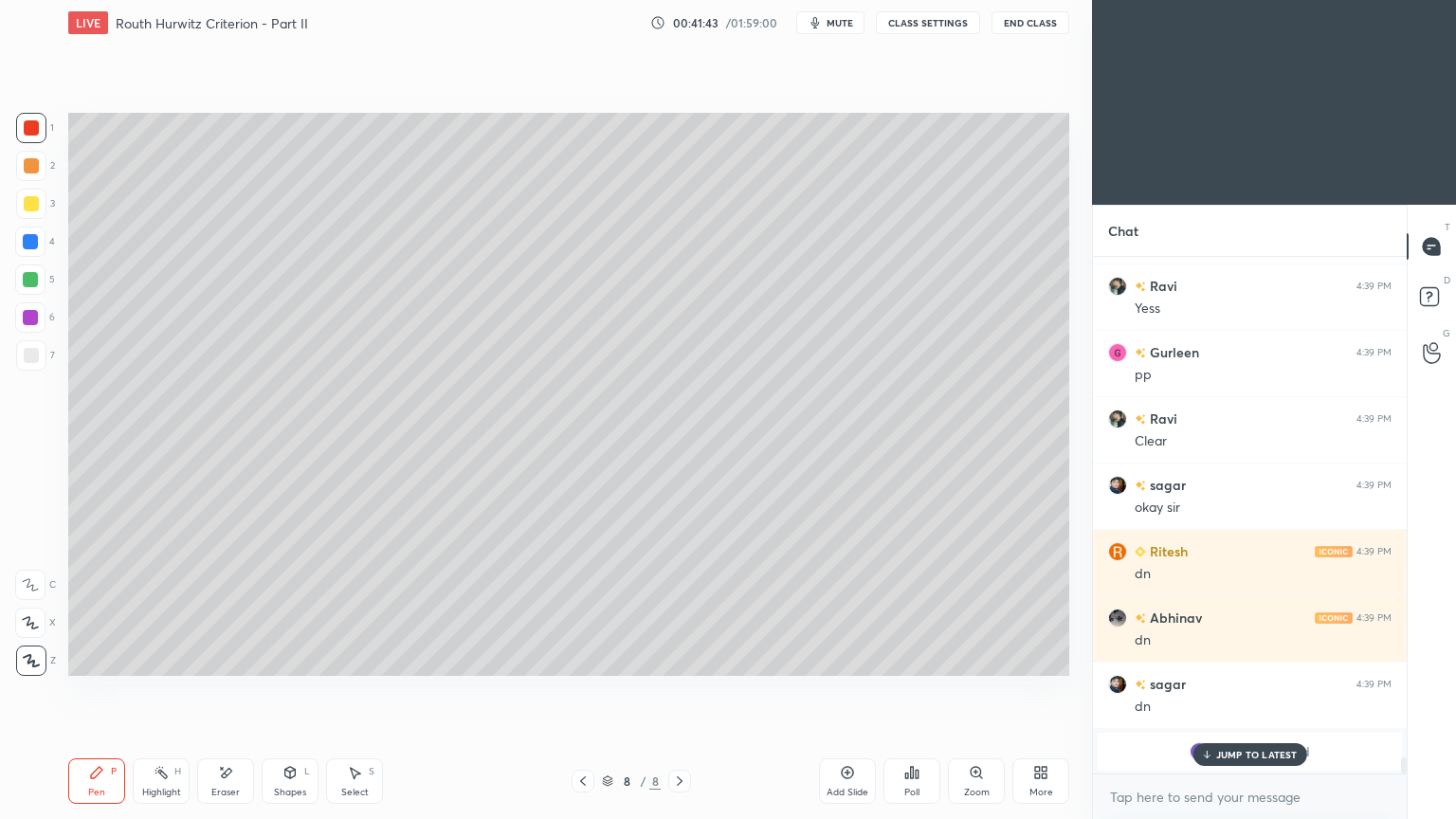 click at bounding box center (30, 242) 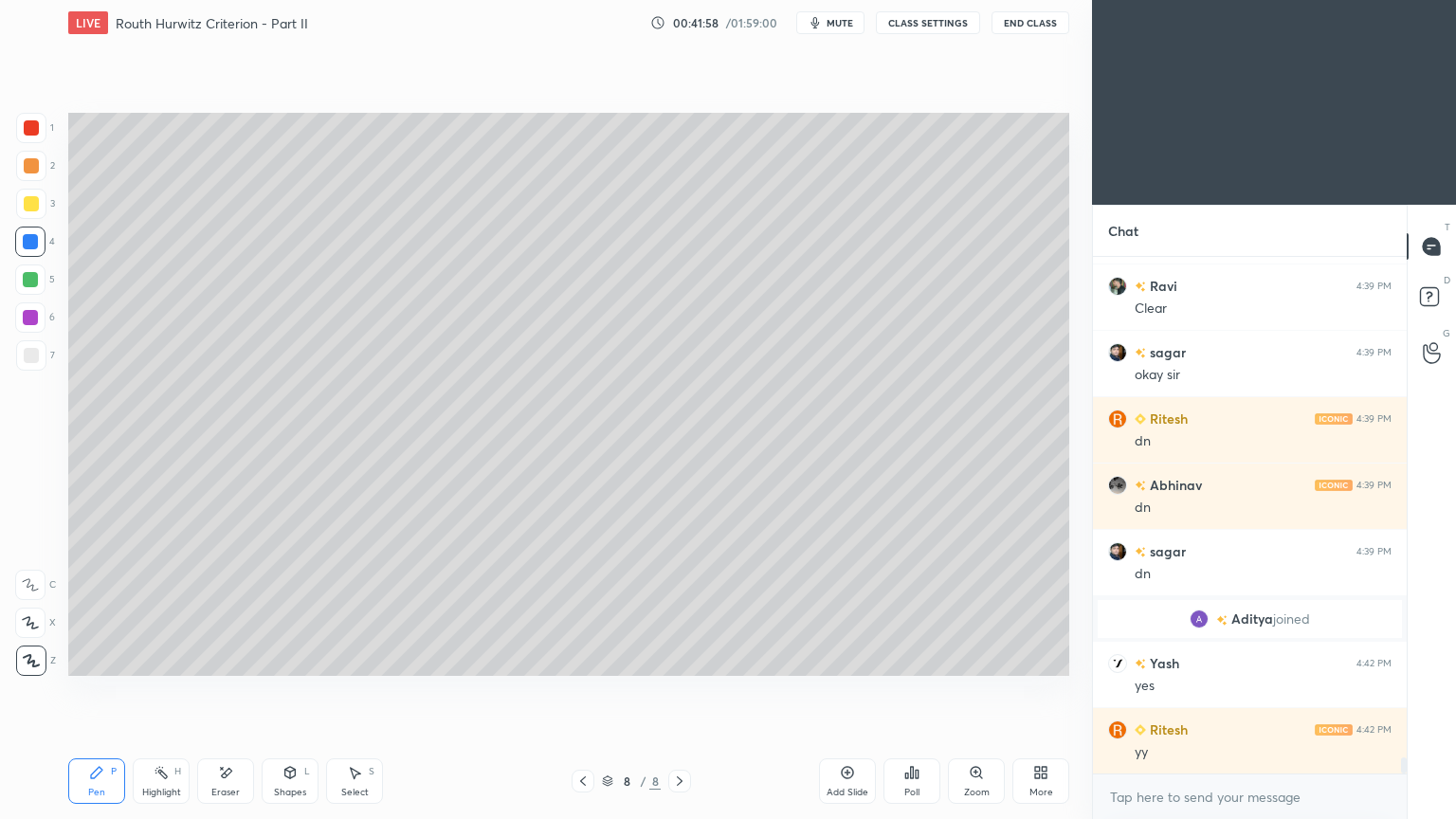 scroll, scrollTop: 15708, scrollLeft: 0, axis: vertical 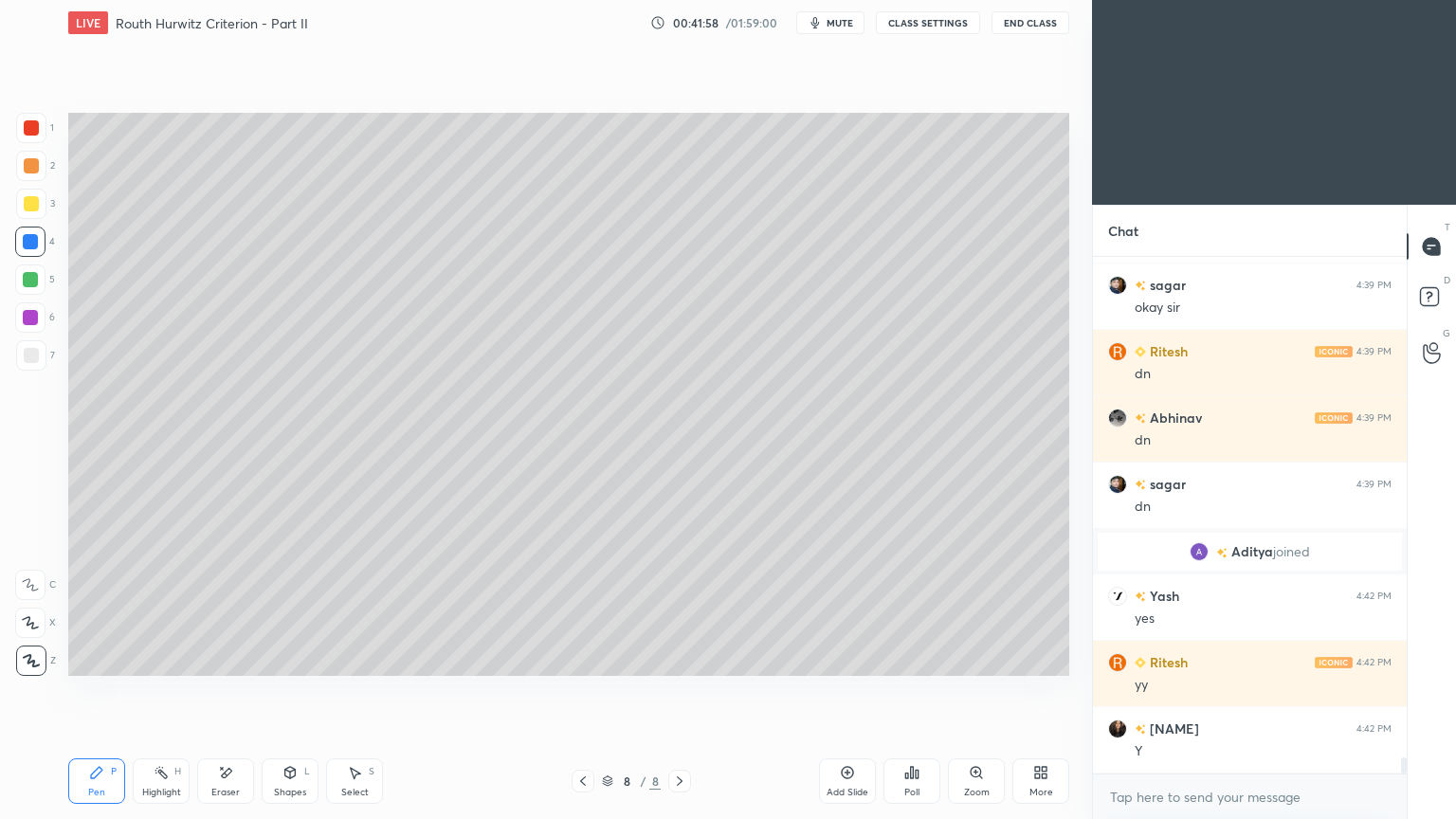 click at bounding box center (31, 355) 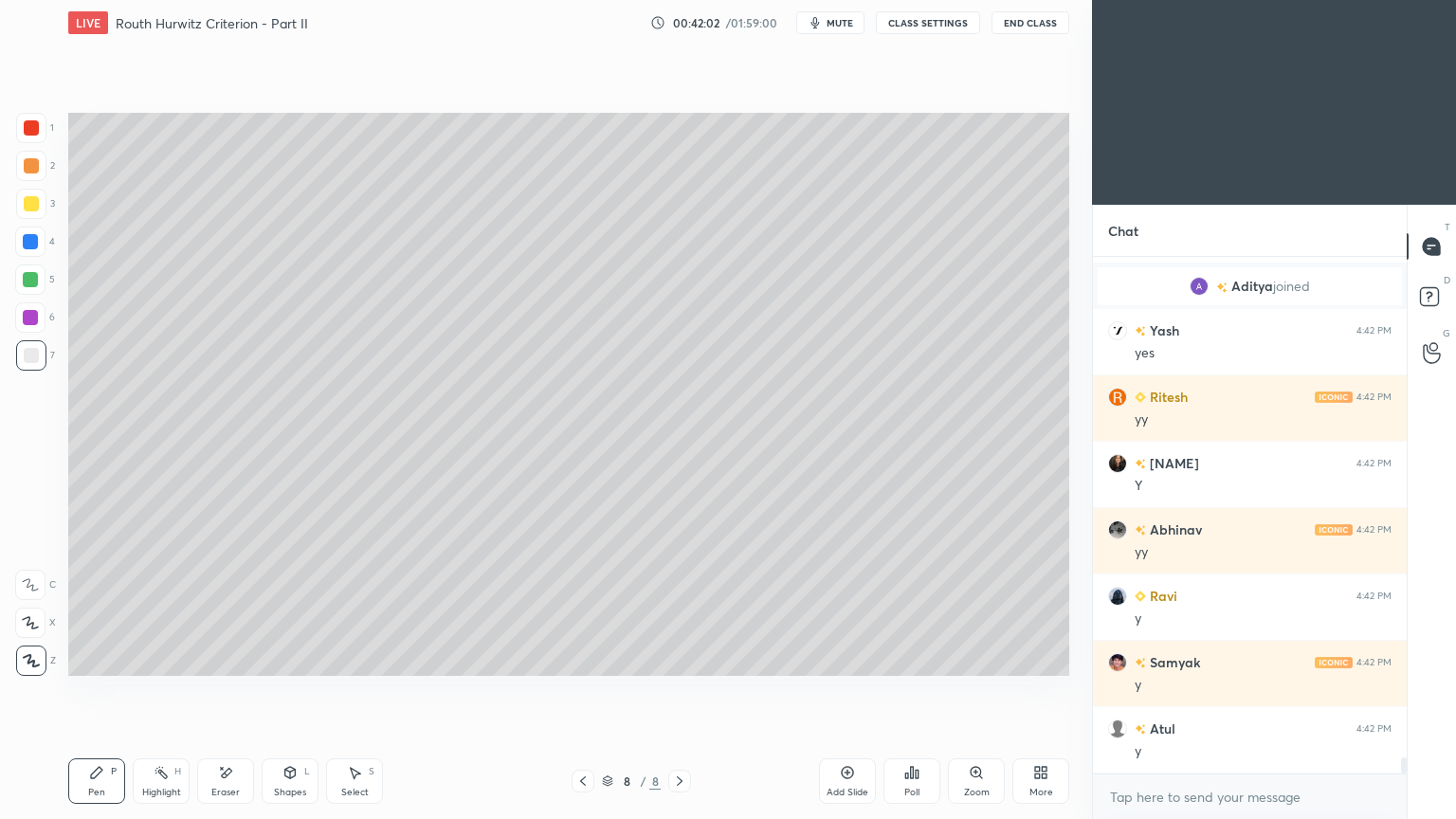 scroll, scrollTop: 16039, scrollLeft: 0, axis: vertical 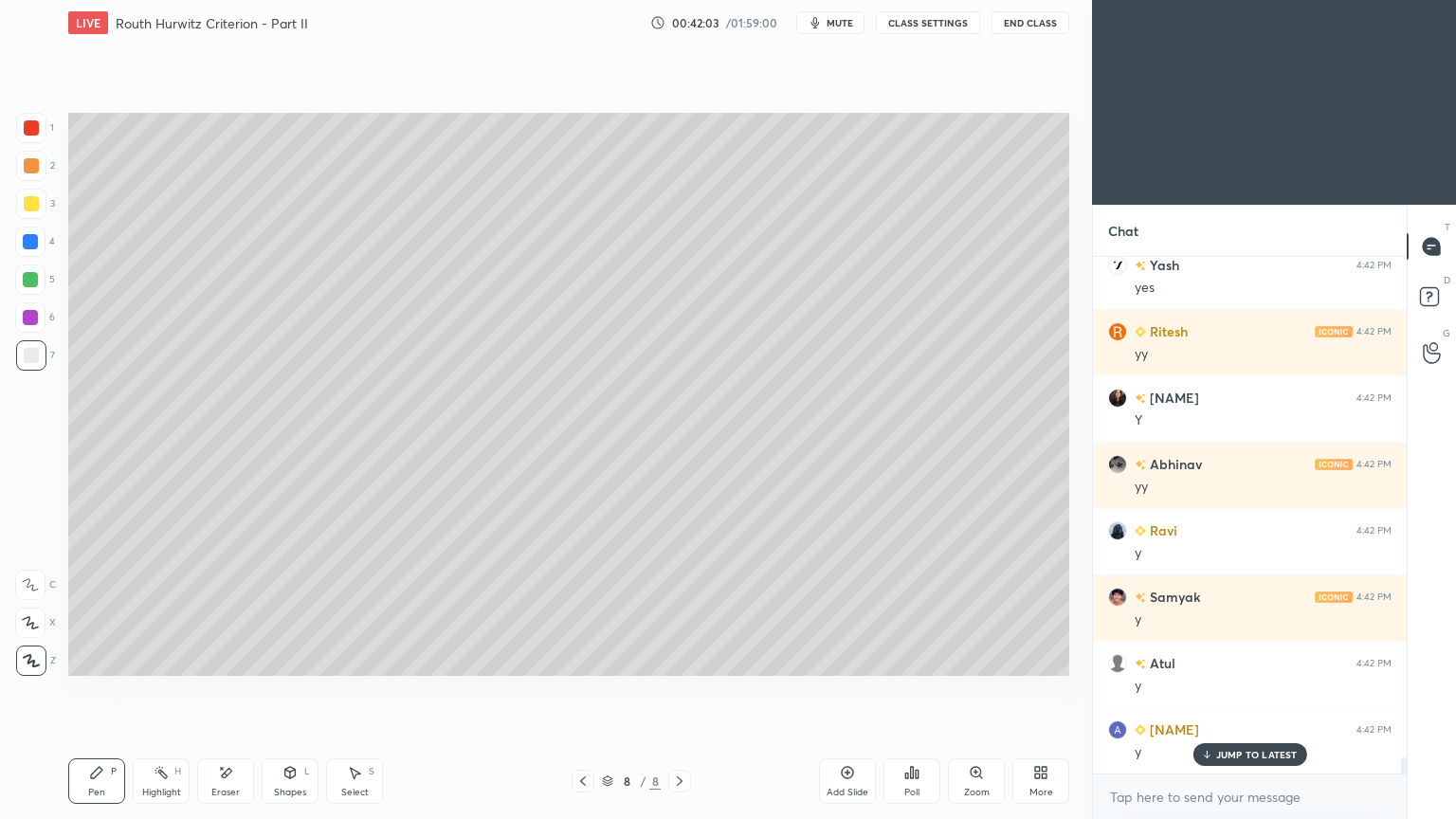 click at bounding box center [30, 318] 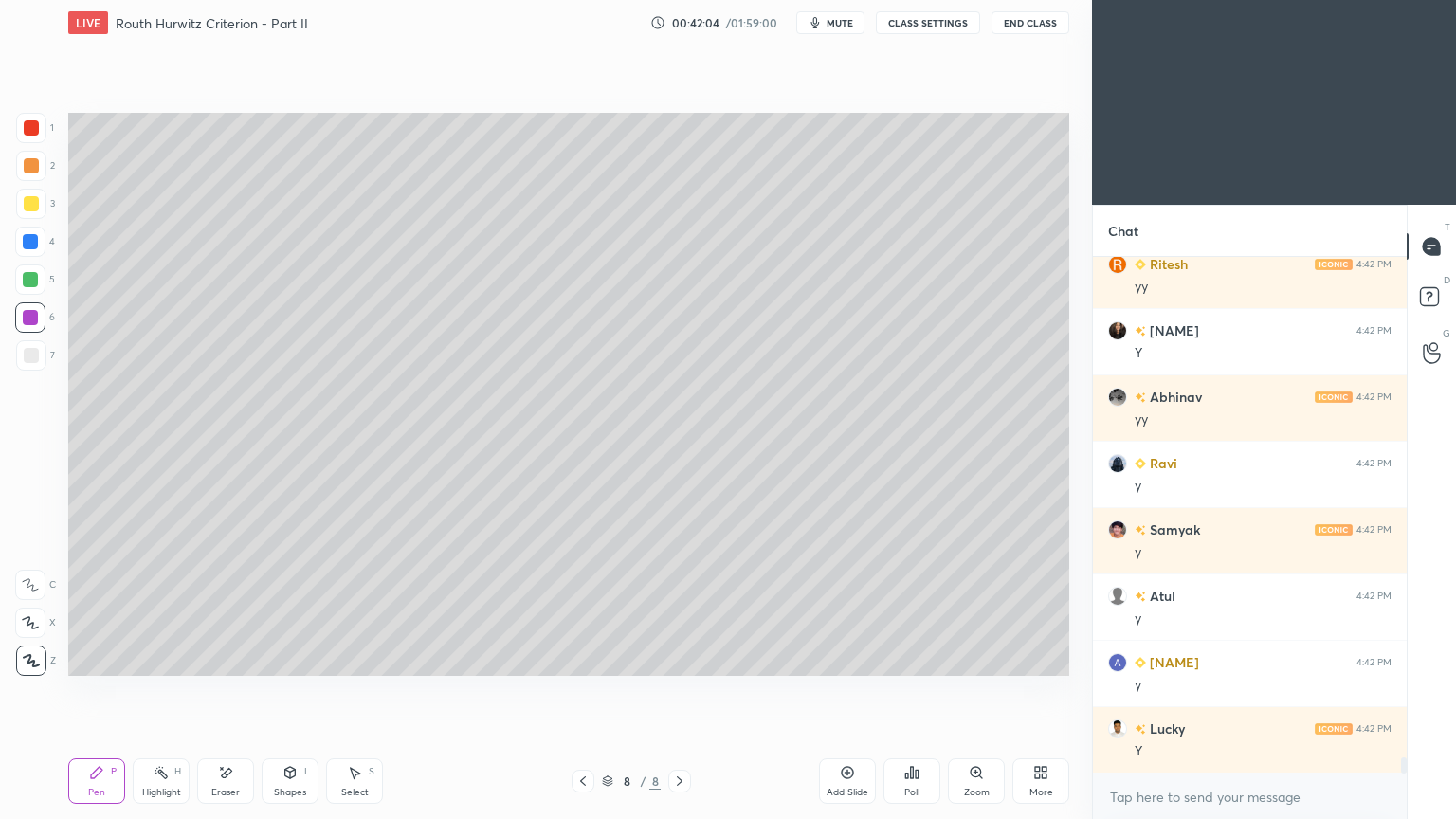 scroll, scrollTop: 16171, scrollLeft: 0, axis: vertical 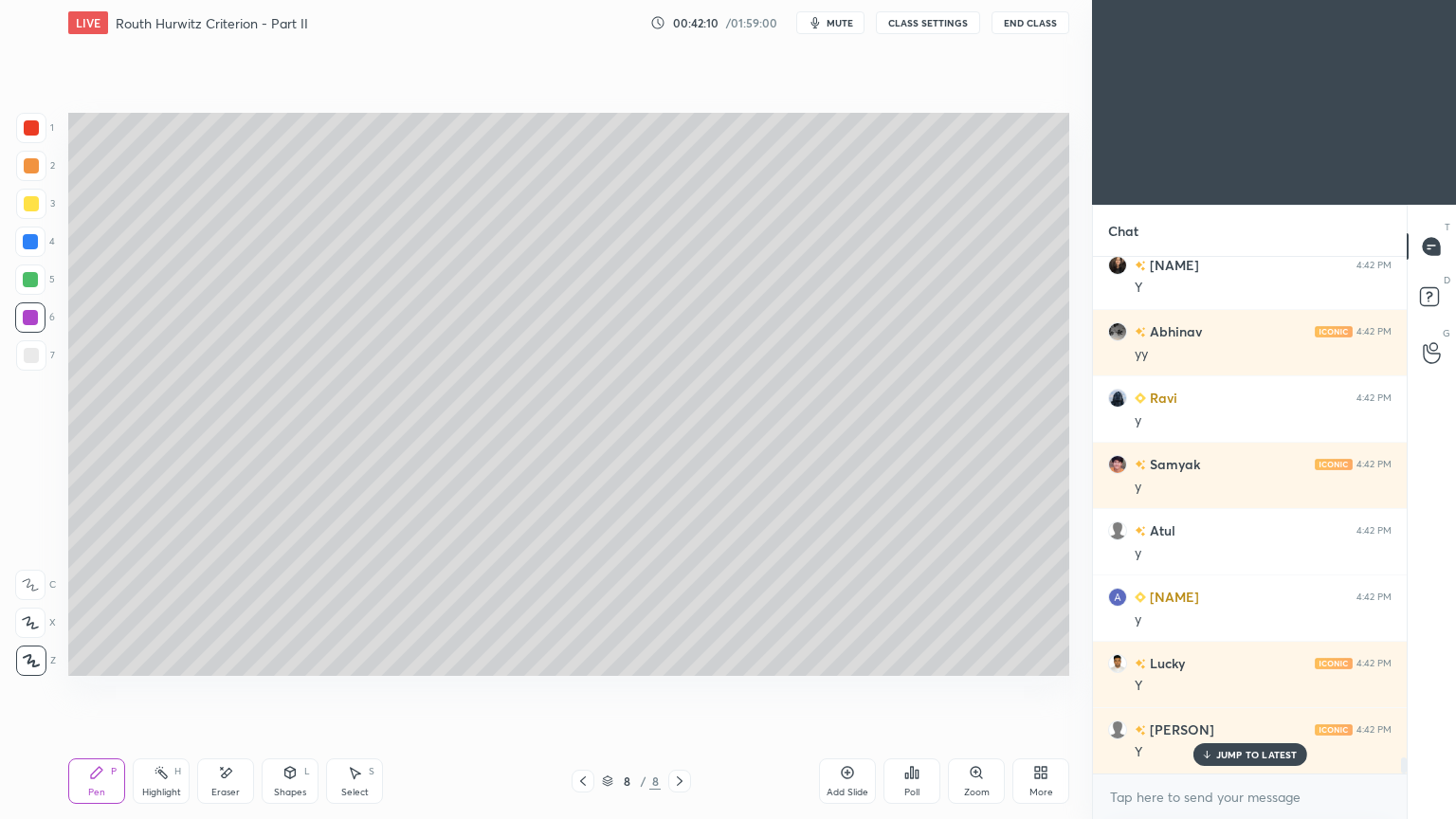 click at bounding box center (31, 355) 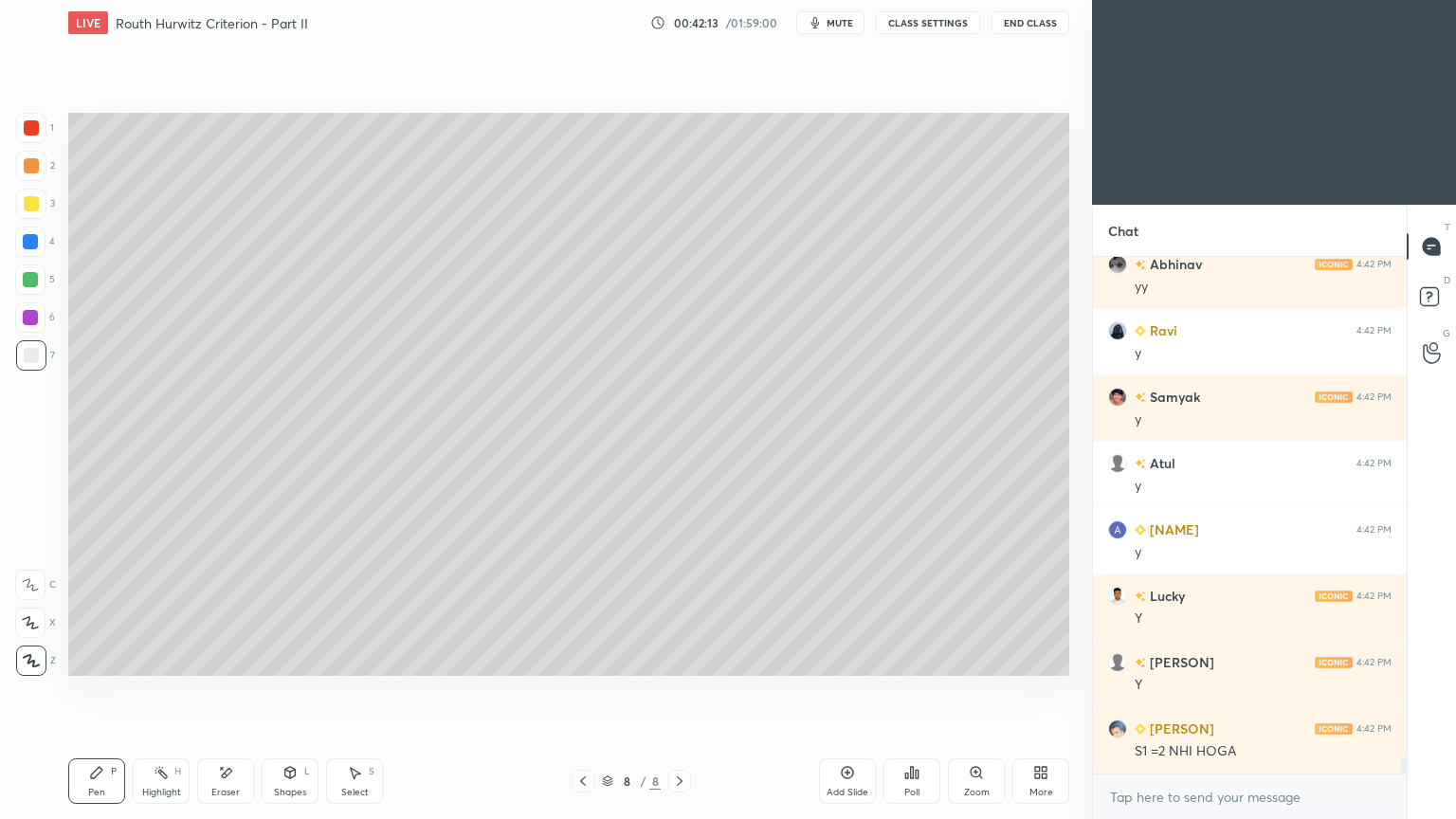 scroll, scrollTop: 16304, scrollLeft: 0, axis: vertical 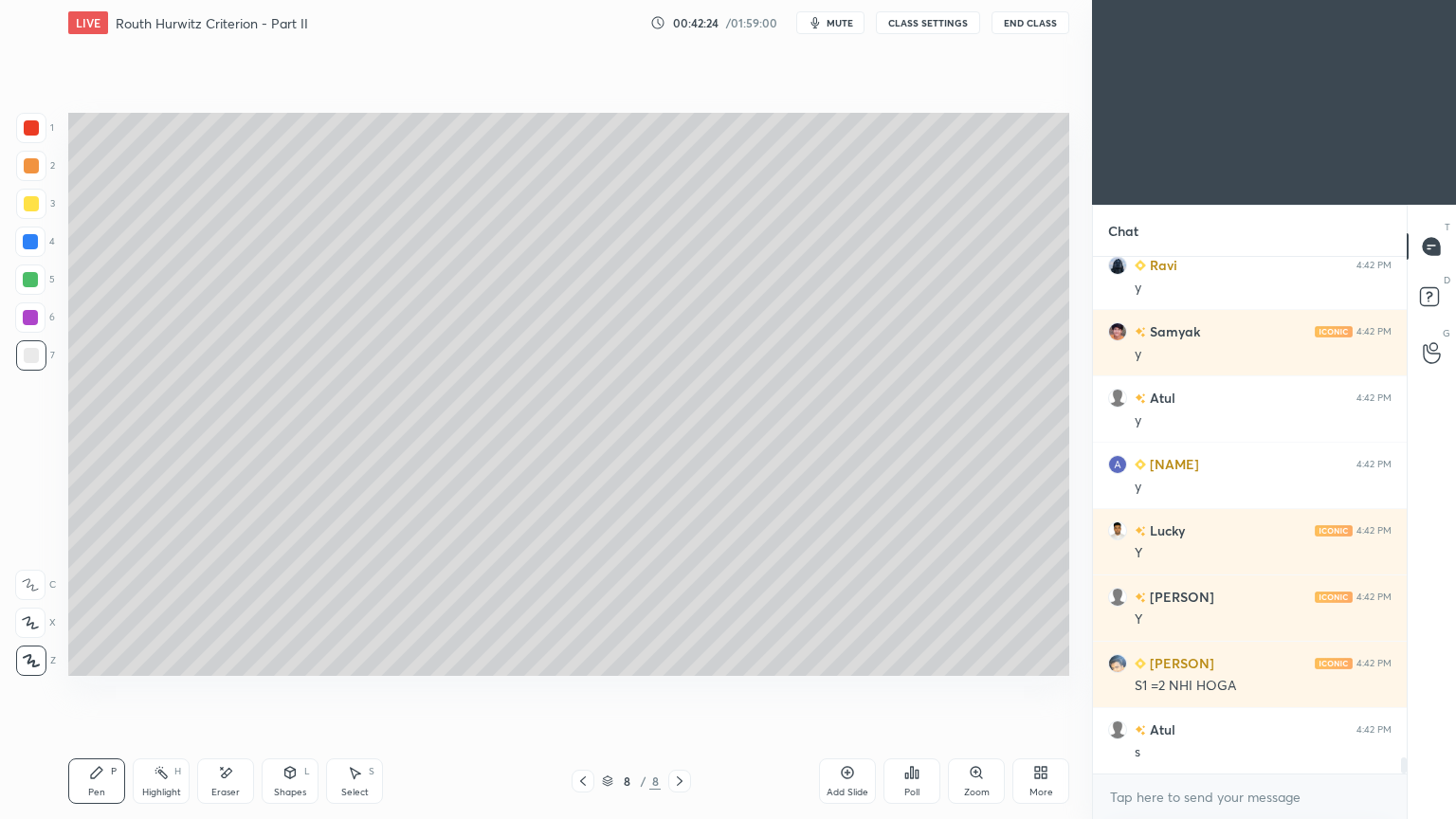 click on "Highlight" at bounding box center (161, 792) 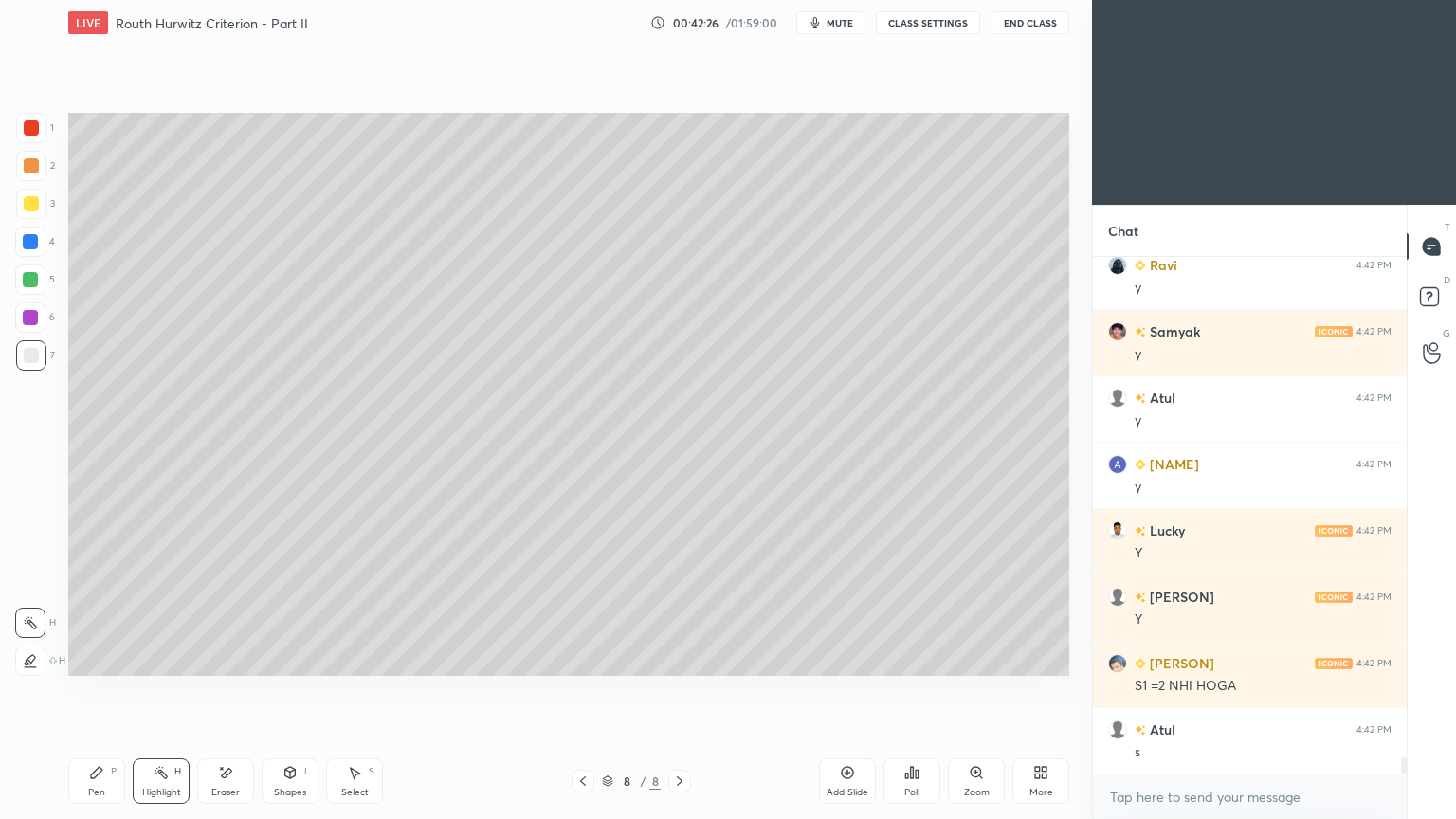 scroll, scrollTop: 16371, scrollLeft: 0, axis: vertical 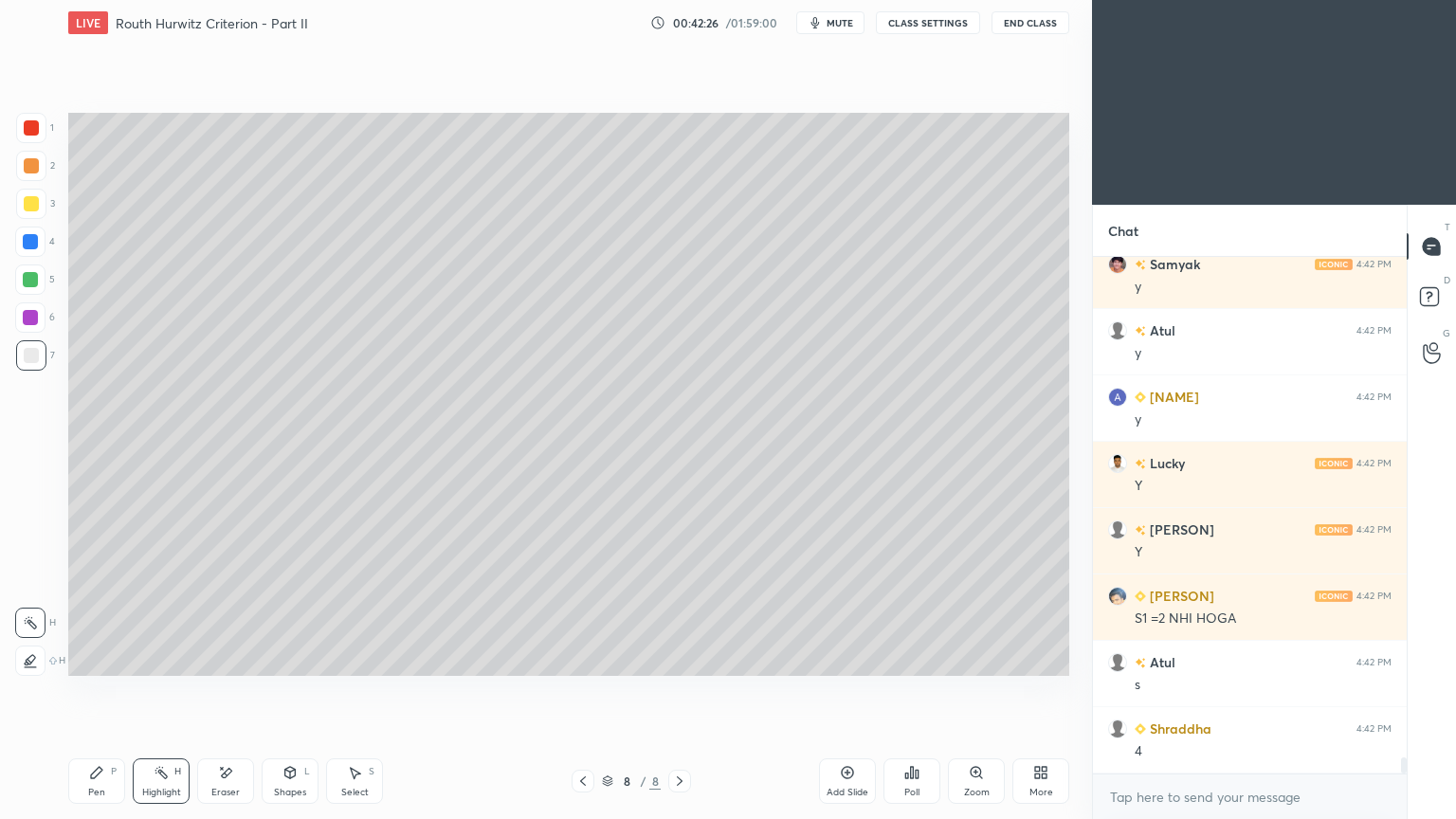 click on "Pen P" at bounding box center [97, 781] 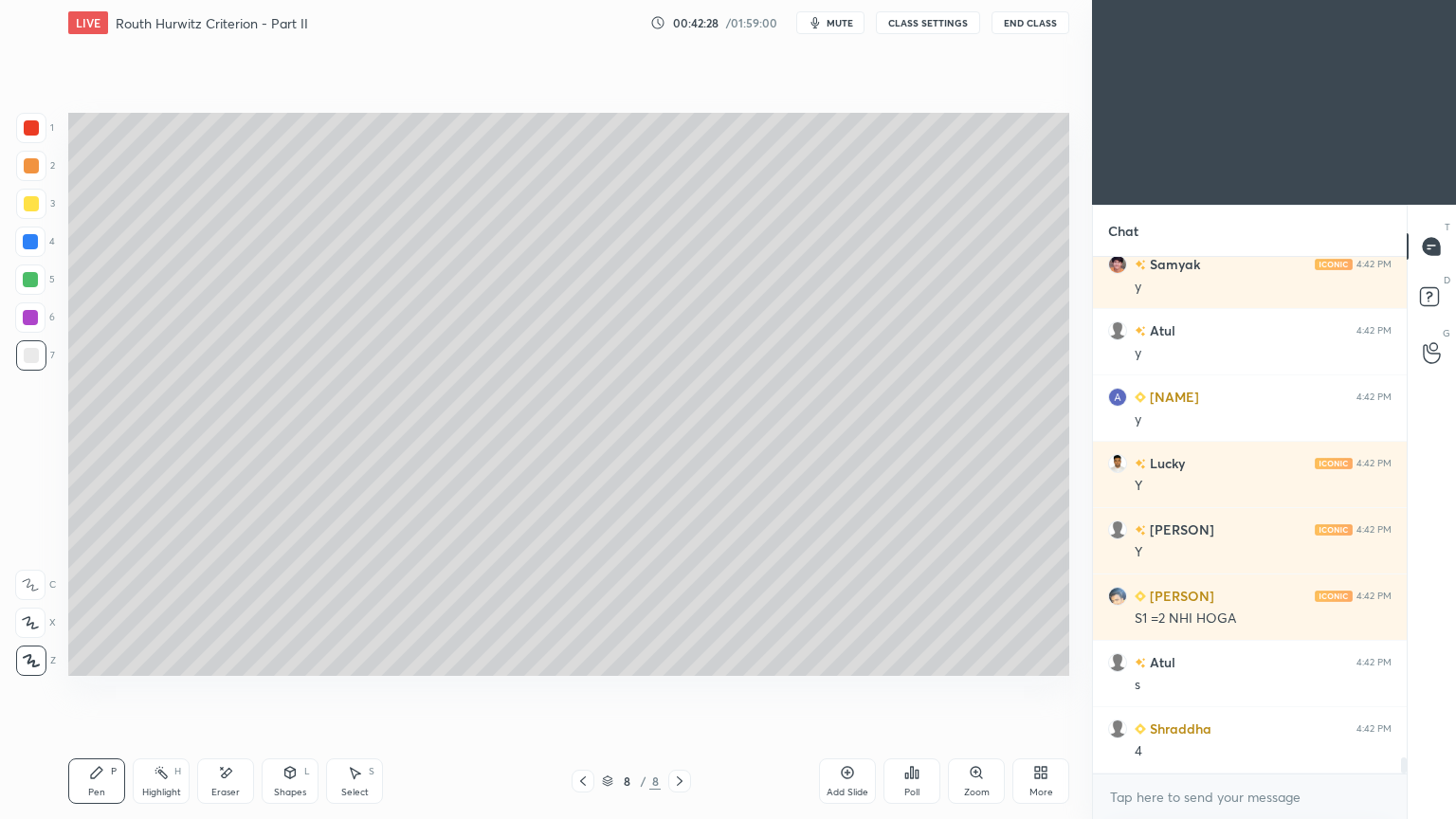scroll, scrollTop: 16417, scrollLeft: 0, axis: vertical 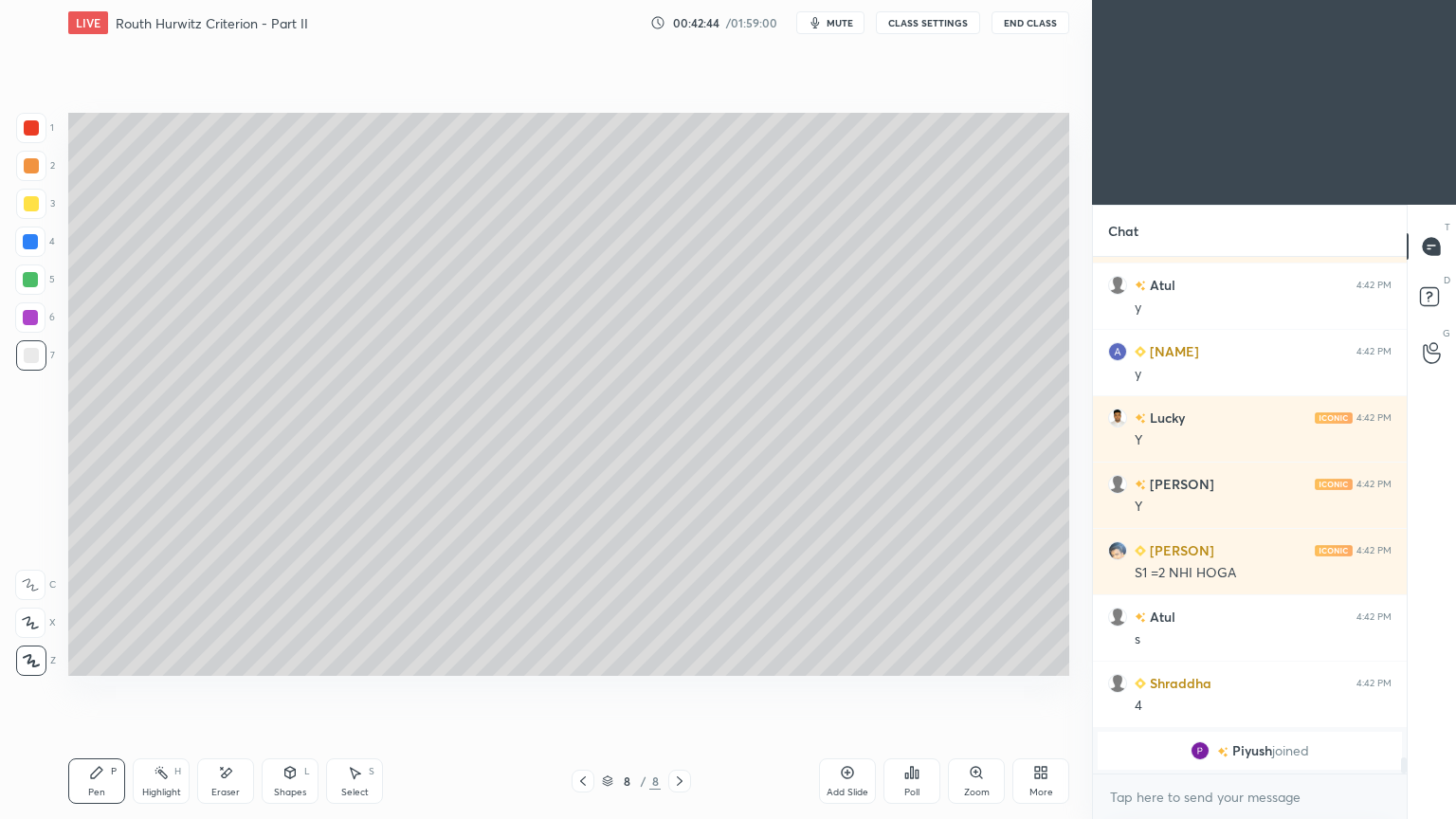 click on "Highlight H" at bounding box center (161, 781) 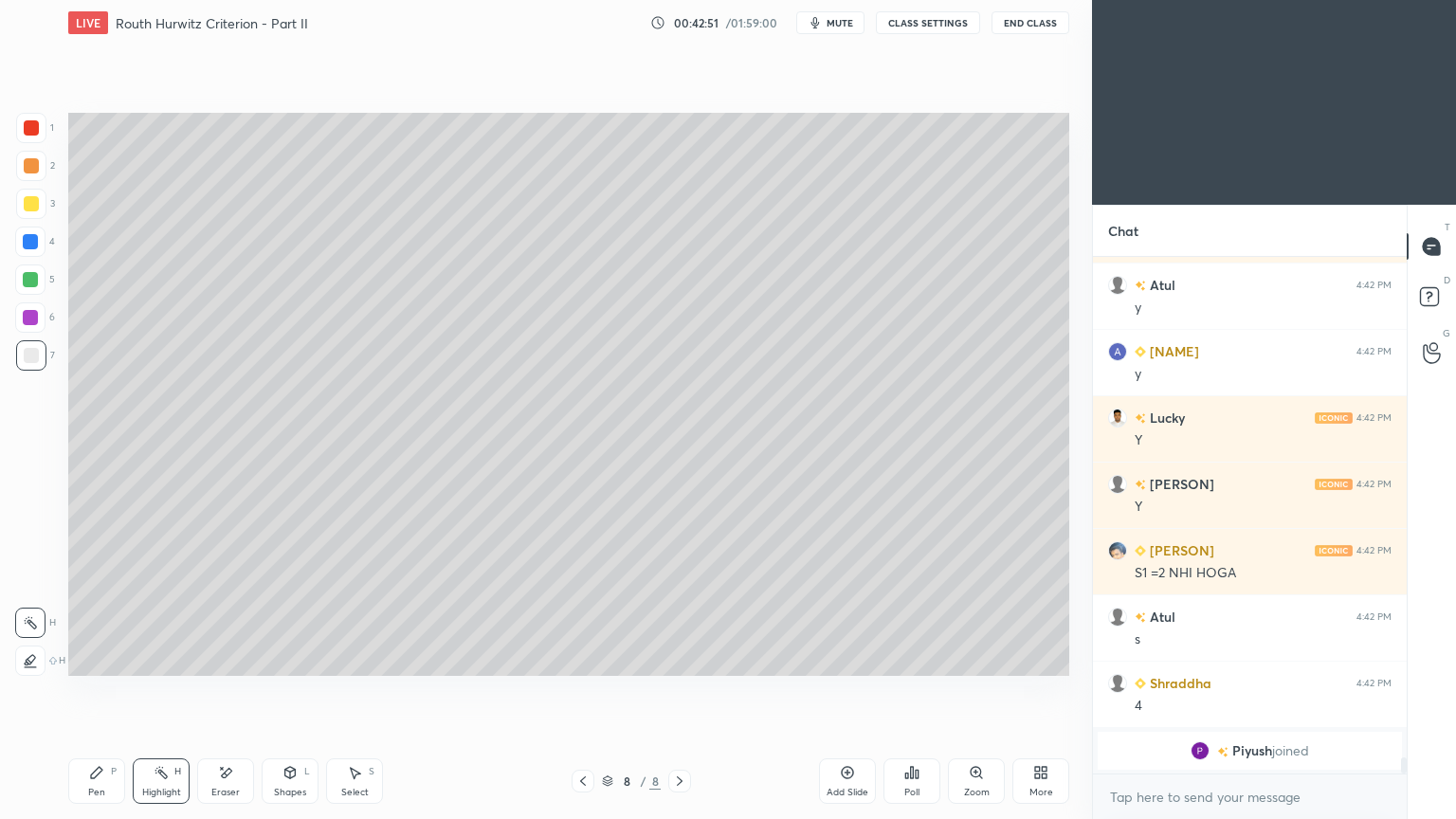 click on "Pen P" at bounding box center [97, 781] 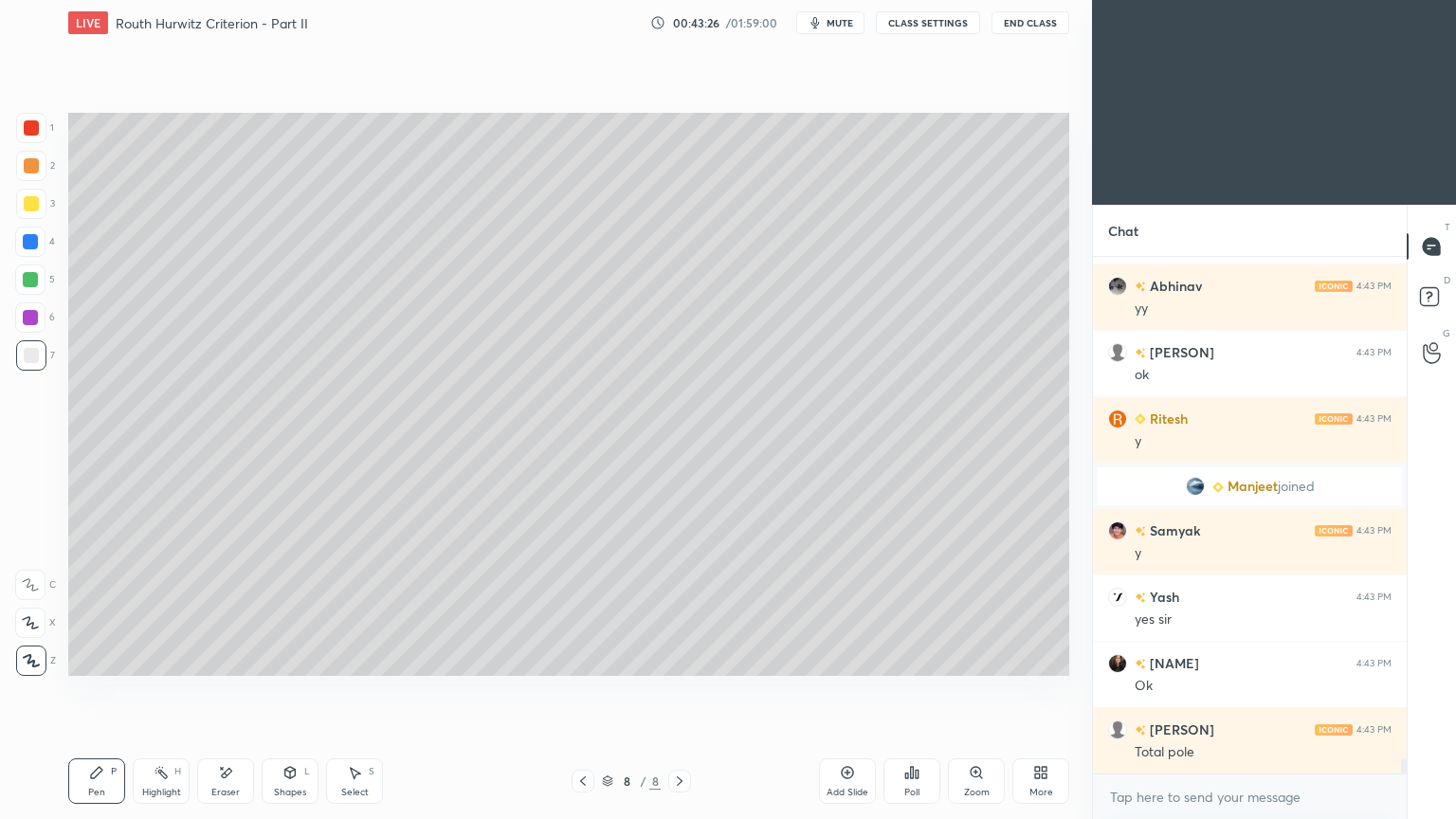 scroll, scrollTop: 16948, scrollLeft: 0, axis: vertical 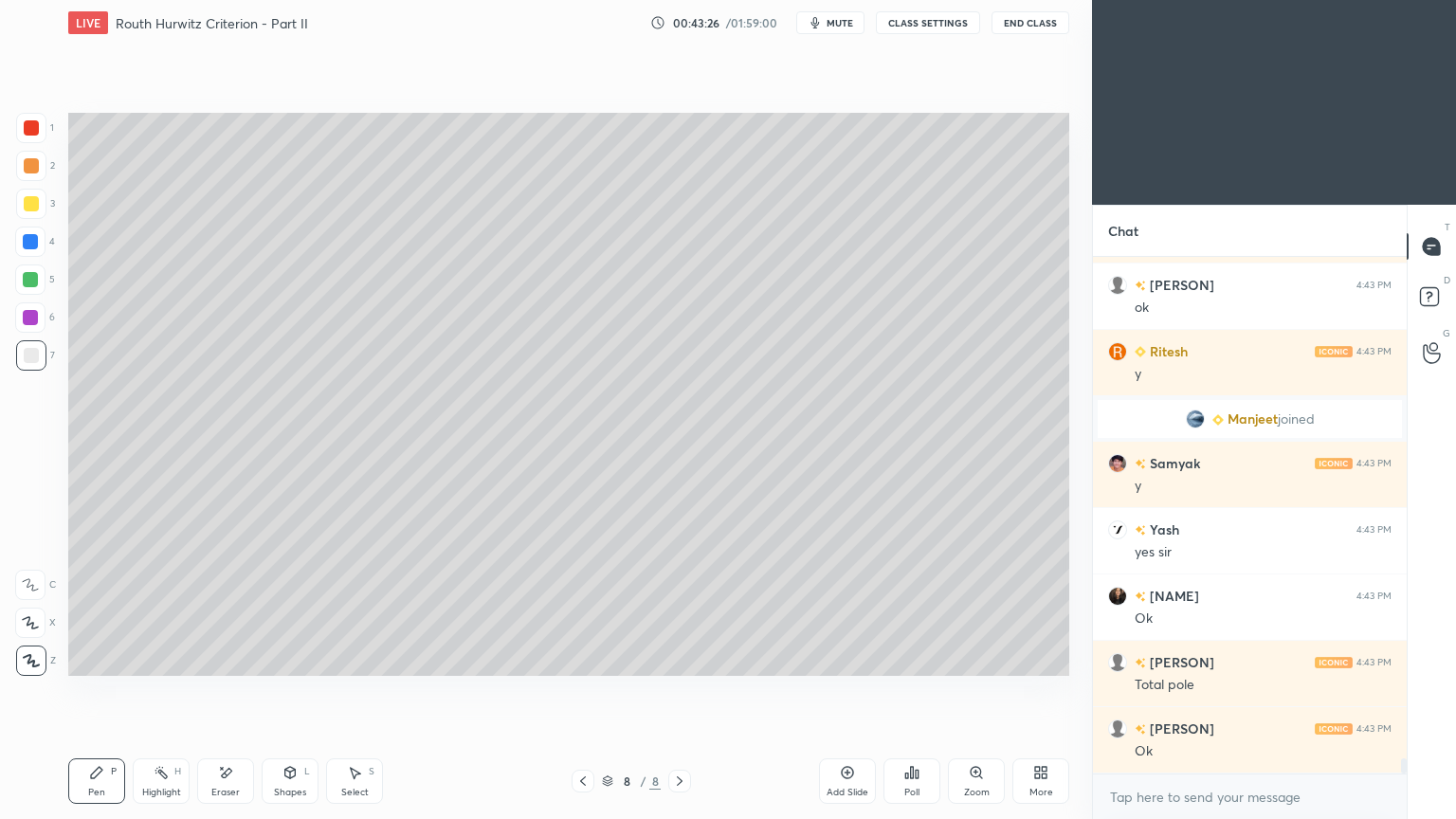 click on "[NAME] 4:43 PM ok sir [NAME] 4:43 PM yy [NAME] 4:43 PM ok [NAME] 4:43 PM y [NAME] 4:43 PM yes sir [NAME] 4:43 PM Ok [NAME] 4:43 PM Total pole [NAME] 4:43 PM Ok" at bounding box center [1249, 515] 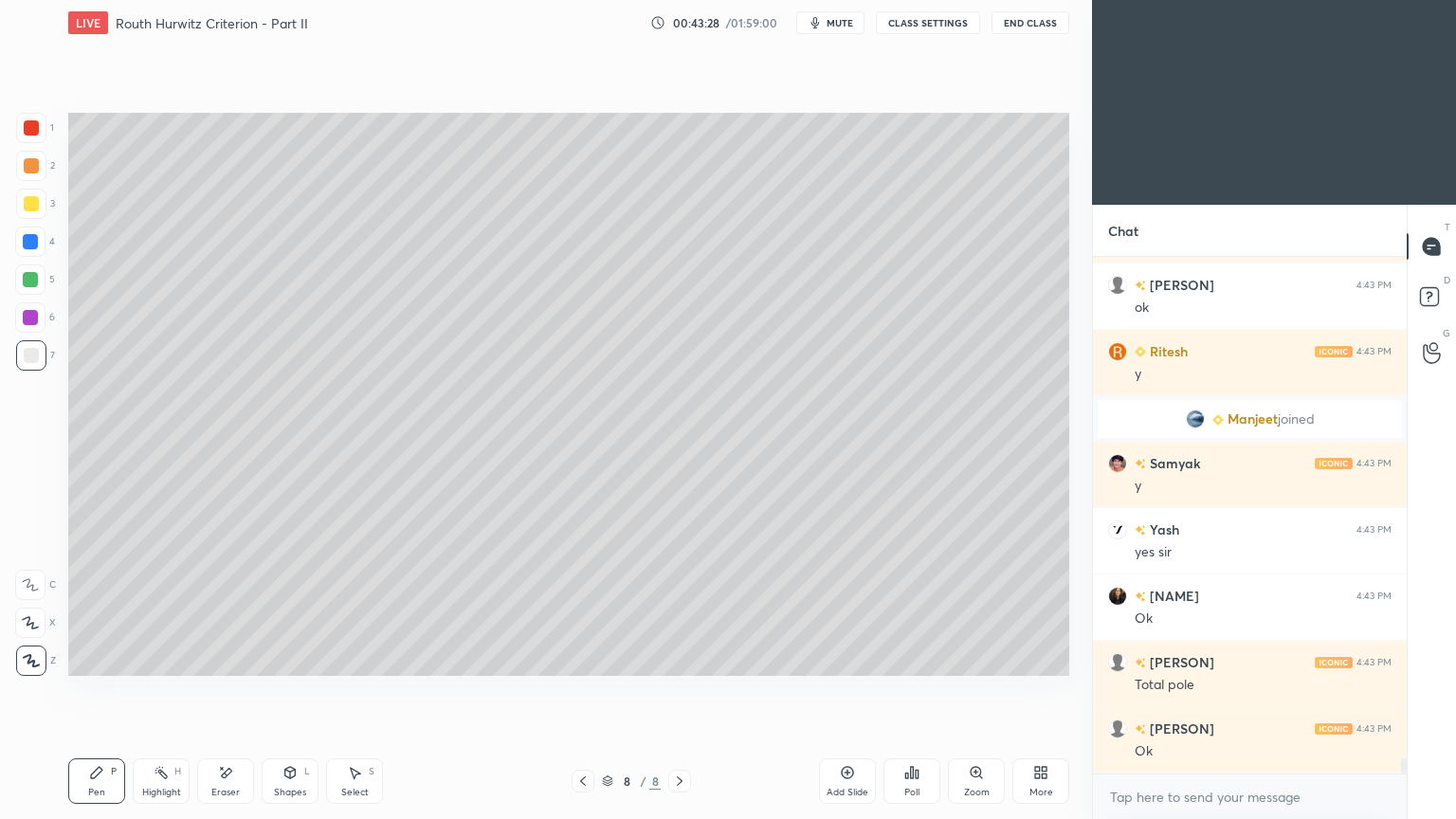 click on "Highlight" at bounding box center [161, 792] 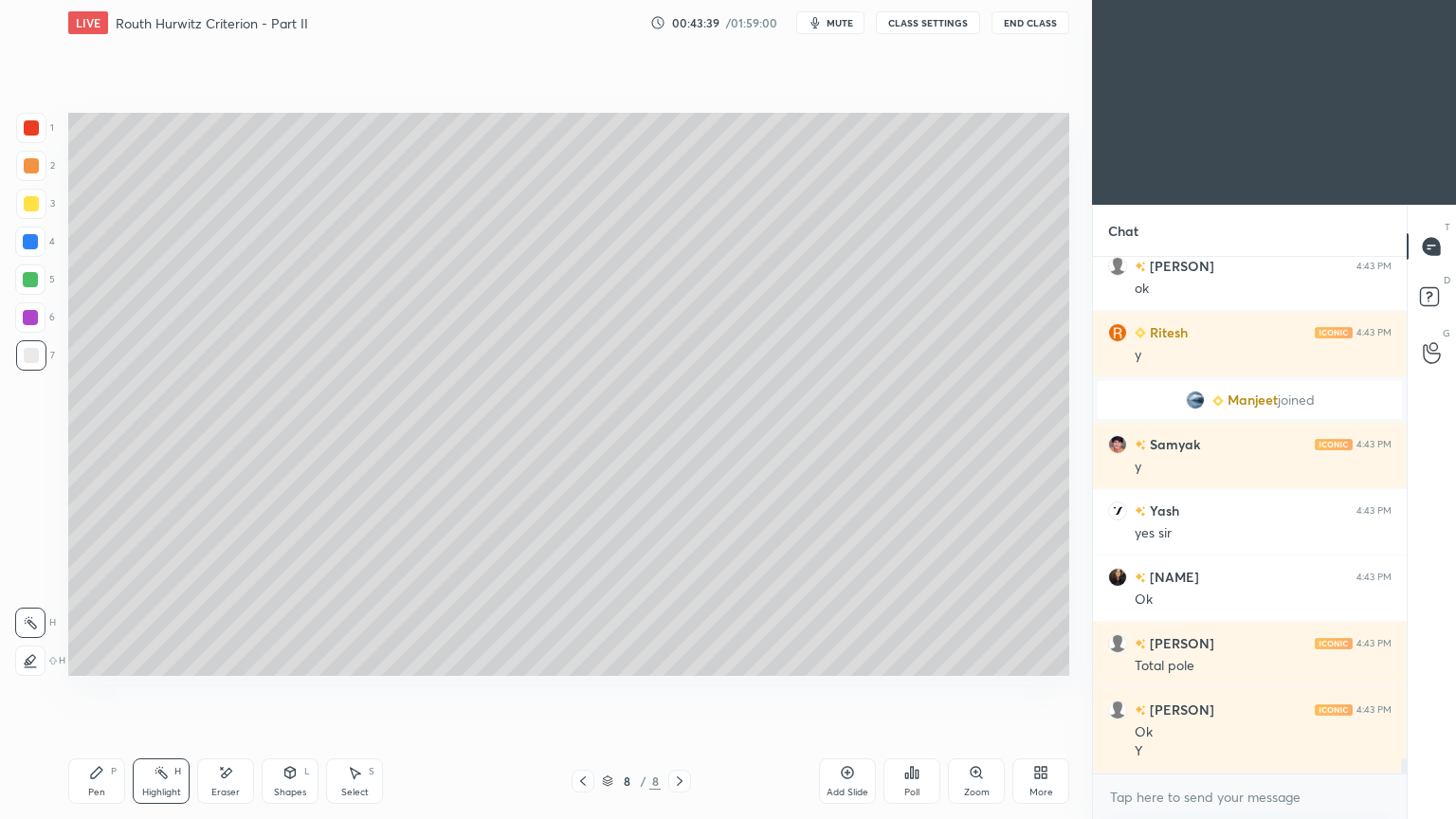 scroll, scrollTop: 17032, scrollLeft: 0, axis: vertical 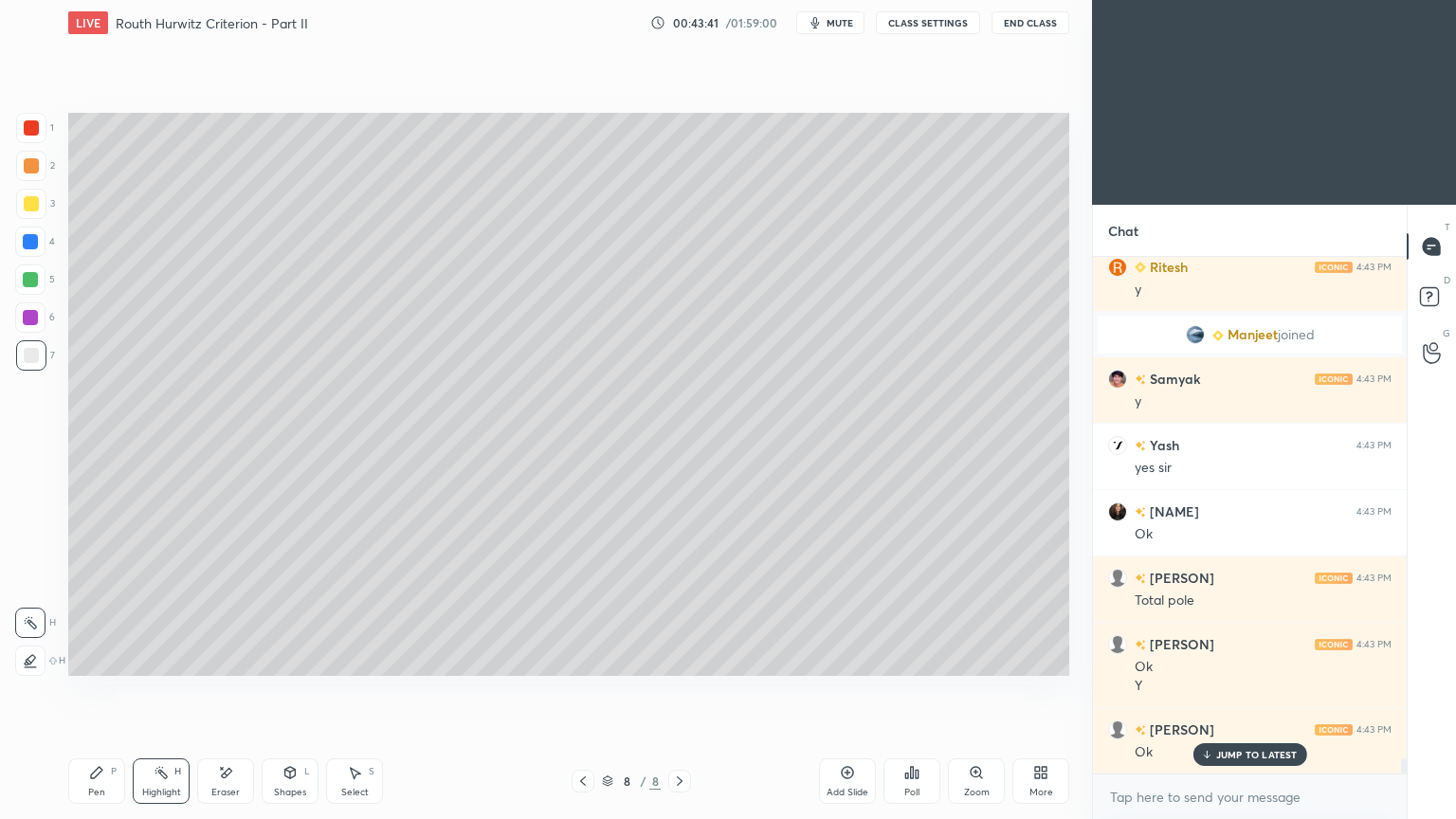 click on "Pen" at bounding box center (97, 792) 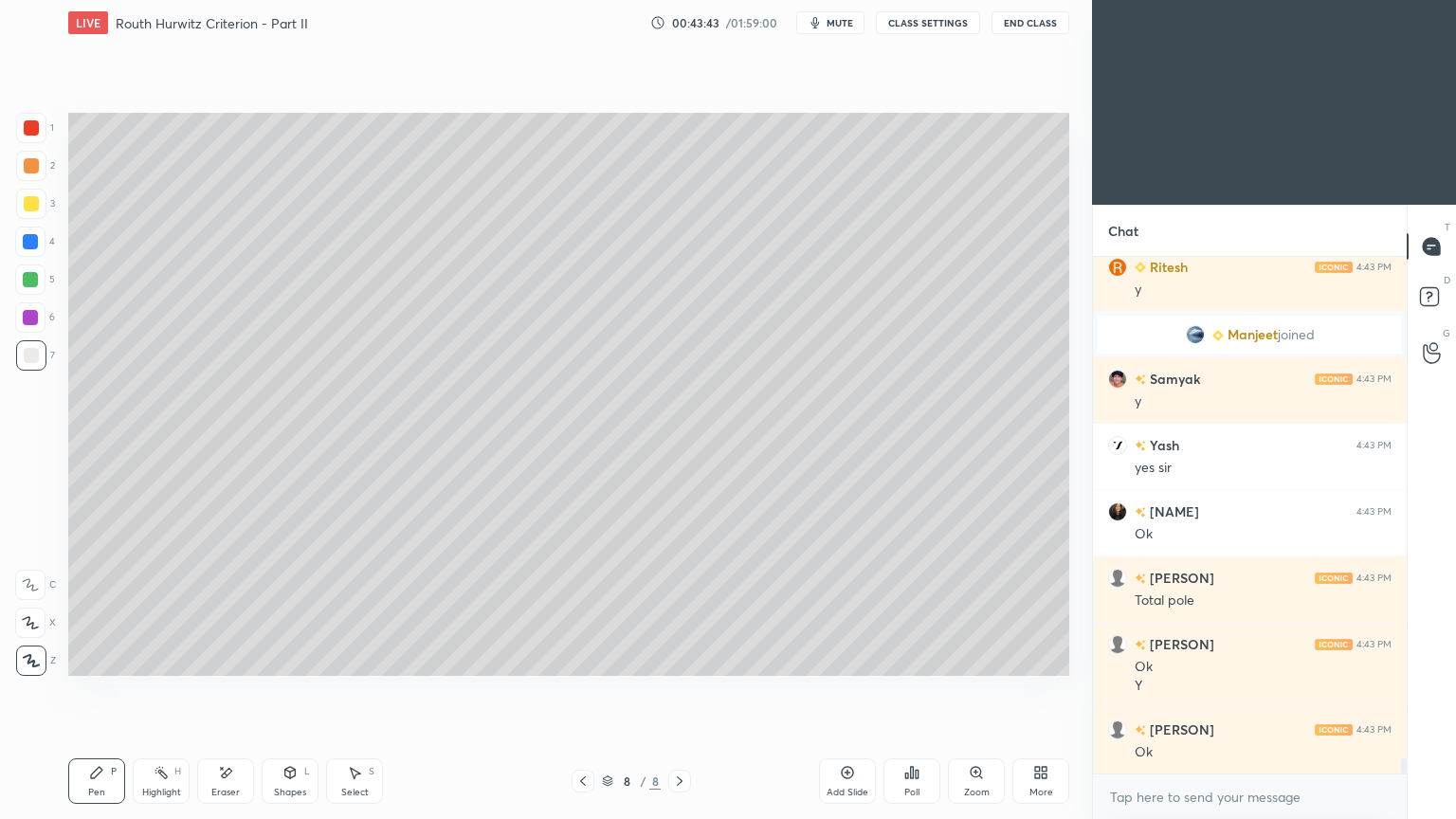 scroll, scrollTop: 17099, scrollLeft: 0, axis: vertical 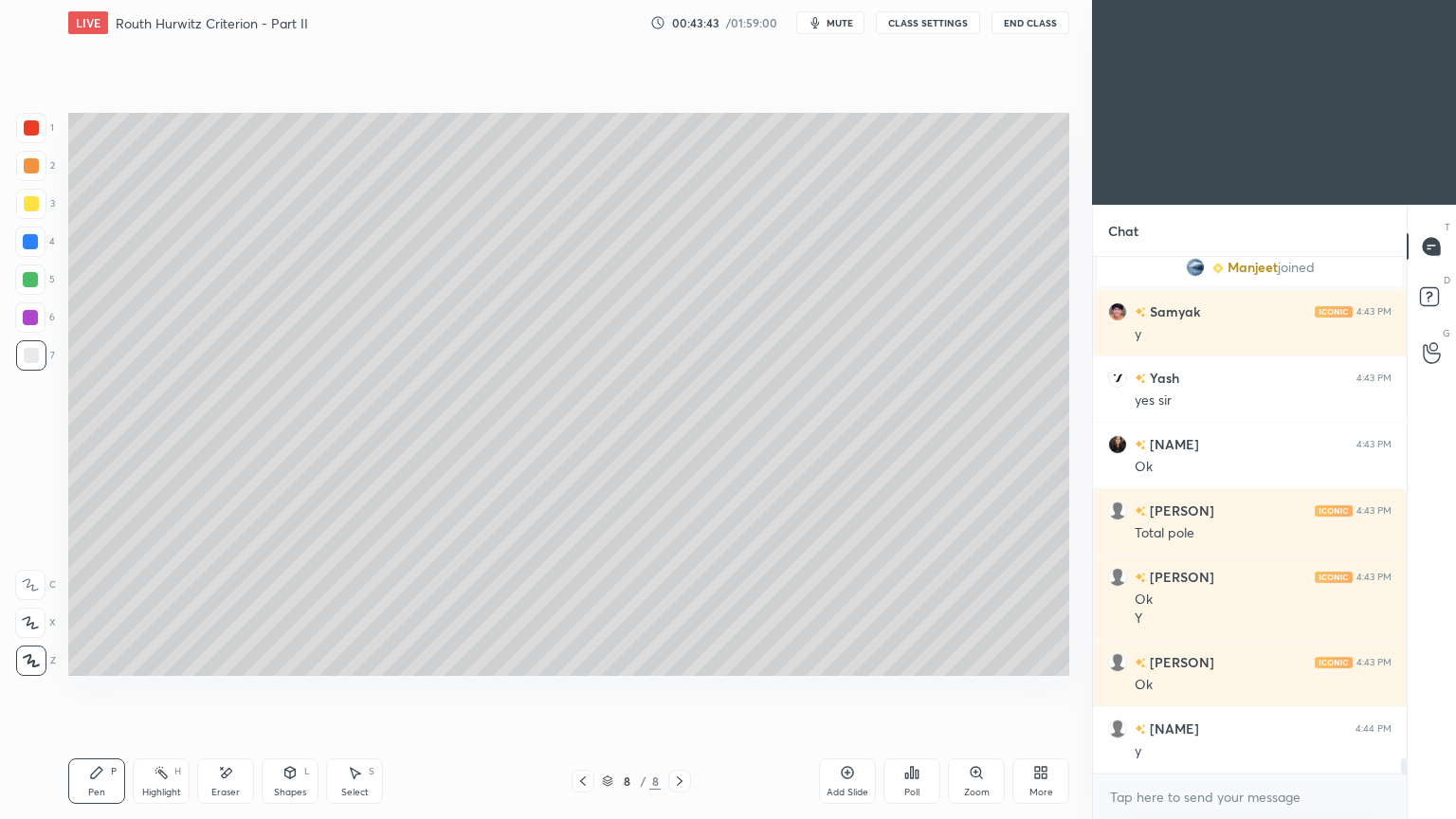 click 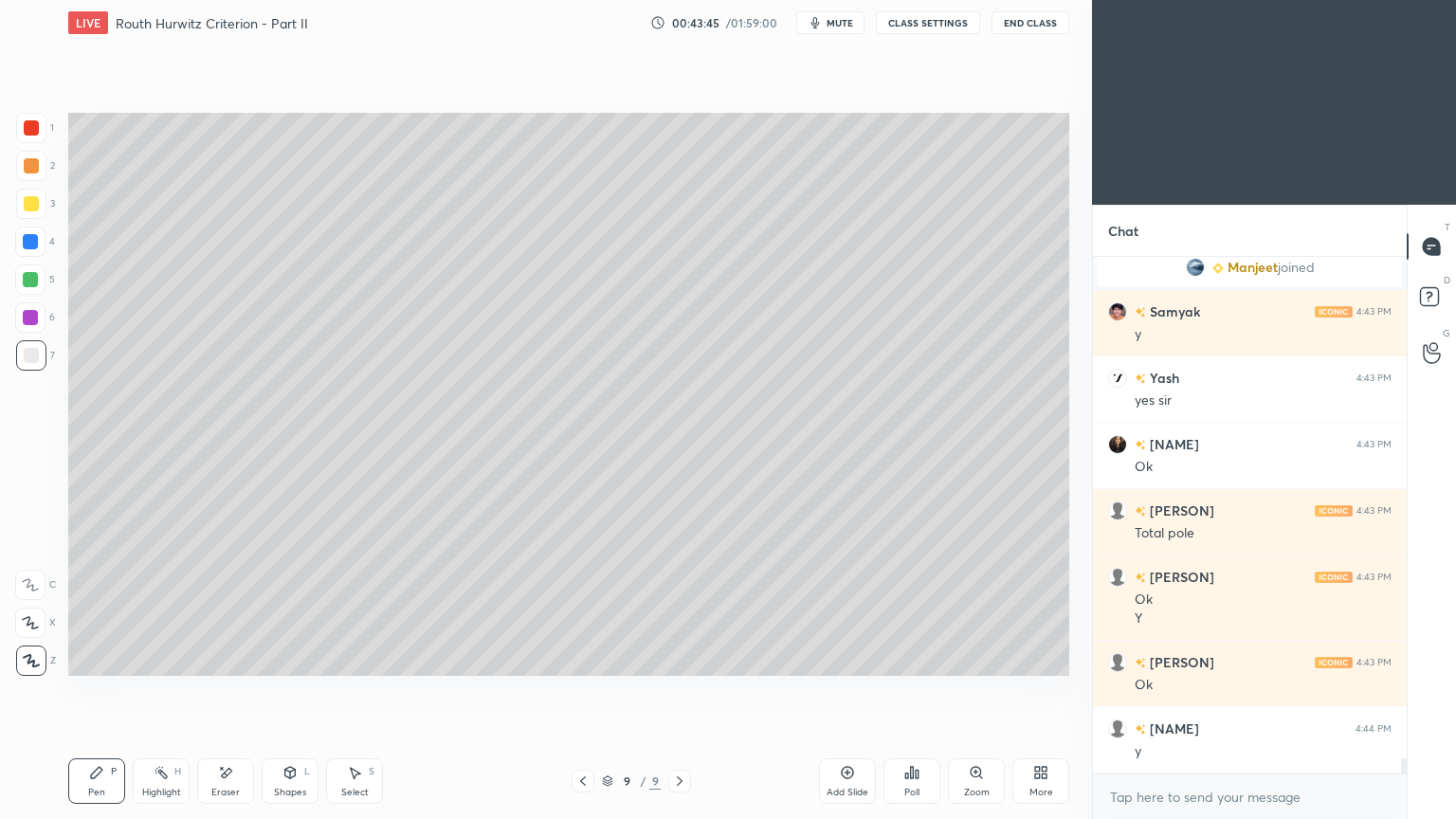 click at bounding box center [31, 204] 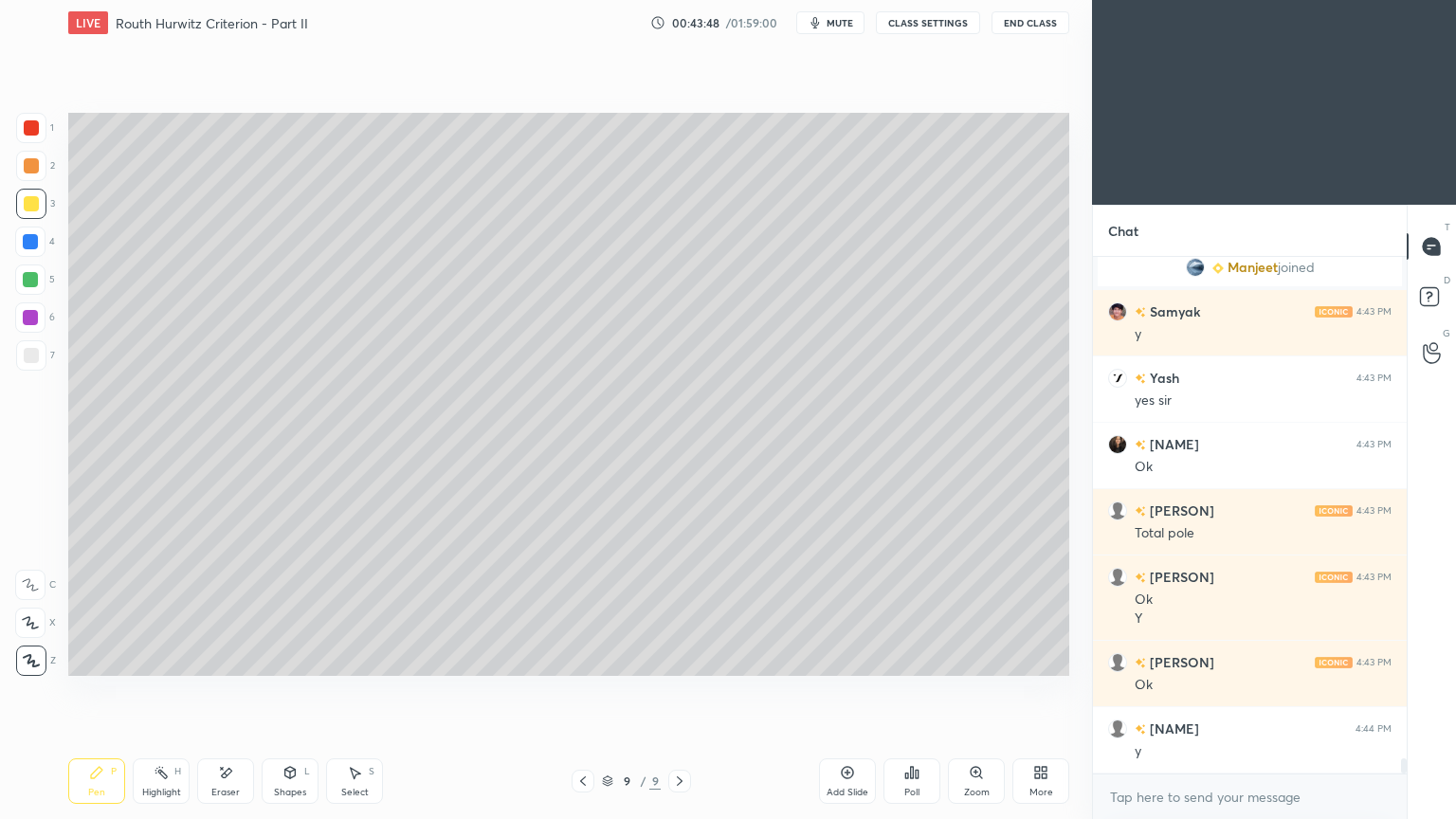 scroll, scrollTop: 17165, scrollLeft: 0, axis: vertical 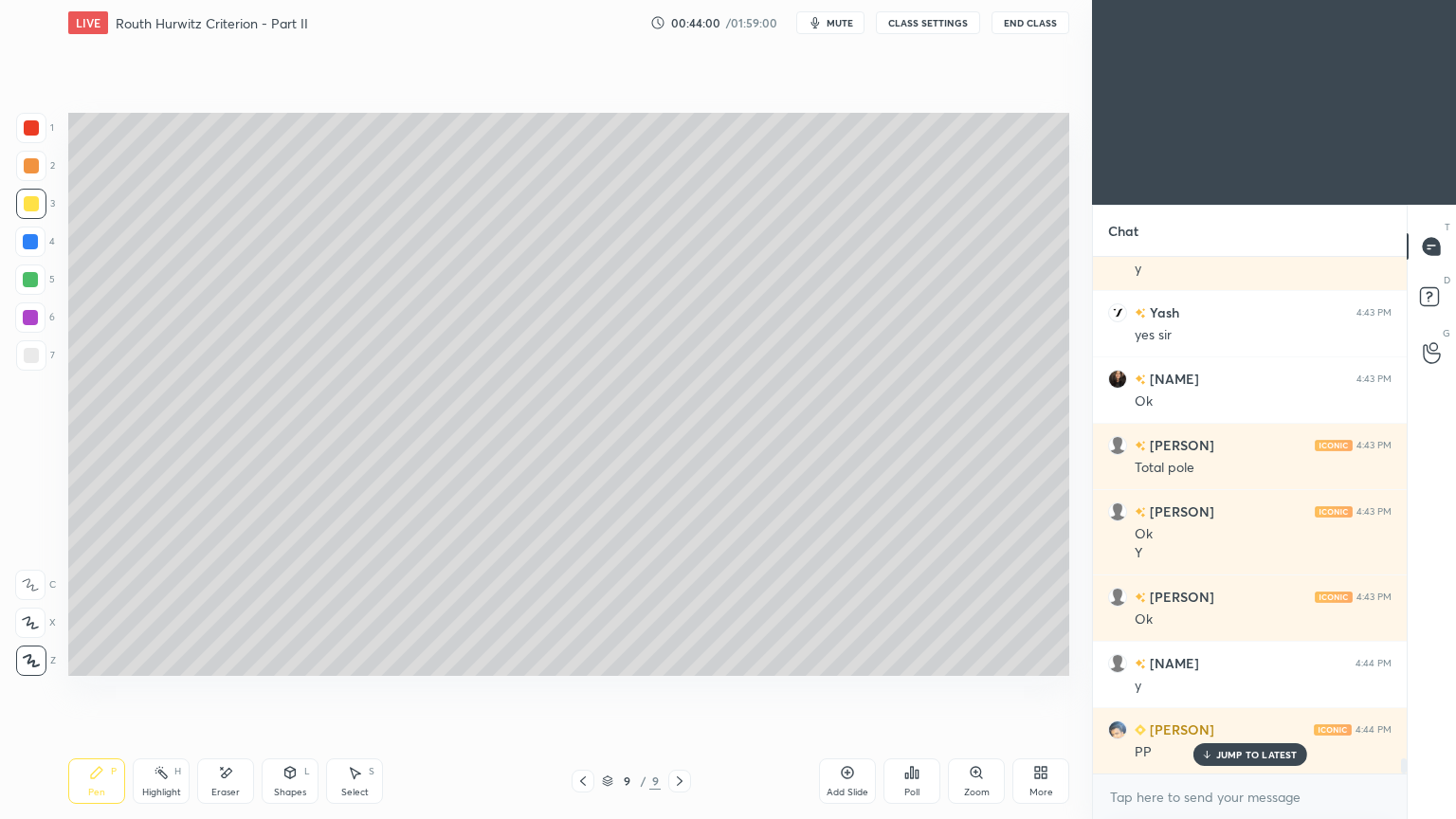 click at bounding box center (31, 355) 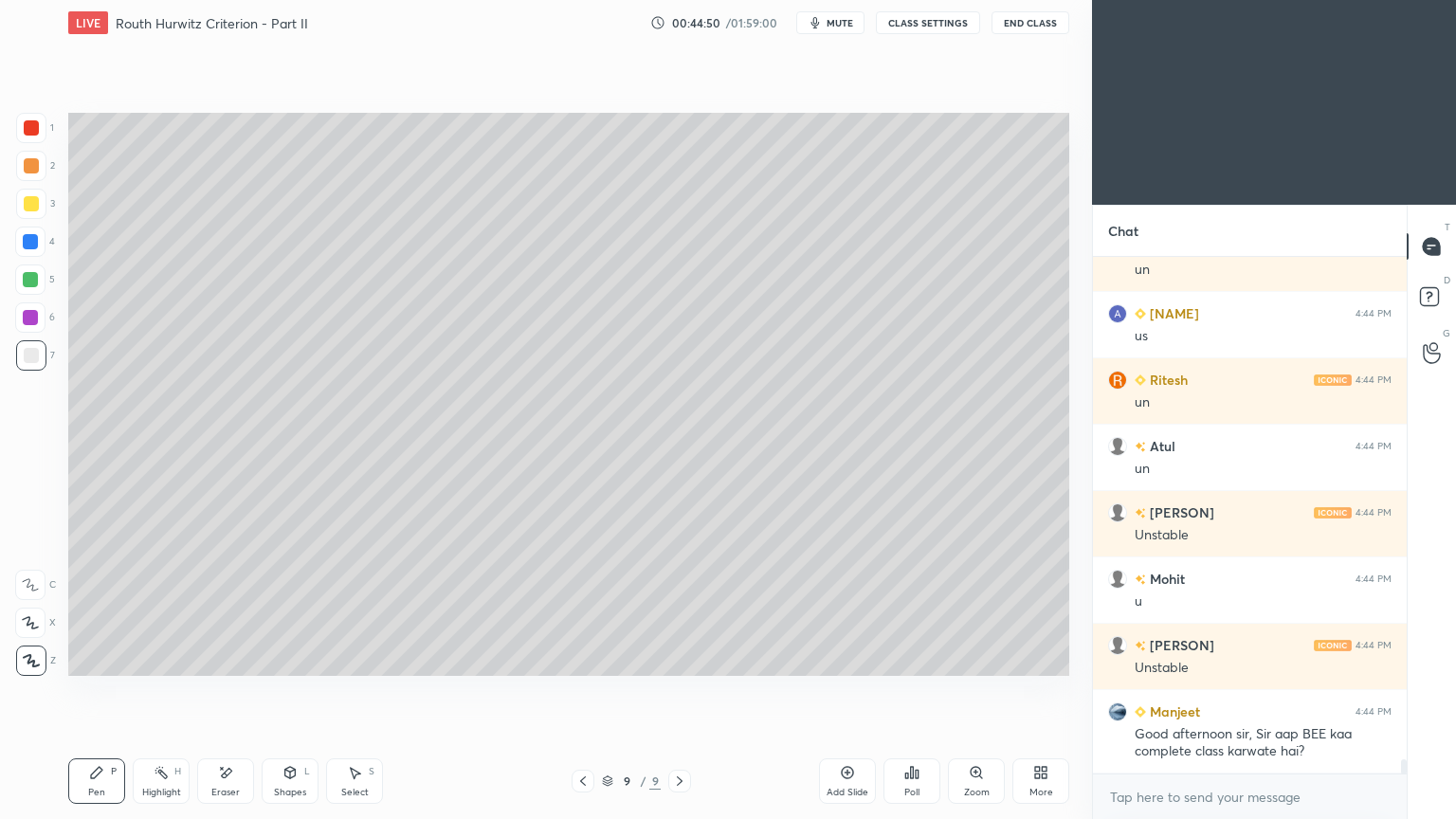 scroll, scrollTop: 18355, scrollLeft: 0, axis: vertical 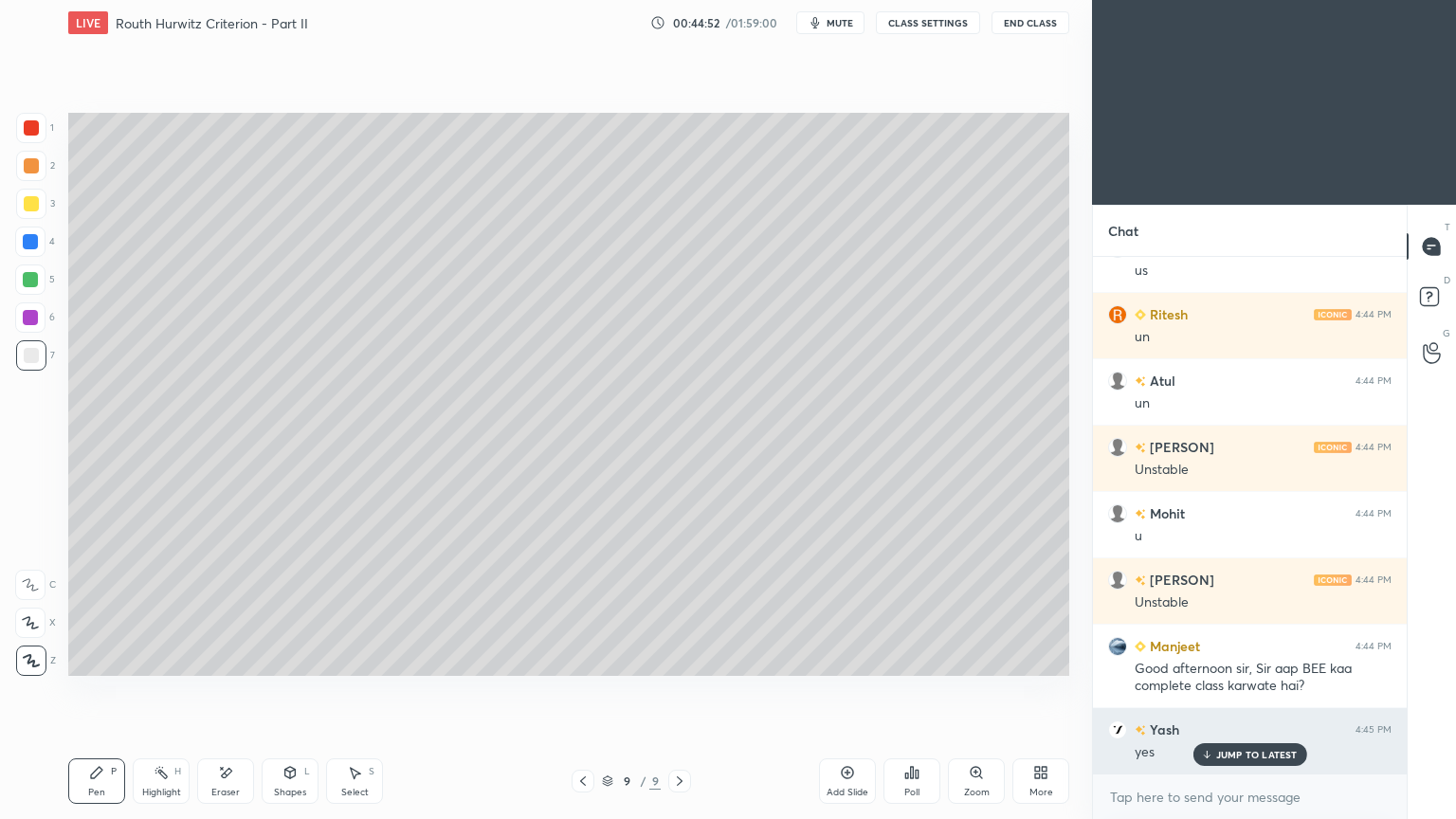 click on "JUMP TO LATEST" at bounding box center [1257, 755] 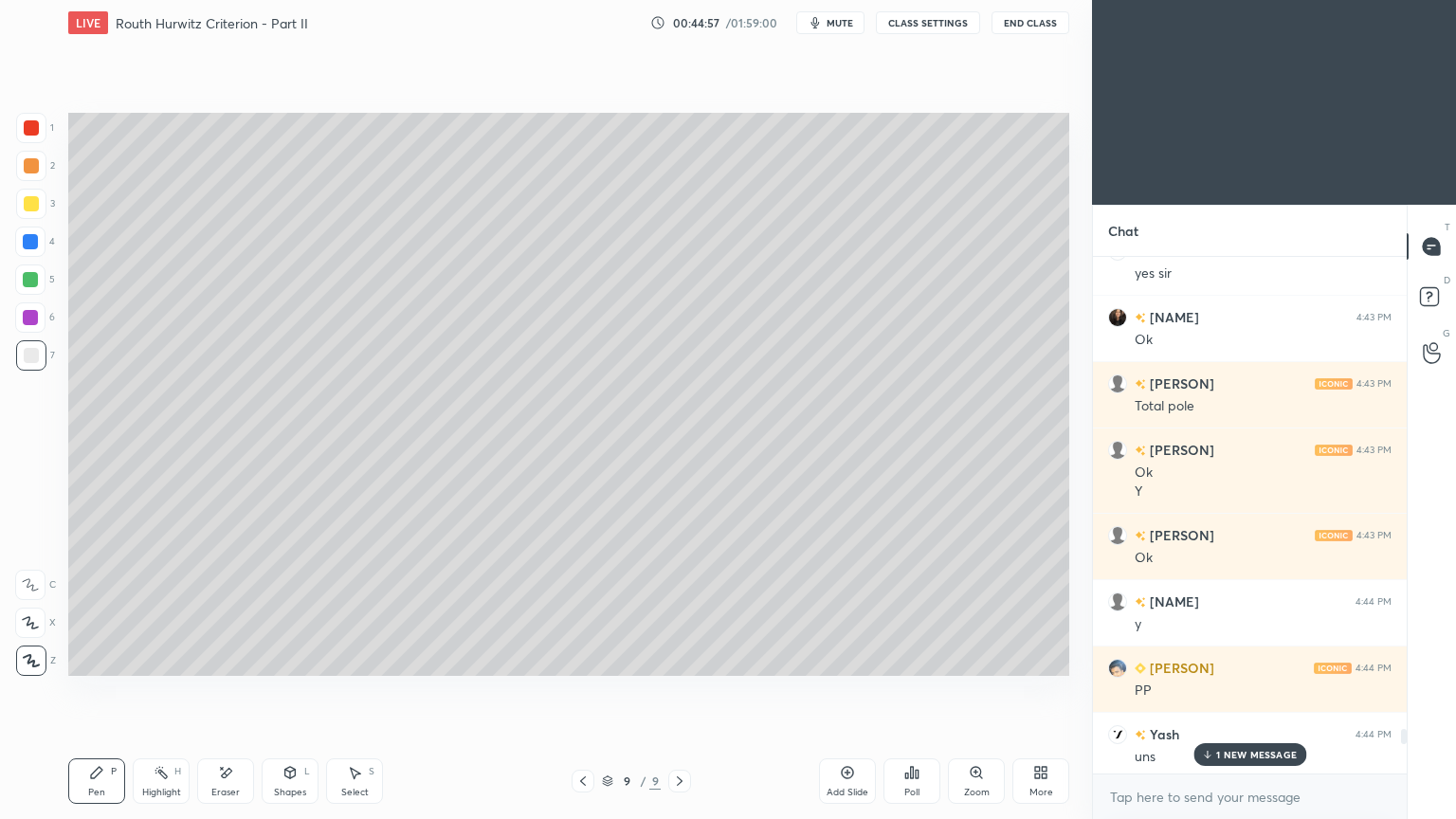 click on "1 NEW MESSAGE" at bounding box center (1256, 755) 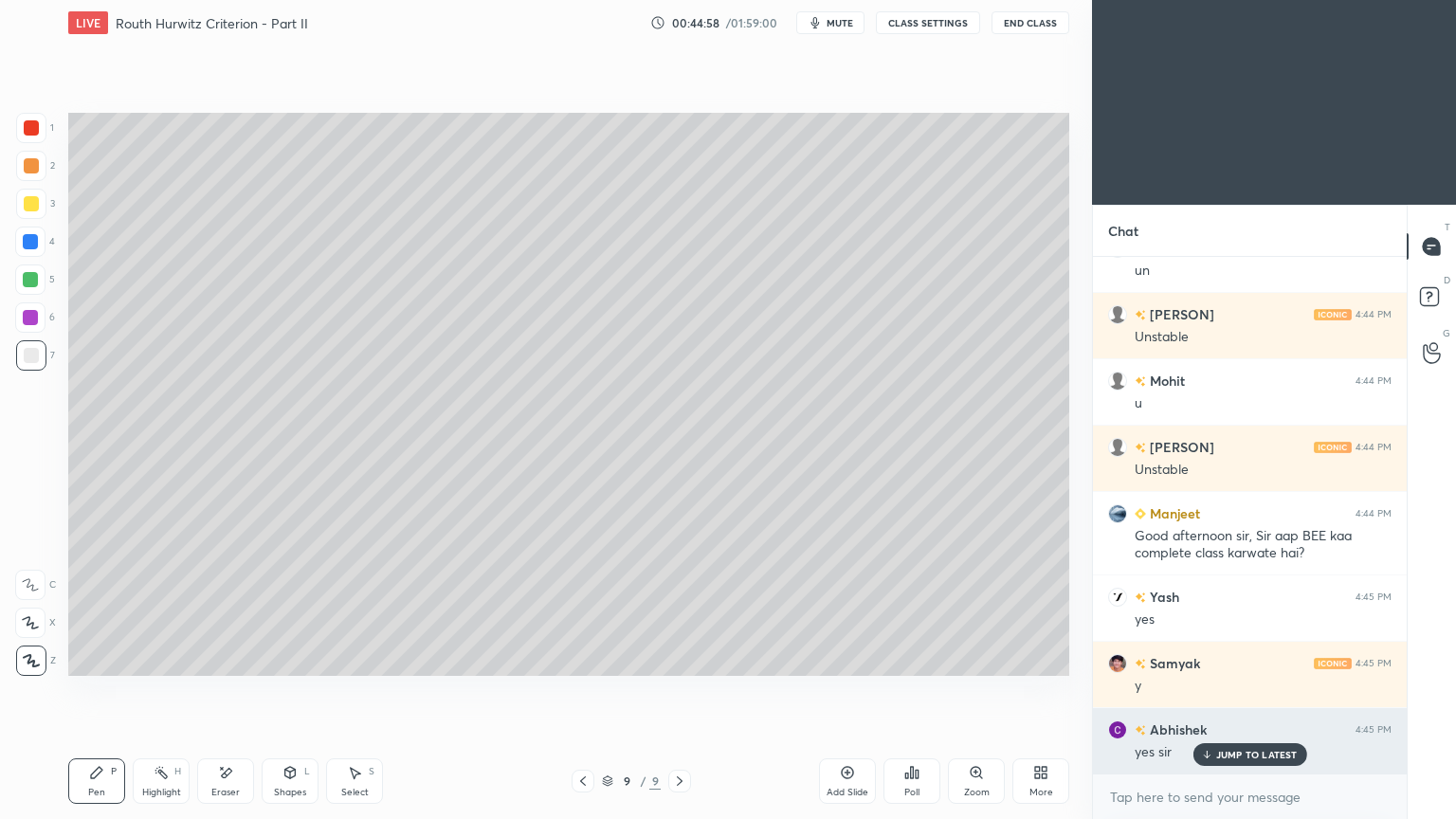 click on "JUMP TO LATEST" at bounding box center [1257, 755] 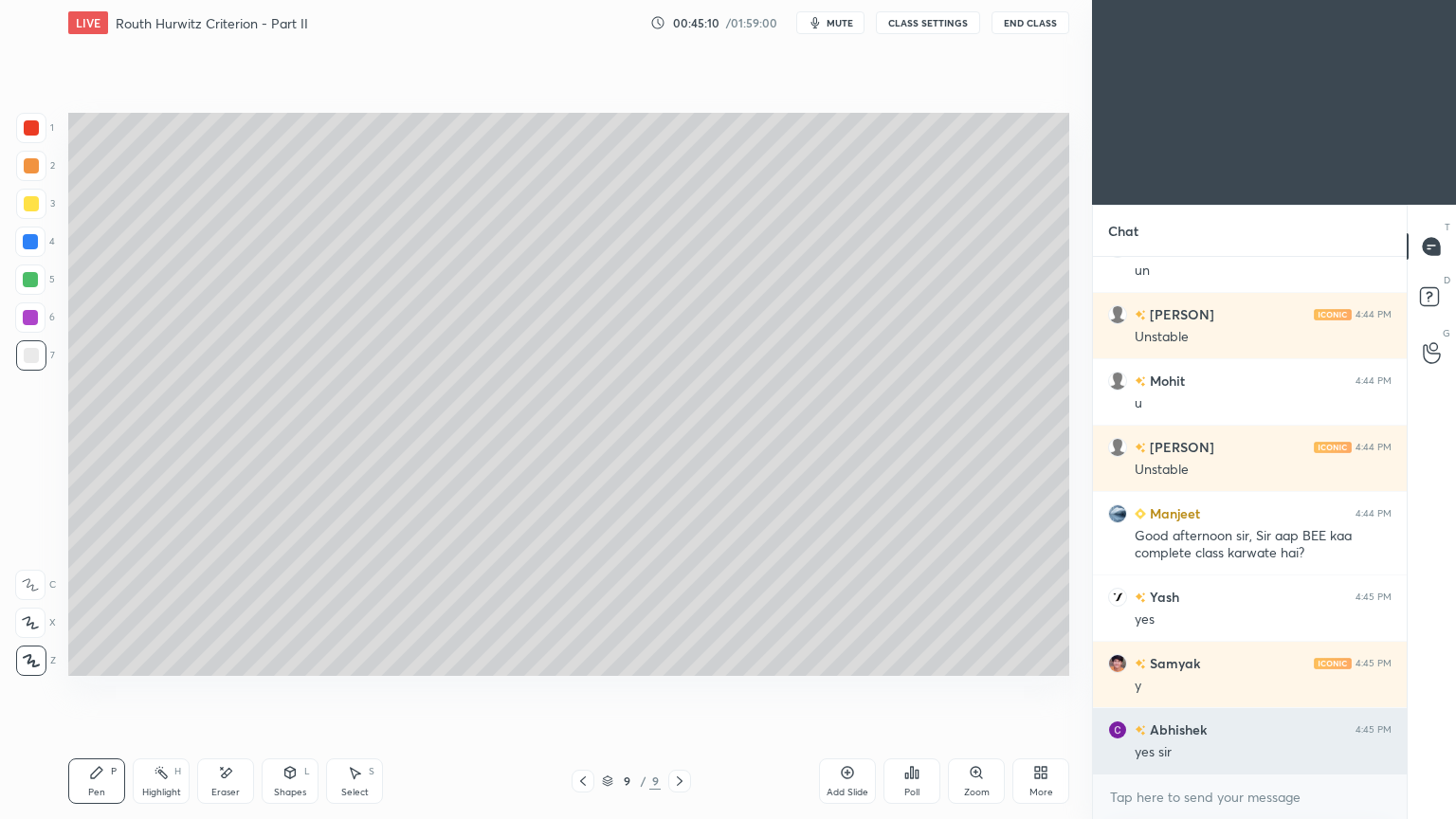scroll, scrollTop: 18555, scrollLeft: 0, axis: vertical 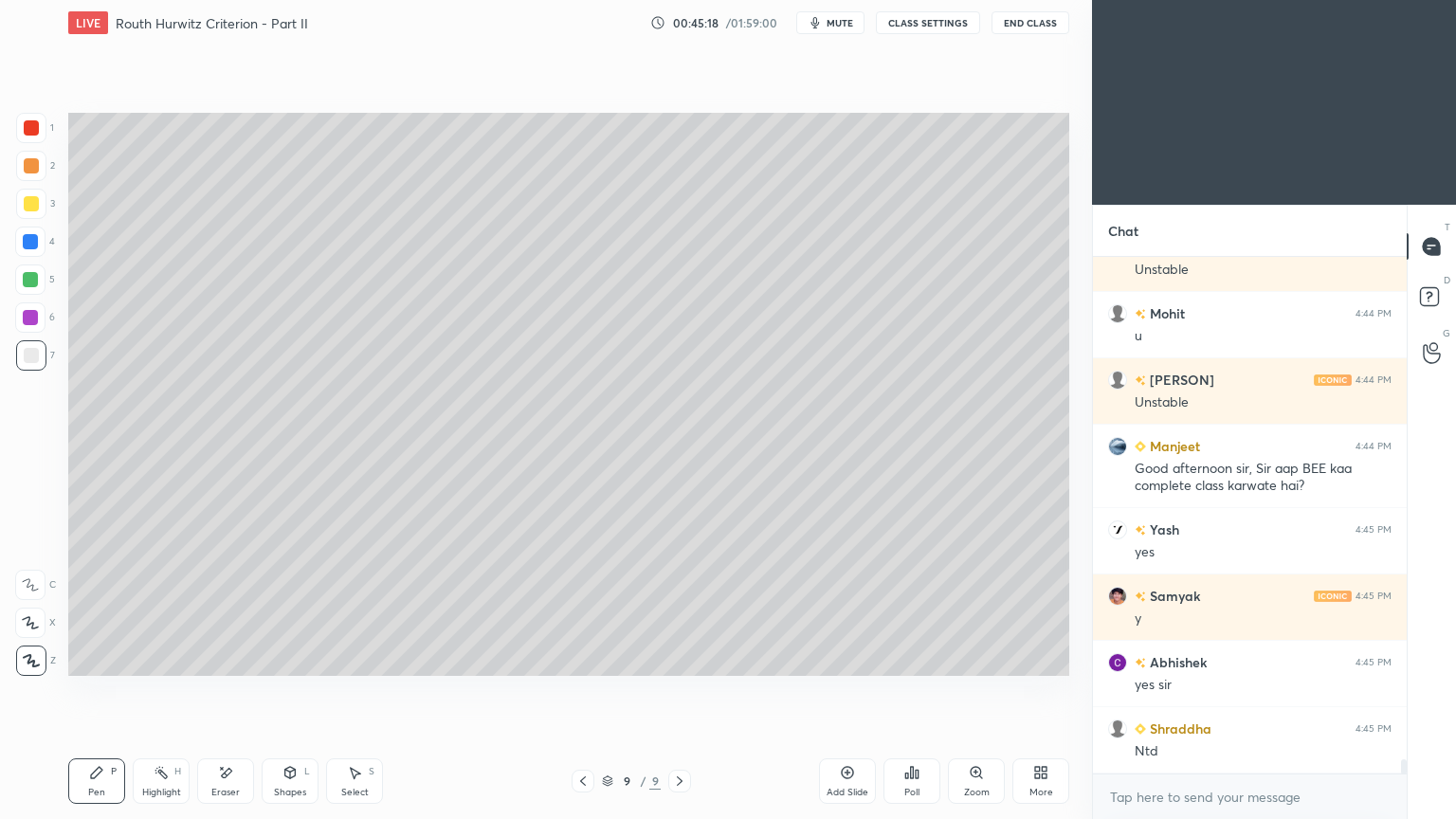 click on "Eraser" at bounding box center (226, 781) 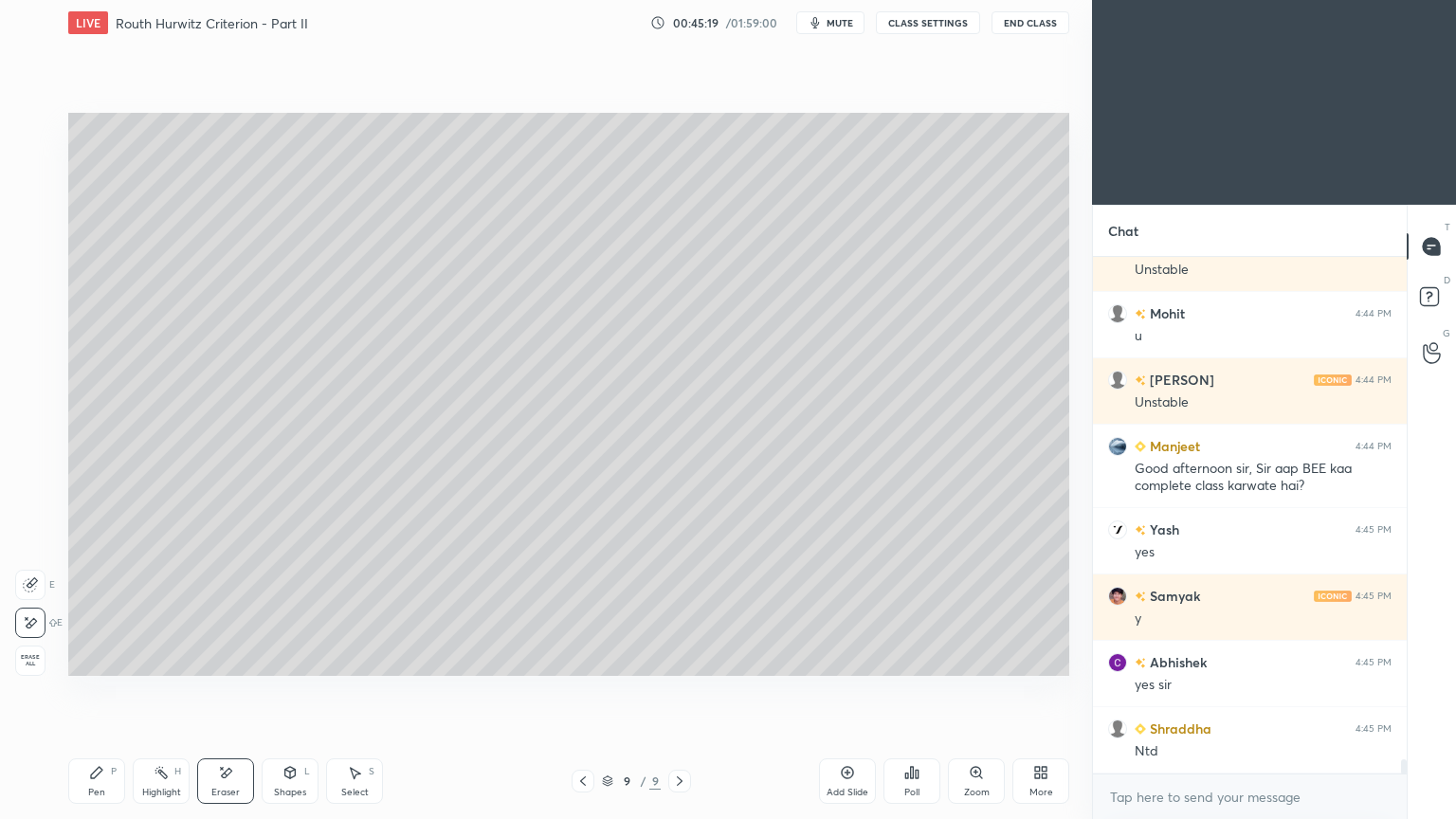click 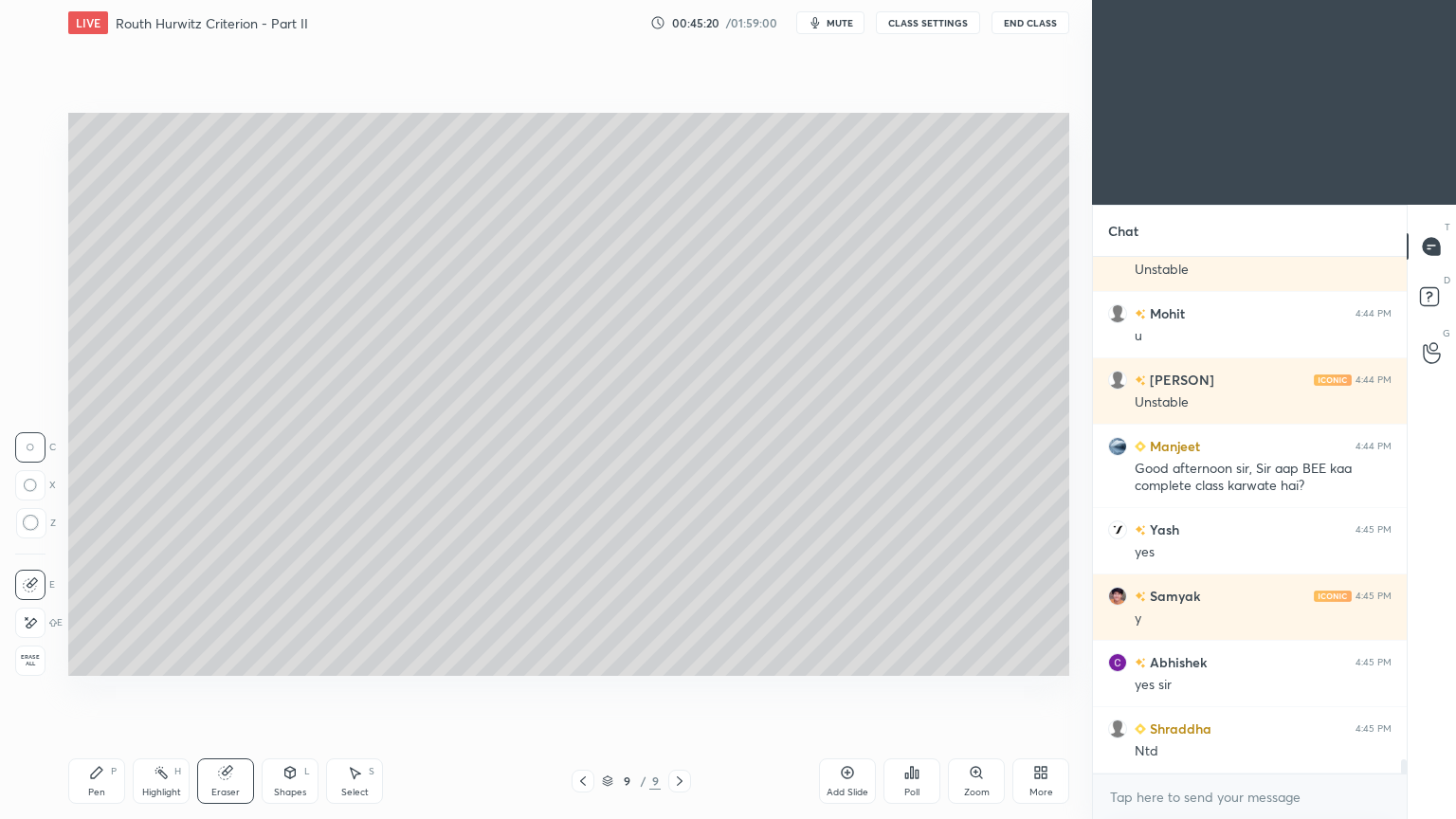 click 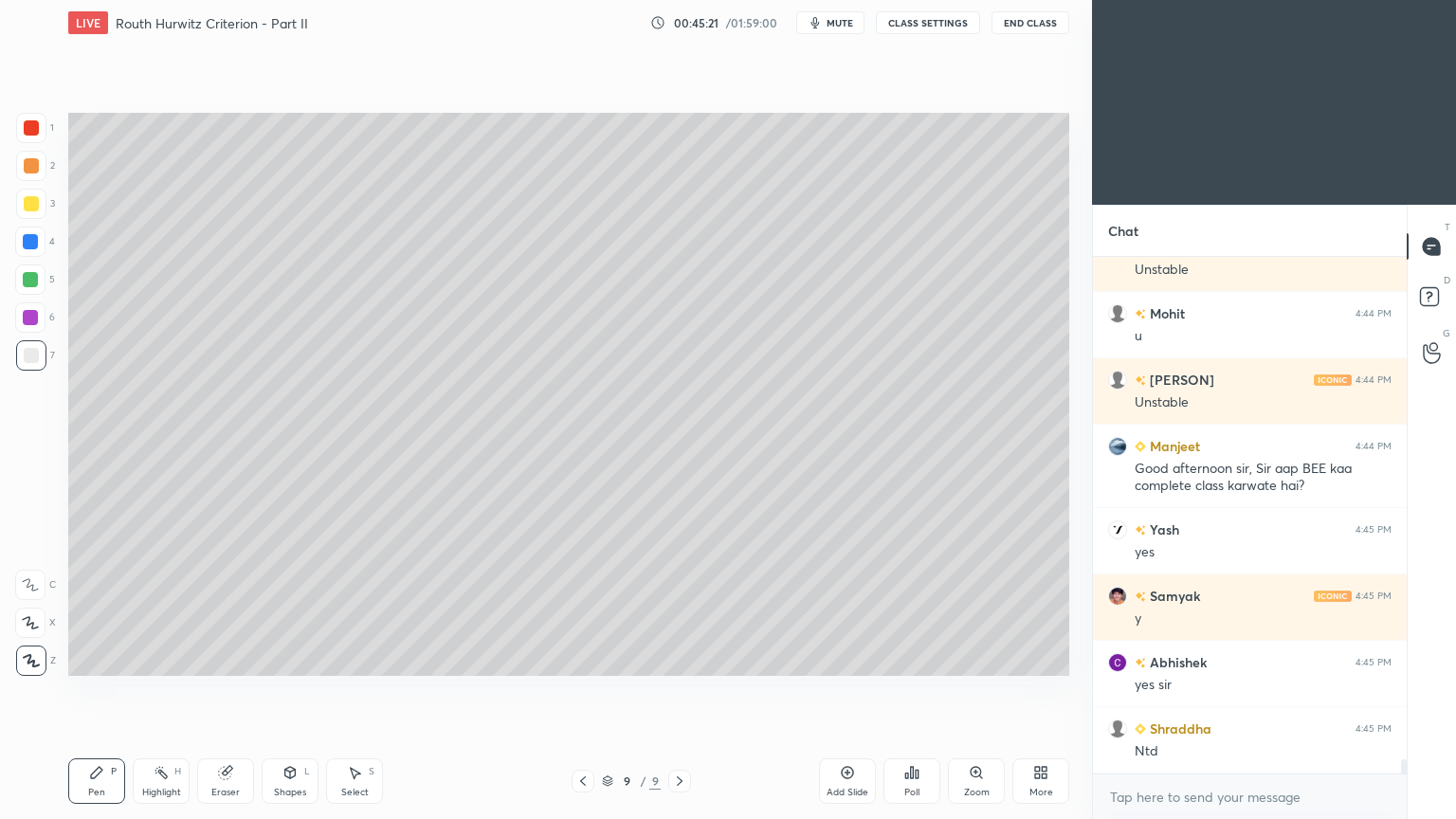 scroll, scrollTop: 18621, scrollLeft: 0, axis: vertical 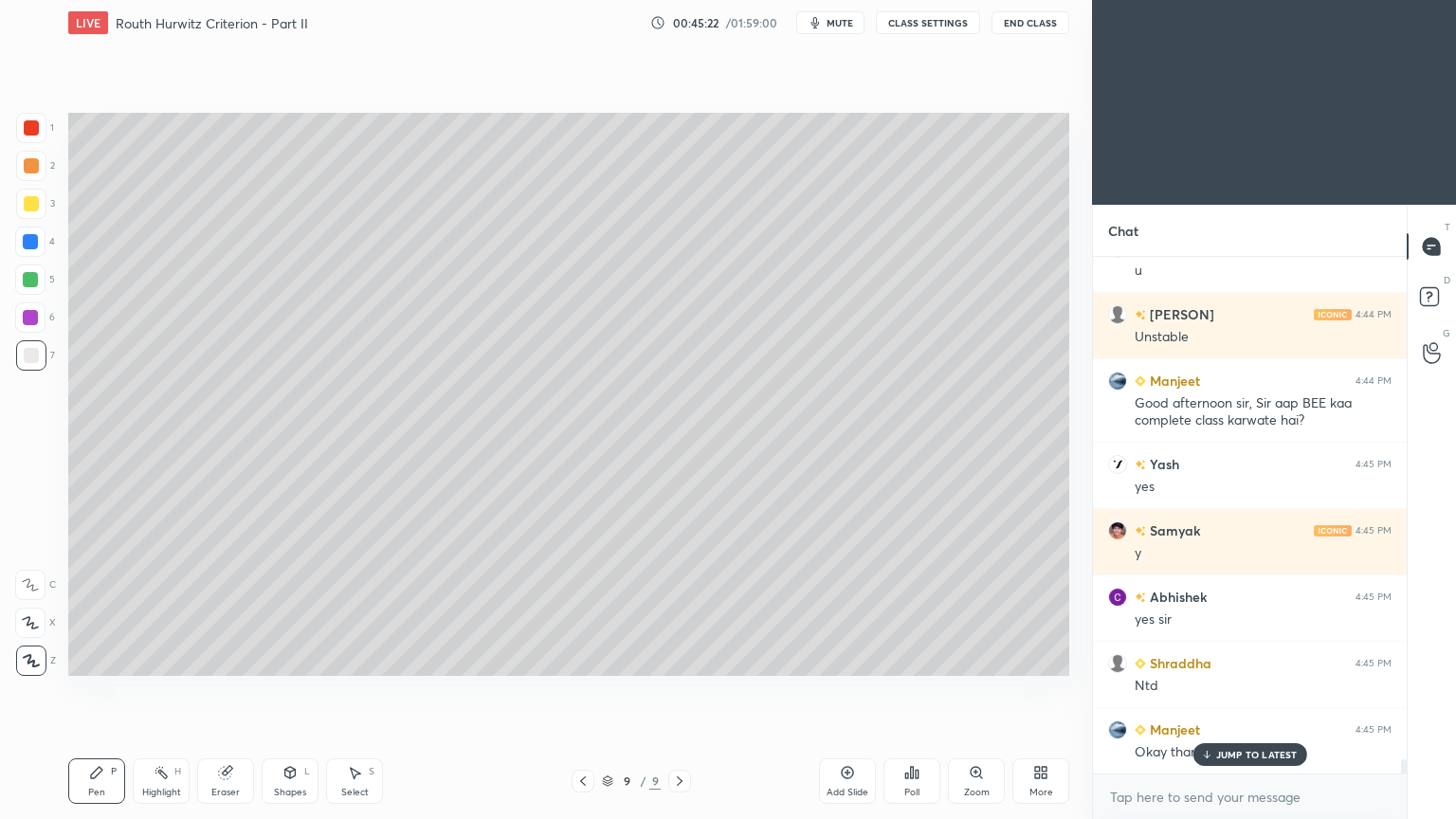 click at bounding box center [31, 204] 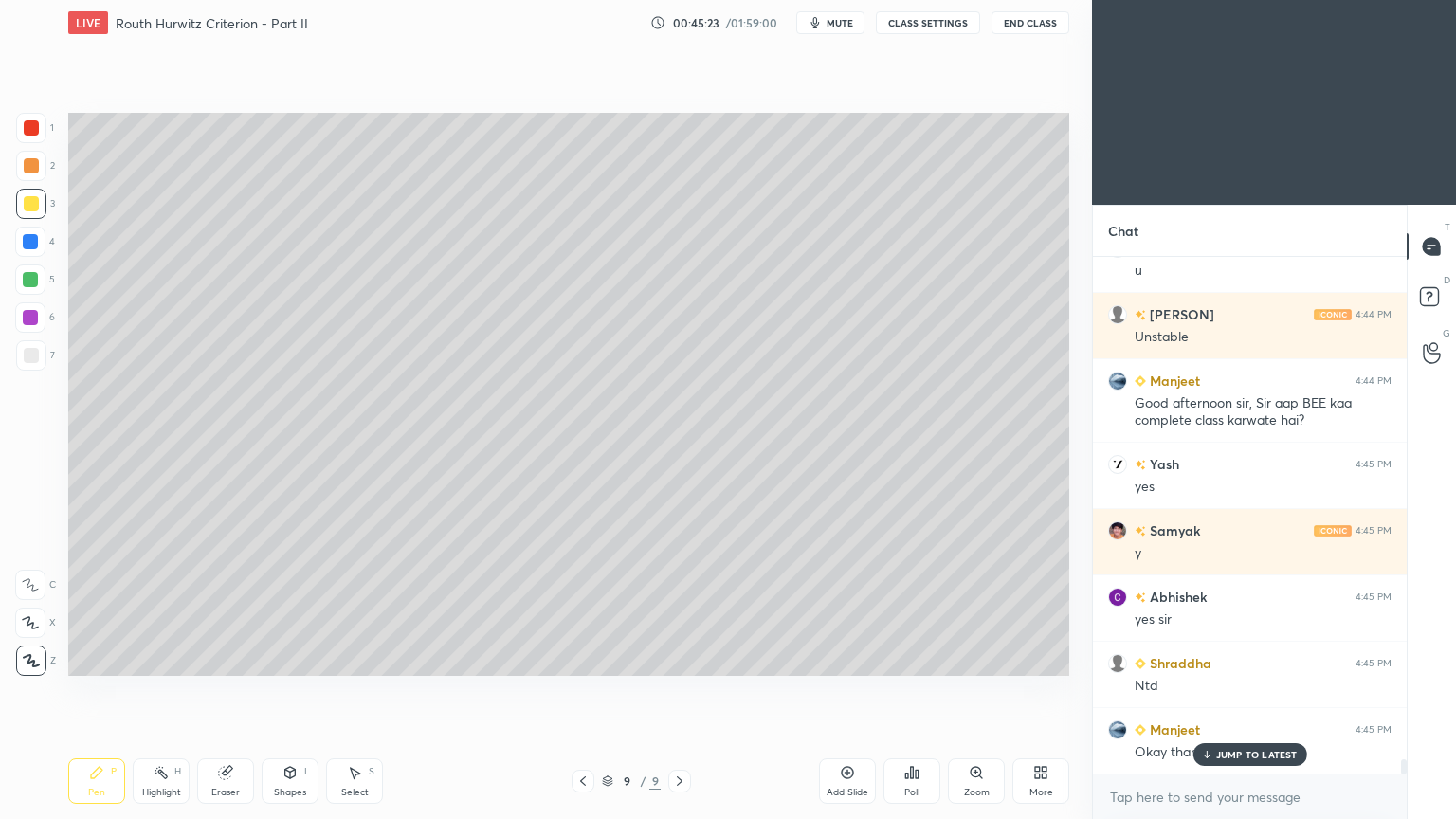 click 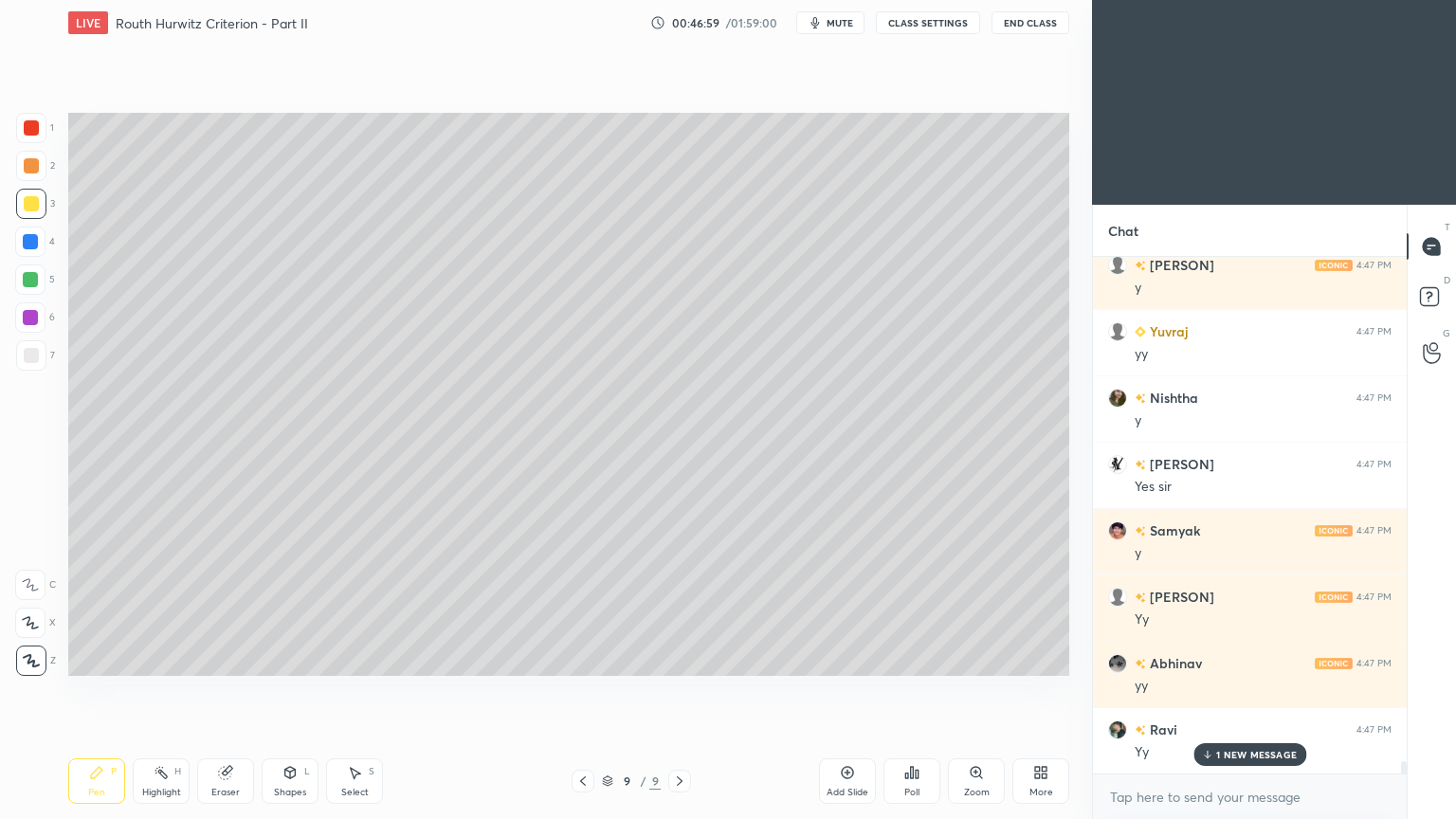 scroll, scrollTop: 21312, scrollLeft: 0, axis: vertical 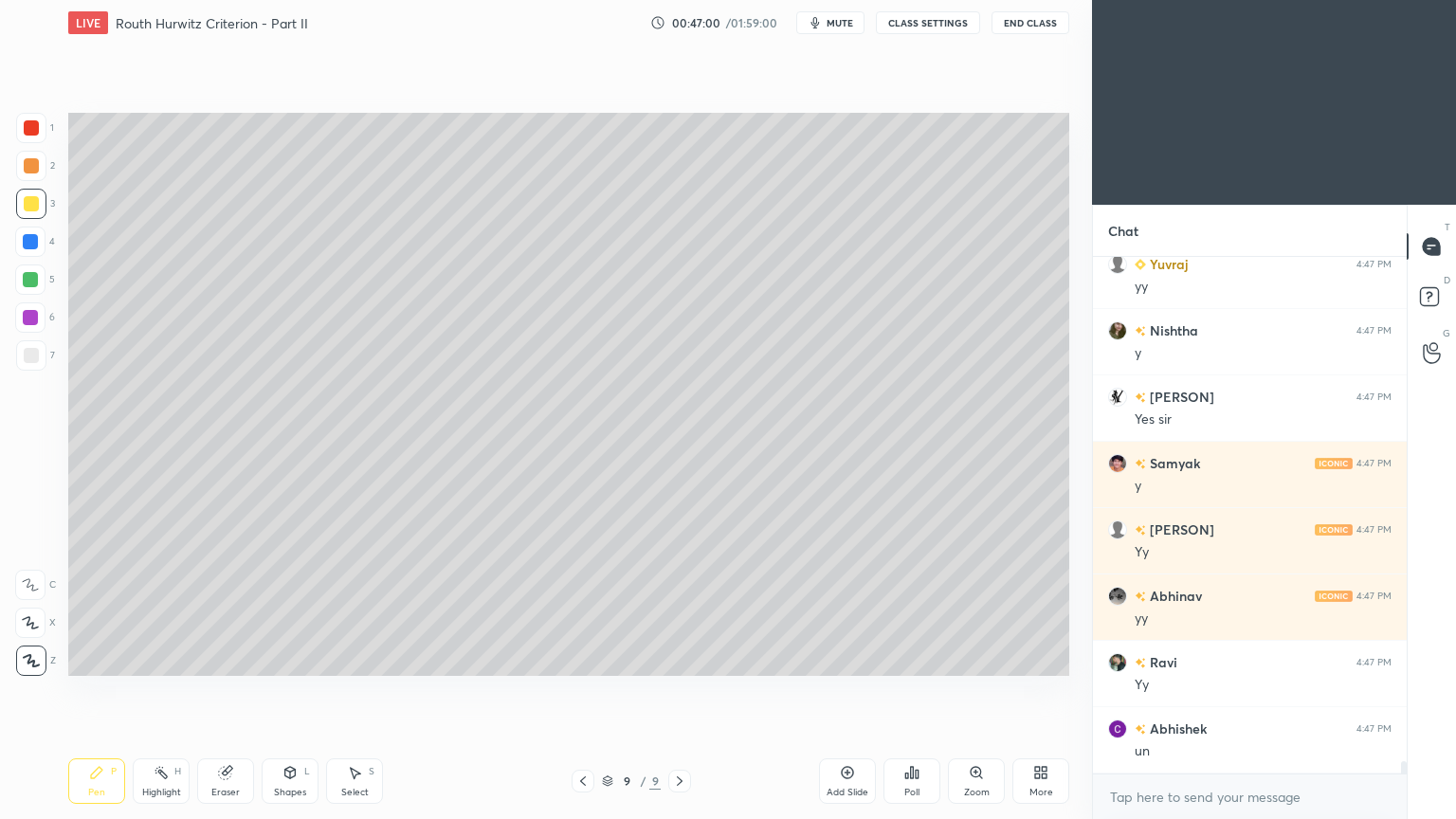 click at bounding box center (31, 355) 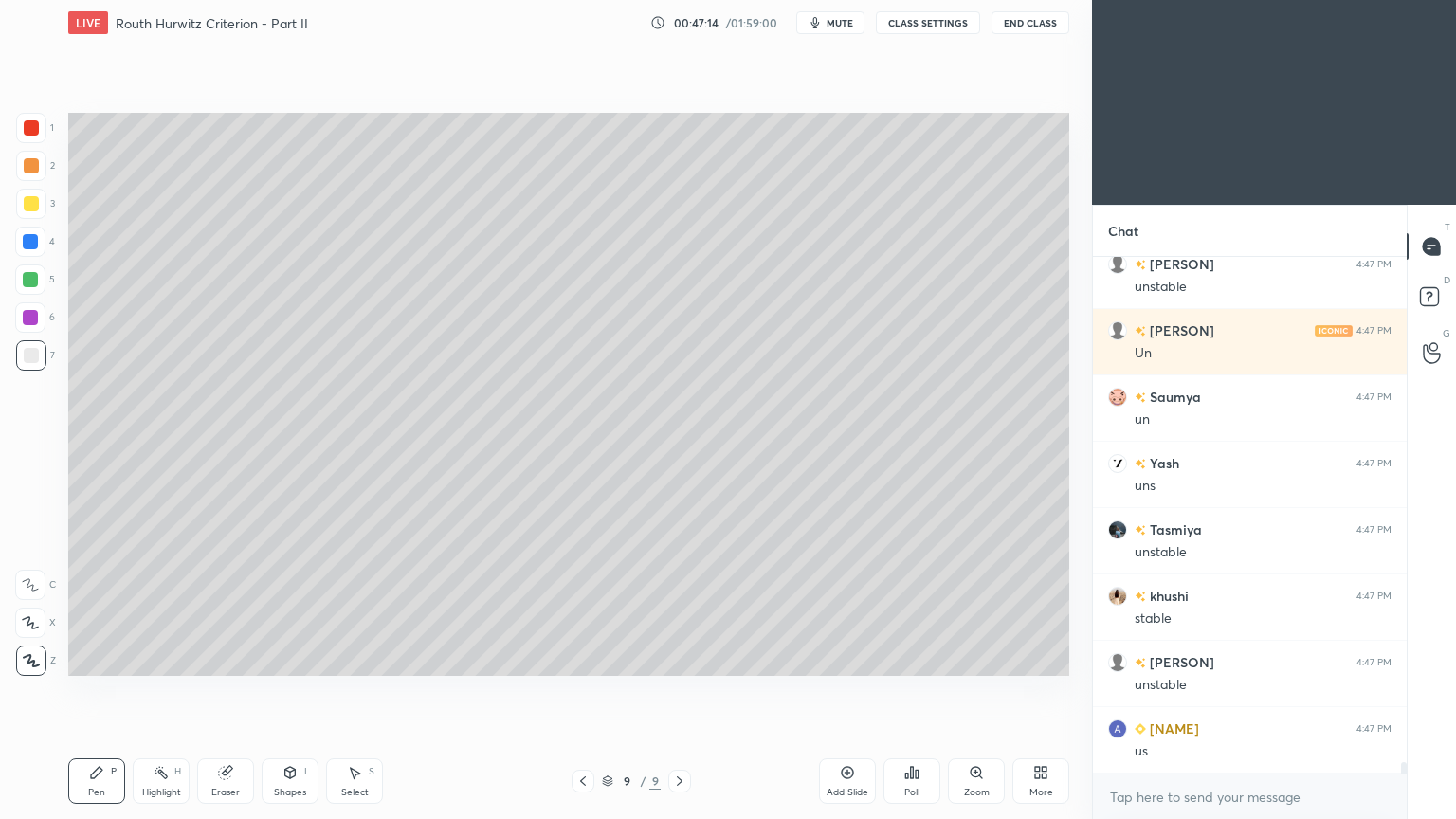 scroll, scrollTop: 22572, scrollLeft: 0, axis: vertical 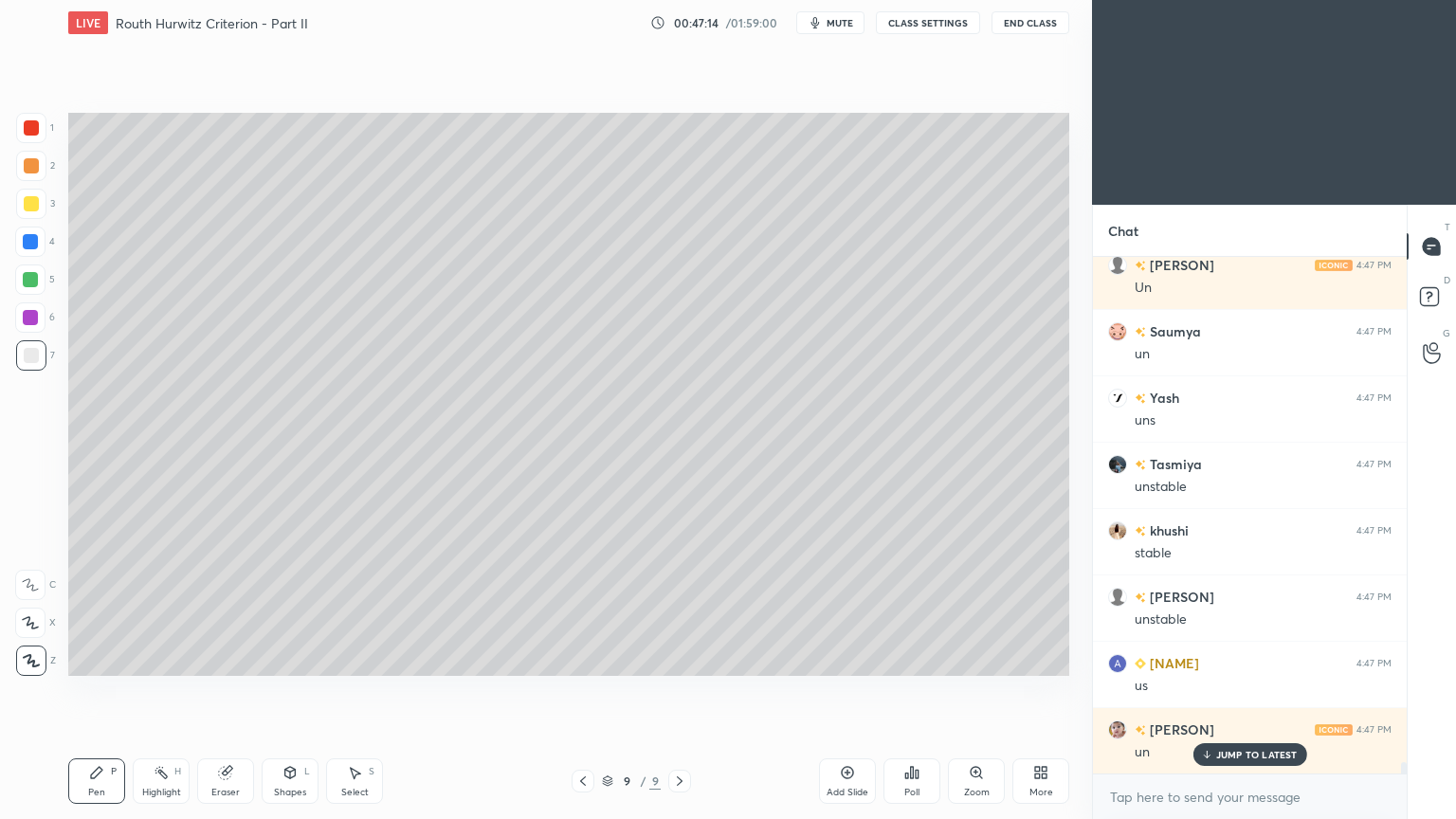 click 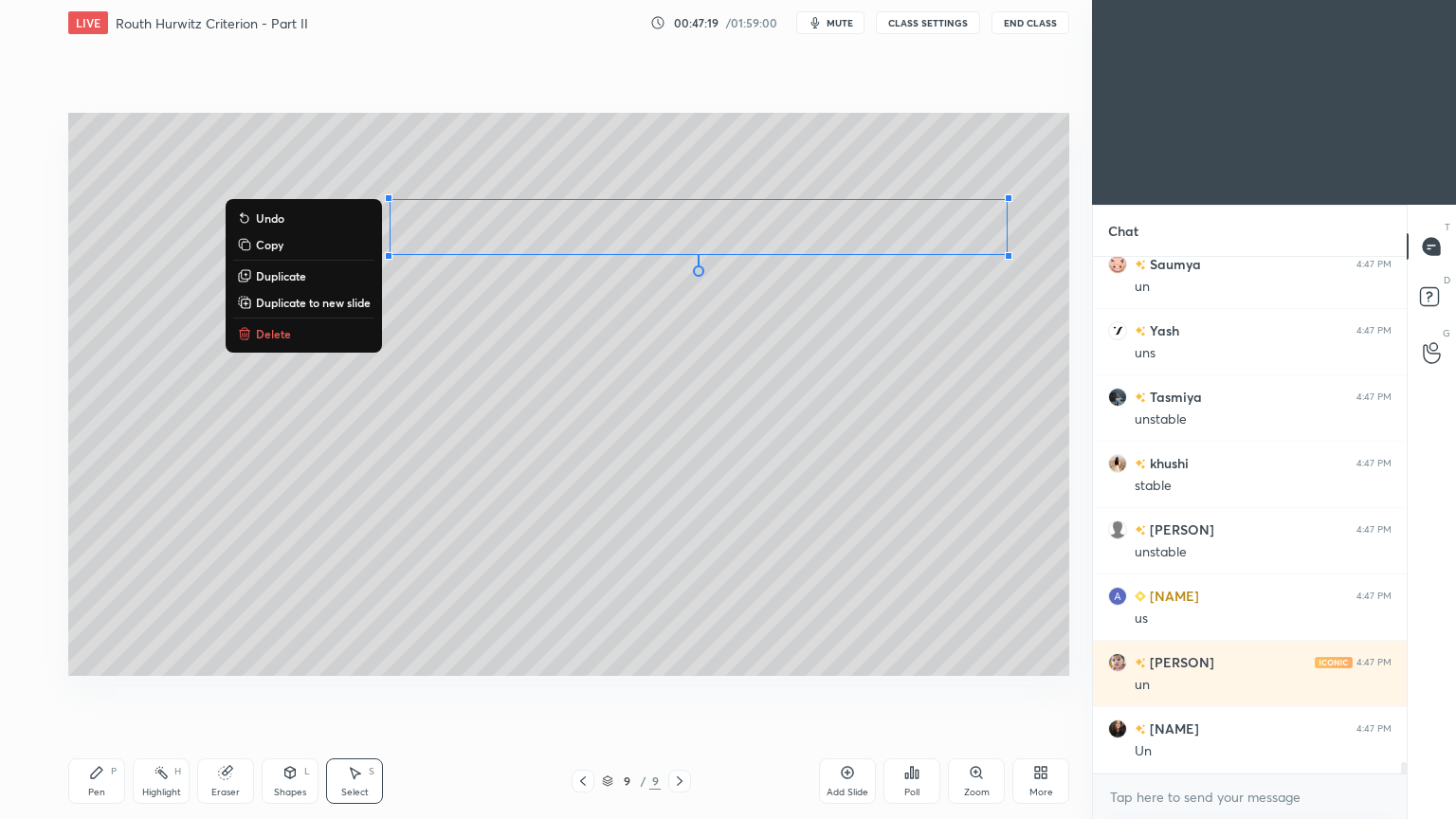 scroll, scrollTop: 22704, scrollLeft: 0, axis: vertical 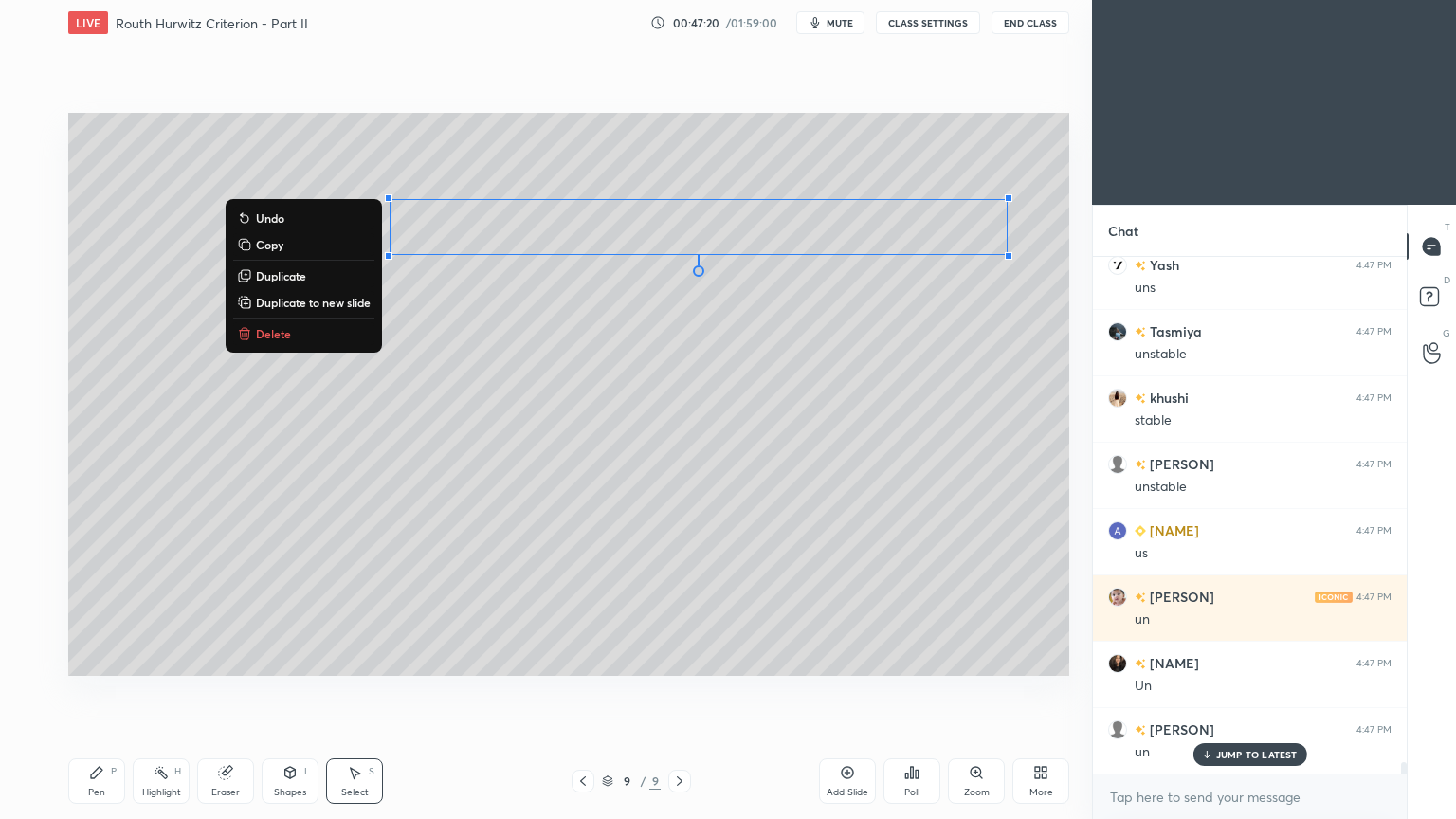 click on "Duplicate" at bounding box center (281, 276) 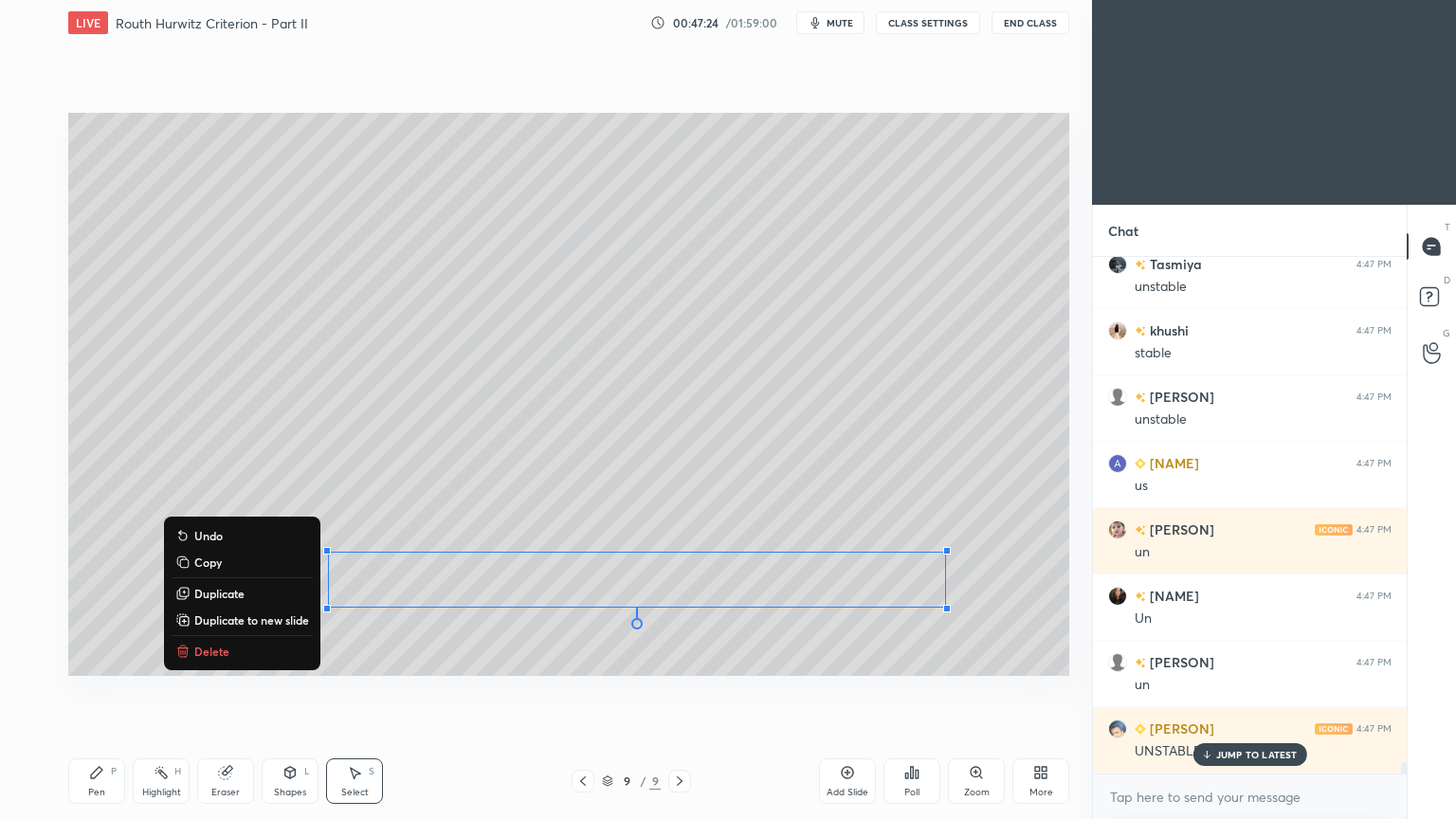 scroll, scrollTop: 22837, scrollLeft: 0, axis: vertical 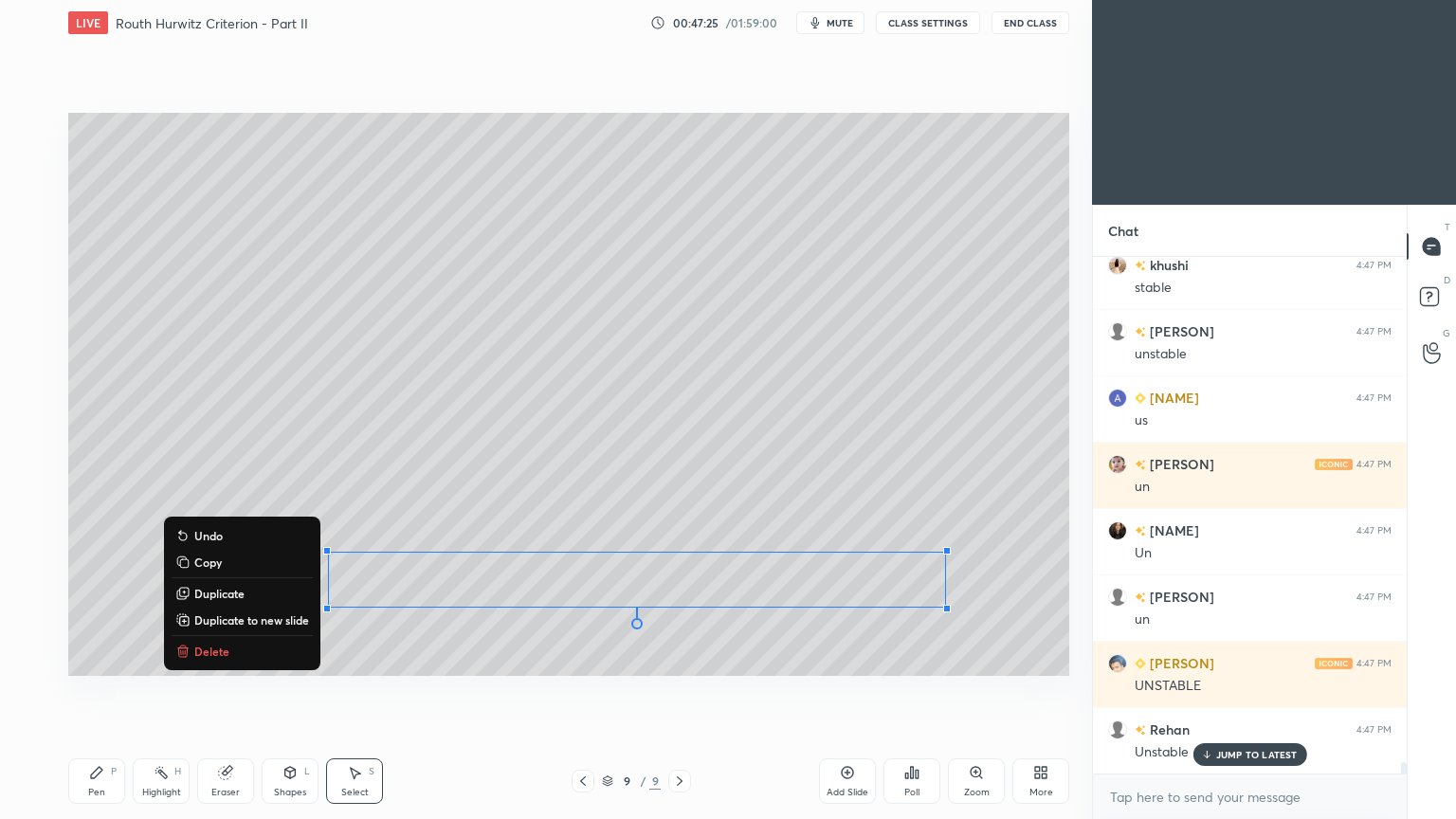 click on "Delete" at bounding box center (242, 651) 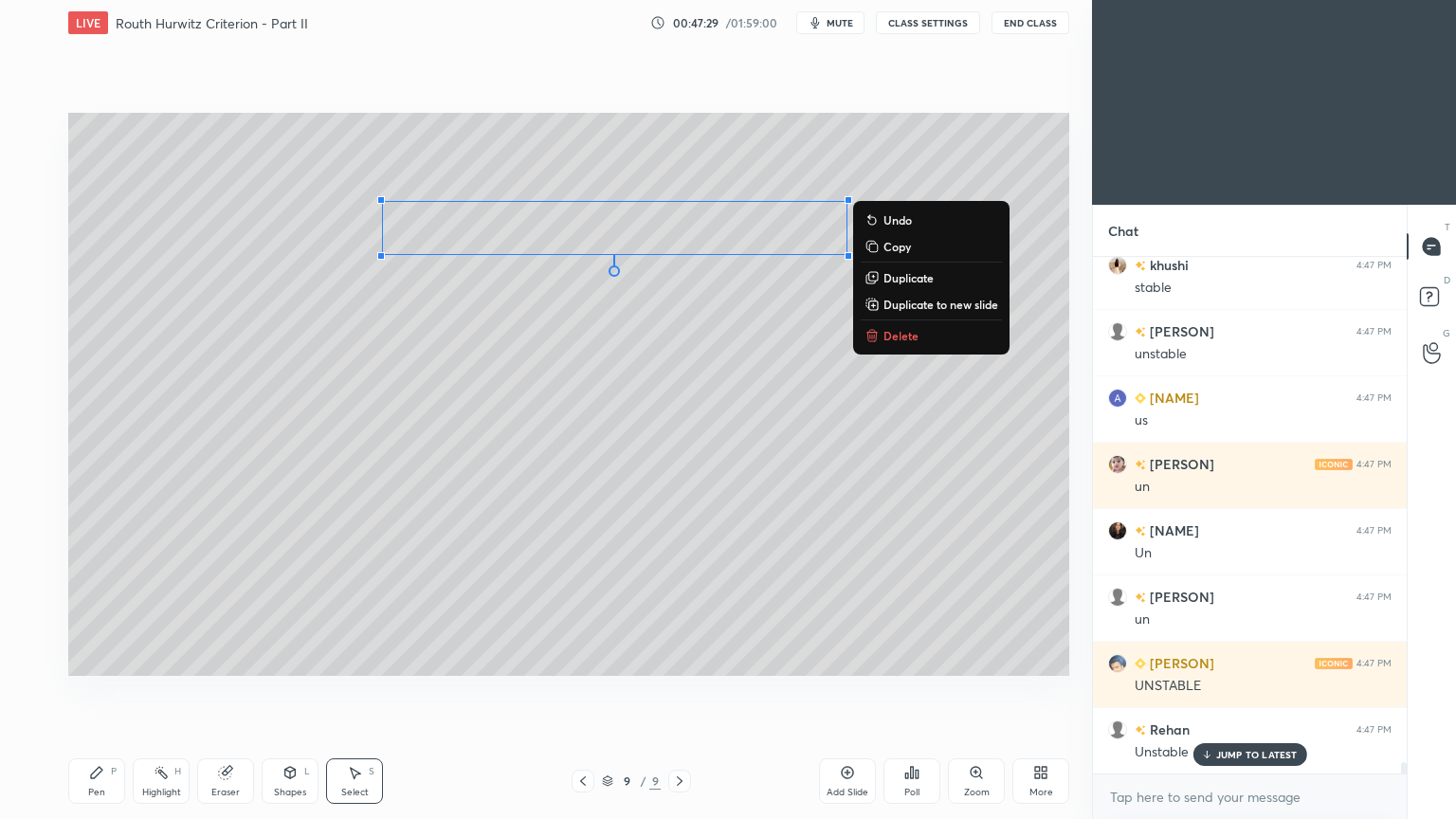 click on "Duplicate" at bounding box center (908, 278) 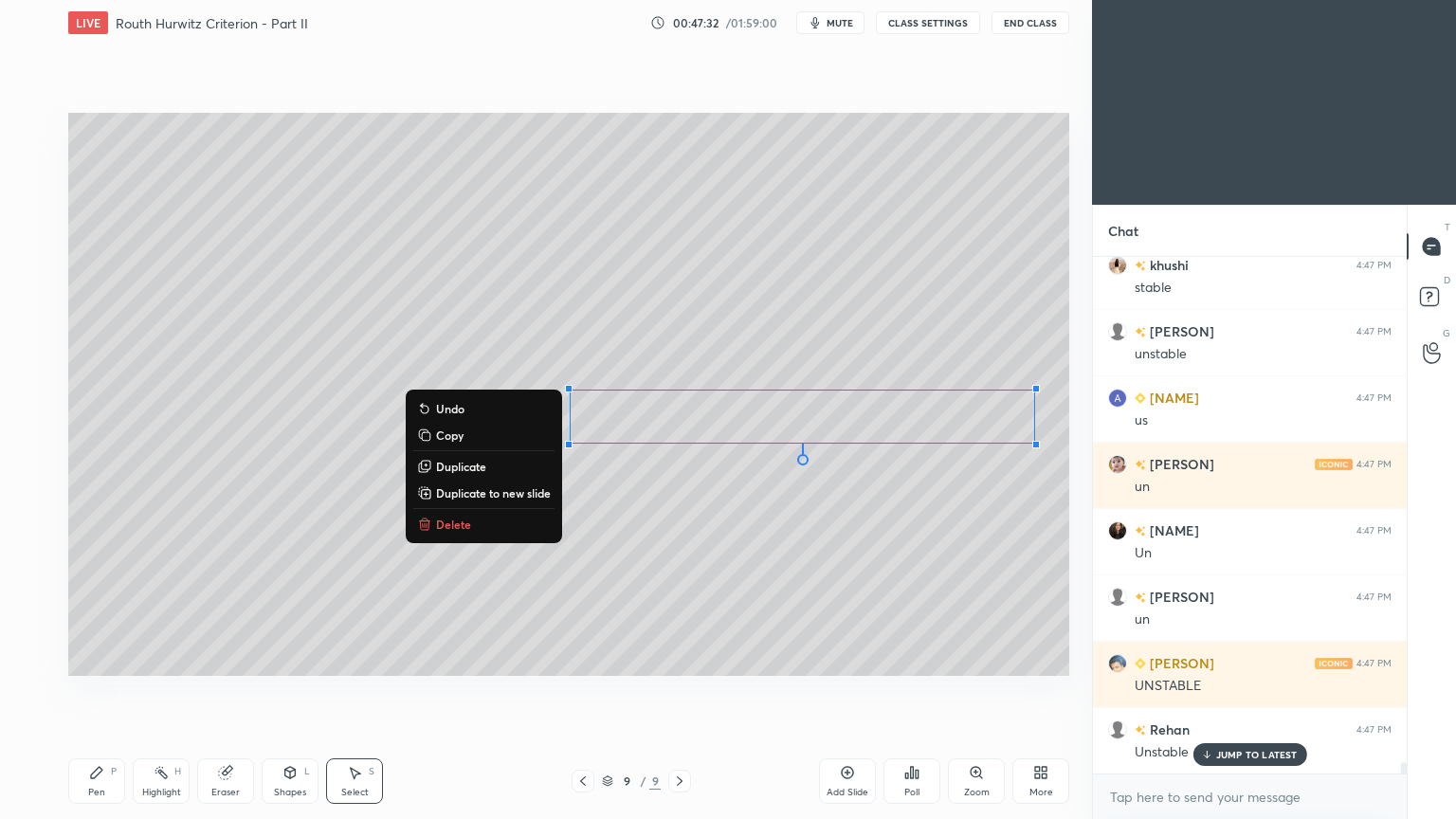 click on "0 ° Undo Copy Duplicate Duplicate to new slide Delete" at bounding box center [569, 394] 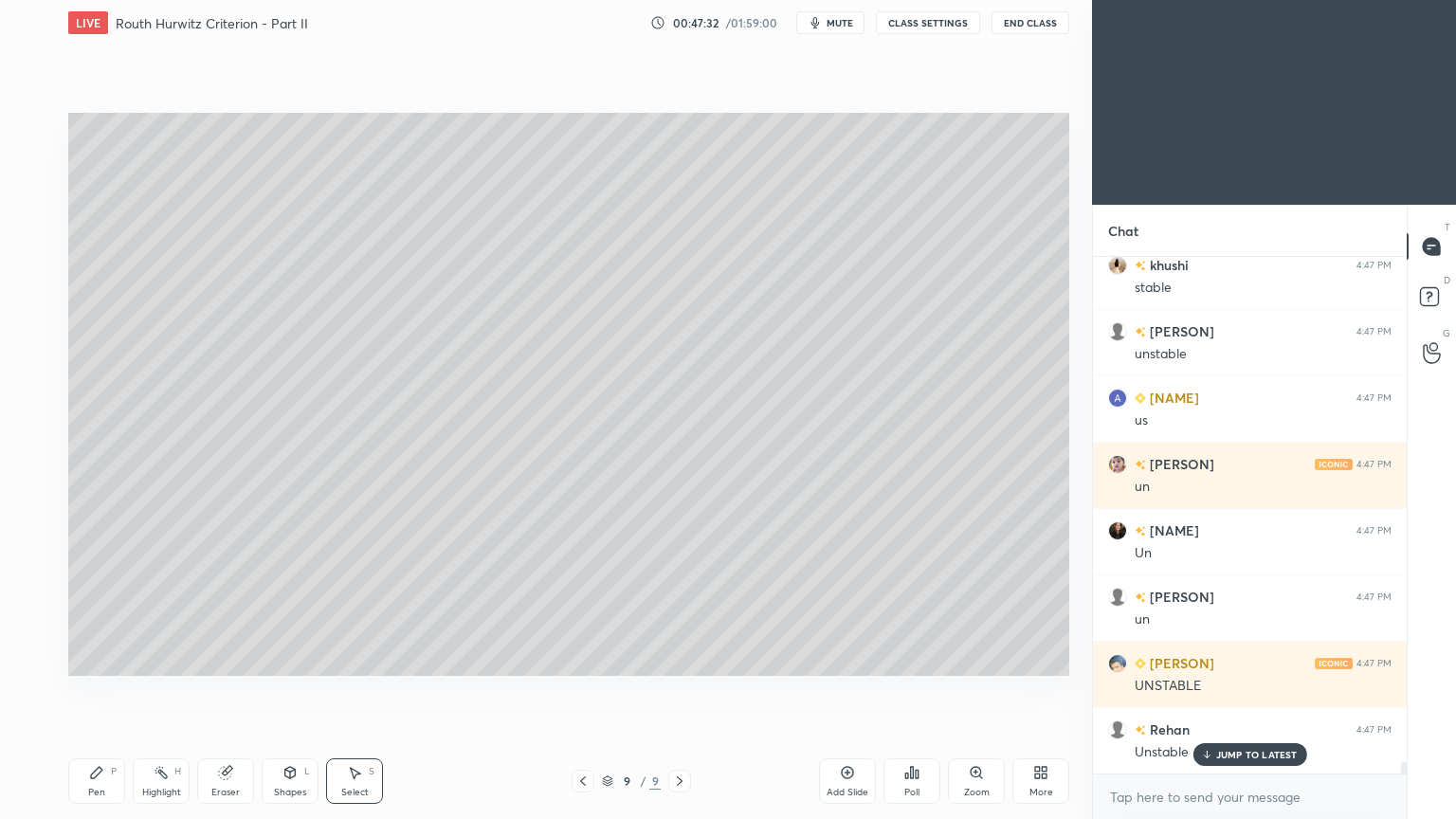 click on "Pen P" at bounding box center [97, 781] 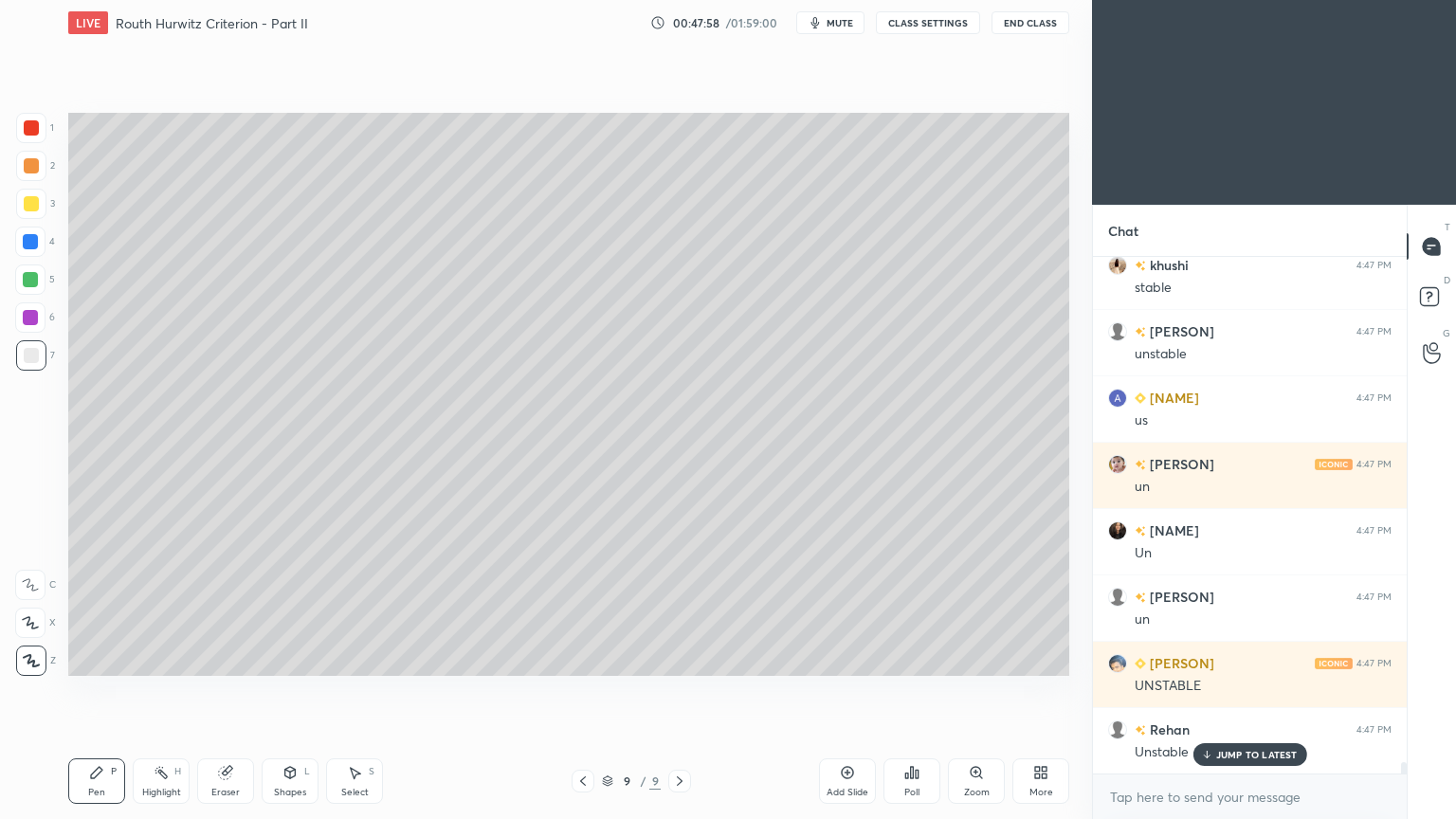 scroll, scrollTop: 22905, scrollLeft: 0, axis: vertical 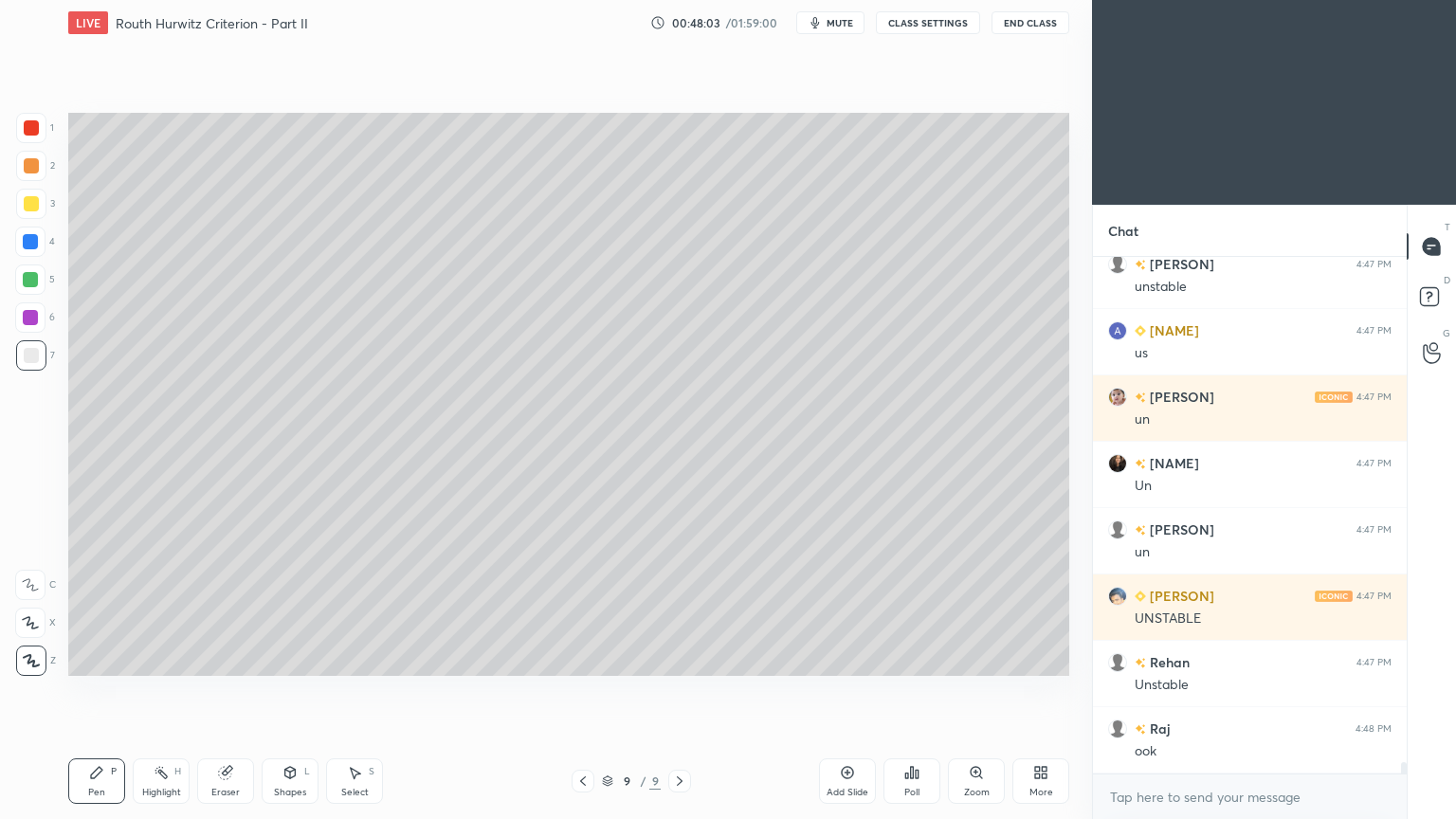 click at bounding box center (31, 204) 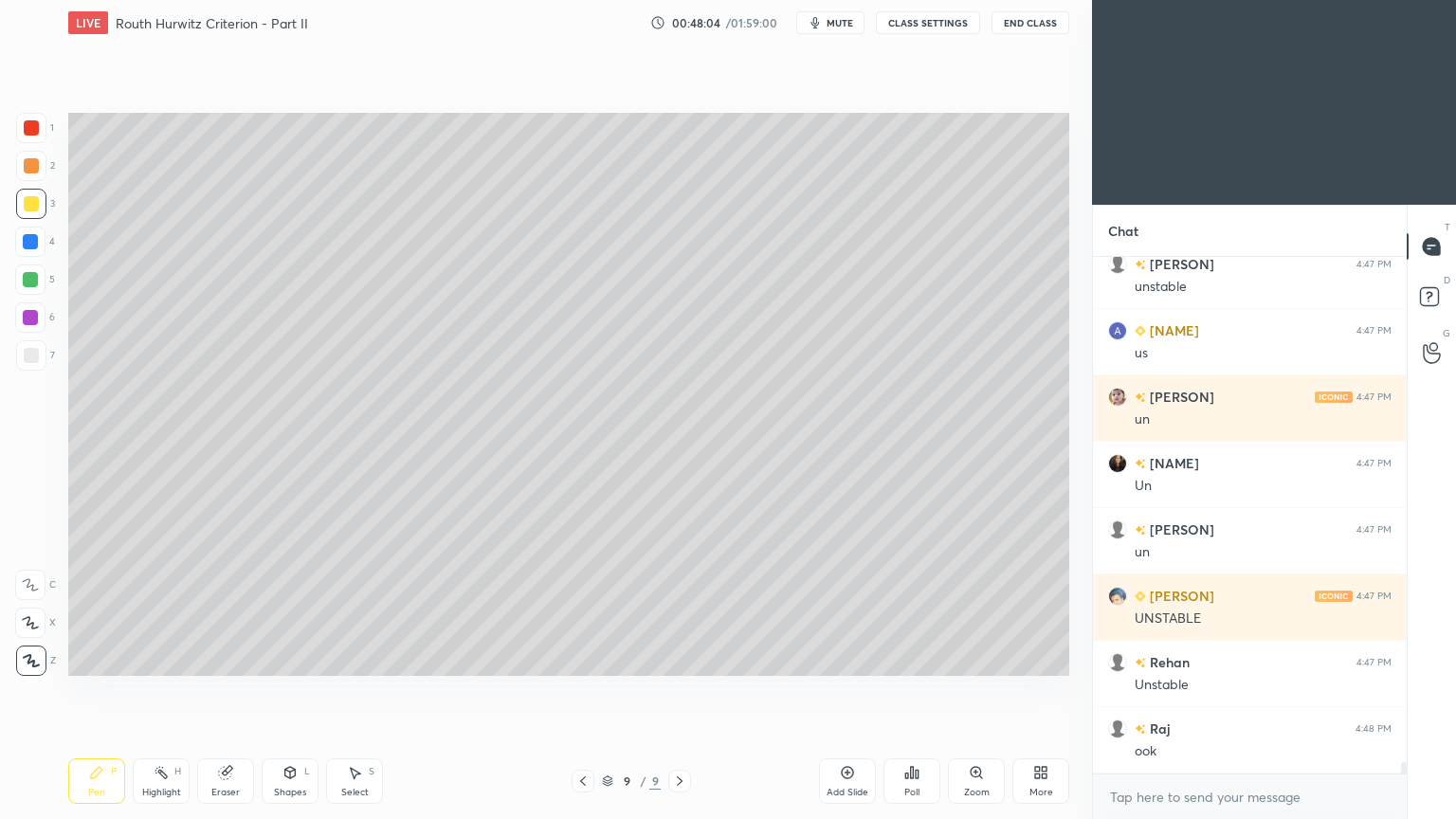click on "Pen" at bounding box center (97, 792) 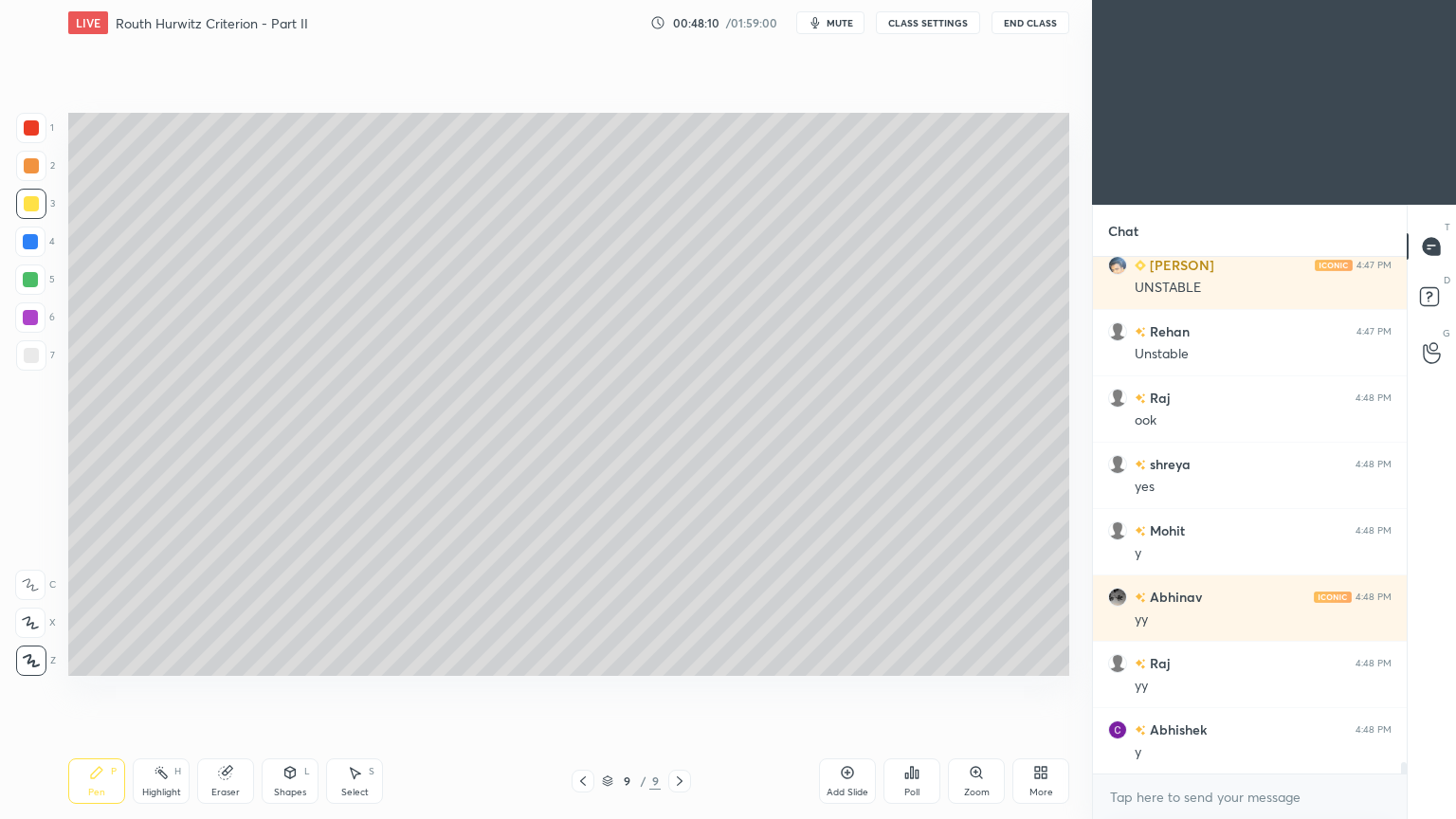 scroll, scrollTop: 23303, scrollLeft: 0, axis: vertical 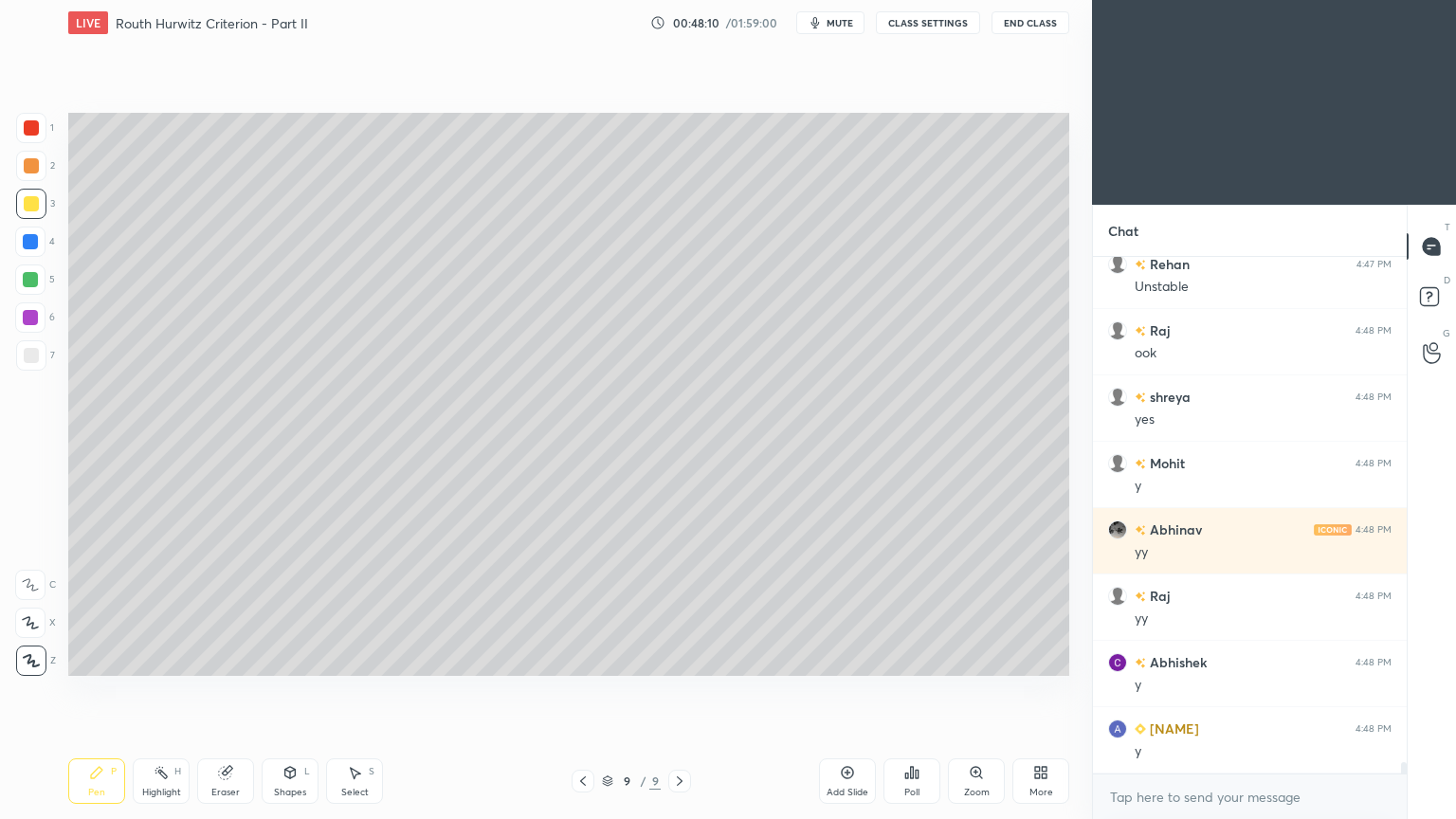 click on "Add Slide" at bounding box center [847, 781] 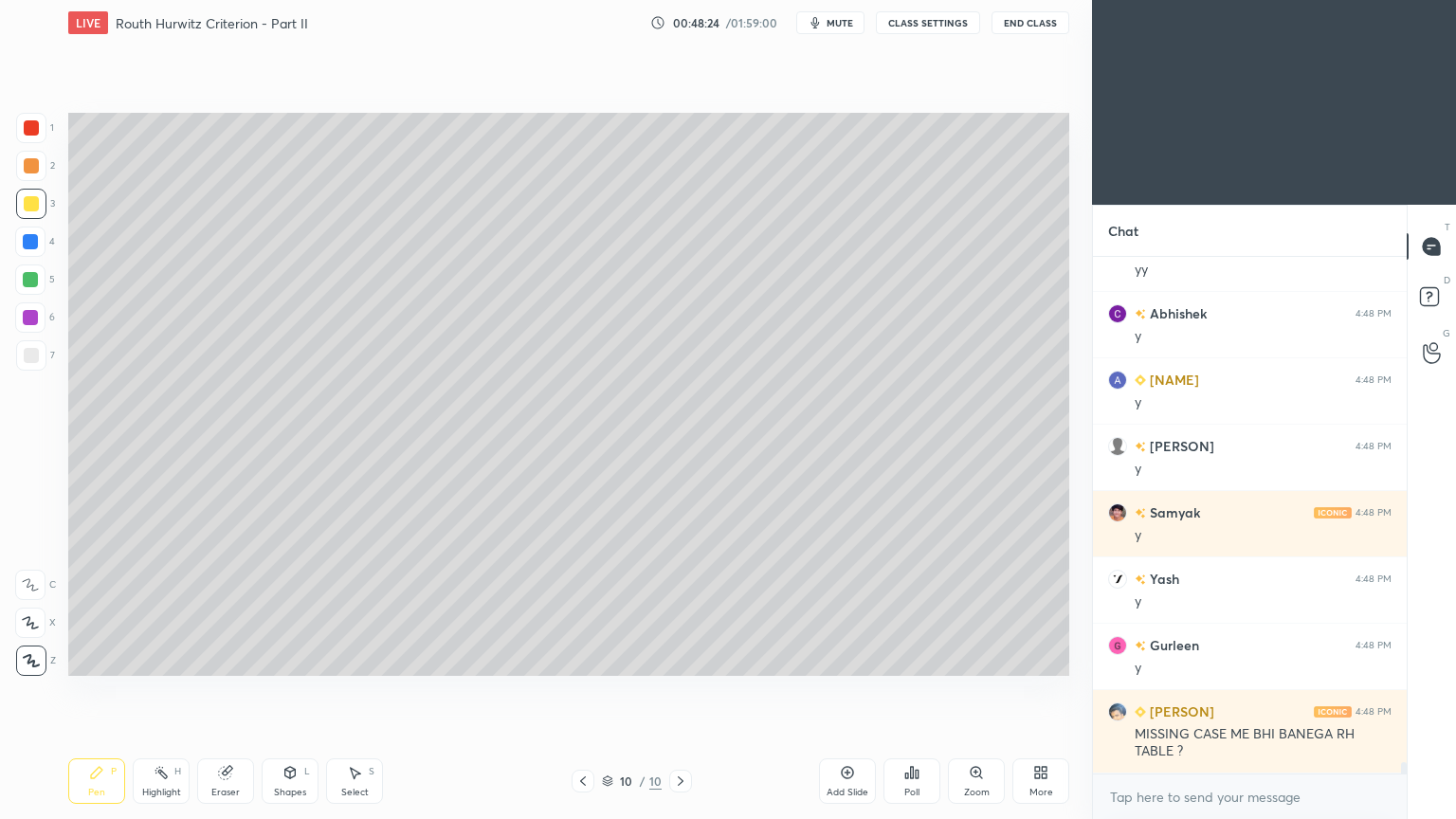 scroll, scrollTop: 23717, scrollLeft: 0, axis: vertical 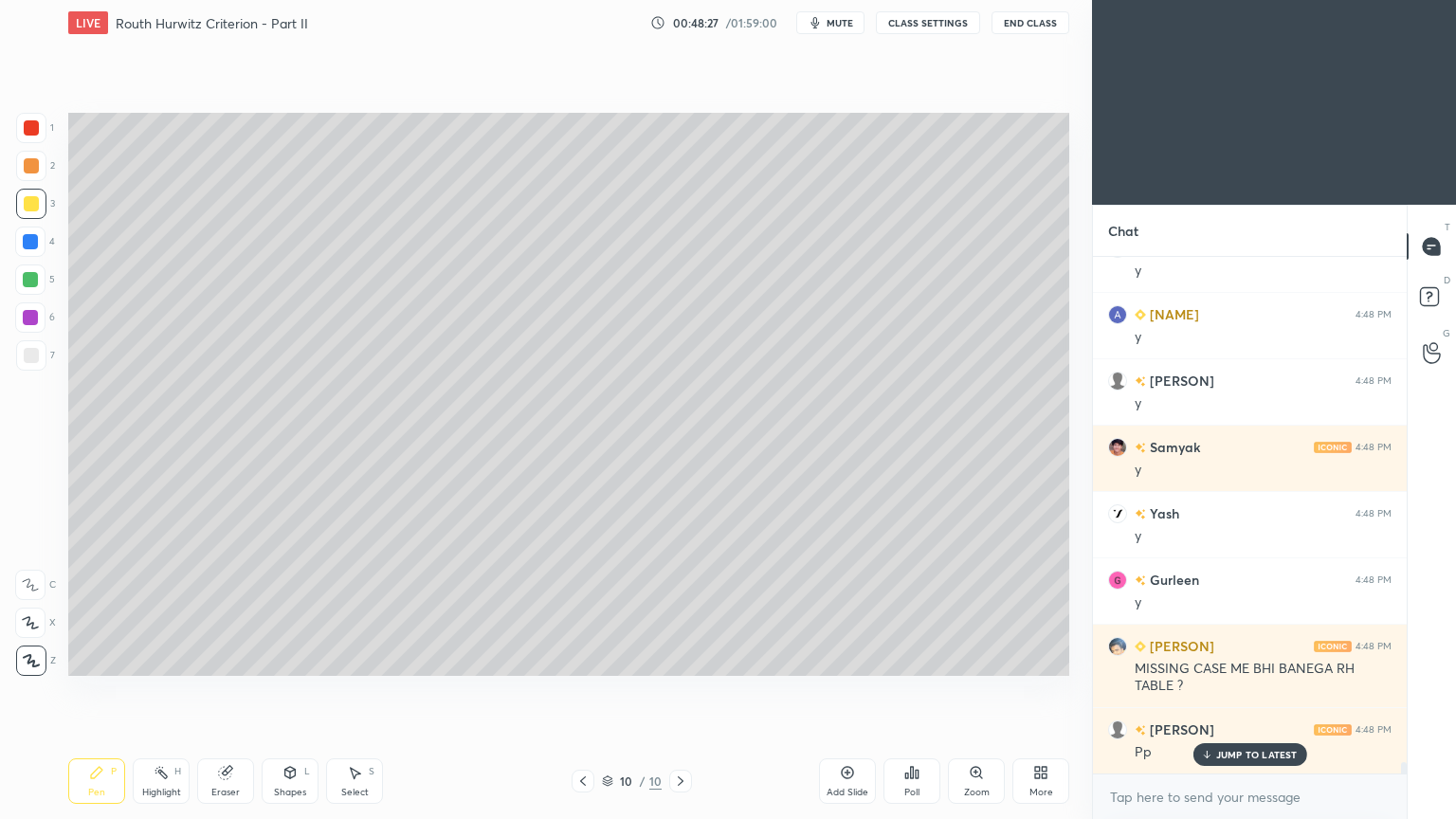 click at bounding box center (583, 781) 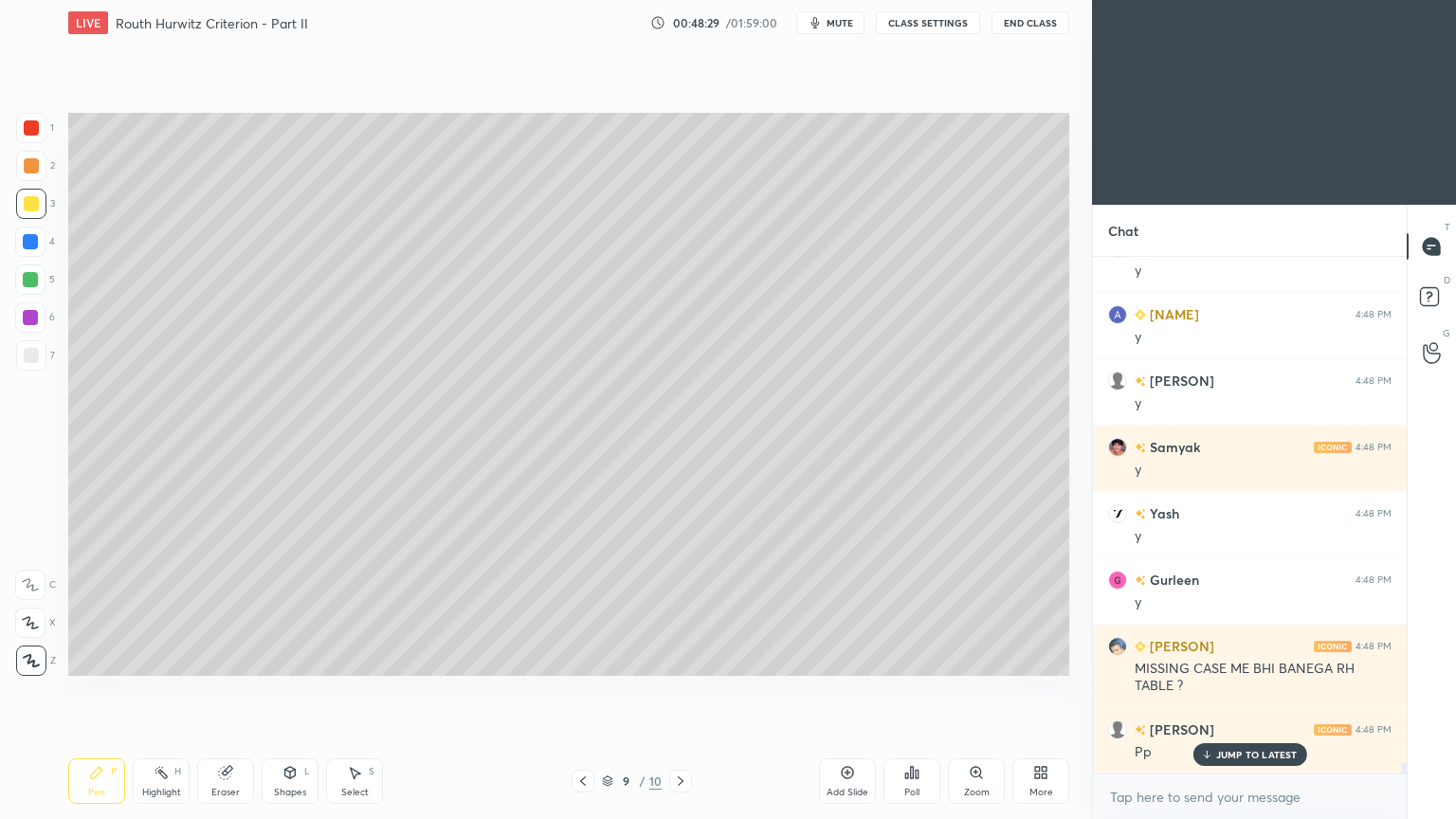 click on "Highlight" at bounding box center (161, 792) 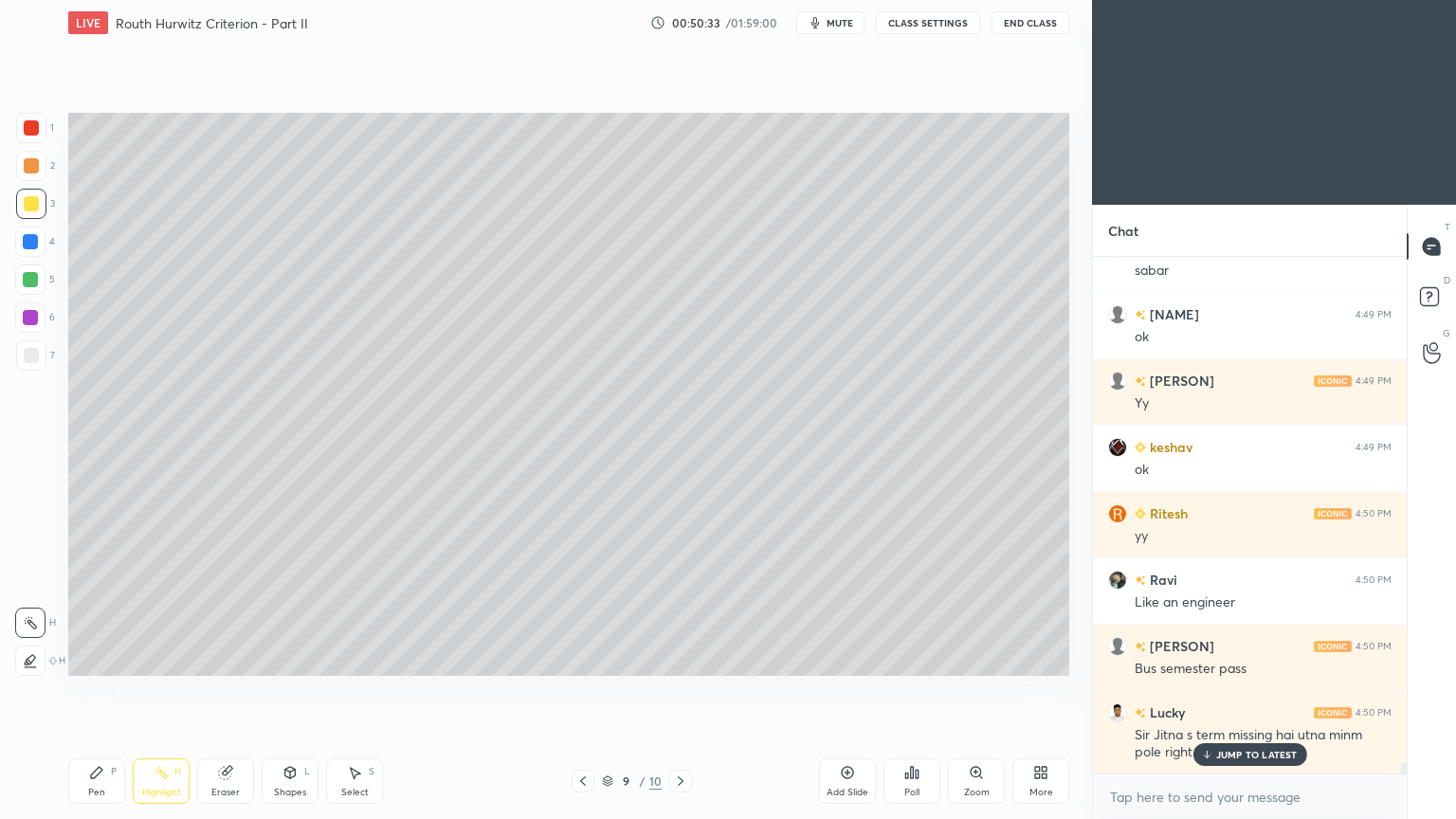 scroll, scrollTop: 24747, scrollLeft: 0, axis: vertical 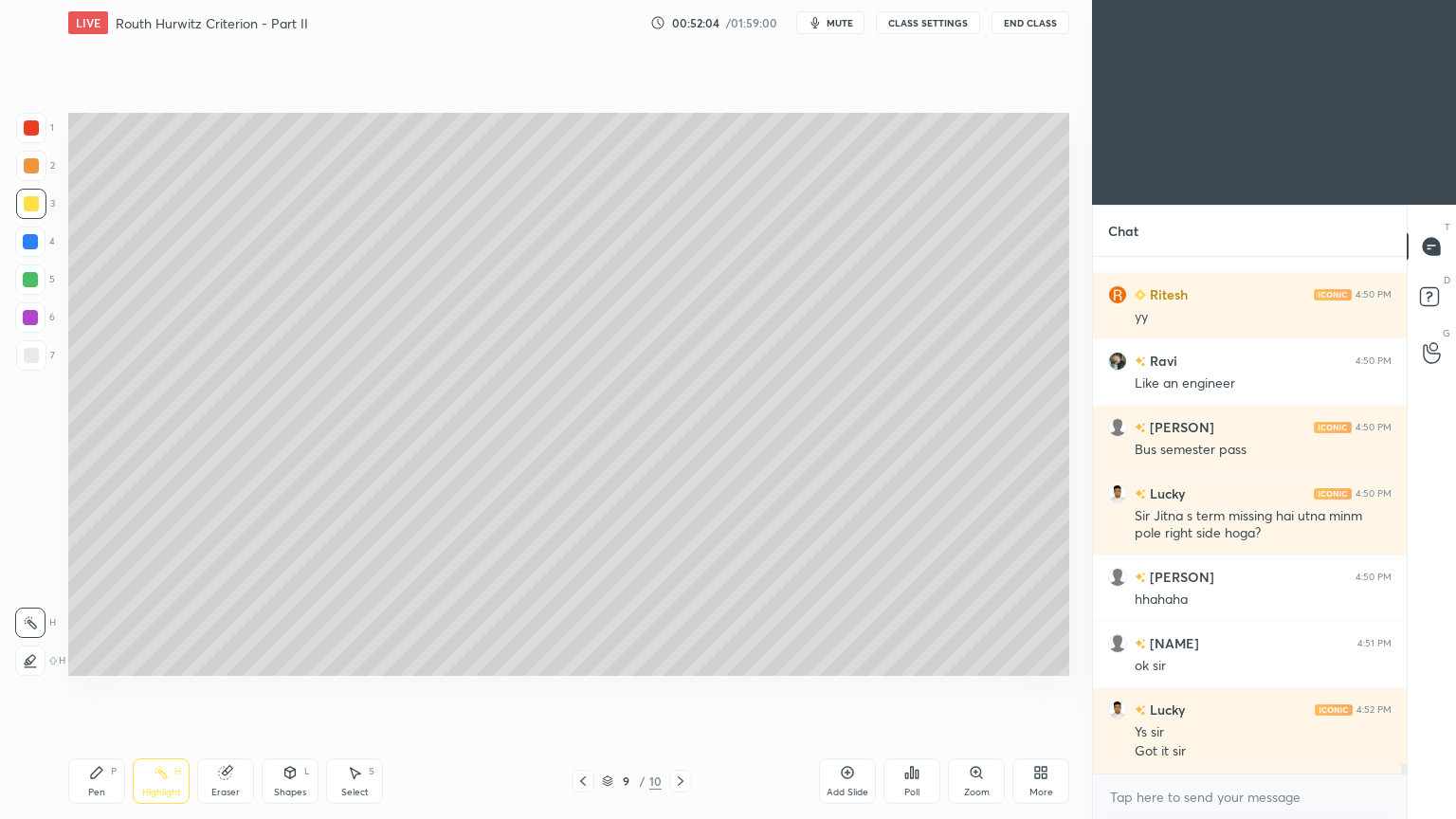 click on "Pen P" at bounding box center (97, 781) 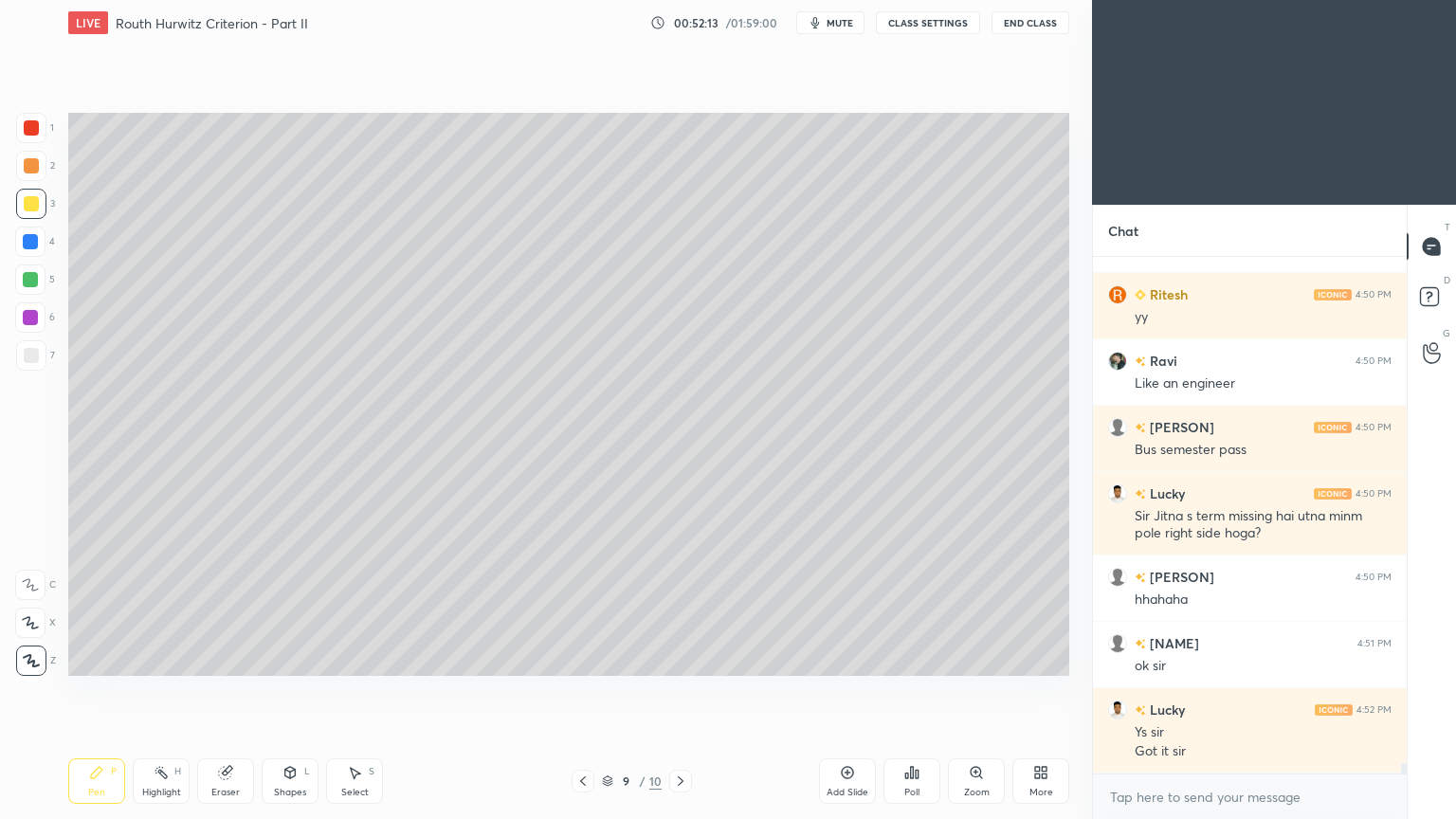 click 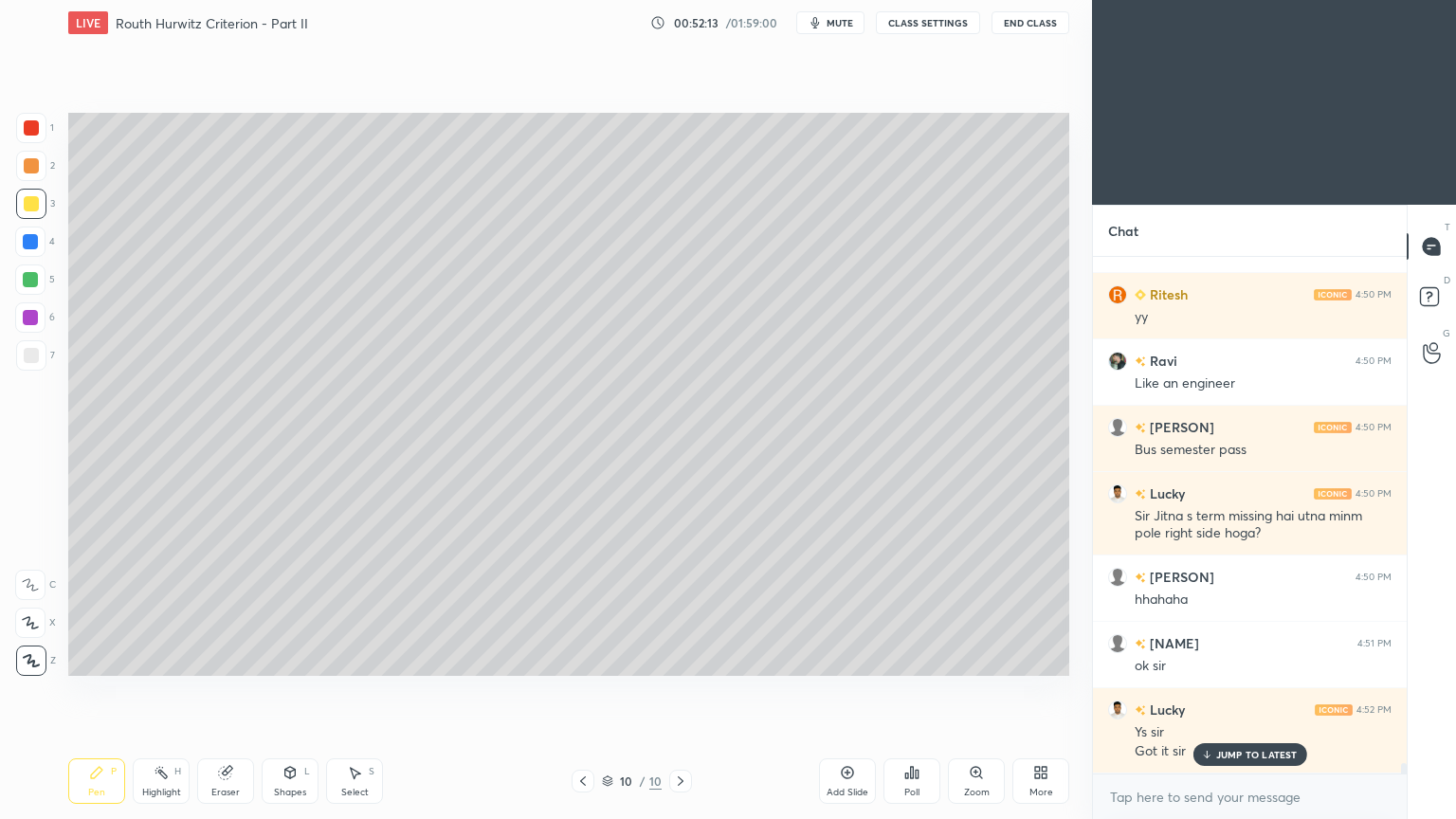 scroll, scrollTop: 24964, scrollLeft: 0, axis: vertical 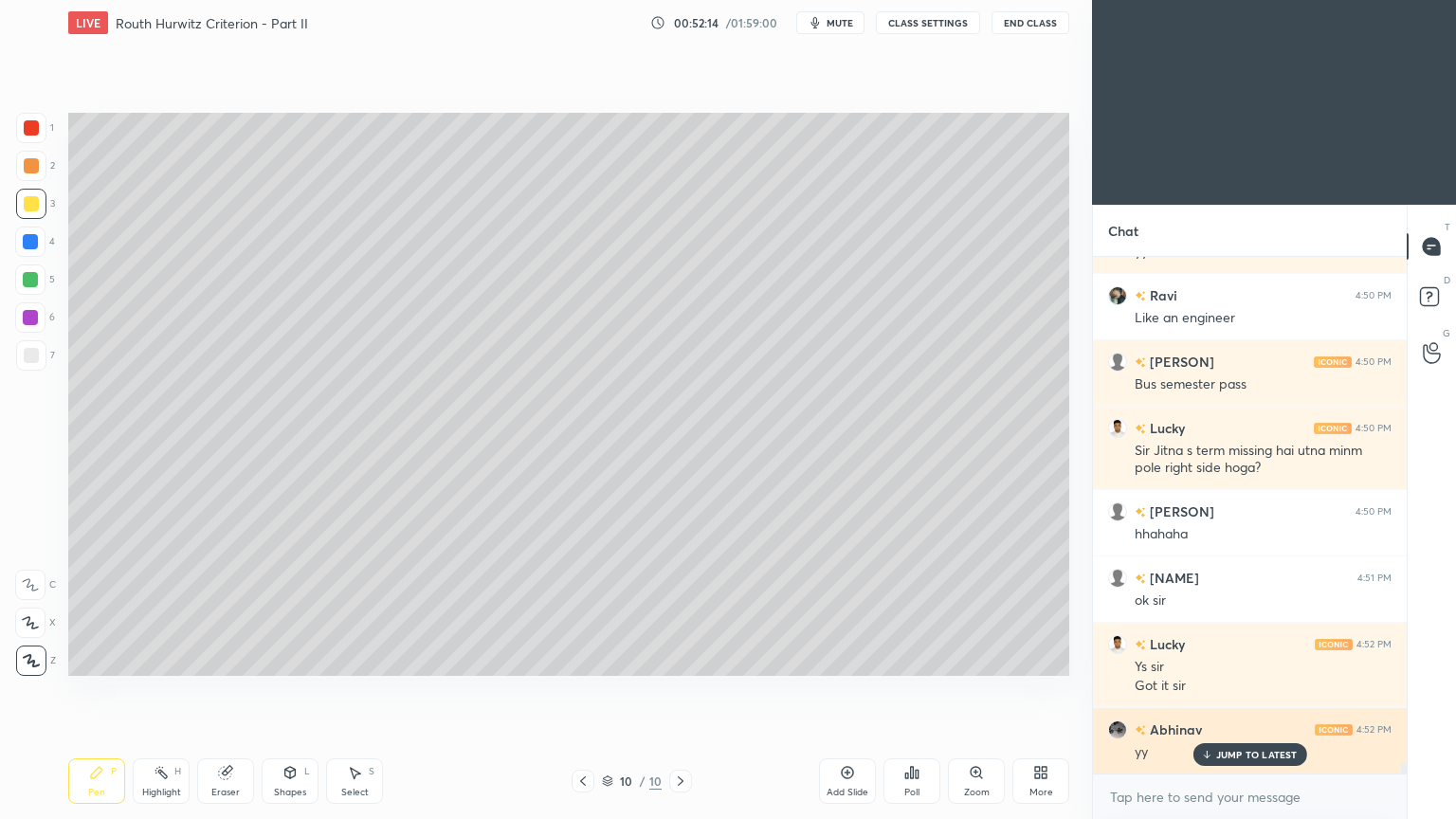 click on "JUMP TO LATEST" at bounding box center [1257, 755] 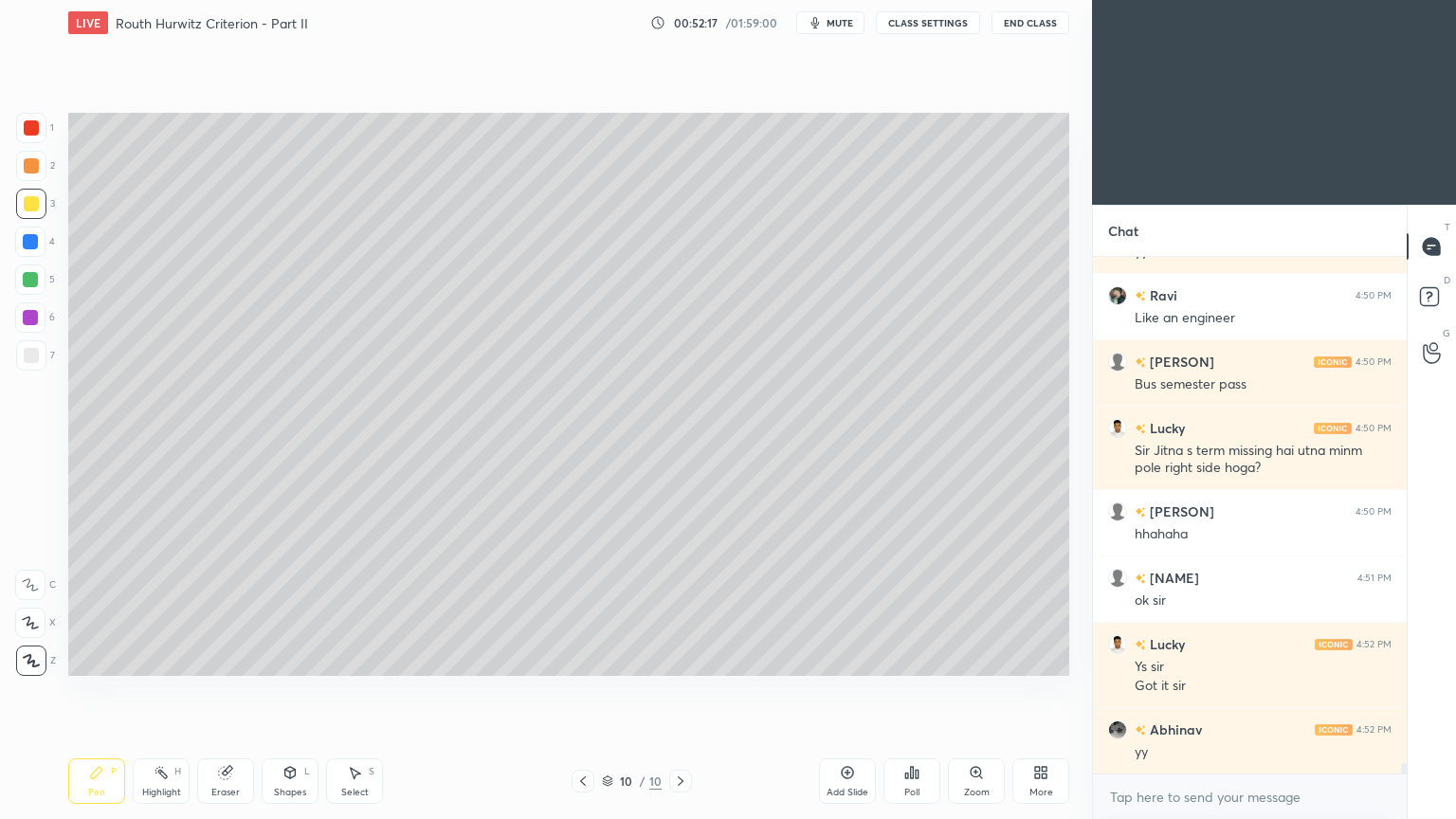 click at bounding box center [31, 355] 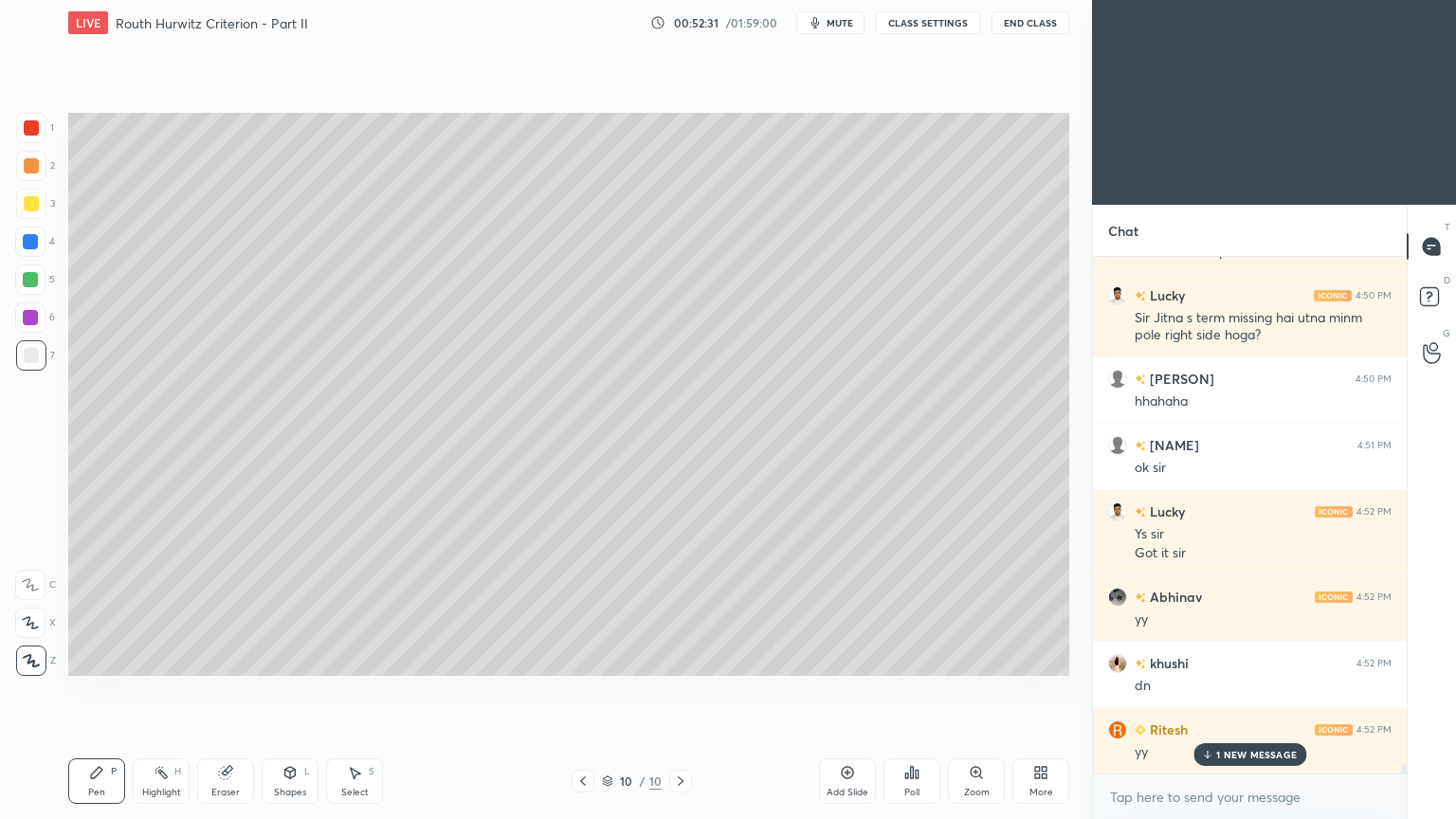 scroll, scrollTop: 25164, scrollLeft: 0, axis: vertical 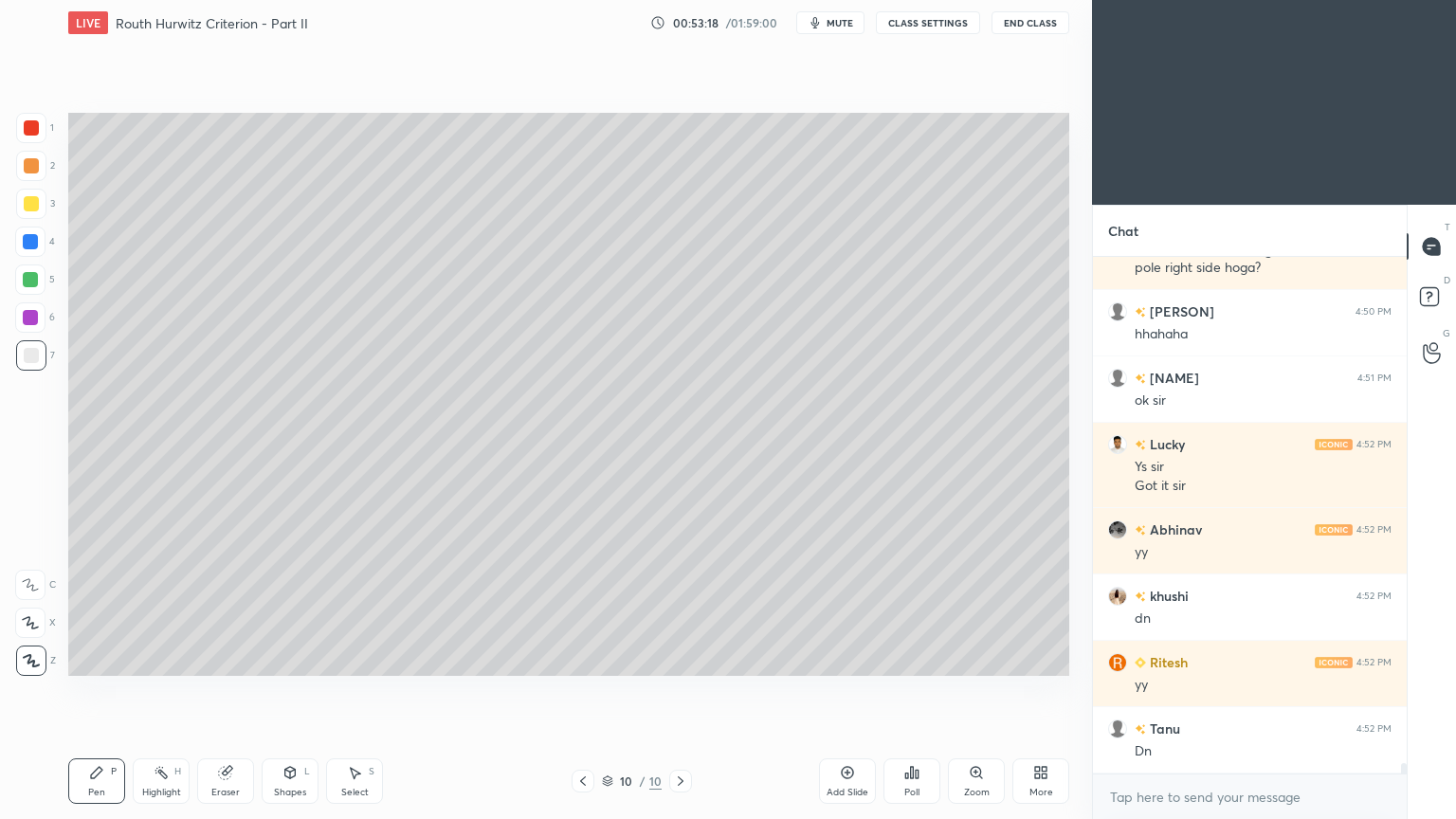 click at bounding box center [30, 242] 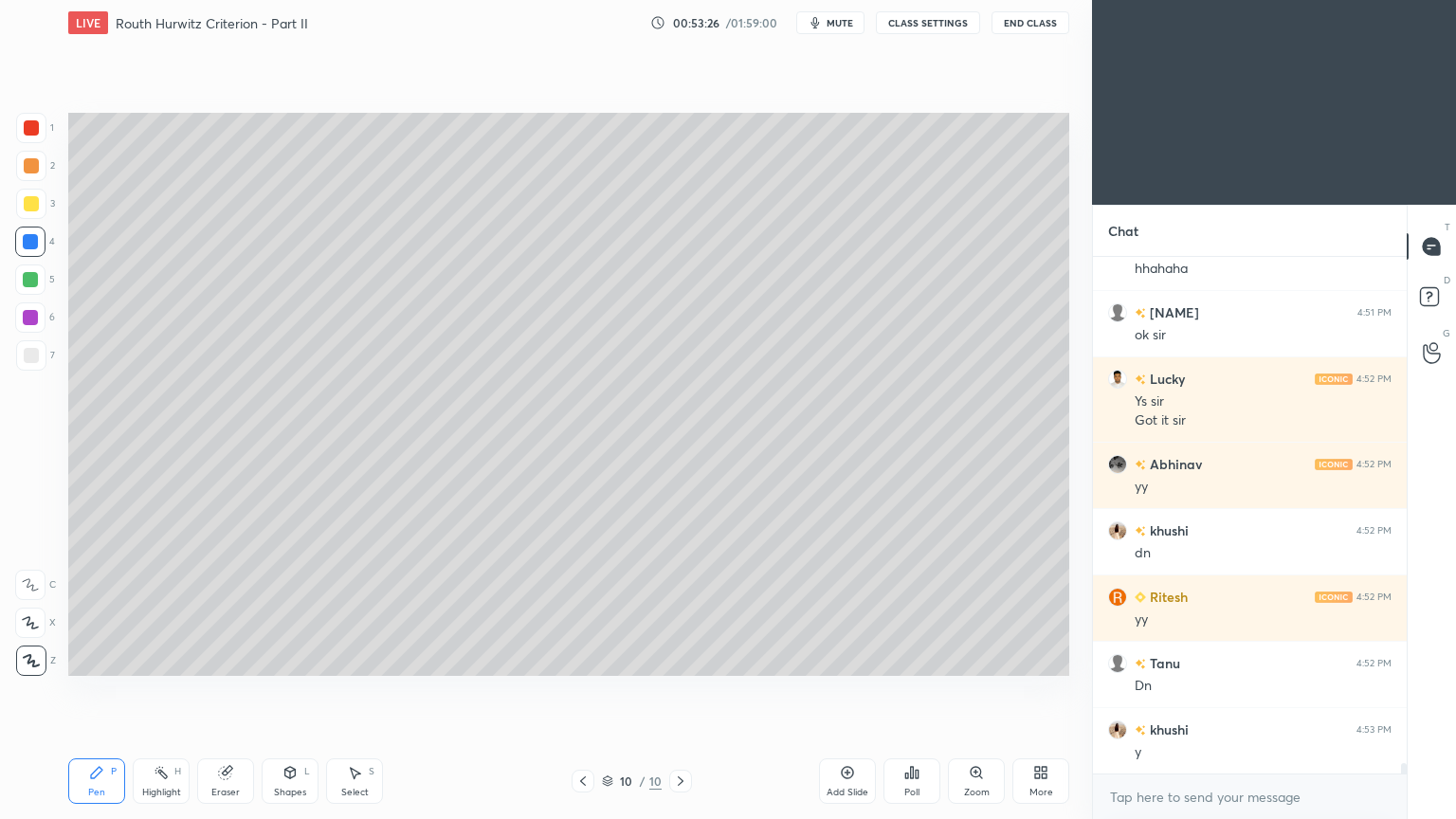 scroll, scrollTop: 25297, scrollLeft: 0, axis: vertical 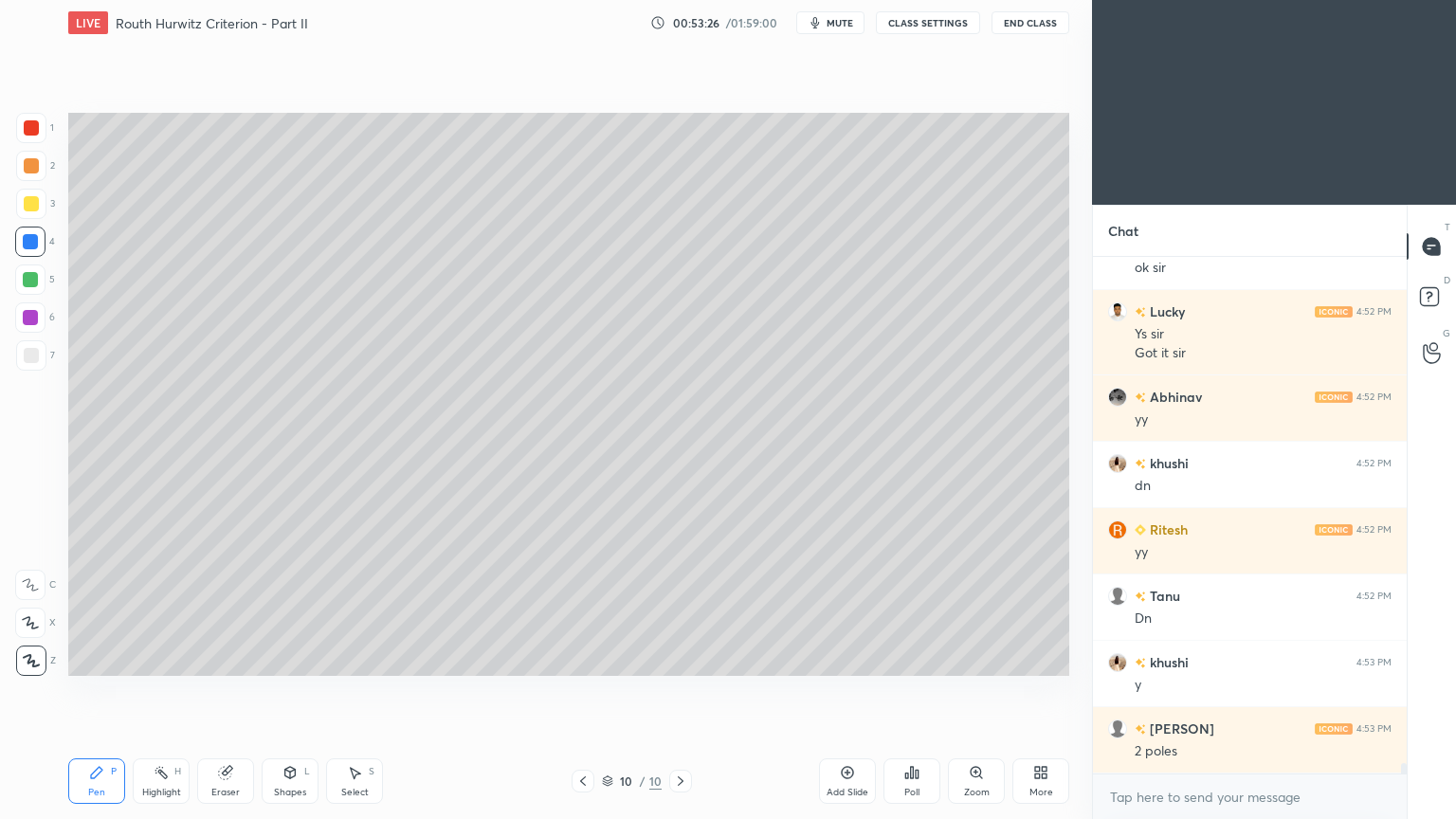 click at bounding box center (31, 128) 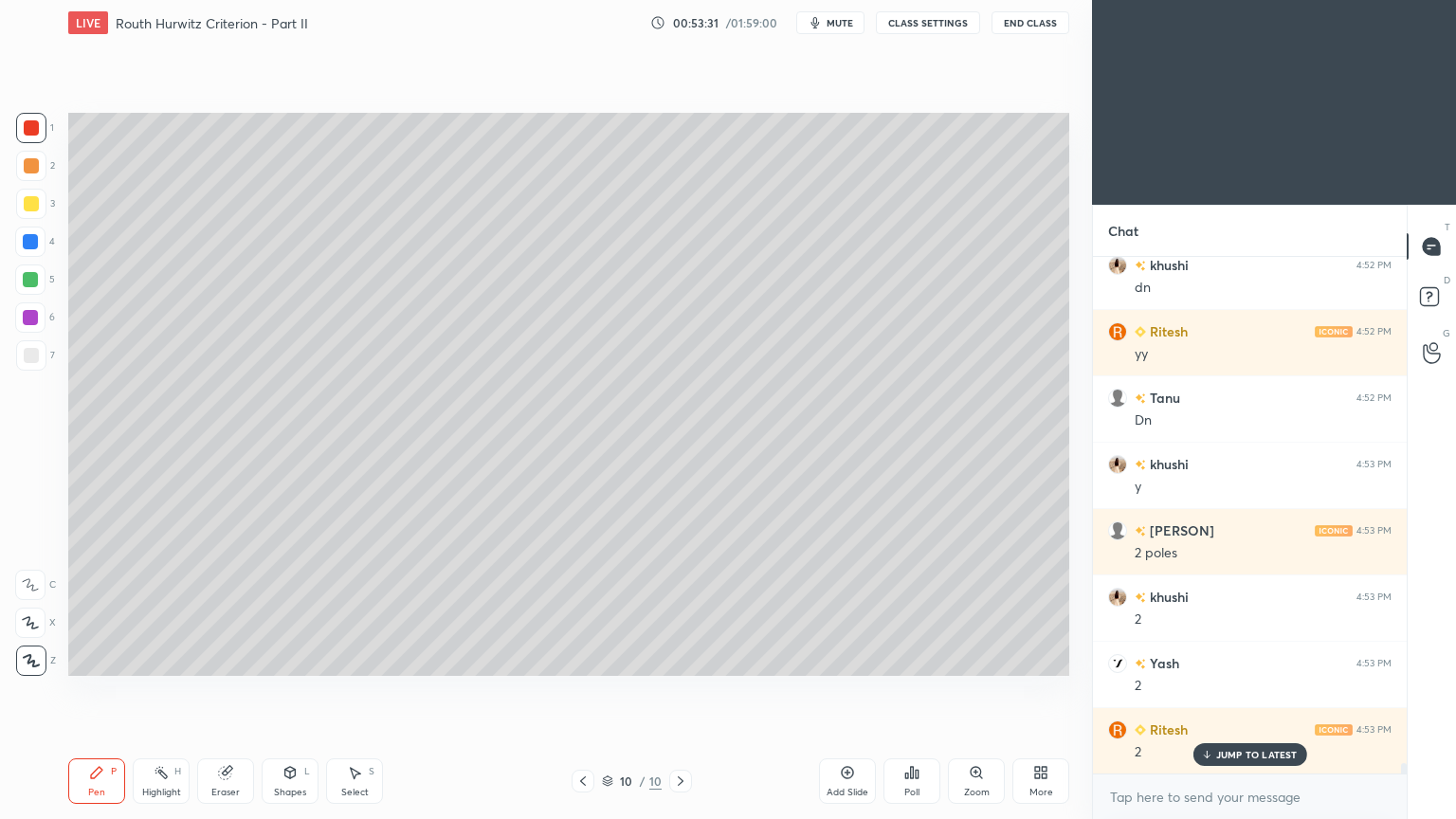 scroll, scrollTop: 25562, scrollLeft: 0, axis: vertical 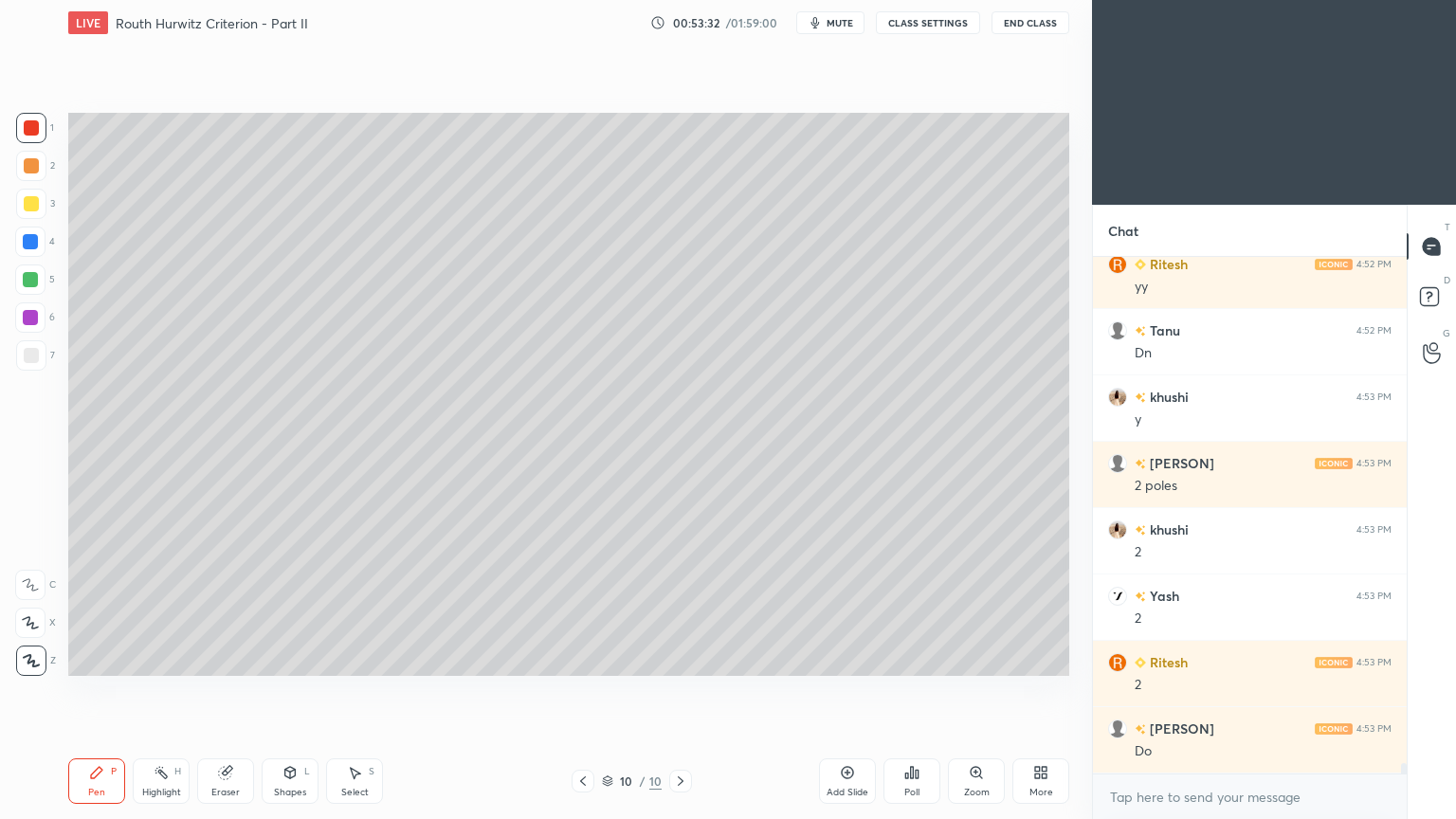 click at bounding box center [31, 355] 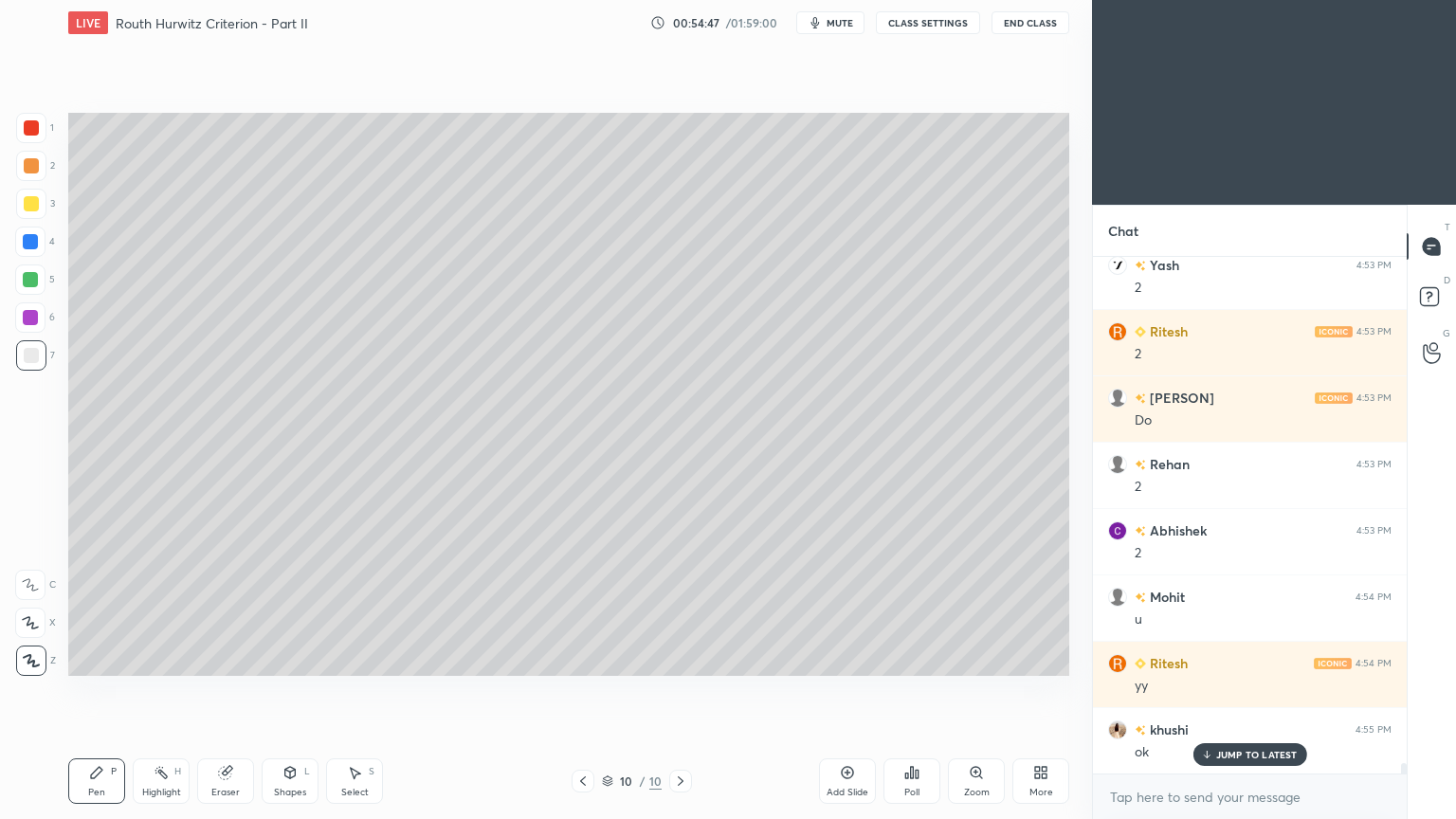 scroll, scrollTop: 25961, scrollLeft: 0, axis: vertical 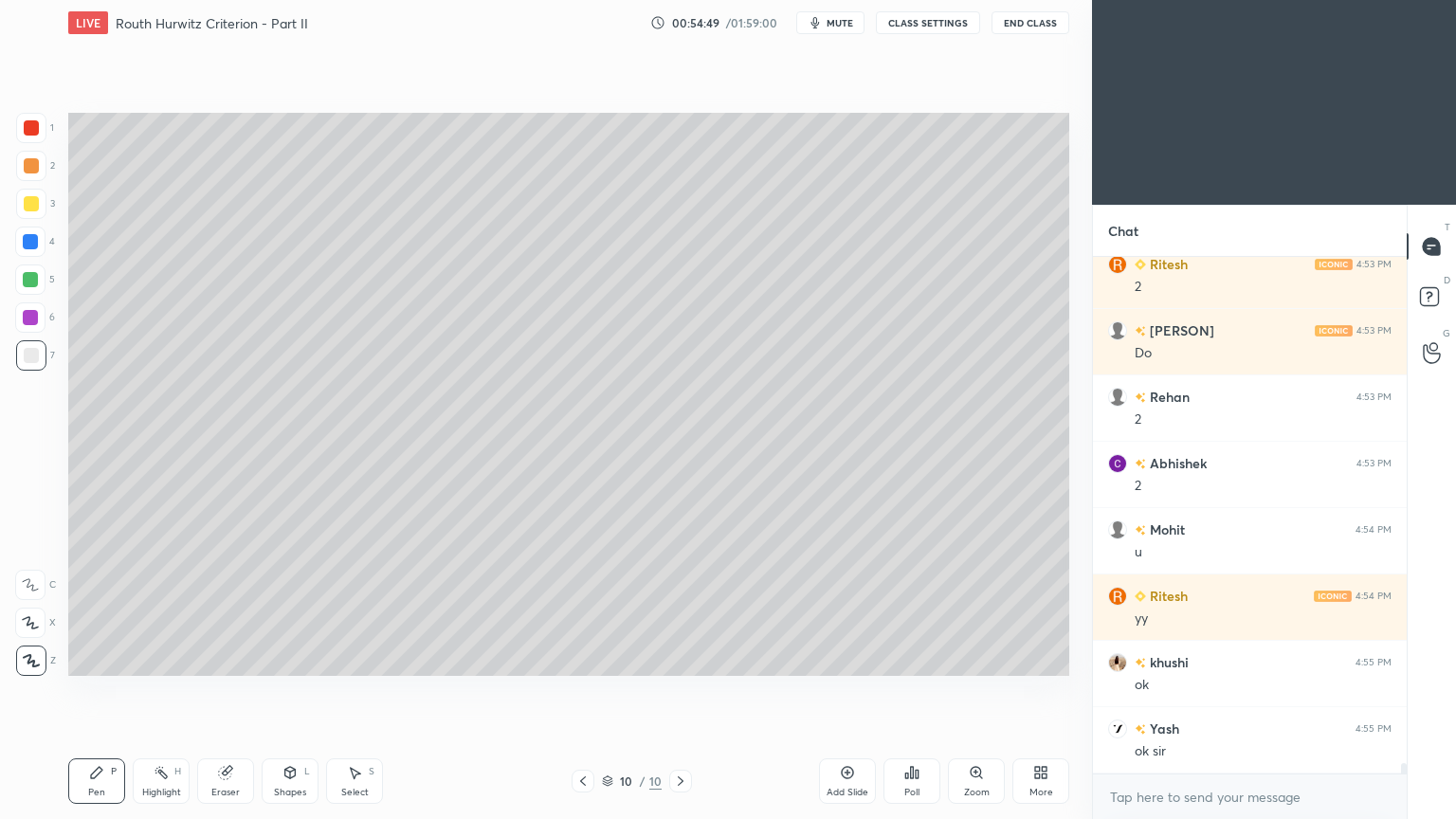 click on "Add Slide" at bounding box center [847, 781] 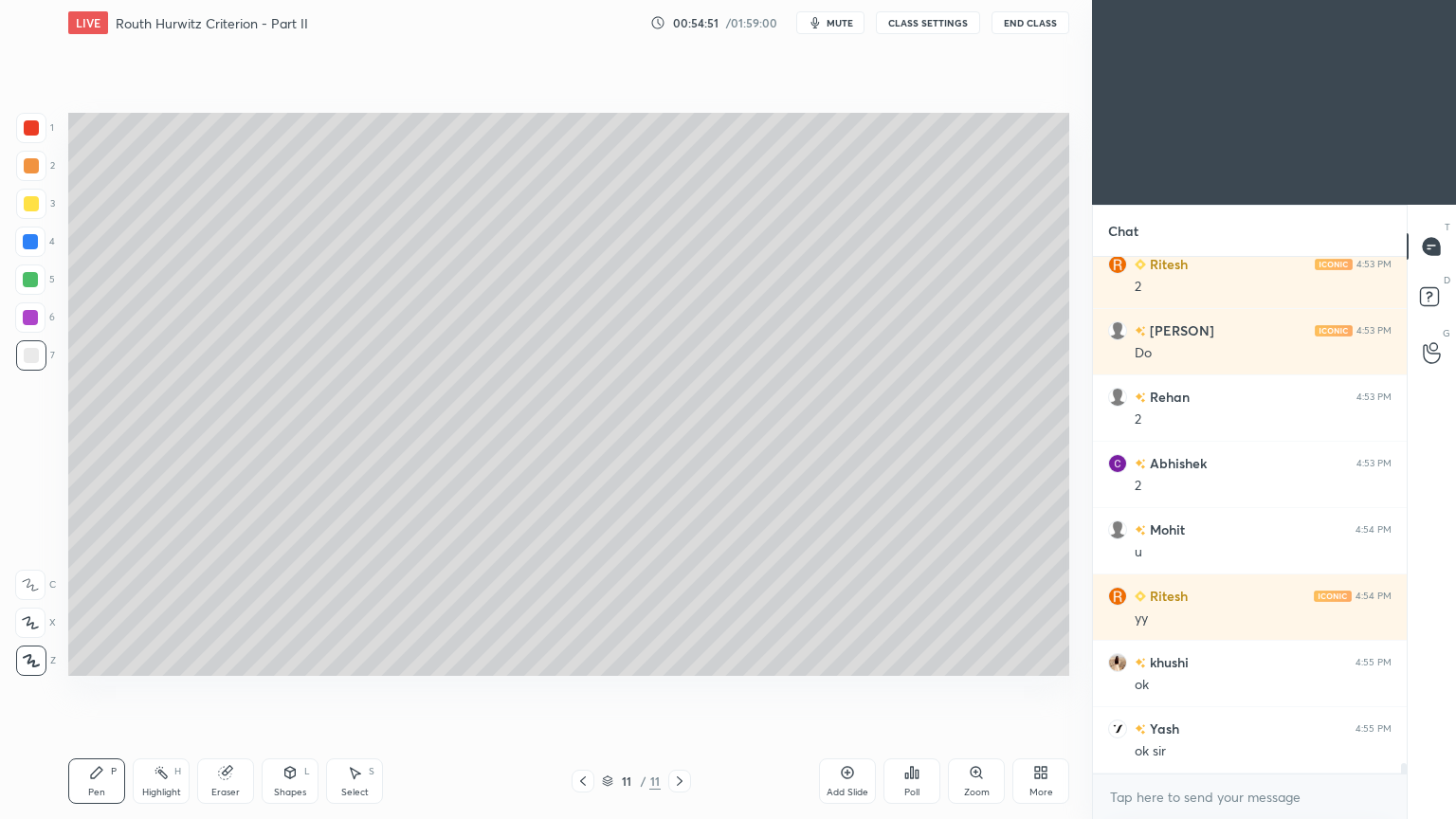 click at bounding box center (31, 204) 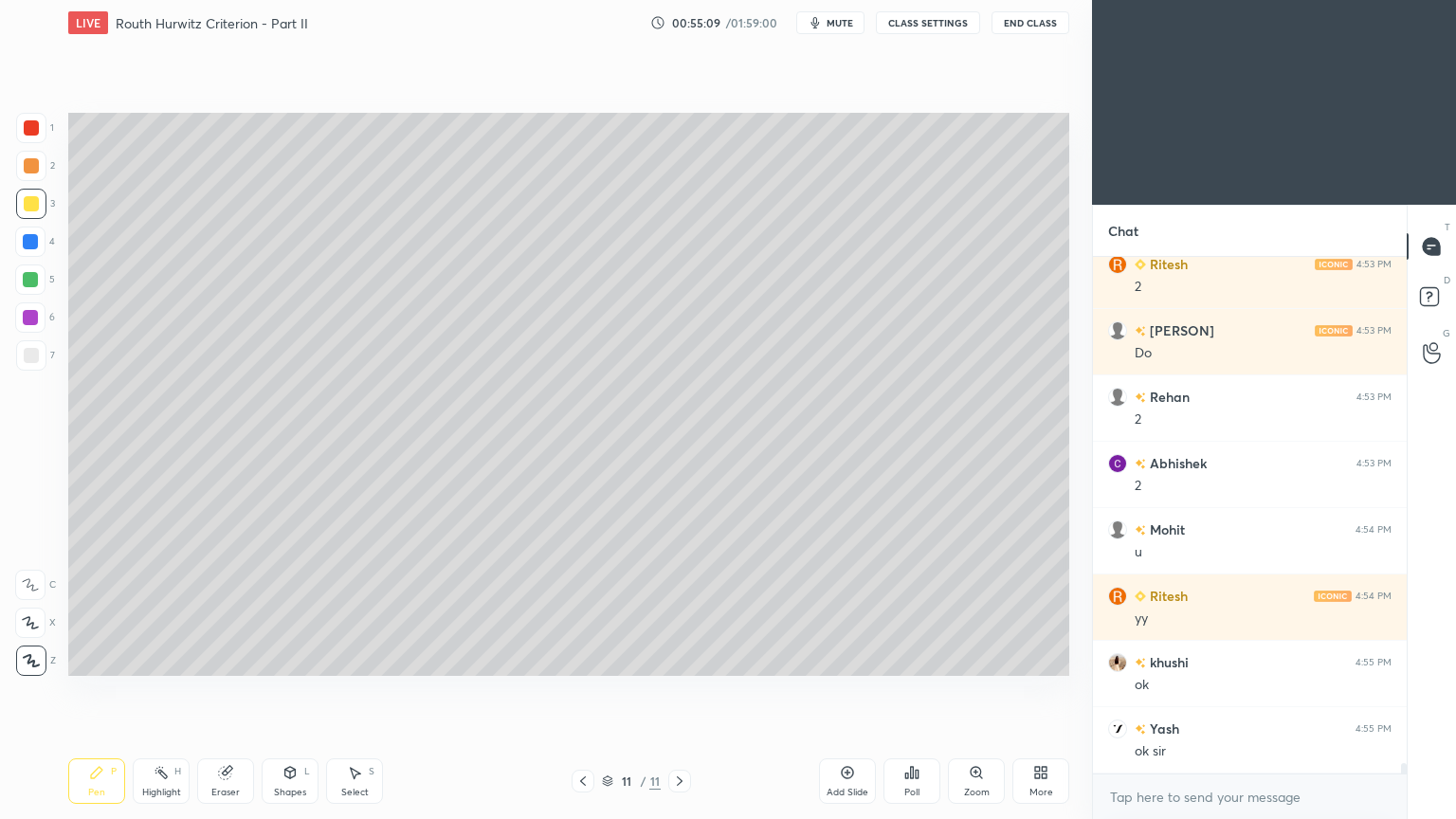 scroll, scrollTop: 26026, scrollLeft: 0, axis: vertical 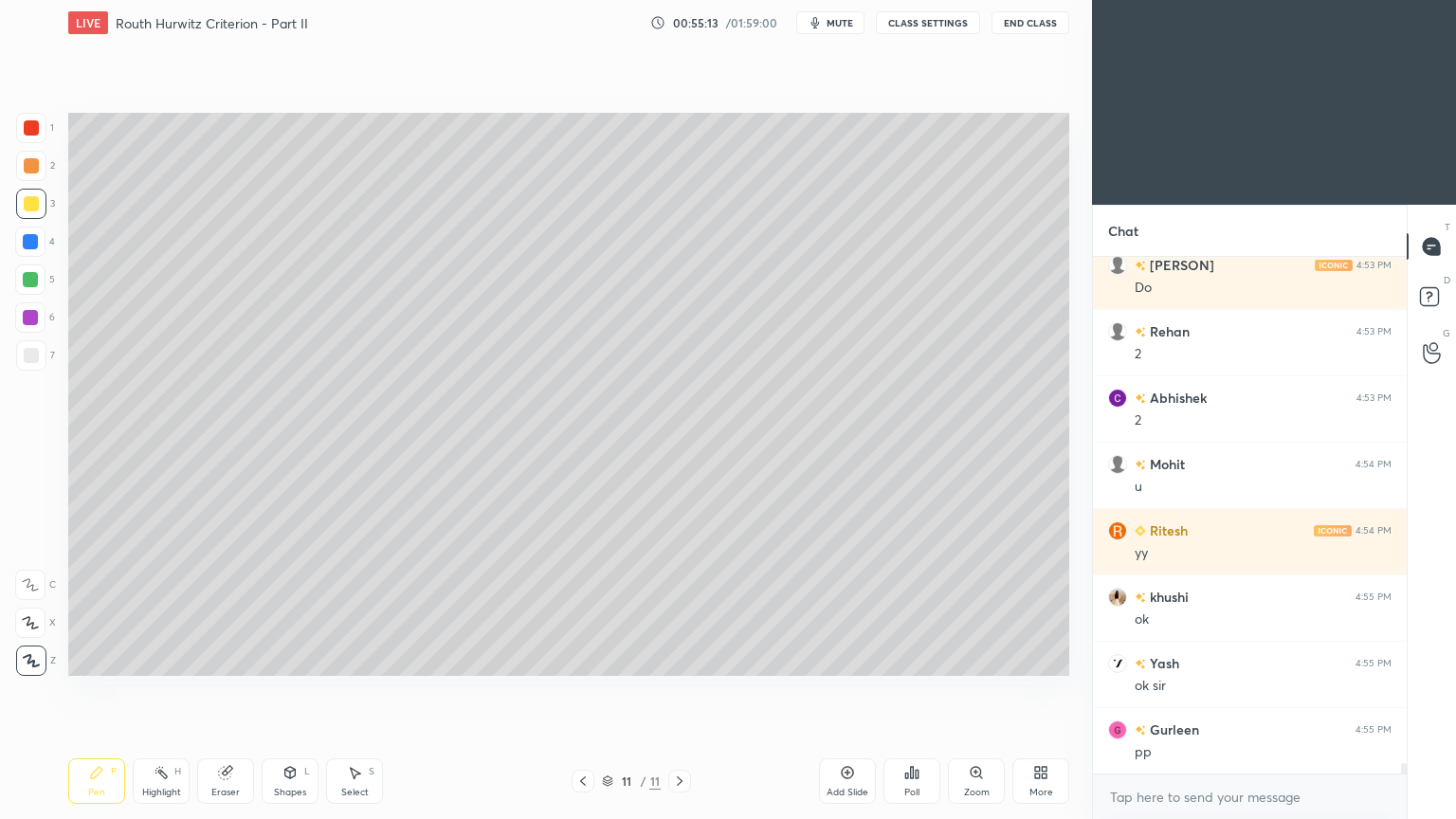 click 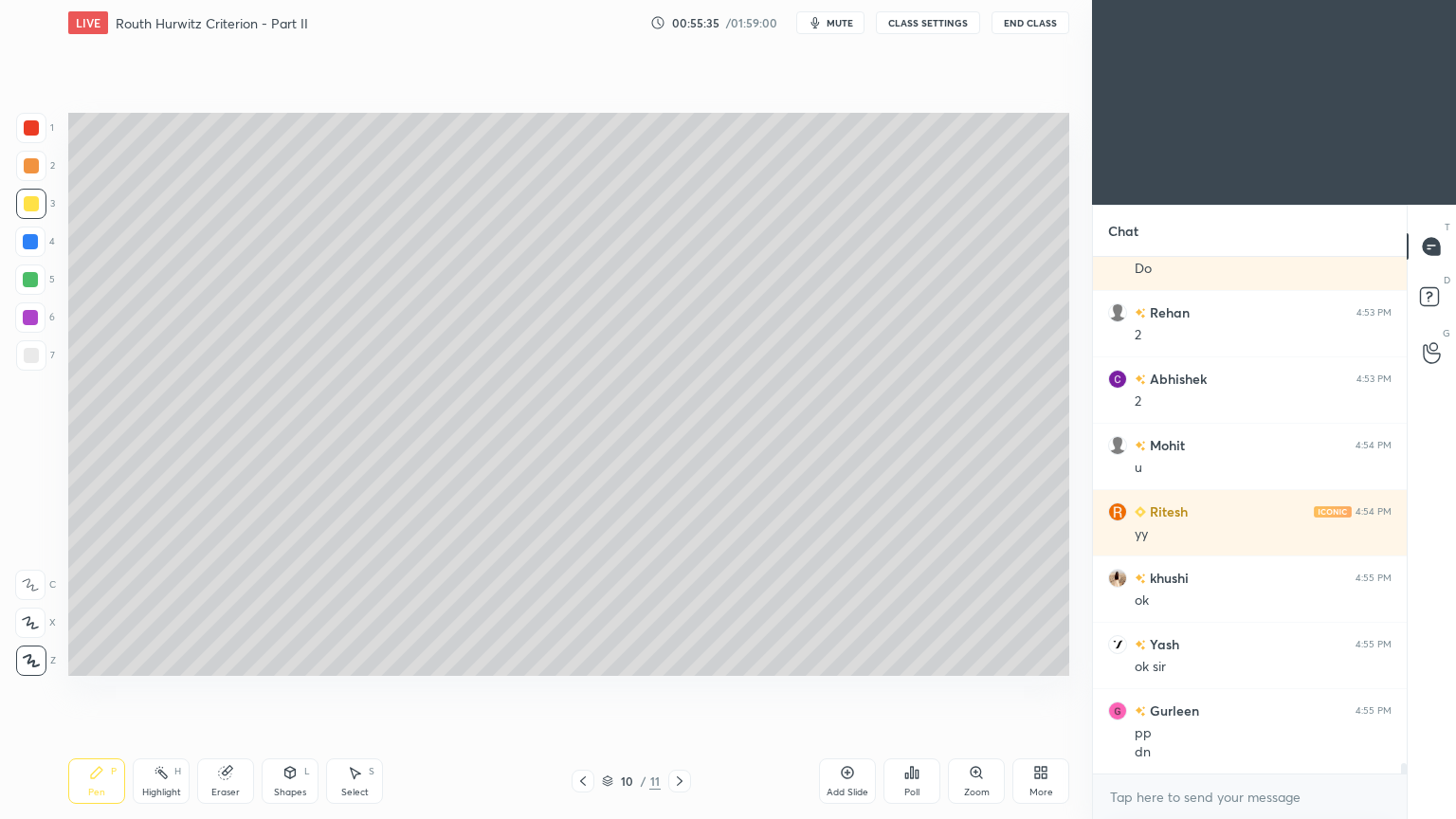 scroll, scrollTop: 26112, scrollLeft: 0, axis: vertical 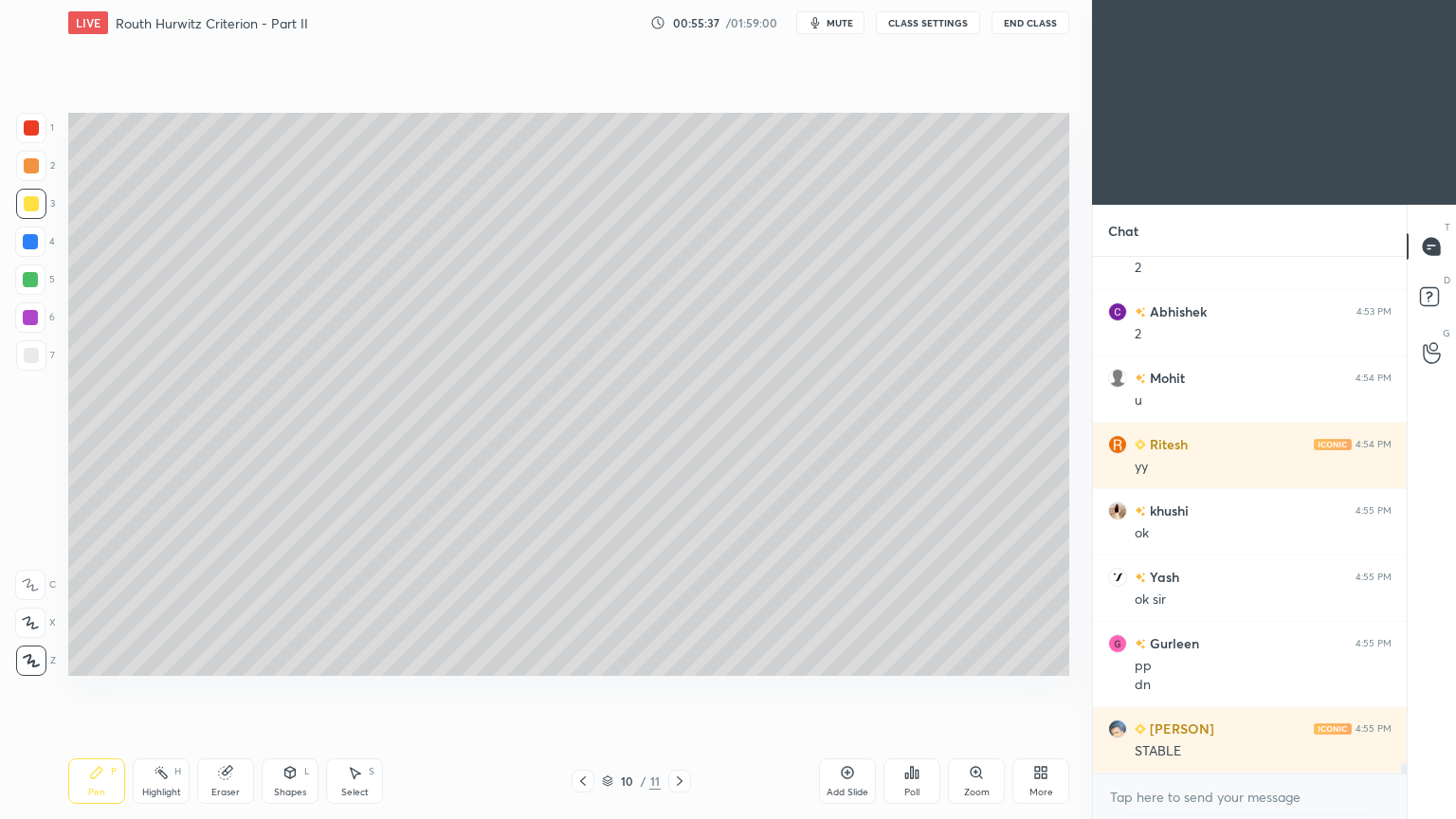 click 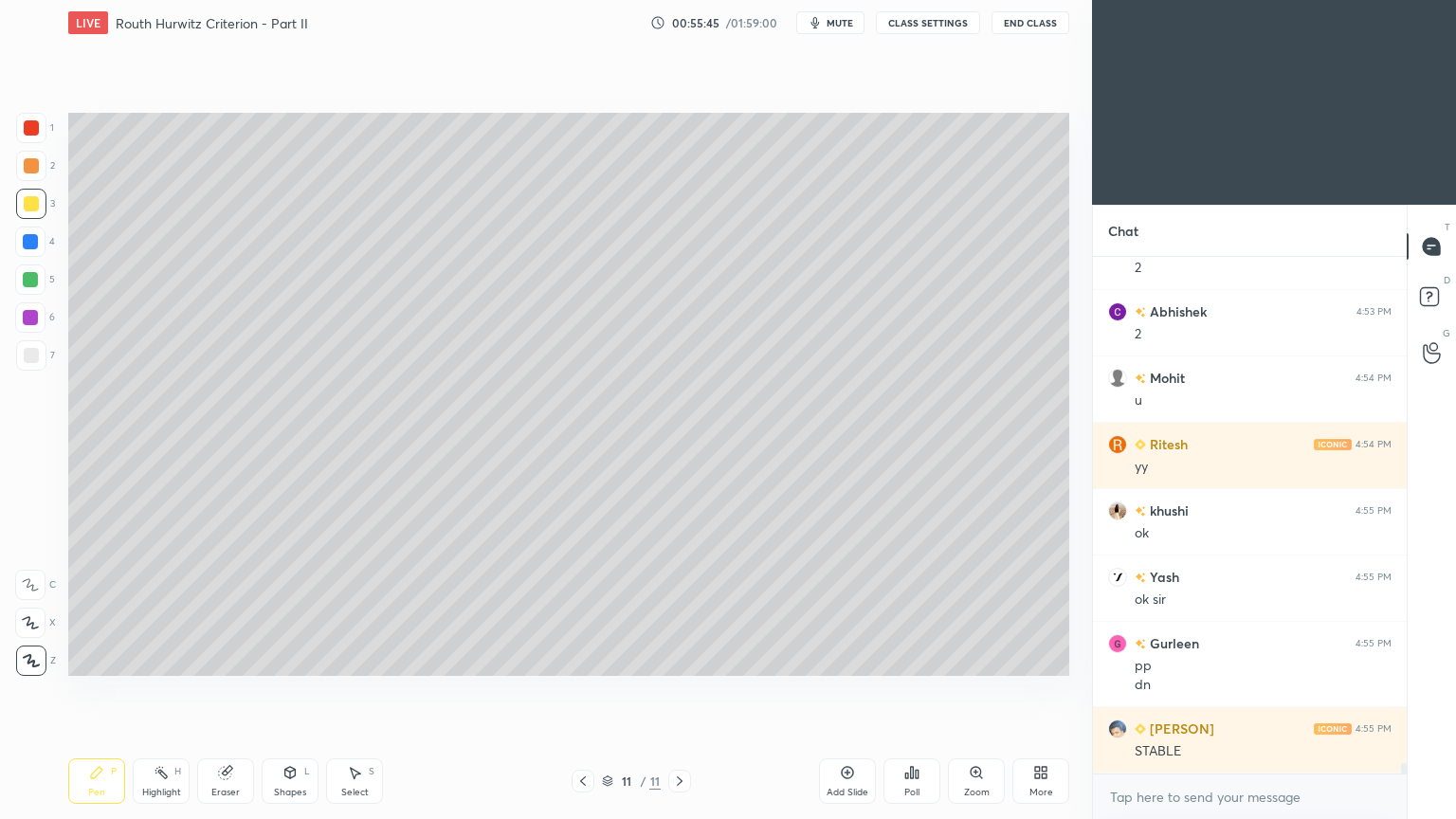 click on "mute" at bounding box center [840, 23] 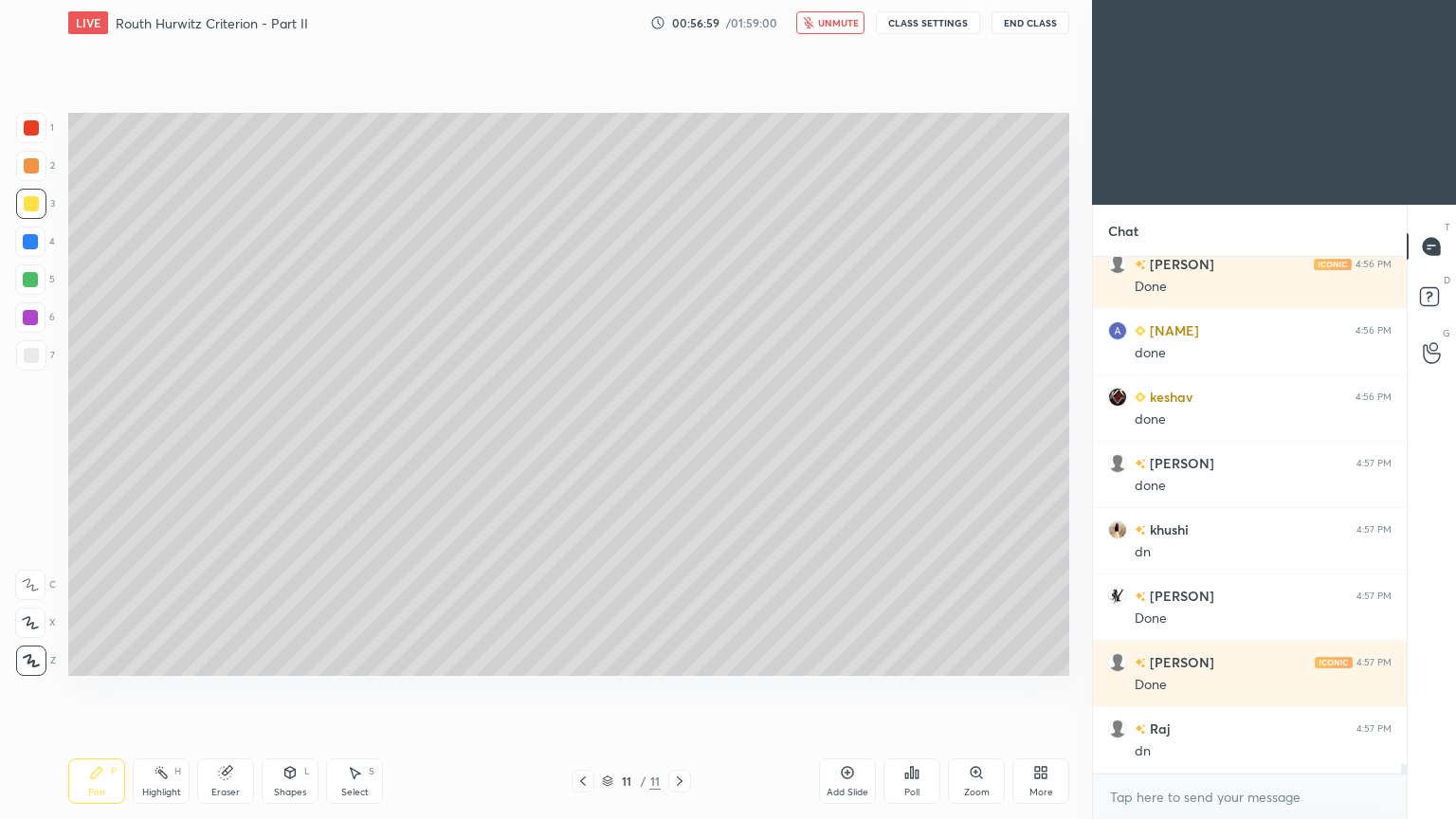 scroll, scrollTop: 27505, scrollLeft: 0, axis: vertical 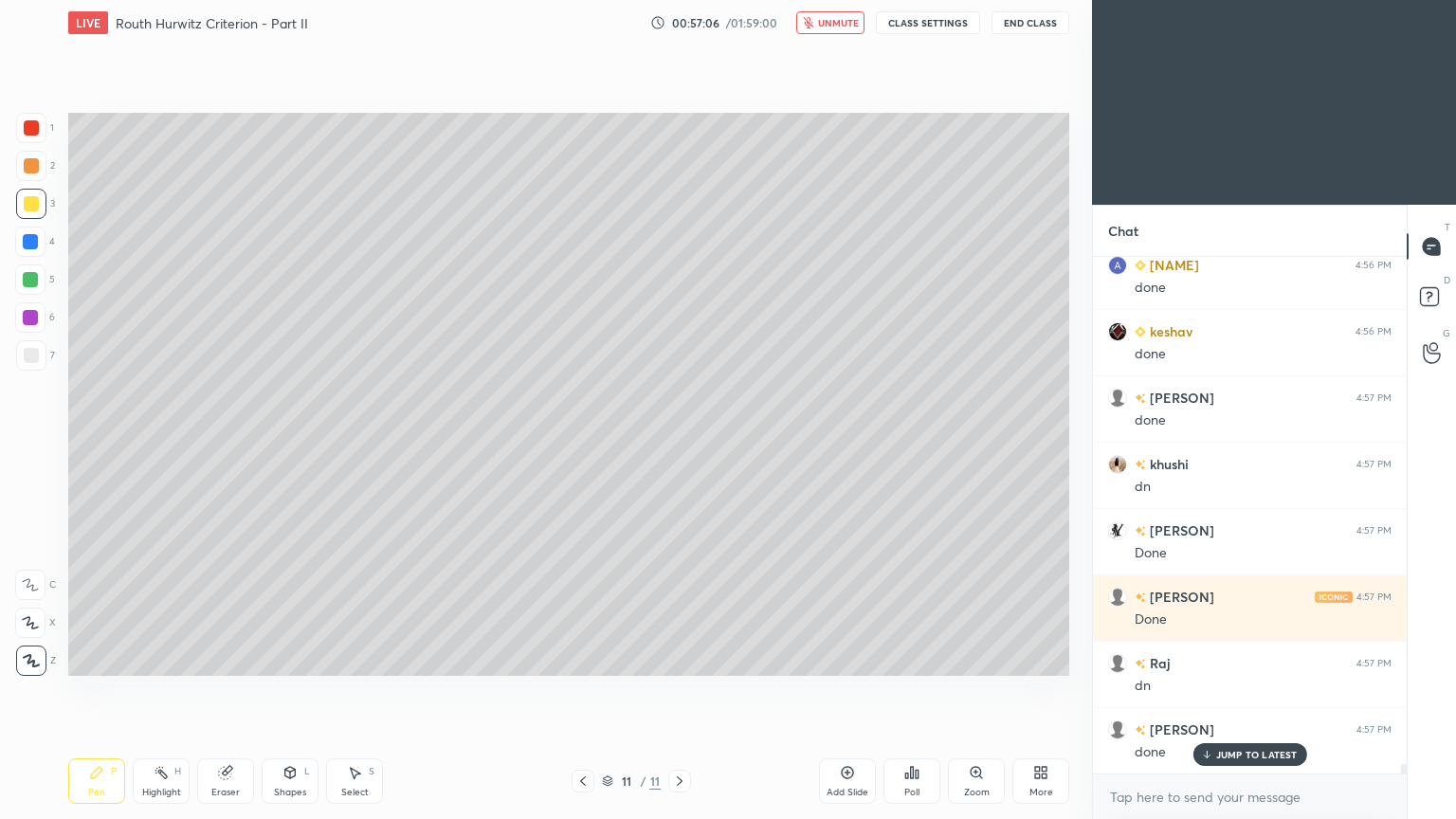 click on "unmute" at bounding box center [838, 23] 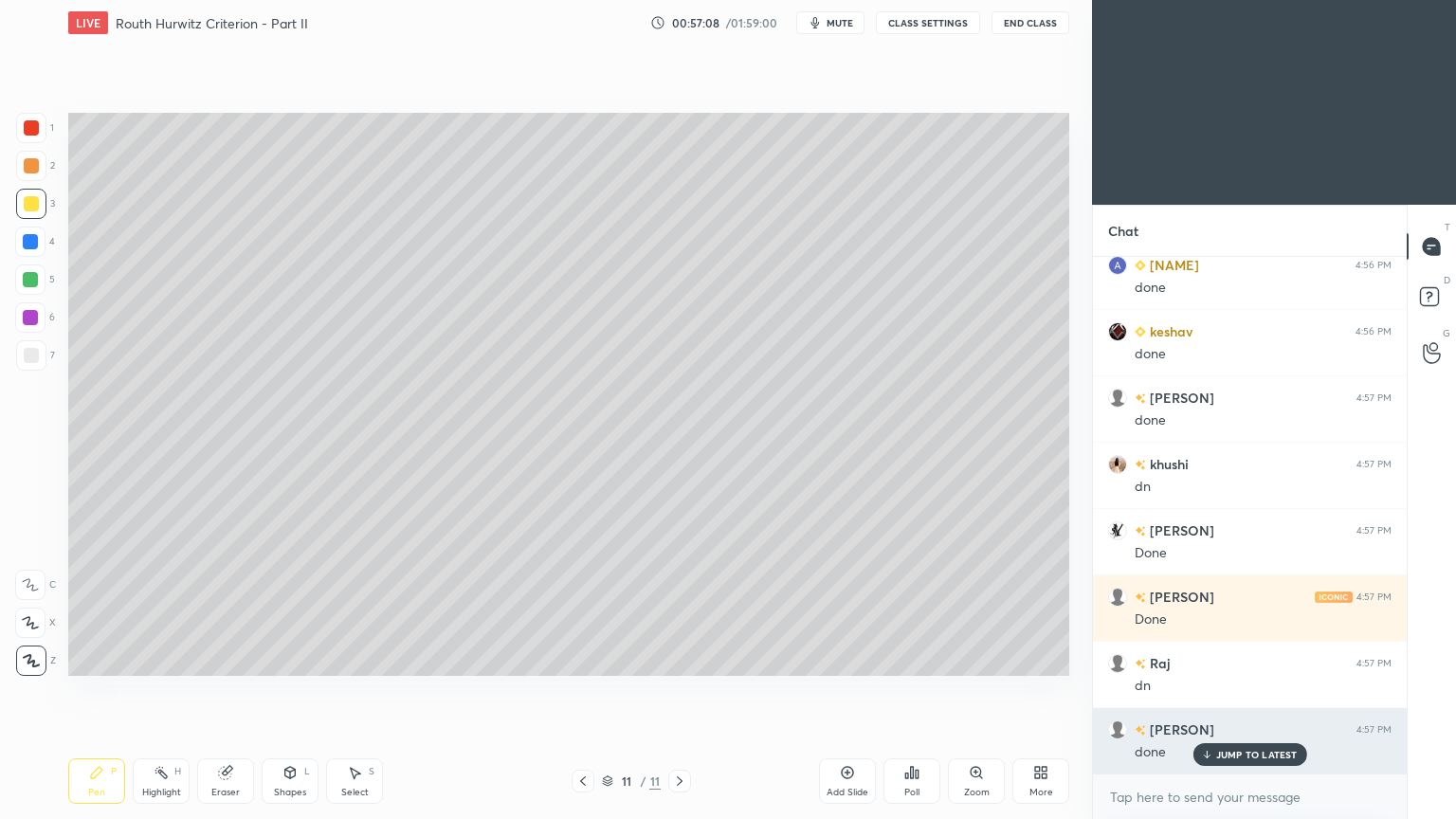 click on "JUMP TO LATEST" at bounding box center [1257, 755] 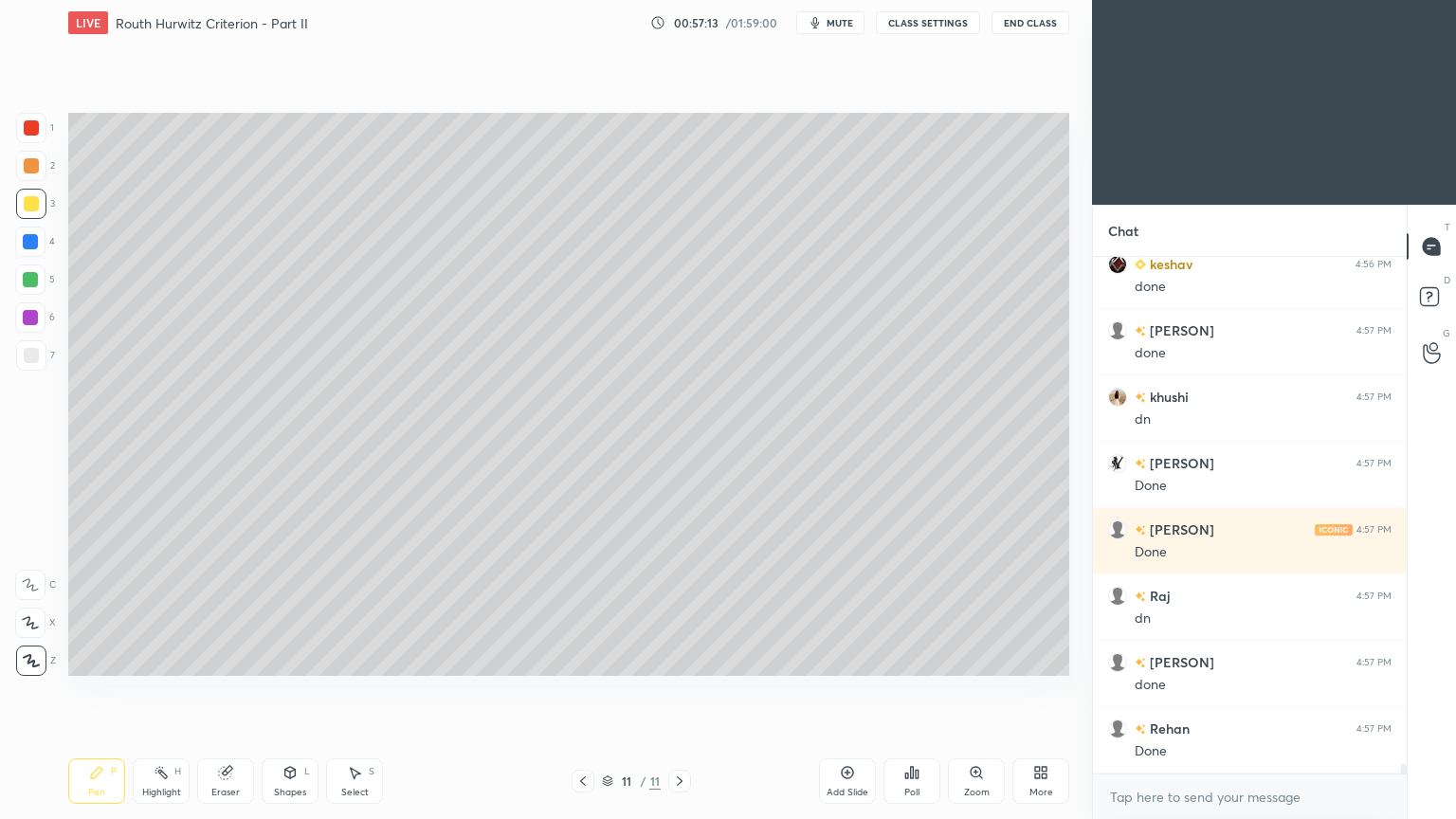 scroll, scrollTop: 27637, scrollLeft: 0, axis: vertical 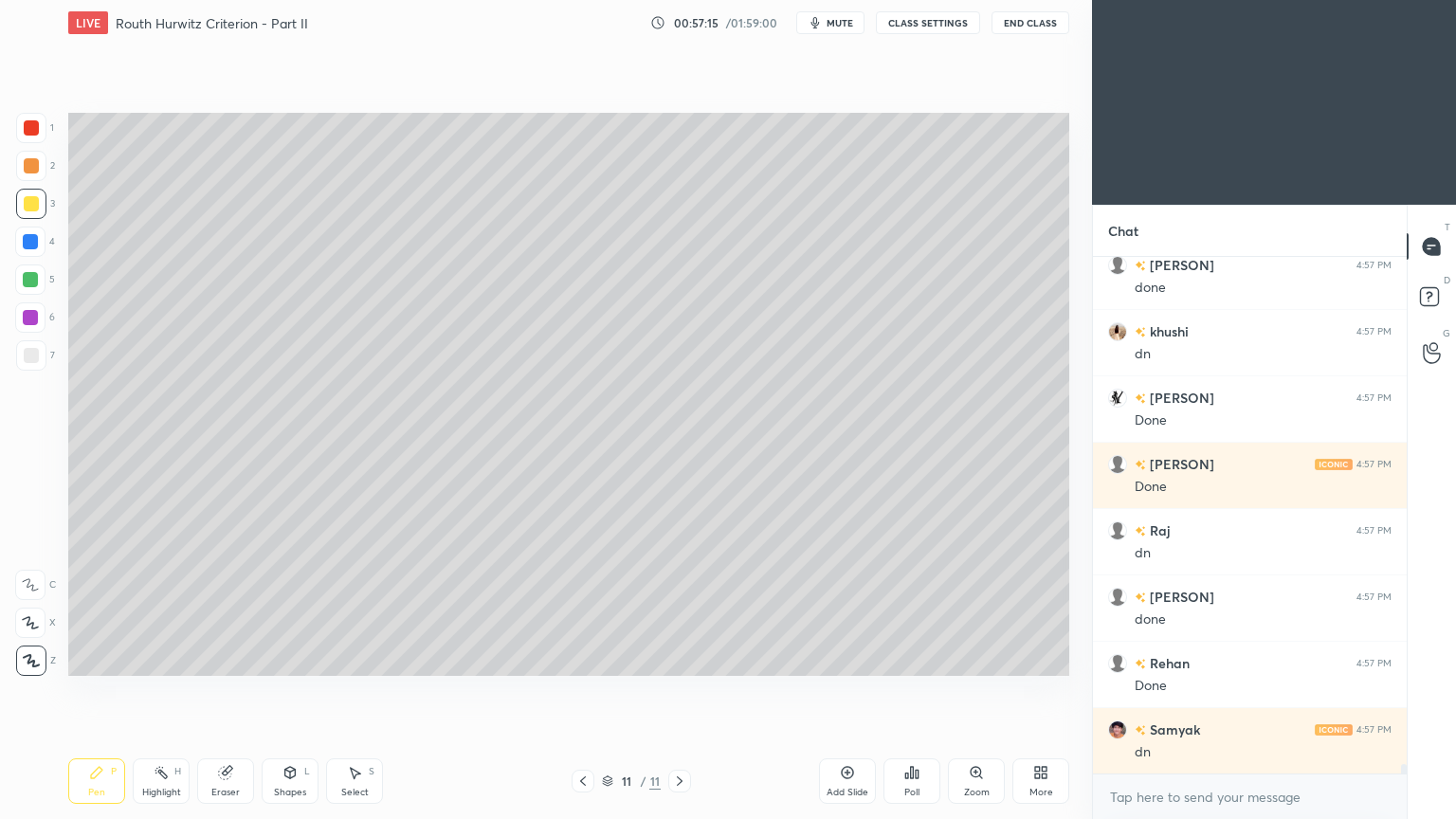 click at bounding box center [31, 355] 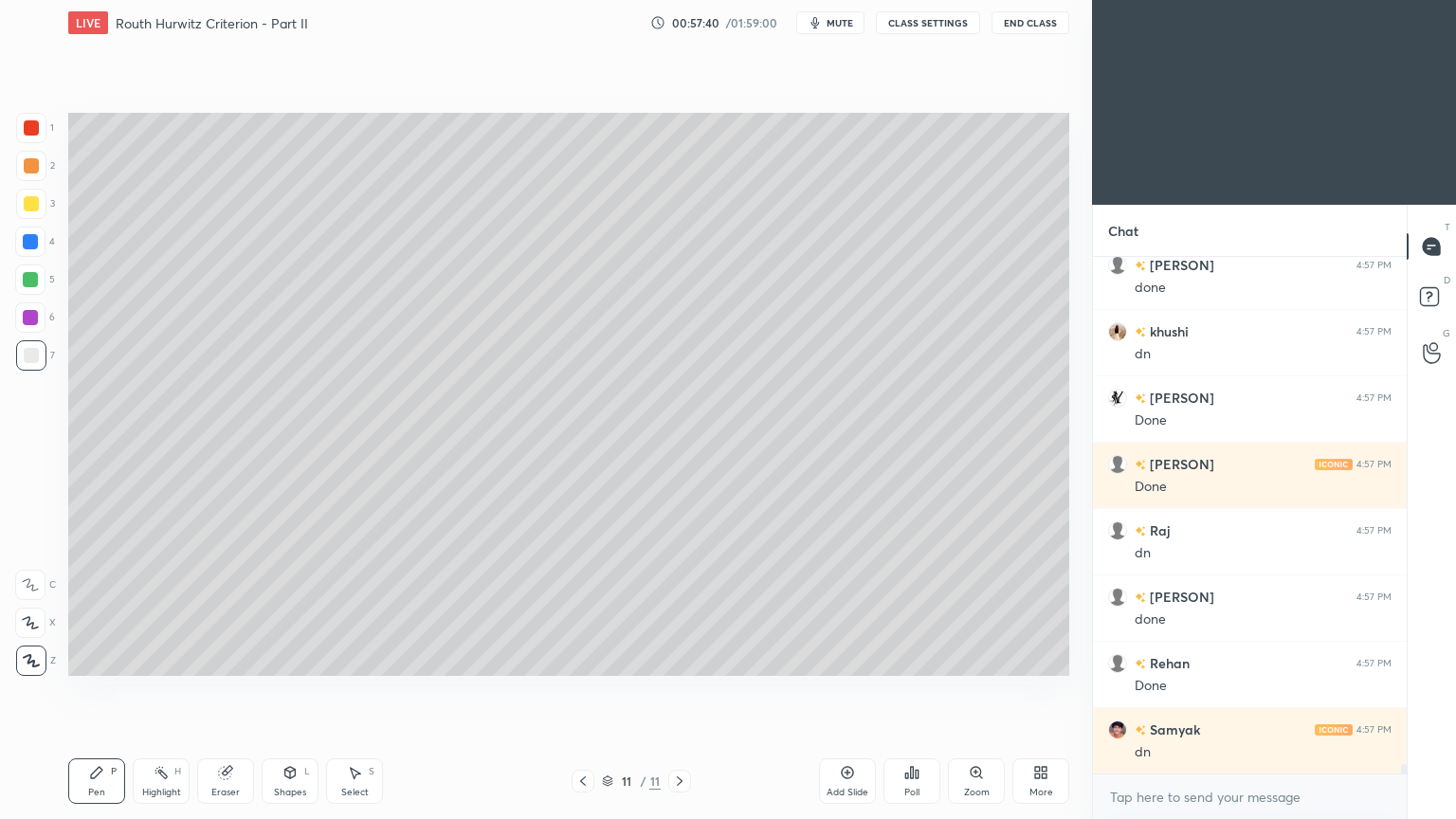 scroll, scrollTop: 27705, scrollLeft: 0, axis: vertical 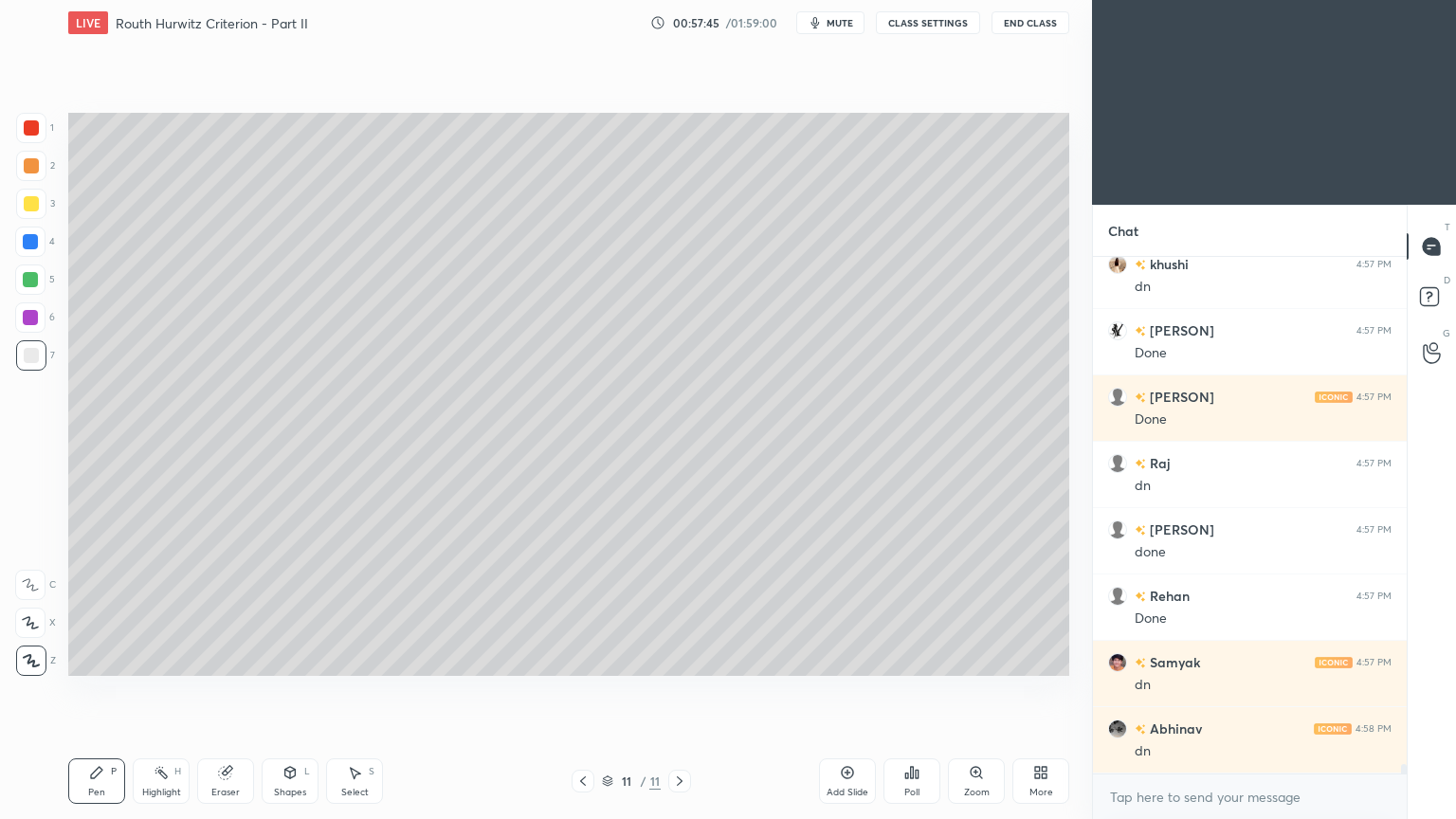click at bounding box center (30, 280) 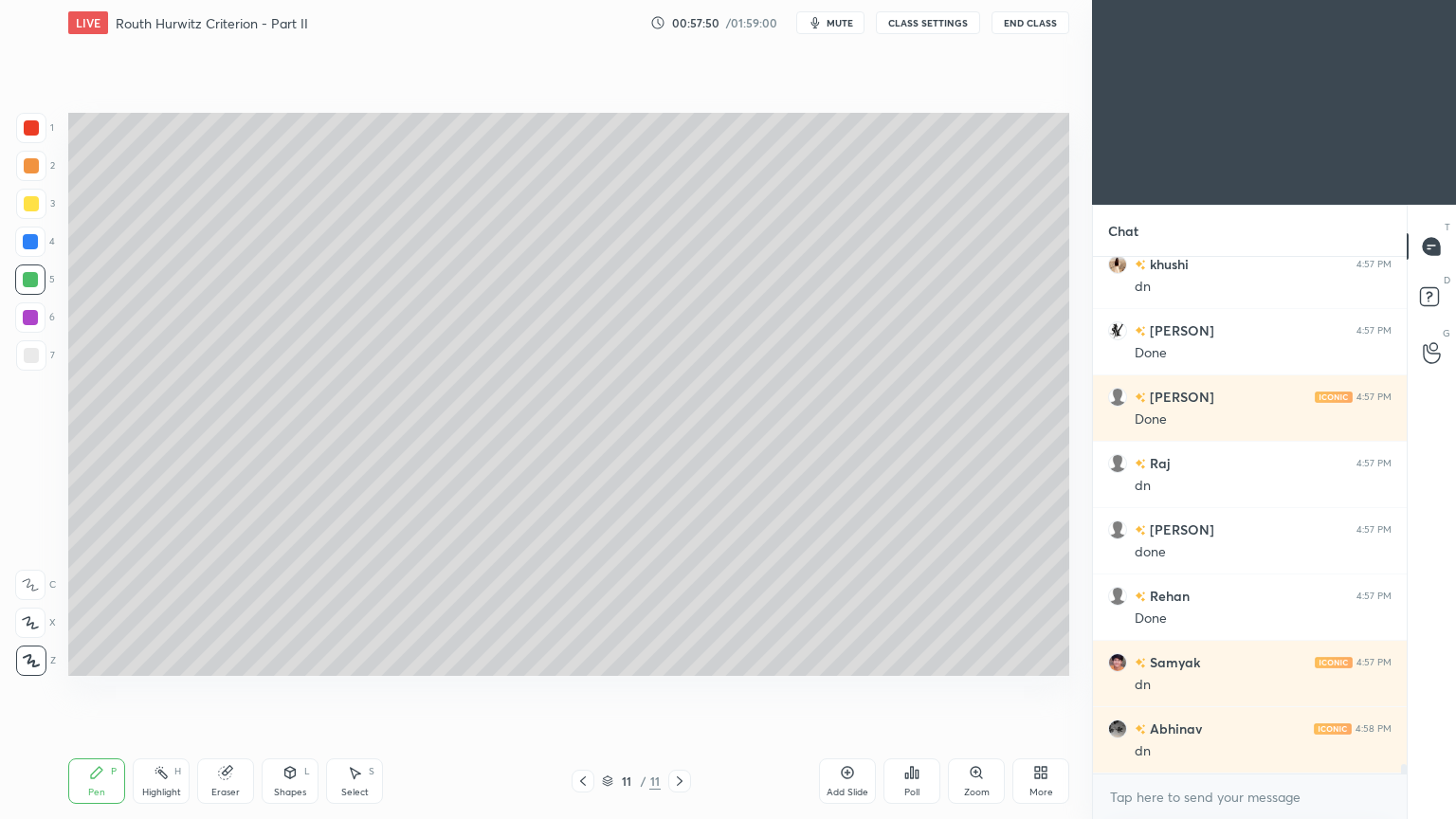 click at bounding box center (31, 355) 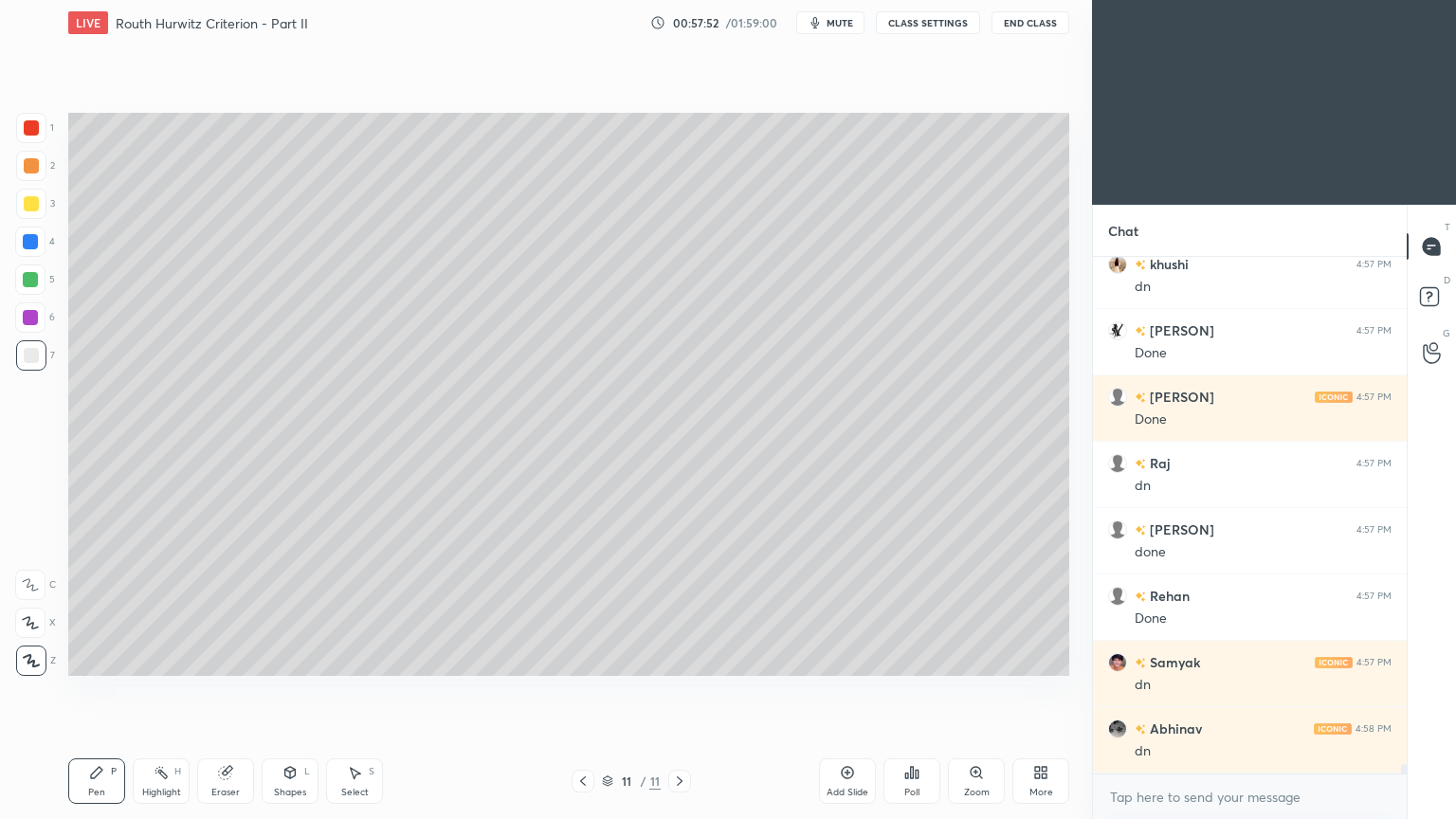 click on "Shapes L" at bounding box center (290, 781) 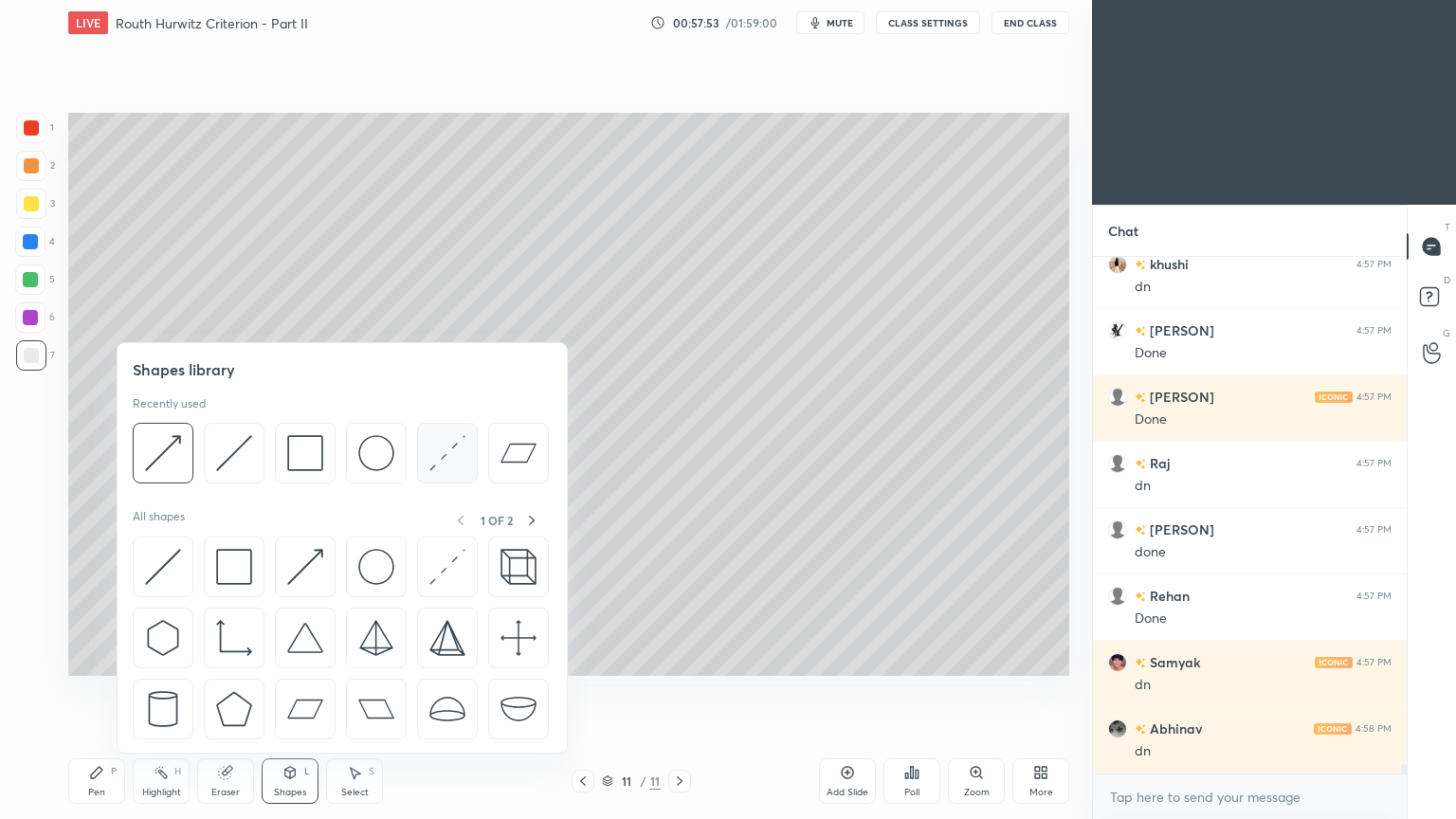 click at bounding box center (447, 453) 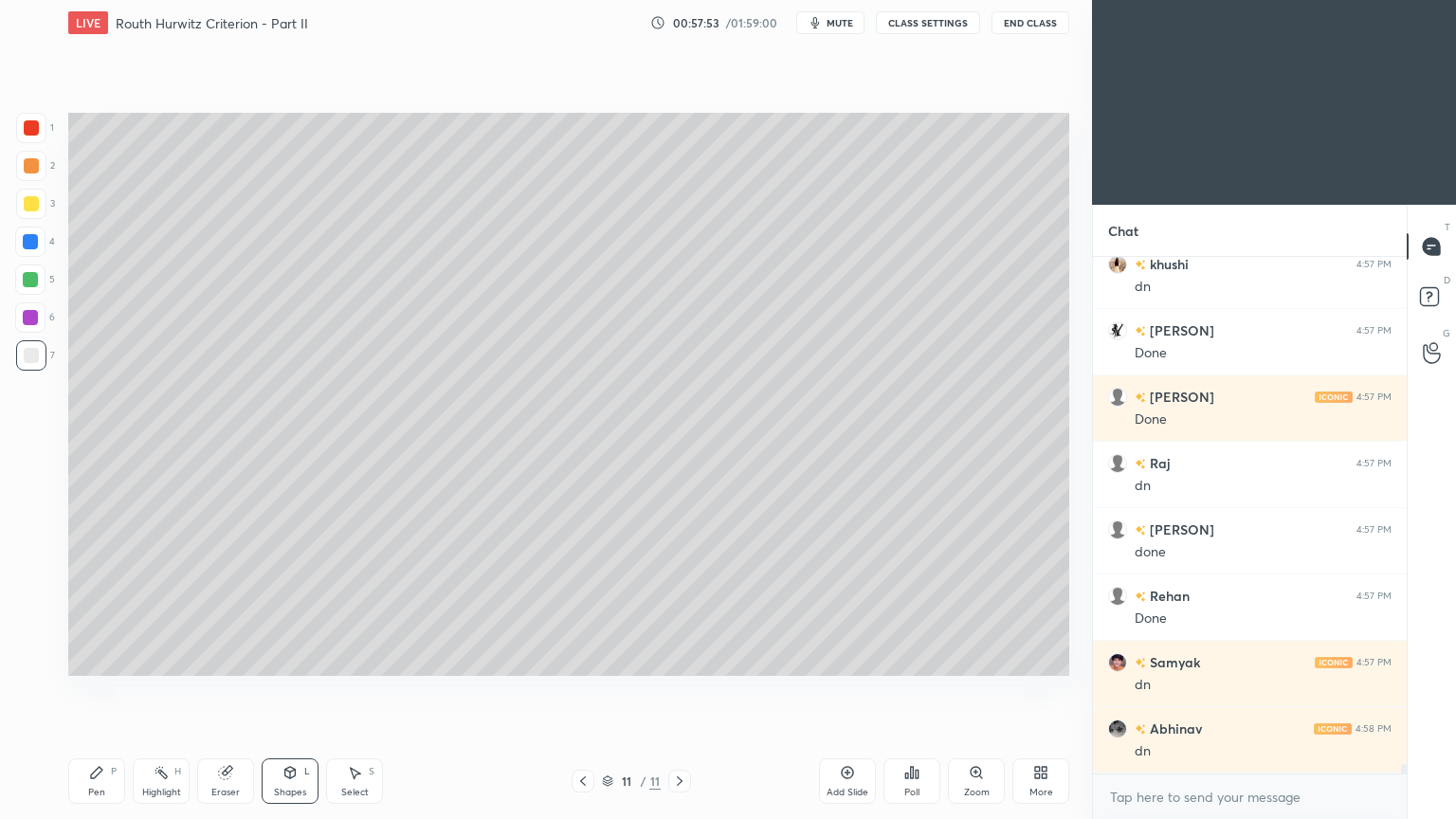 click at bounding box center (30, 242) 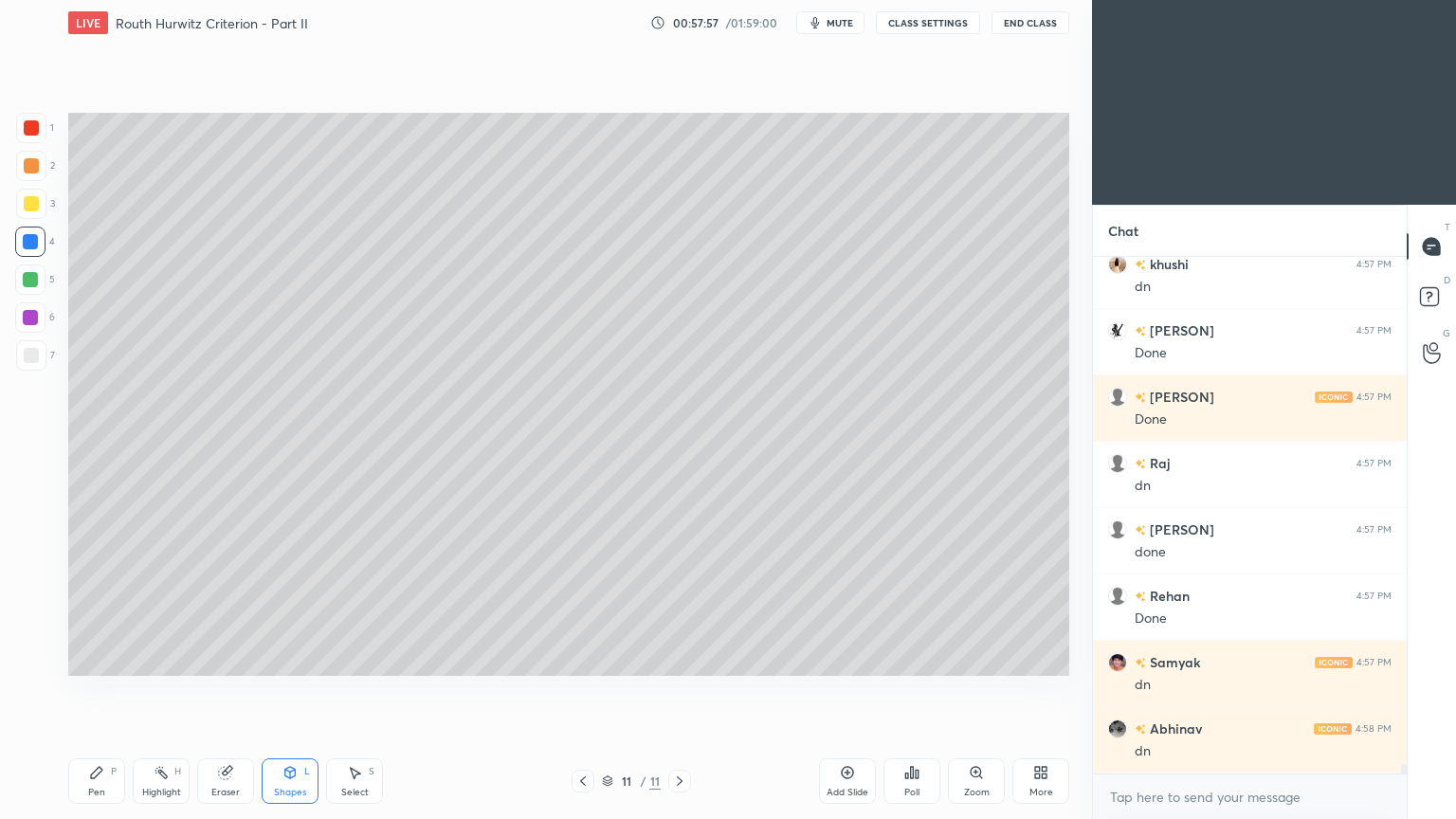 click on "P" at bounding box center (114, 772) 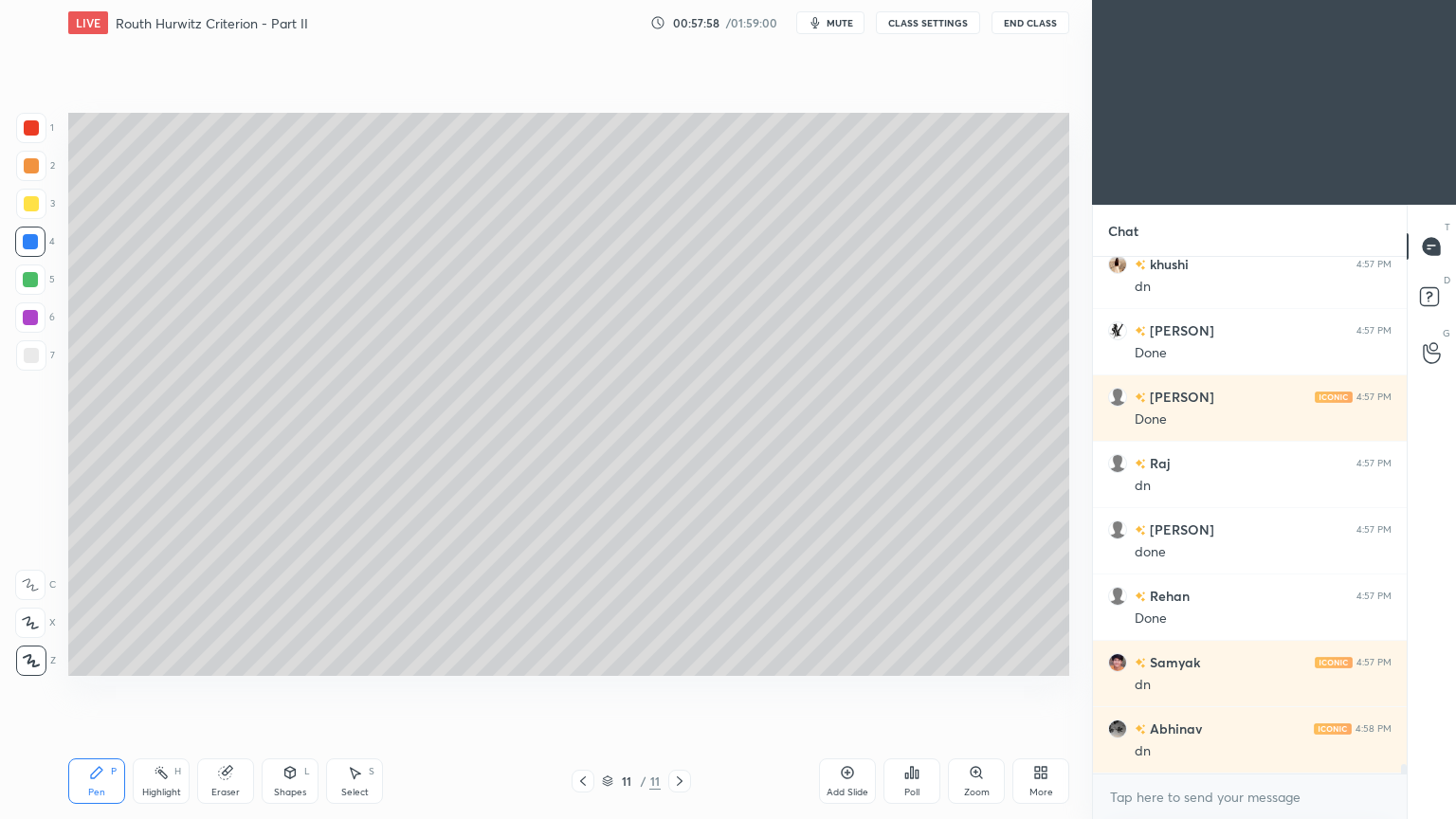 click at bounding box center (31, 355) 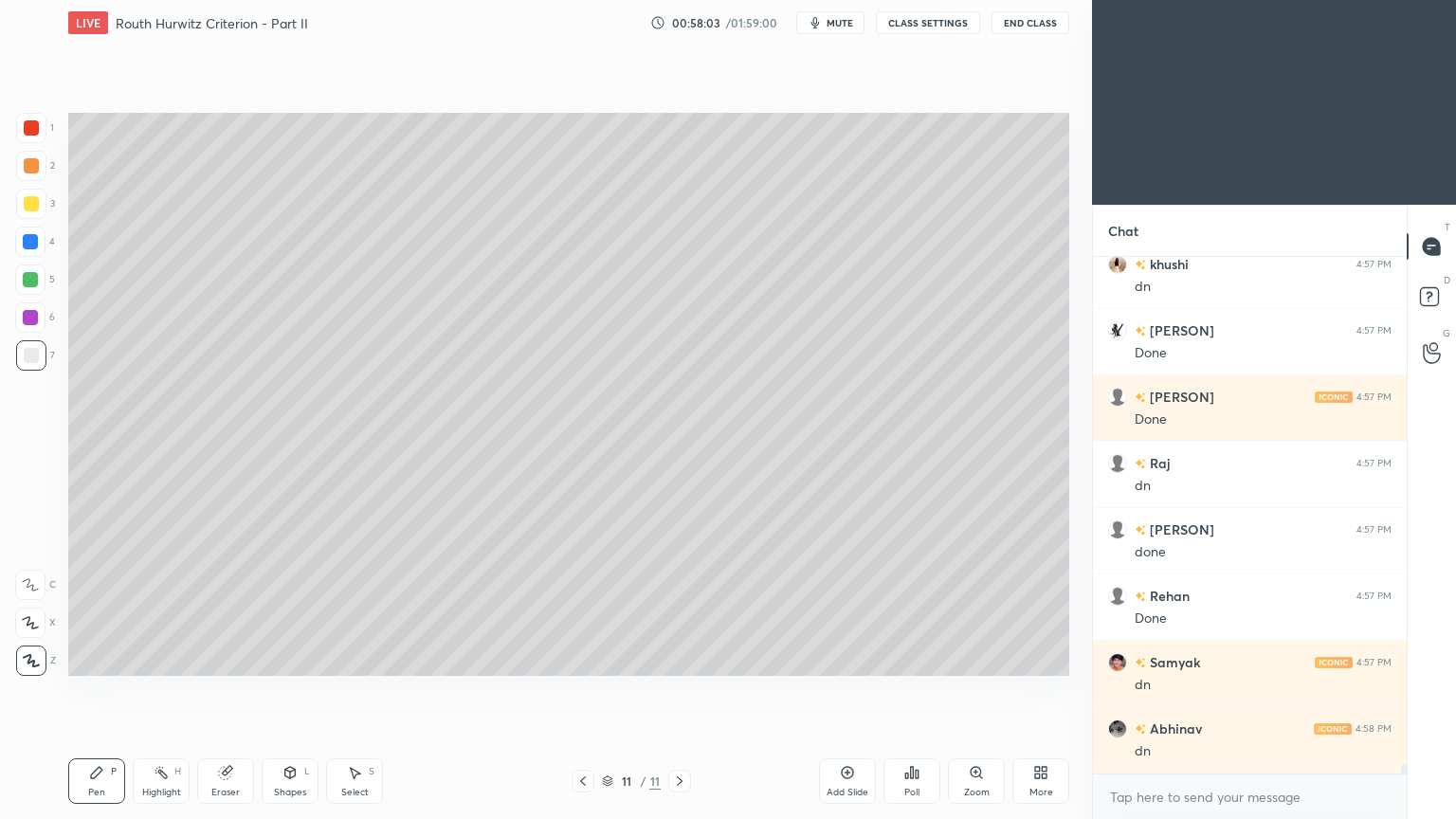 click on "mute" at bounding box center (840, 23) 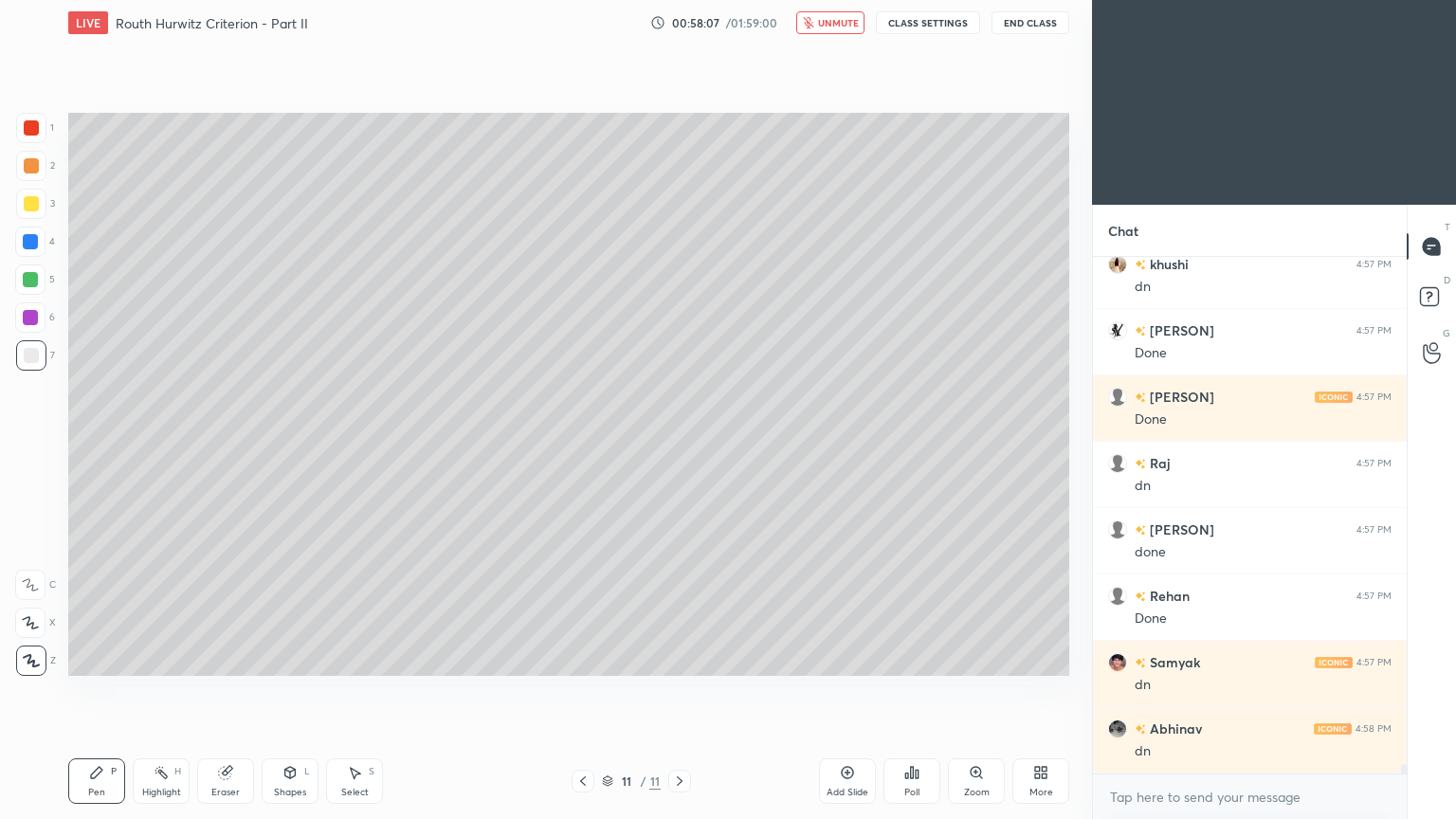 click on "unmute" at bounding box center (838, 23) 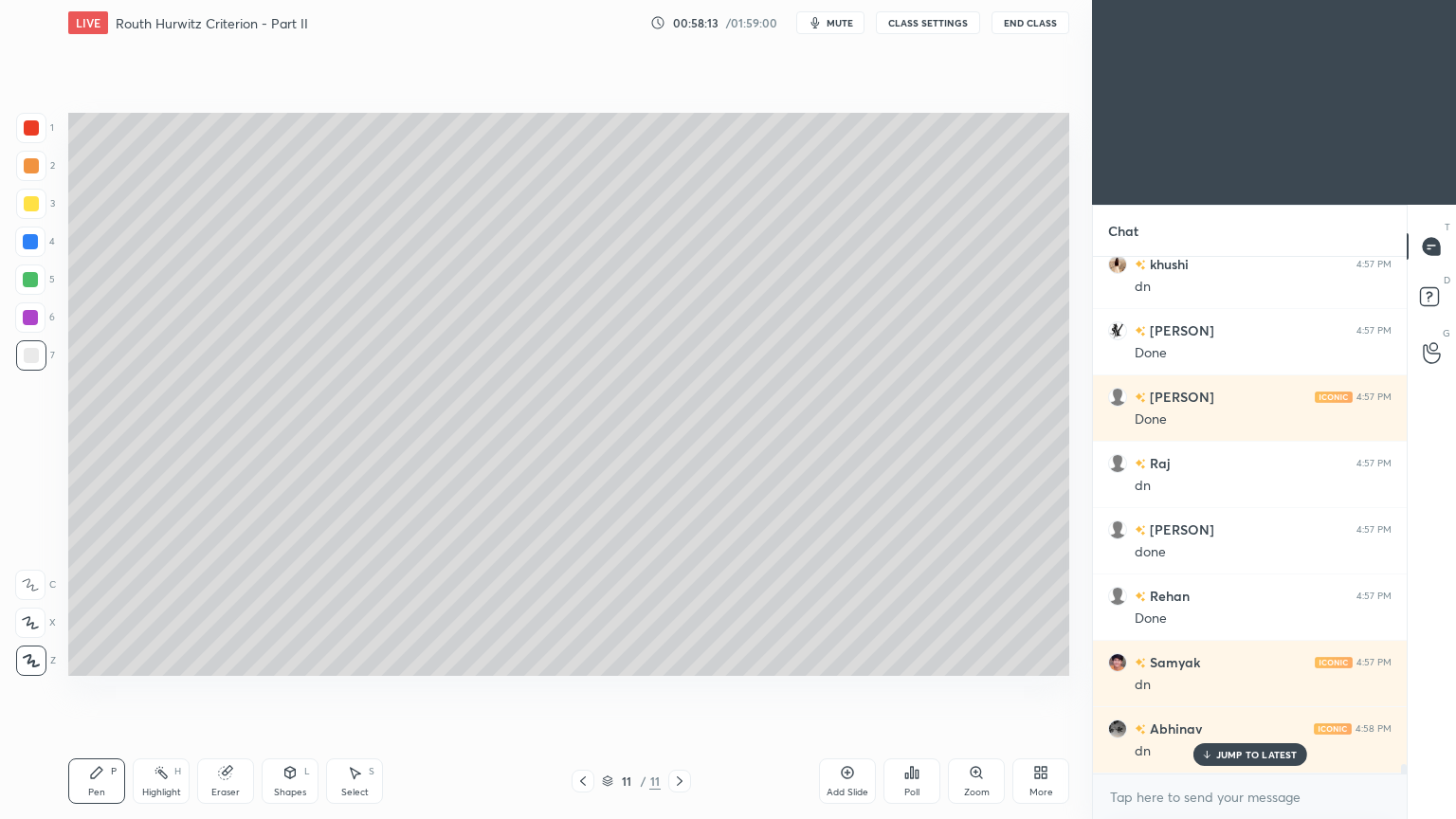 scroll, scrollTop: 27770, scrollLeft: 0, axis: vertical 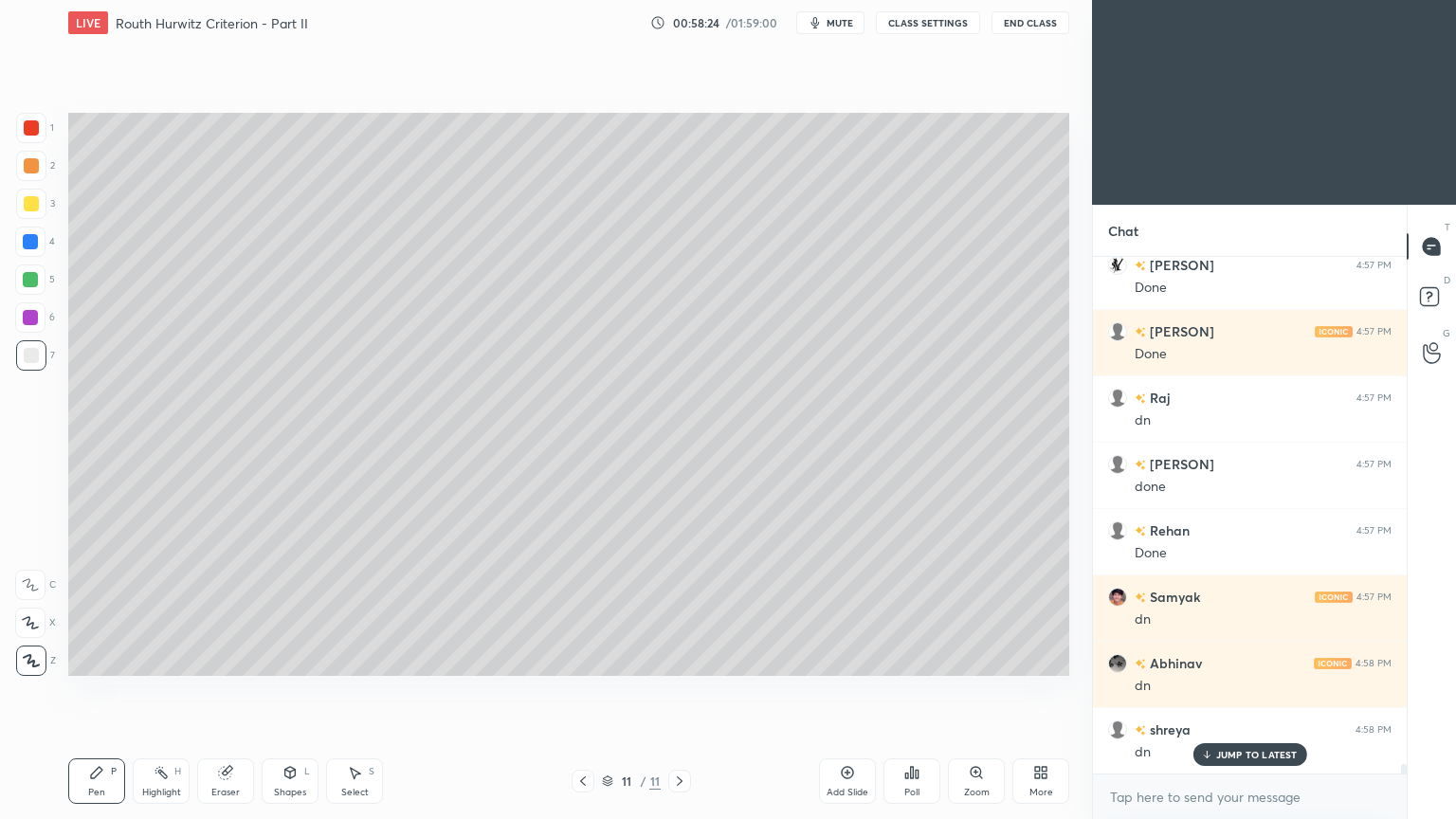 click at bounding box center (31, 128) 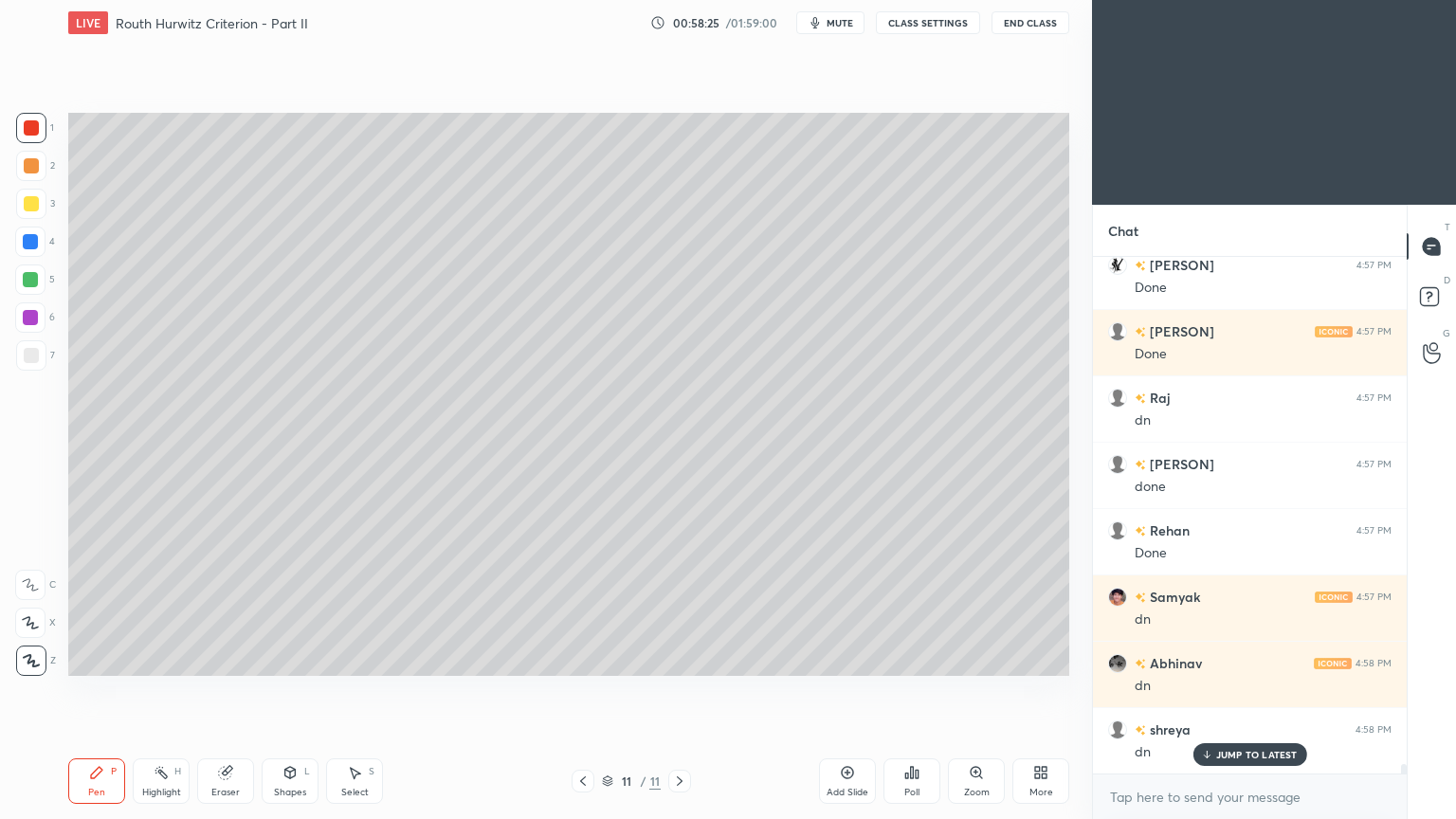 click at bounding box center [30, 280] 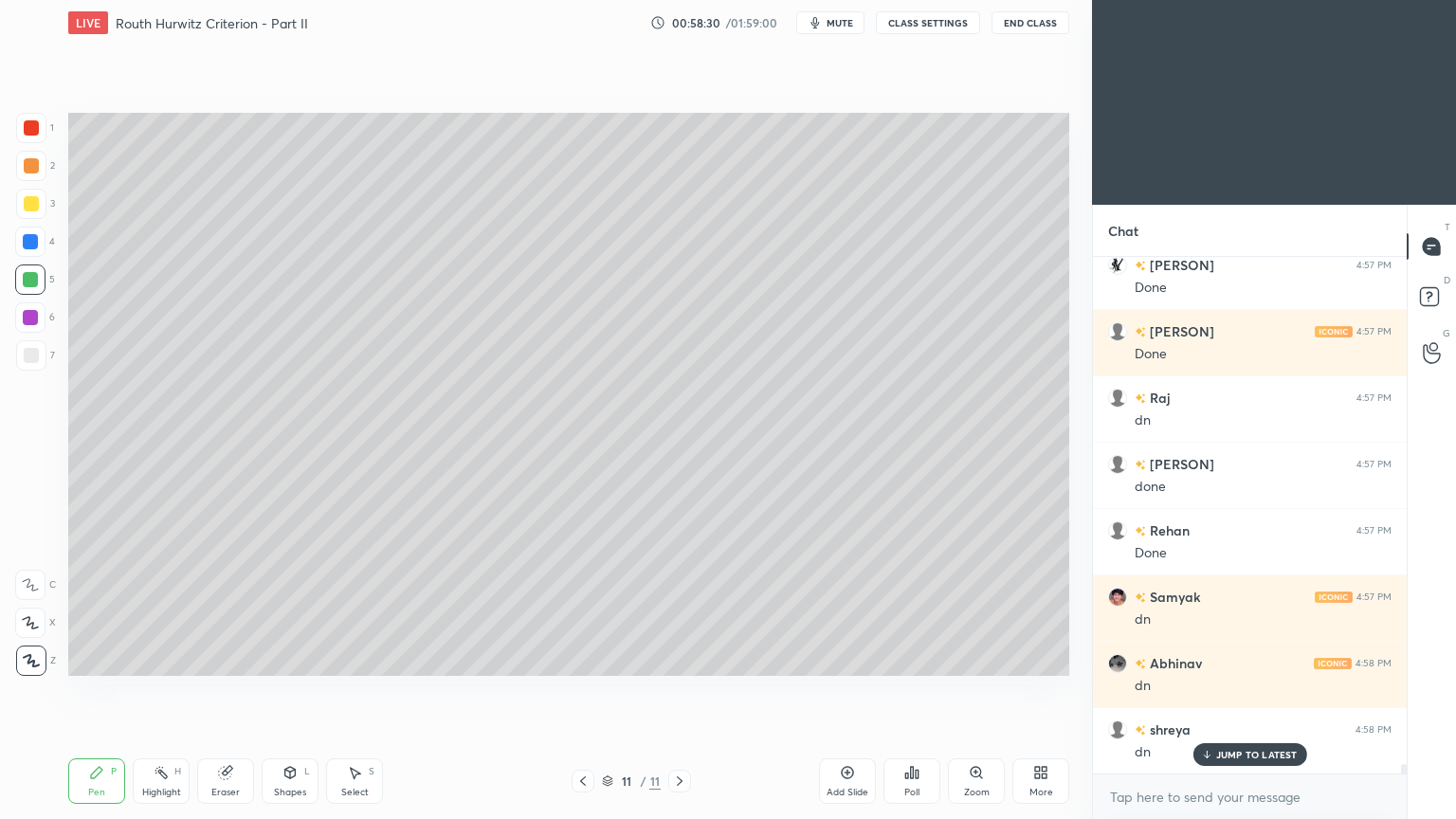 click at bounding box center [31, 128] 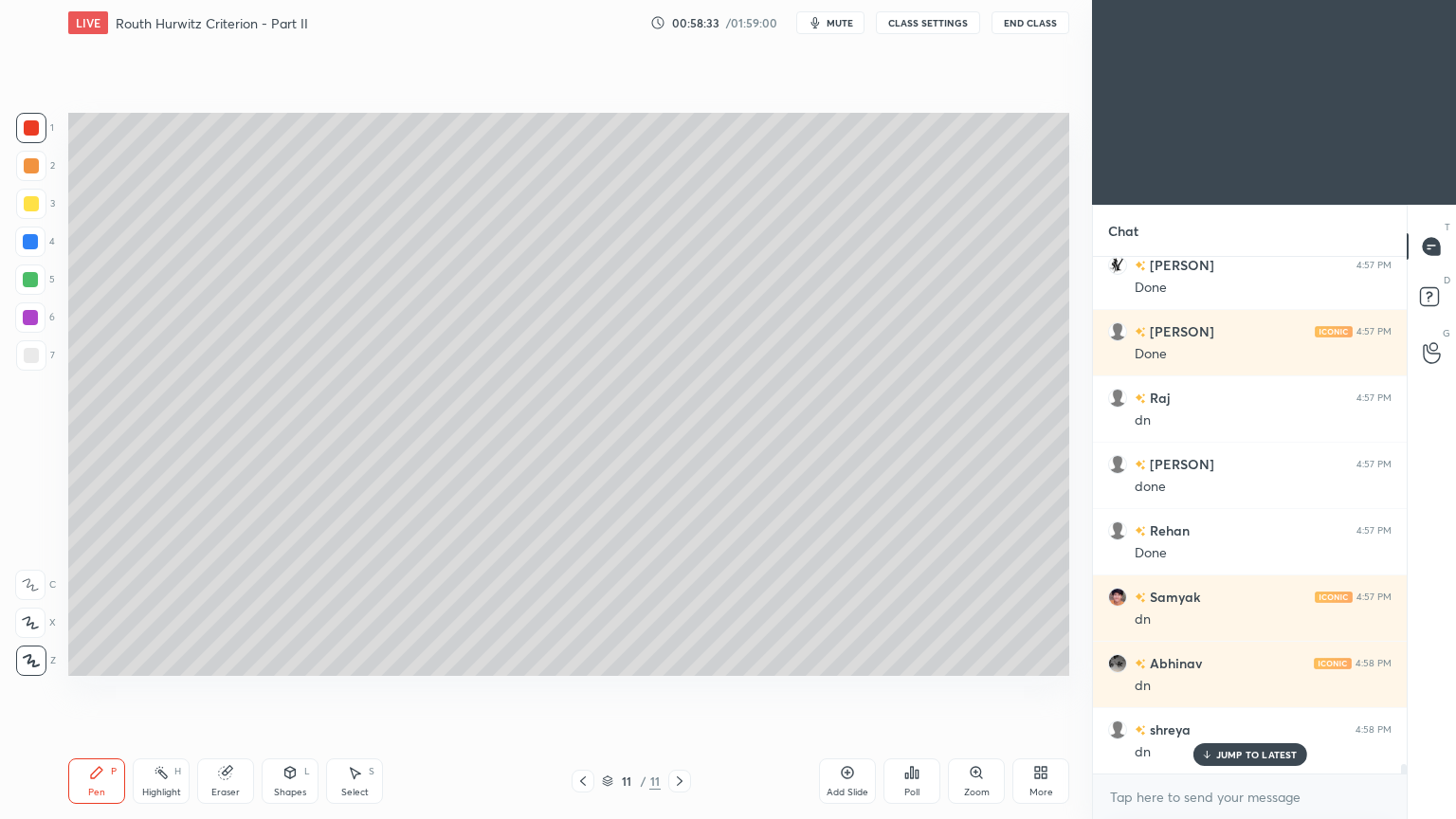 click at bounding box center (31, 355) 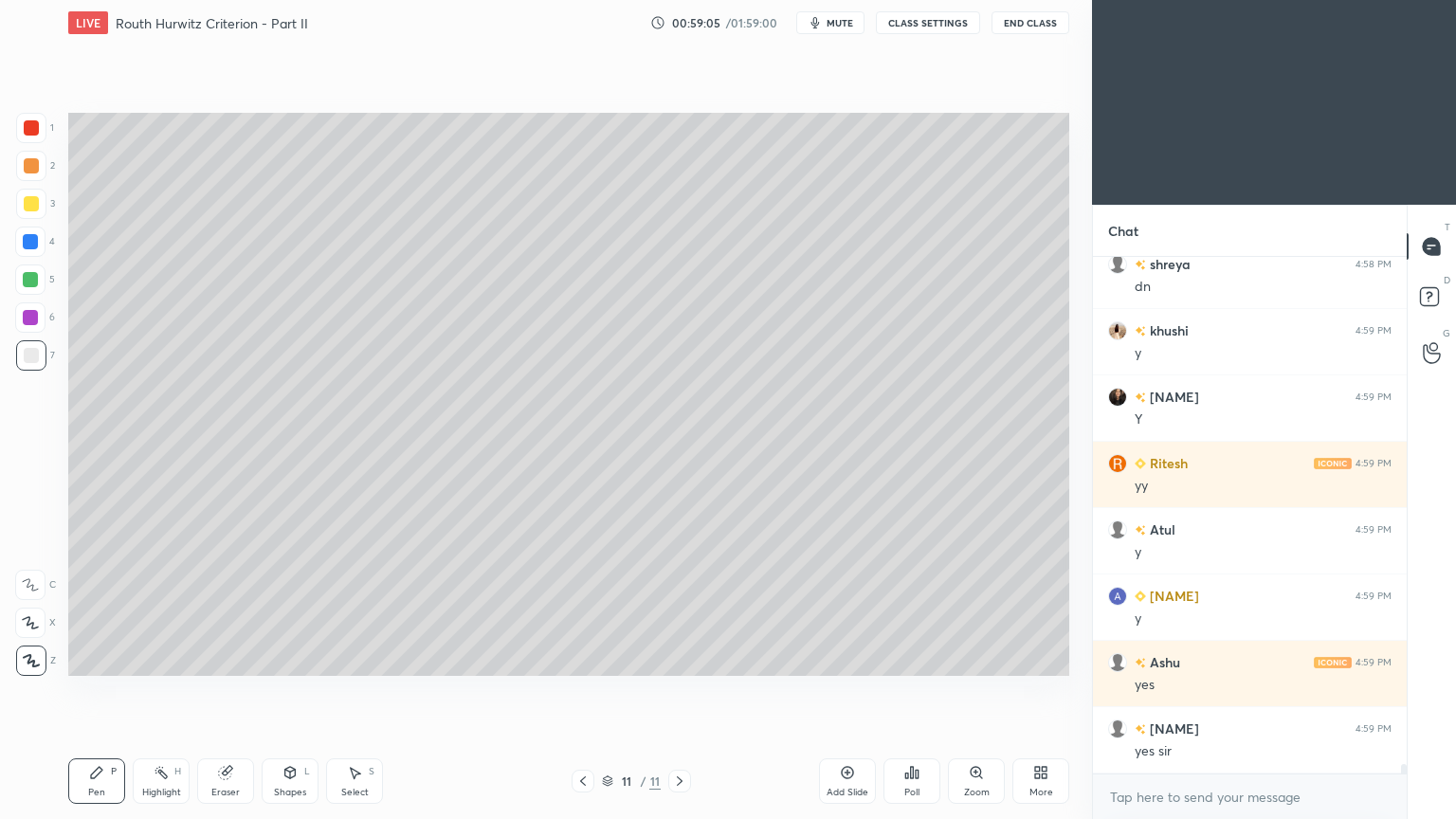 scroll, scrollTop: 28368, scrollLeft: 0, axis: vertical 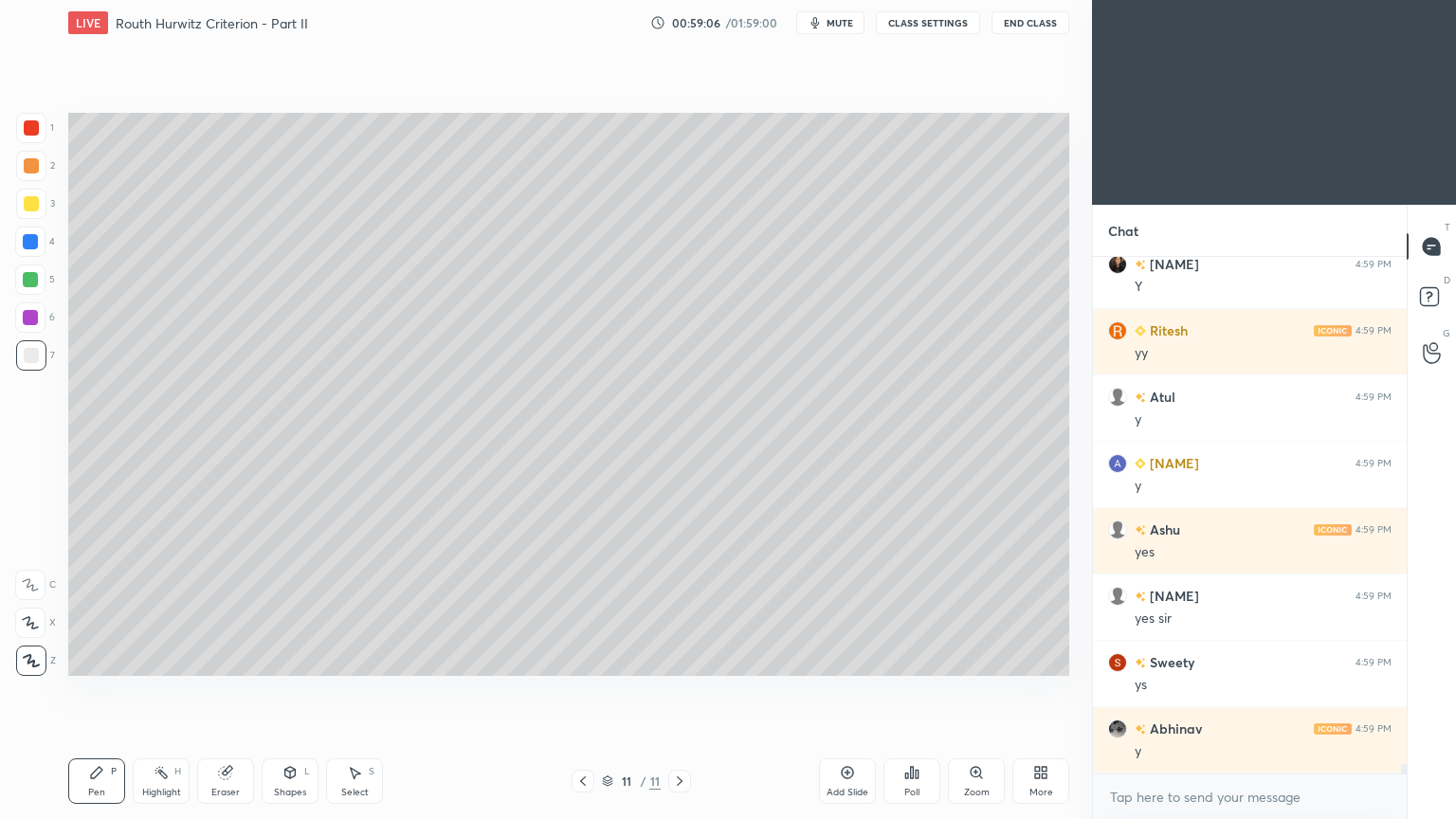 click on "Select S" at bounding box center [355, 781] 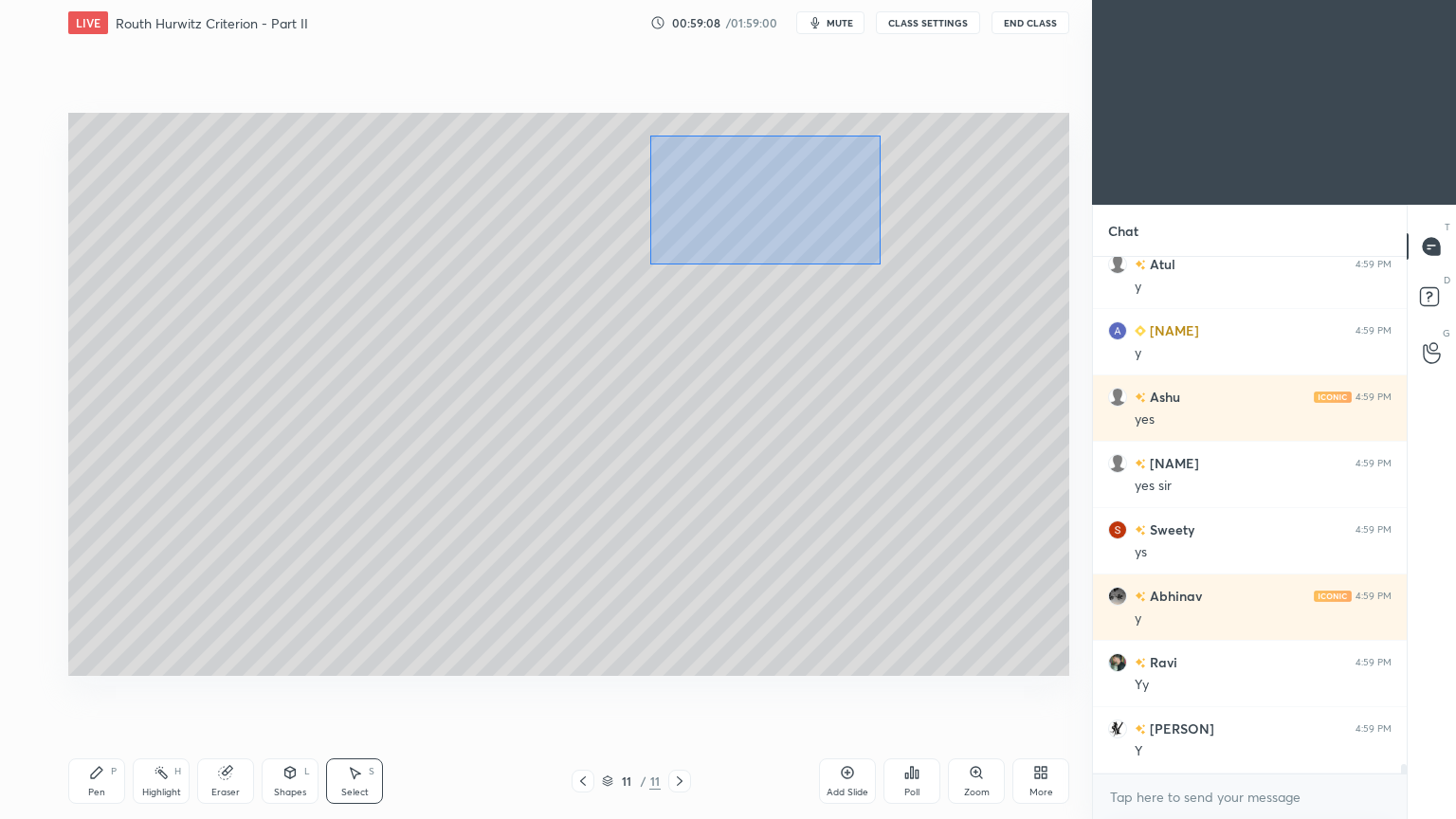 scroll, scrollTop: 28566, scrollLeft: 0, axis: vertical 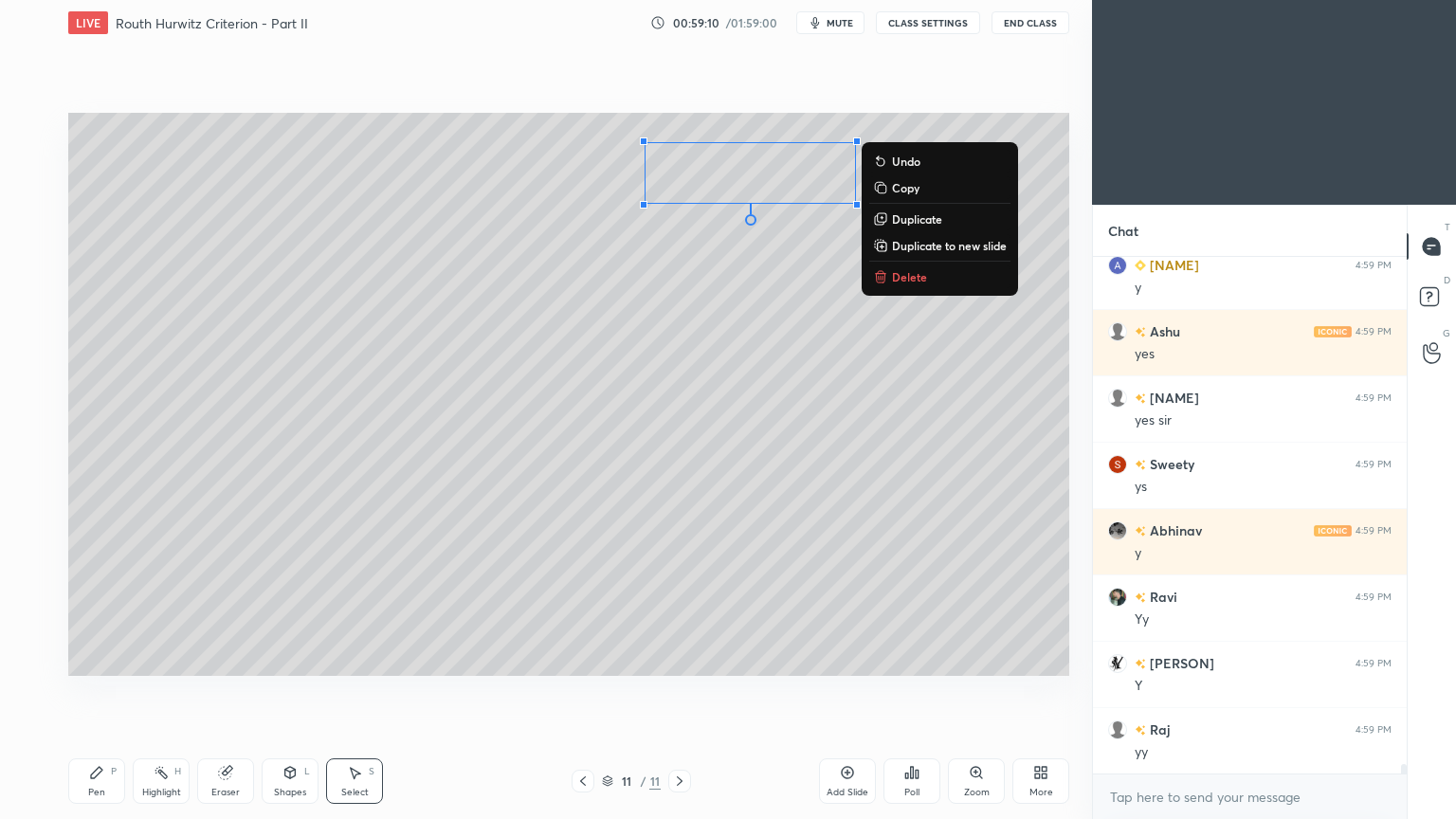 click on "Pen P" at bounding box center (97, 781) 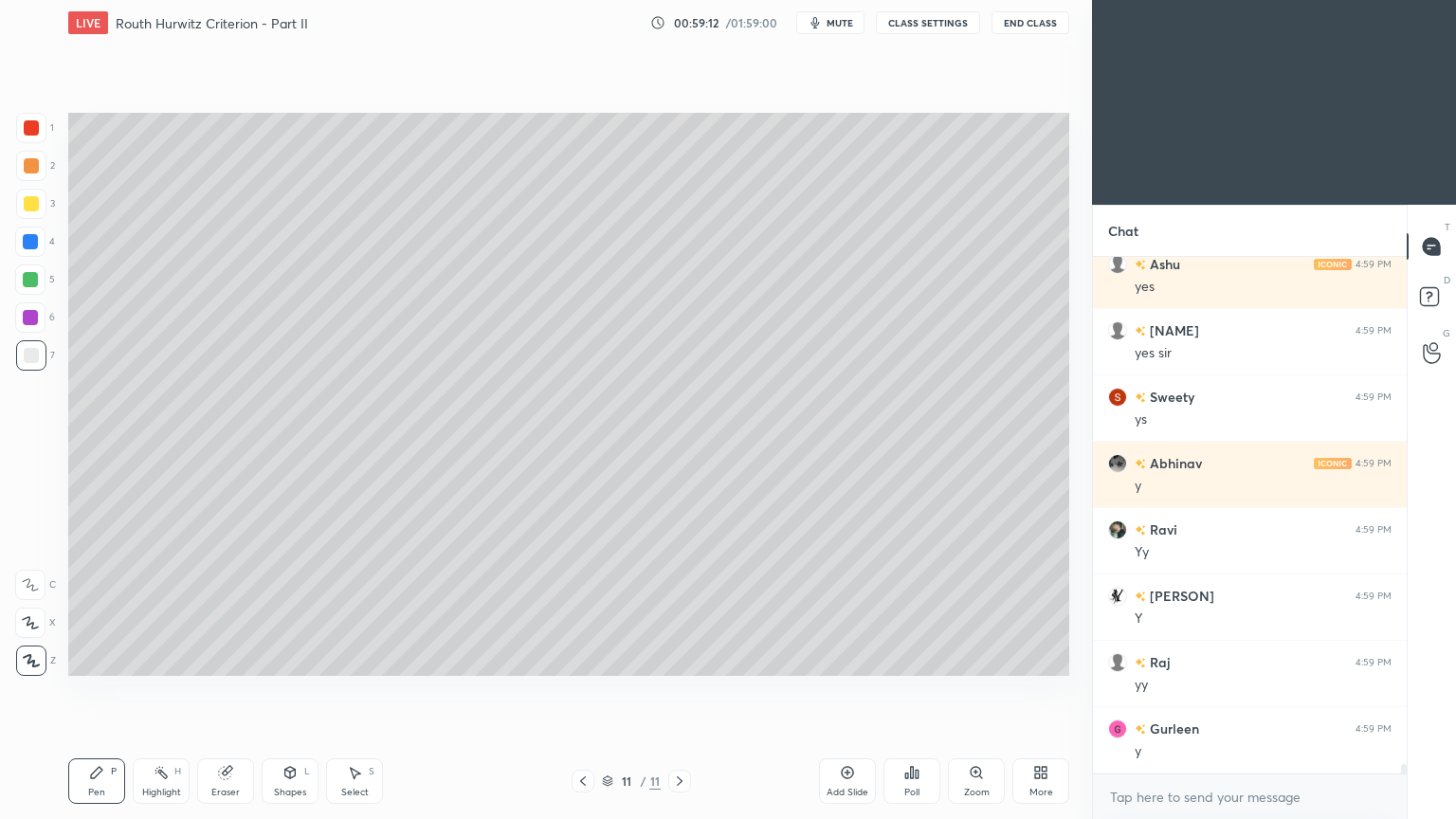 click on "Add Slide" at bounding box center [847, 781] 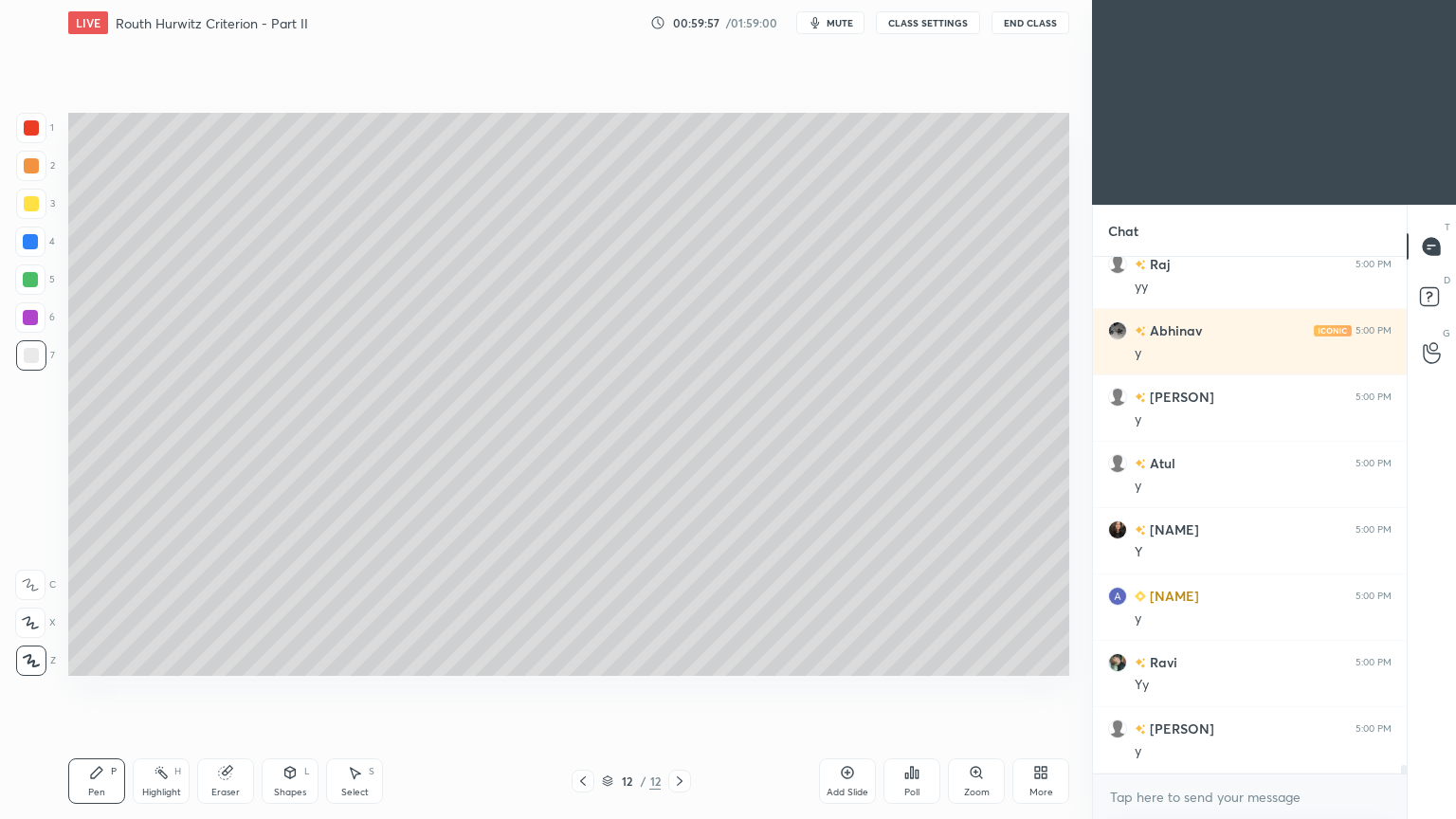 scroll, scrollTop: 29961, scrollLeft: 0, axis: vertical 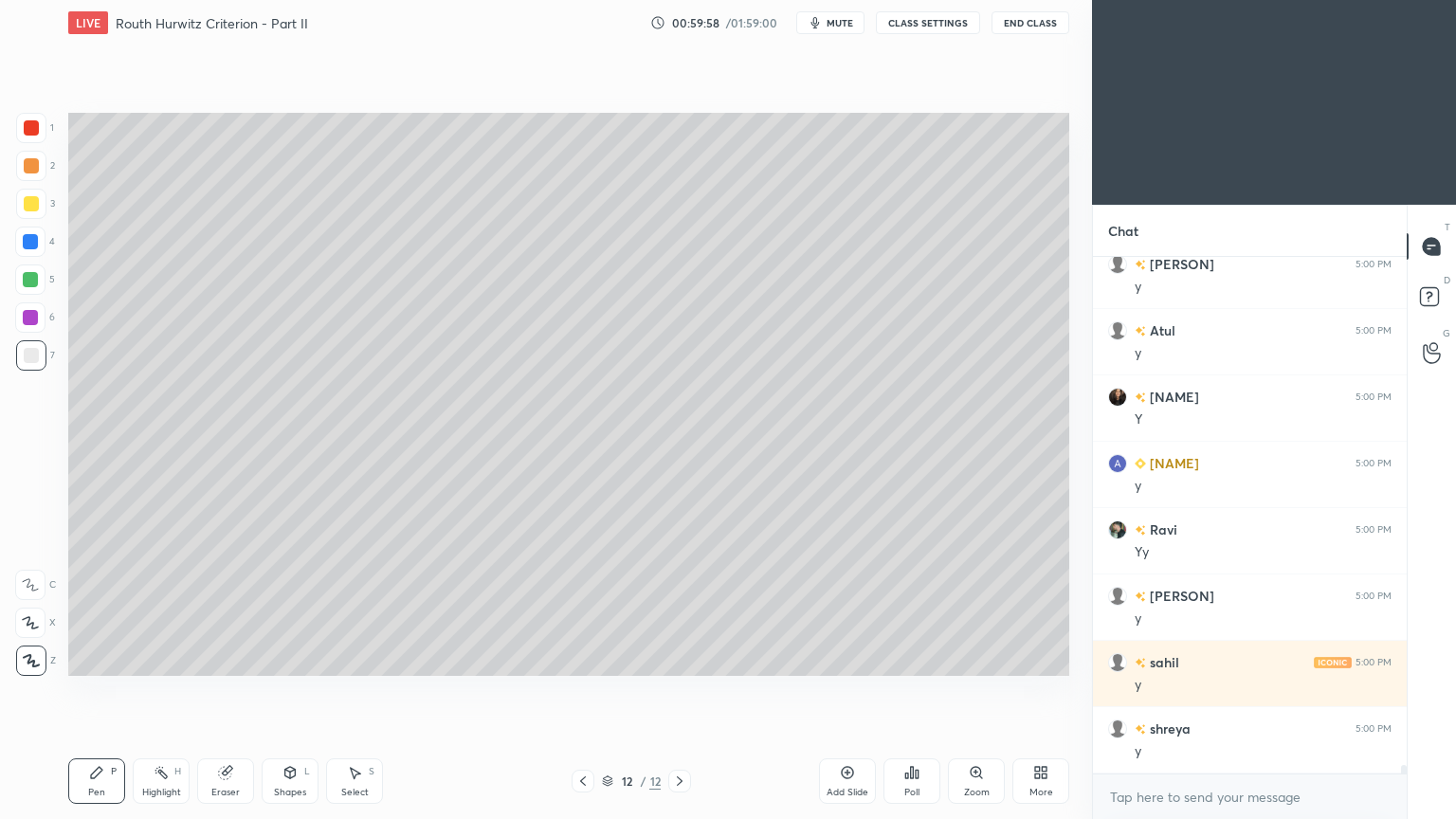 click at bounding box center (31, 204) 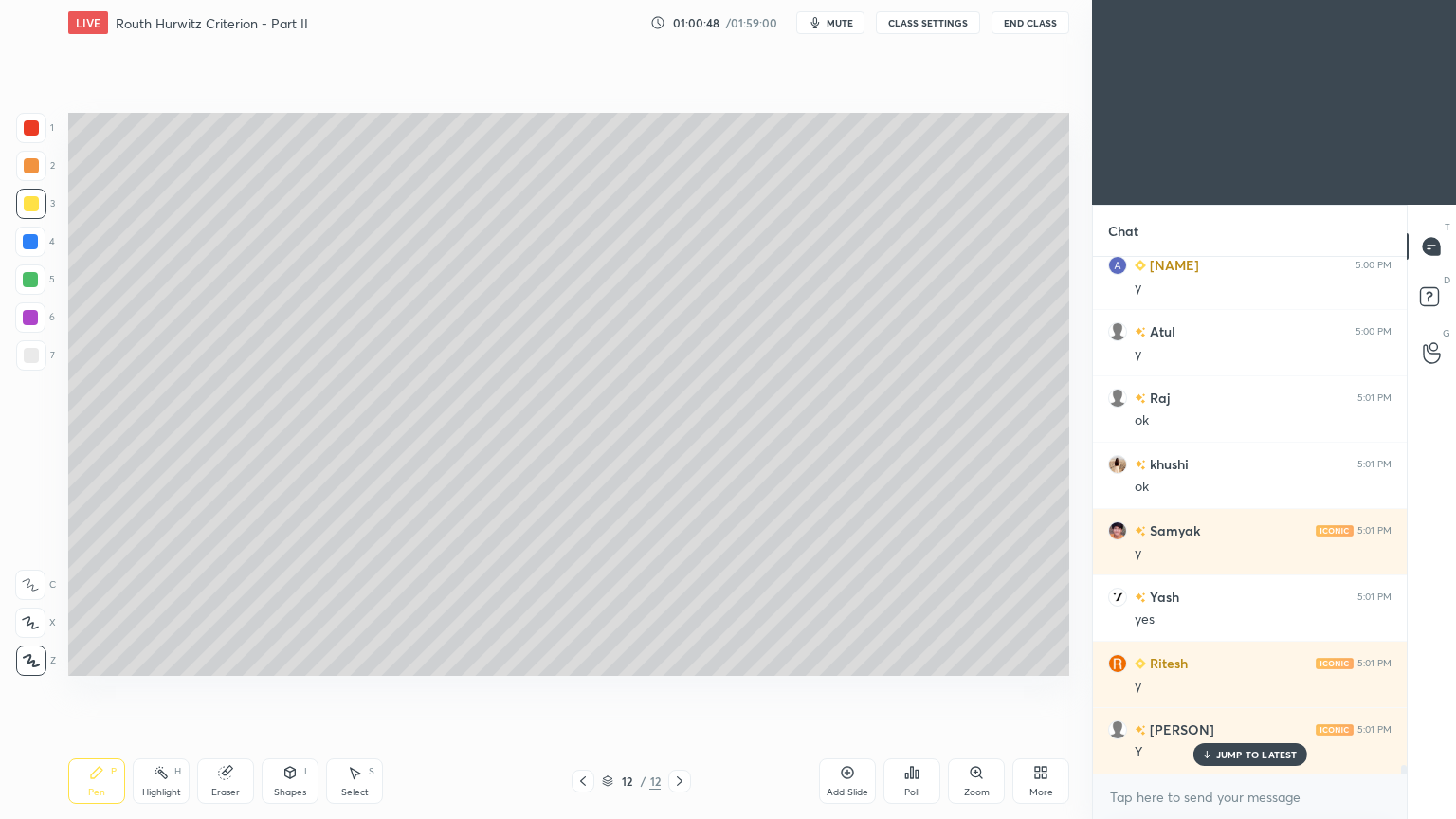 scroll, scrollTop: 31333, scrollLeft: 0, axis: vertical 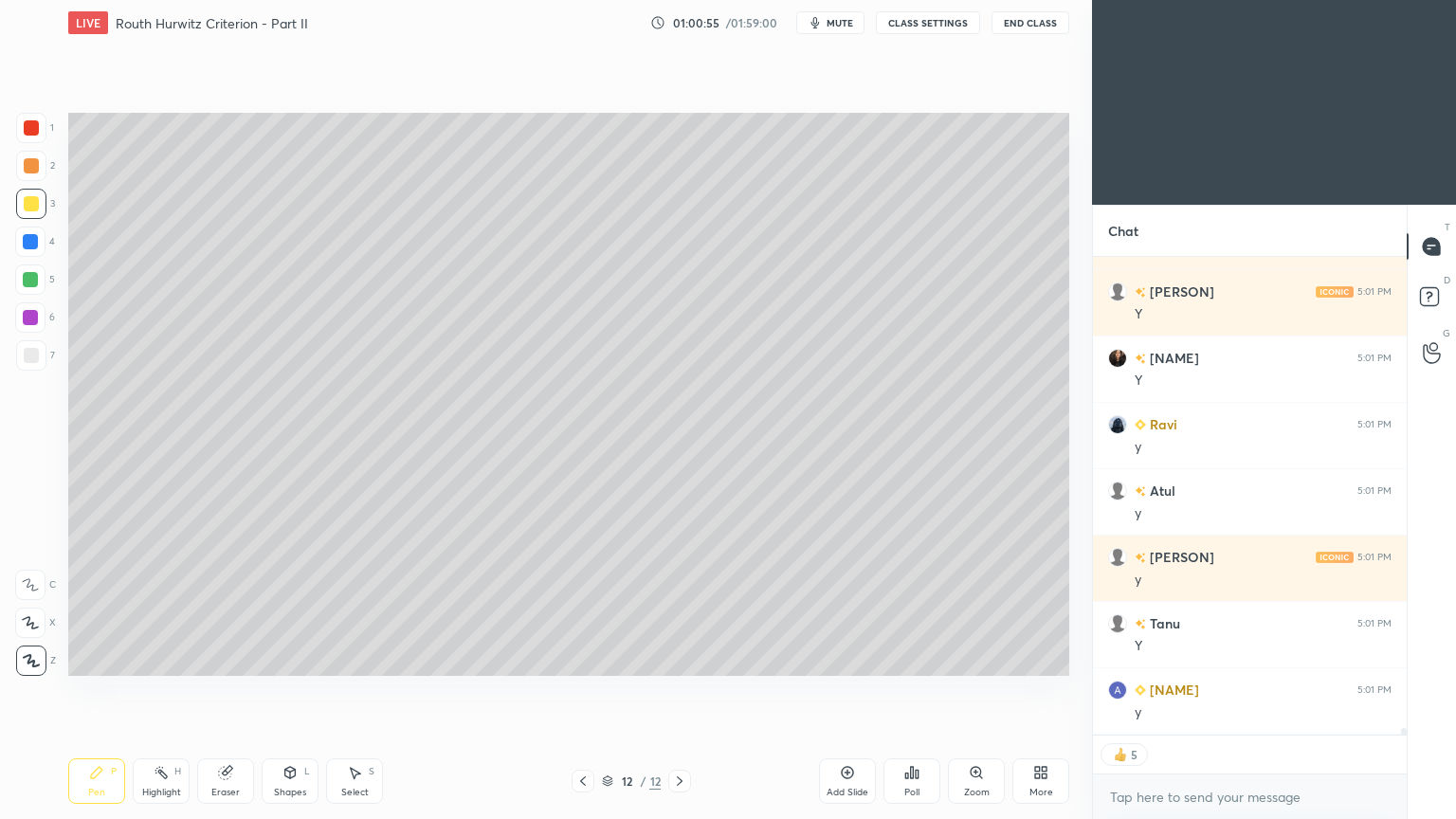 click on "mute" at bounding box center [840, 23] 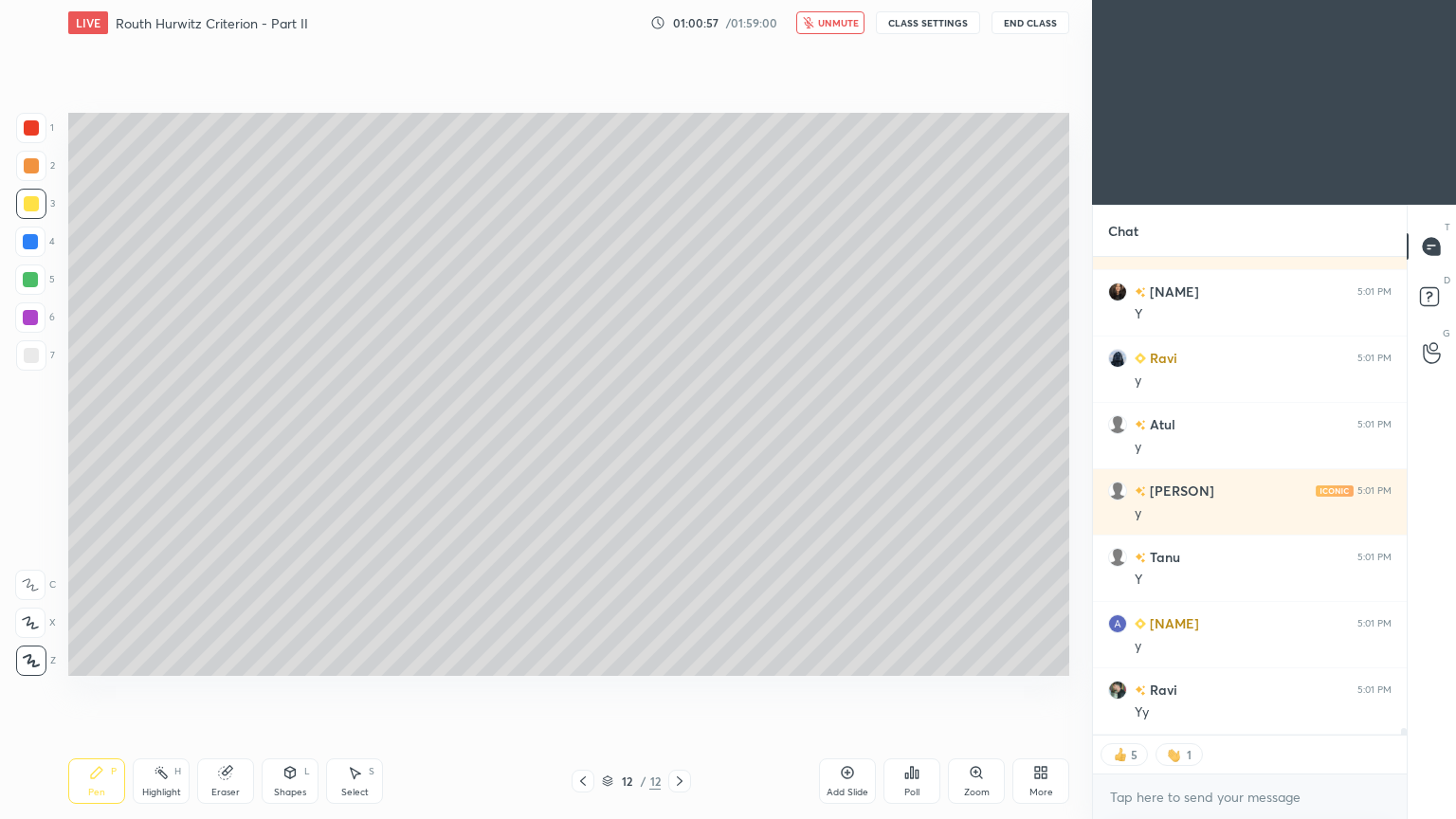 scroll, scrollTop: 31837, scrollLeft: 0, axis: vertical 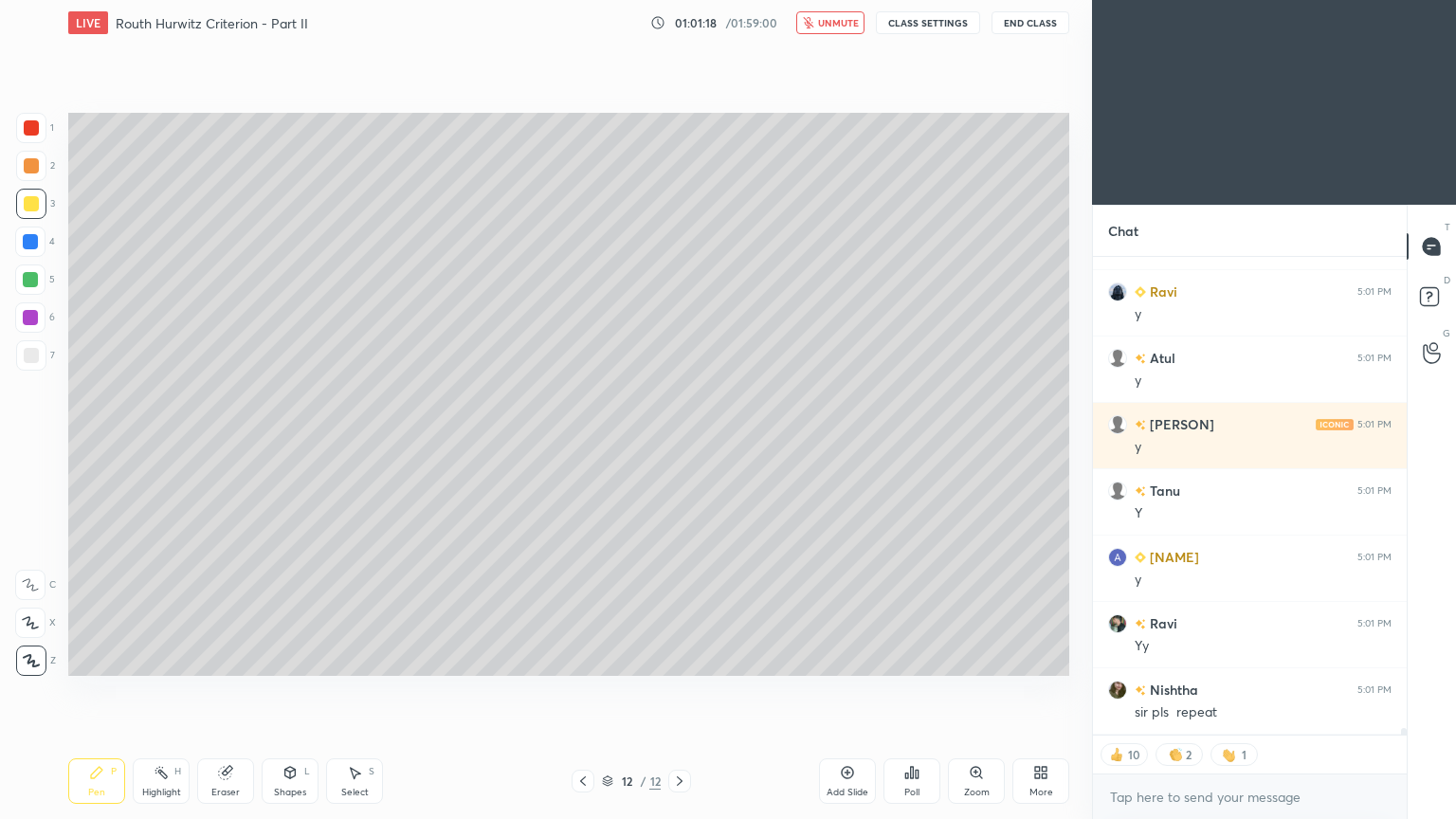 click on "unmute" at bounding box center (838, 23) 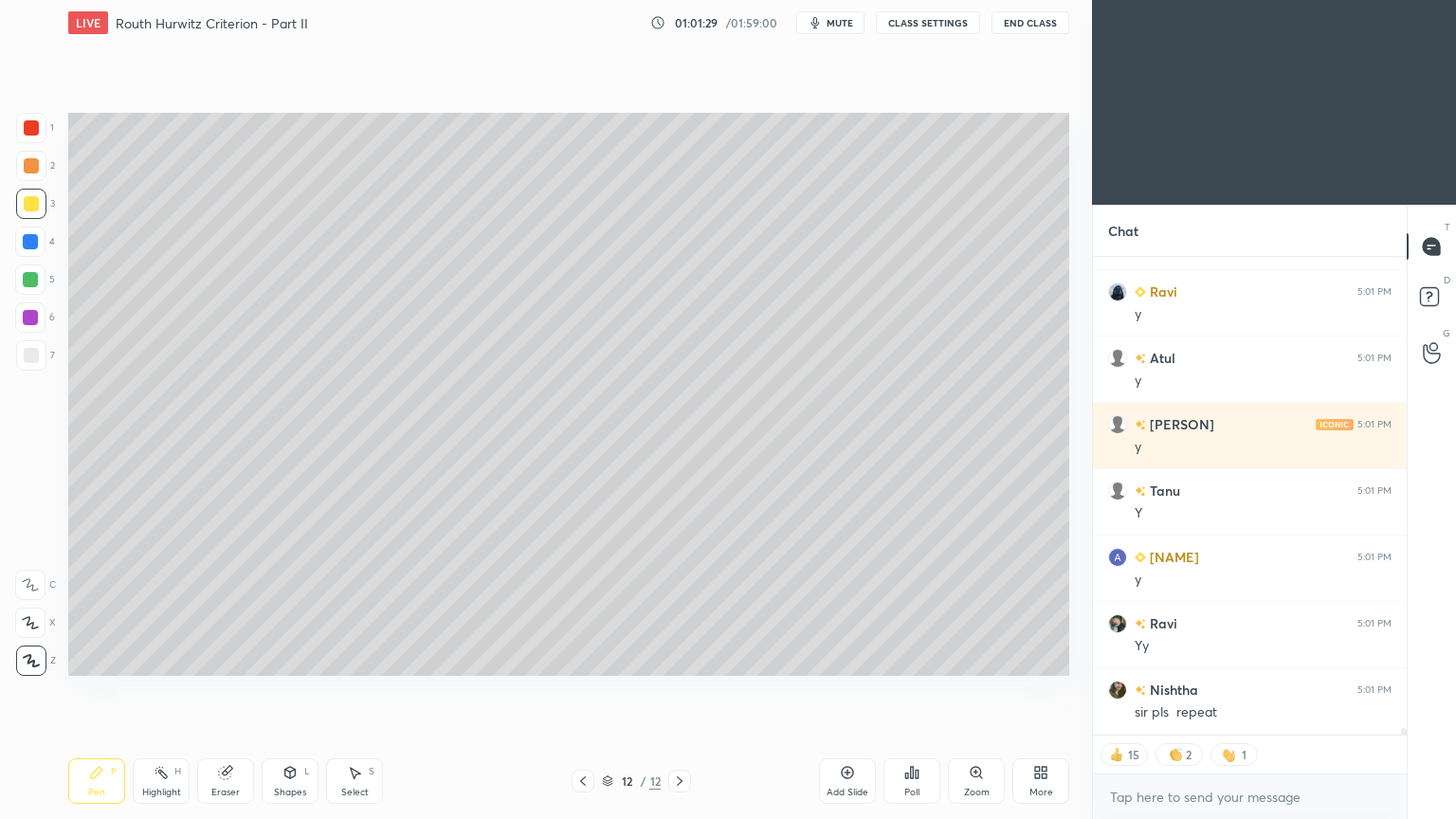 scroll, scrollTop: 6, scrollLeft: 6, axis: both 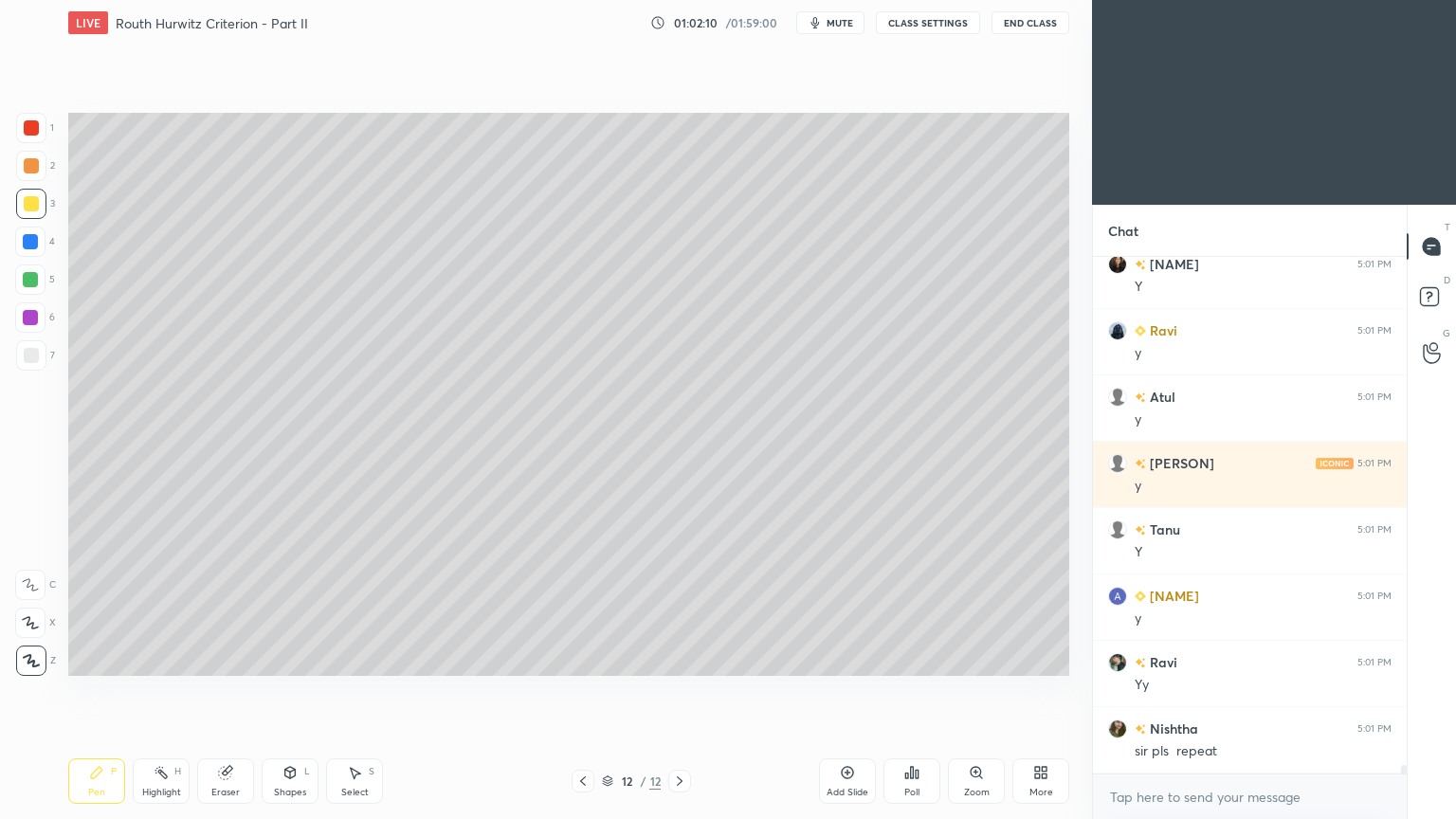 click on "Highlight H" at bounding box center (161, 781) 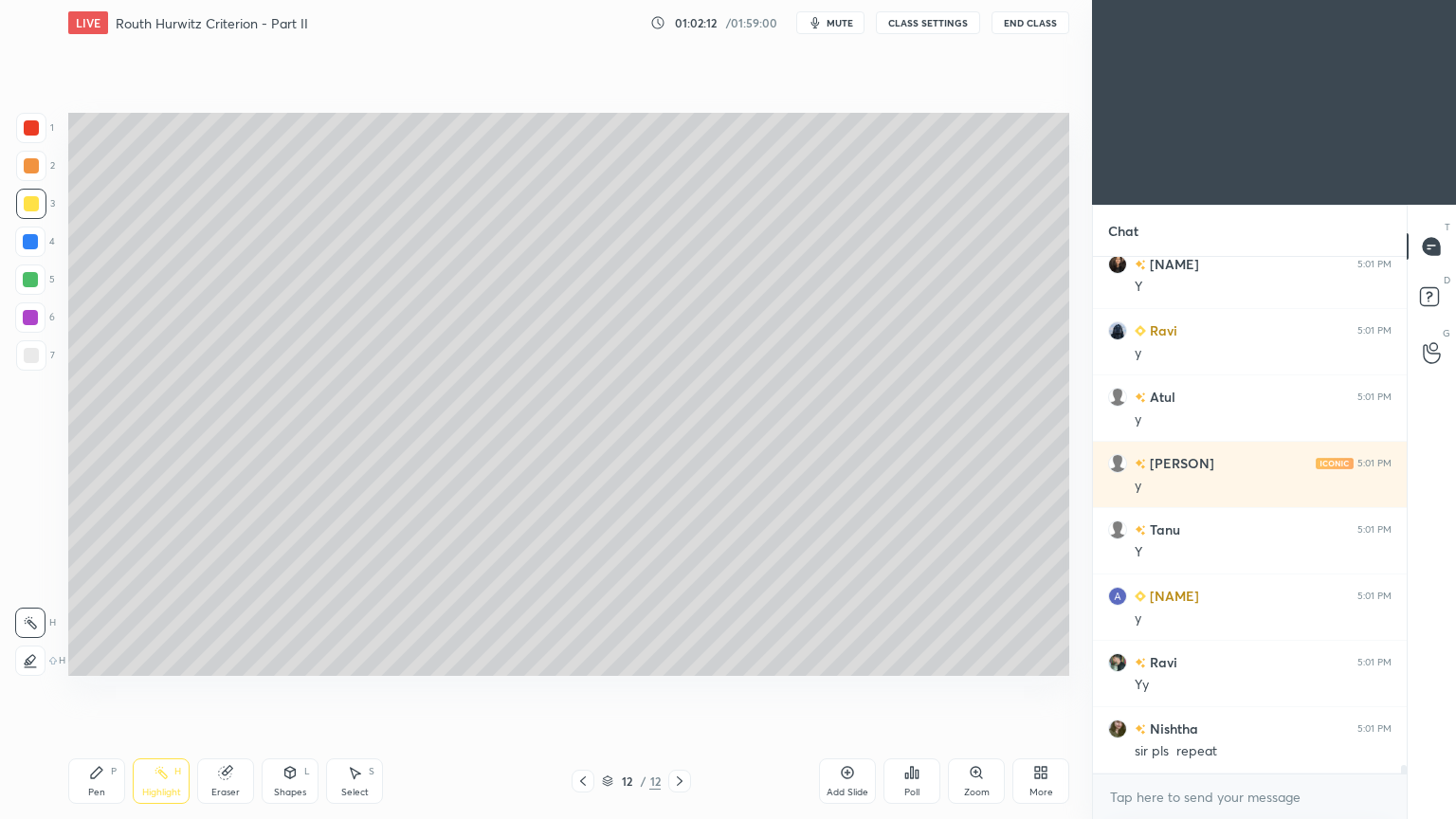 scroll, scrollTop: 31880, scrollLeft: 0, axis: vertical 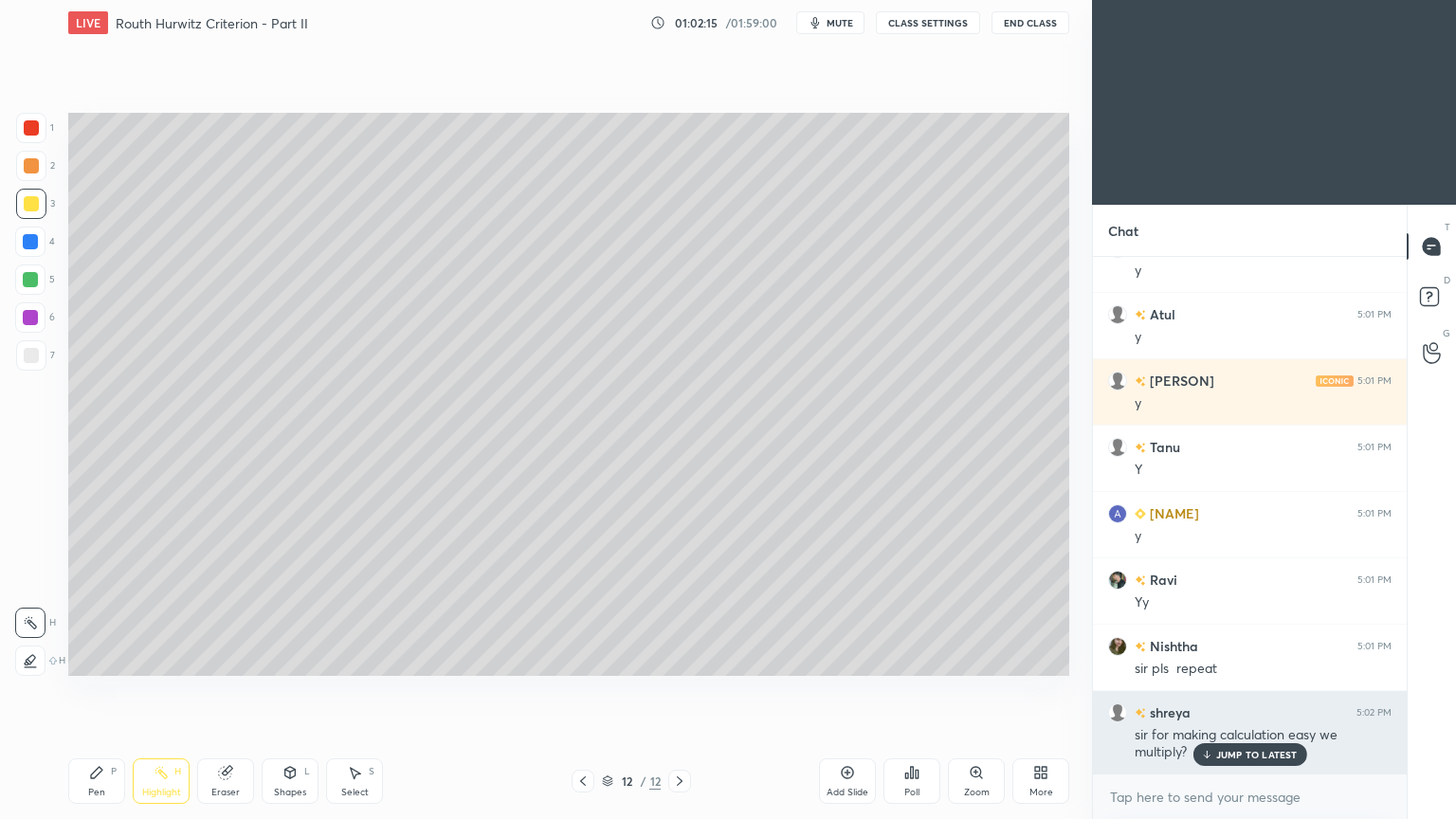 click on "JUMP TO LATEST" at bounding box center [1257, 755] 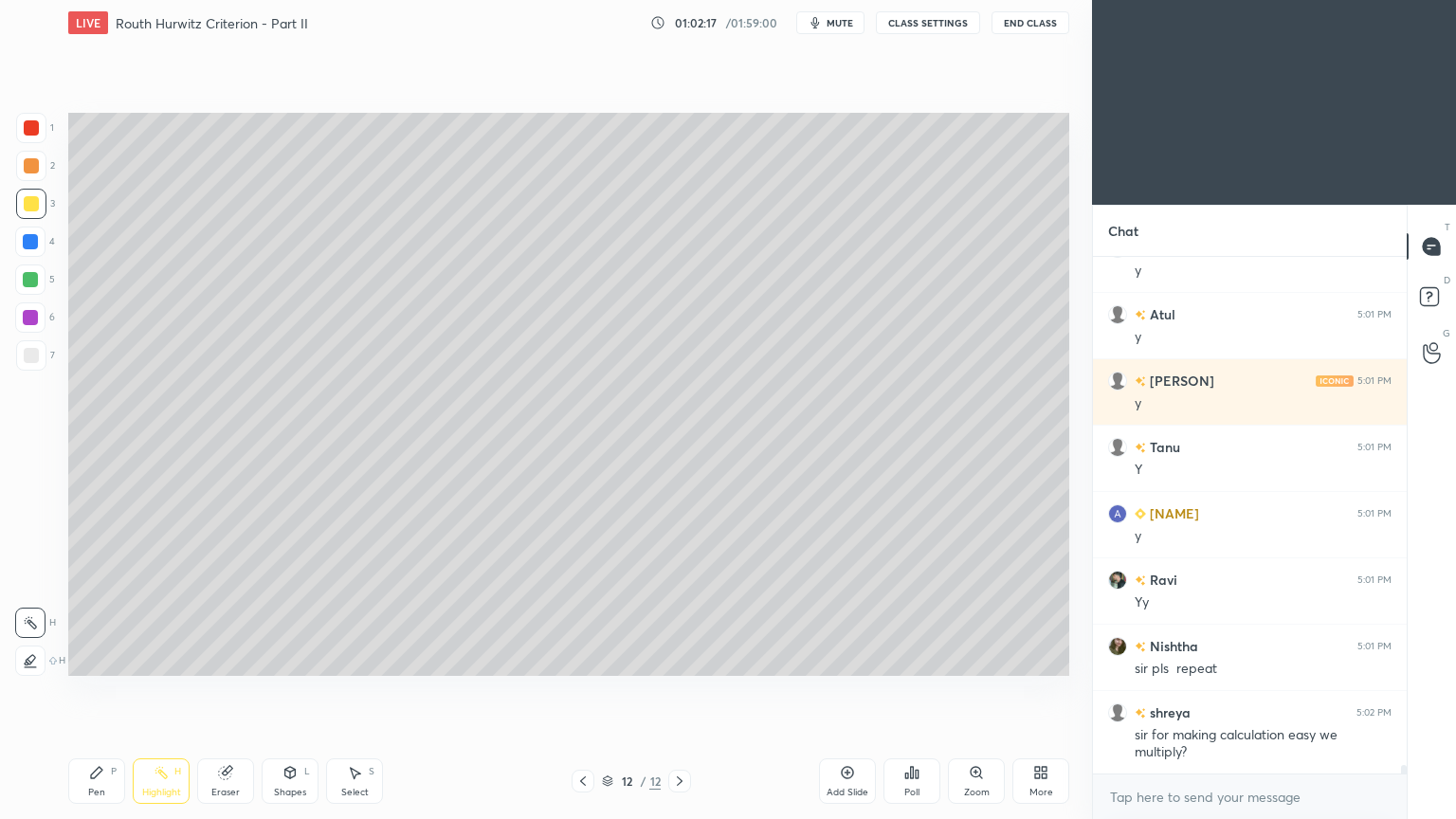 click on "Pen P" at bounding box center (97, 781) 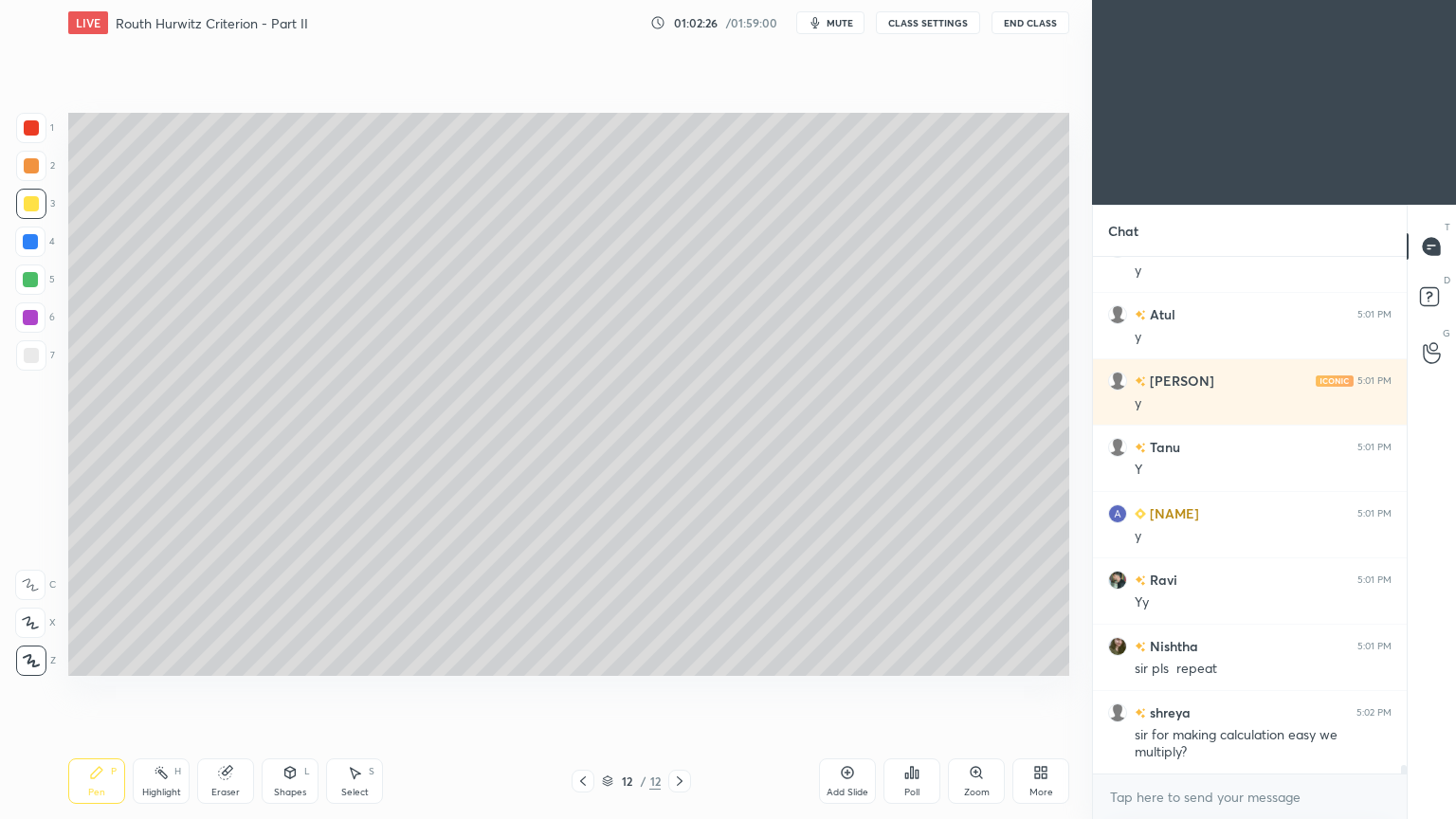 click on "Add Slide" at bounding box center [847, 781] 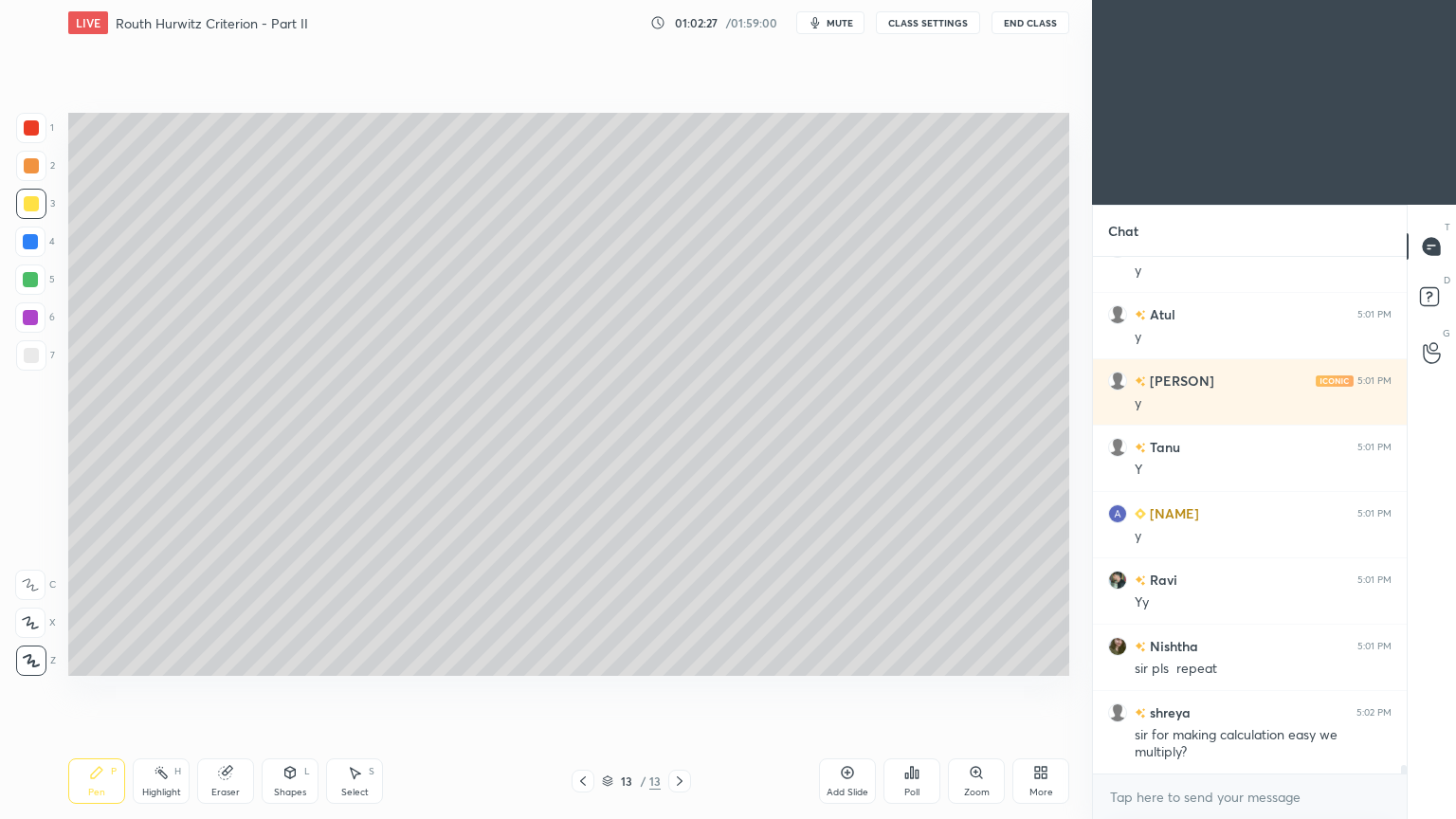 click at bounding box center (31, 355) 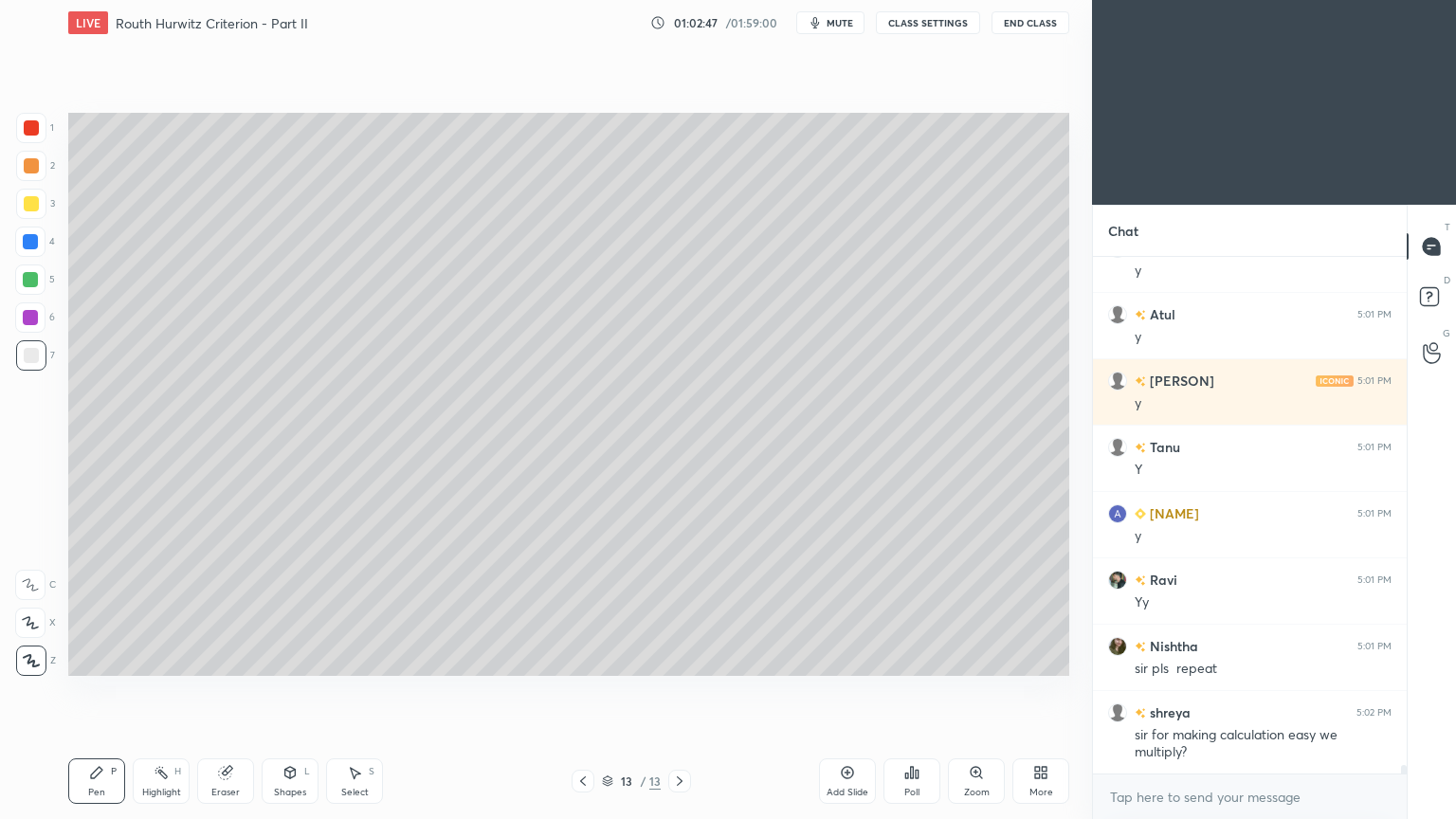 click on "Select S" at bounding box center [355, 781] 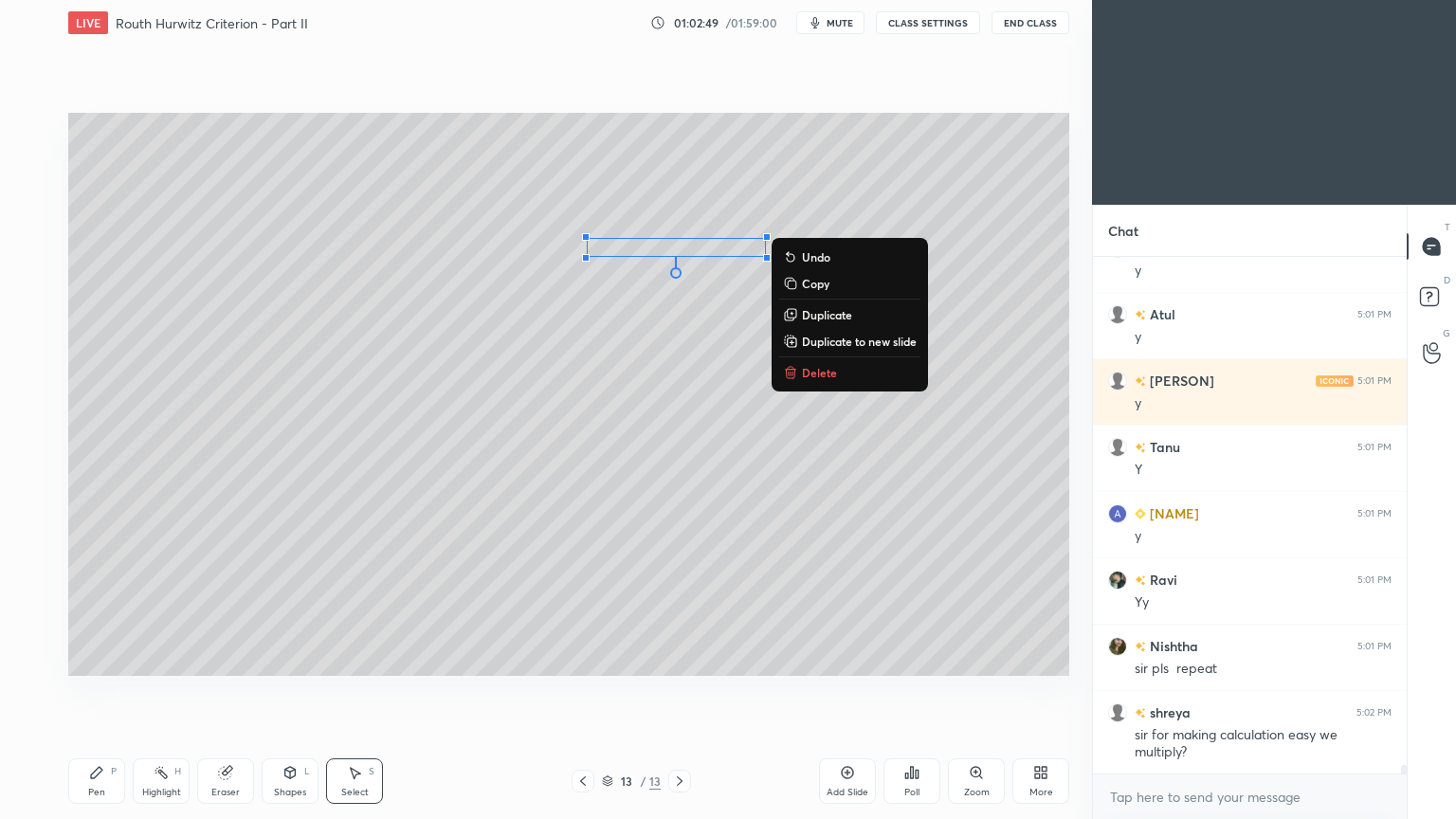 click on "0 ° Undo Copy Duplicate Duplicate to new slide Delete" at bounding box center (569, 394) 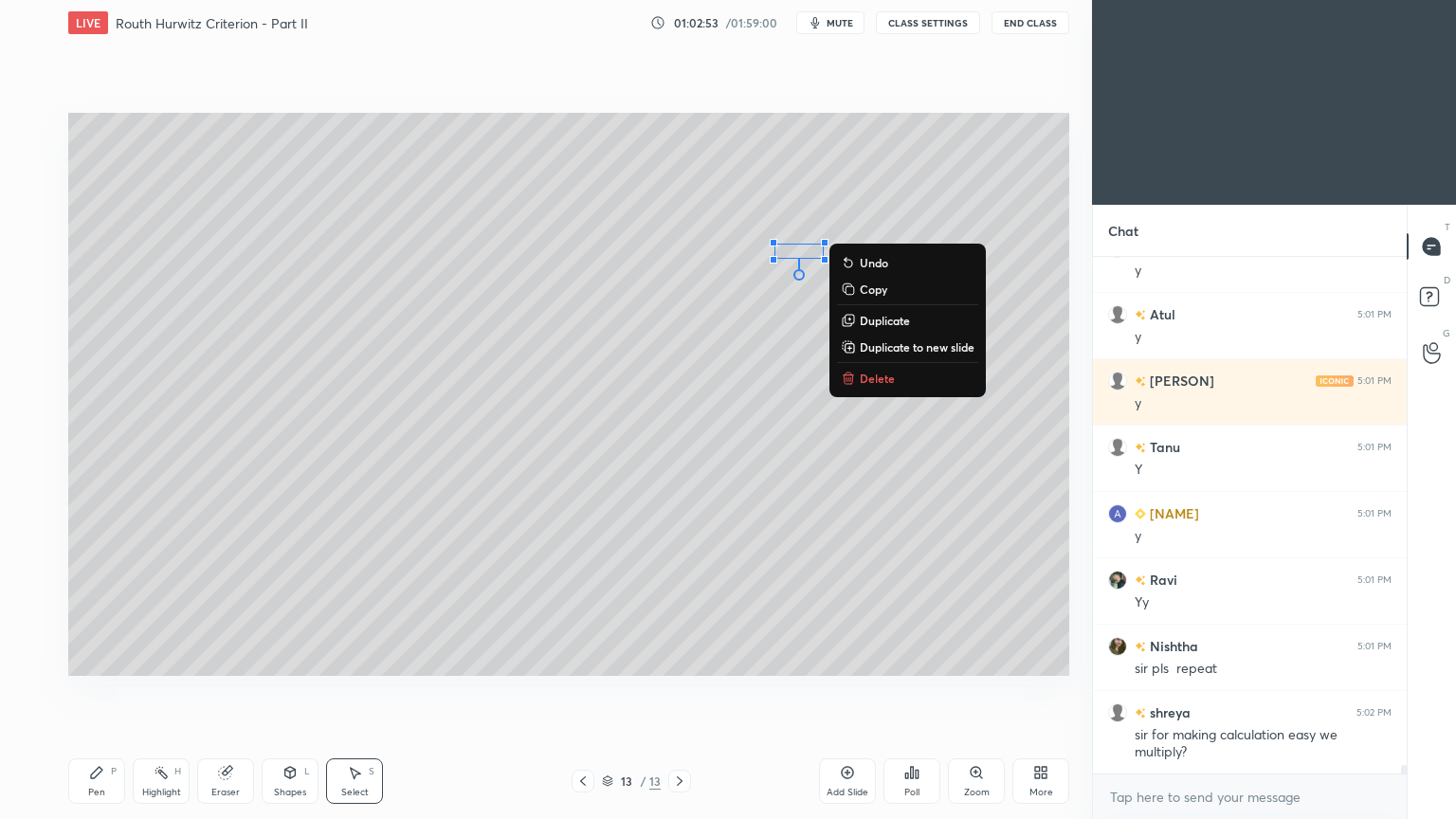 click on "Pen P" at bounding box center (97, 781) 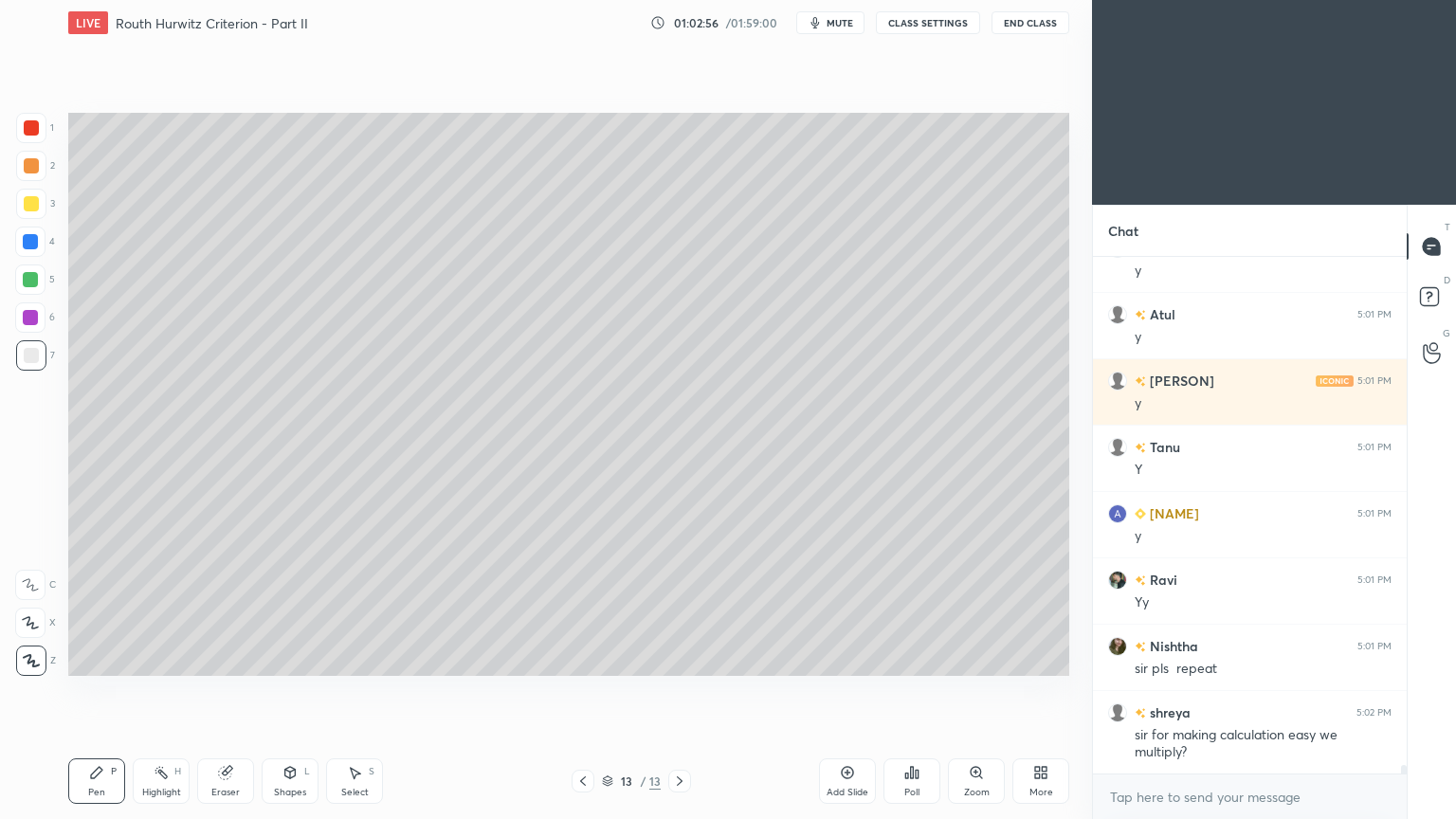 click at bounding box center [31, 204] 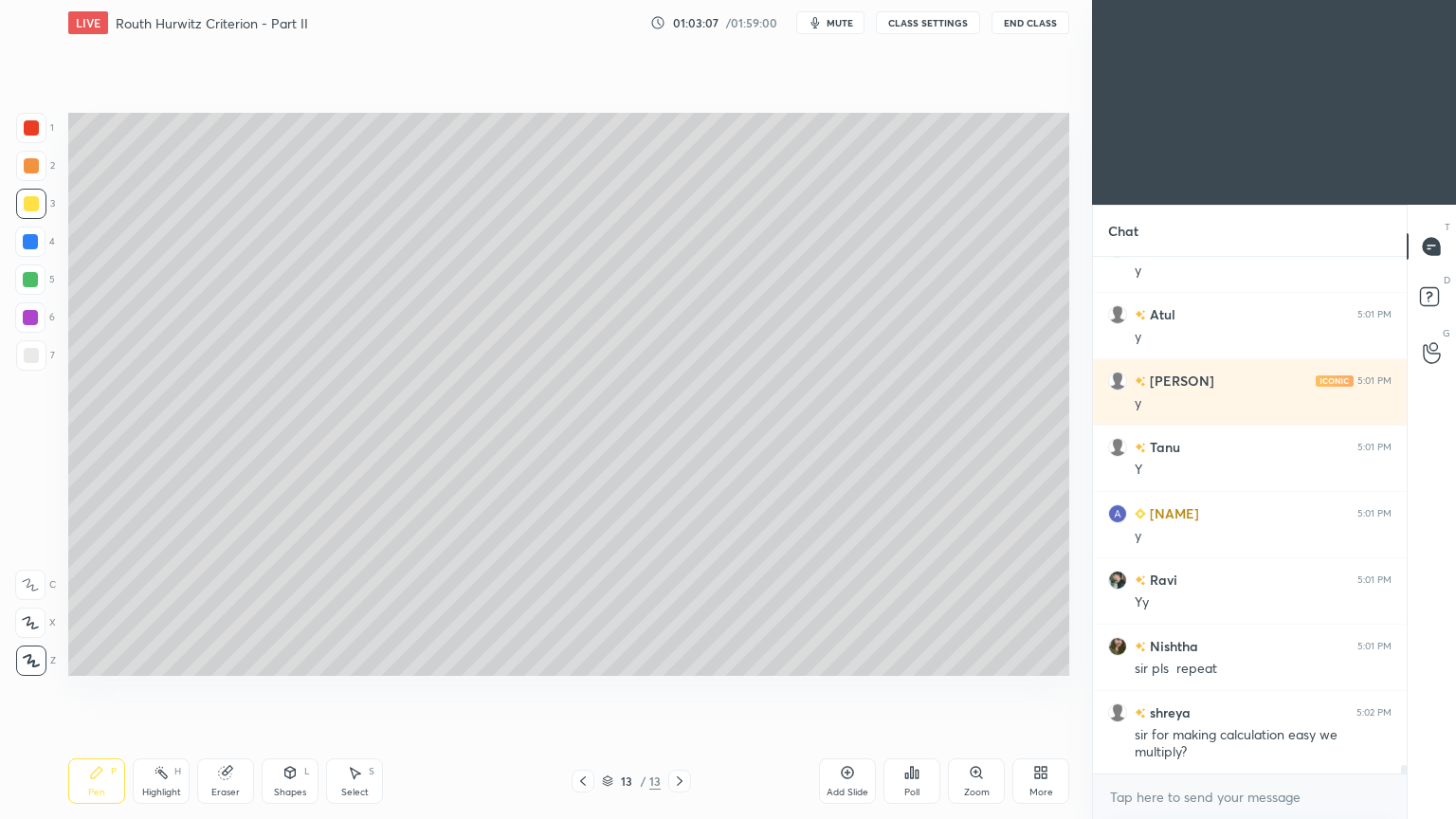 scroll, scrollTop: 31948, scrollLeft: 0, axis: vertical 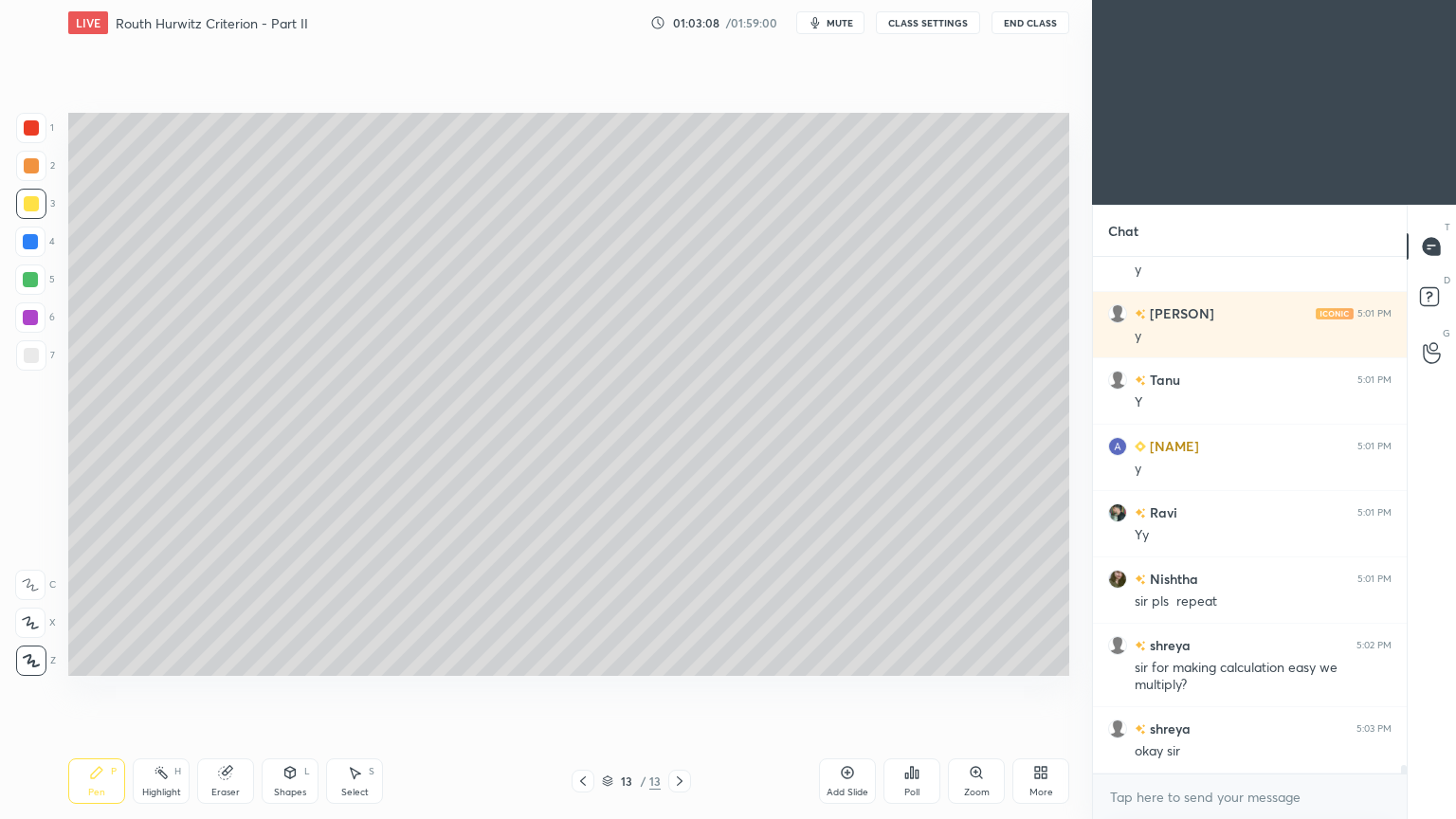 click on "Eraser" at bounding box center [226, 781] 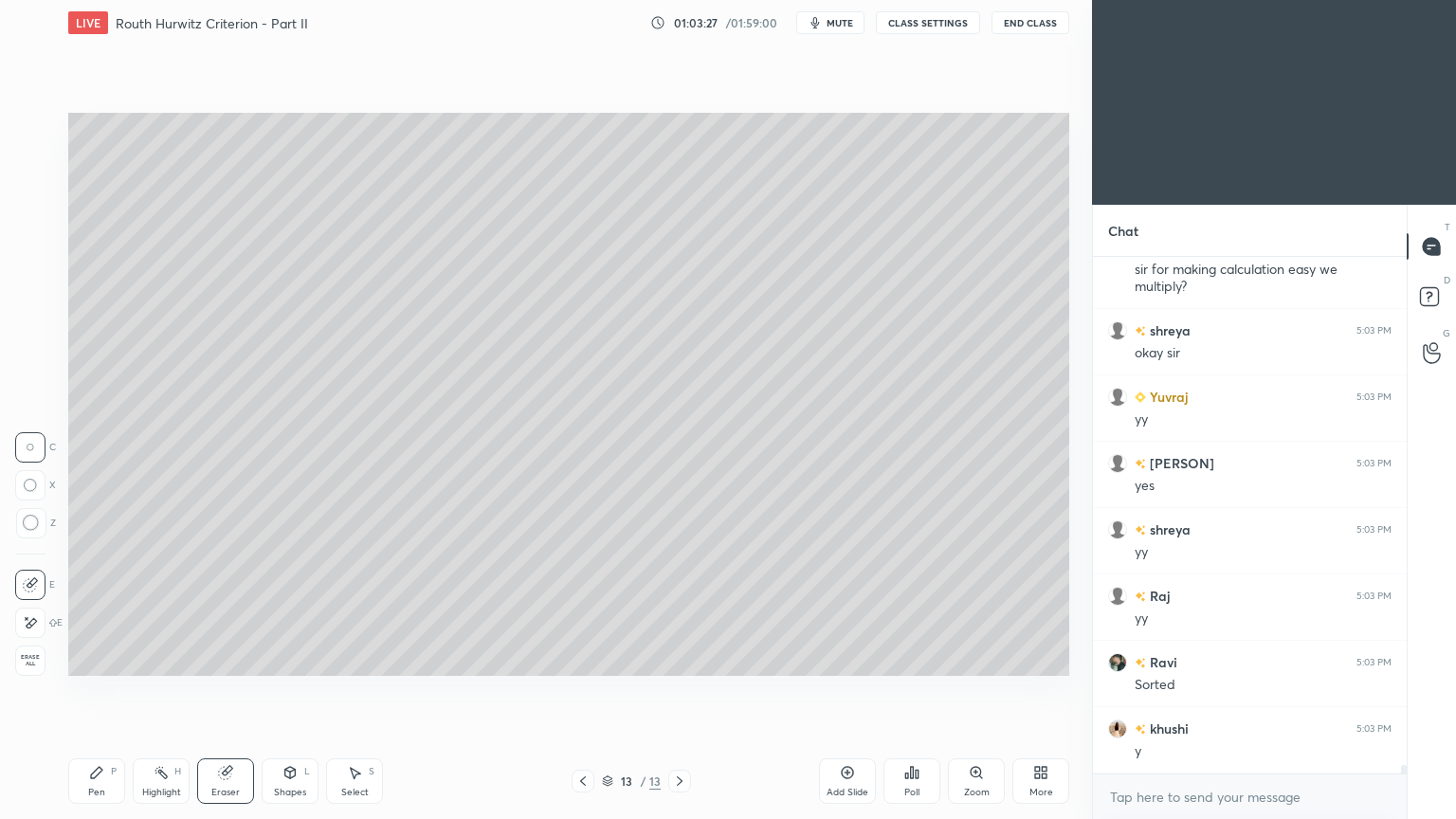 scroll, scrollTop: 32611, scrollLeft: 0, axis: vertical 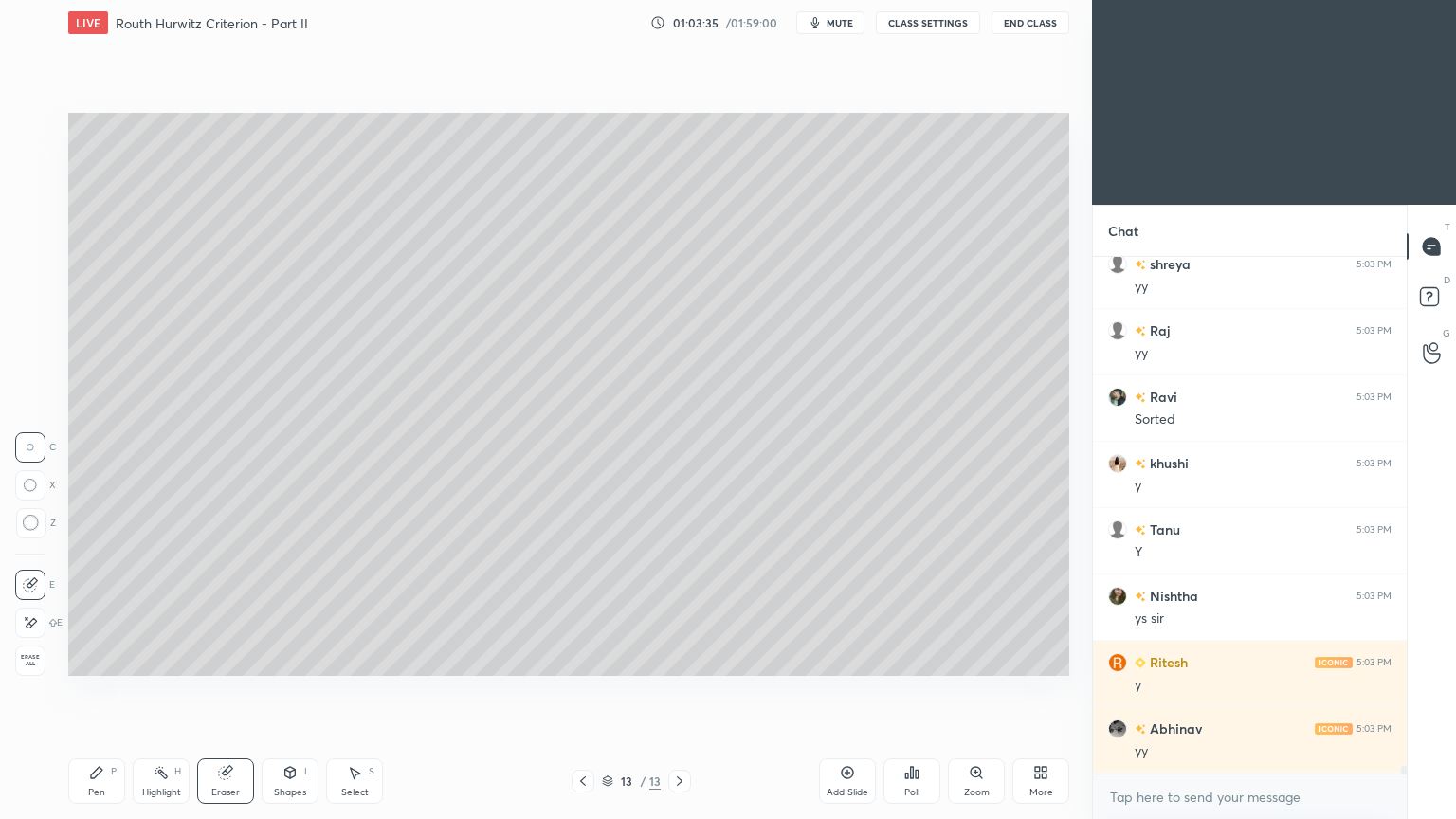 click 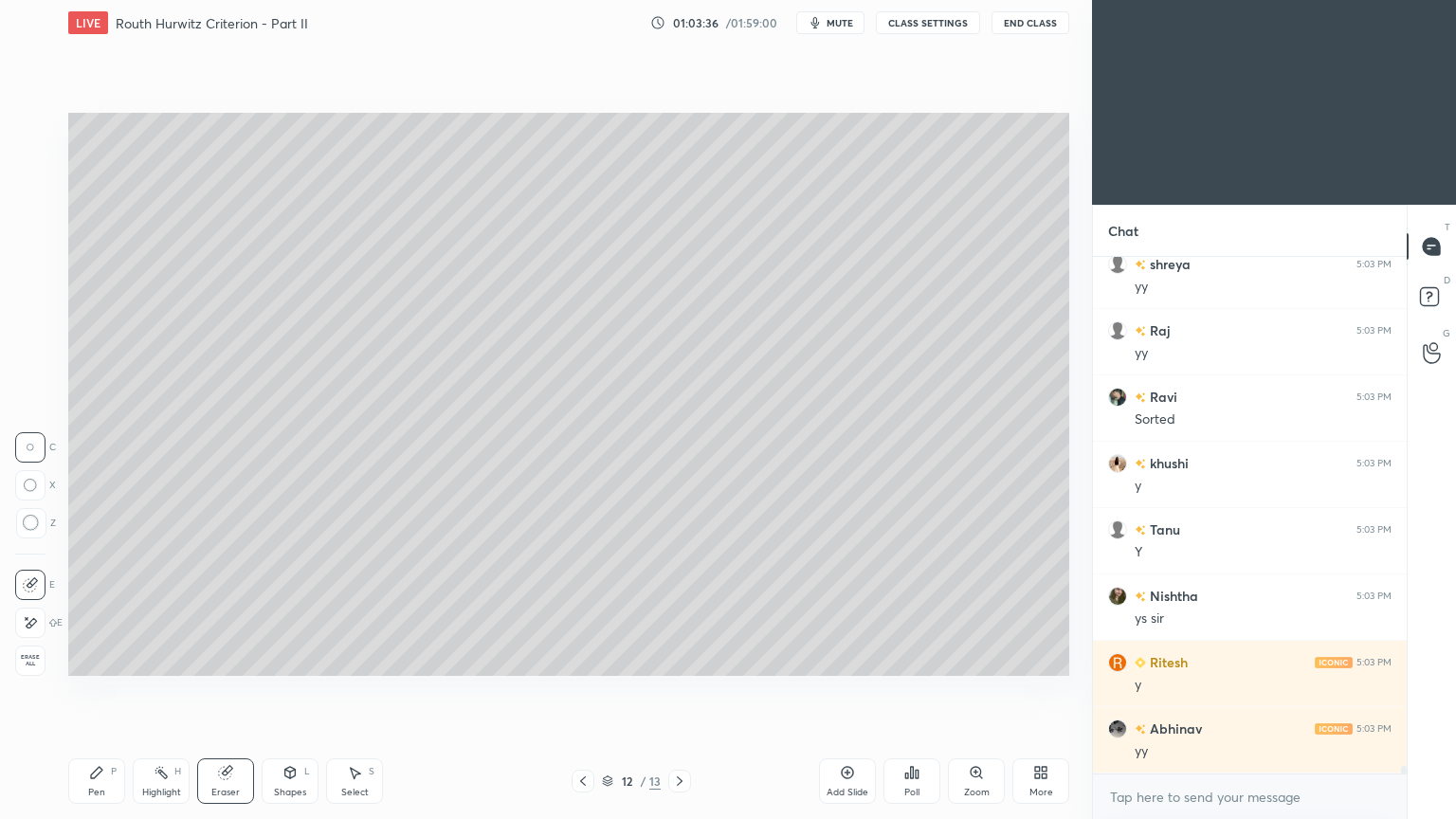 scroll, scrollTop: 32677, scrollLeft: 0, axis: vertical 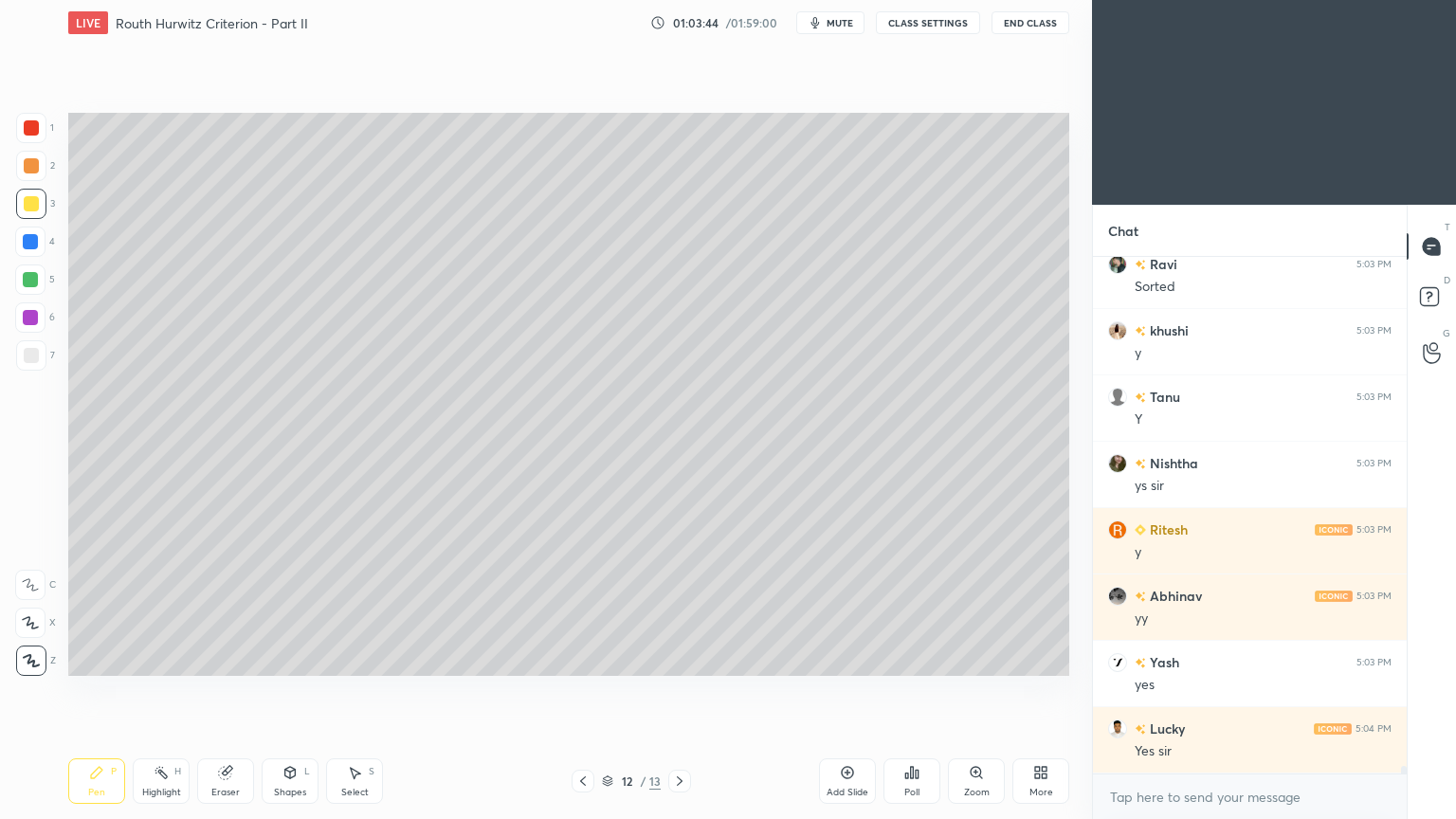 click at bounding box center (31, 355) 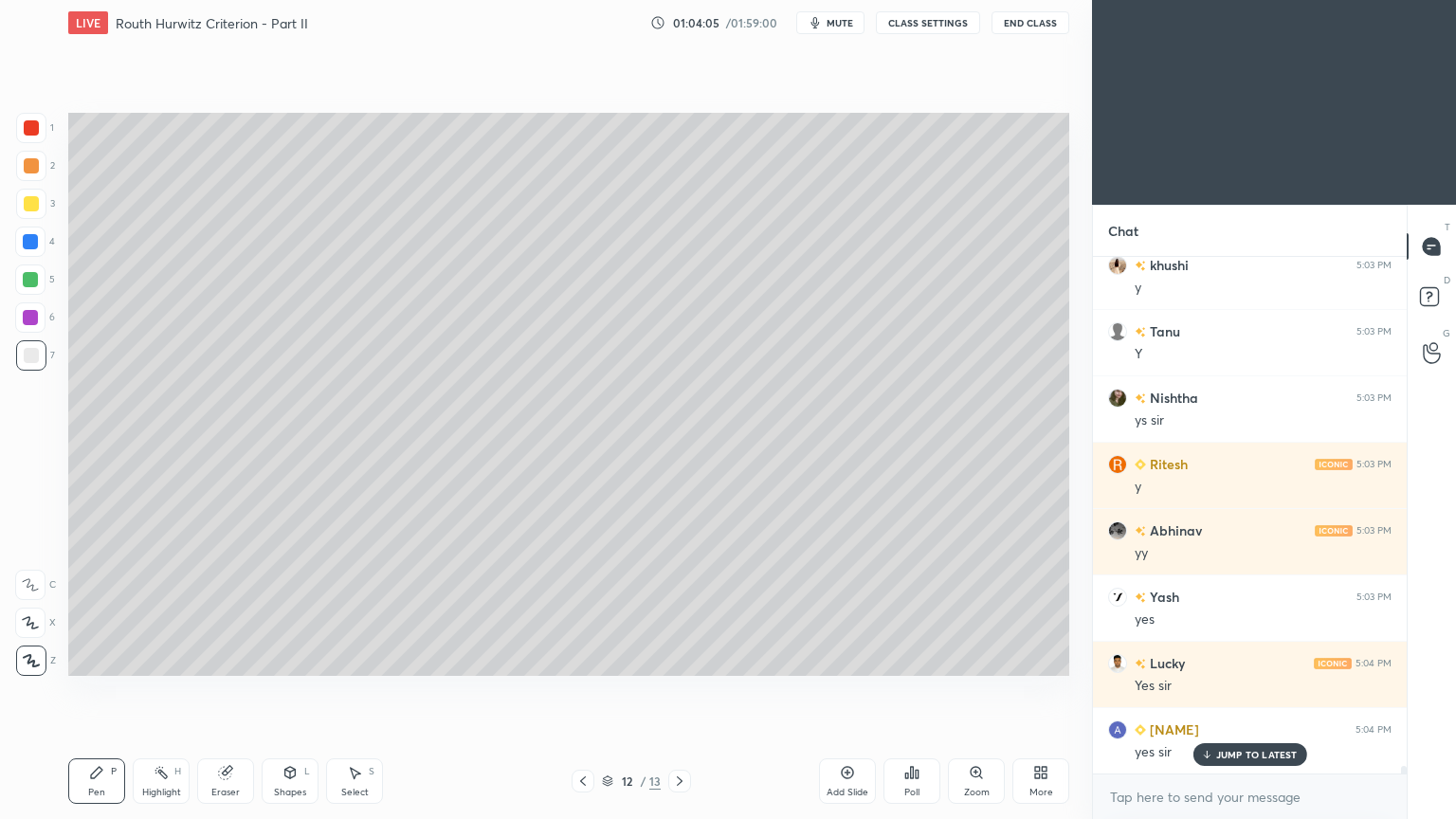 scroll, scrollTop: 32877, scrollLeft: 0, axis: vertical 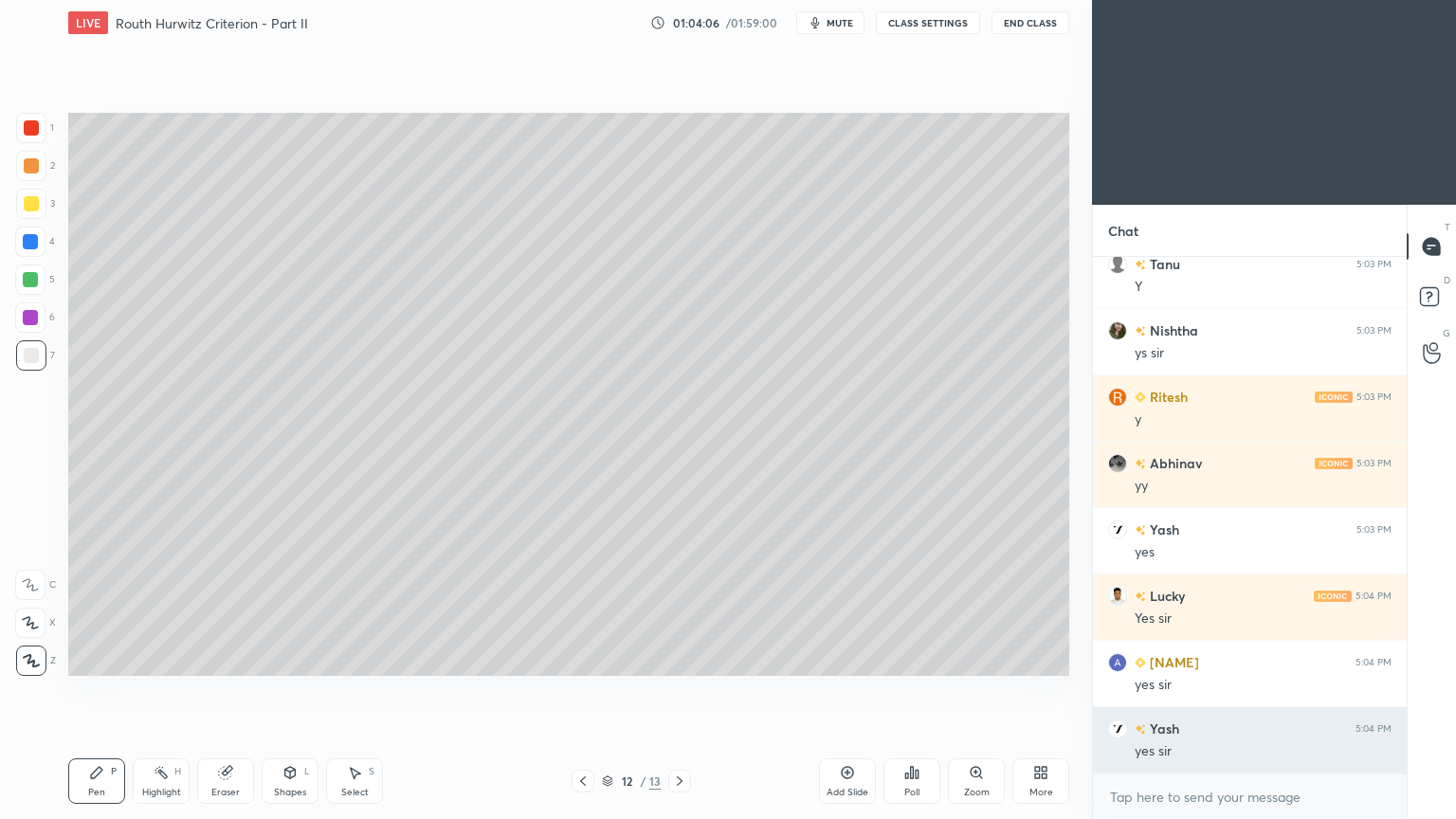 click on "yes sir" at bounding box center [1263, 752] 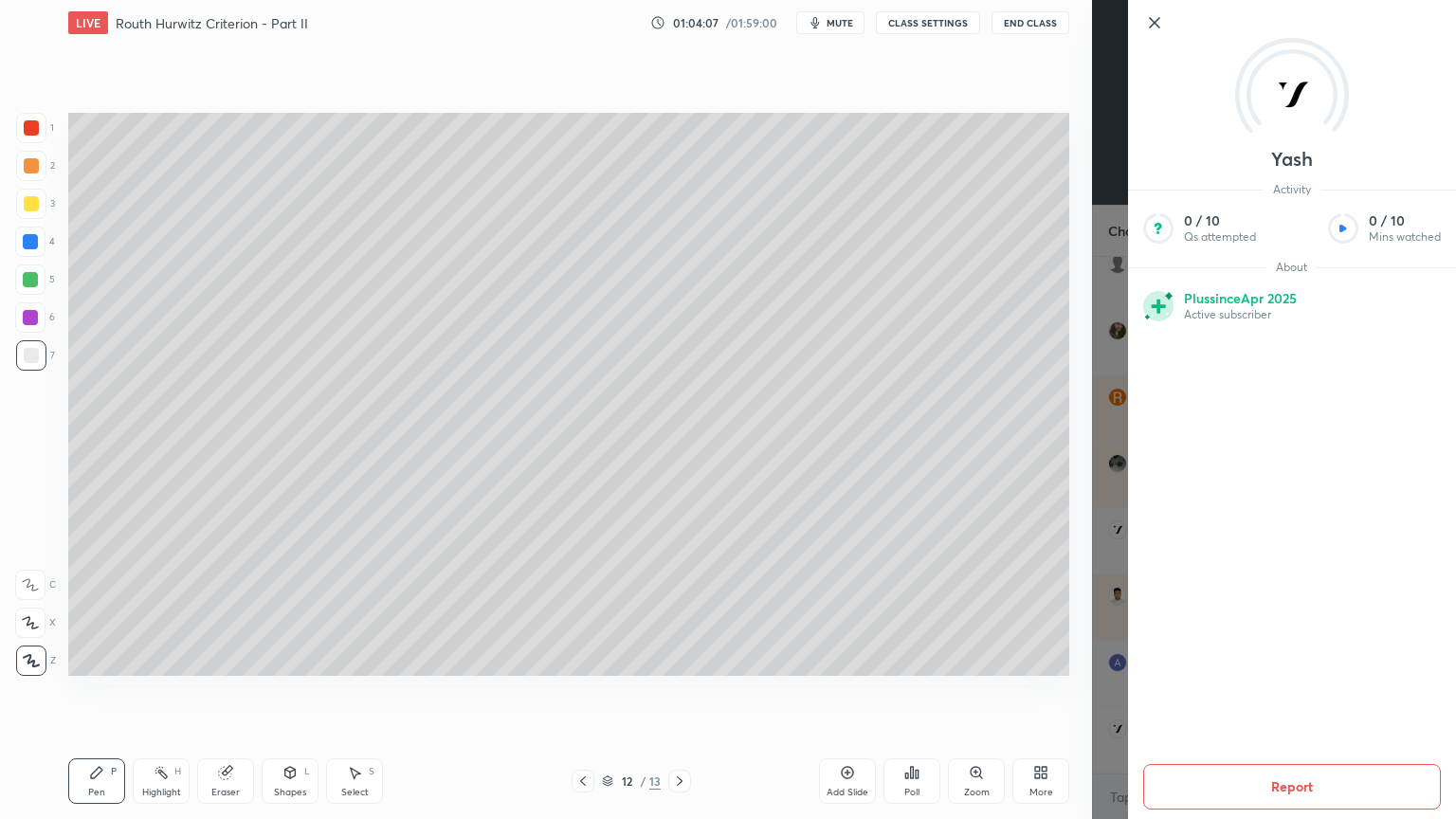 click 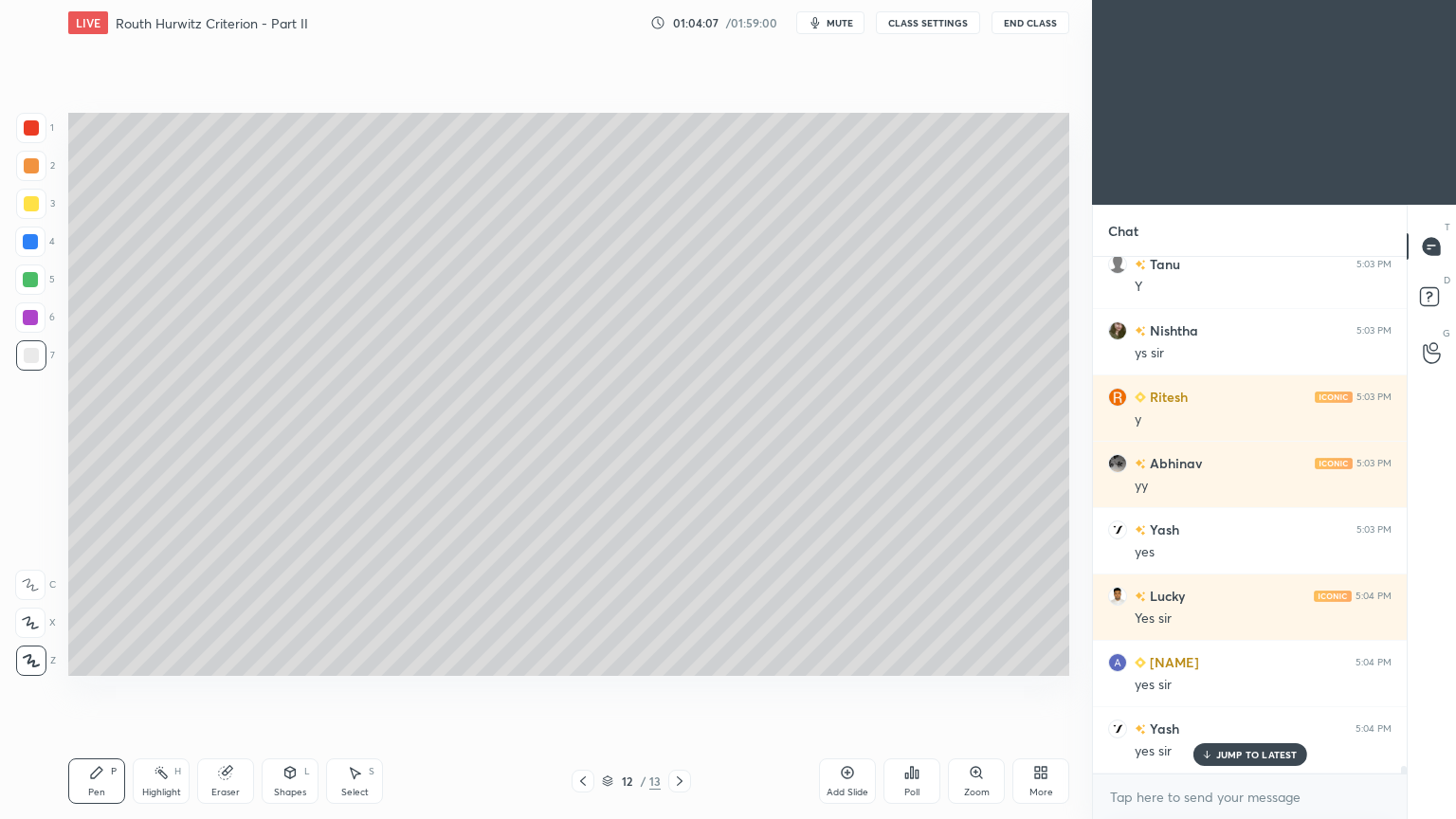 scroll, scrollTop: 32942, scrollLeft: 0, axis: vertical 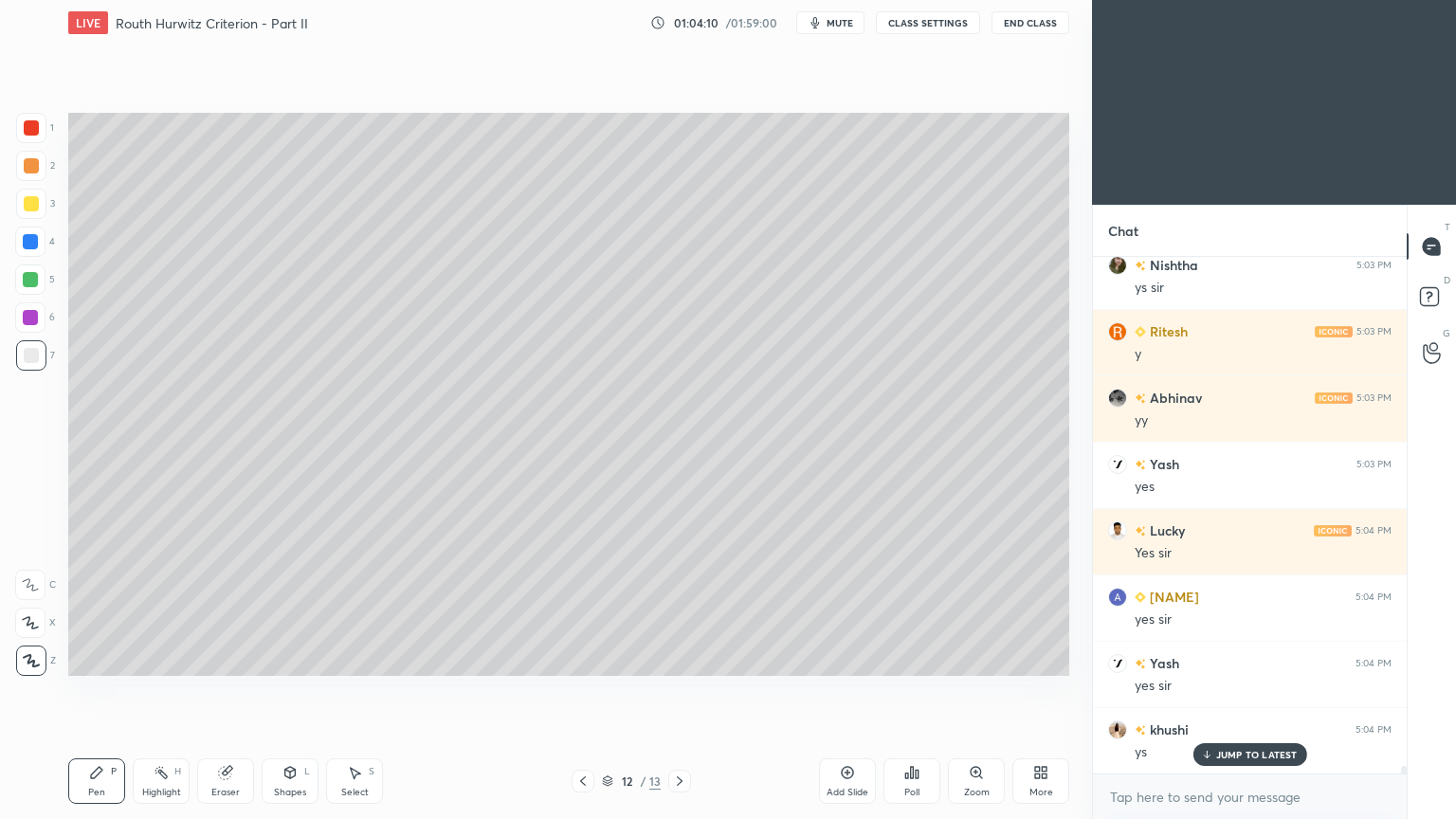 click at bounding box center [31, 204] 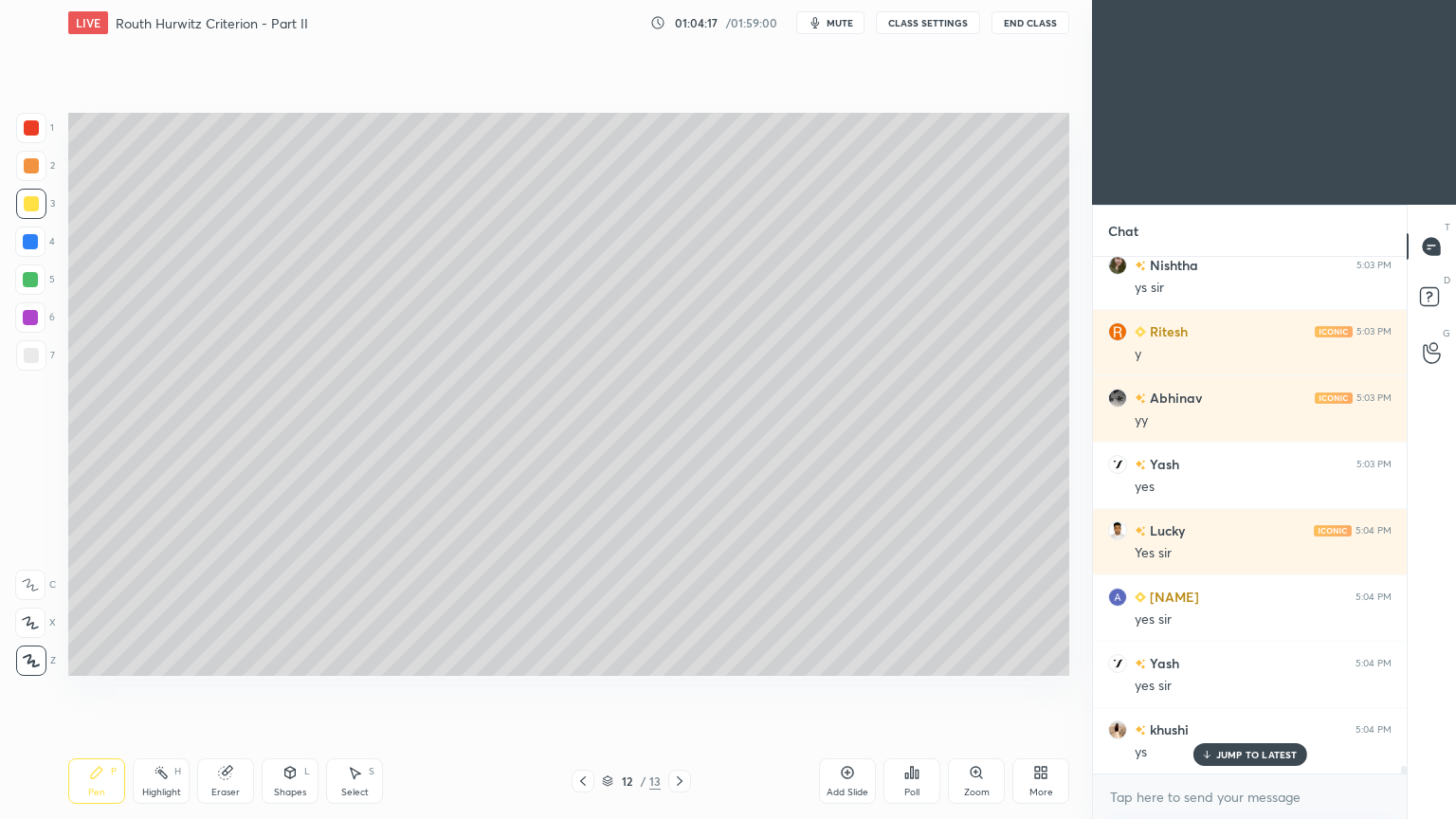 click at bounding box center (31, 355) 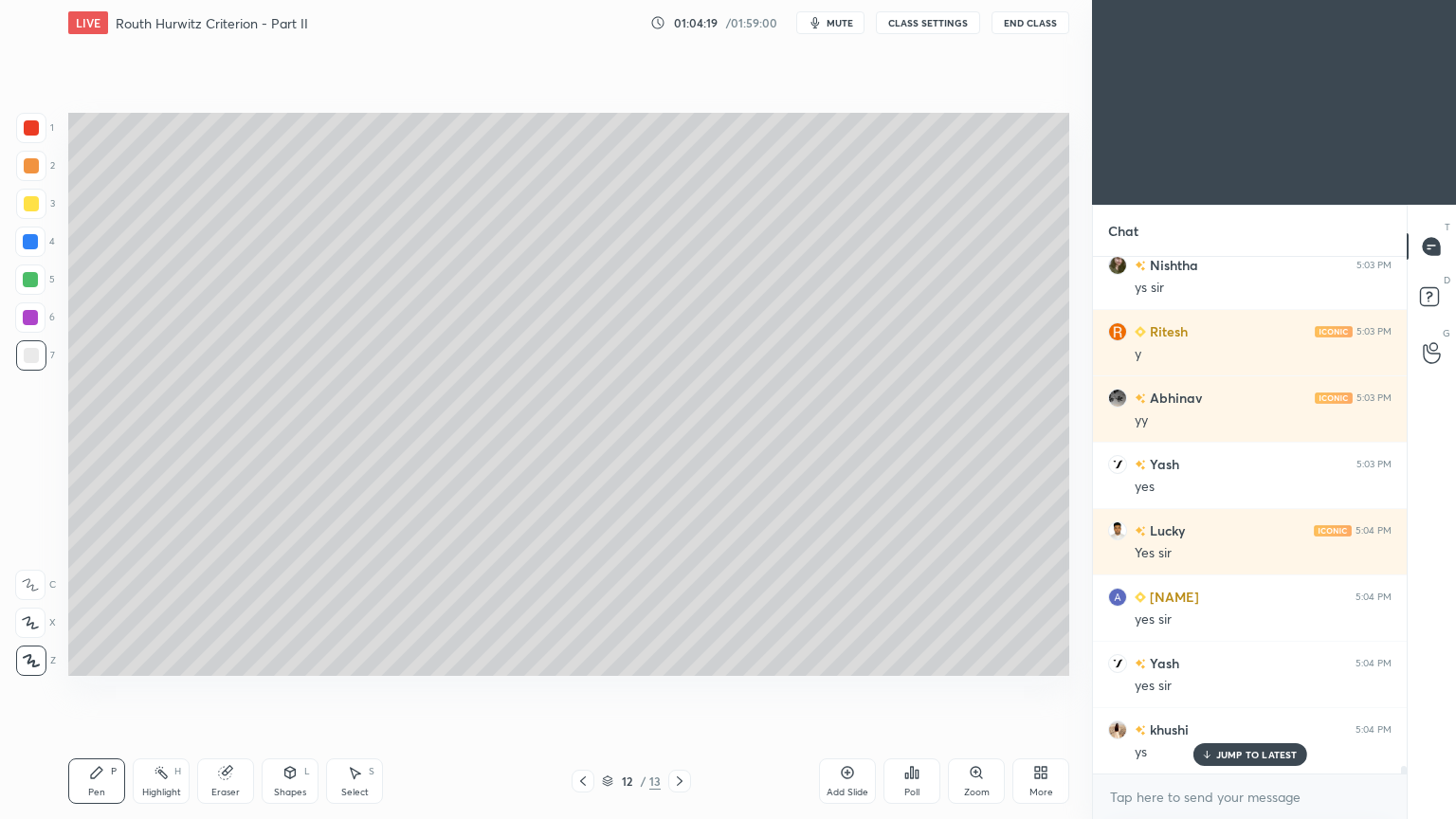scroll, scrollTop: 473, scrollLeft: 308, axis: both 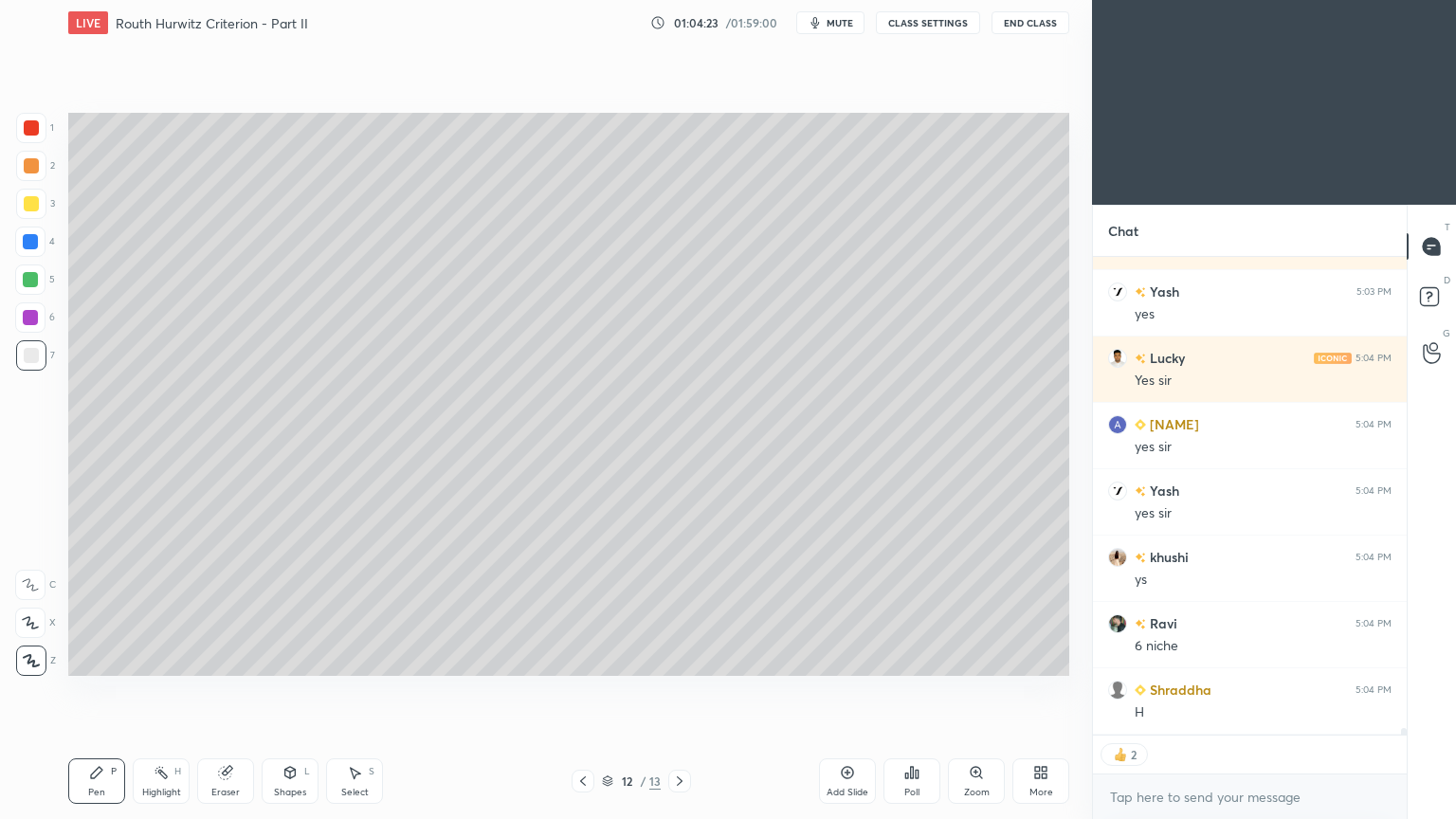 click on "Highlight H" at bounding box center (161, 781) 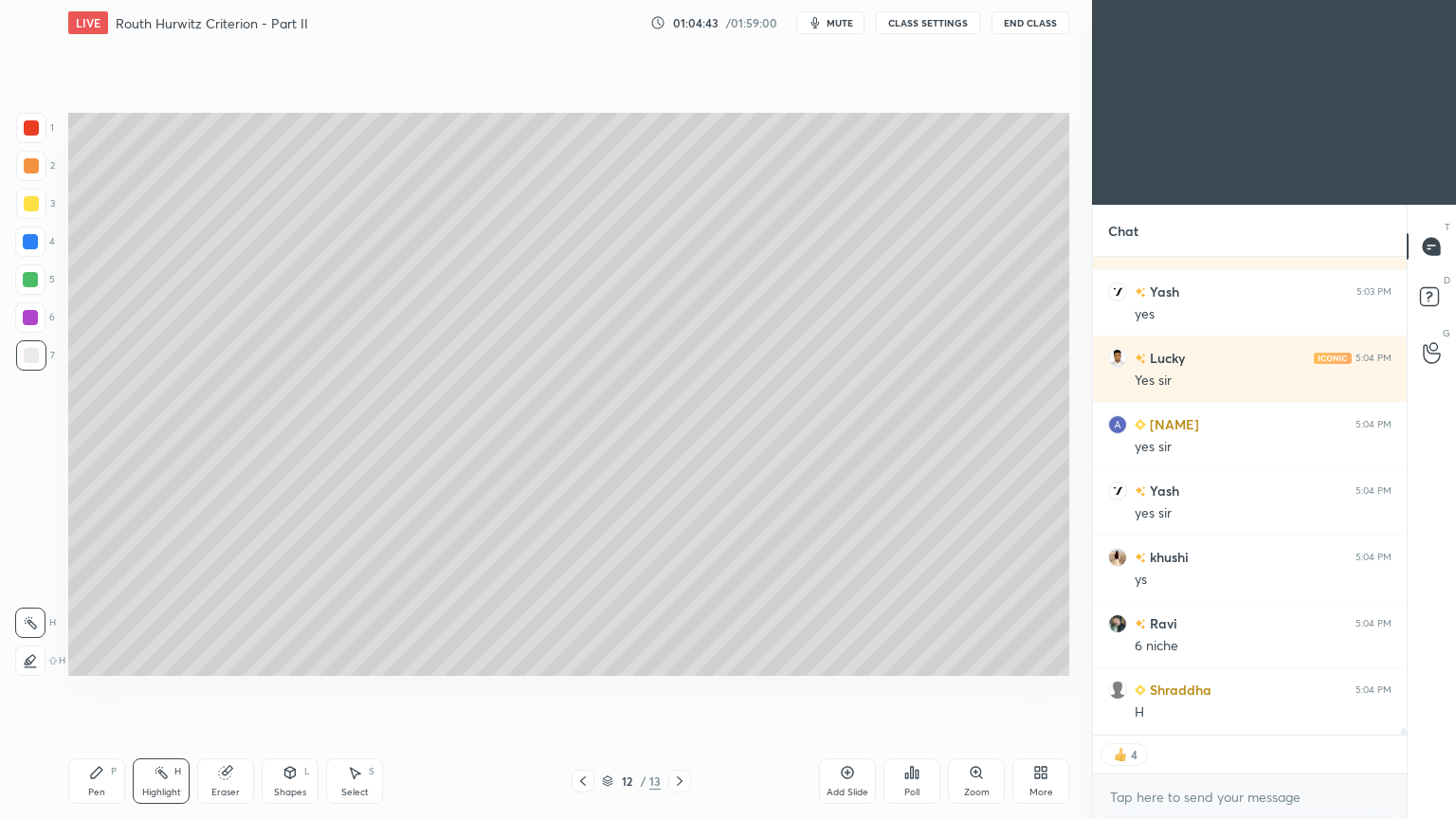 scroll, scrollTop: 6, scrollLeft: 6, axis: both 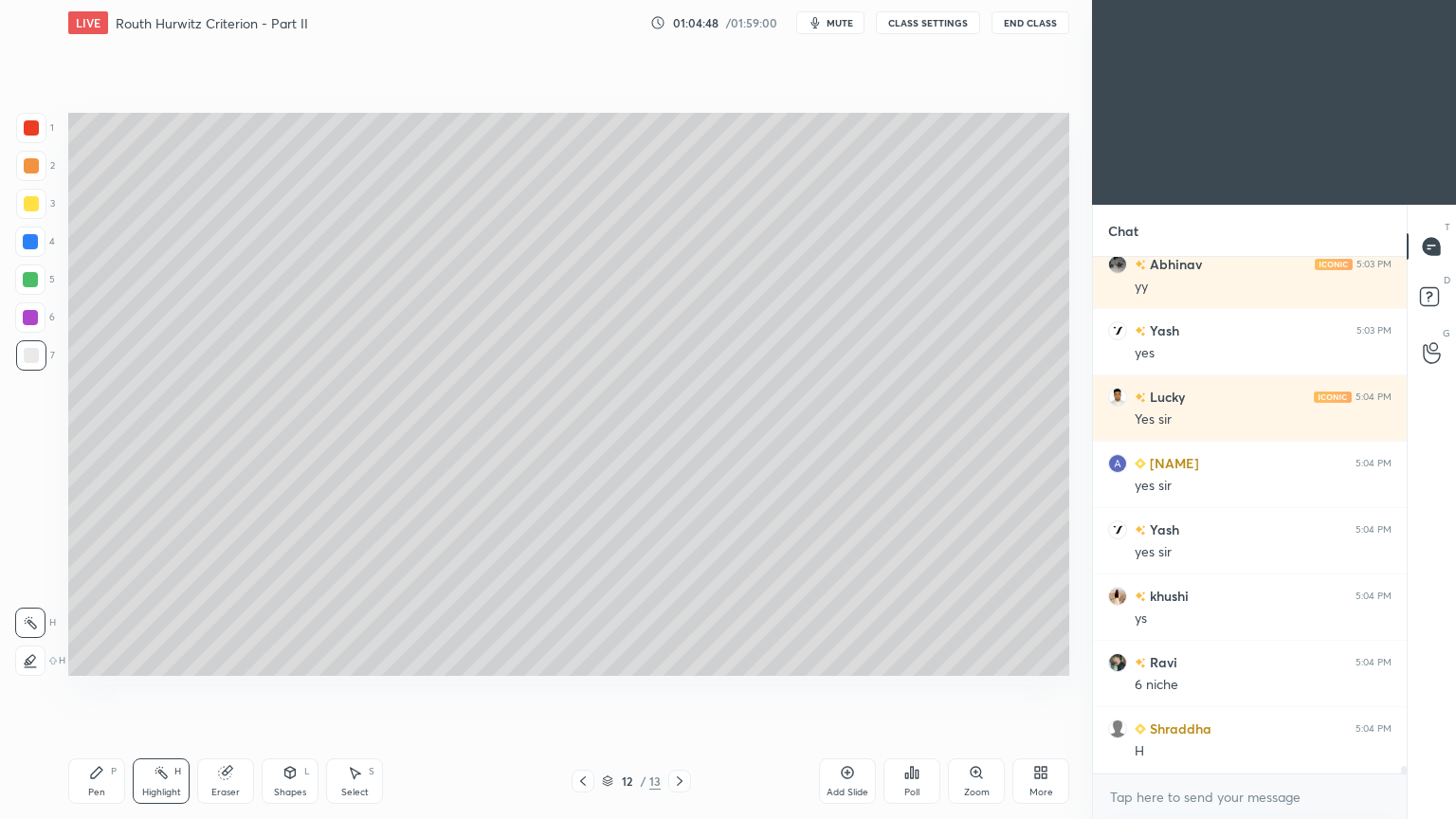 click on "mute" at bounding box center (840, 23) 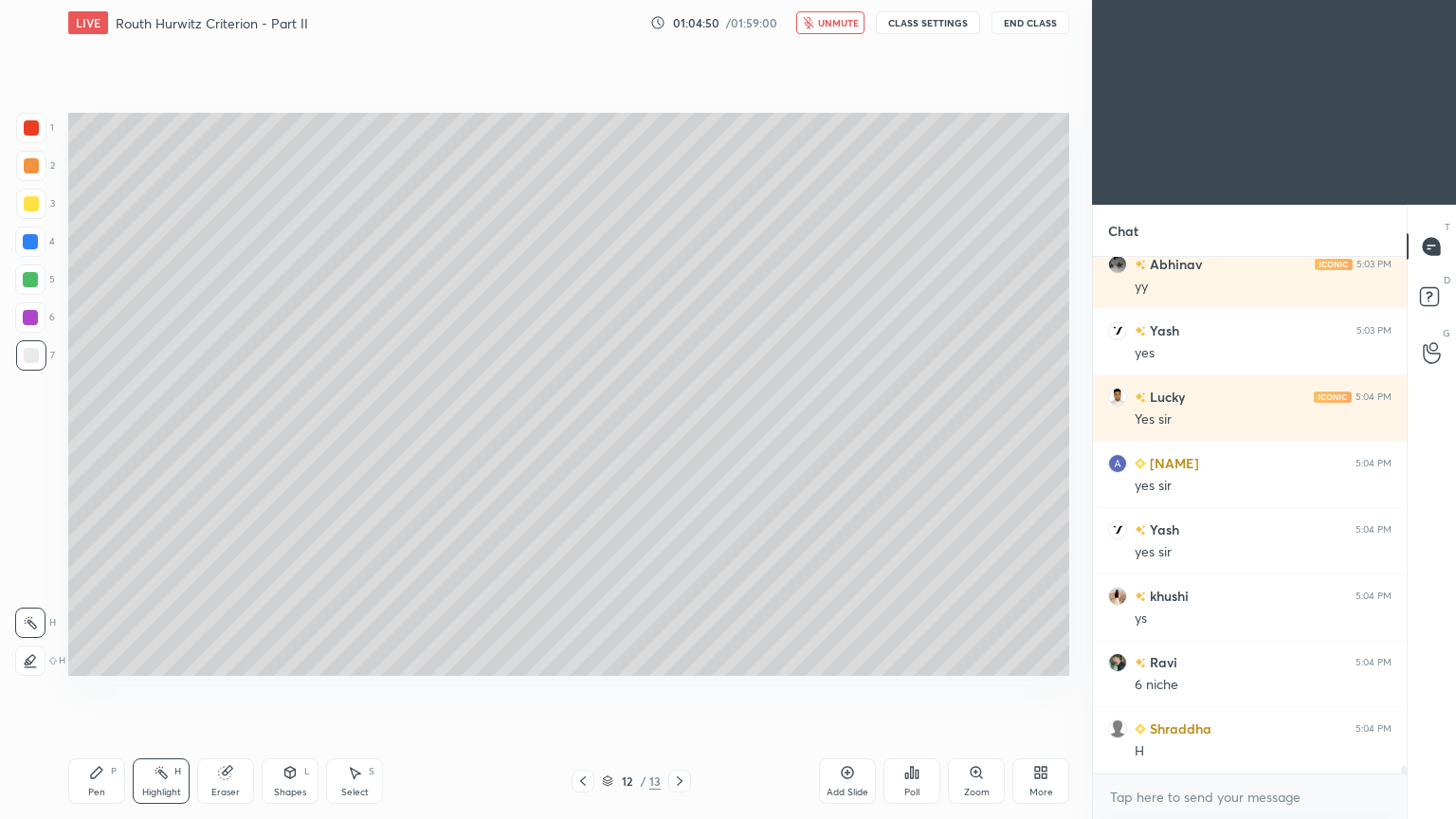 click on "unmute" at bounding box center [838, 23] 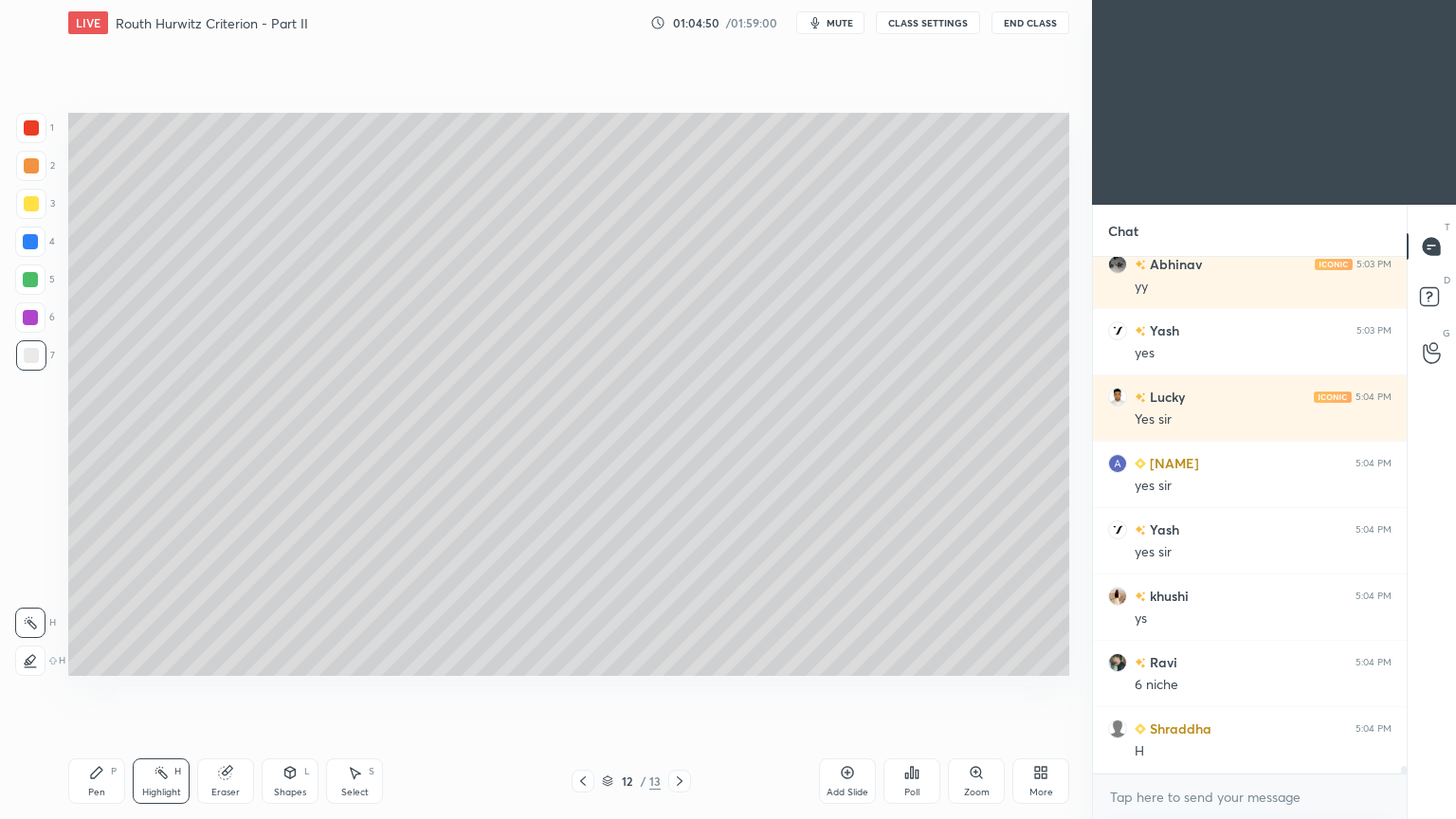 scroll, scrollTop: 33142, scrollLeft: 0, axis: vertical 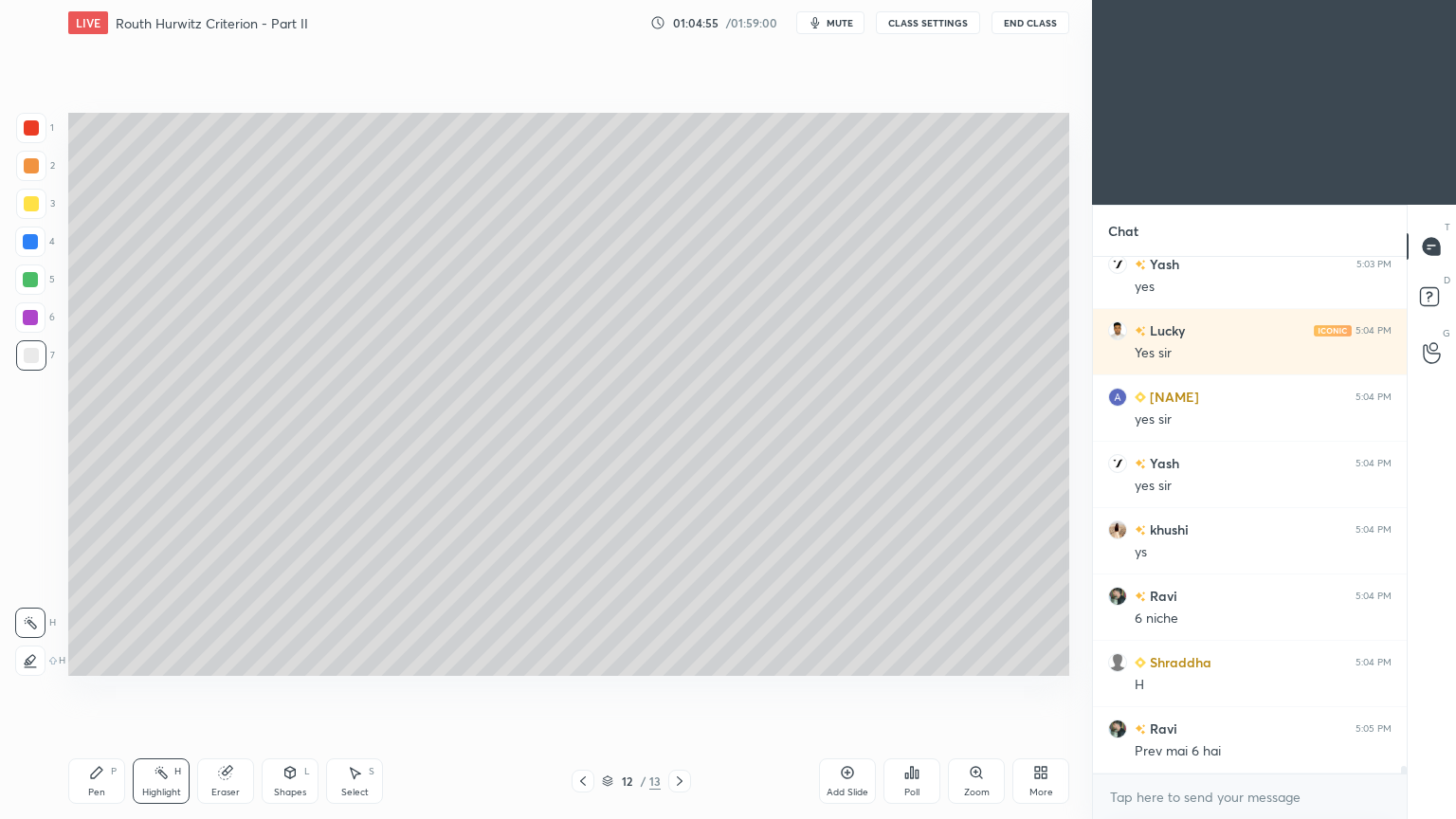 click 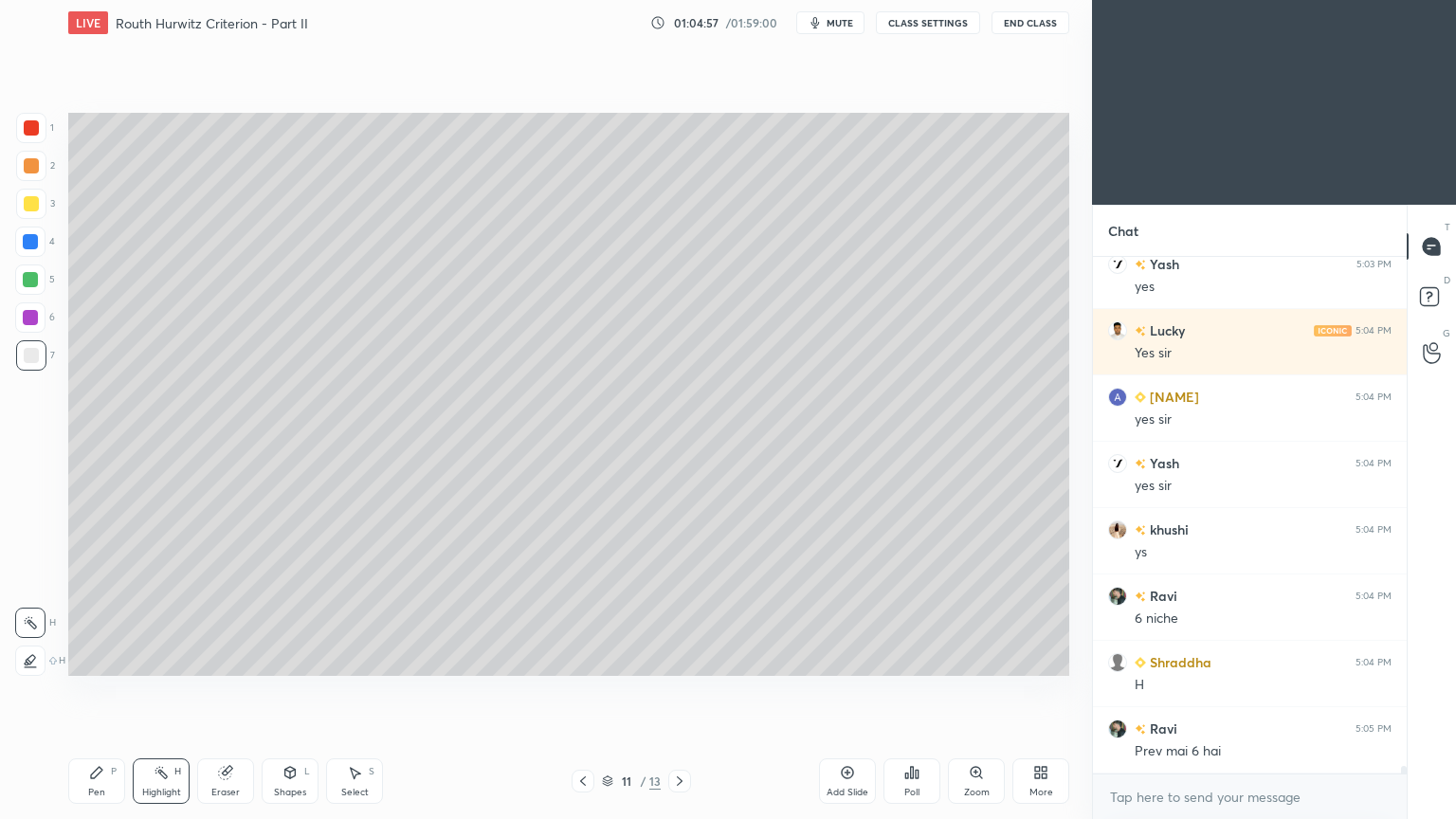 click 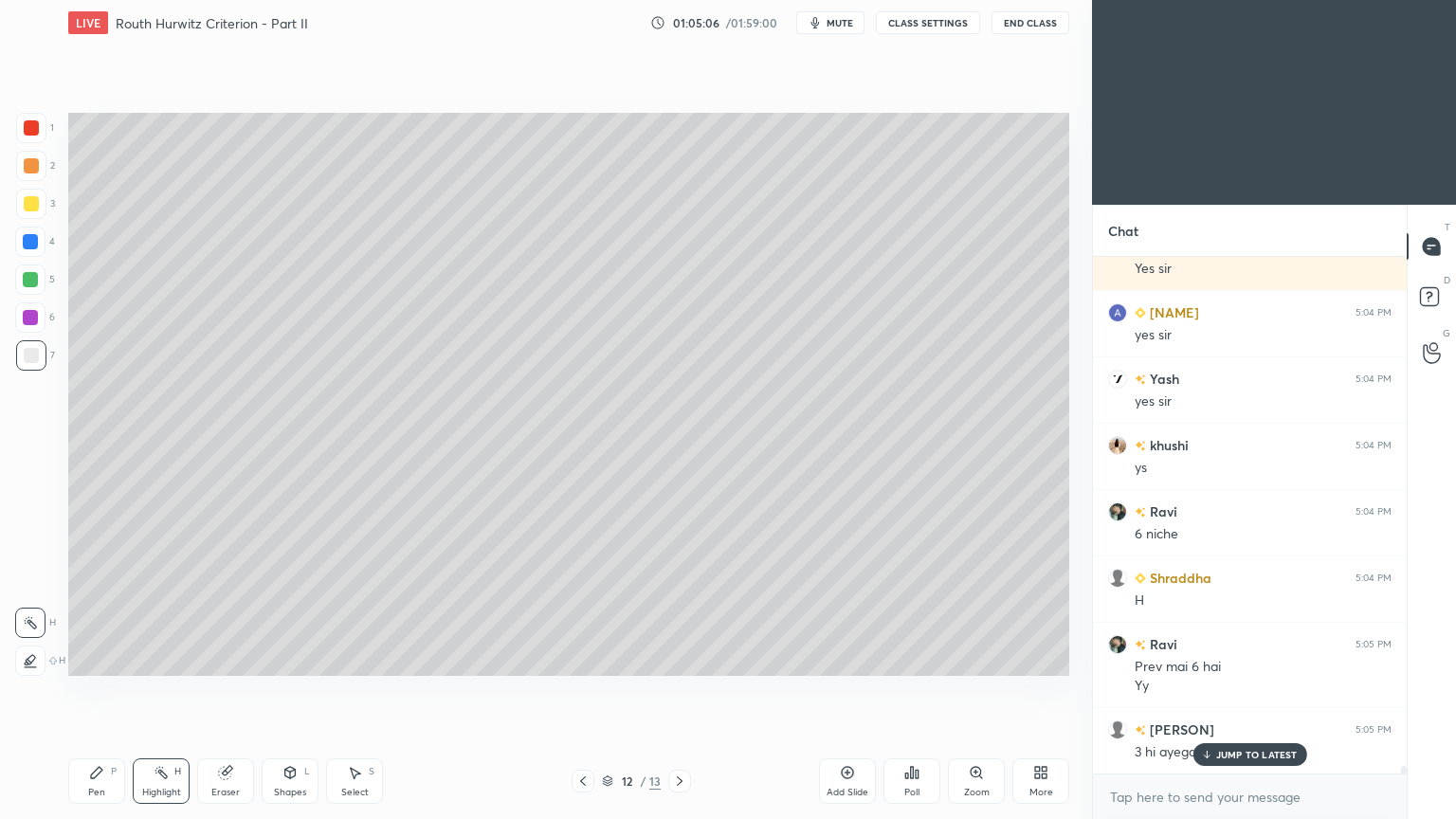 scroll, scrollTop: 33294, scrollLeft: 0, axis: vertical 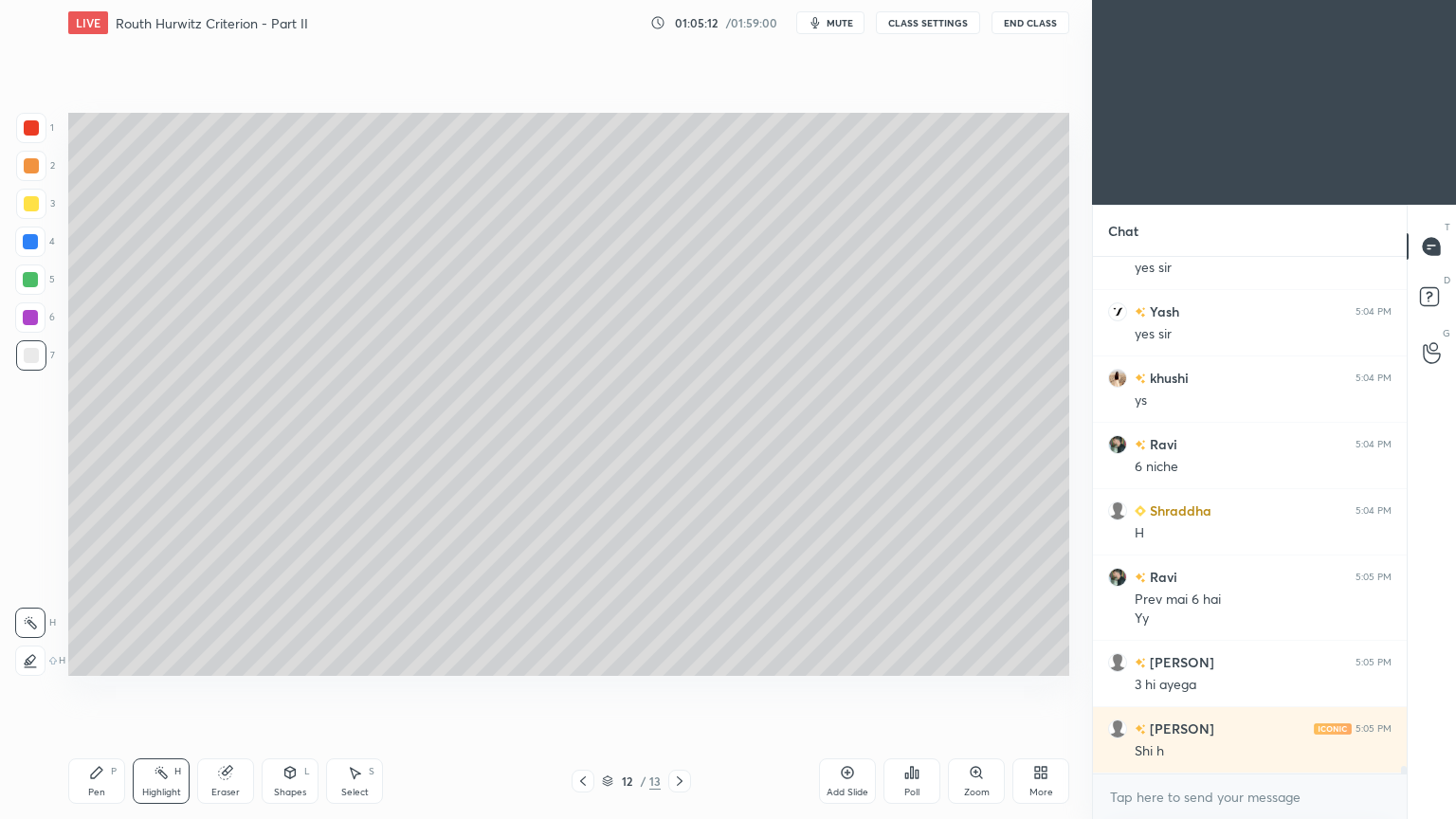 click on "Eraser" at bounding box center (226, 792) 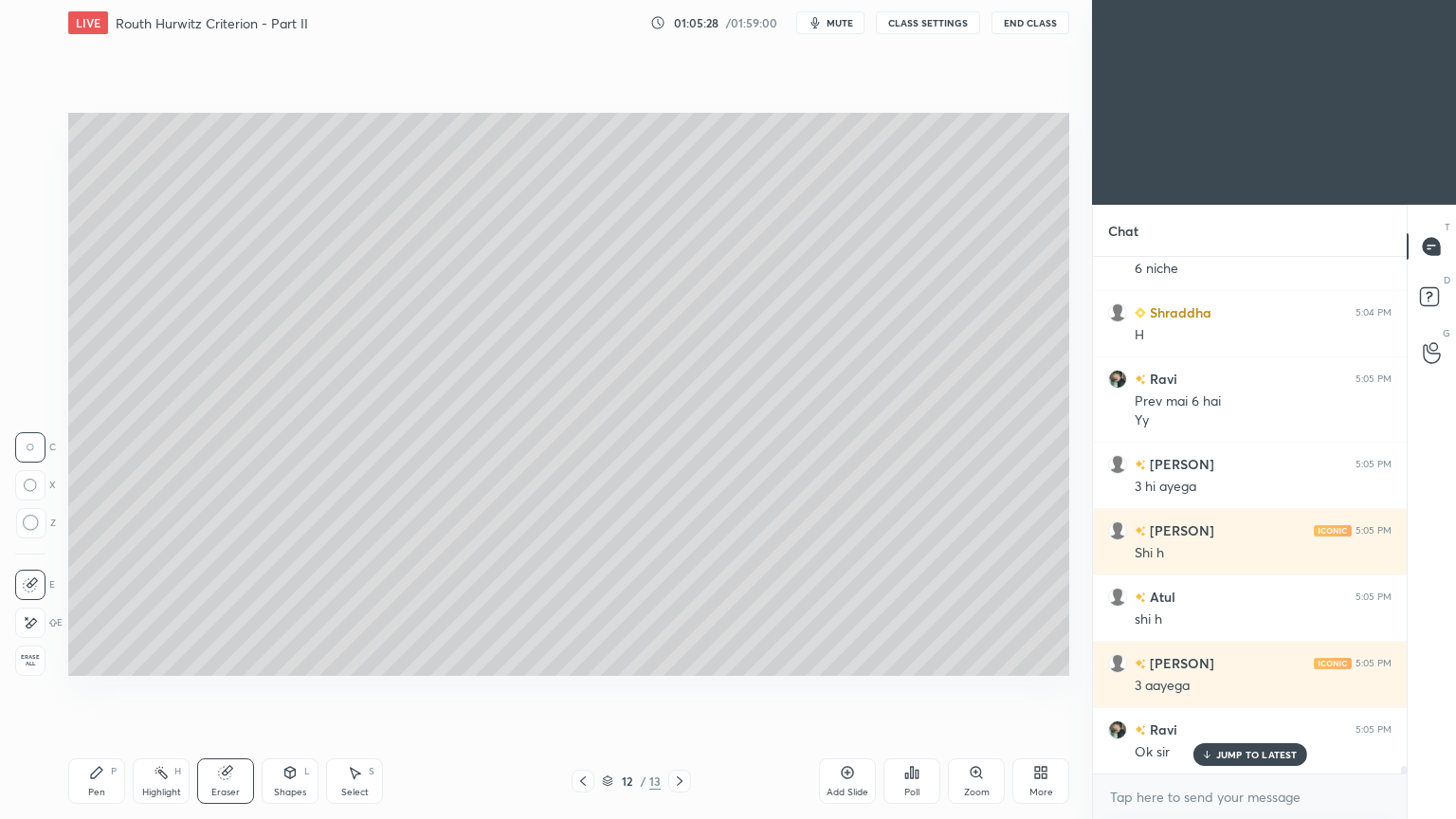 scroll, scrollTop: 33559, scrollLeft: 0, axis: vertical 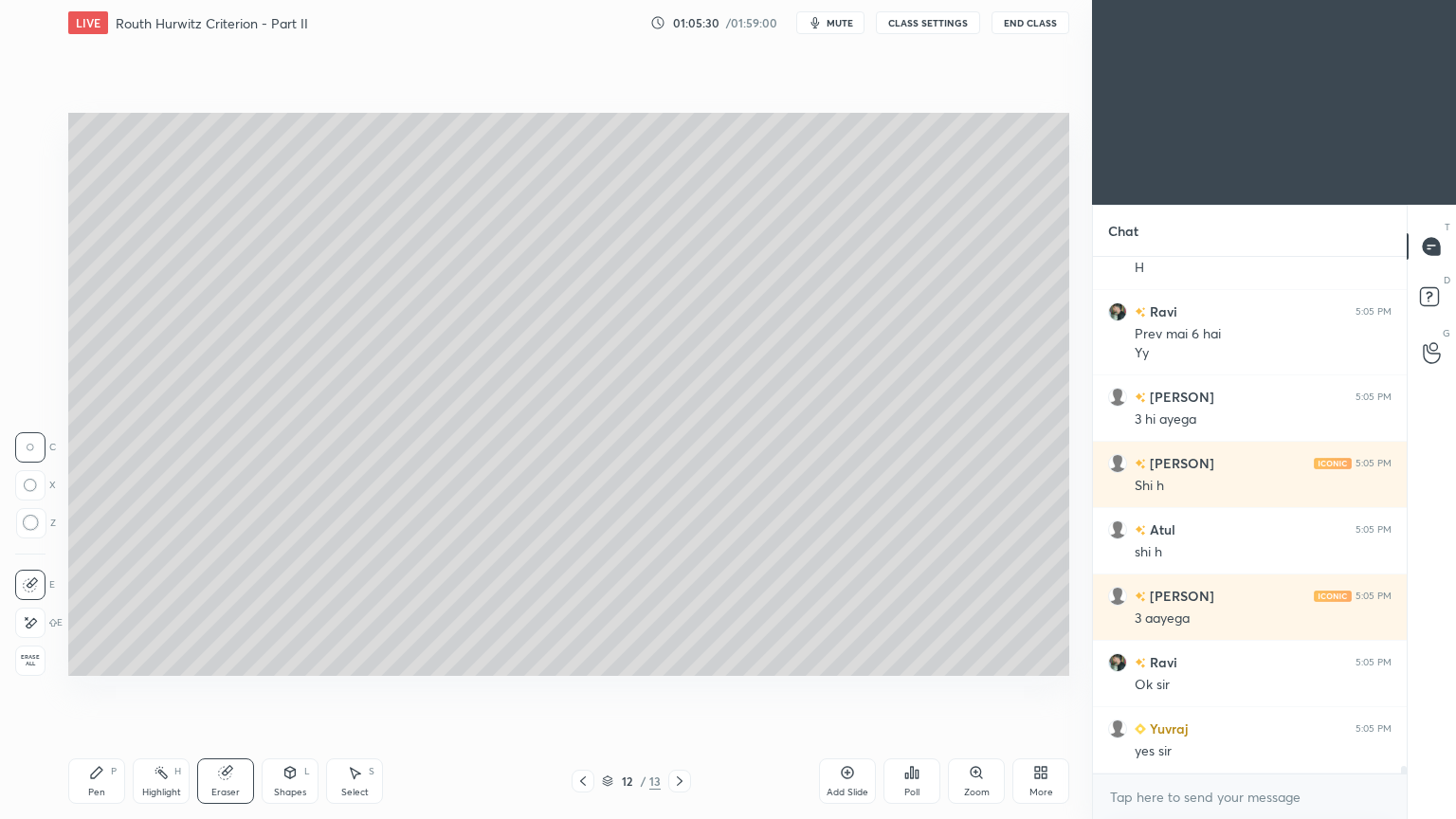 click on "Pen P" at bounding box center (97, 781) 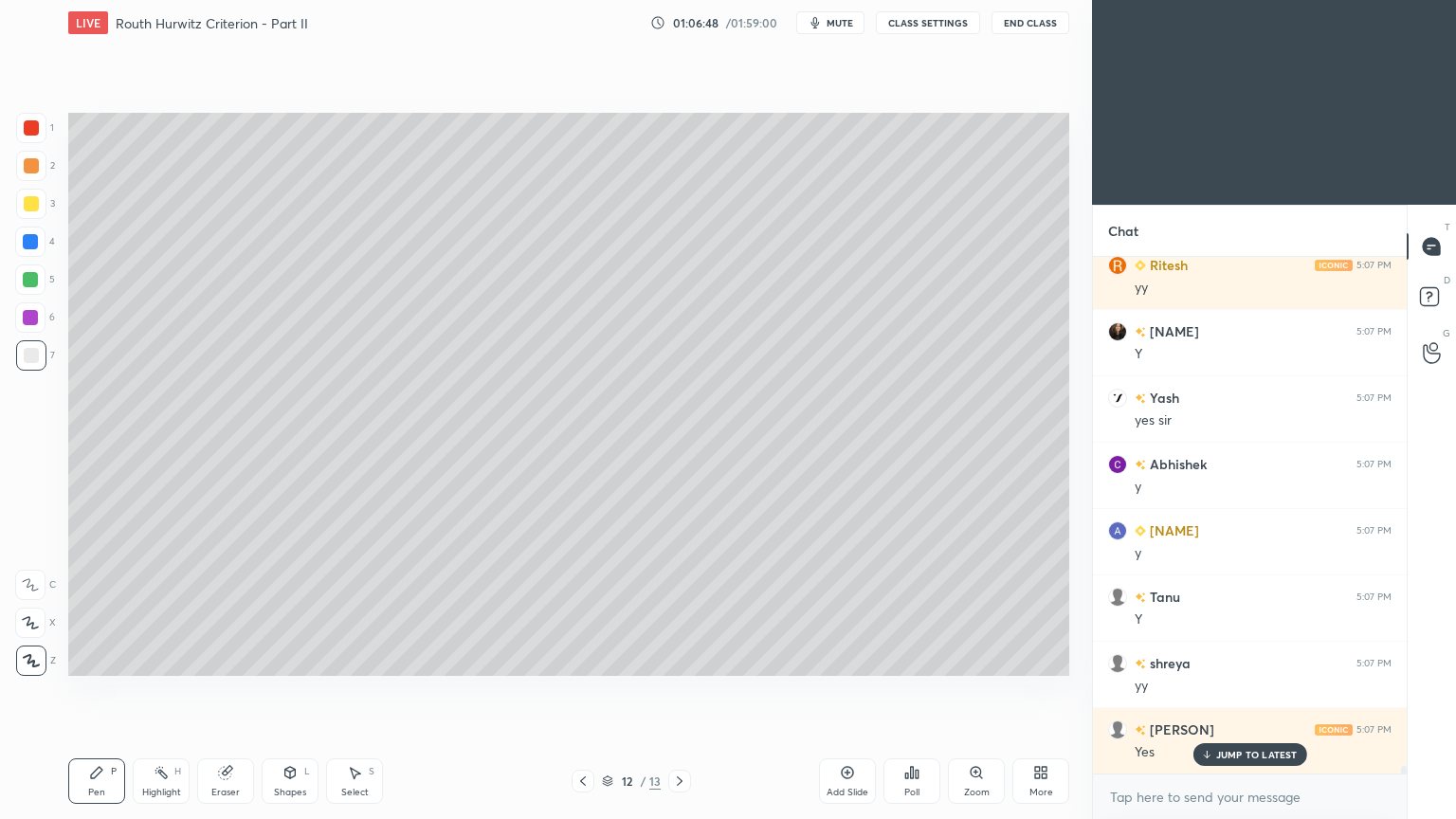 scroll, scrollTop: 34488, scrollLeft: 0, axis: vertical 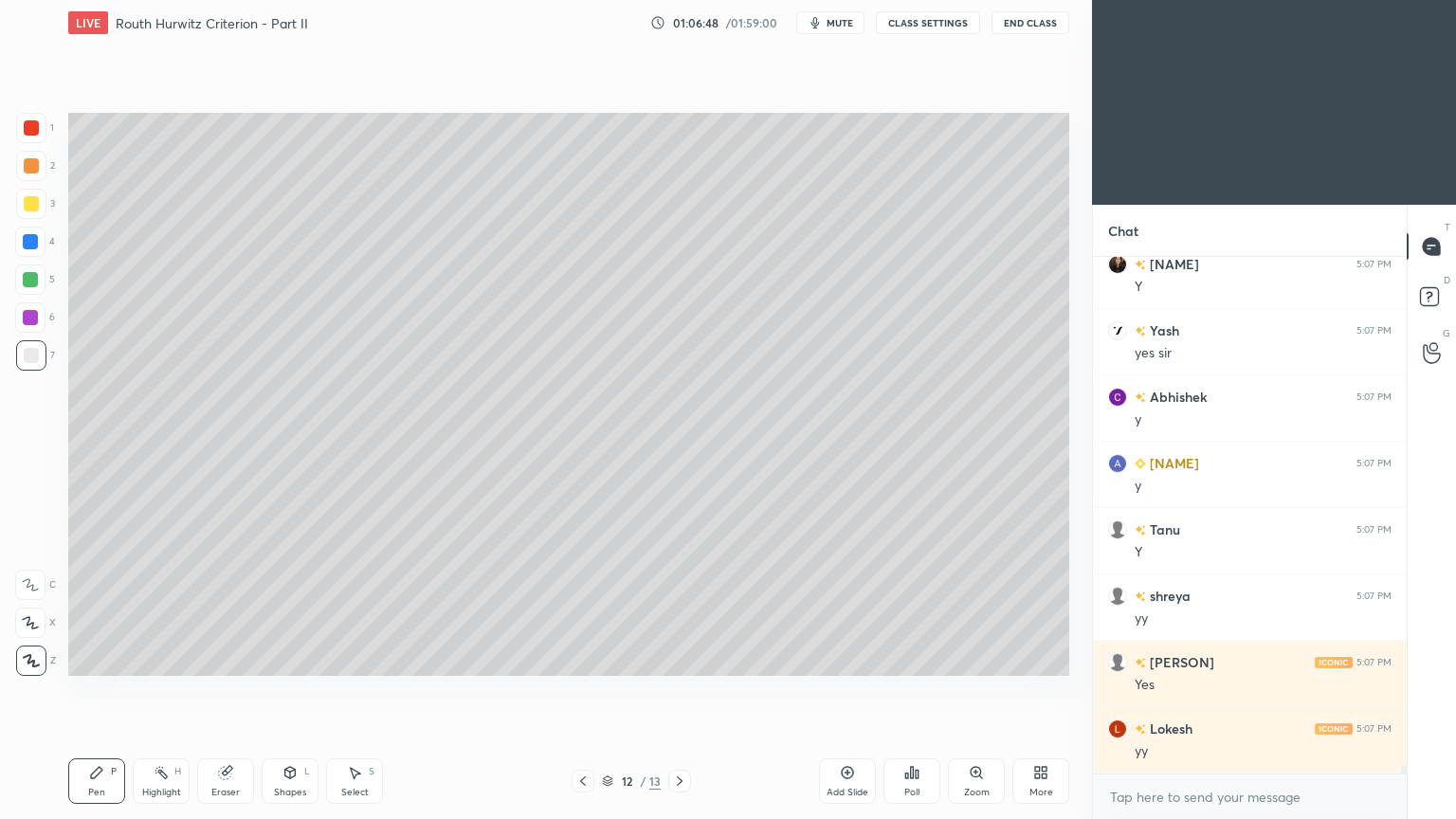click on "Pen P" at bounding box center [97, 781] 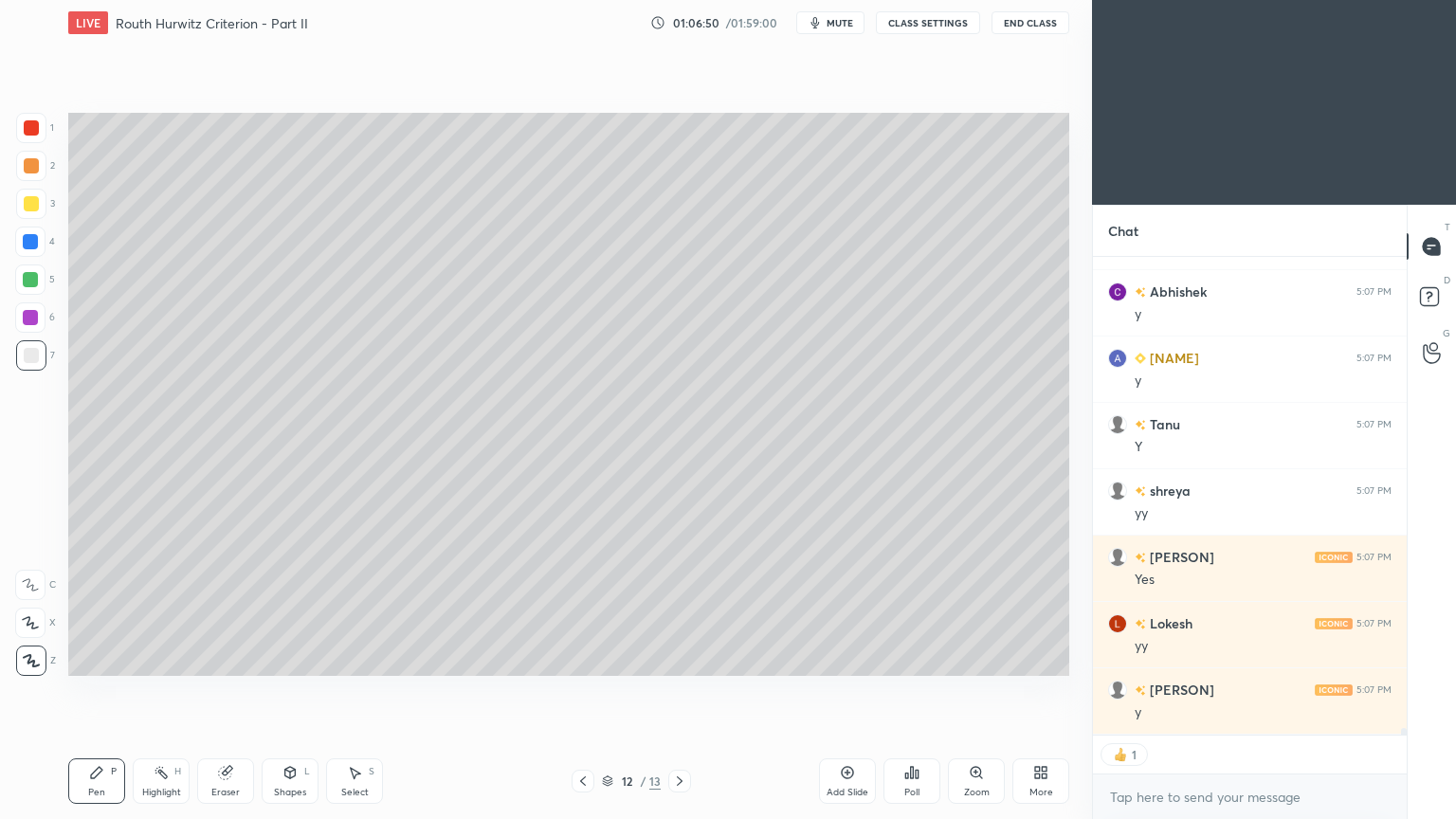 scroll, scrollTop: 34660, scrollLeft: 0, axis: vertical 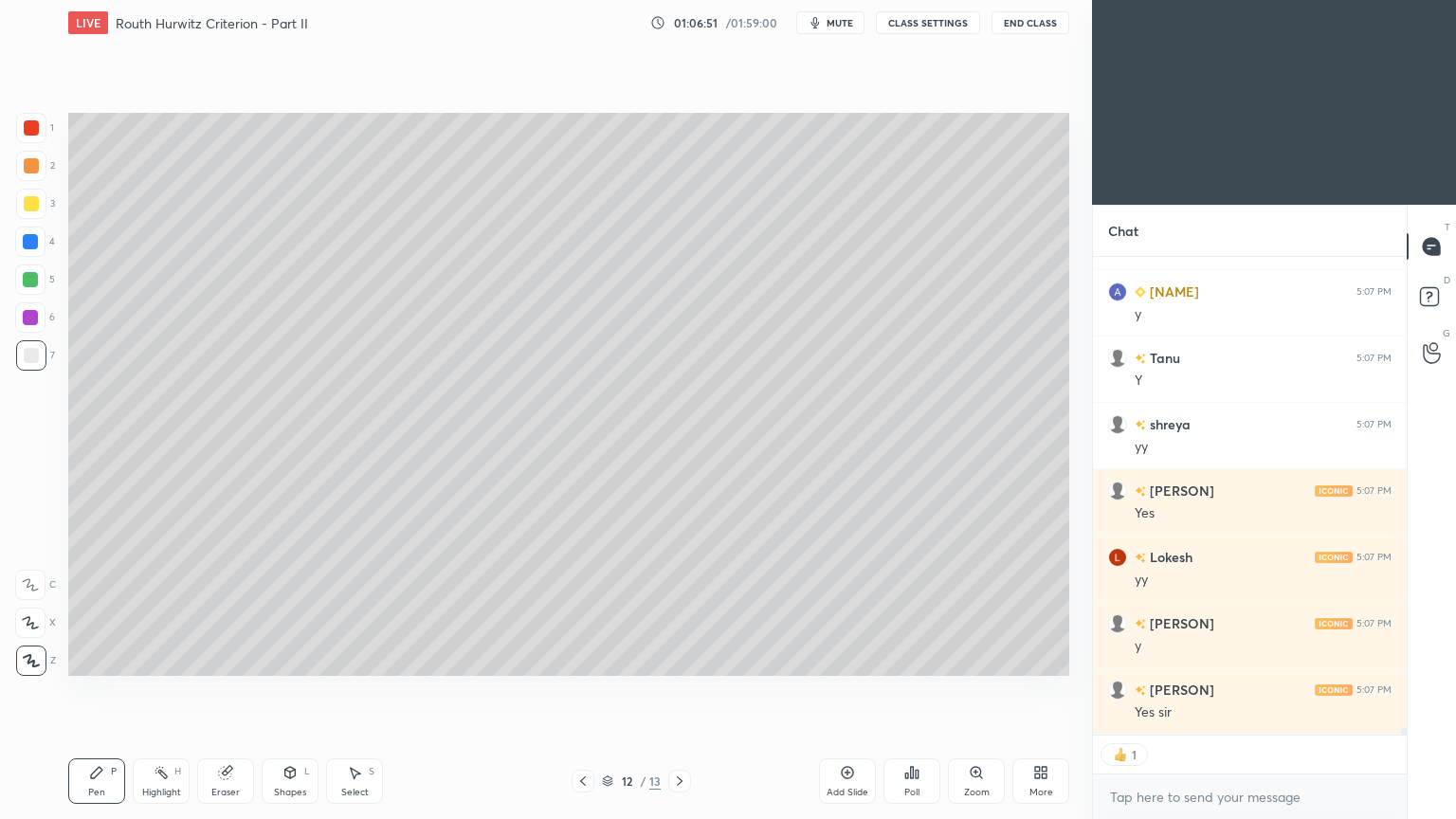 click at bounding box center [680, 781] 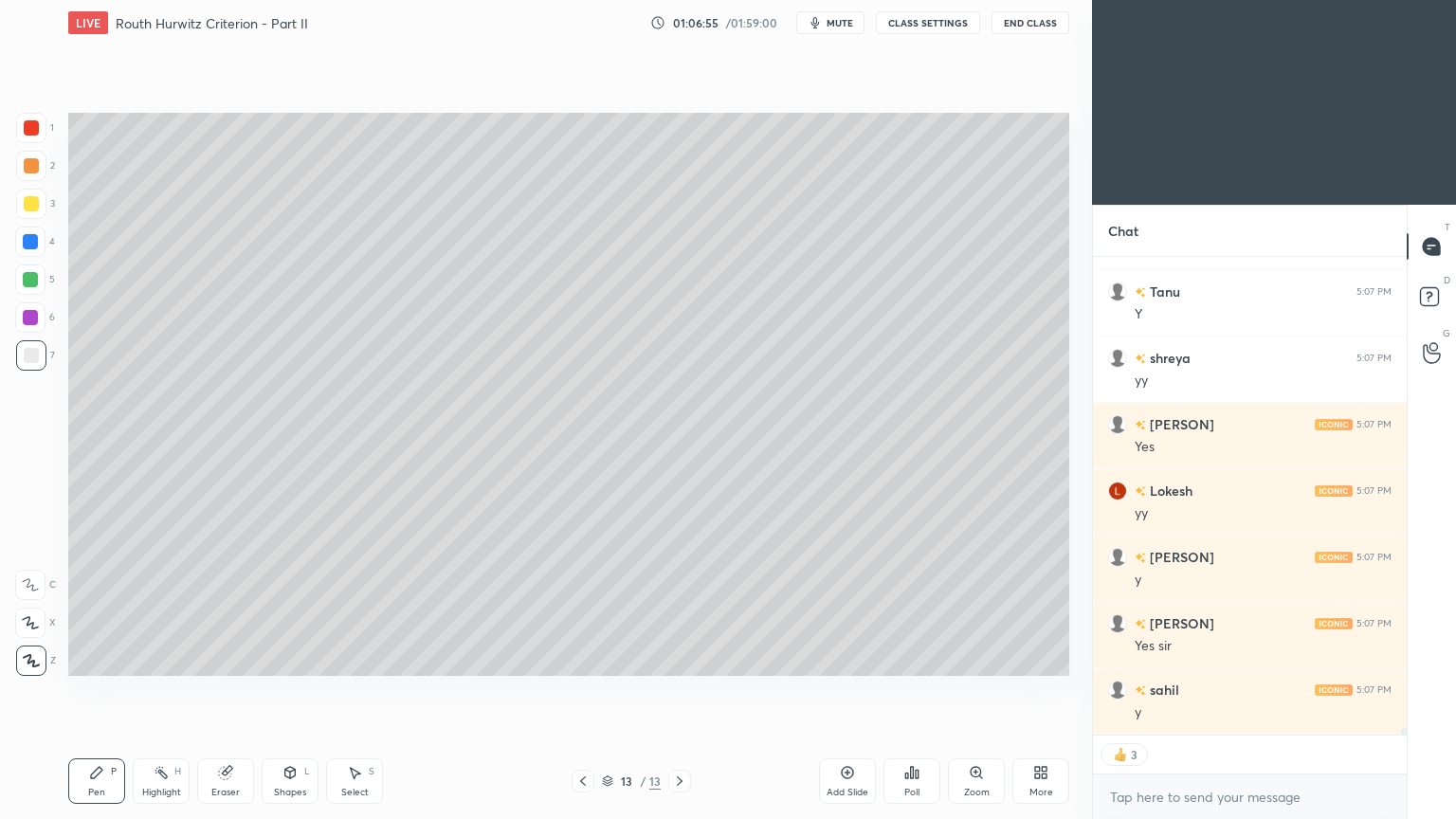 scroll, scrollTop: 34792, scrollLeft: 0, axis: vertical 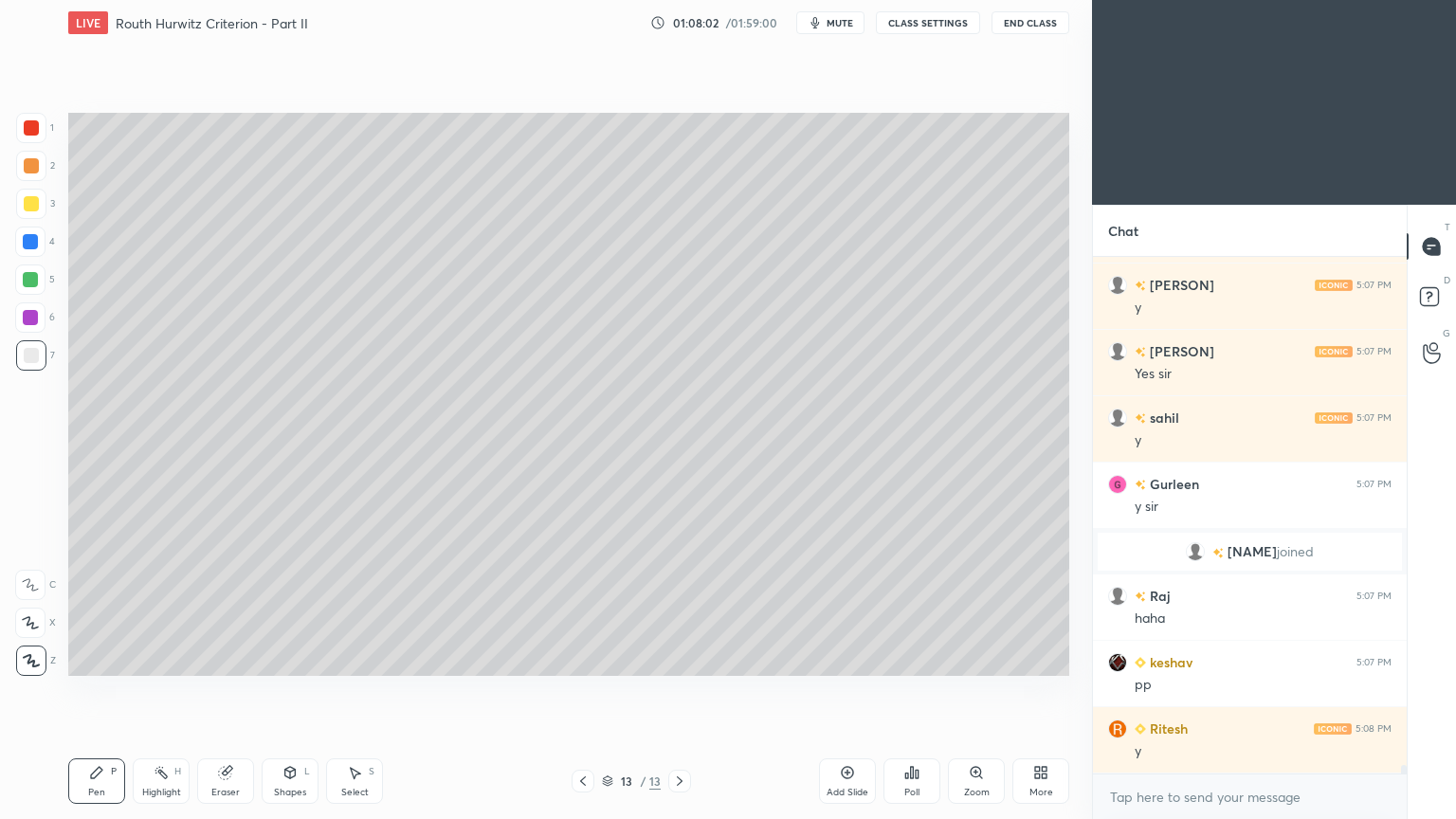 click at bounding box center [31, 166] 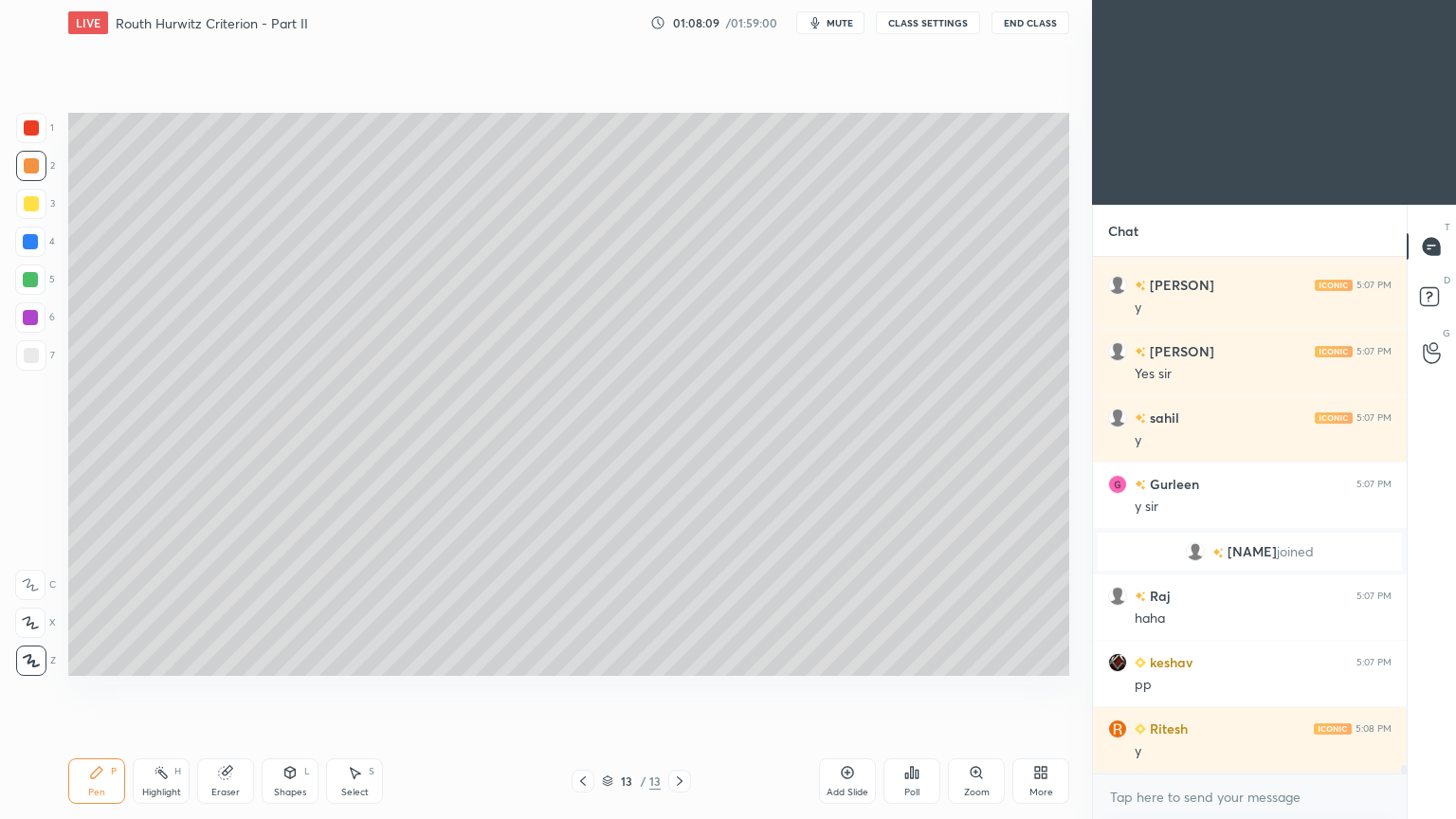 click at bounding box center [31, 355] 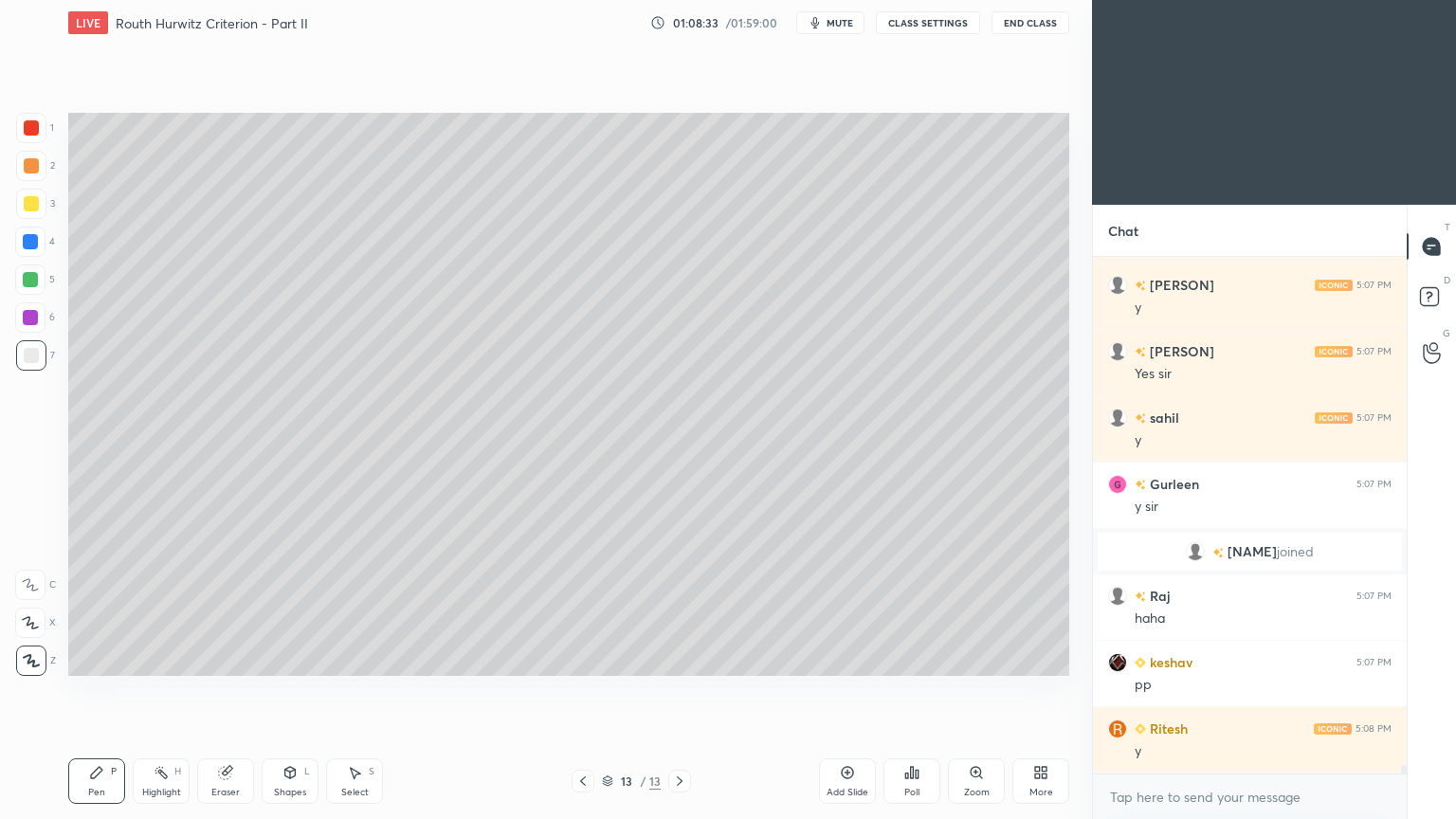 click on "2" at bounding box center [35, 170] 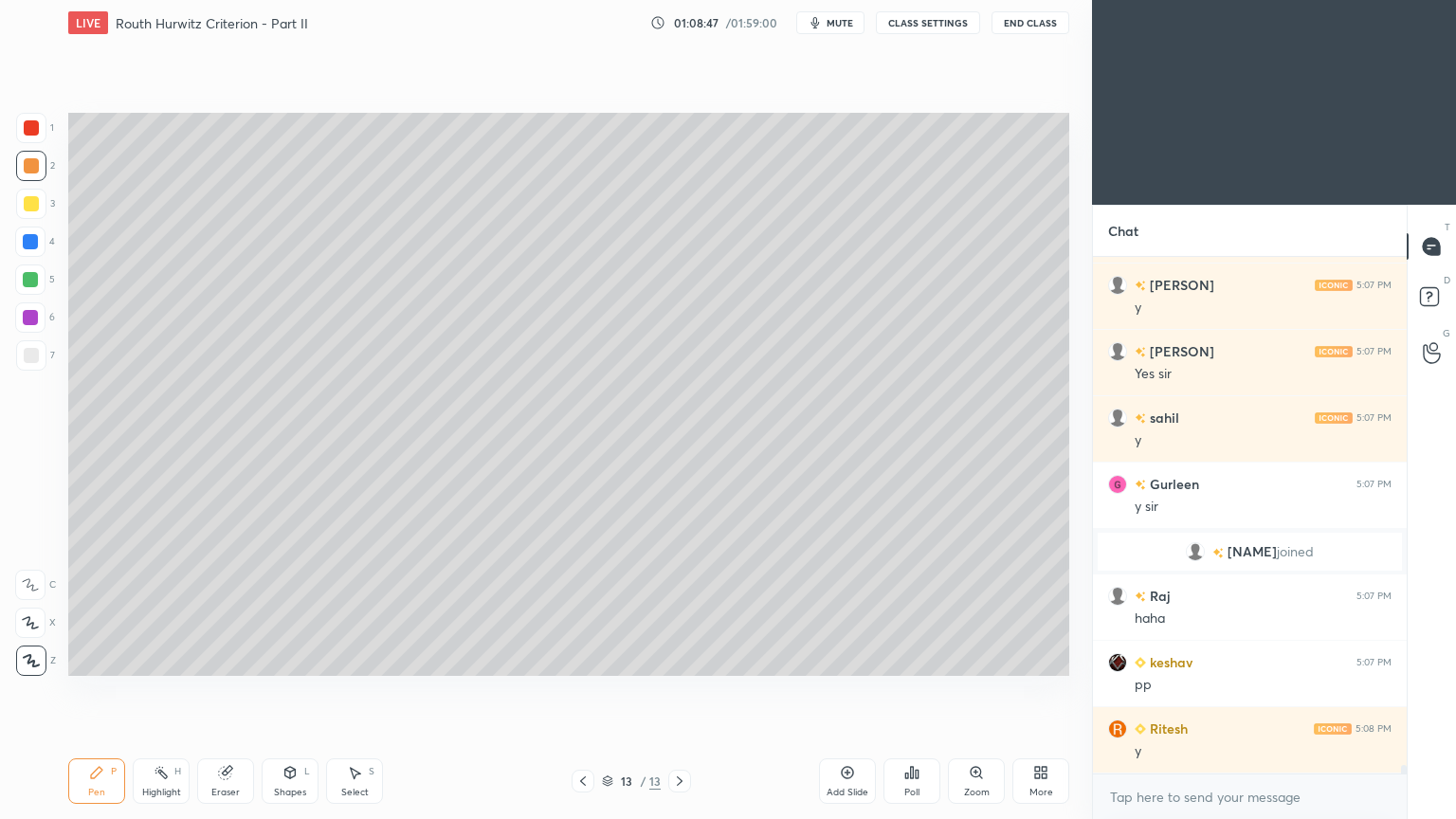 click at bounding box center [31, 355] 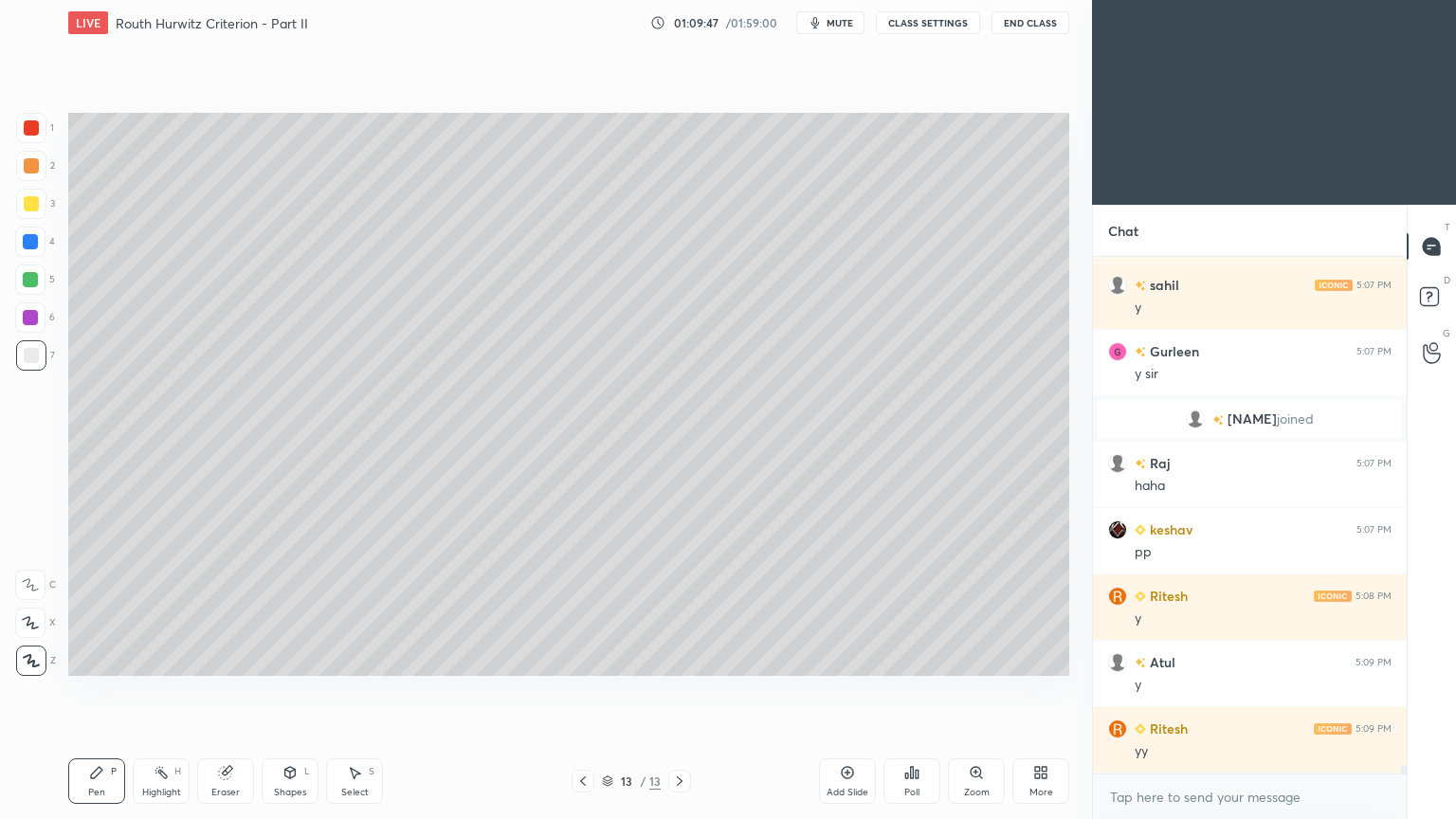 scroll, scrollTop: 29795, scrollLeft: 0, axis: vertical 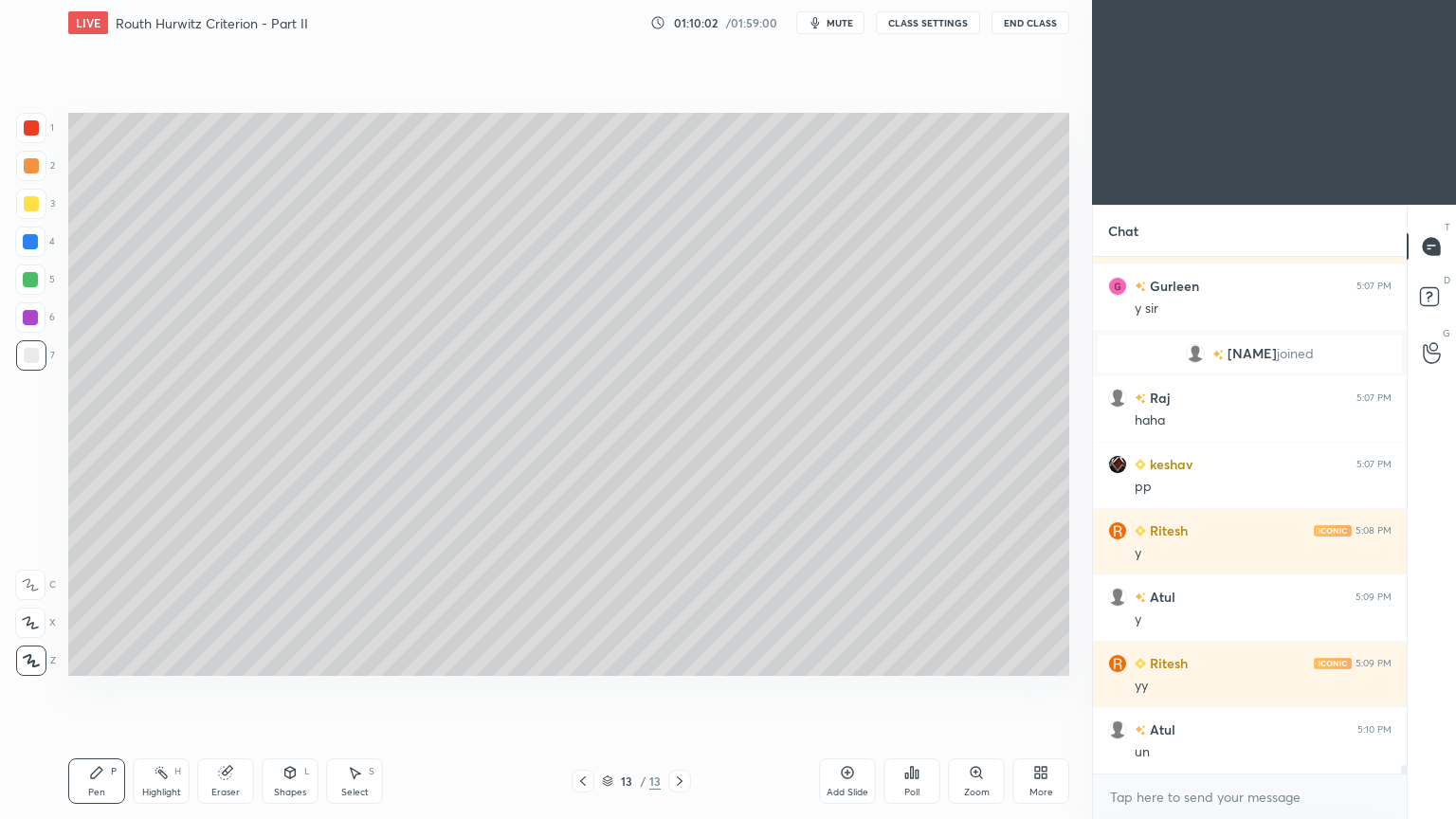 click on "Add Slide" at bounding box center (847, 781) 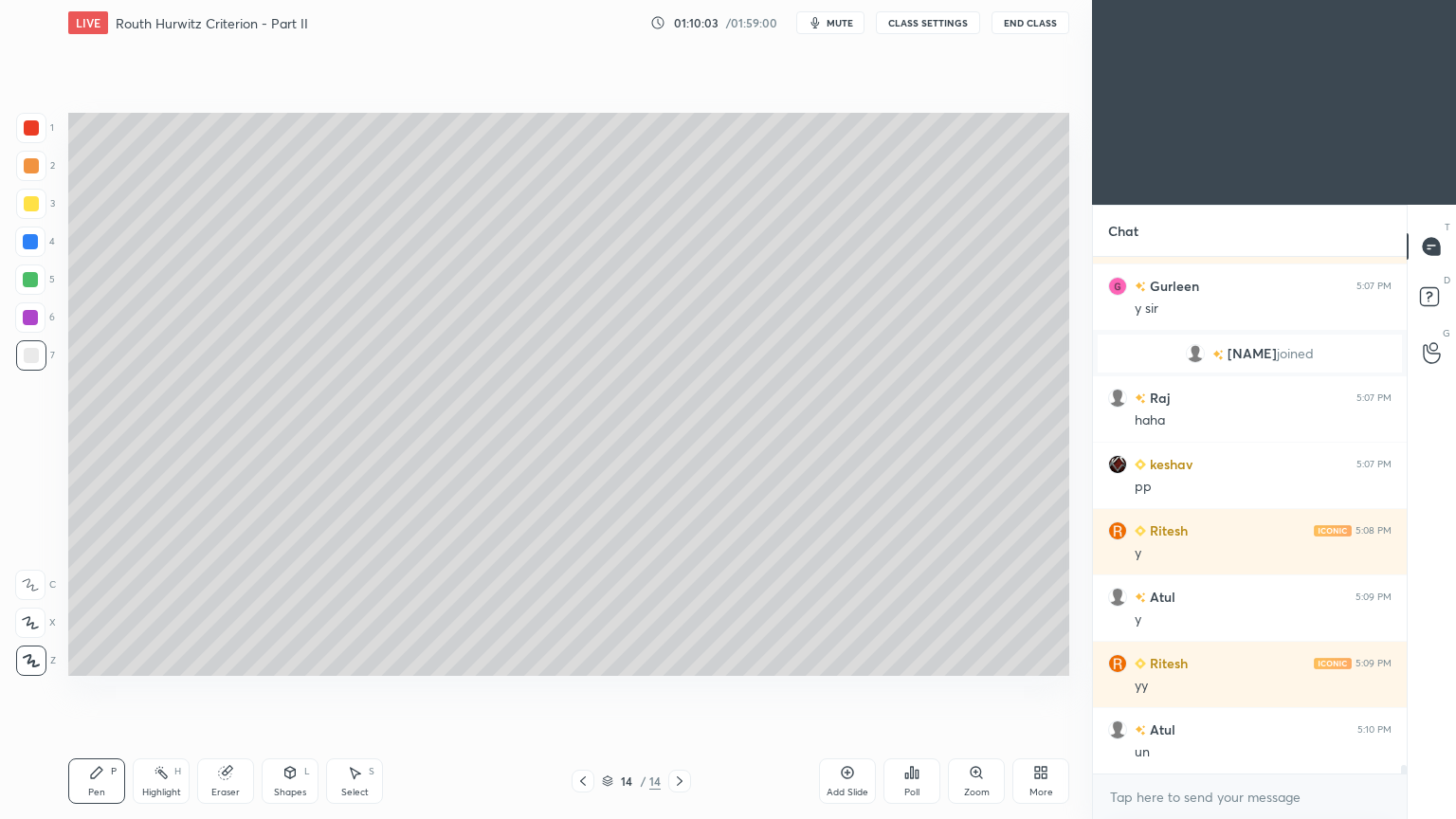 click at bounding box center [31, 166] 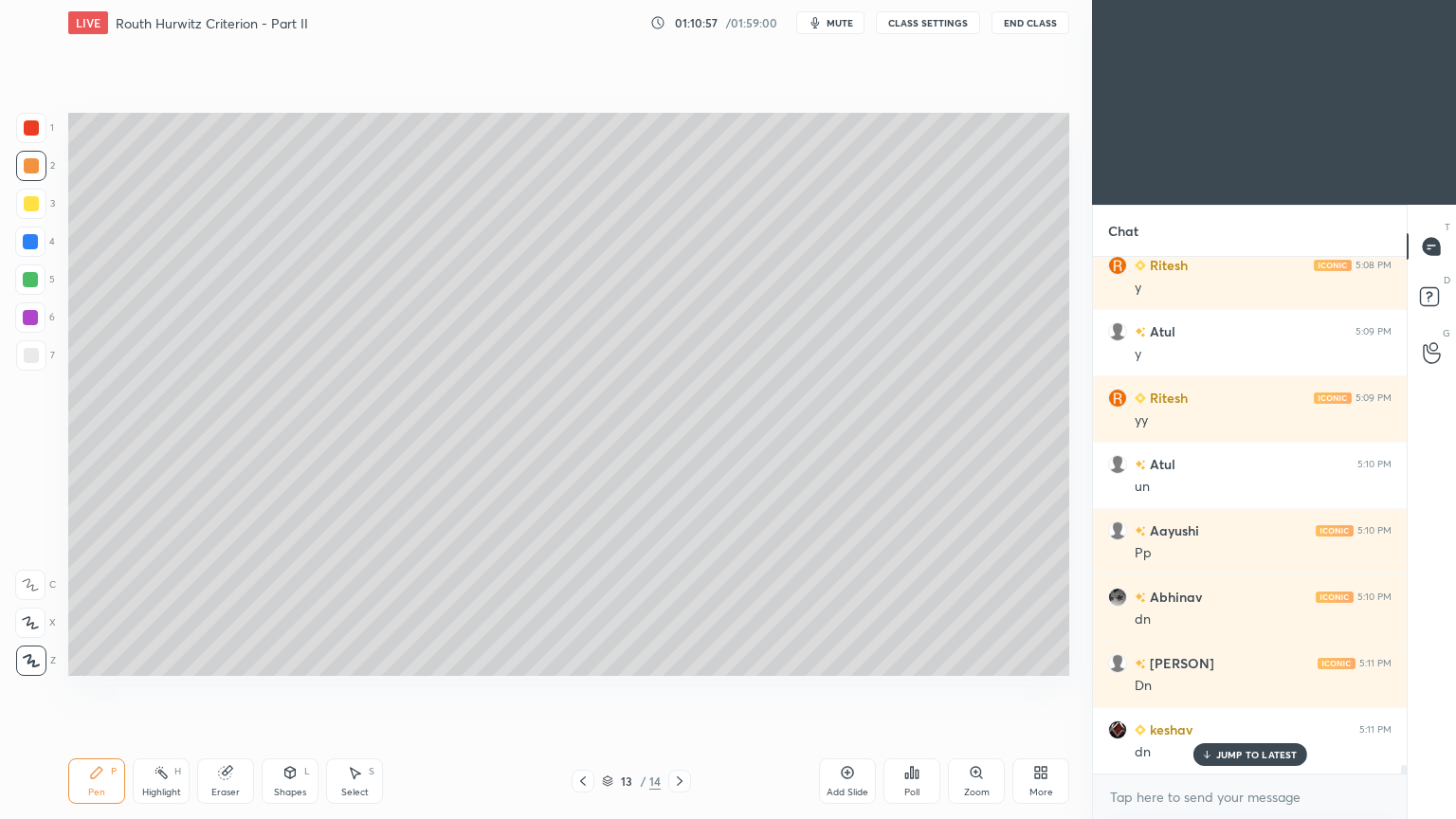 scroll, scrollTop: 30128, scrollLeft: 0, axis: vertical 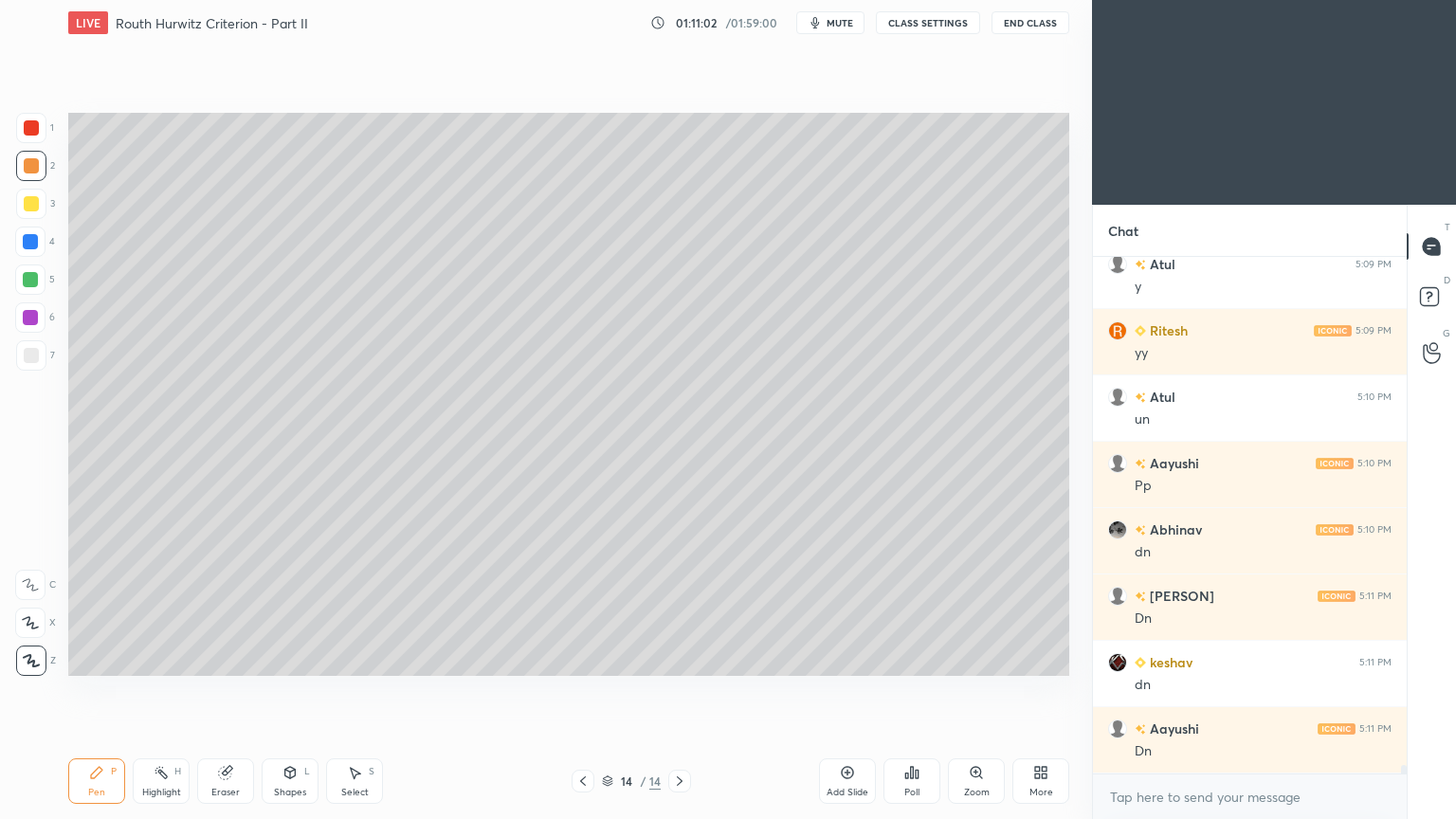 click at bounding box center (31, 355) 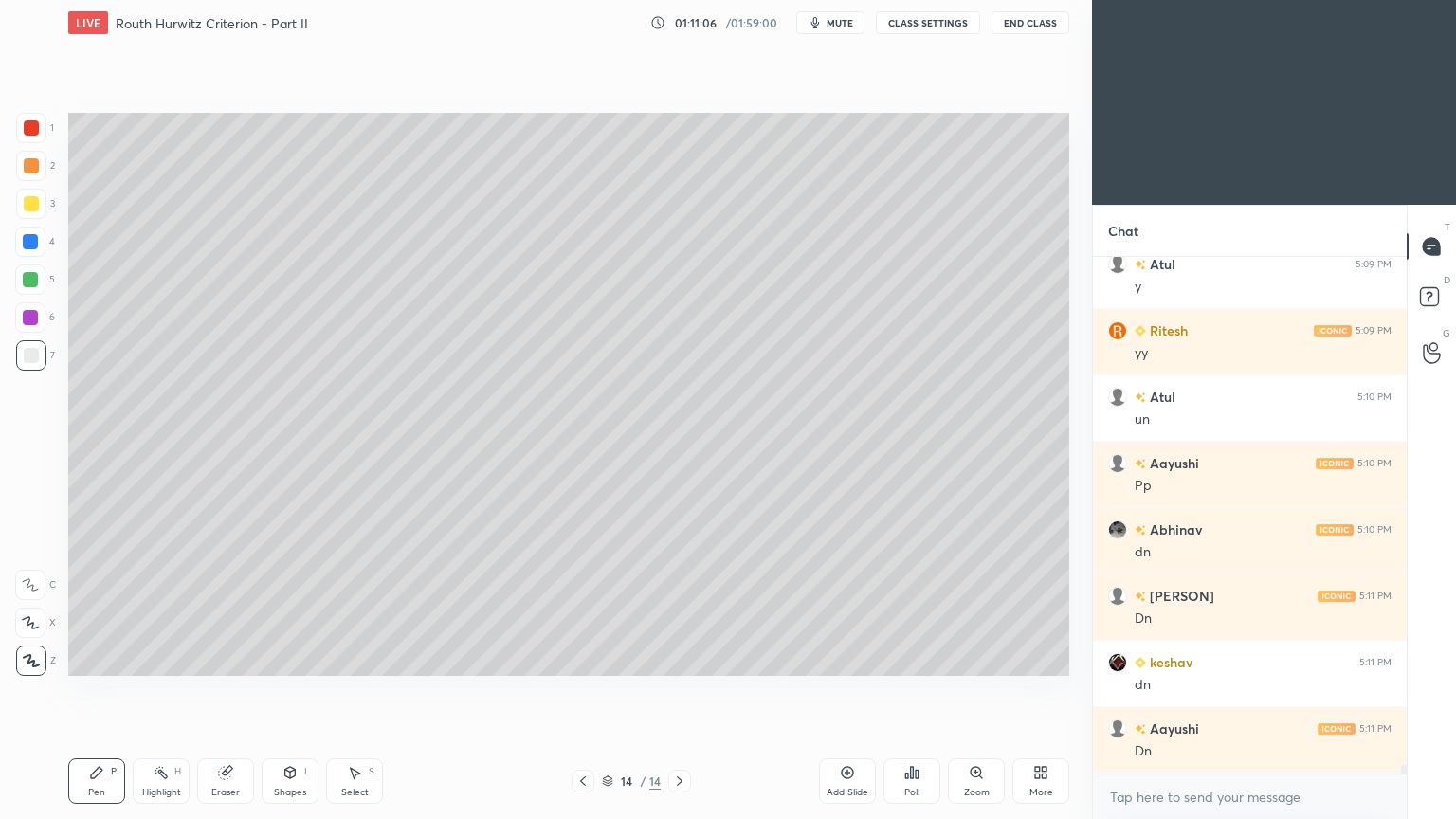click at bounding box center (31, 204) 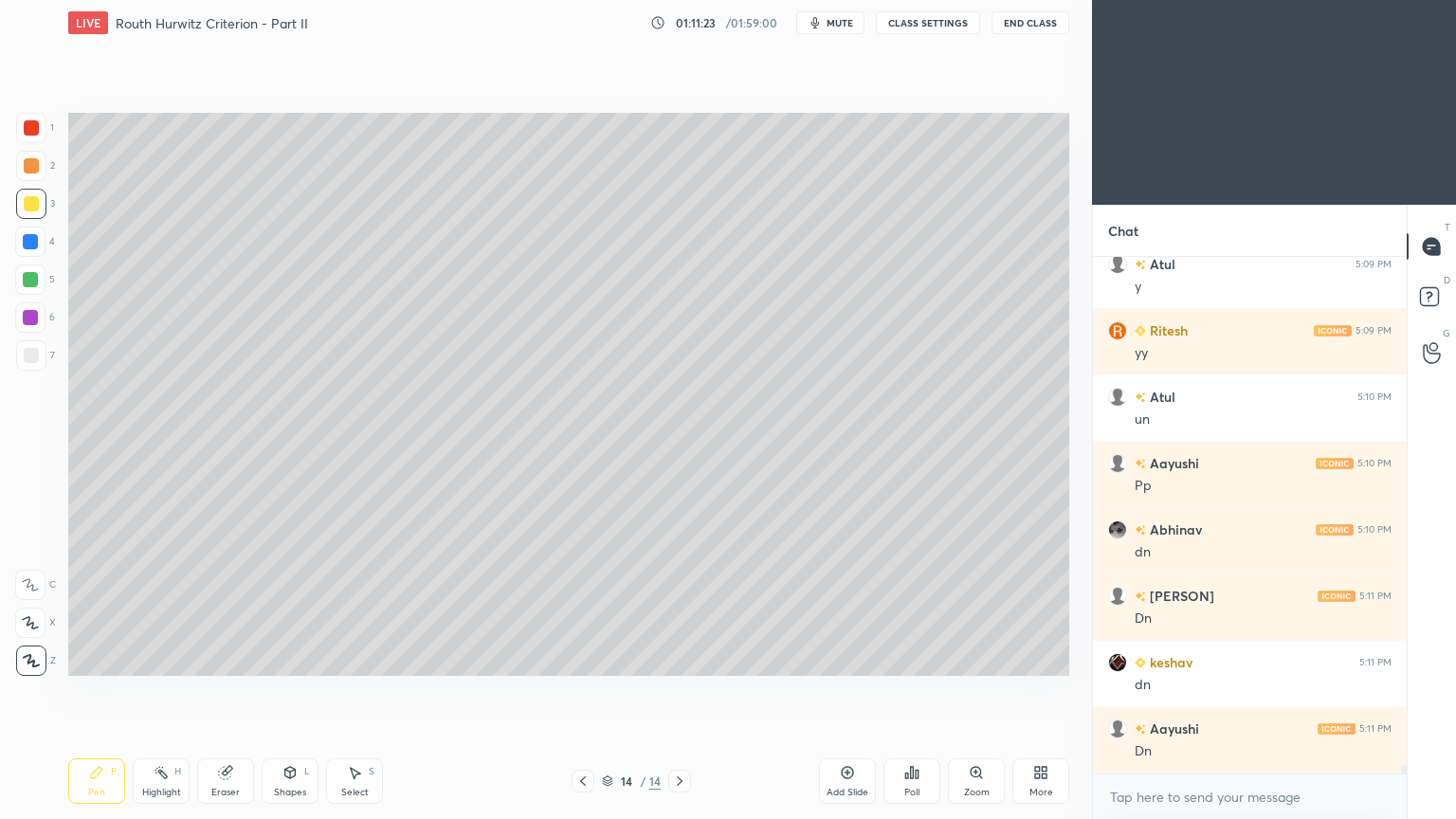 click 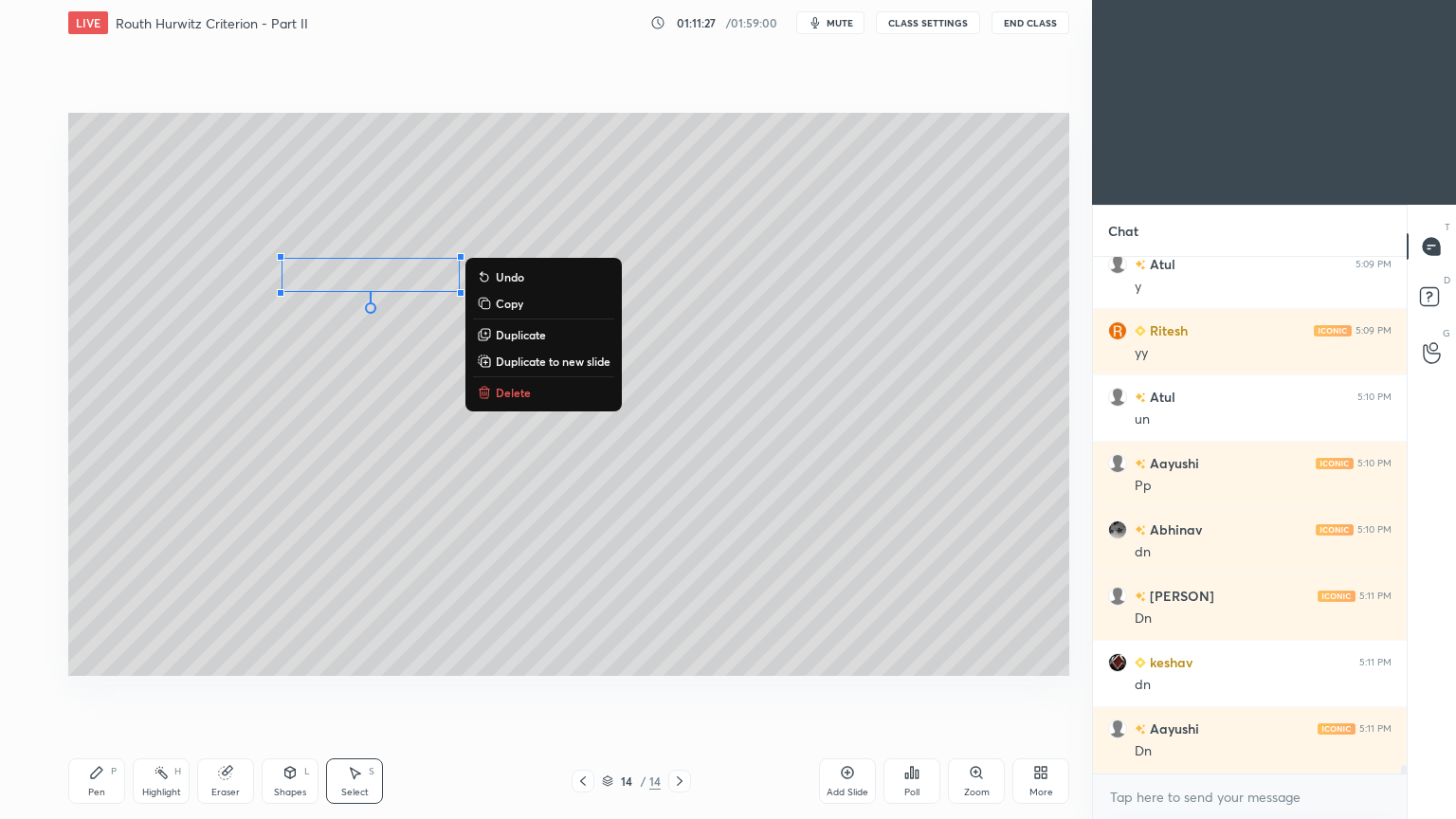 click on "Pen P" at bounding box center (97, 781) 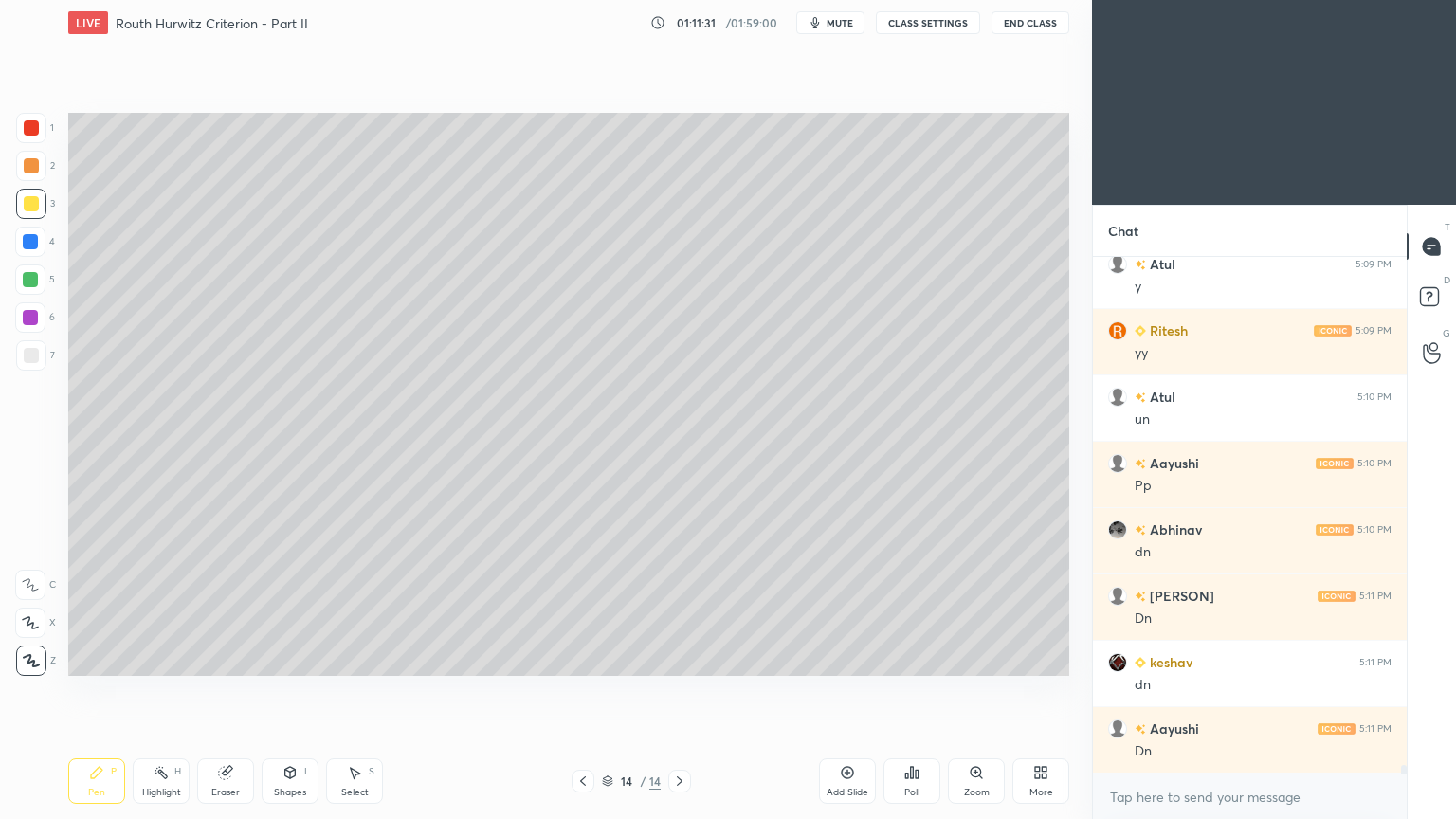 click at bounding box center (30, 318) 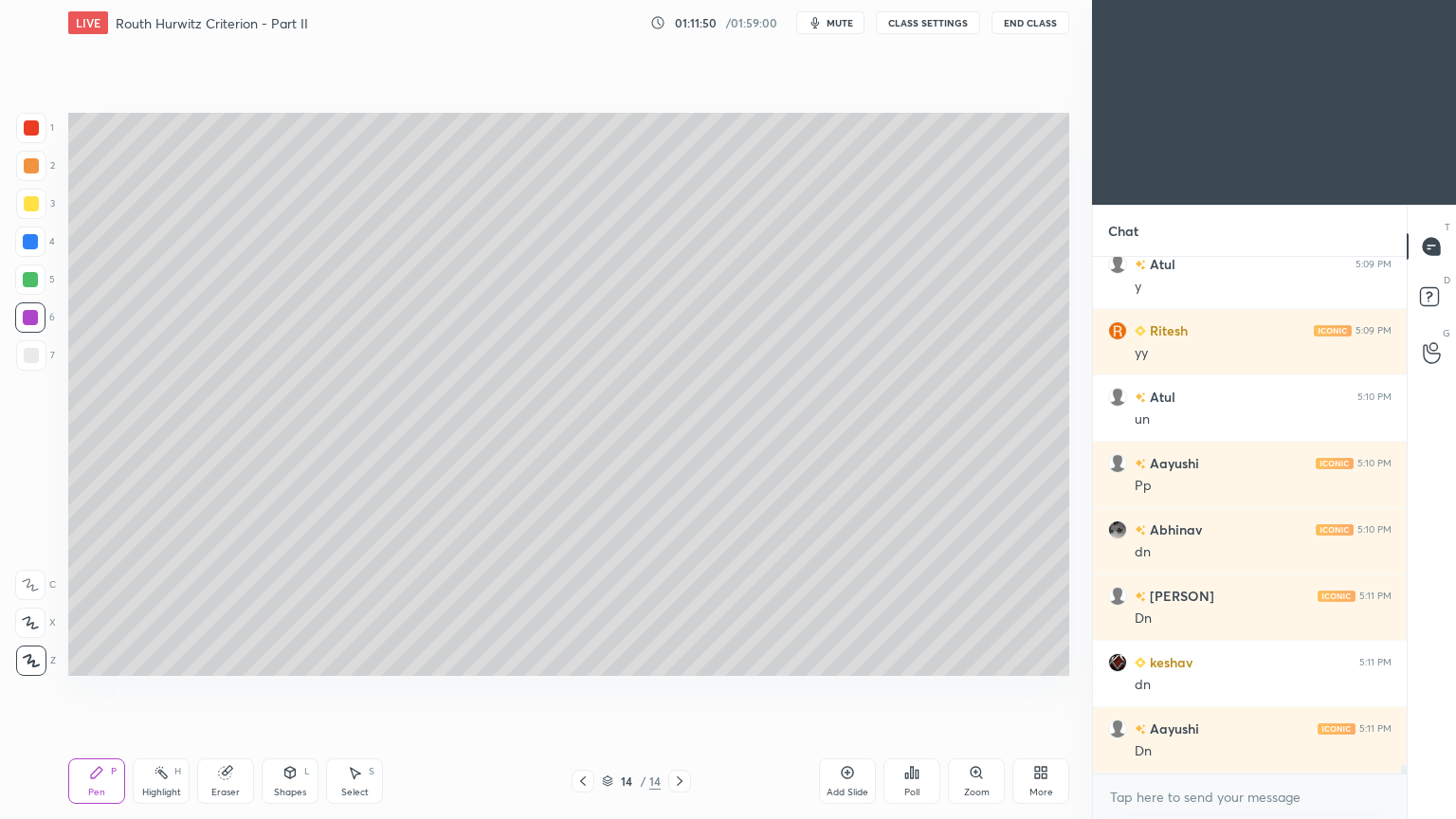 click at bounding box center (31, 355) 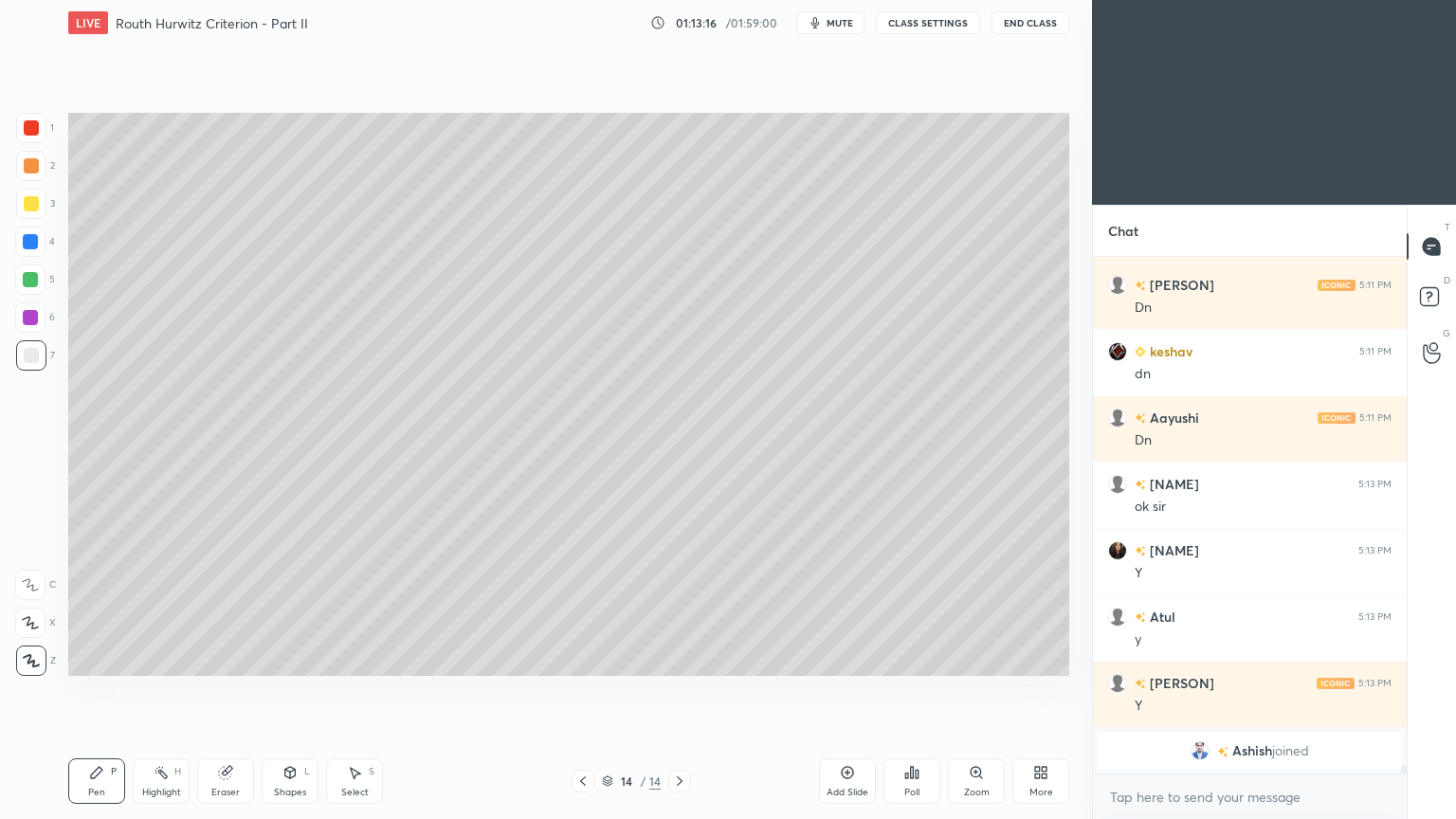 scroll, scrollTop: 30220, scrollLeft: 0, axis: vertical 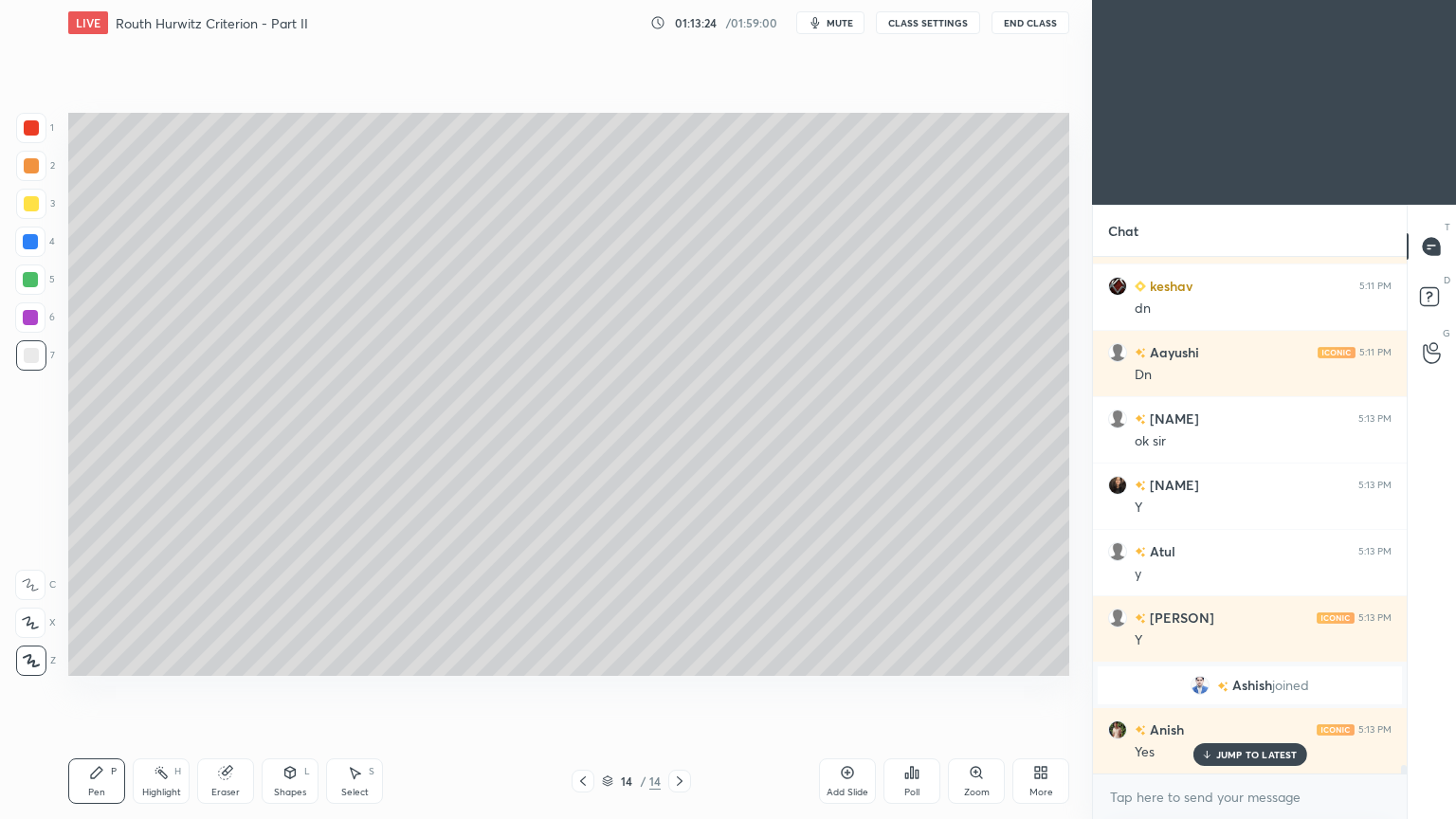 click 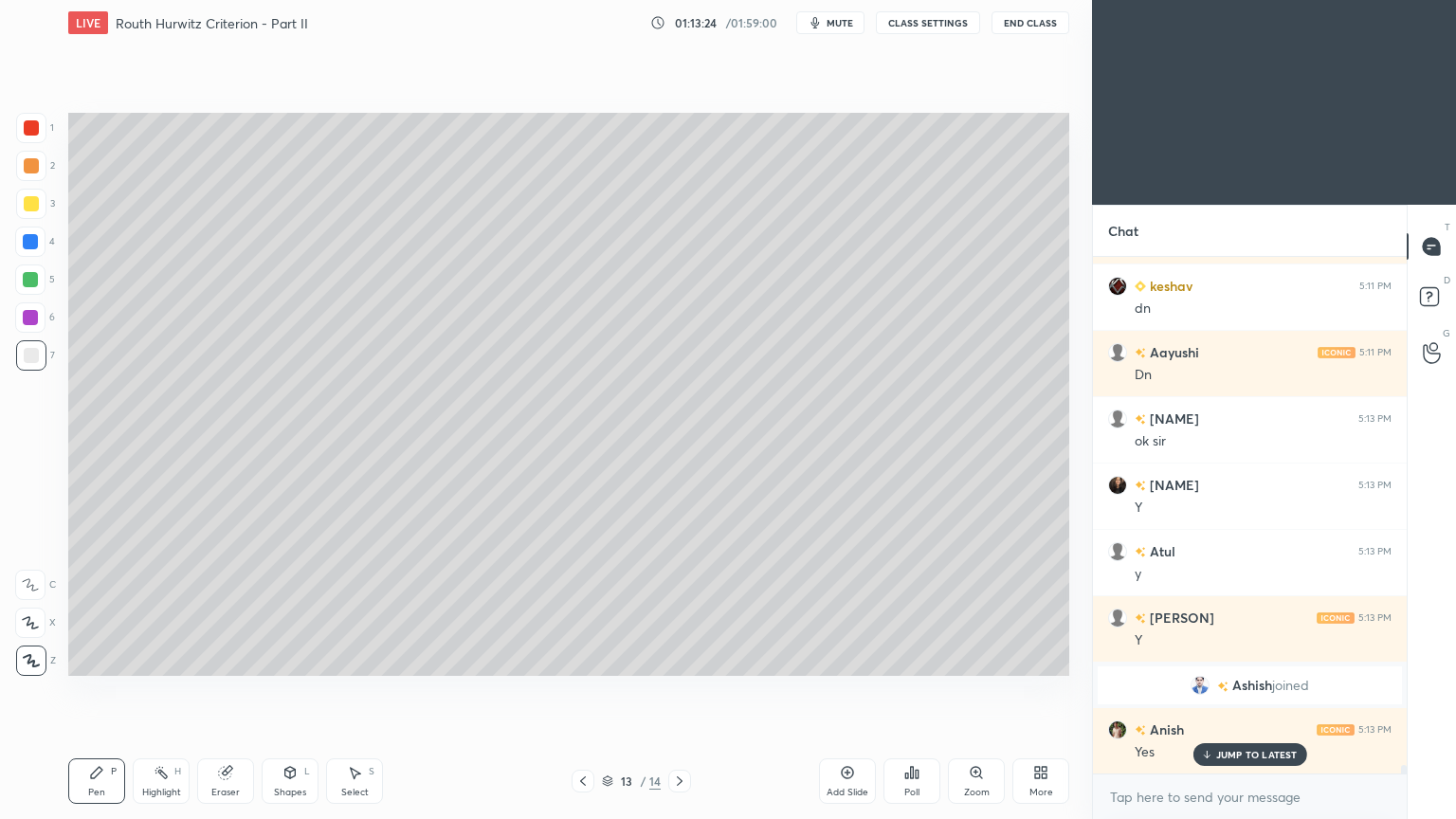 click 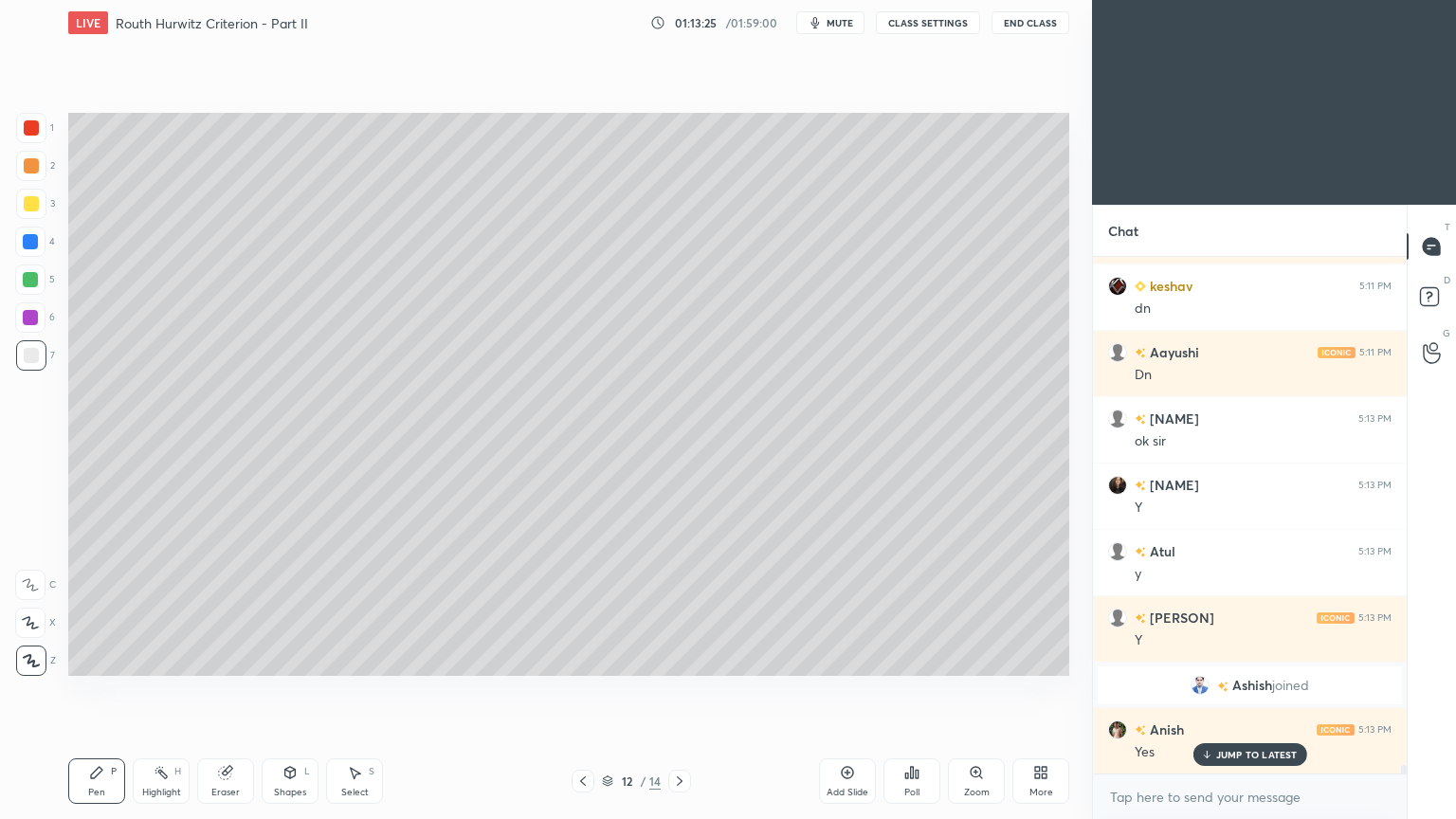 click 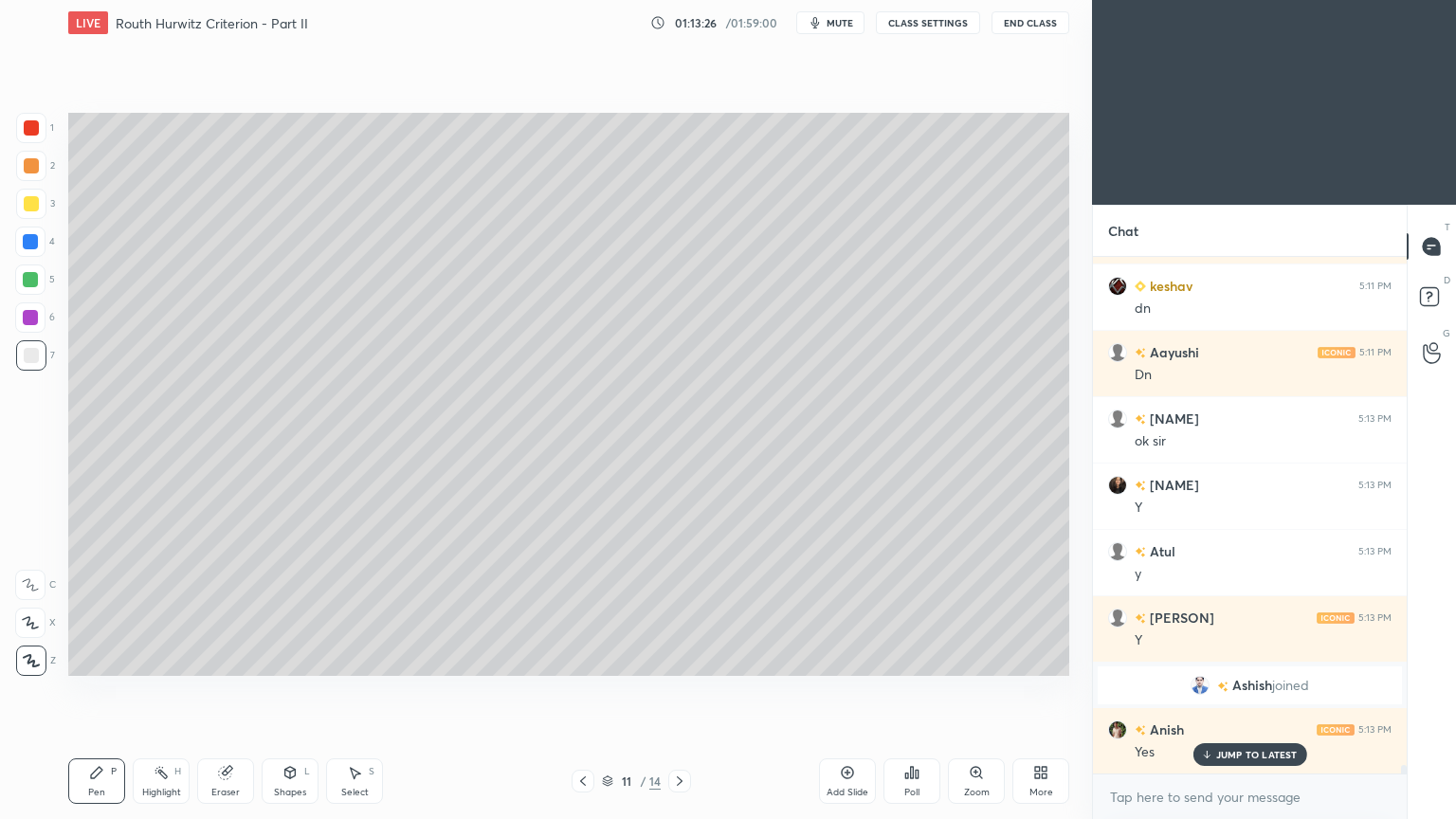 click on "Highlight" at bounding box center (161, 792) 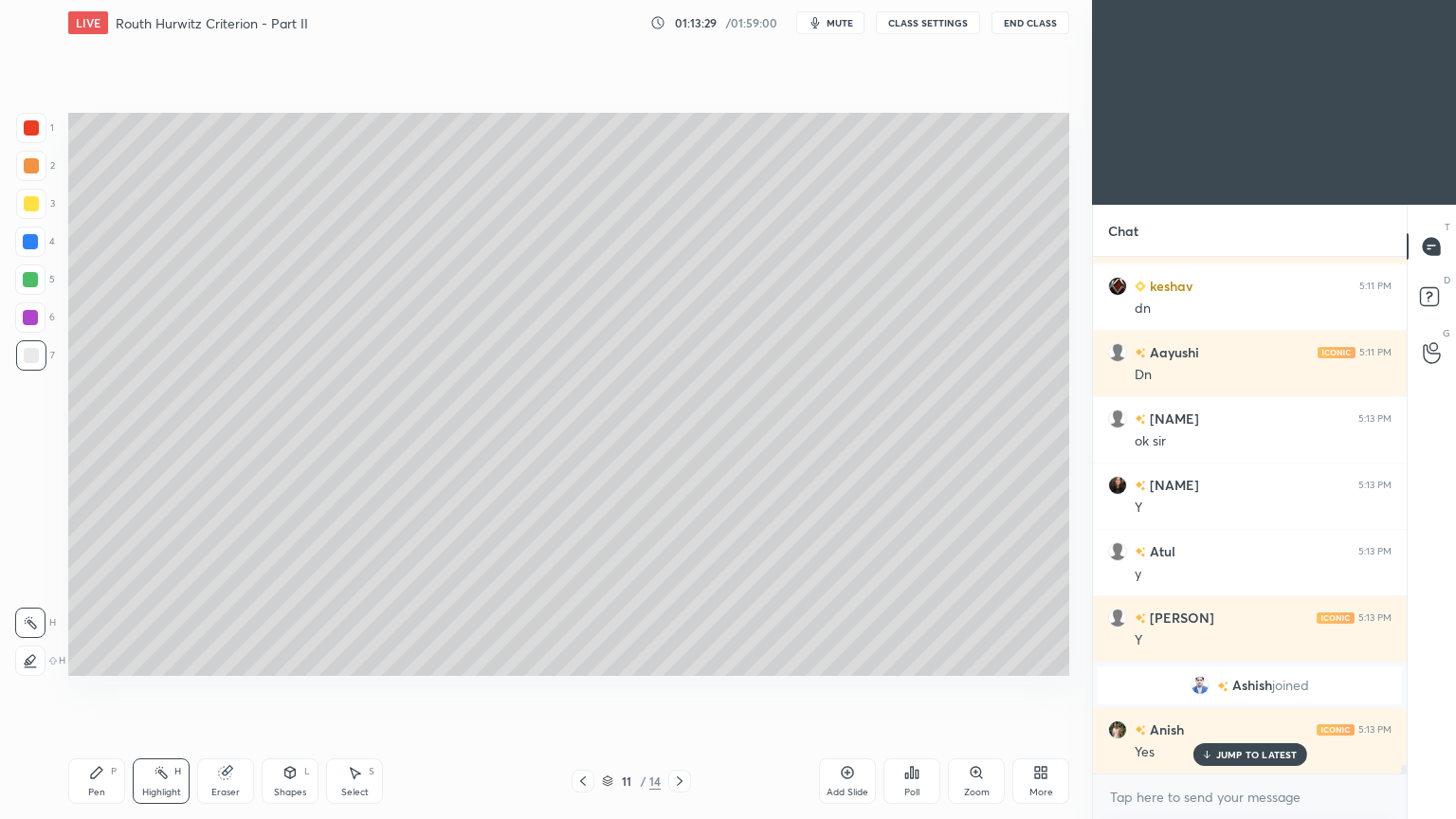 click 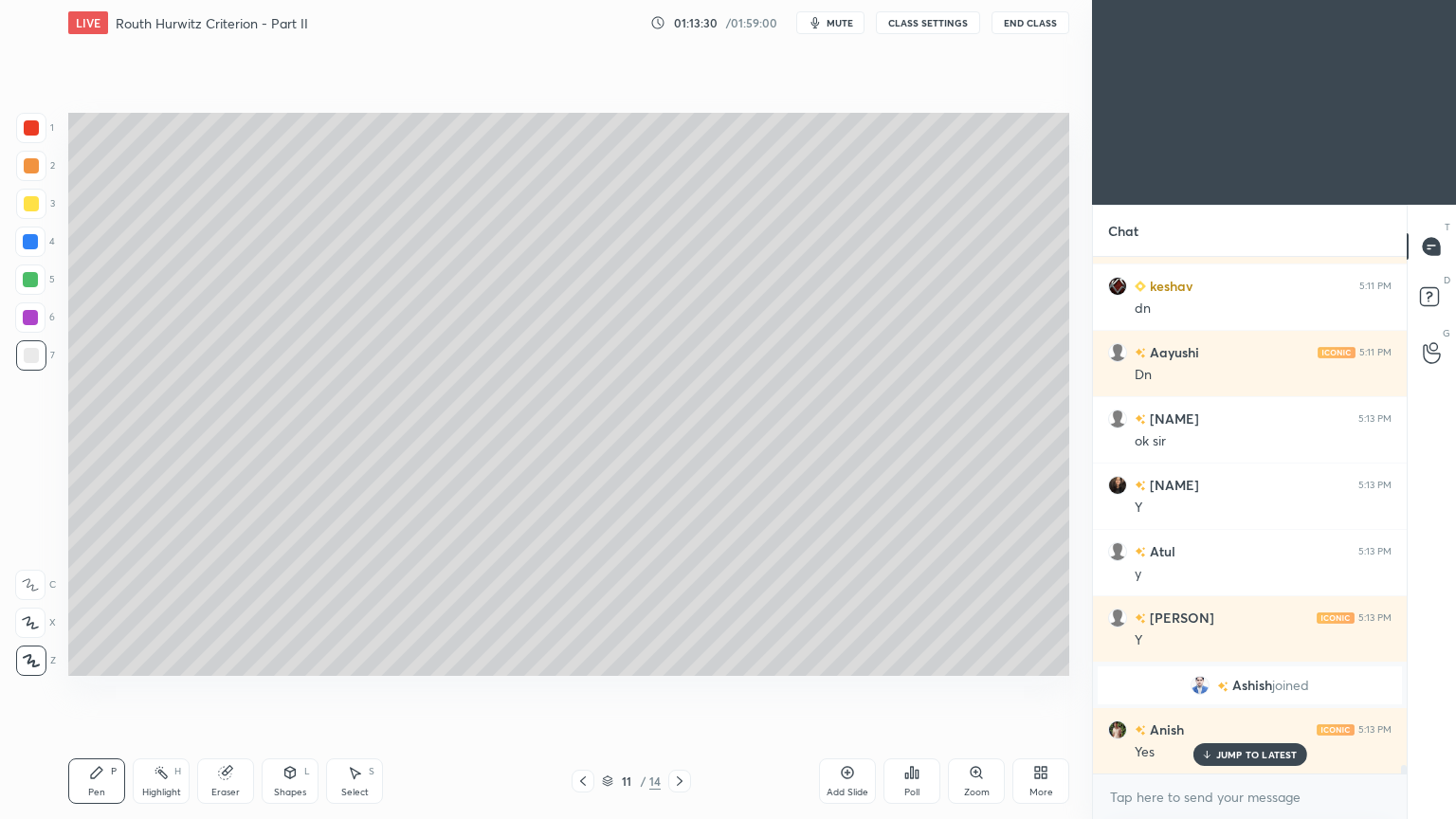 click at bounding box center (30, 242) 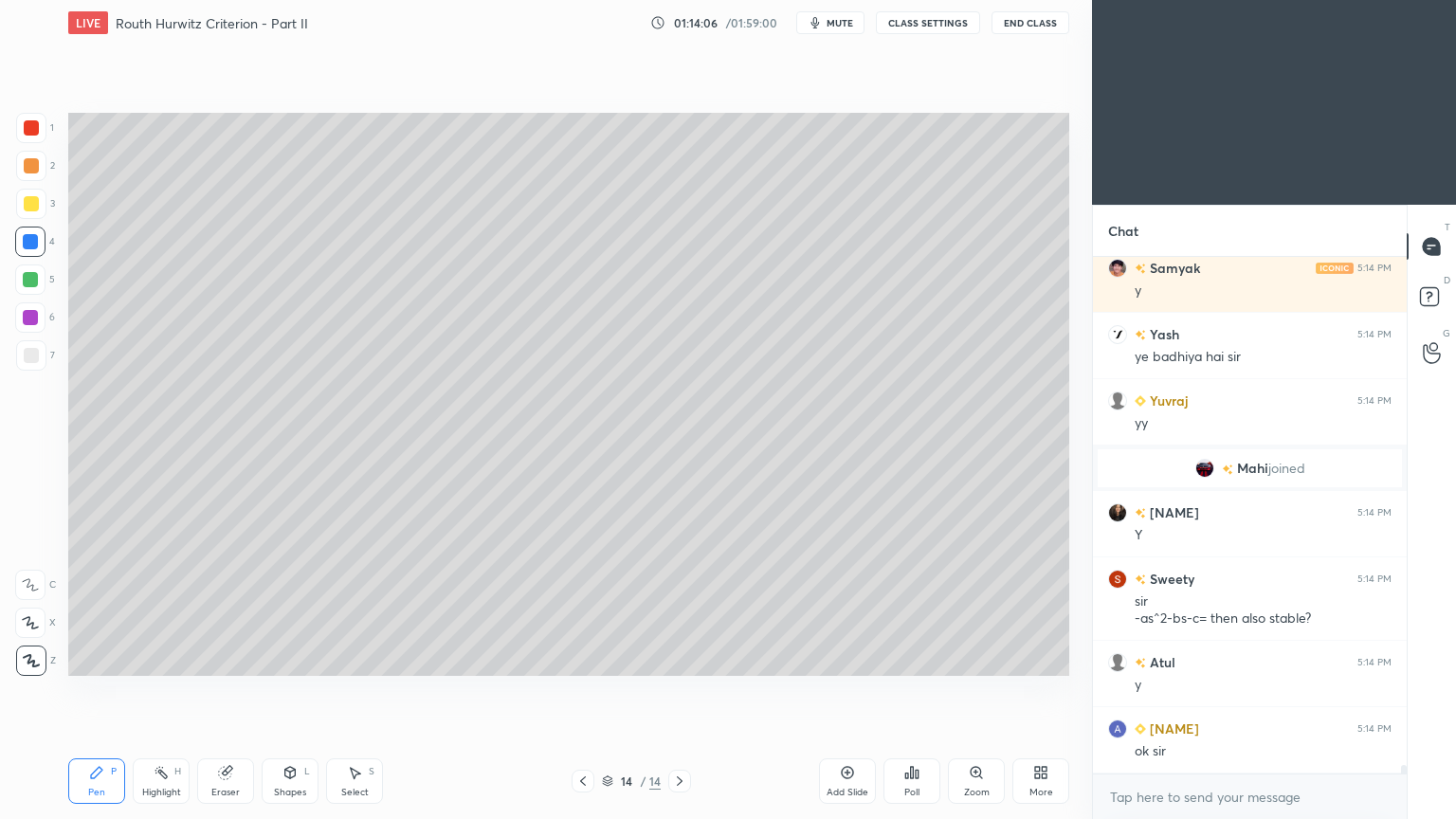 scroll, scrollTop: 31012, scrollLeft: 0, axis: vertical 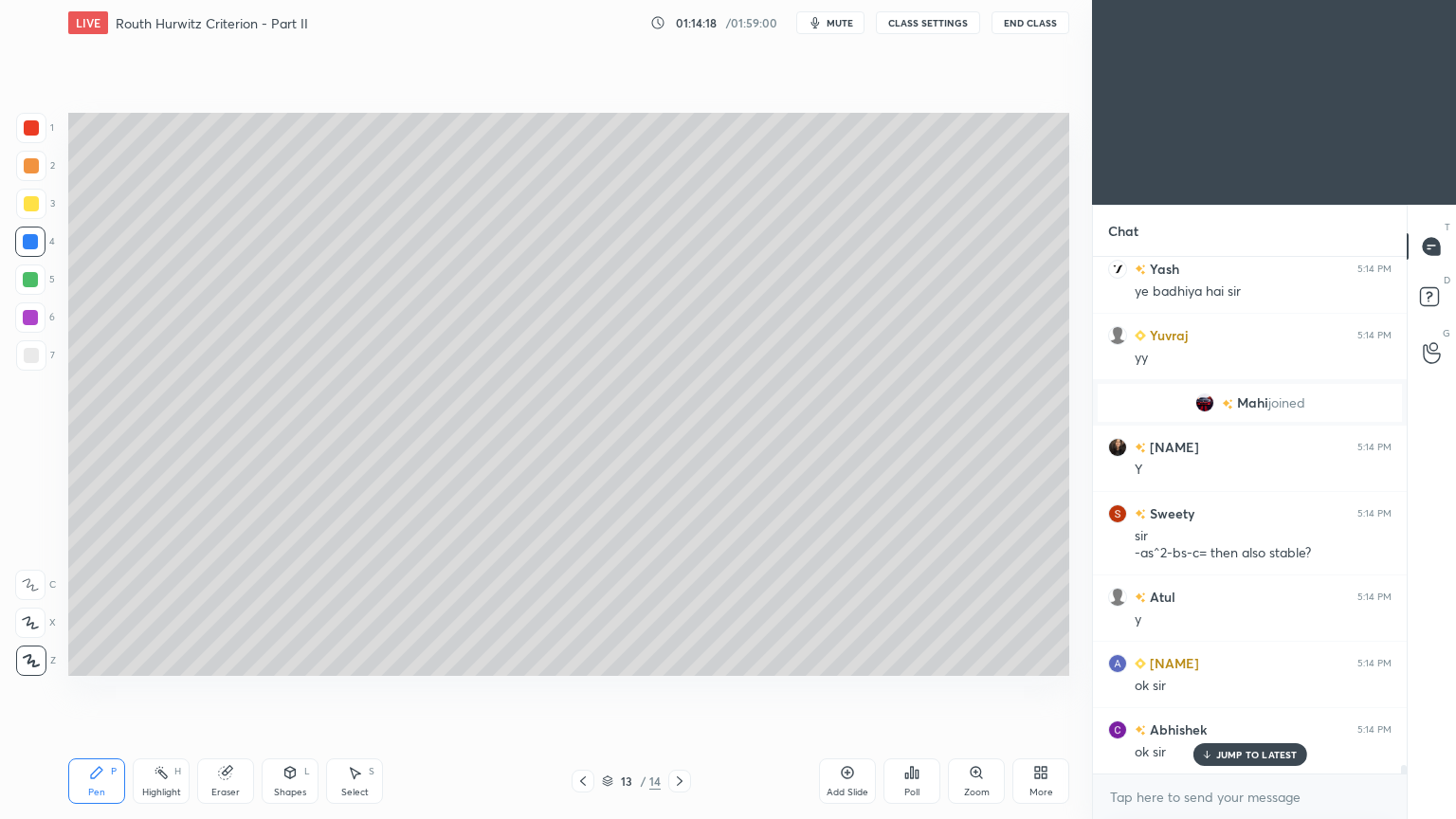 click on "Highlight H" at bounding box center [161, 781] 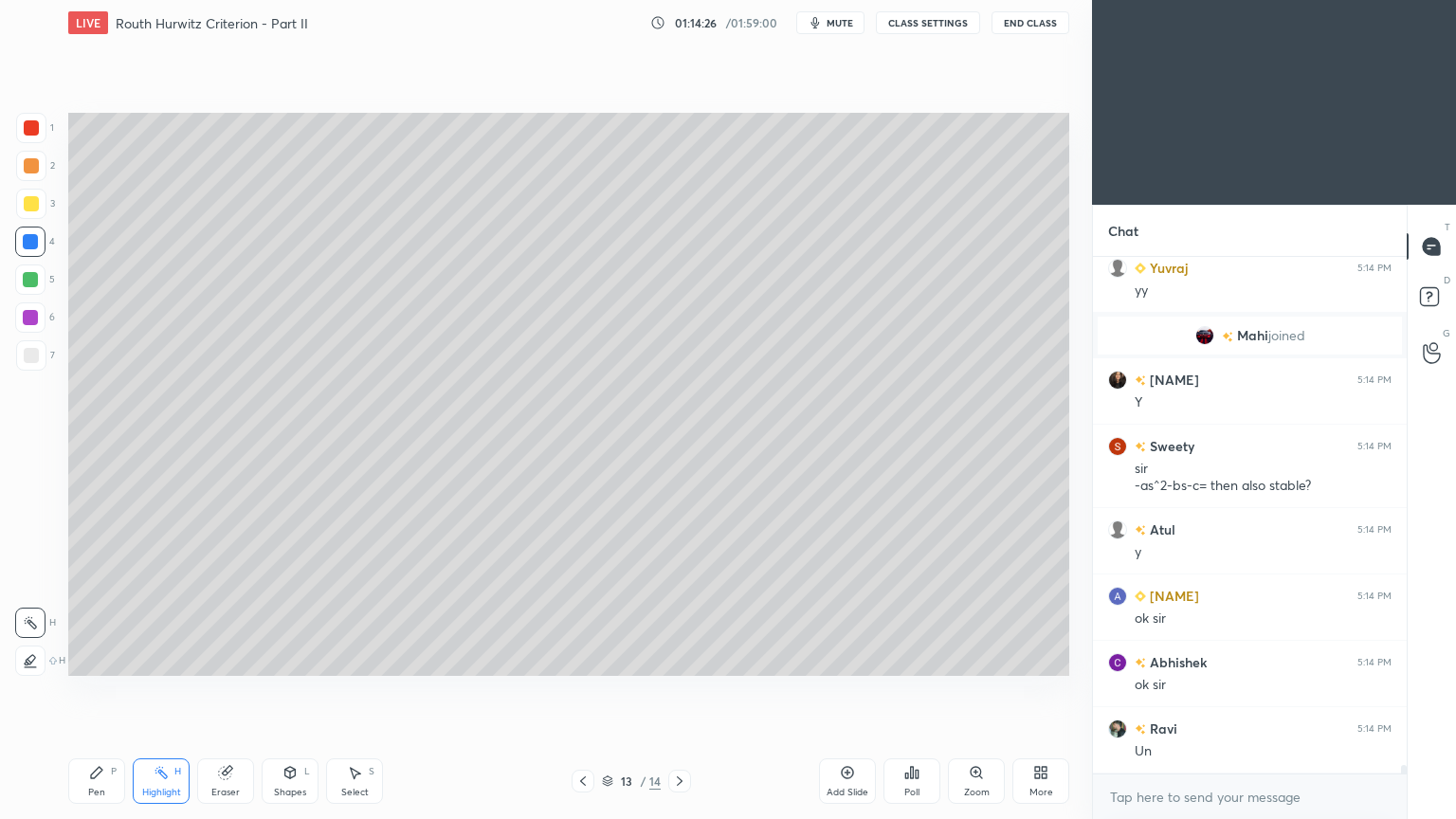 scroll, scrollTop: 31145, scrollLeft: 0, axis: vertical 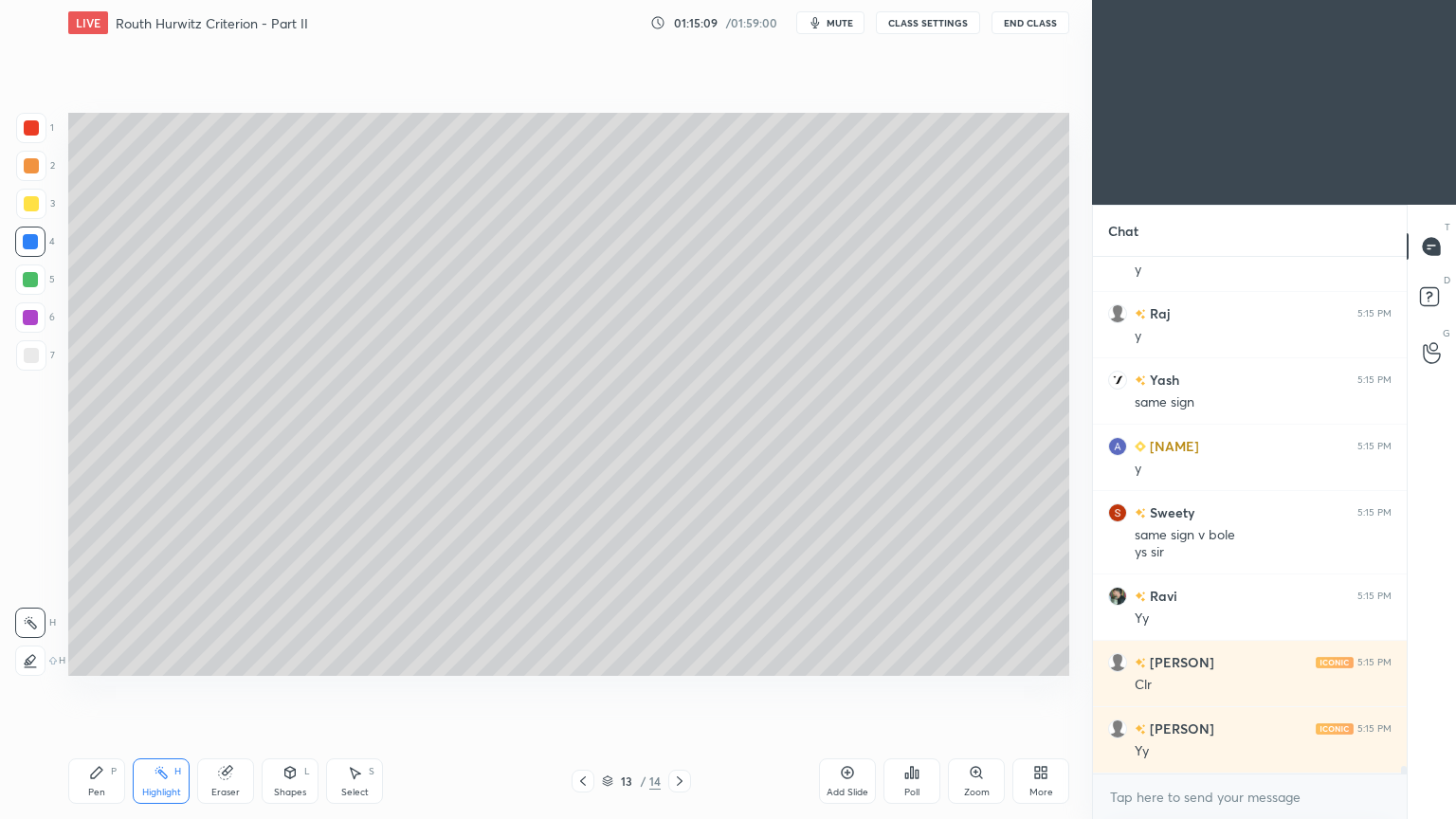 click on "Pen P" at bounding box center (97, 781) 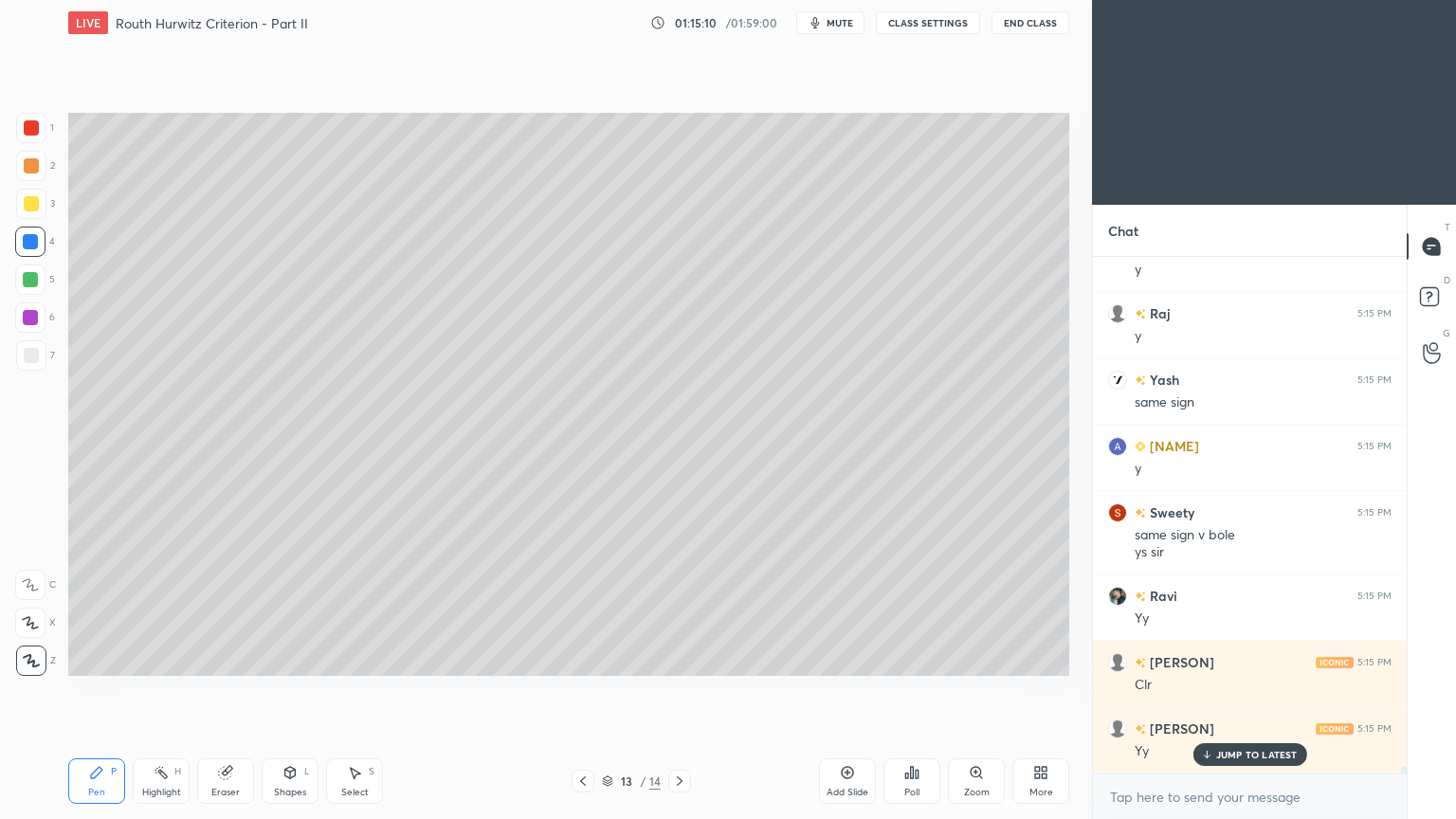 scroll, scrollTop: 32953, scrollLeft: 0, axis: vertical 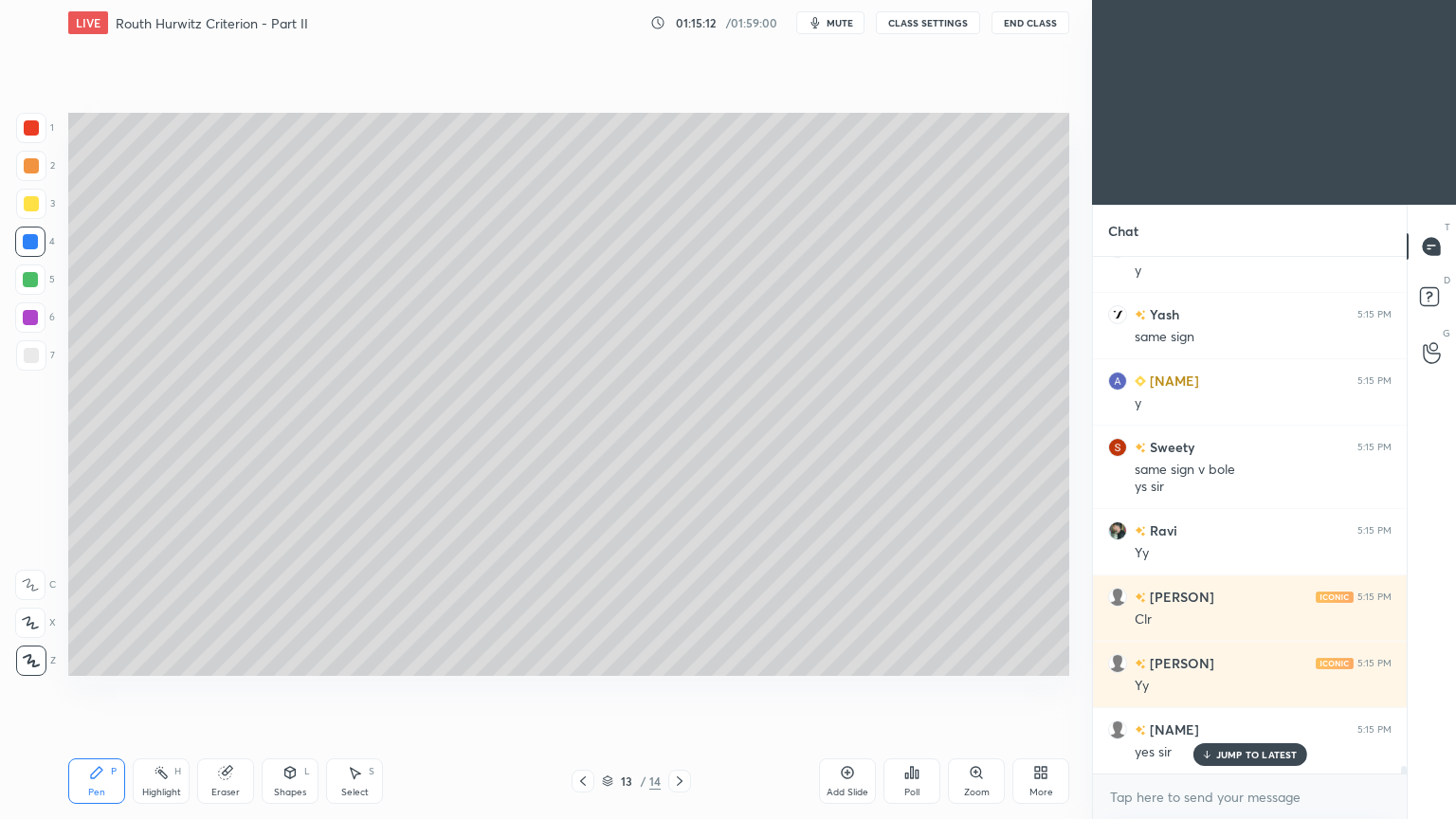 click 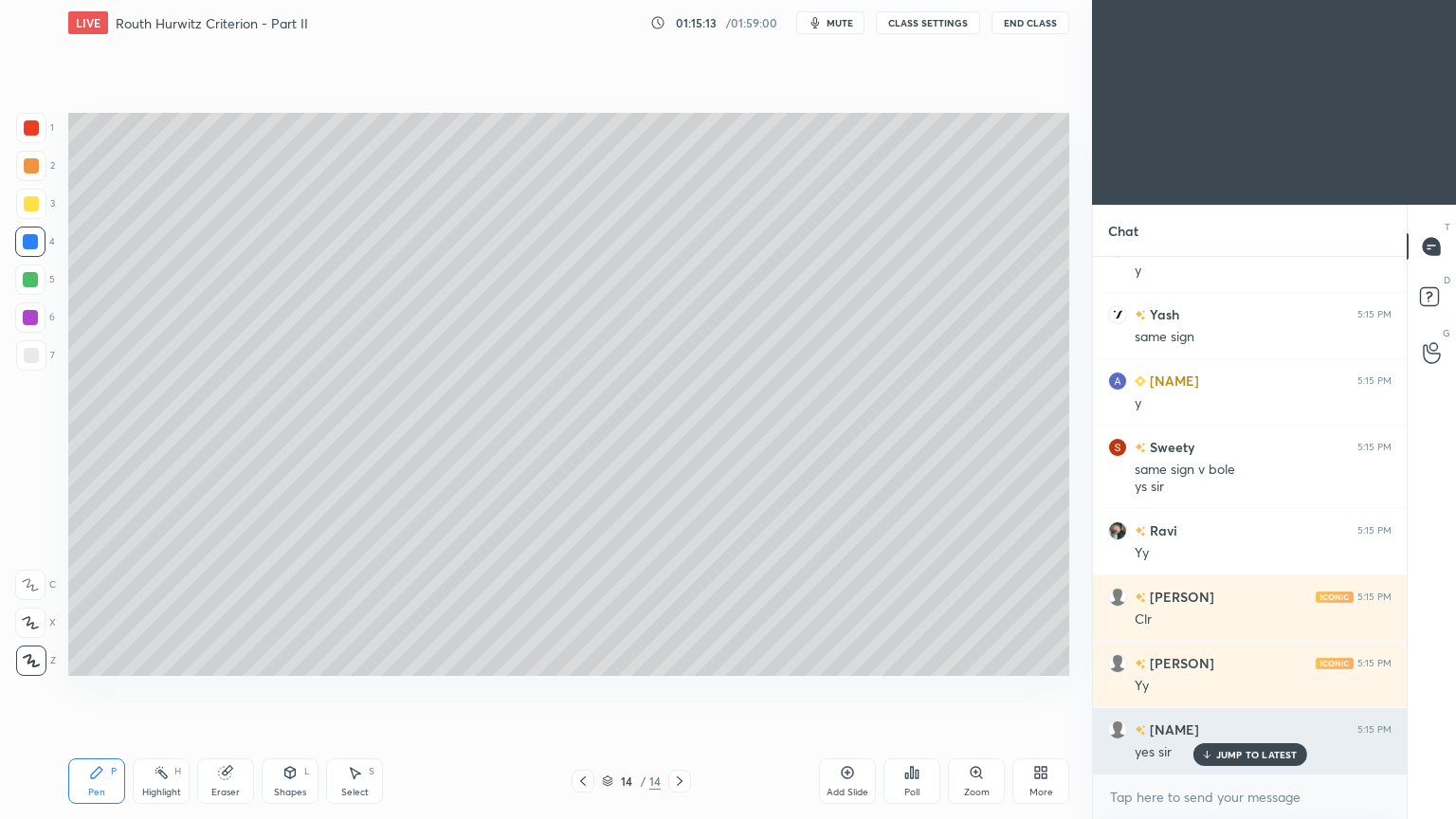 click on "JUMP TO LATEST" at bounding box center [1257, 755] 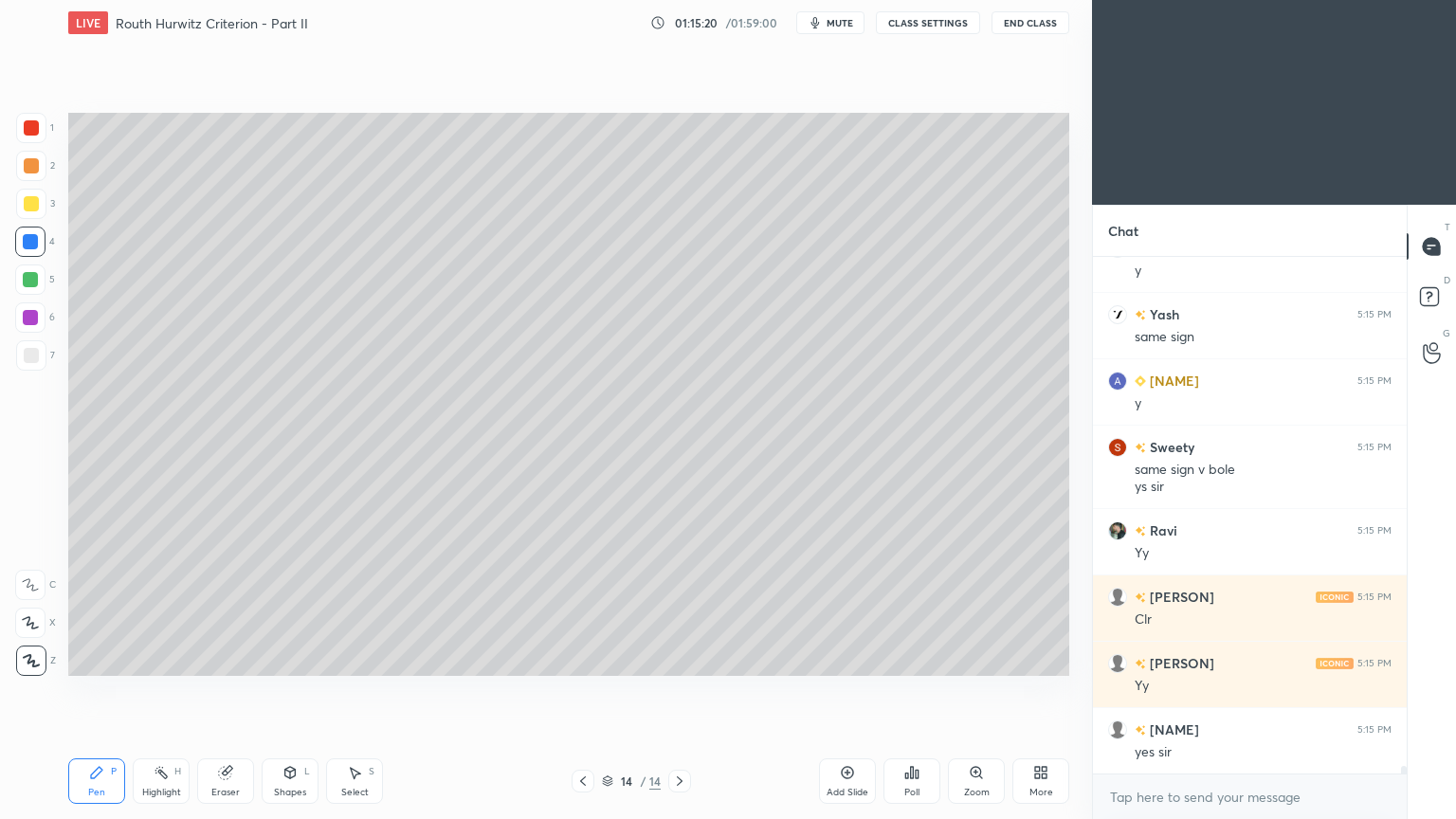 click on "Add Slide" at bounding box center [847, 781] 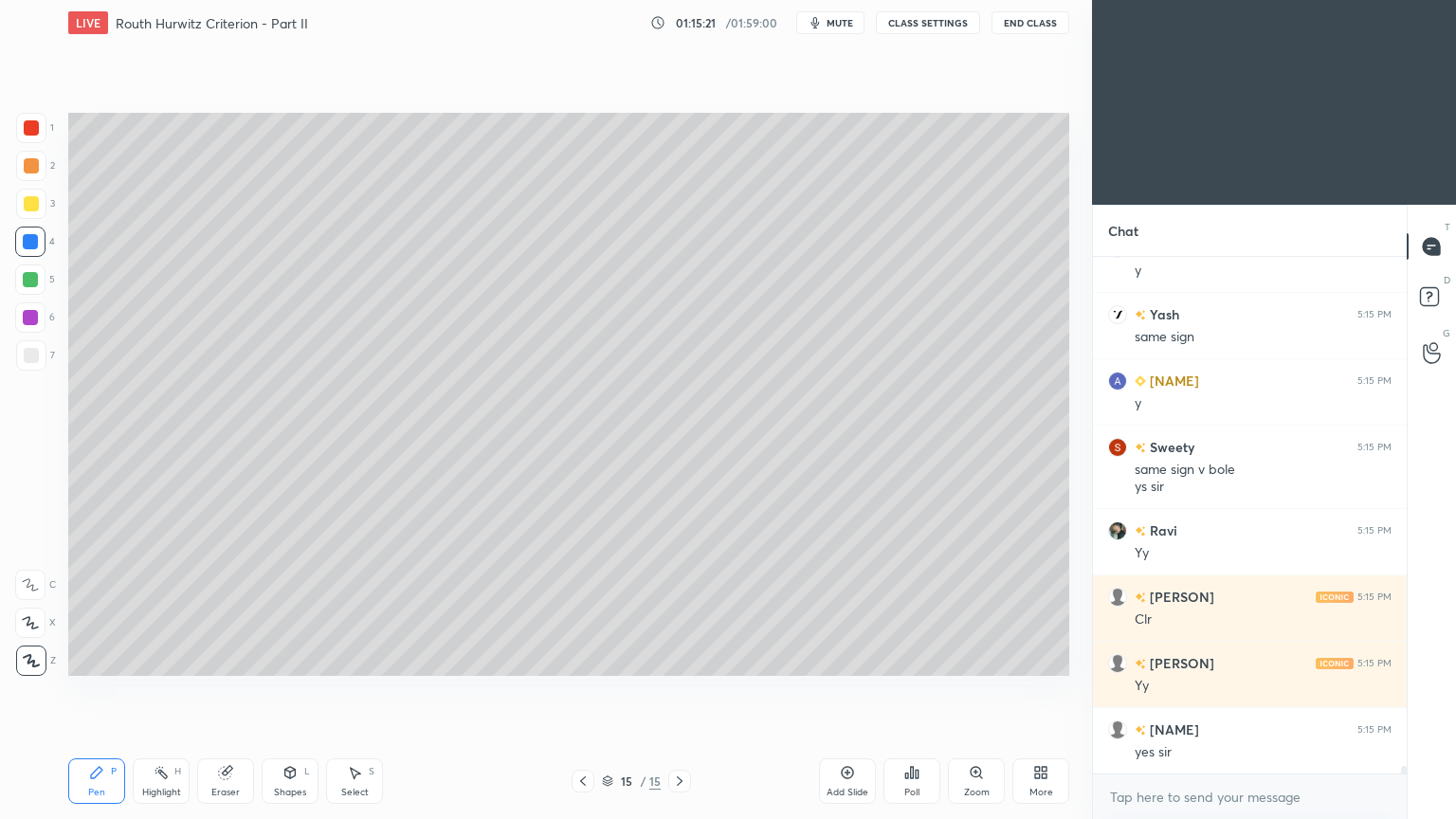 click on "Pen P" at bounding box center [97, 781] 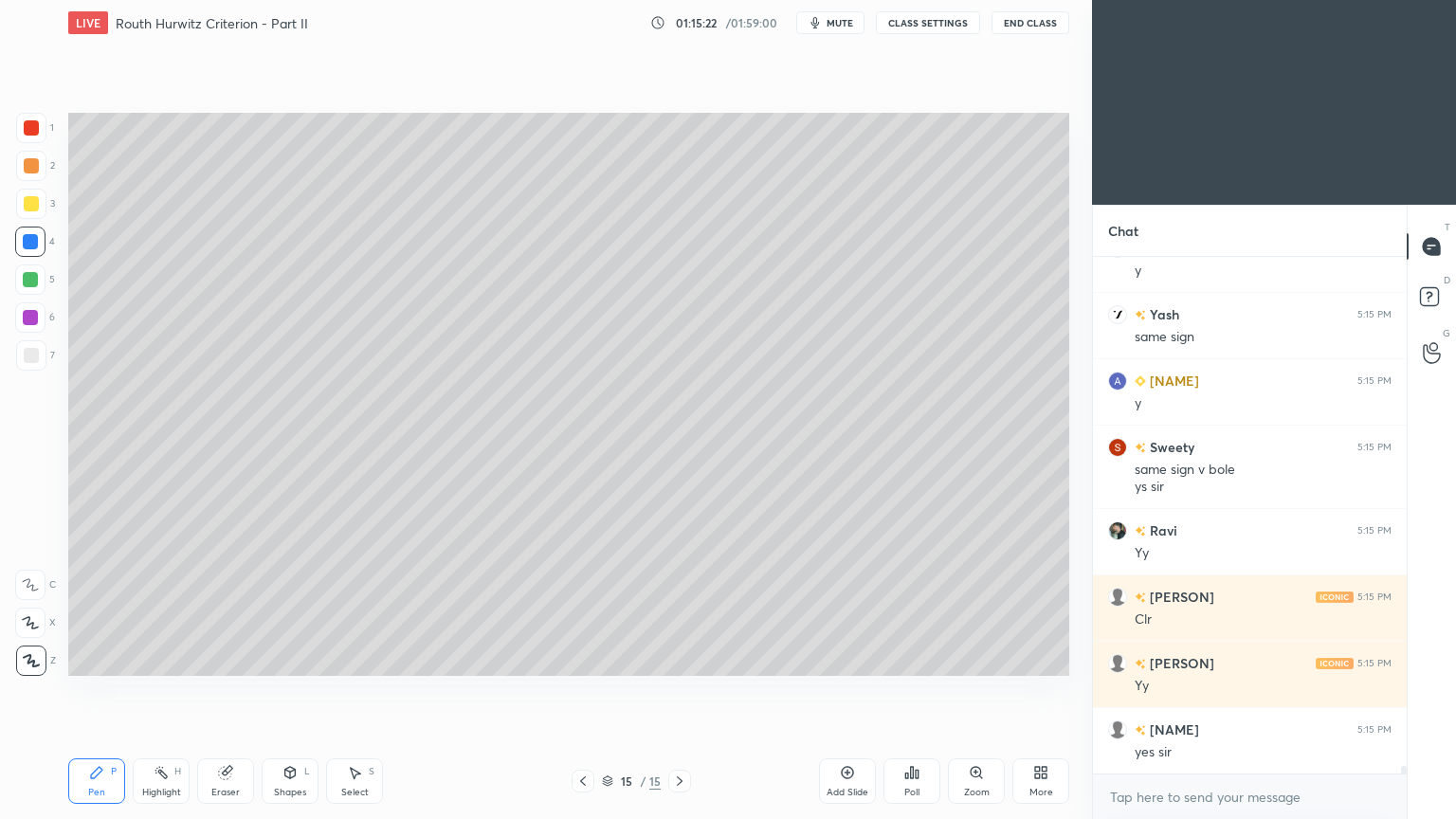 click at bounding box center [31, 355] 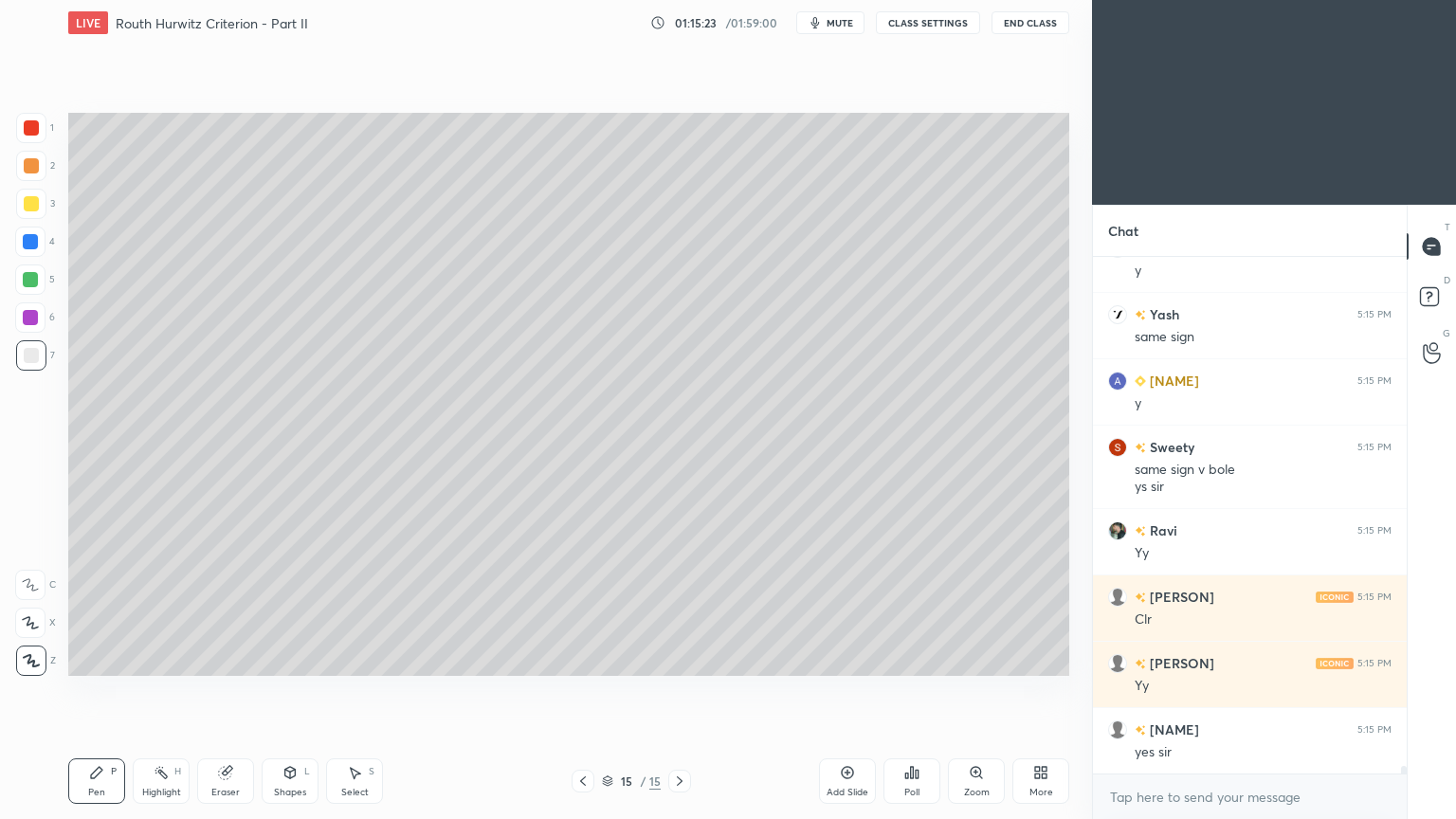 click at bounding box center (31, 166) 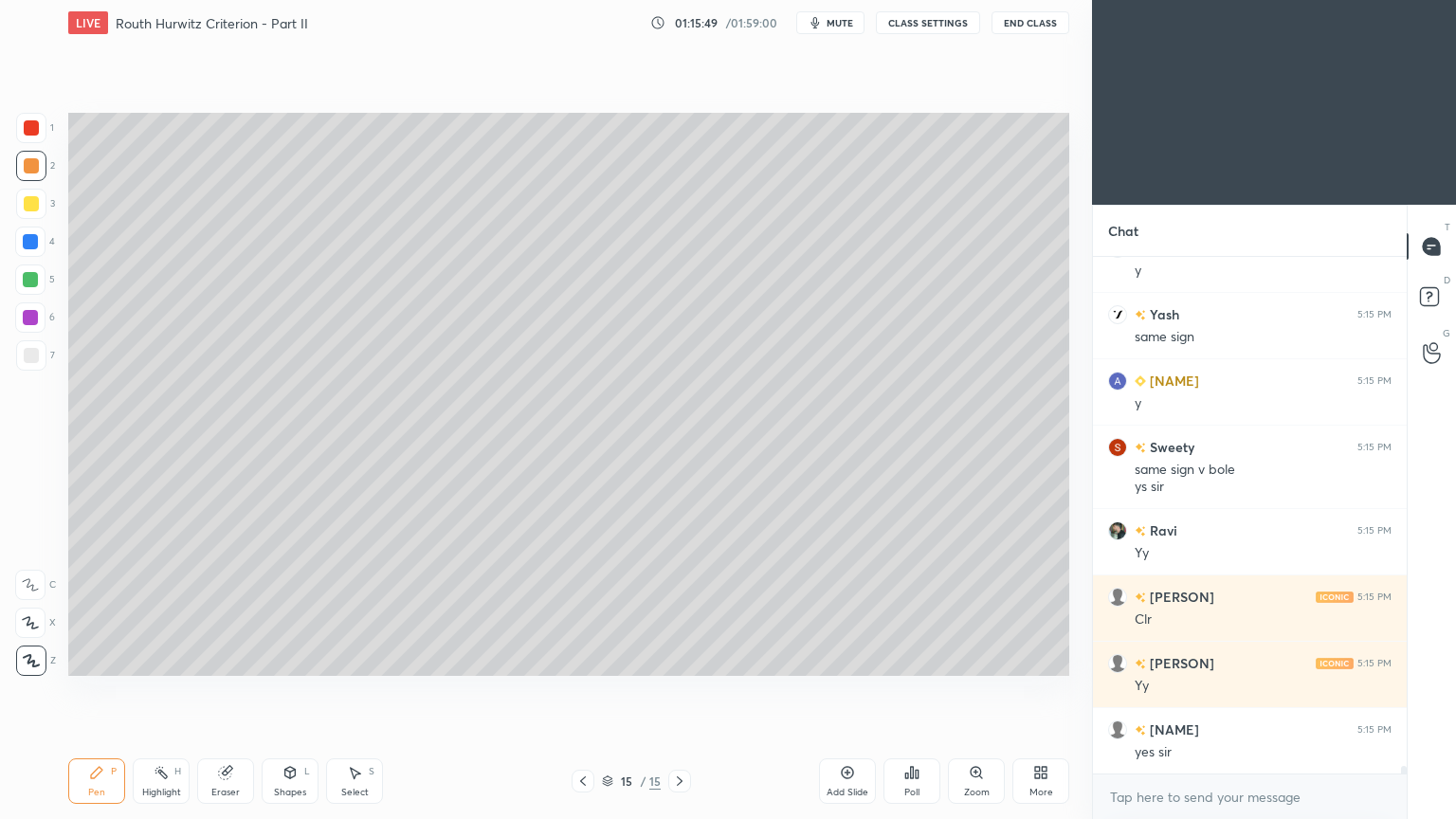 click at bounding box center (31, 355) 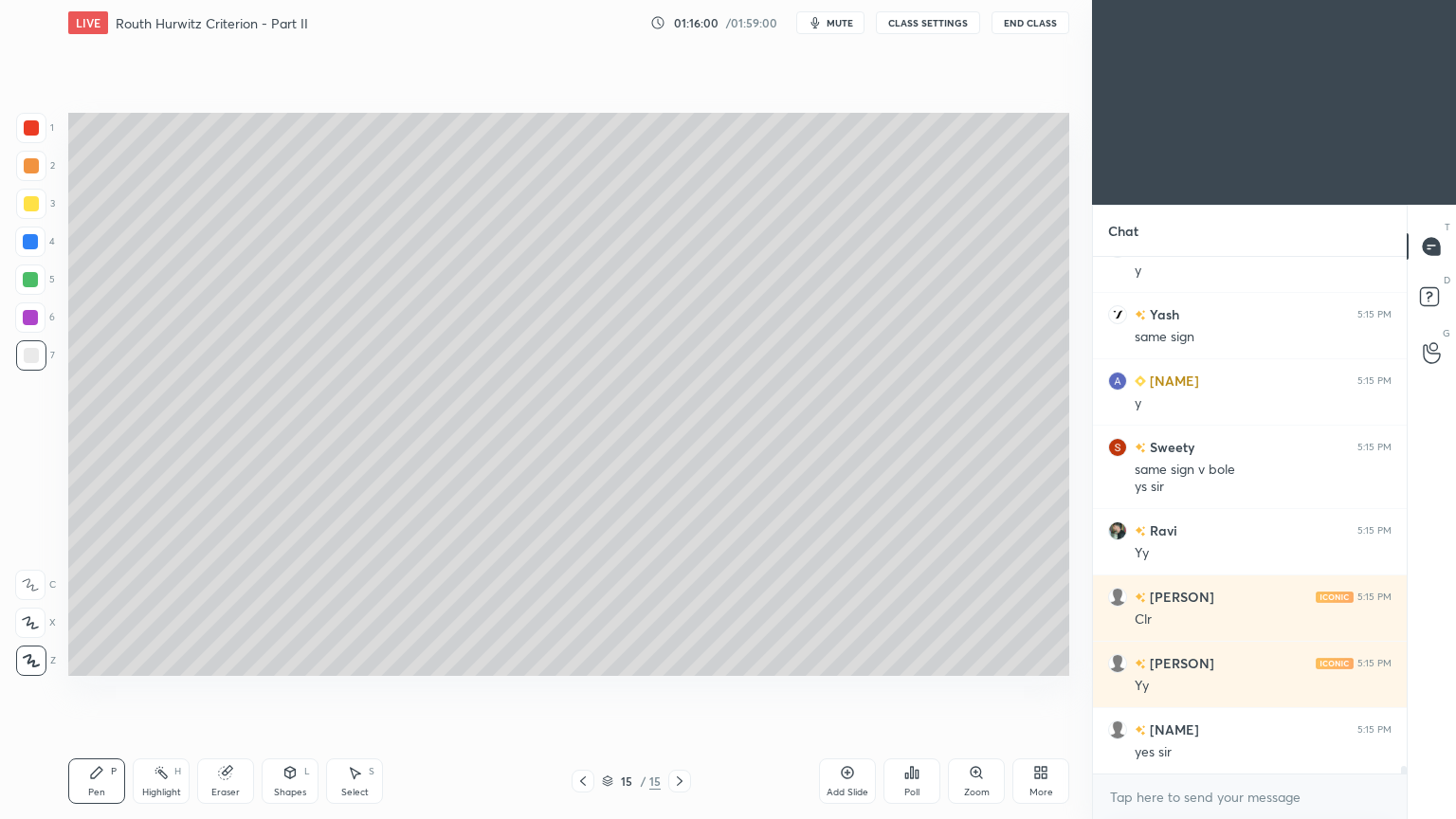 click on "Shapes" at bounding box center [290, 792] 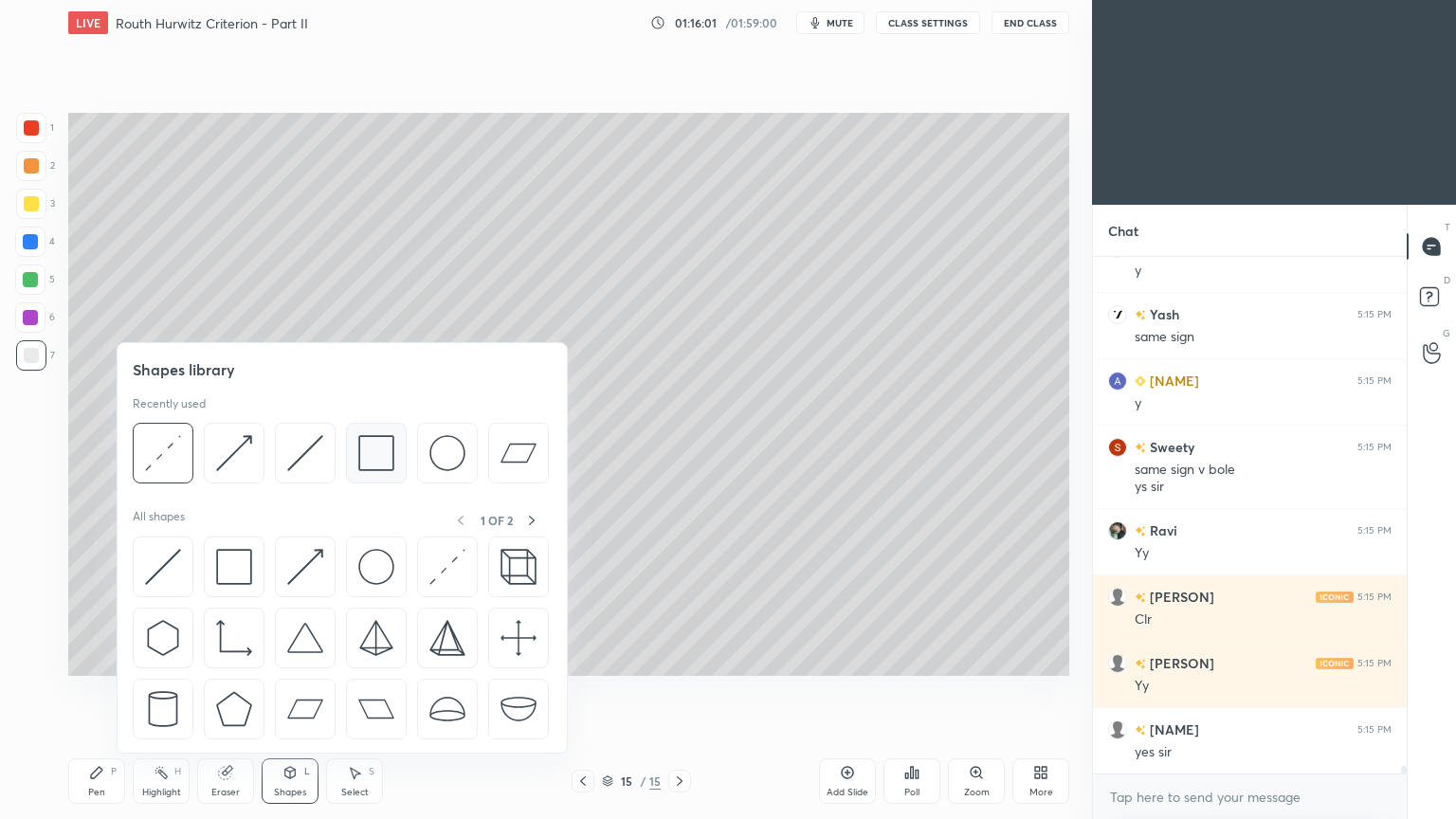click at bounding box center (376, 453) 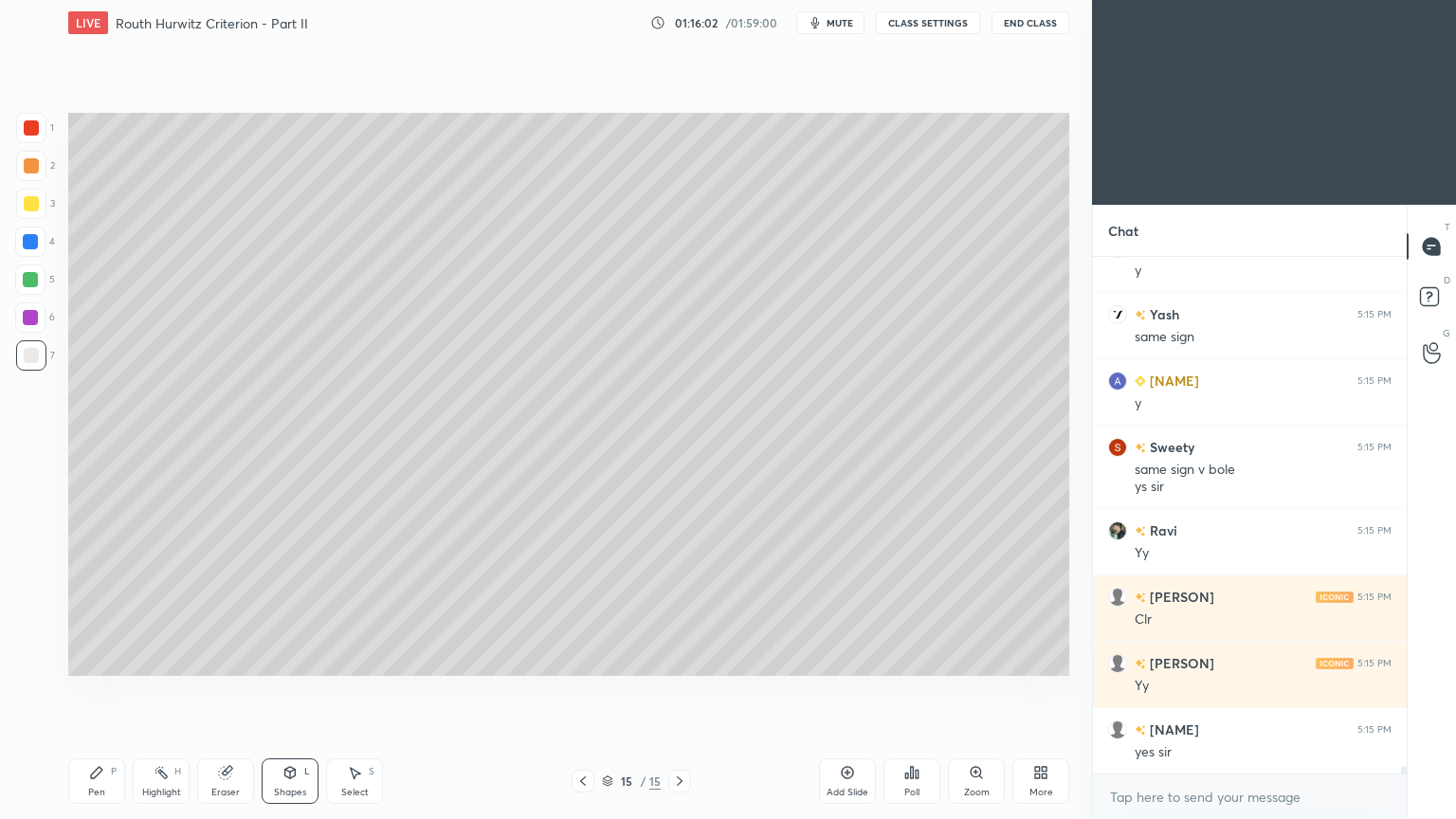 click at bounding box center [30, 242] 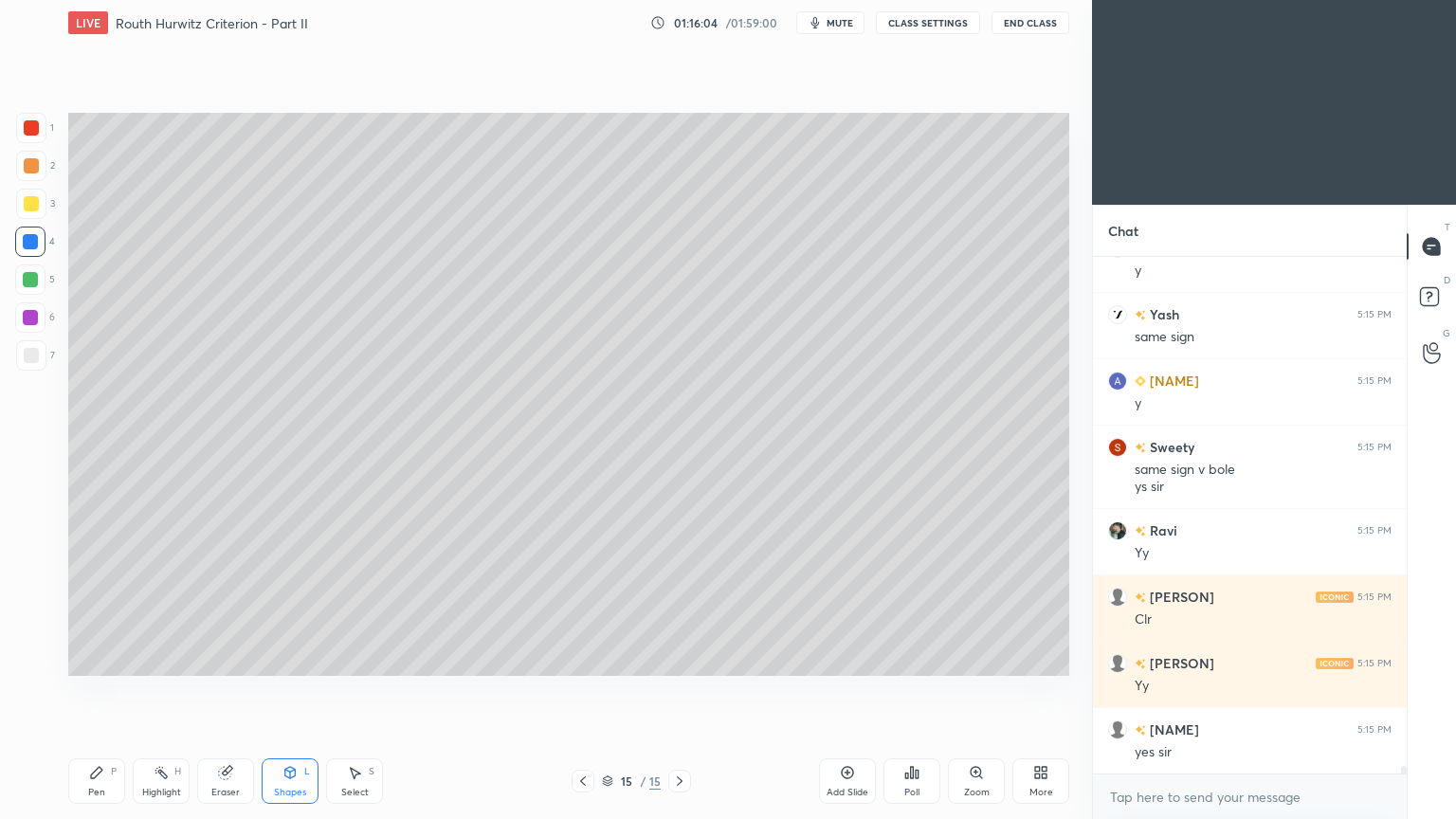click on "Highlight H" at bounding box center [161, 781] 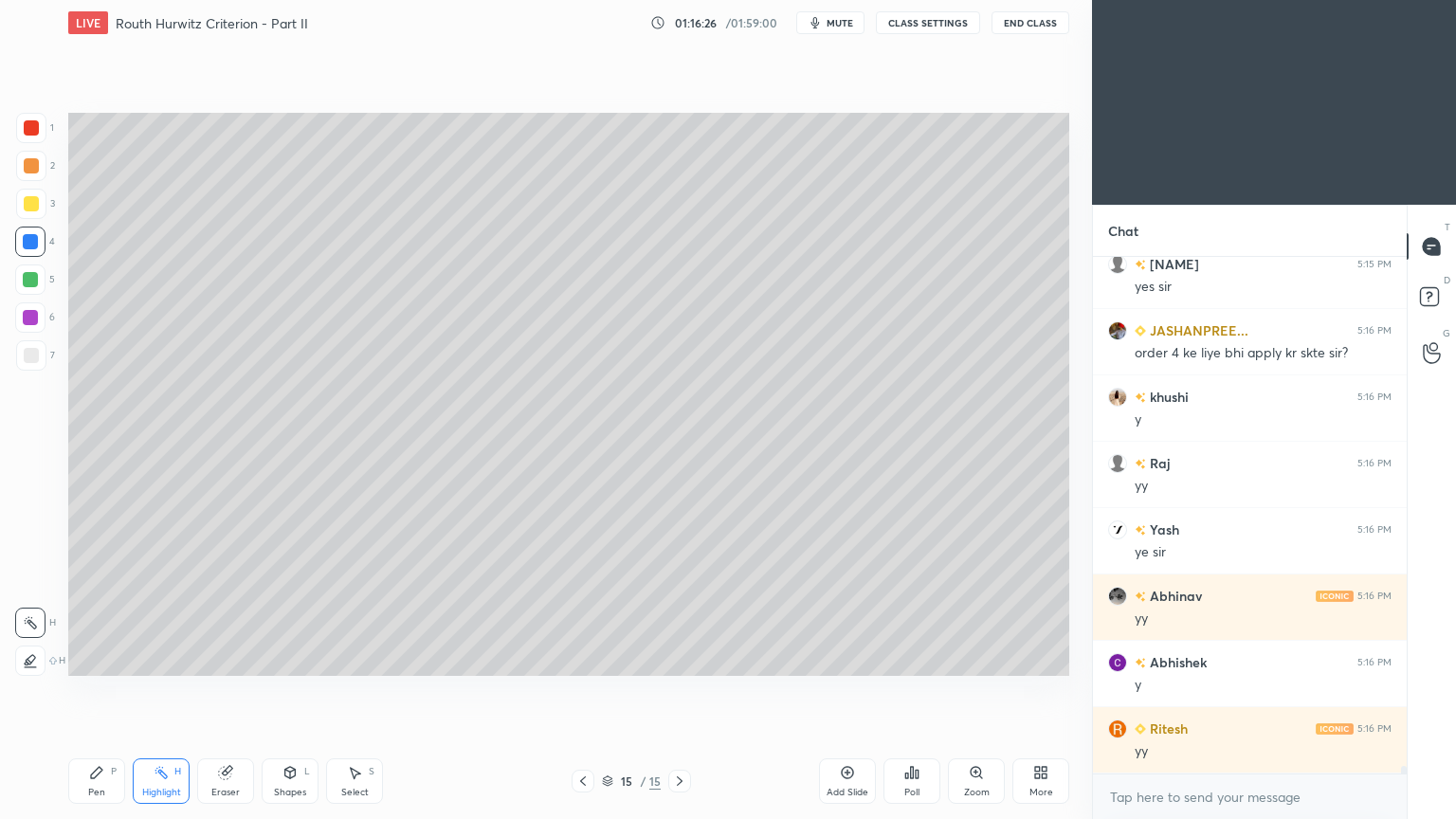 scroll, scrollTop: 33484, scrollLeft: 0, axis: vertical 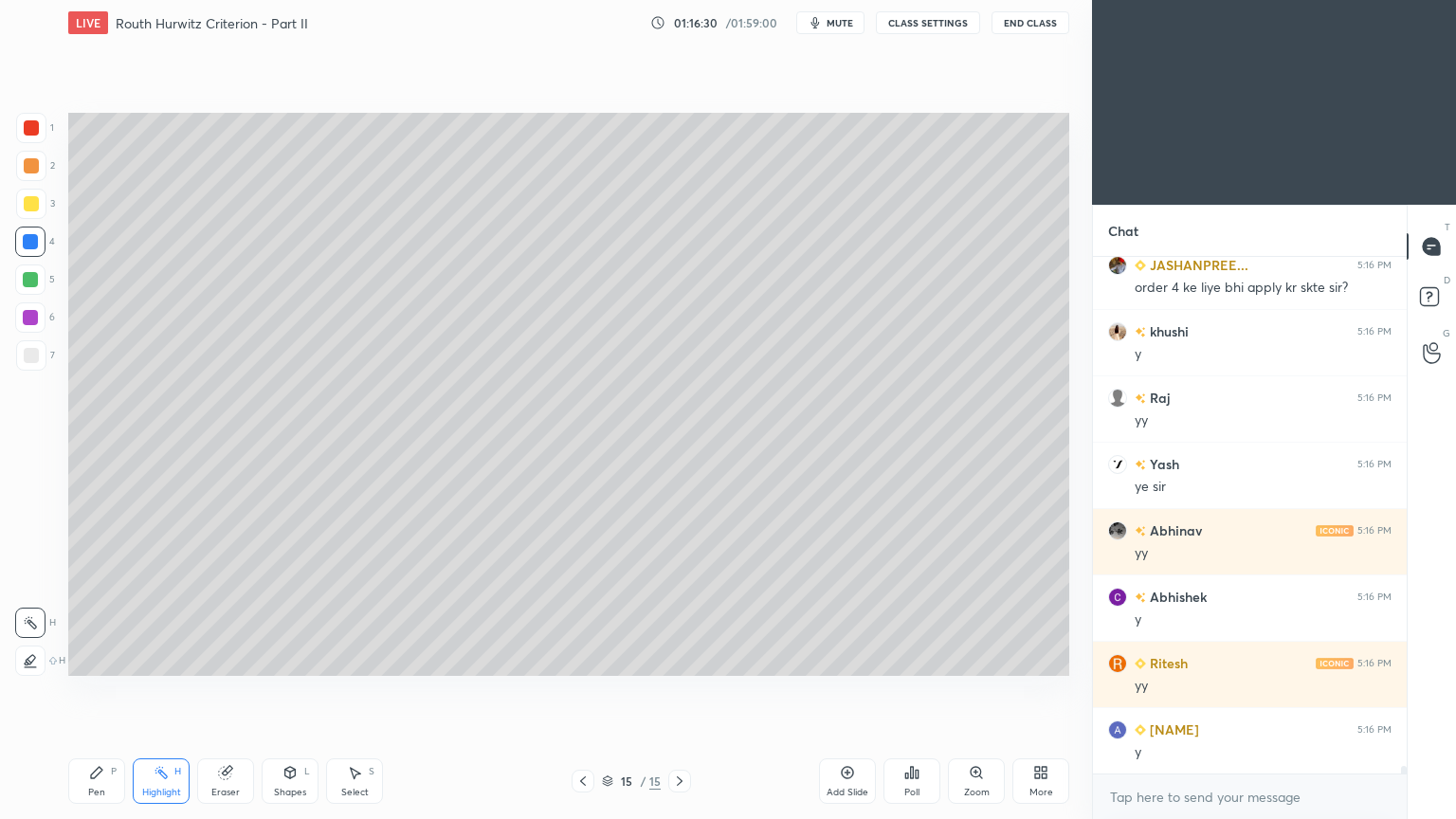 click on "Pen P" at bounding box center [97, 781] 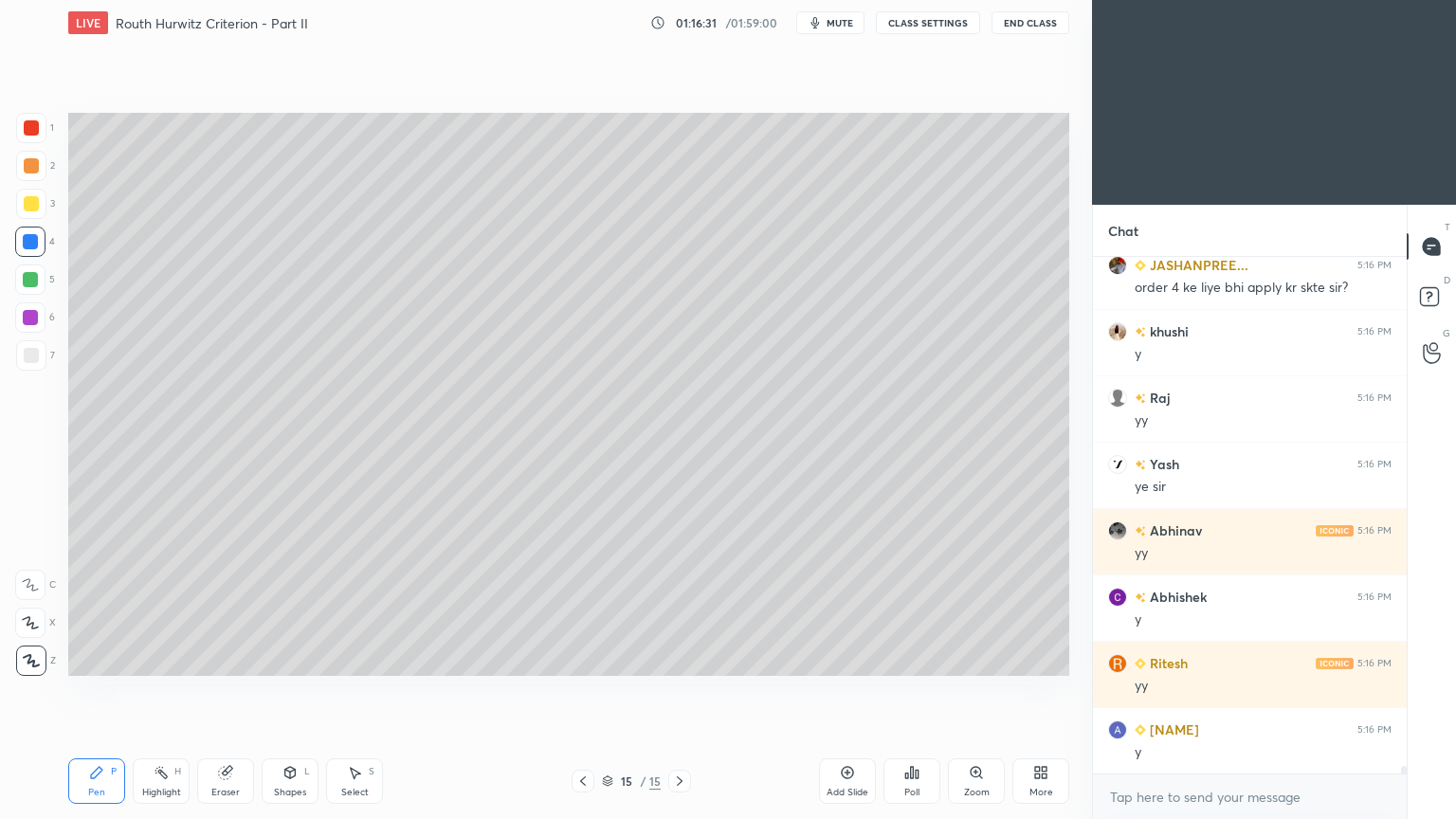 click at bounding box center [31, 166] 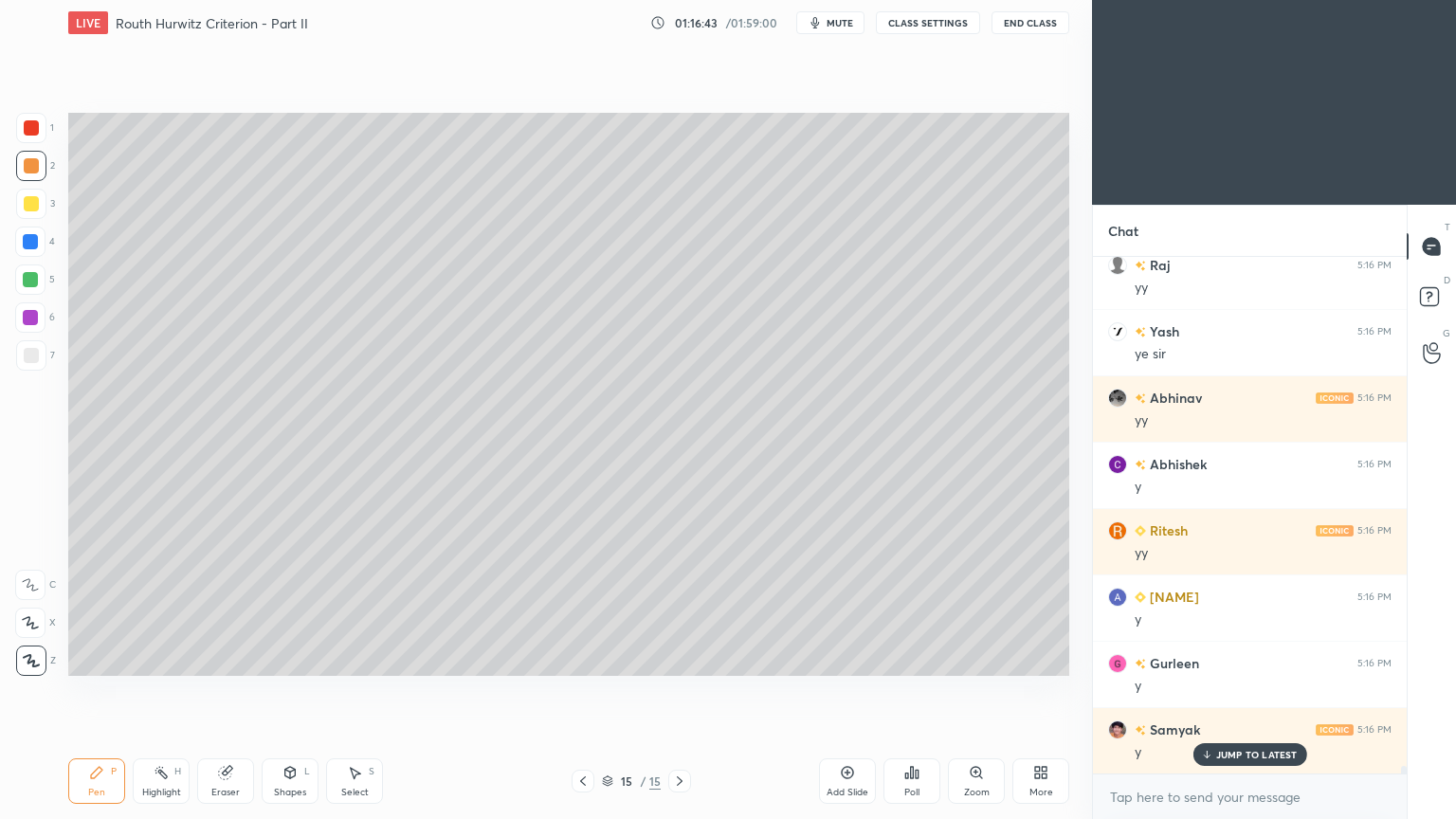 scroll, scrollTop: 33684, scrollLeft: 0, axis: vertical 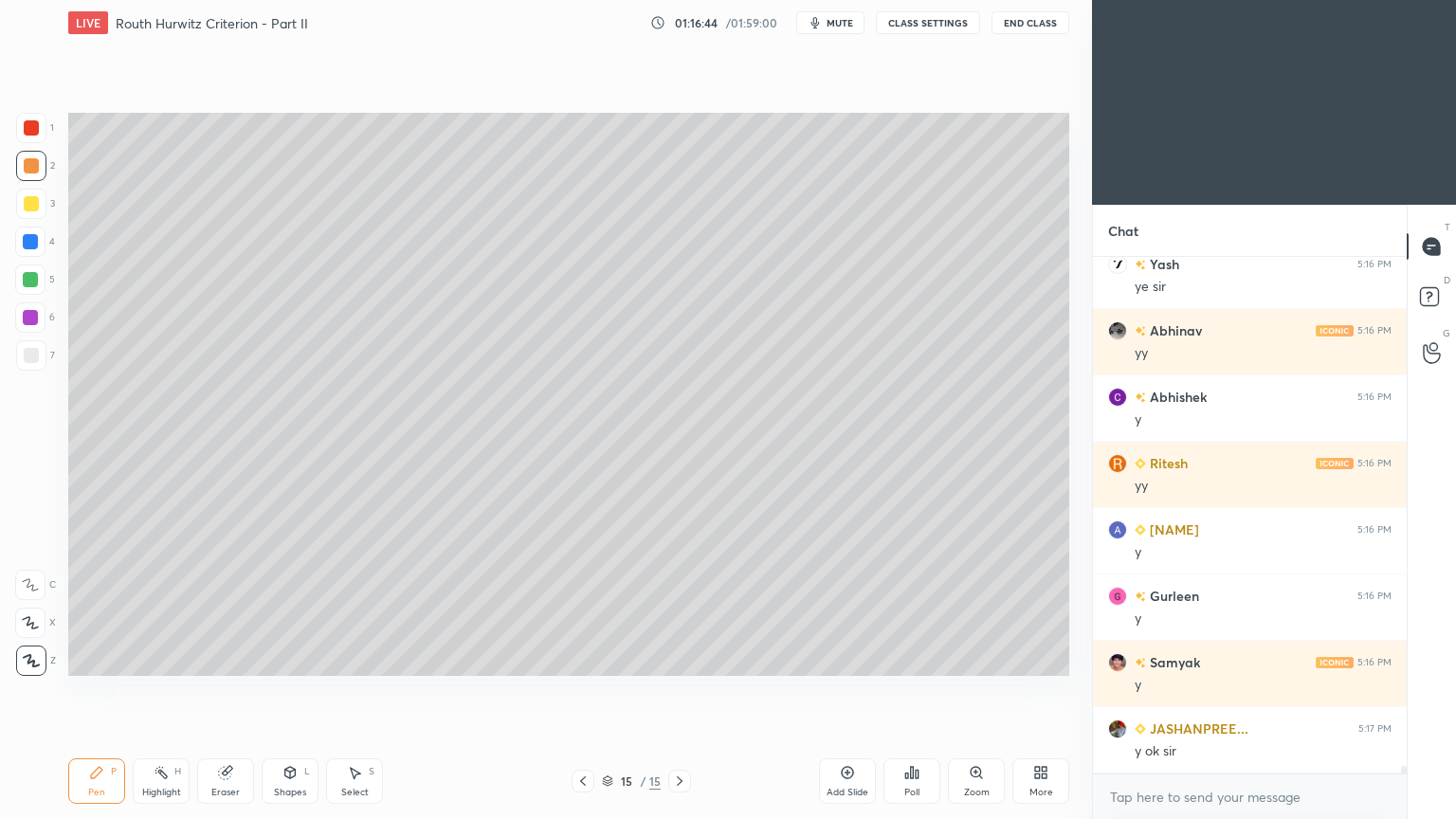 click at bounding box center (31, 355) 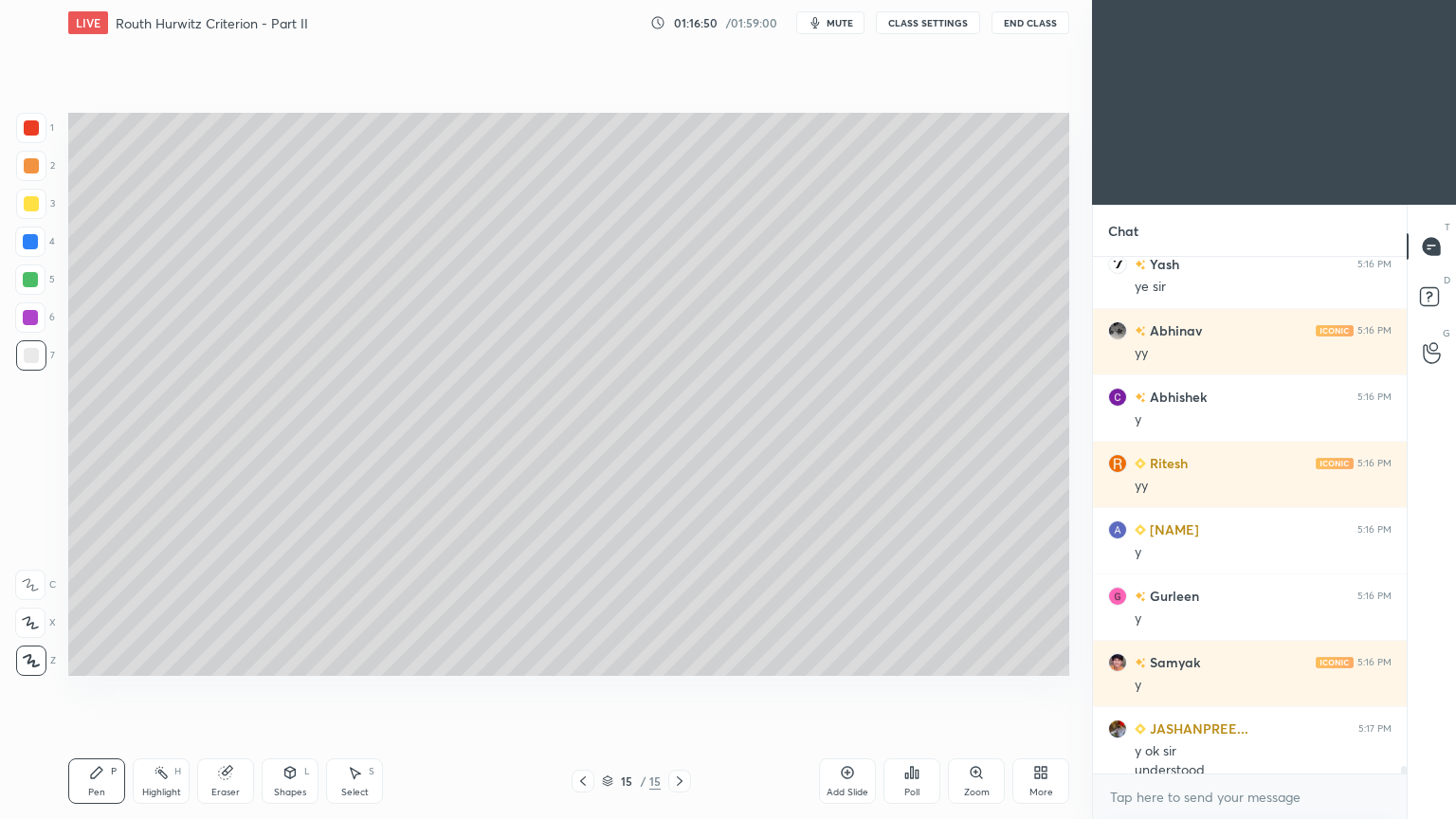 scroll, scrollTop: 33703, scrollLeft: 0, axis: vertical 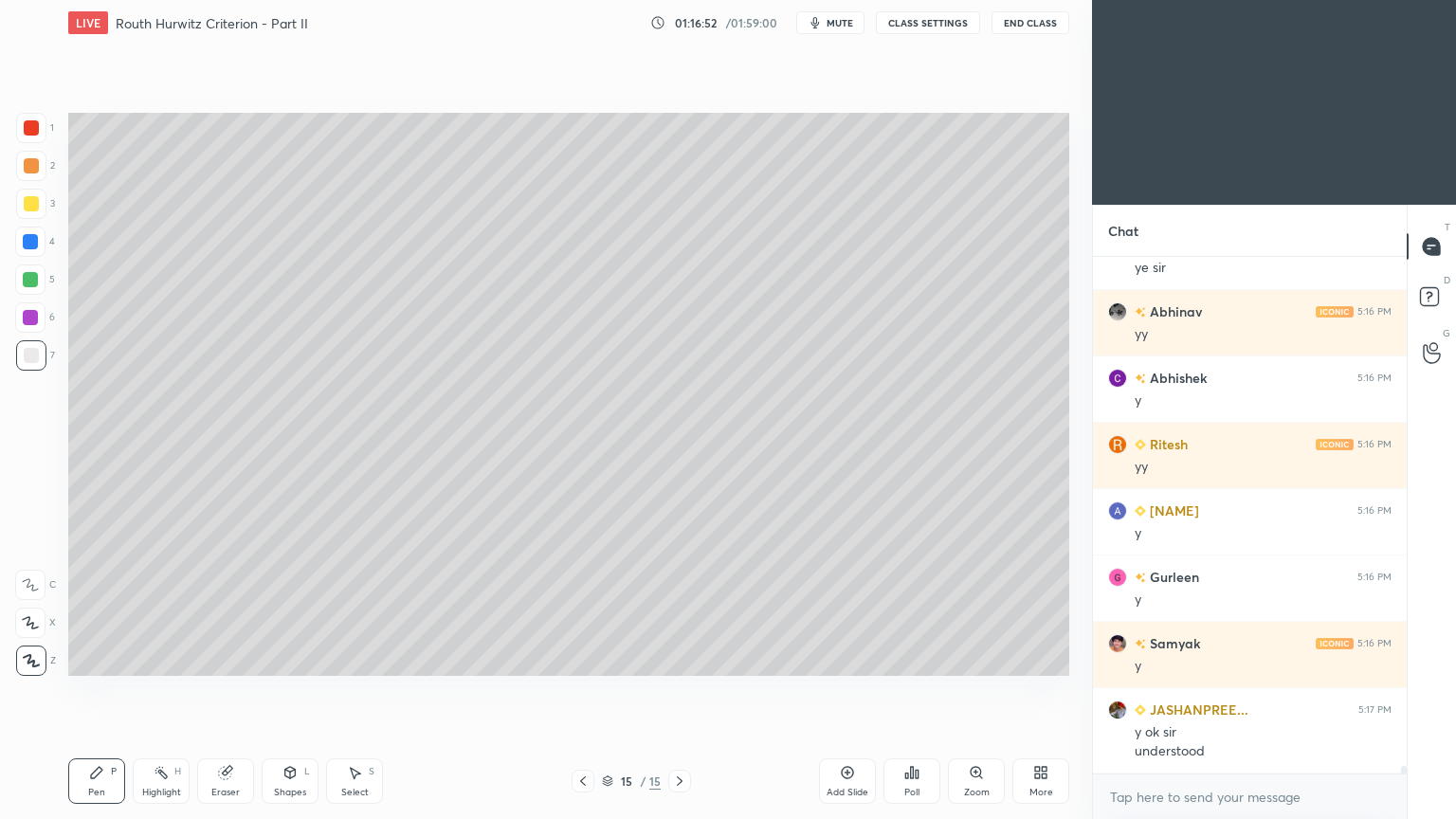 click at bounding box center (31, 355) 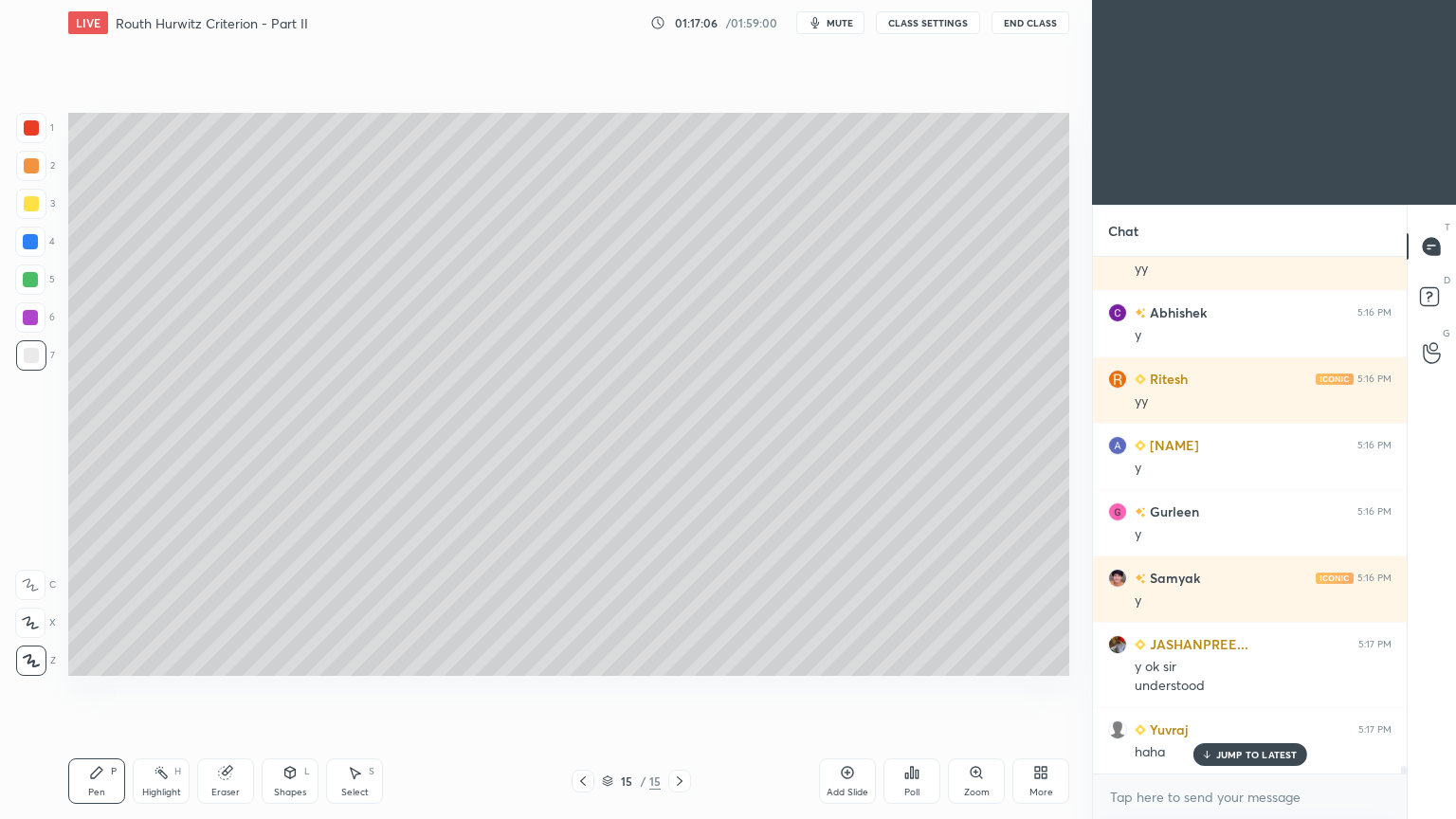 scroll, scrollTop: 33836, scrollLeft: 0, axis: vertical 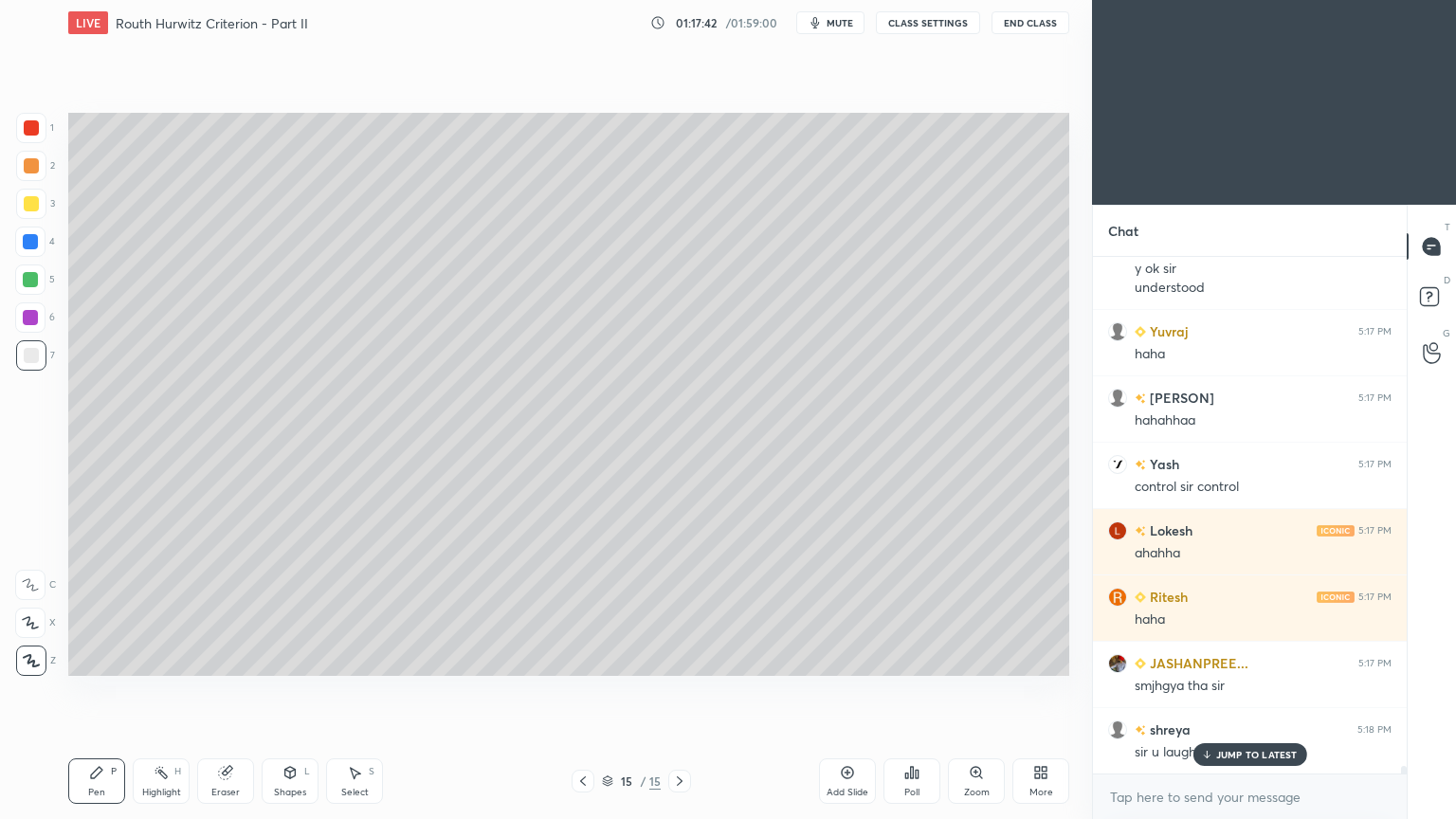 click 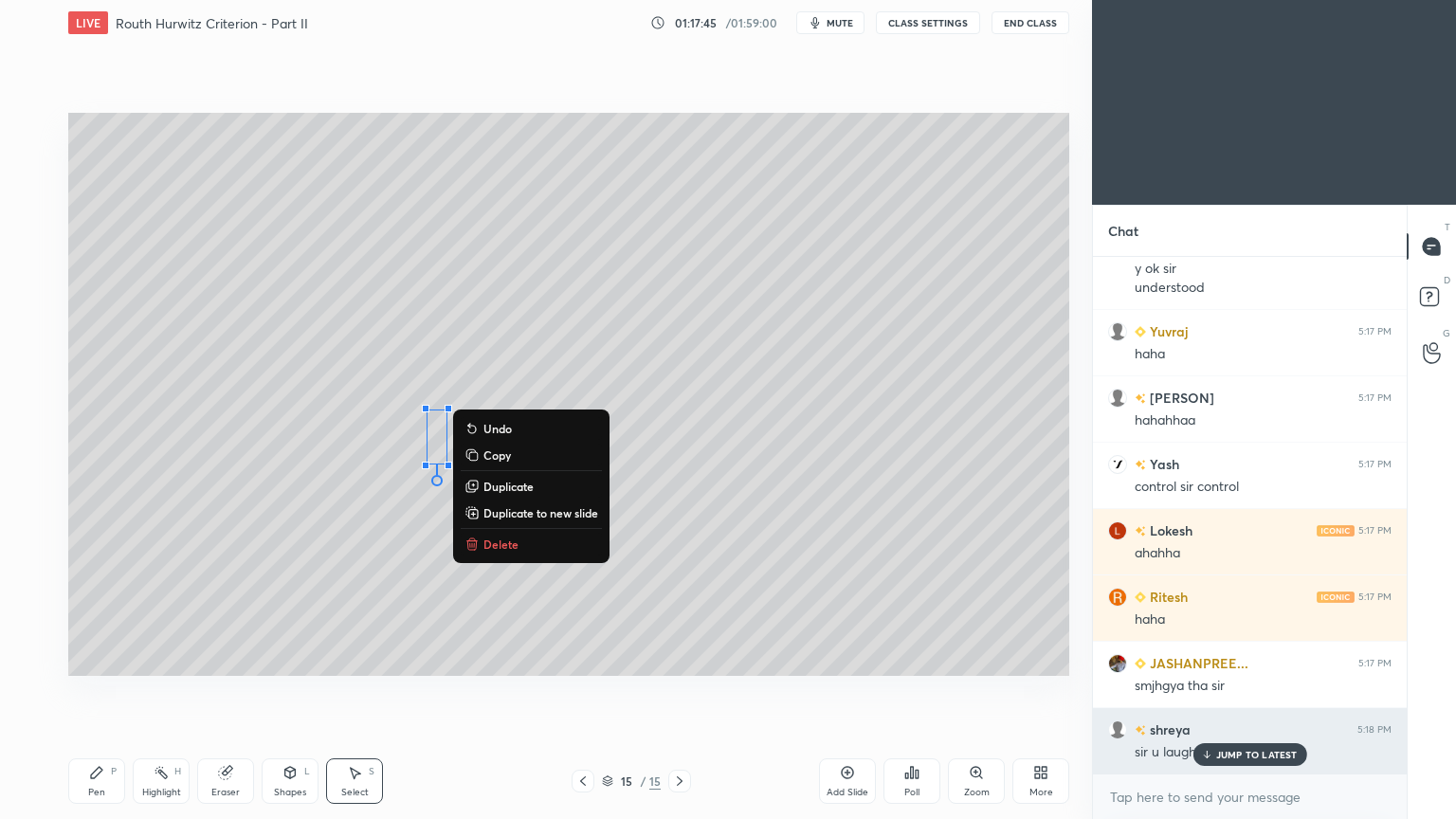 click on "JUMP TO LATEST" at bounding box center (1257, 755) 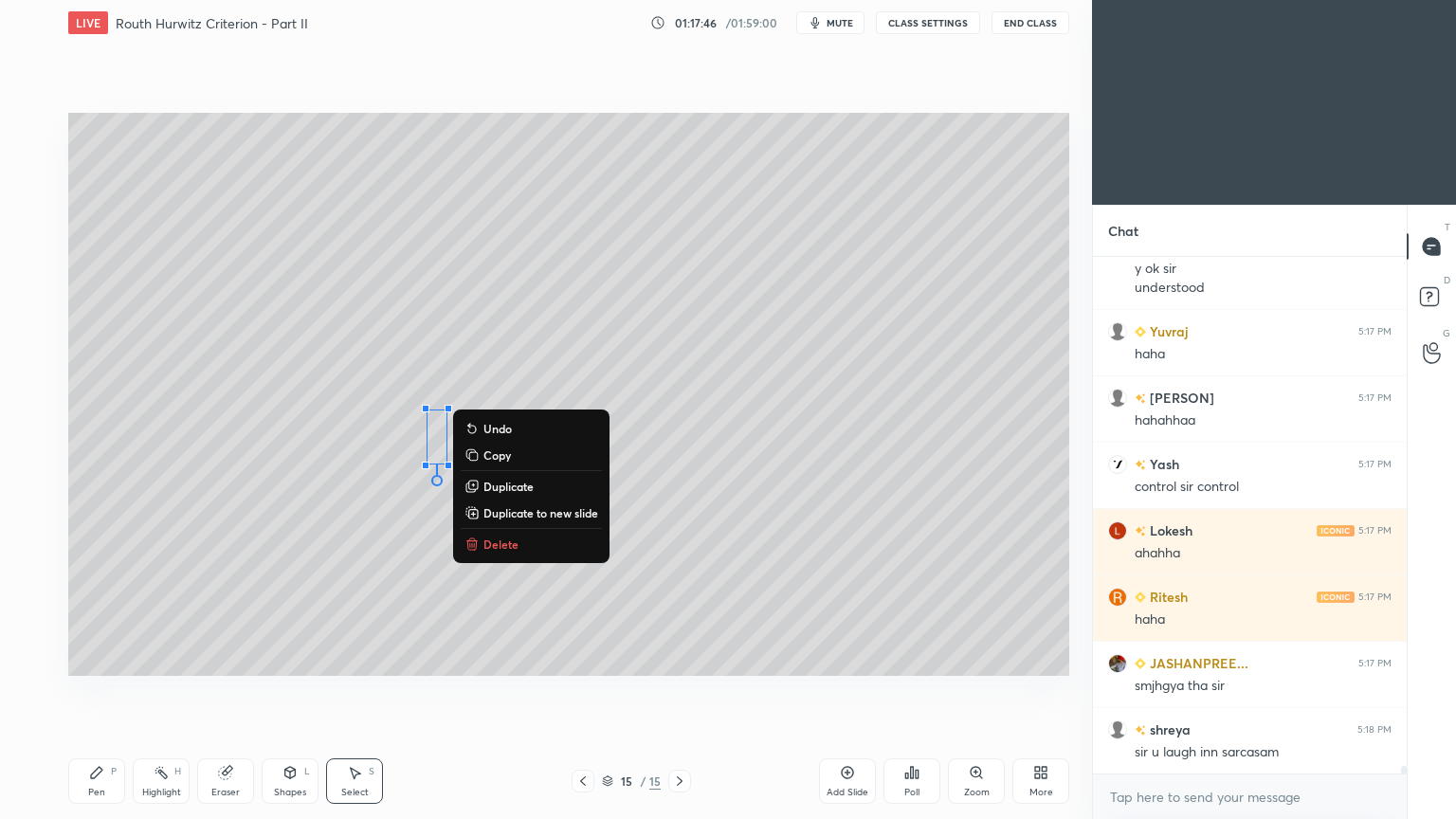 click on "Pen" at bounding box center [97, 792] 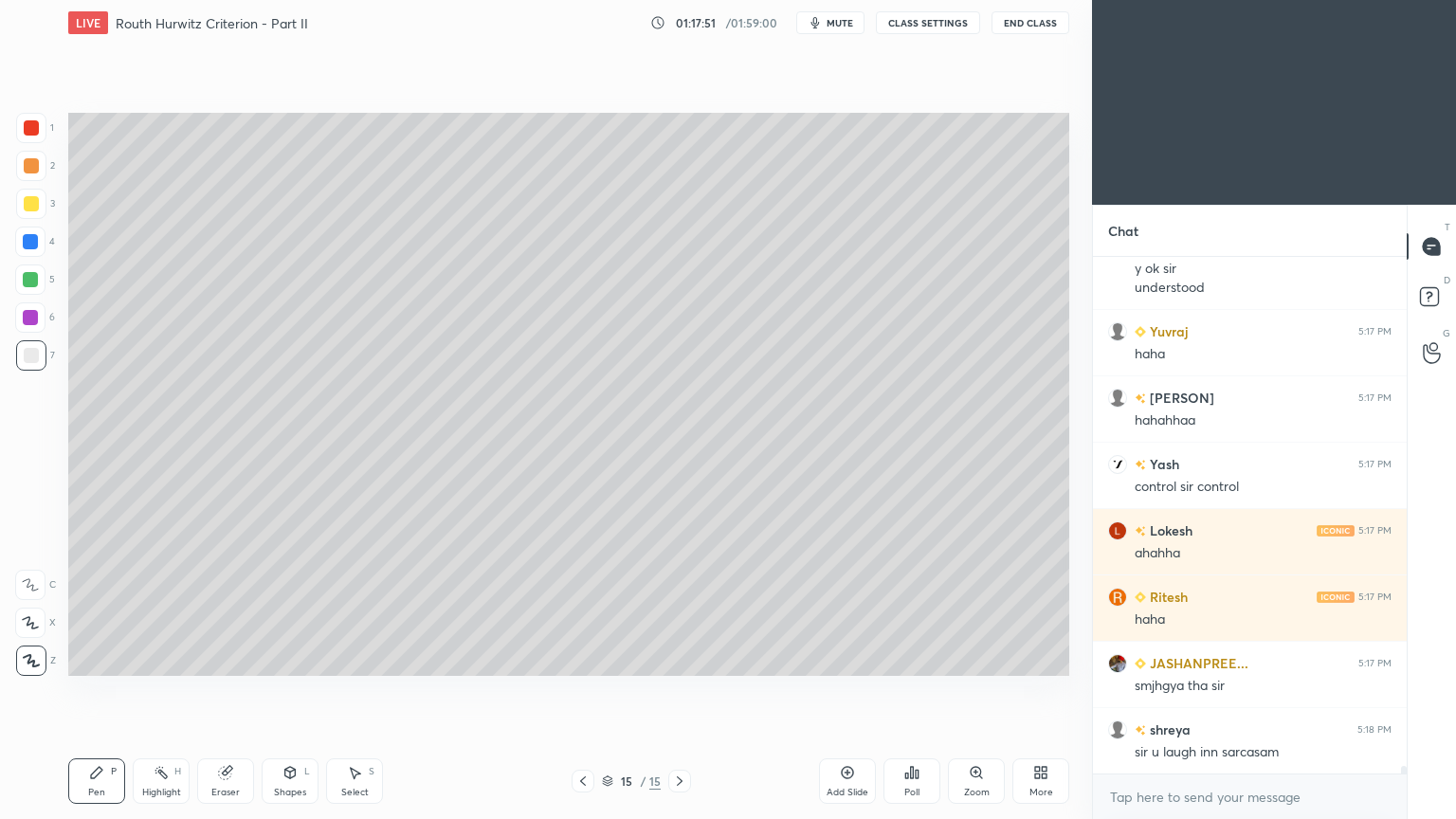 scroll, scrollTop: 482, scrollLeft: 308, axis: both 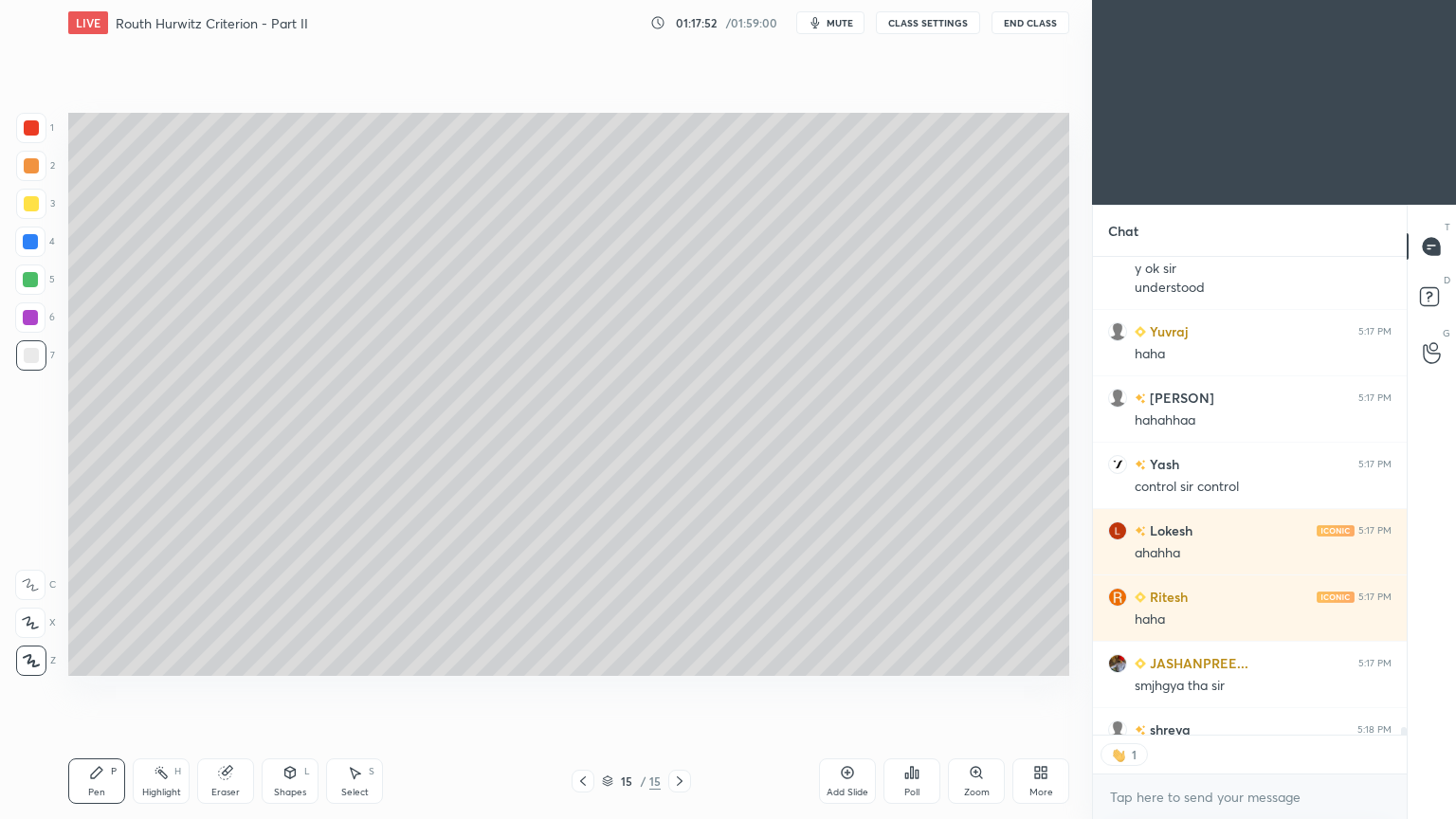 click on "Shapes L" at bounding box center [290, 781] 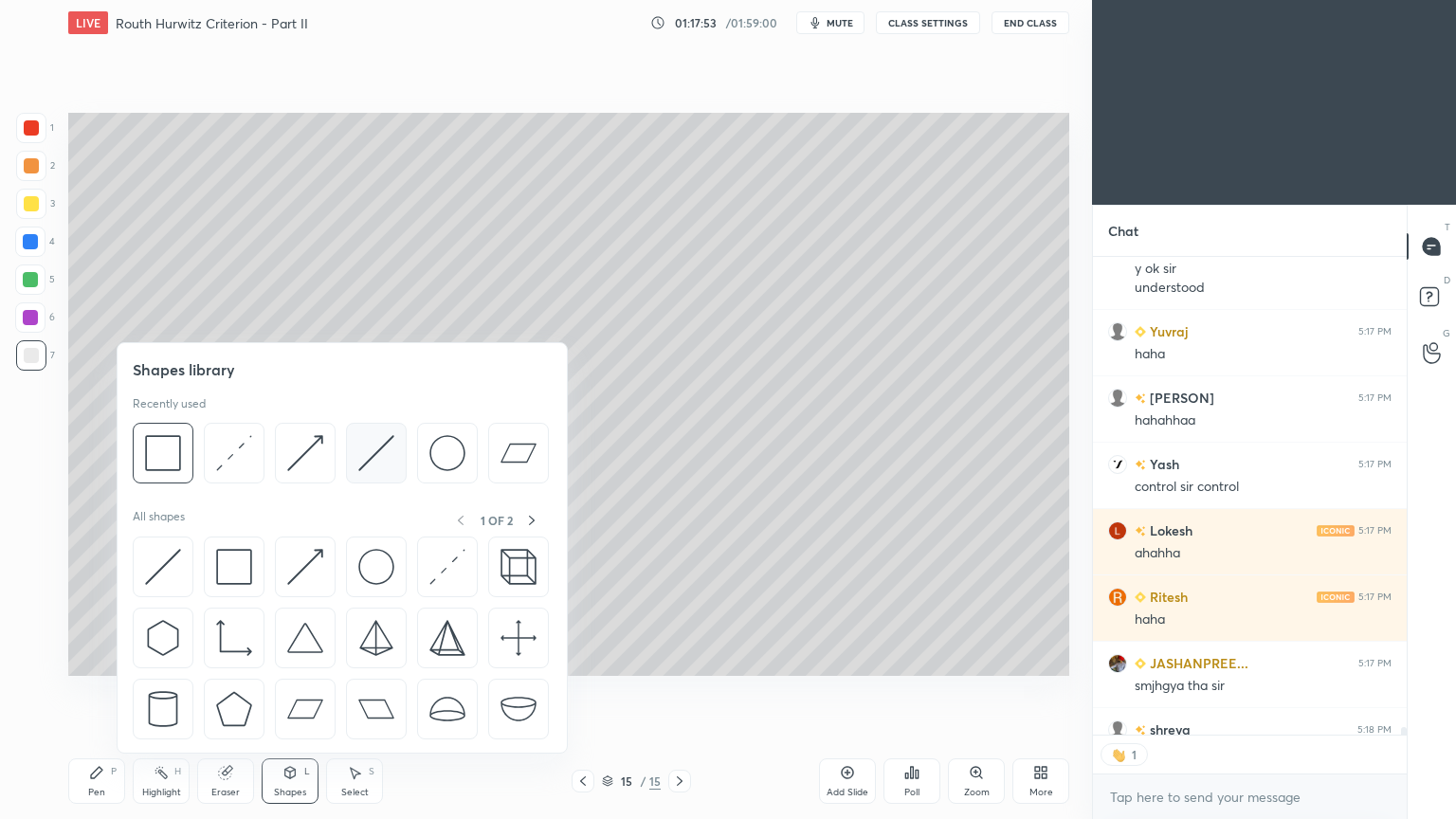 click at bounding box center (376, 453) 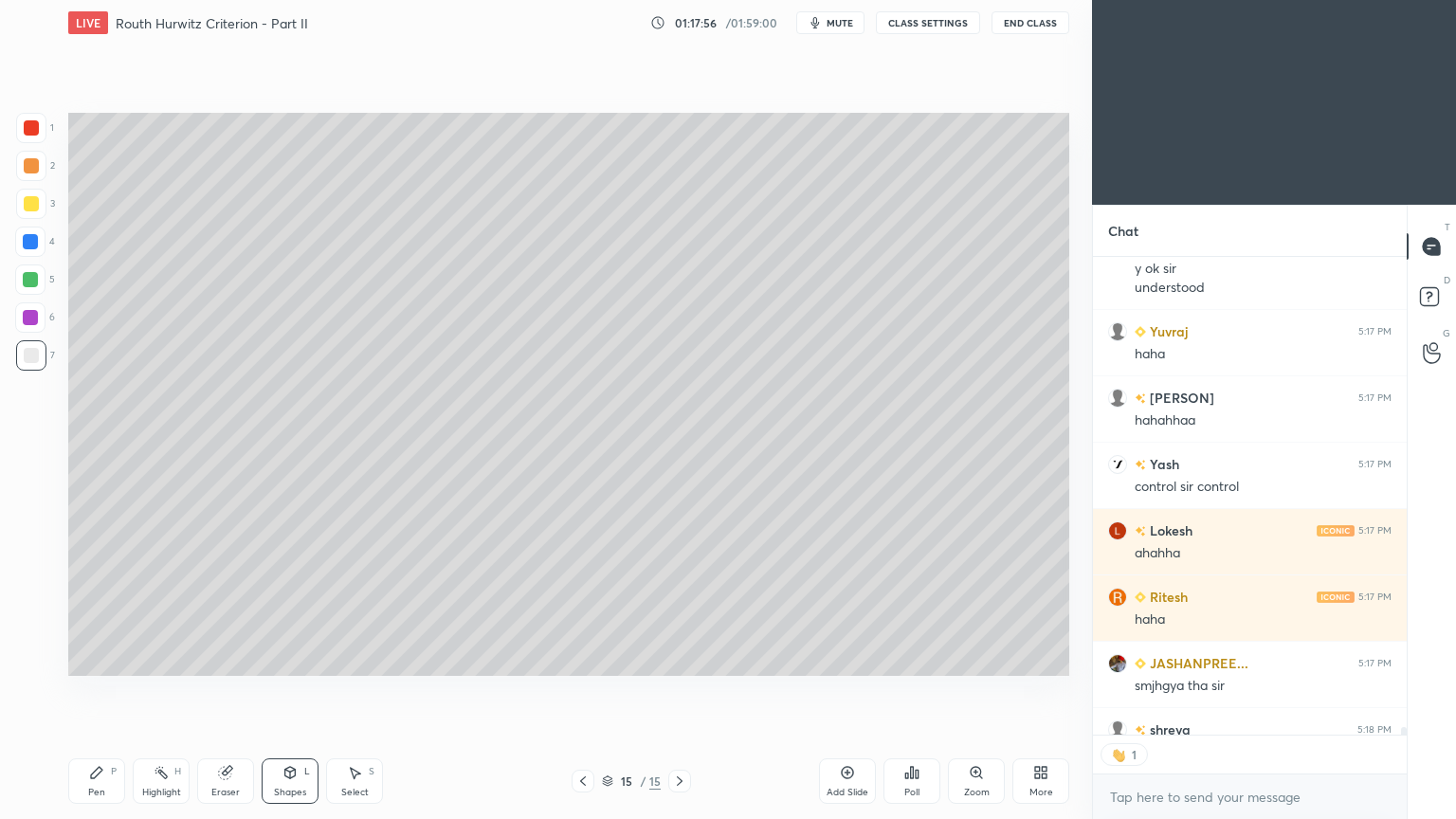 click on "Pen P" at bounding box center [97, 781] 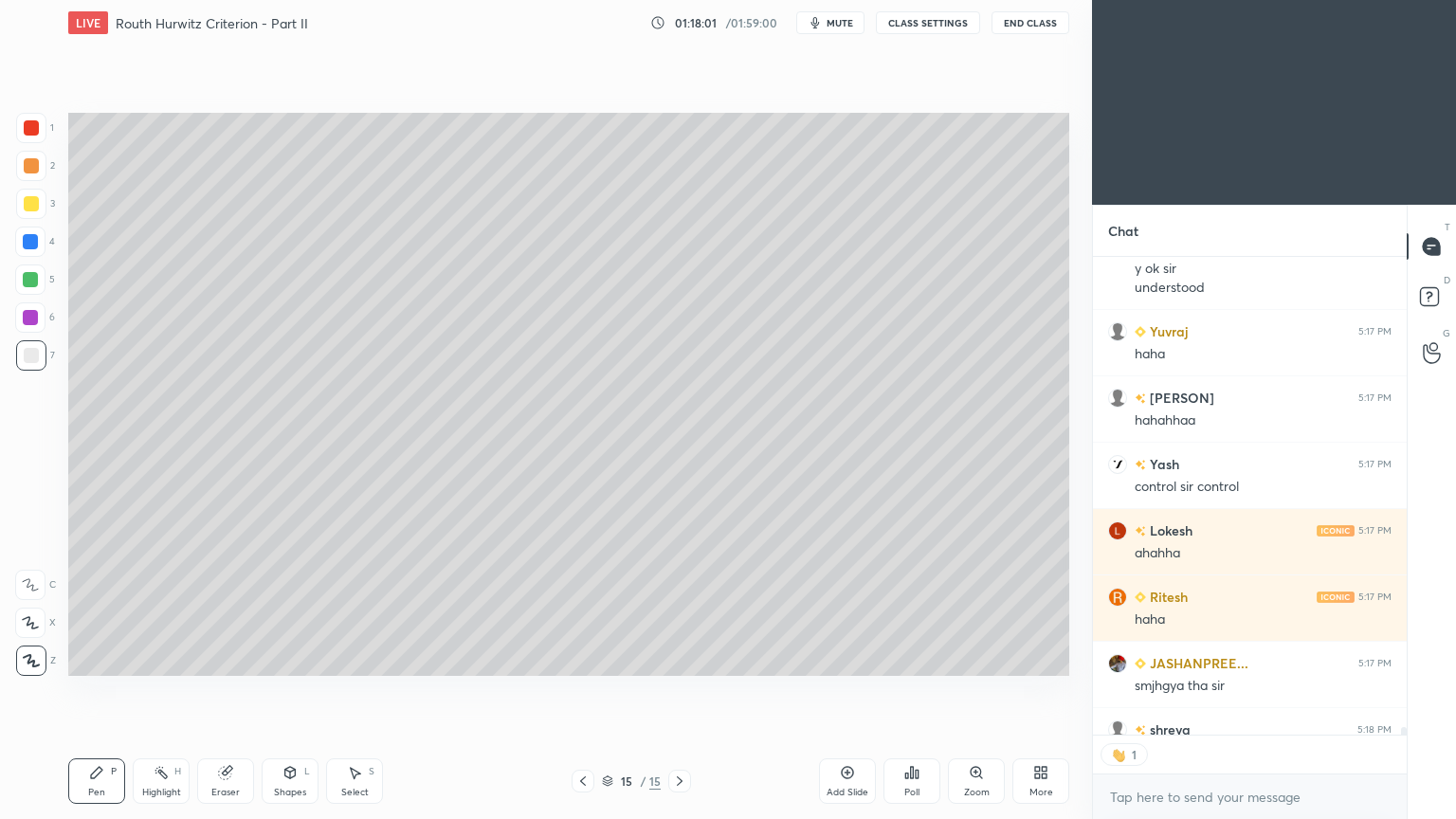 scroll, scrollTop: 6, scrollLeft: 6, axis: both 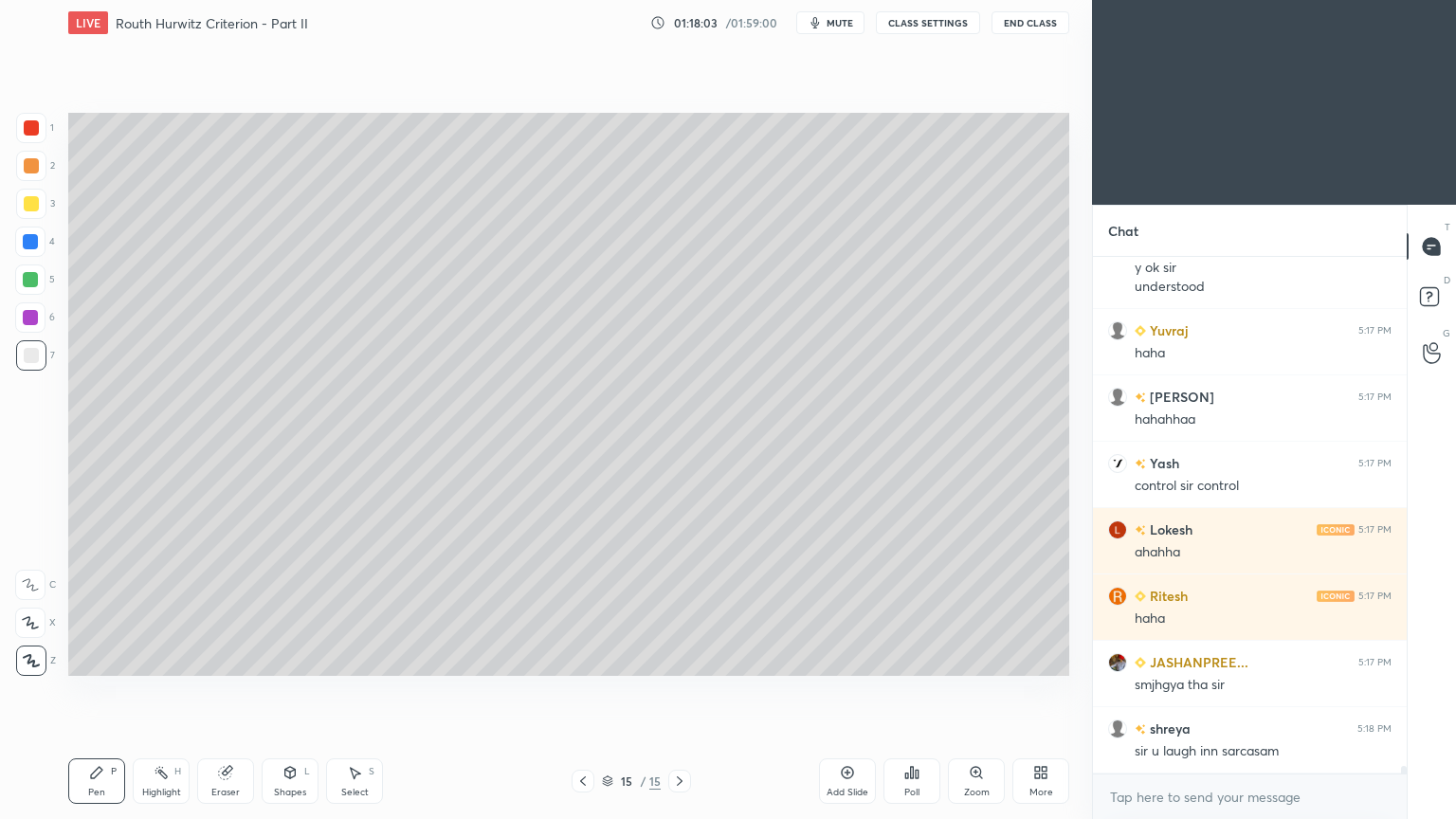 click 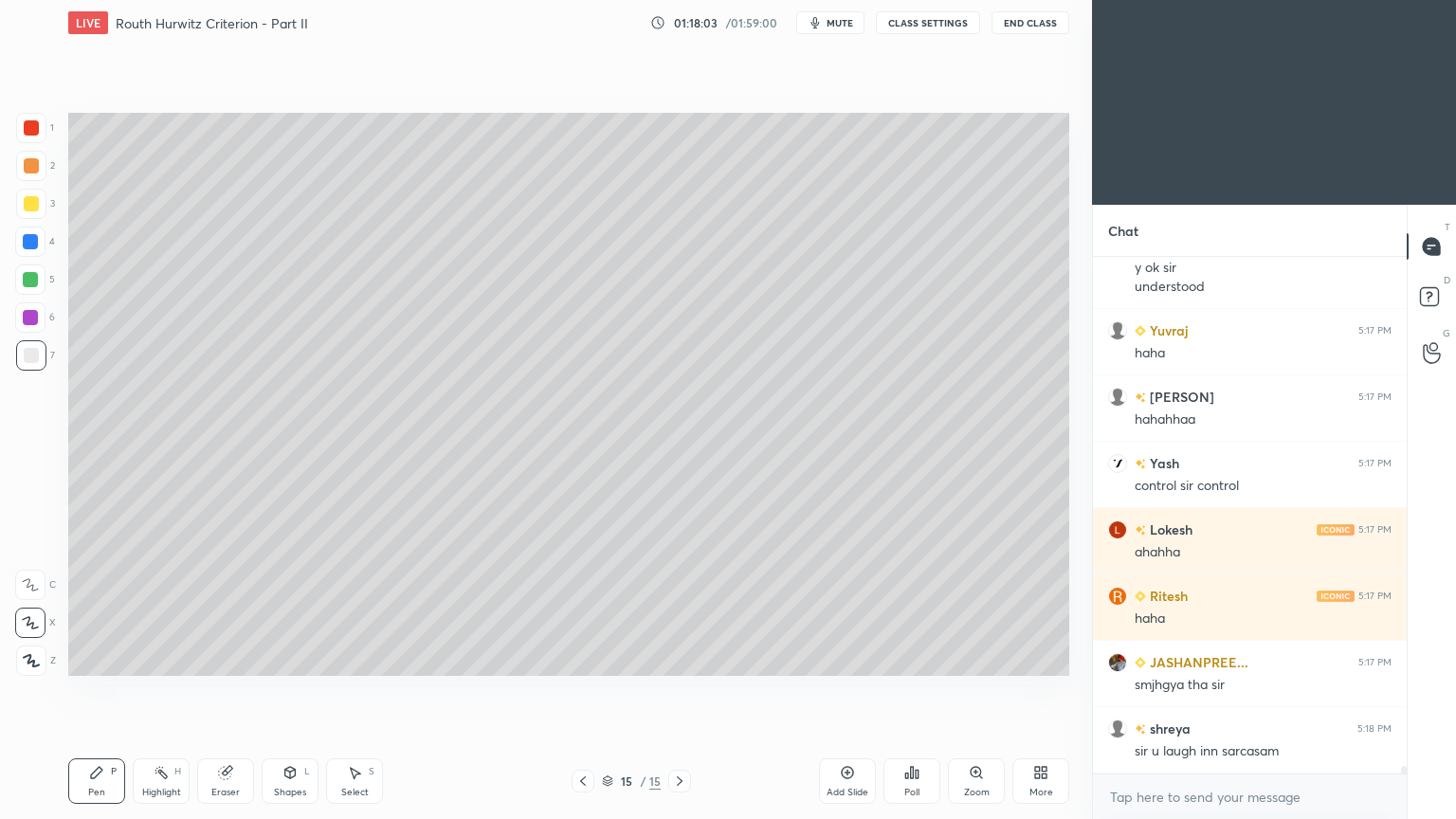 click on "Shapes" at bounding box center (290, 792) 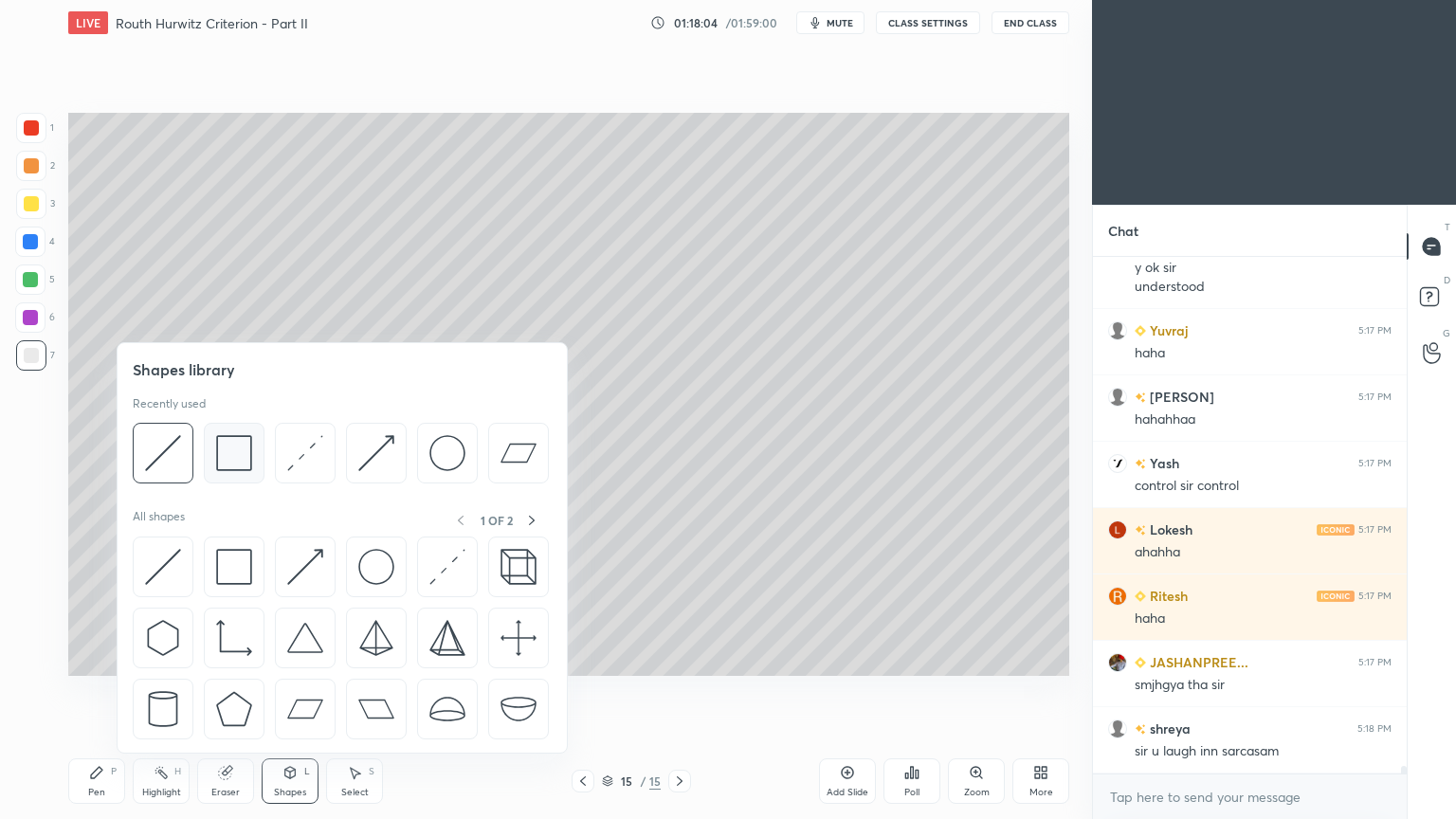 click at bounding box center [234, 453] 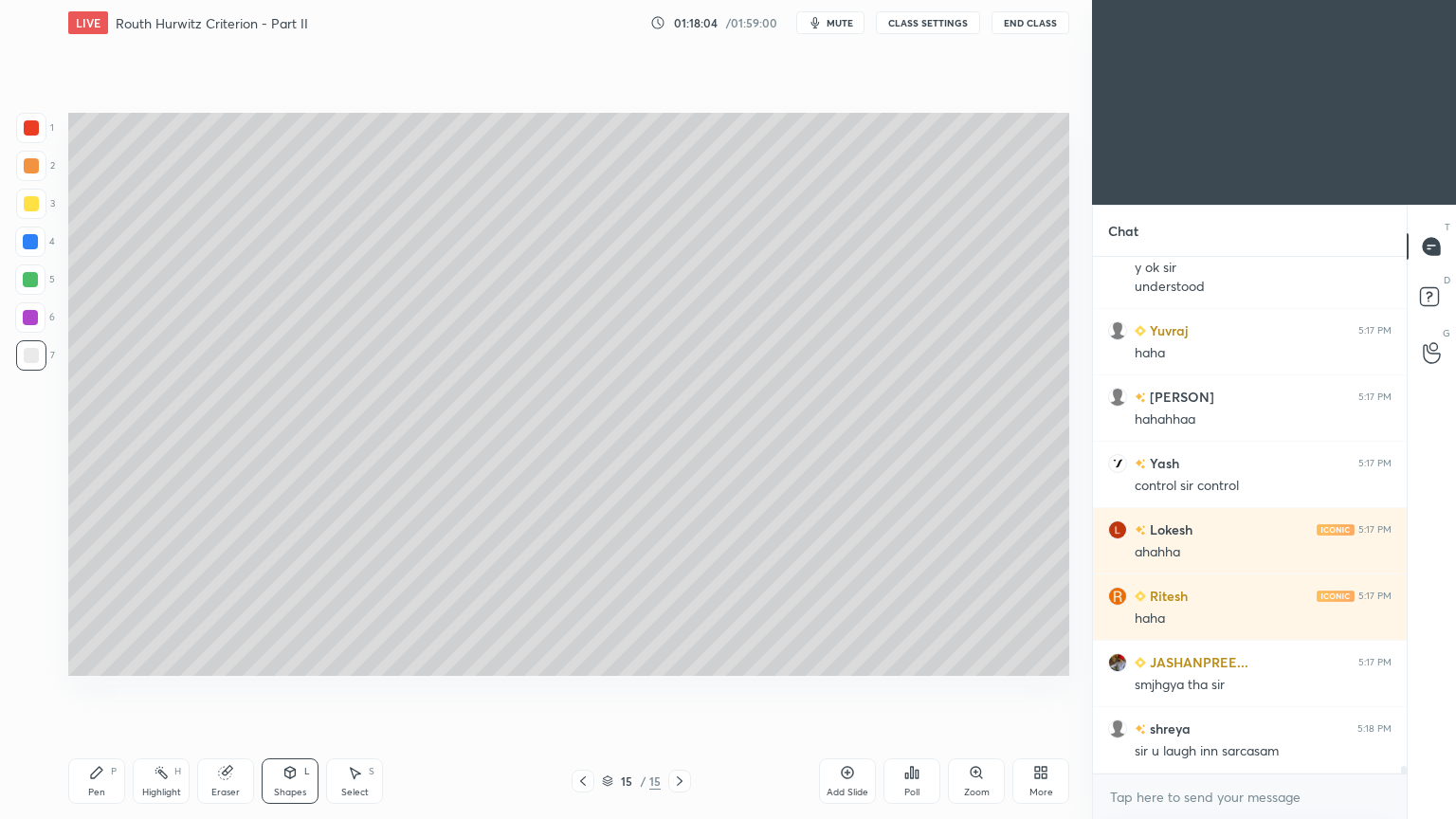 click at bounding box center [30, 318] 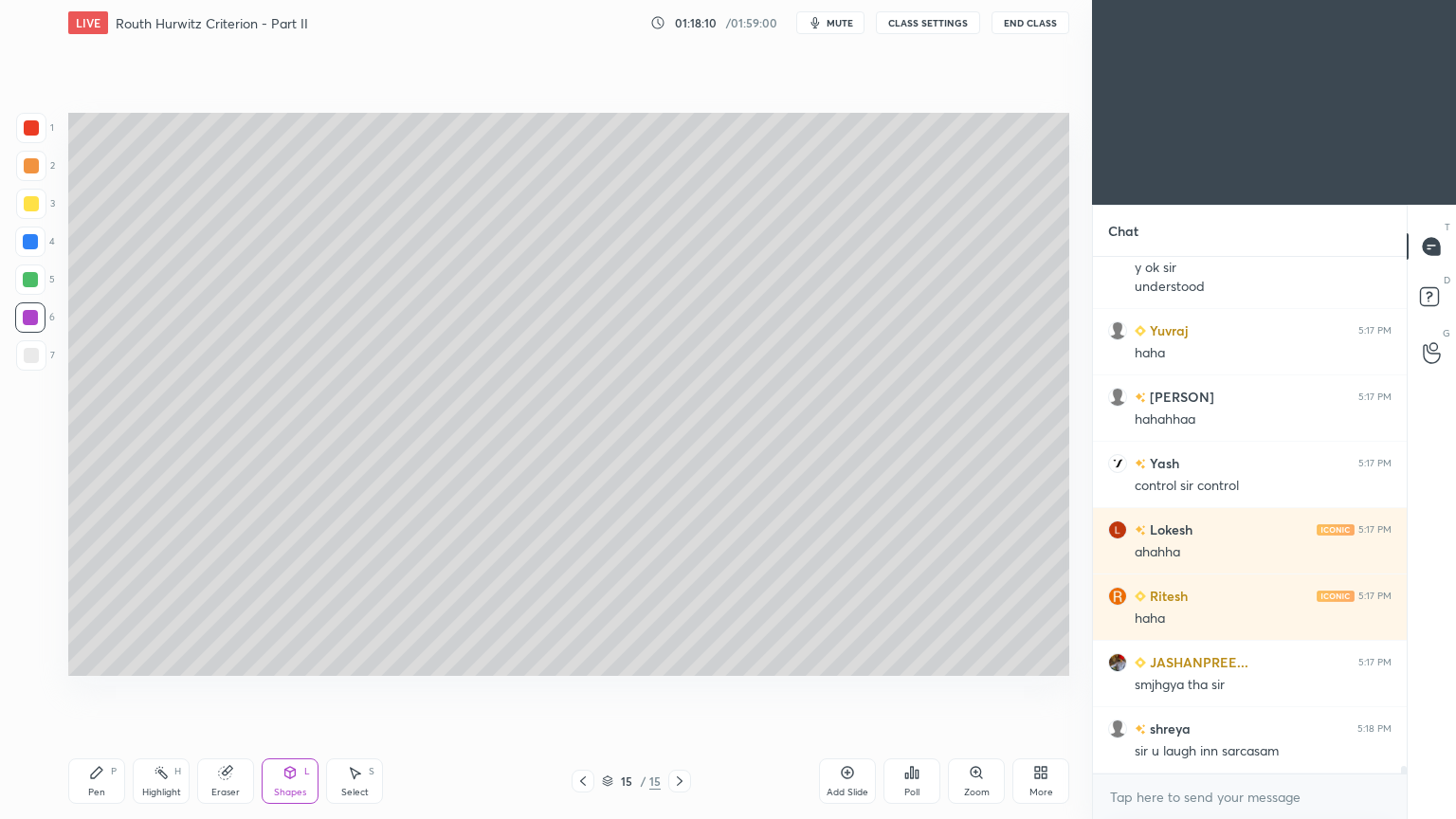 click on "Highlight" at bounding box center (161, 792) 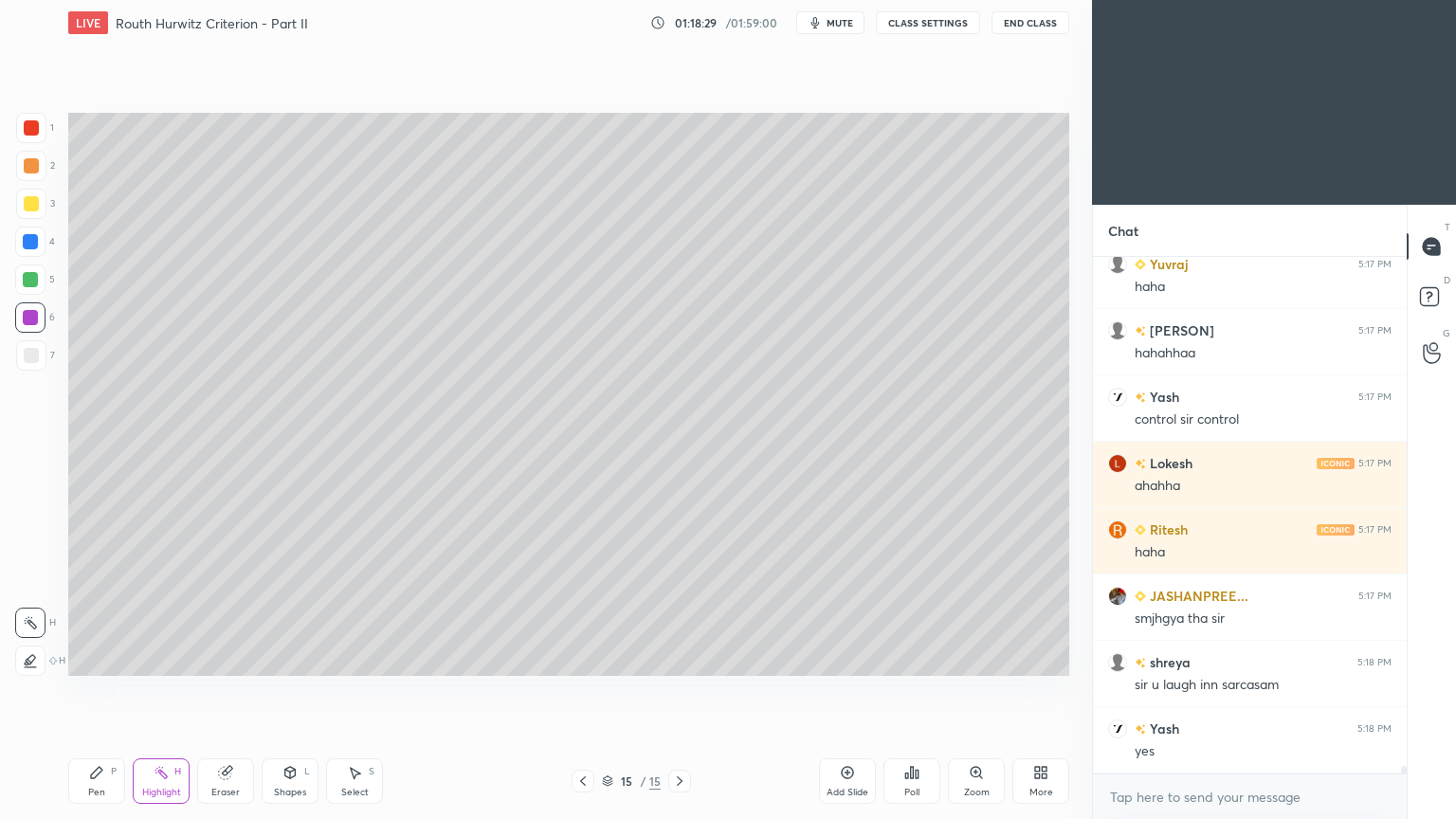 scroll, scrollTop: 34299, scrollLeft: 0, axis: vertical 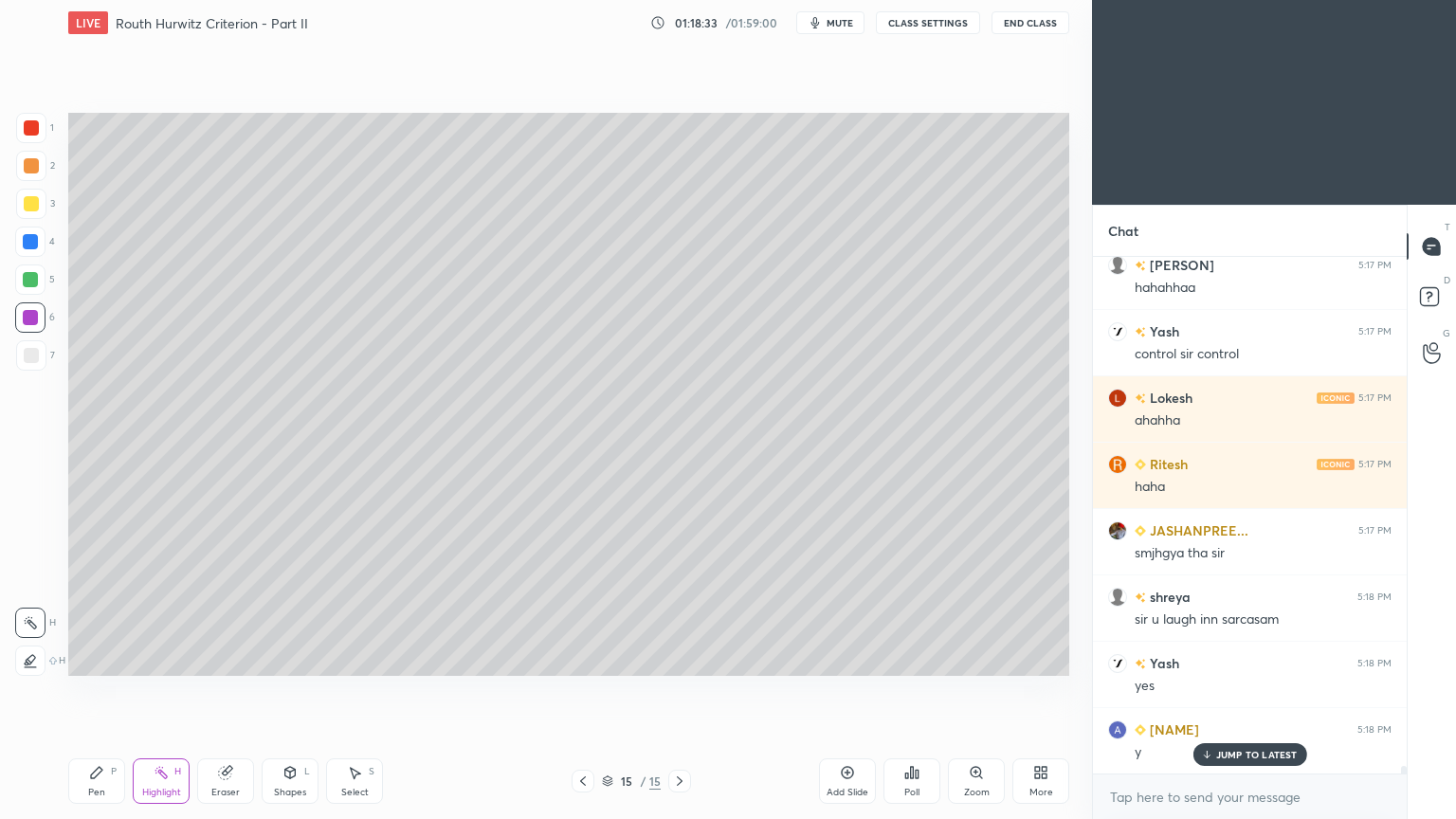 click on "Shapes" at bounding box center [290, 792] 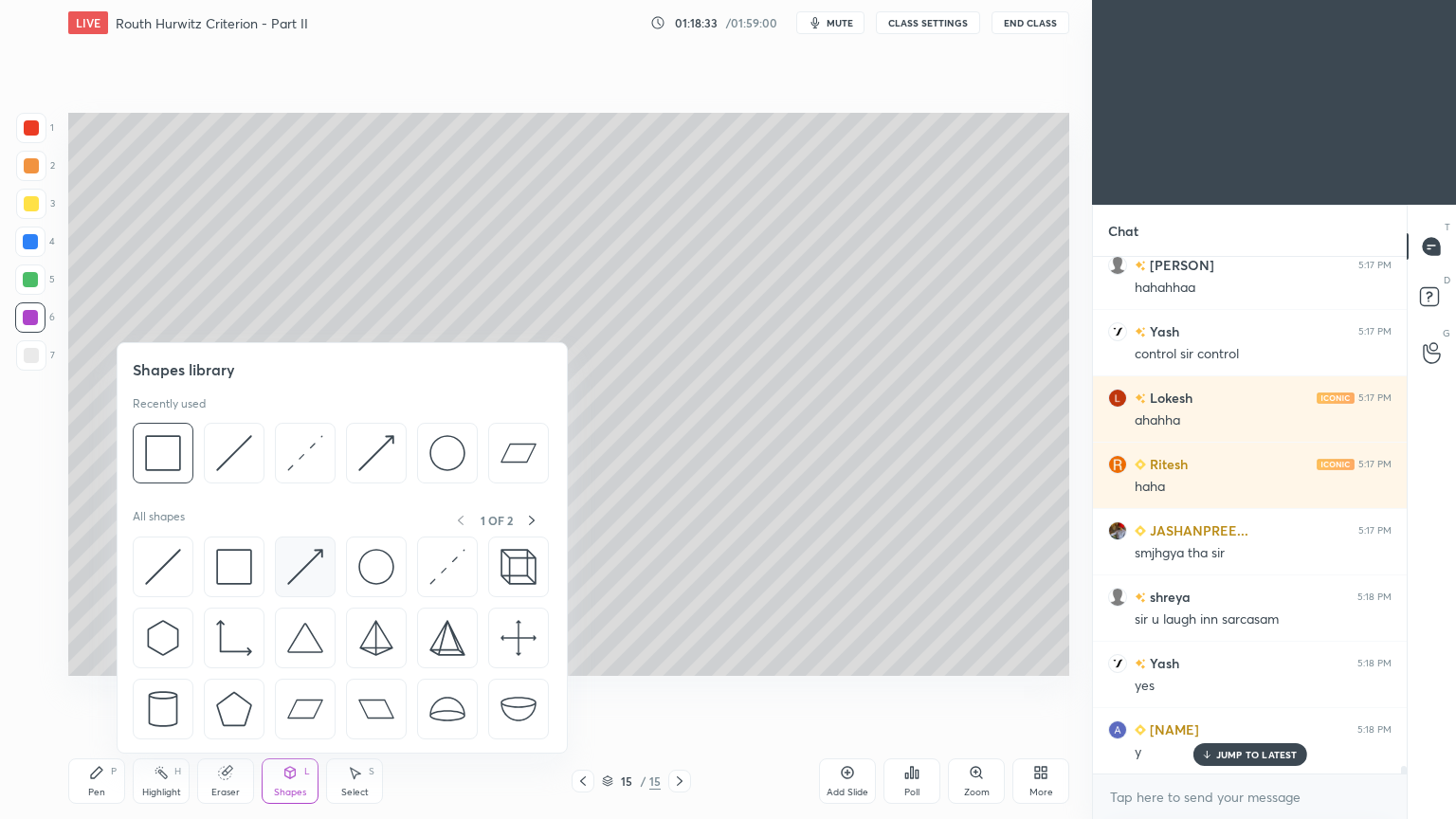 scroll, scrollTop: 34367, scrollLeft: 0, axis: vertical 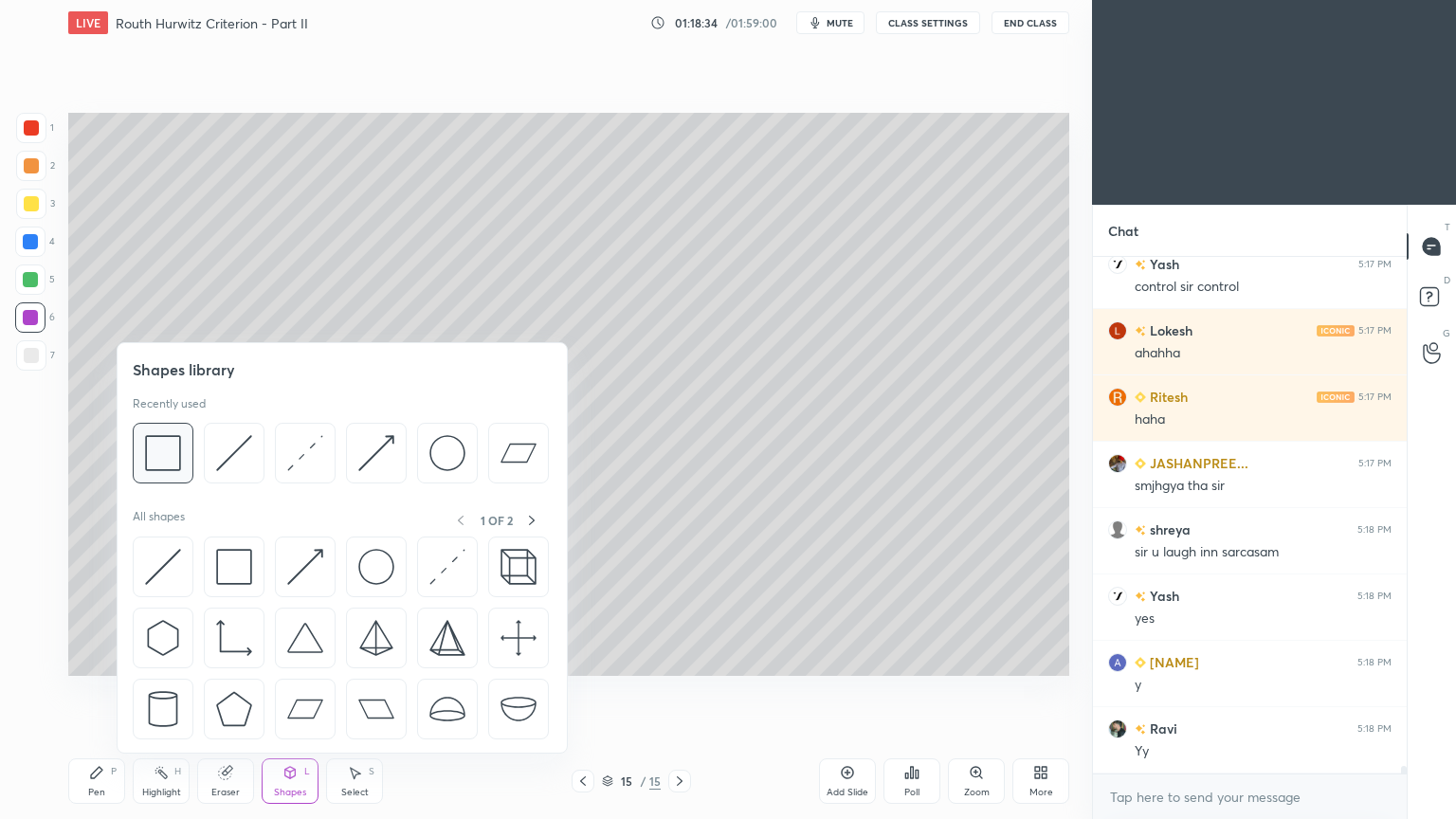 click at bounding box center (163, 453) 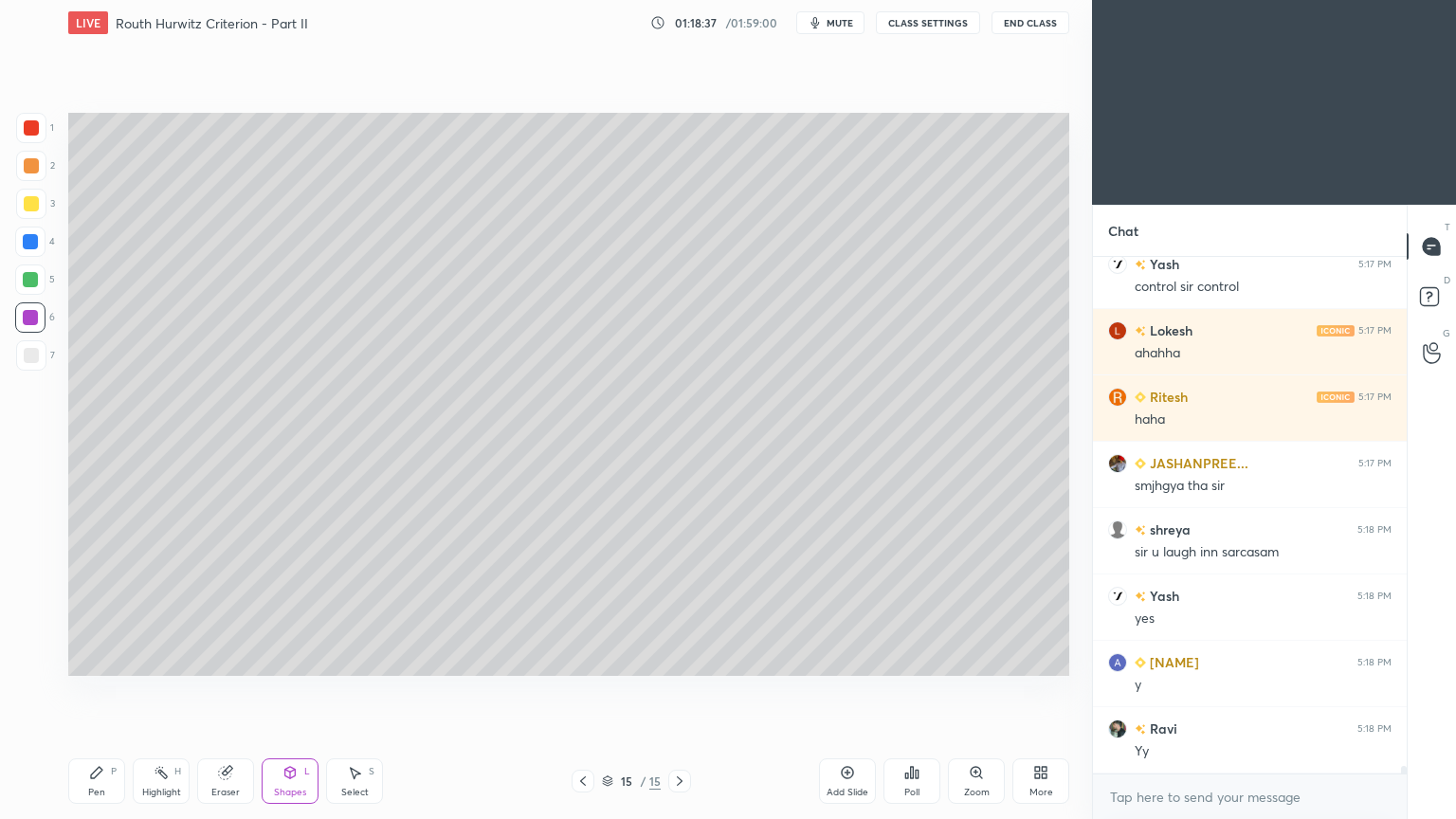 click on "Highlight" at bounding box center (161, 792) 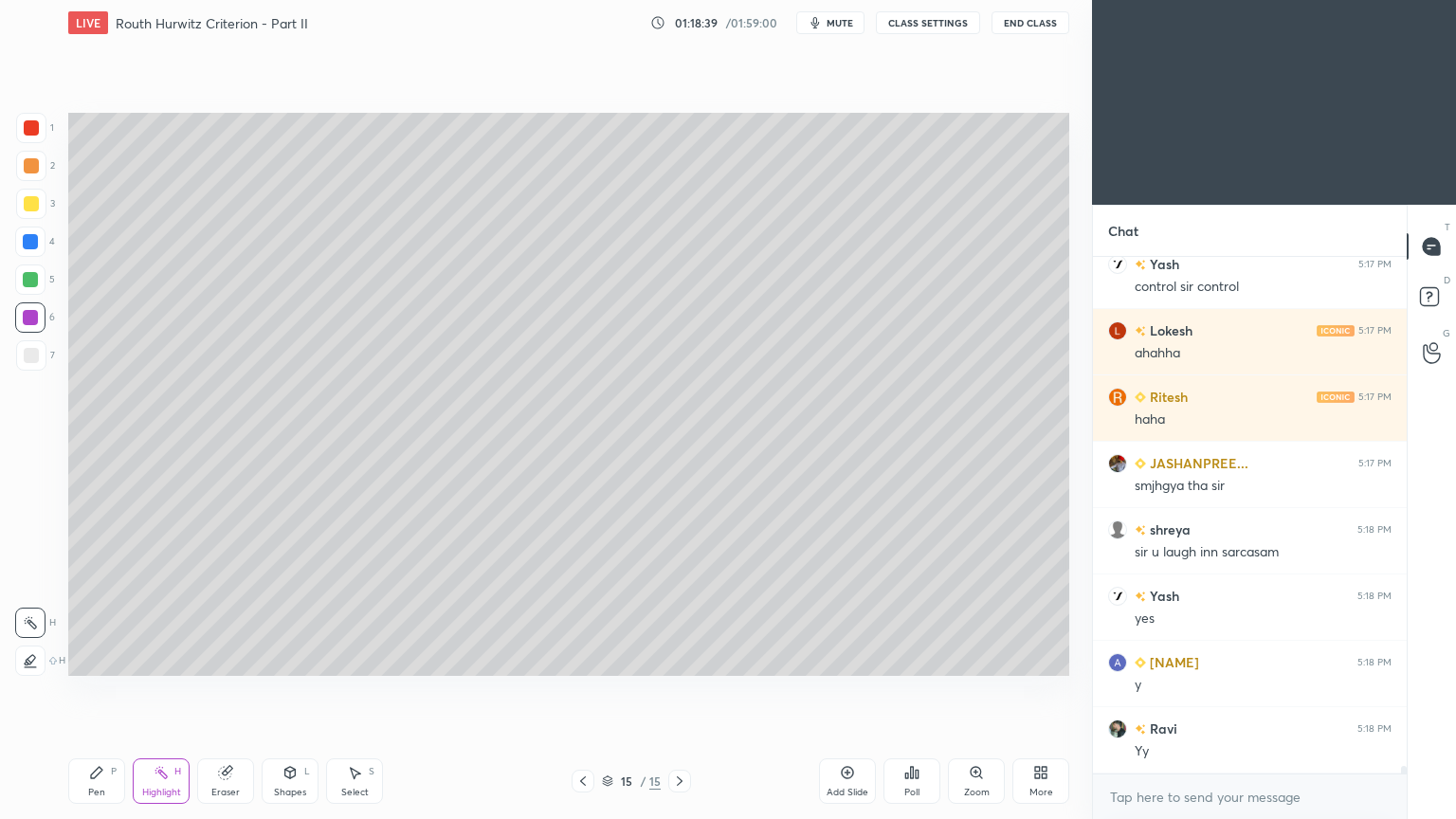 click on "Shapes L" at bounding box center [290, 781] 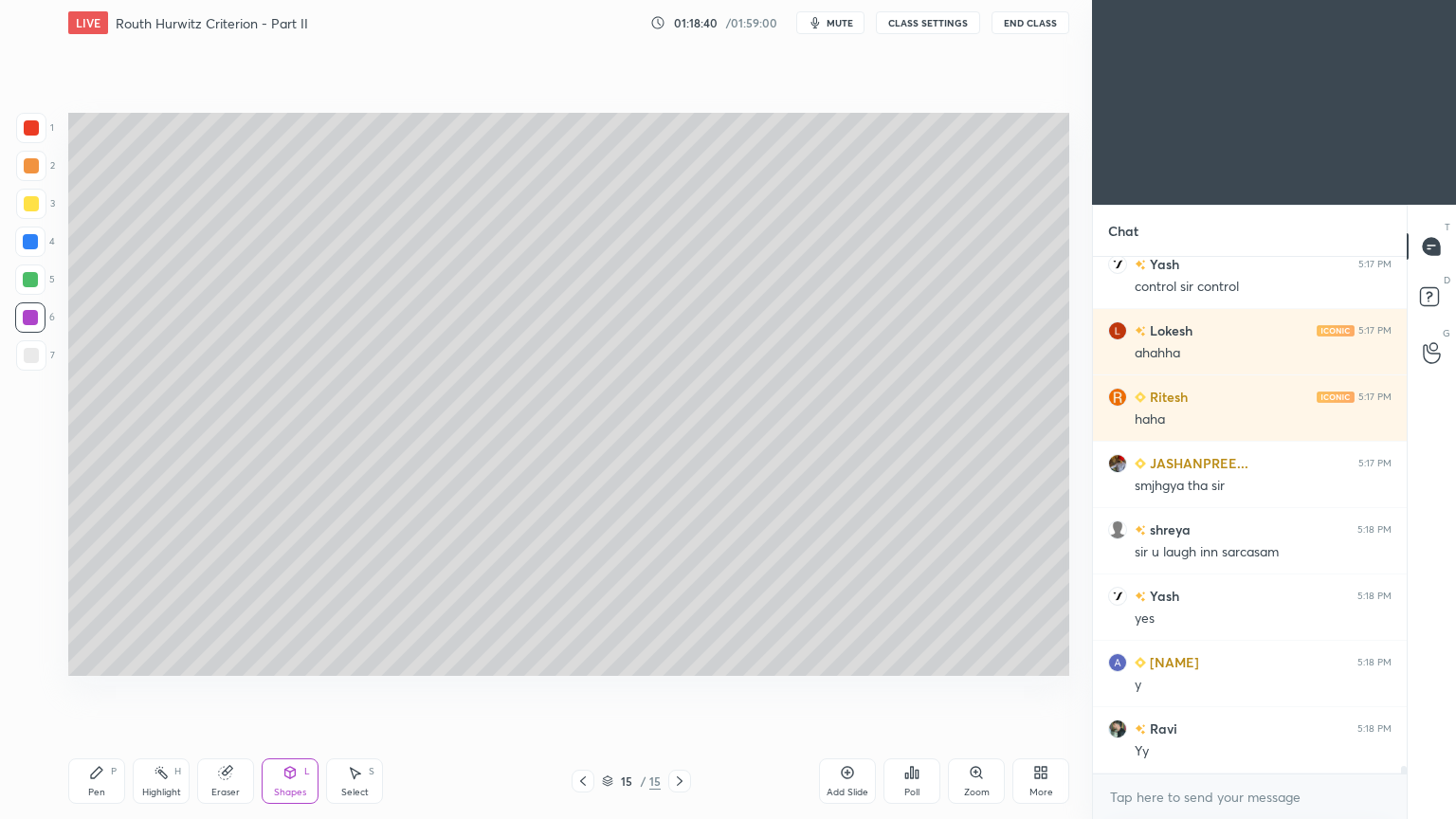 click on "Pen P" at bounding box center (97, 781) 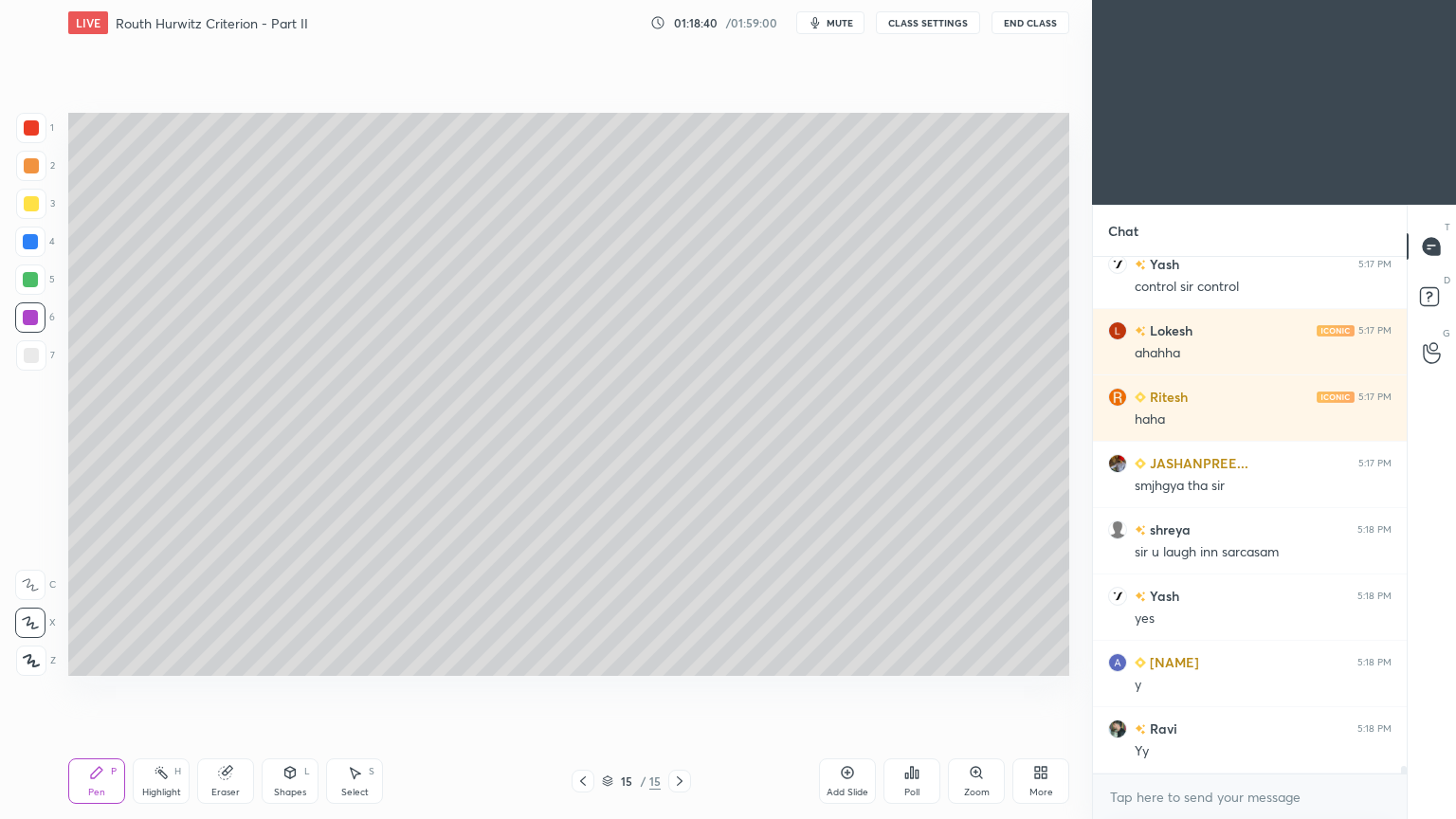 click at bounding box center (31, 661) 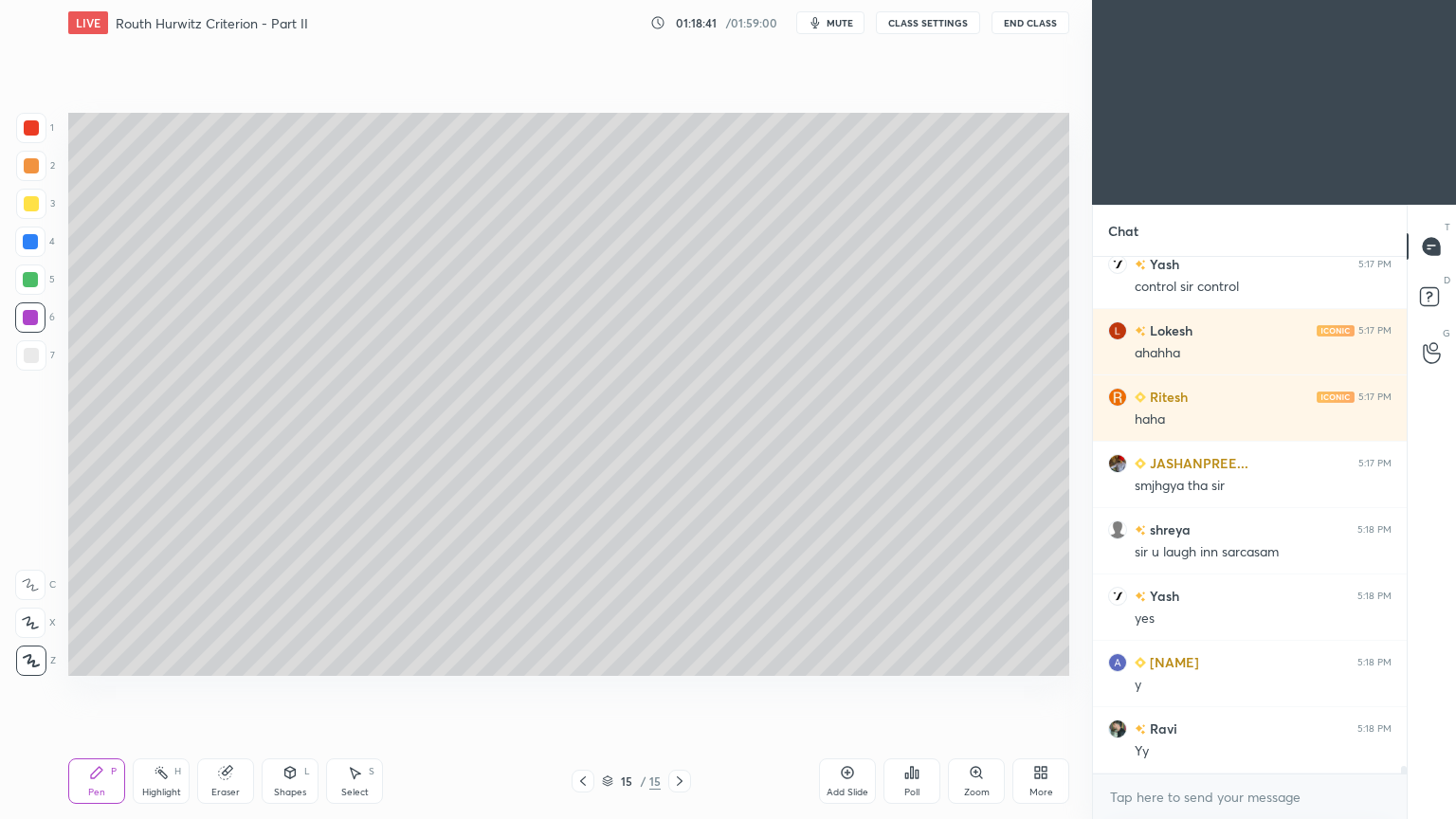 click 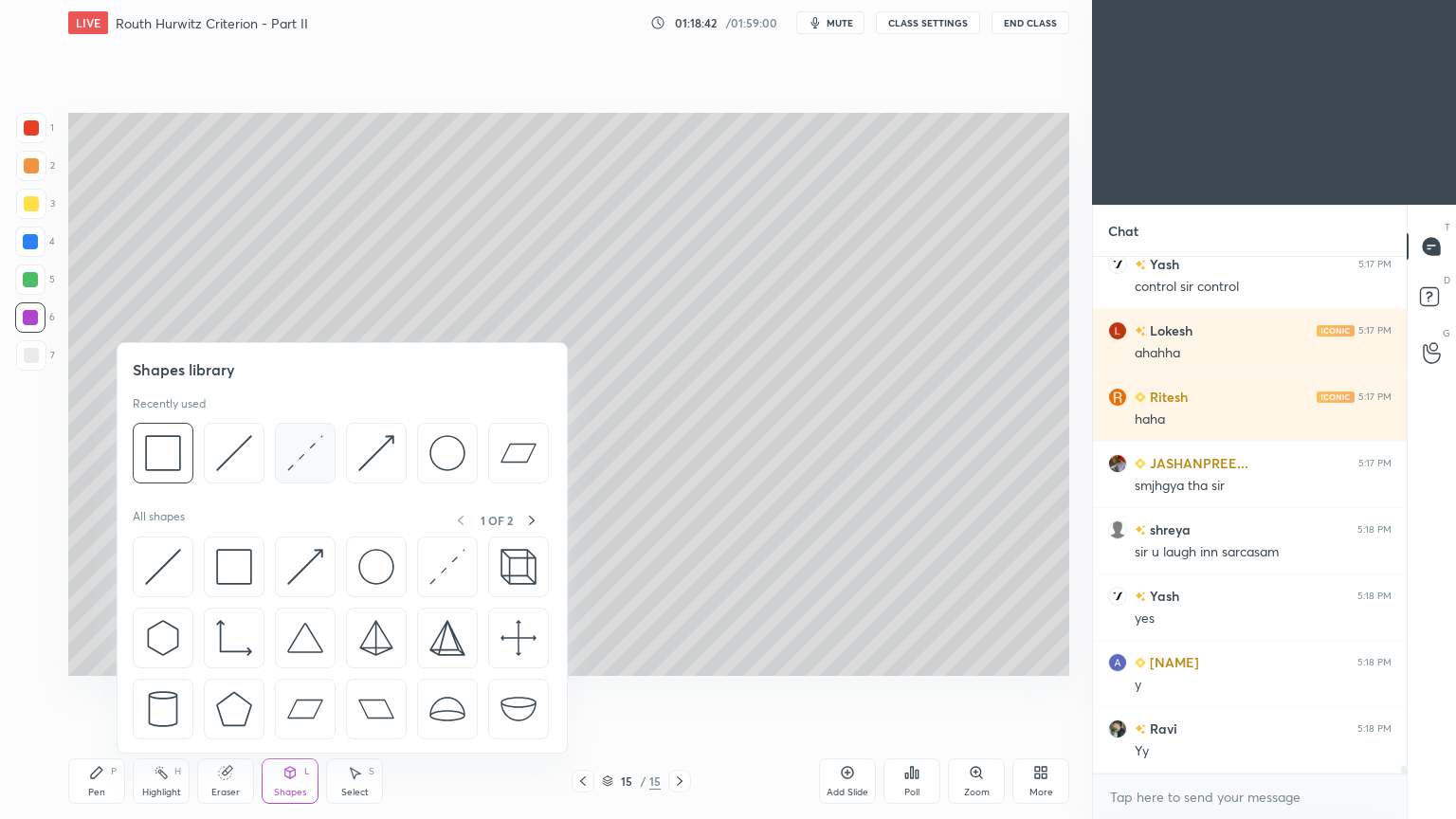 click at bounding box center [305, 453] 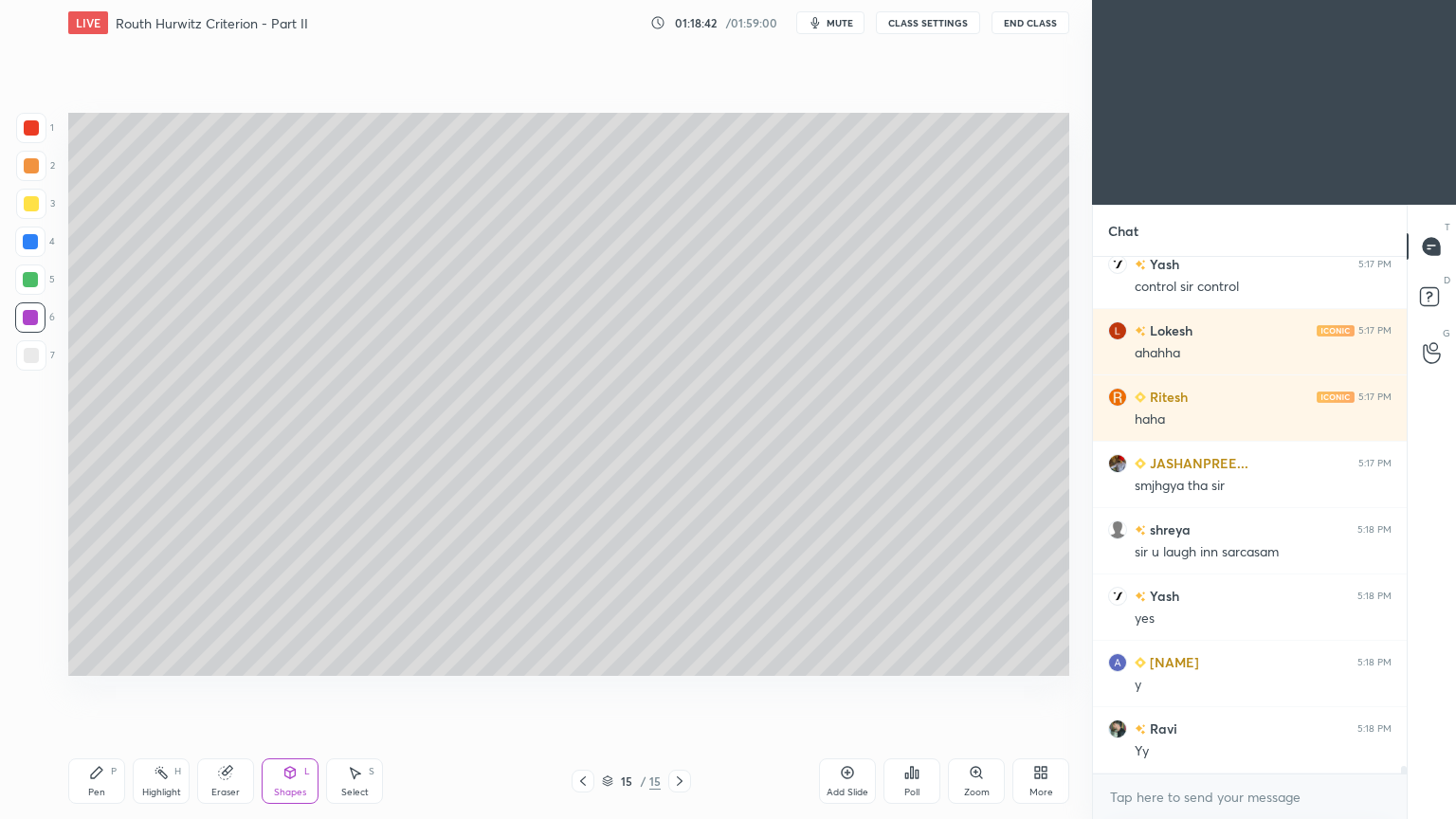 click at bounding box center [30, 242] 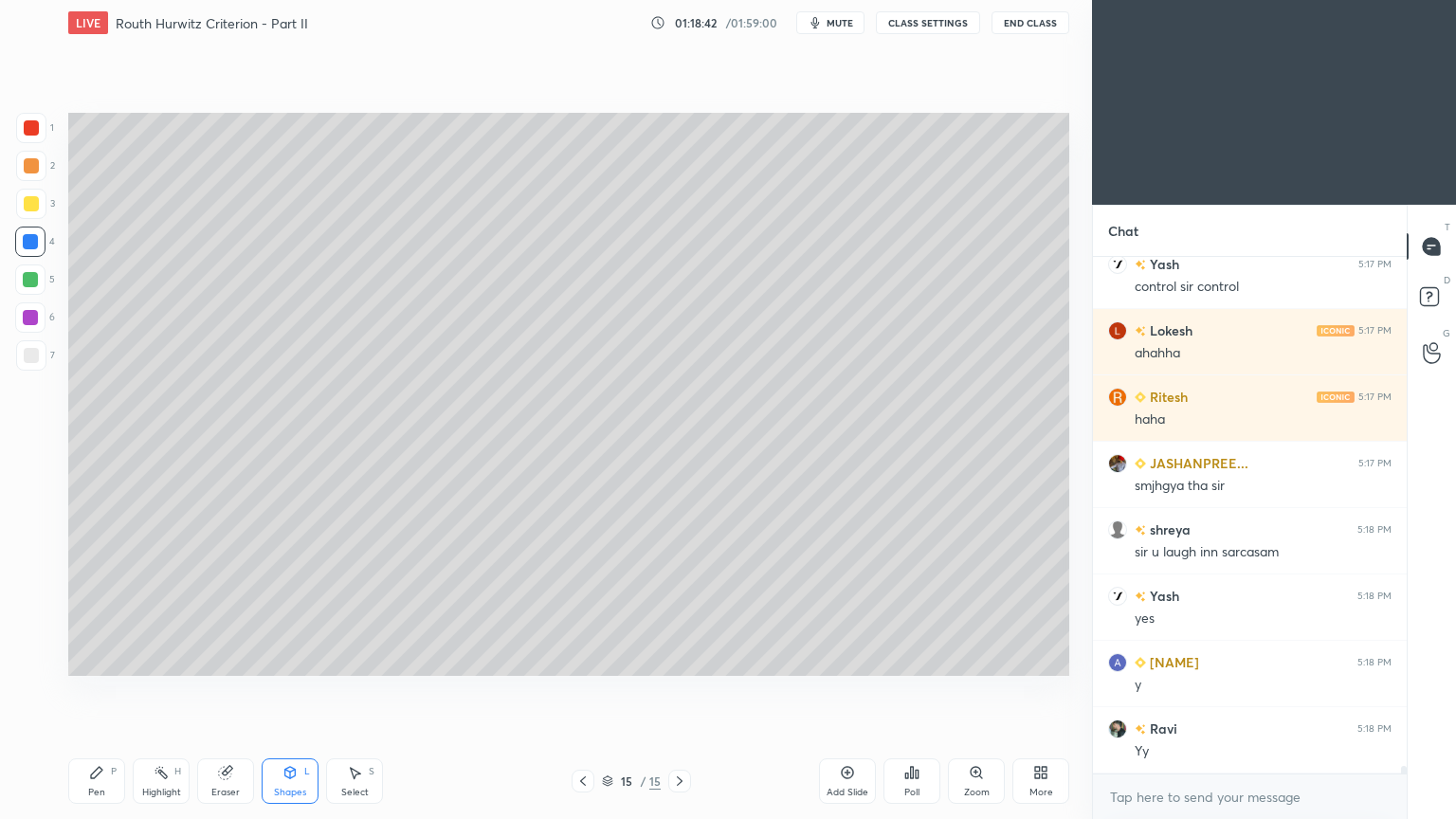 scroll, scrollTop: 34432, scrollLeft: 0, axis: vertical 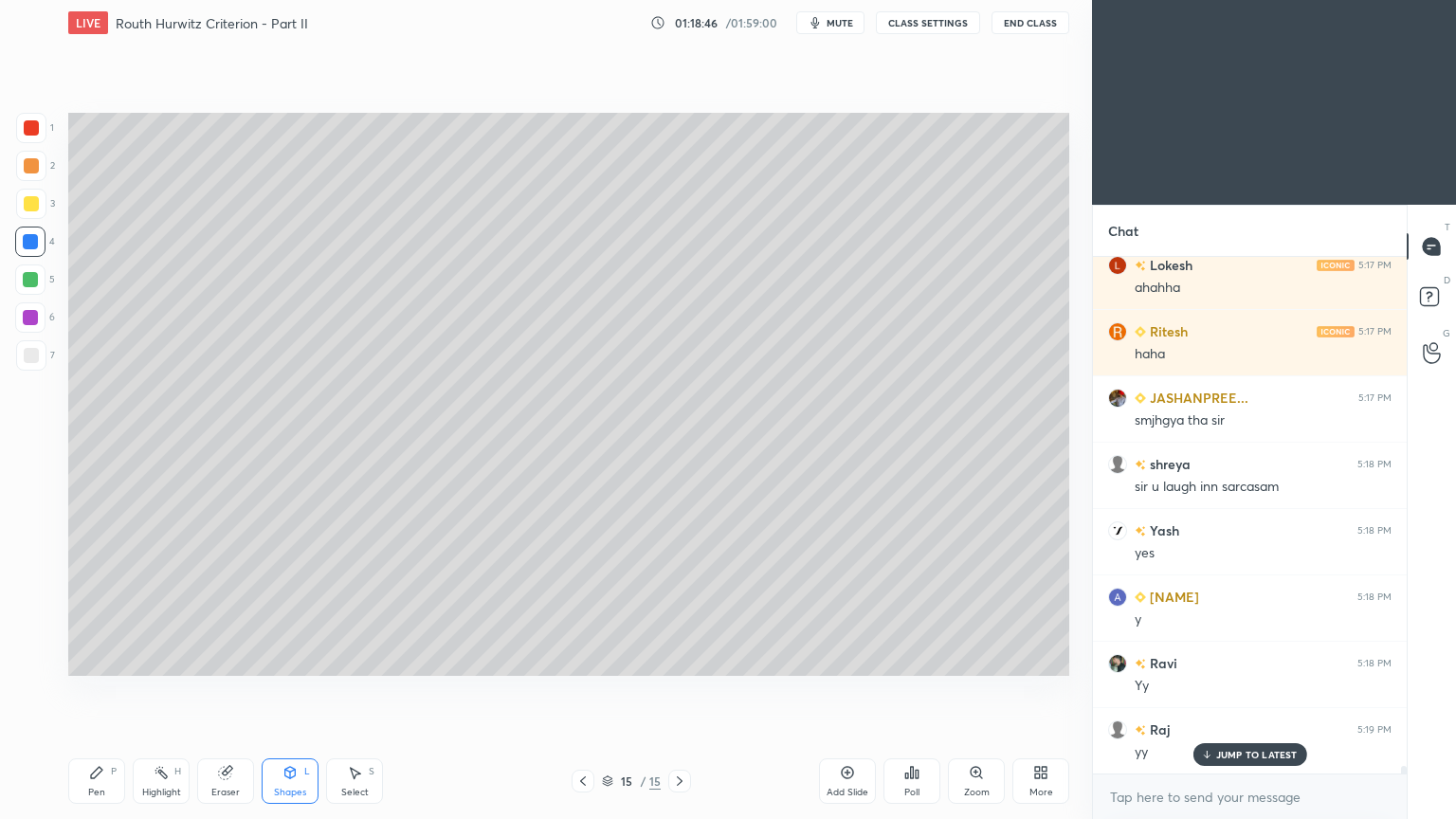 click on "Pen P Highlight H Eraser Shapes L Select S" at bounding box center (256, 781) 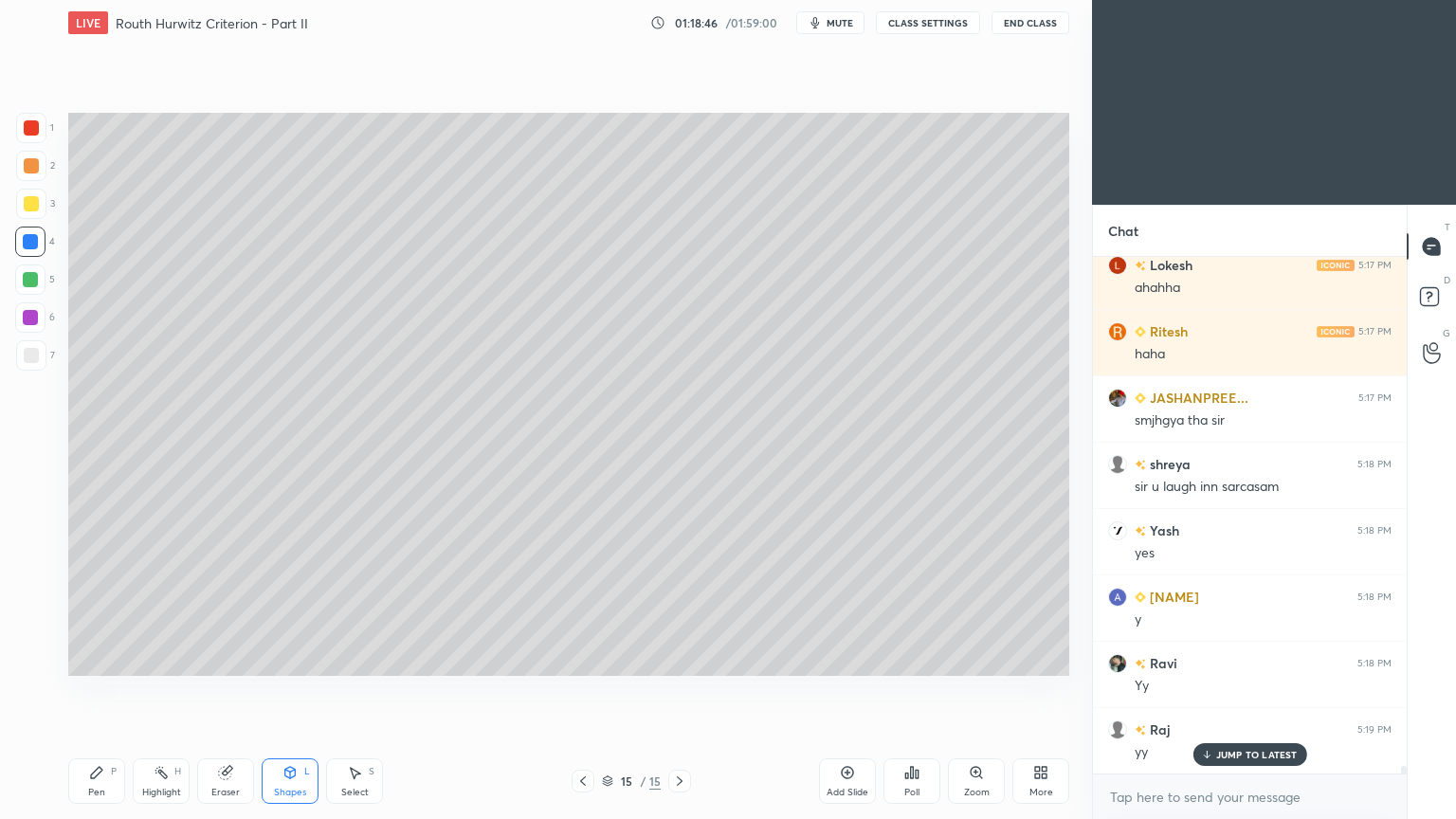 click 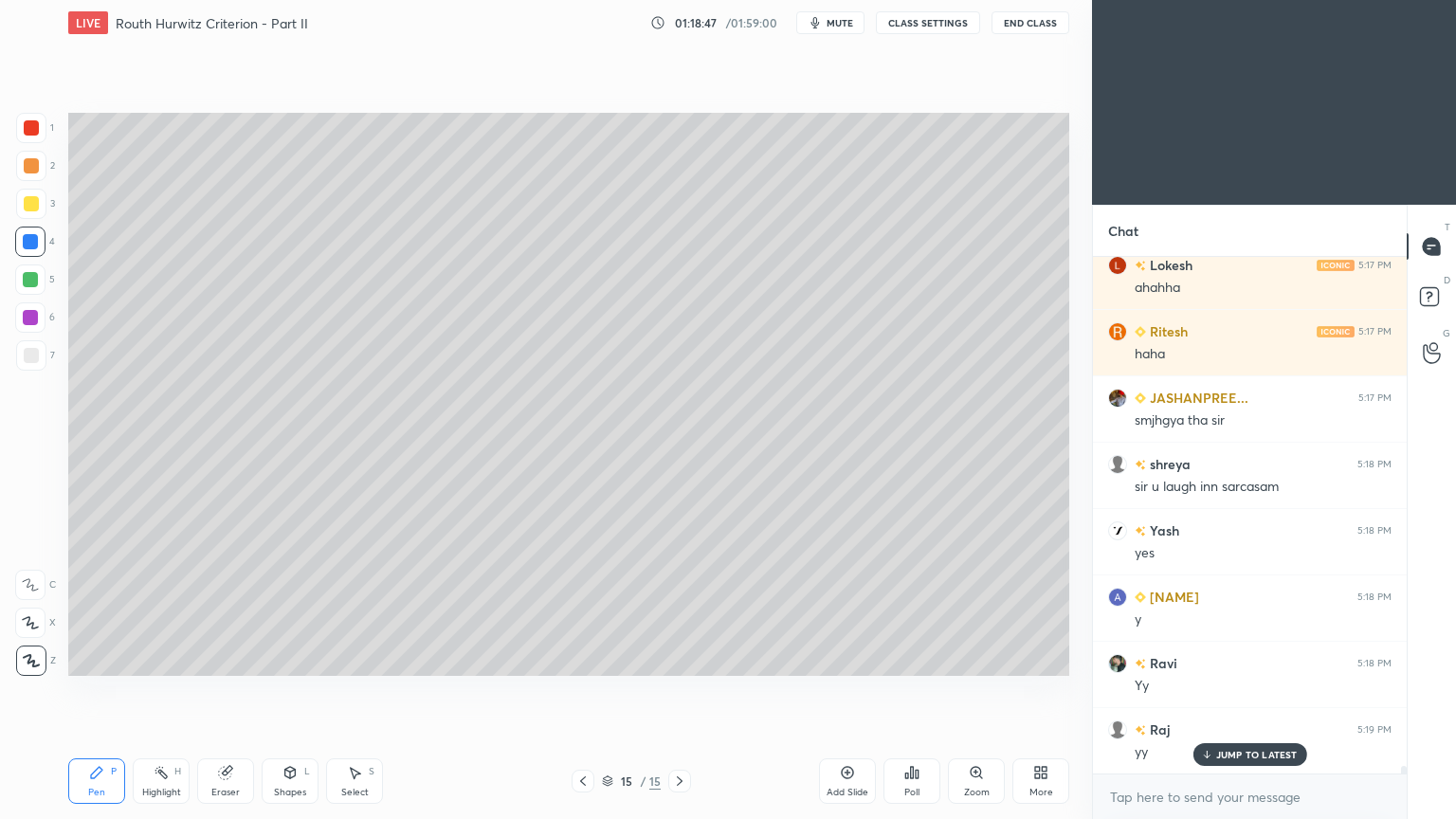 click at bounding box center [31, 355] 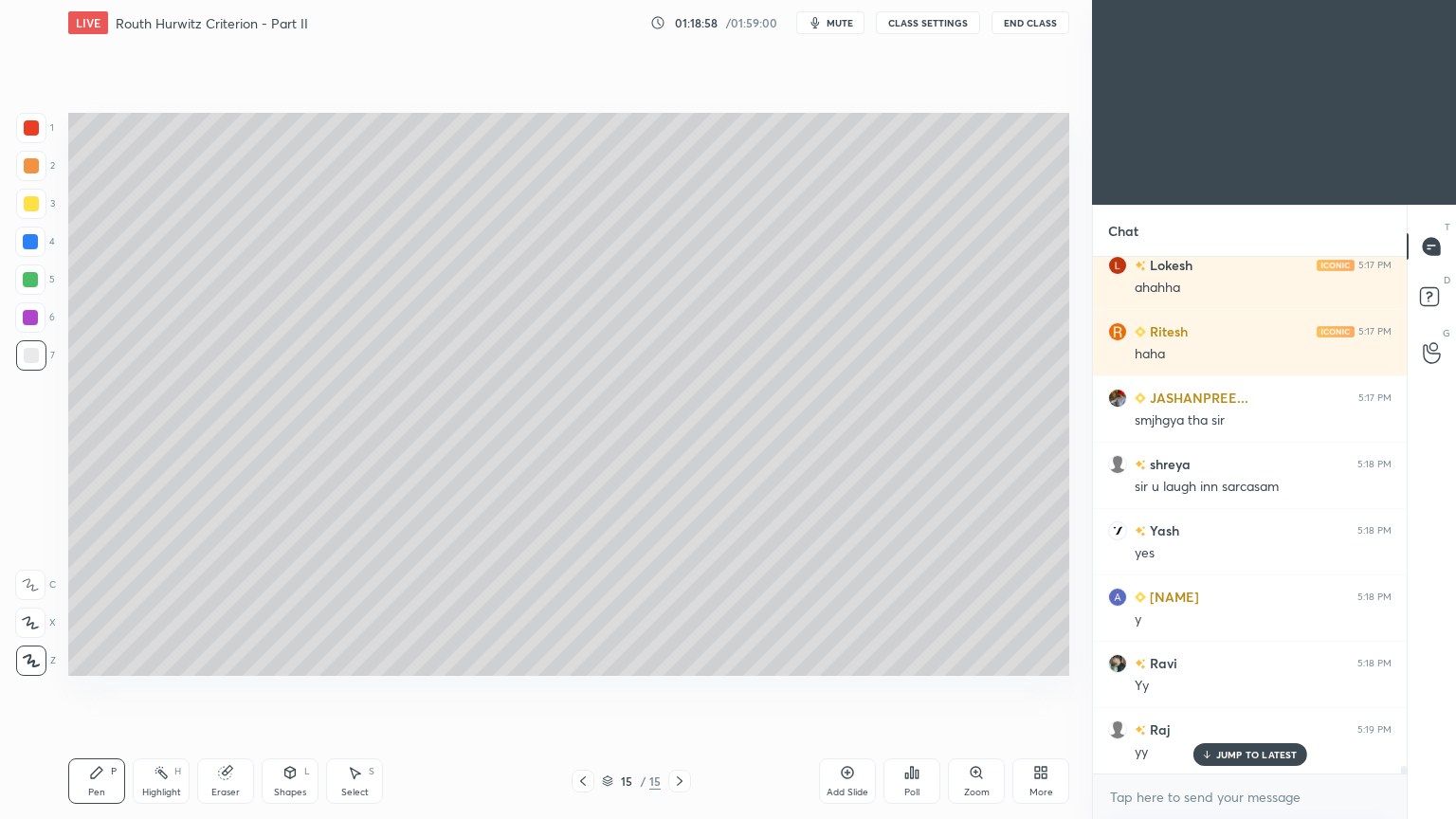 click on "Shapes L" at bounding box center (290, 781) 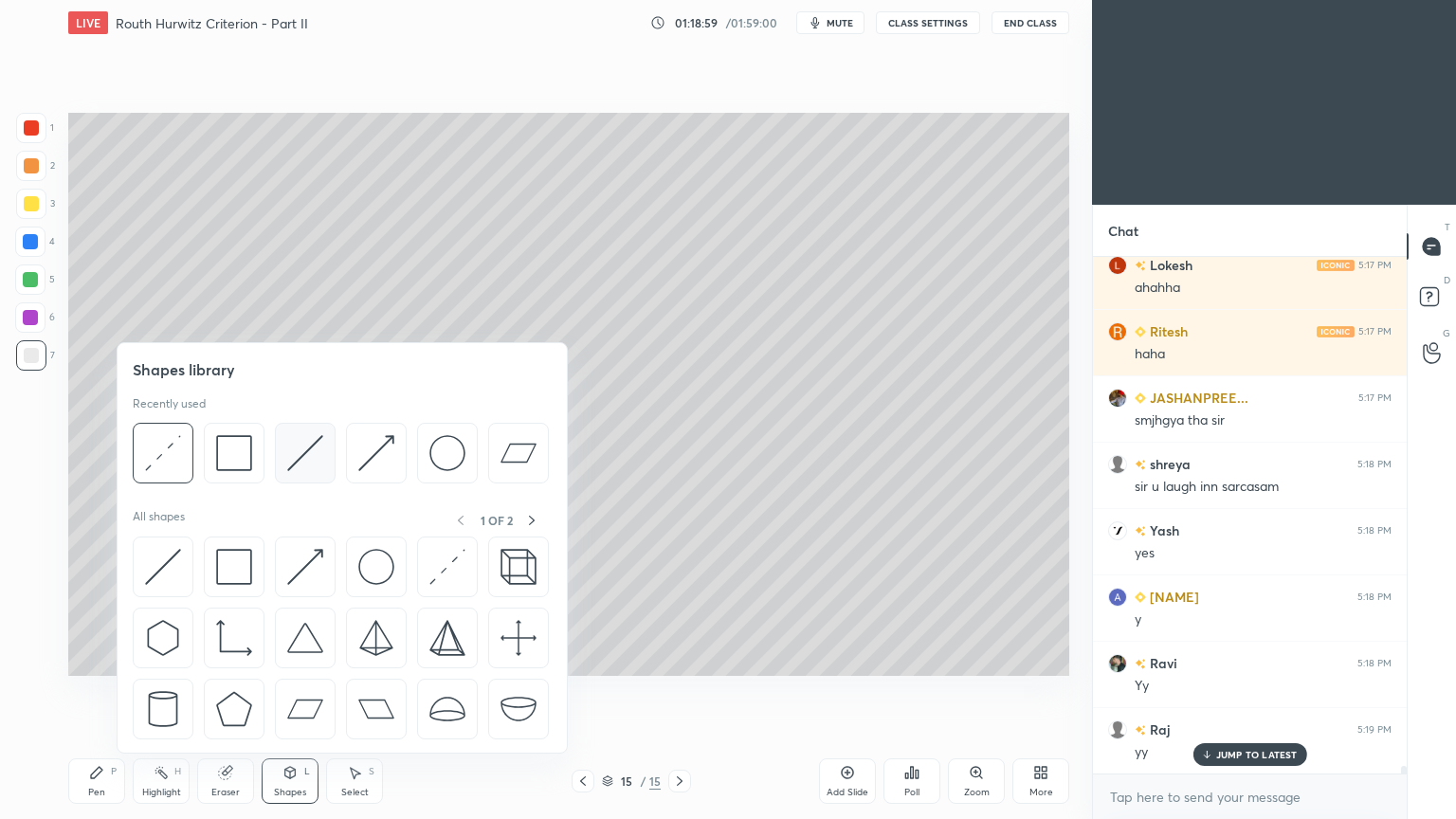 click at bounding box center [305, 453] 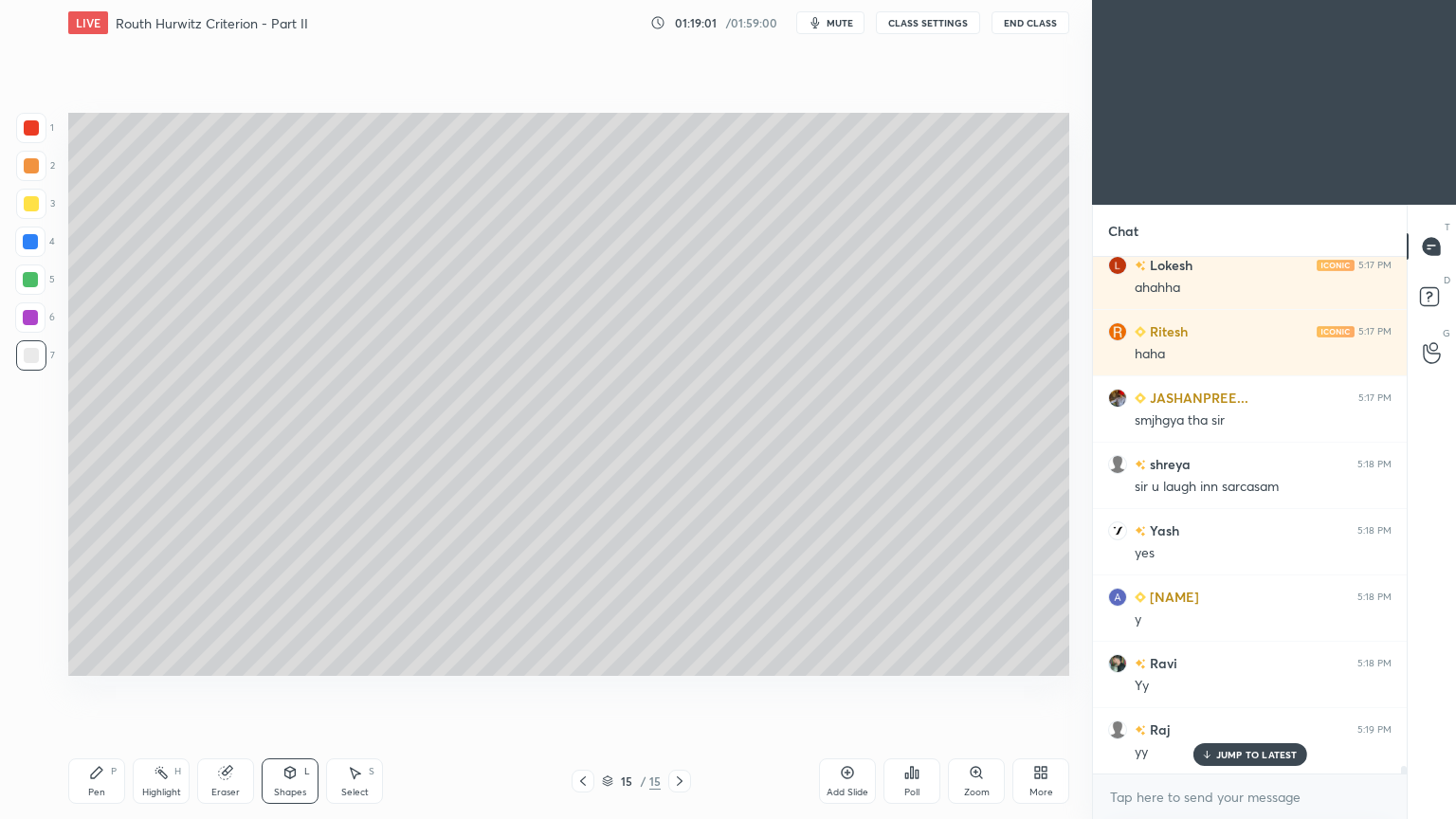 click on "Pen P" at bounding box center (97, 781) 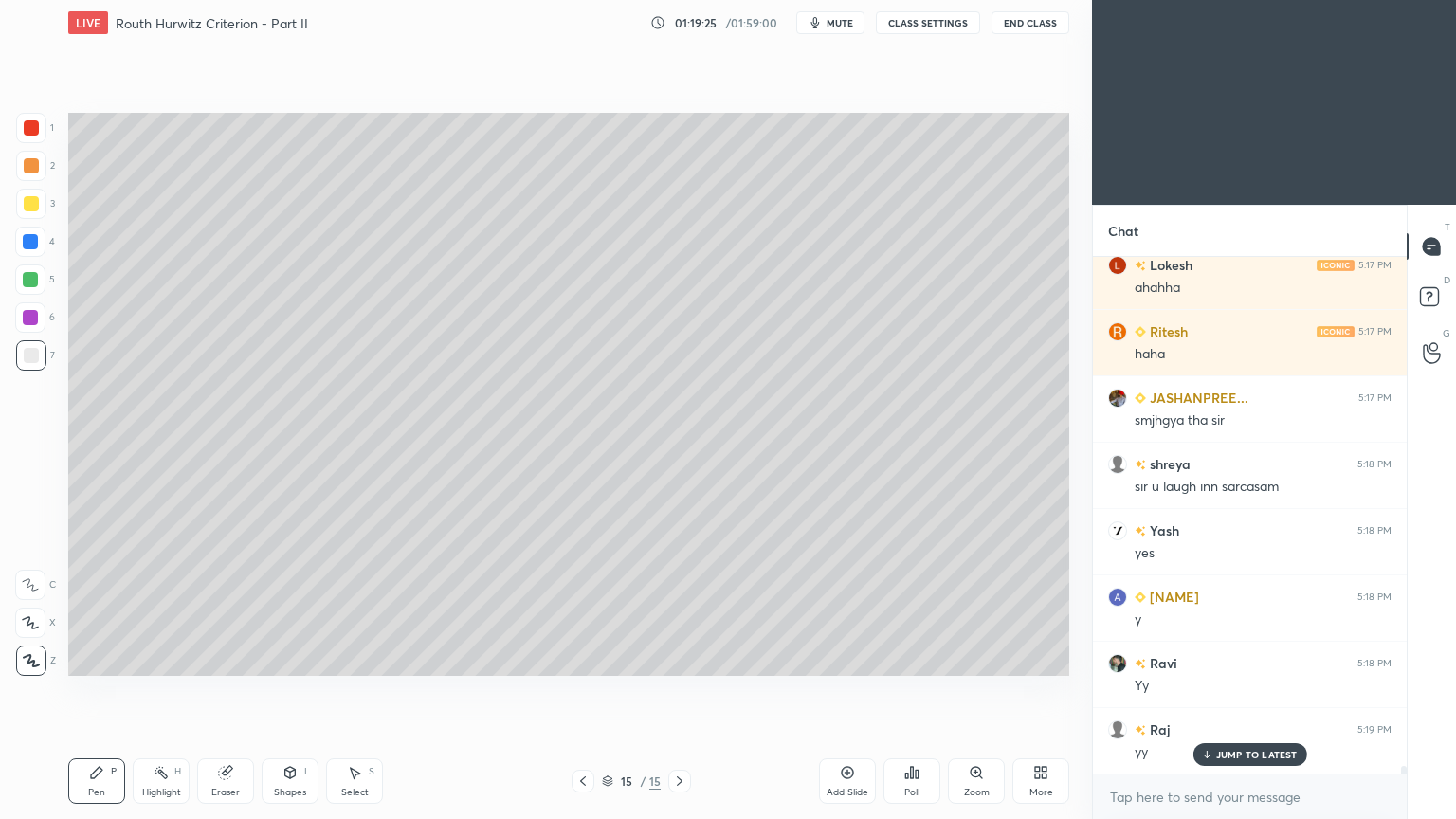 click on "Select S" at bounding box center [355, 781] 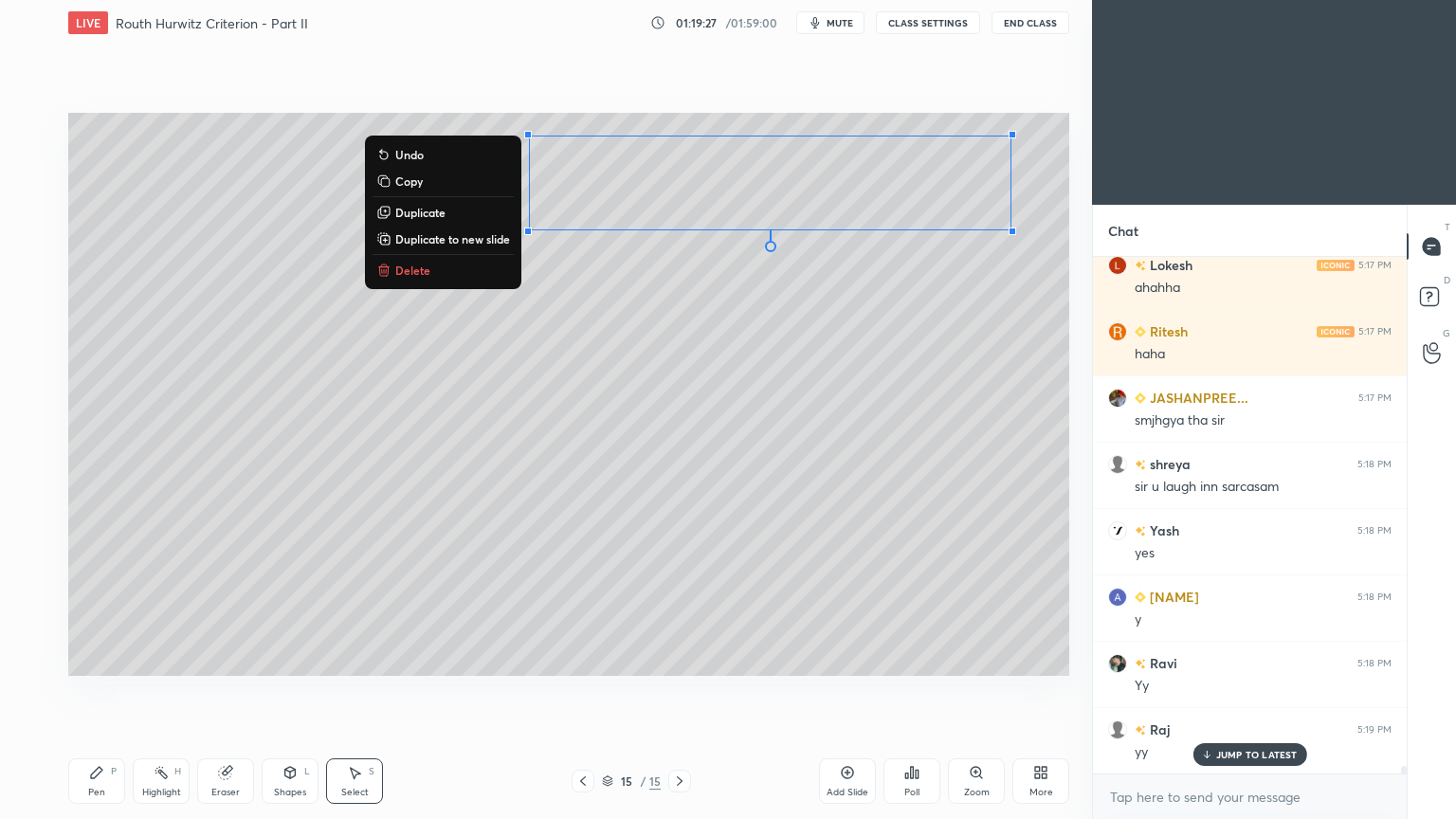 click on "Duplicate" at bounding box center (420, 212) 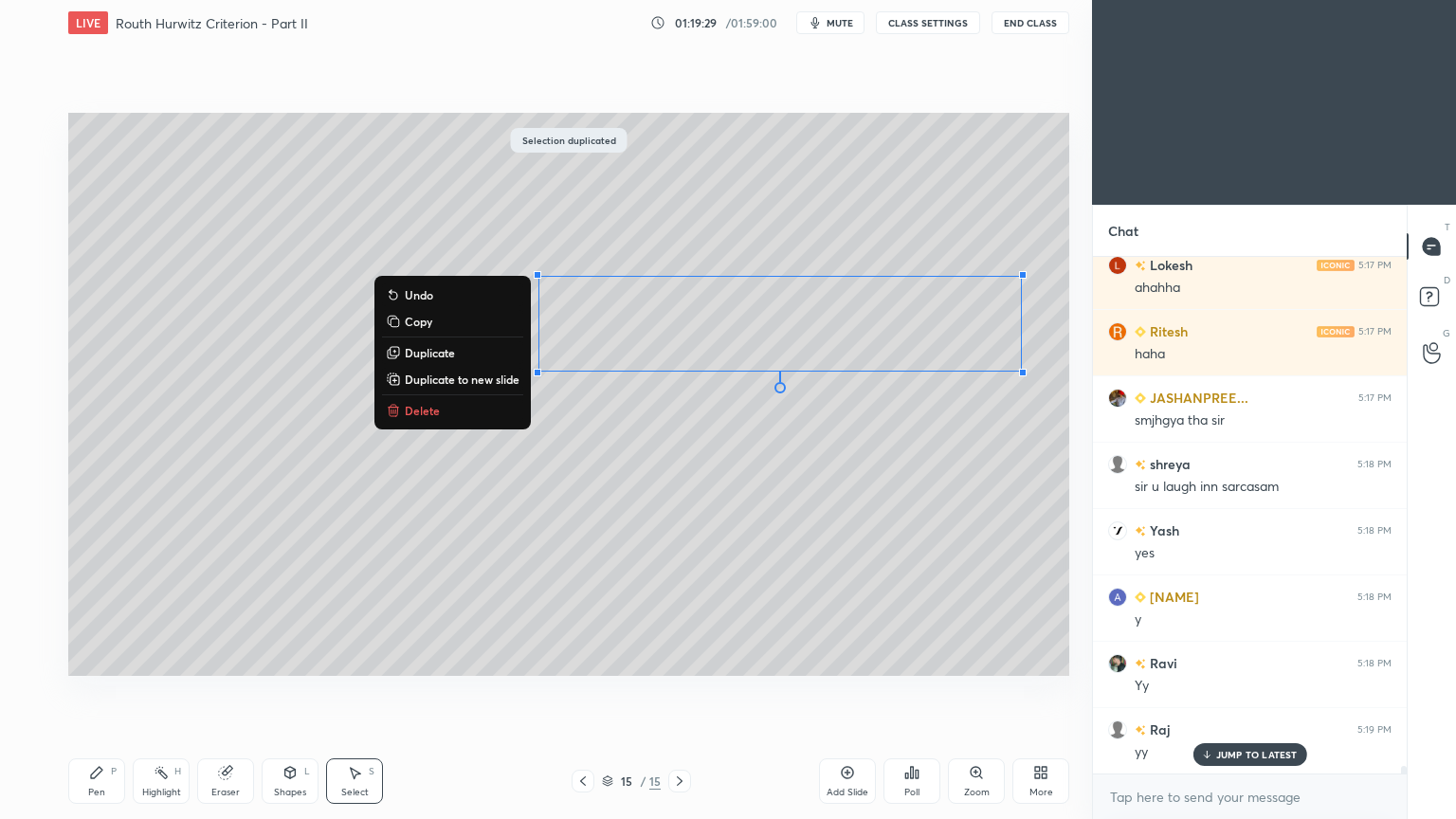 click on "Pen" at bounding box center [97, 792] 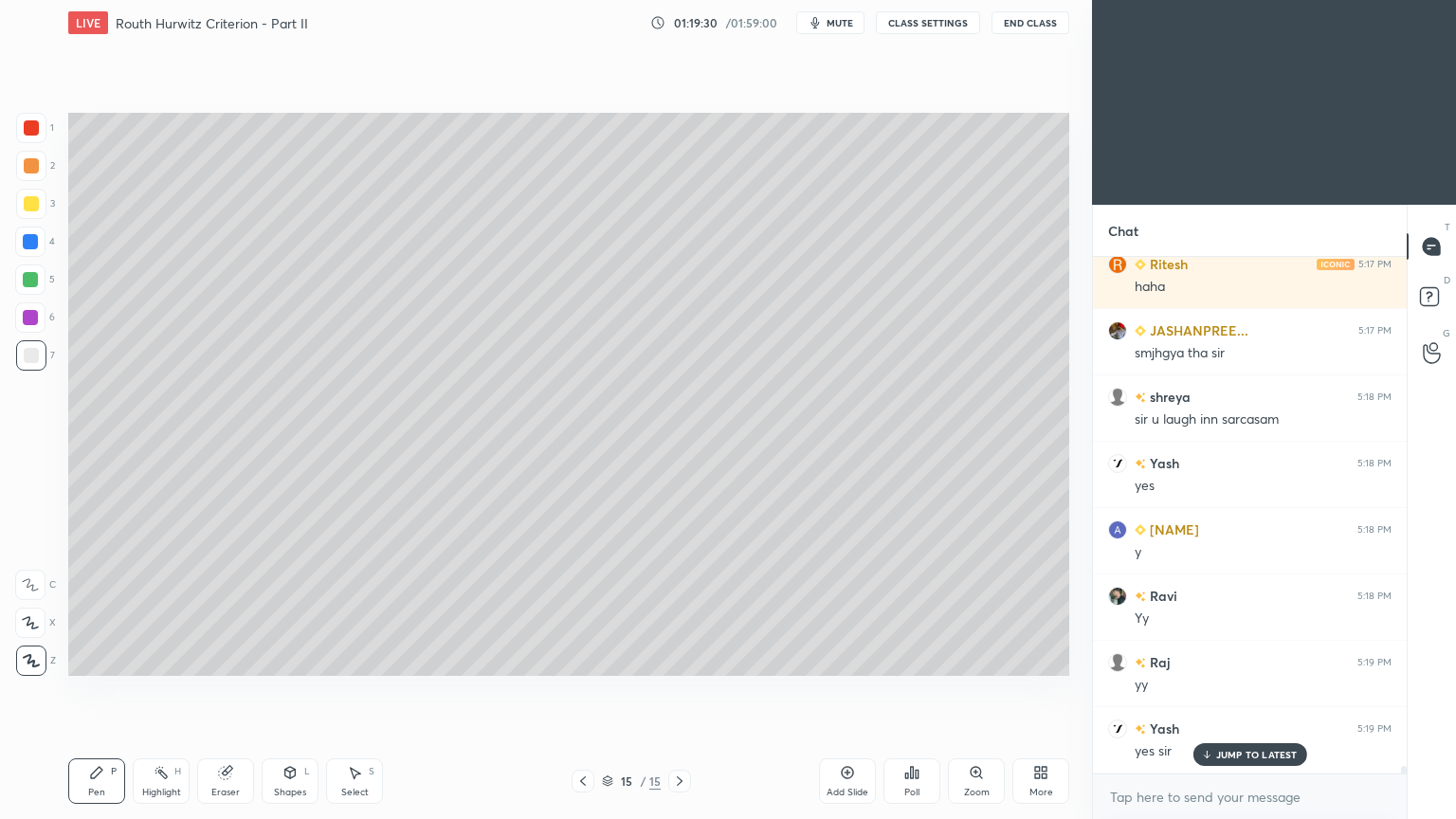 scroll, scrollTop: 34565, scrollLeft: 0, axis: vertical 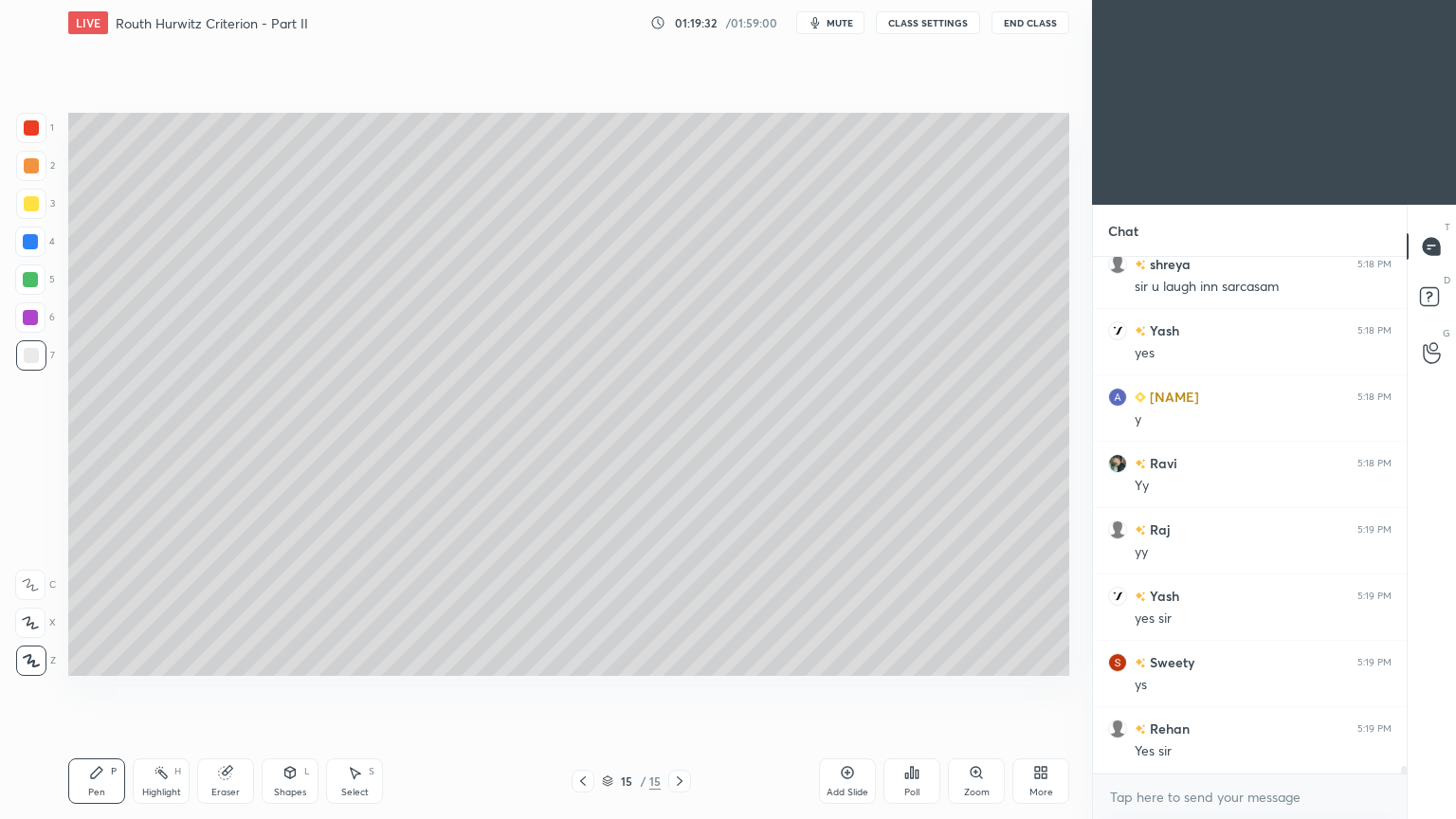 click on "Eraser" at bounding box center [226, 792] 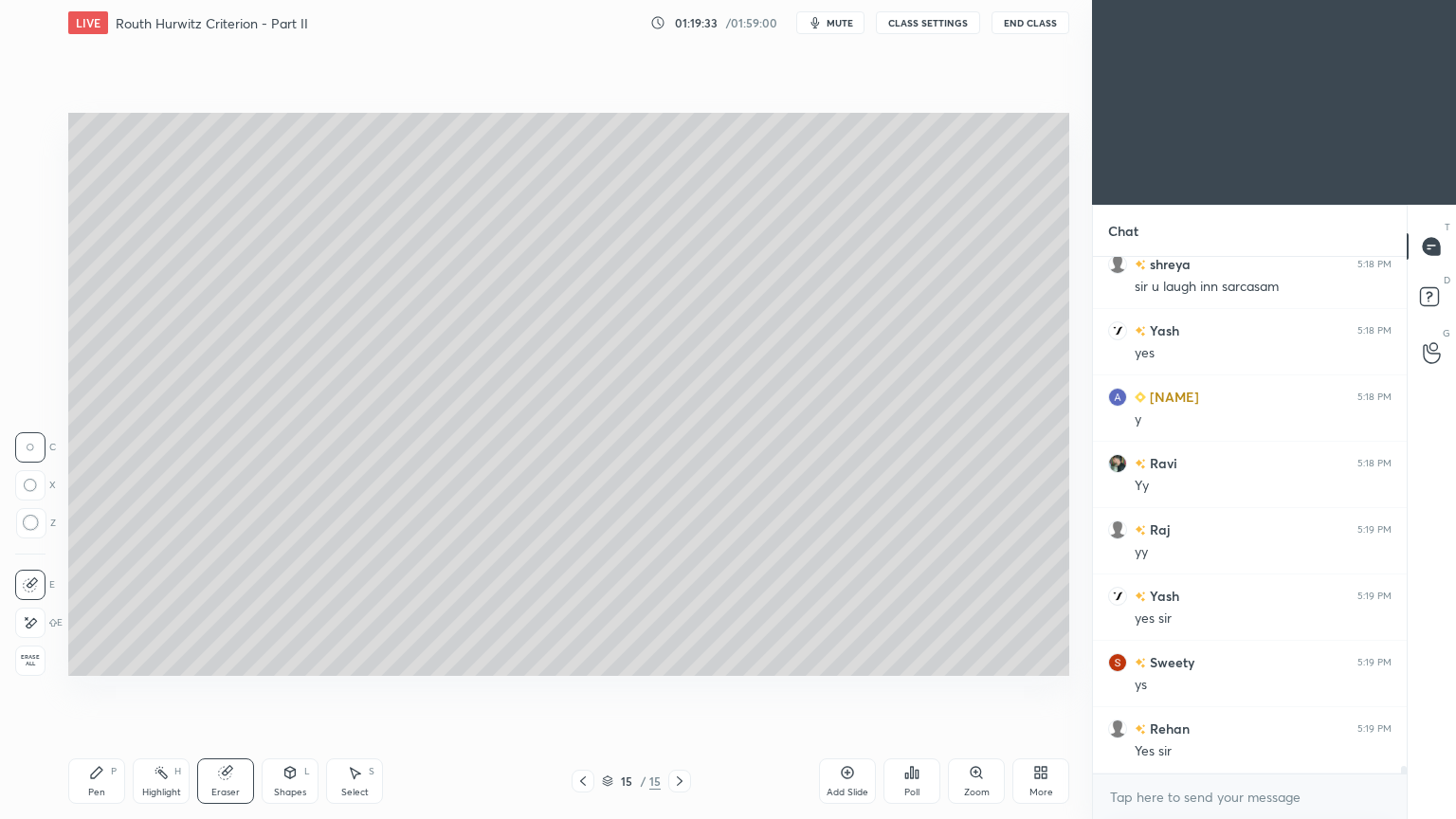 scroll, scrollTop: 34698, scrollLeft: 0, axis: vertical 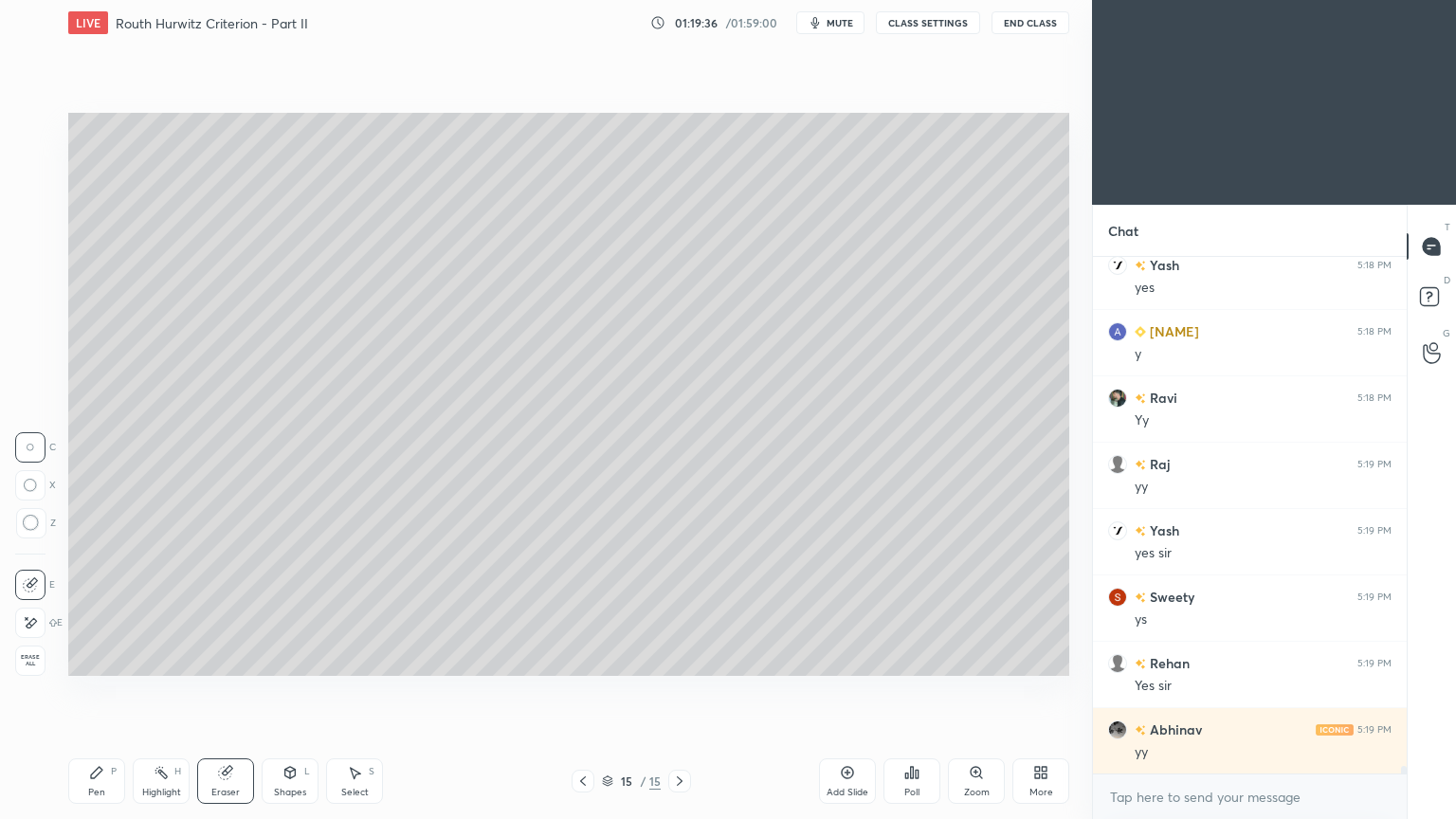 click on "Pen P" at bounding box center [97, 781] 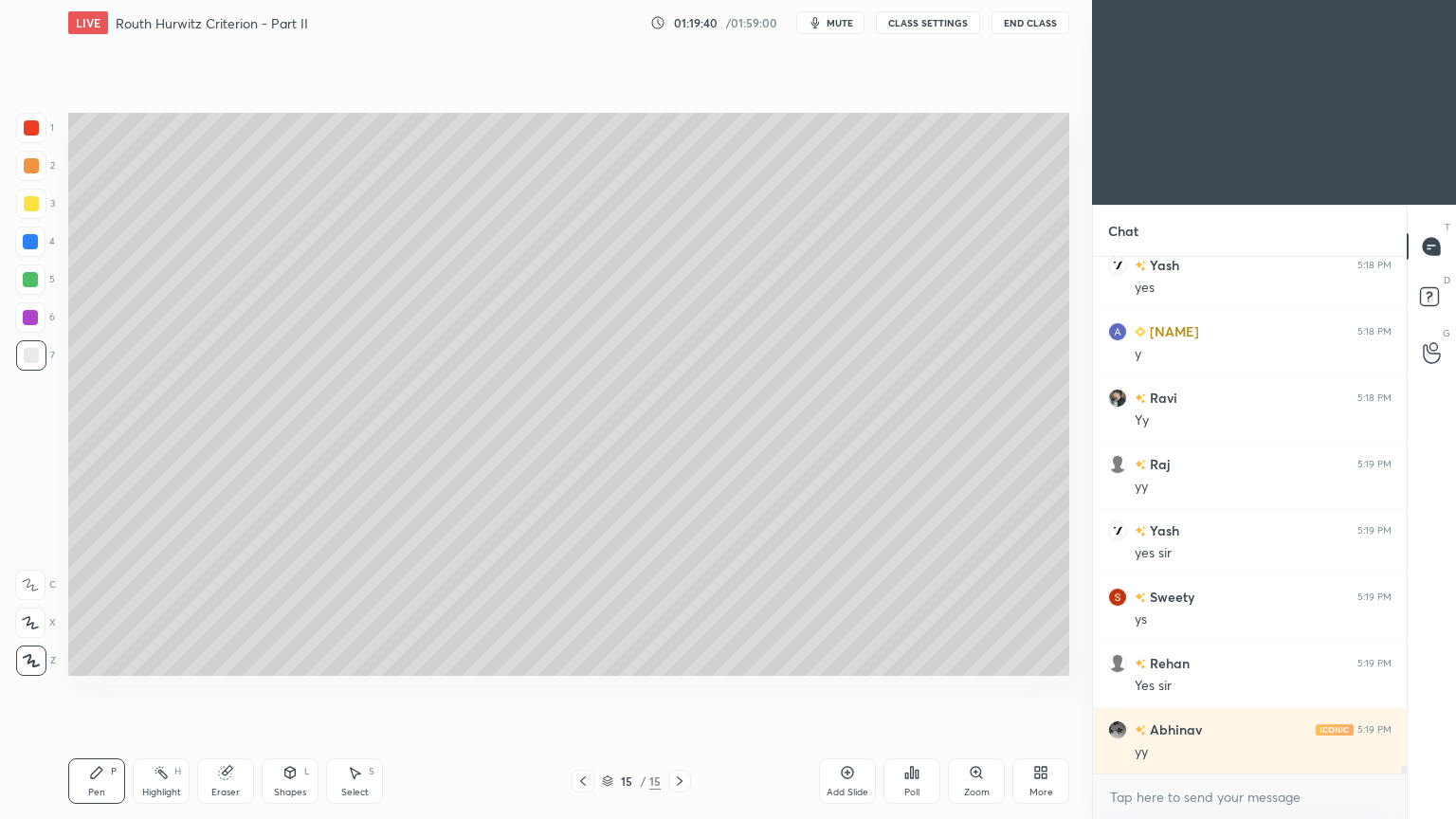 scroll, scrollTop: 34765, scrollLeft: 0, axis: vertical 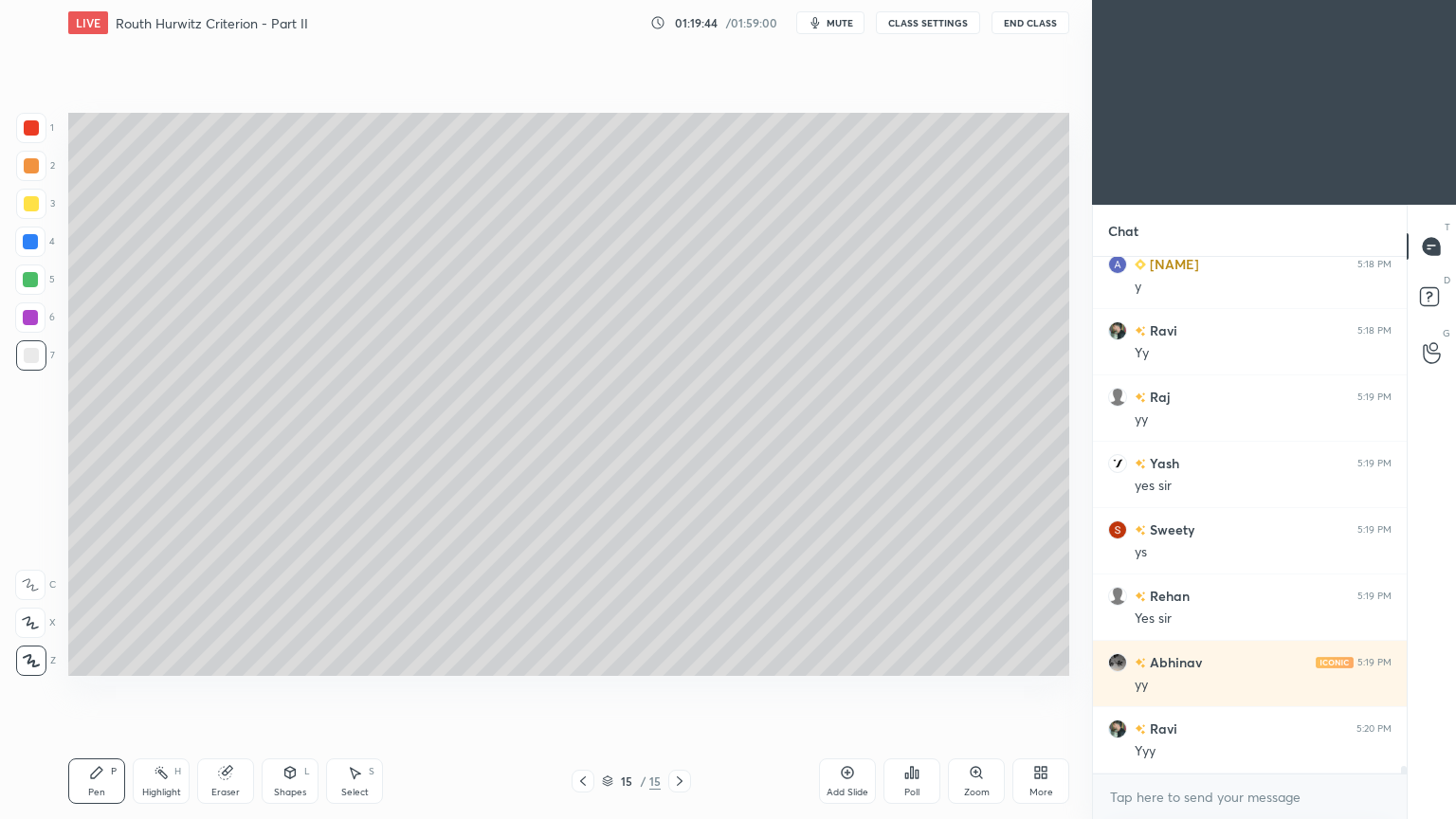 click on "Select" at bounding box center (355, 792) 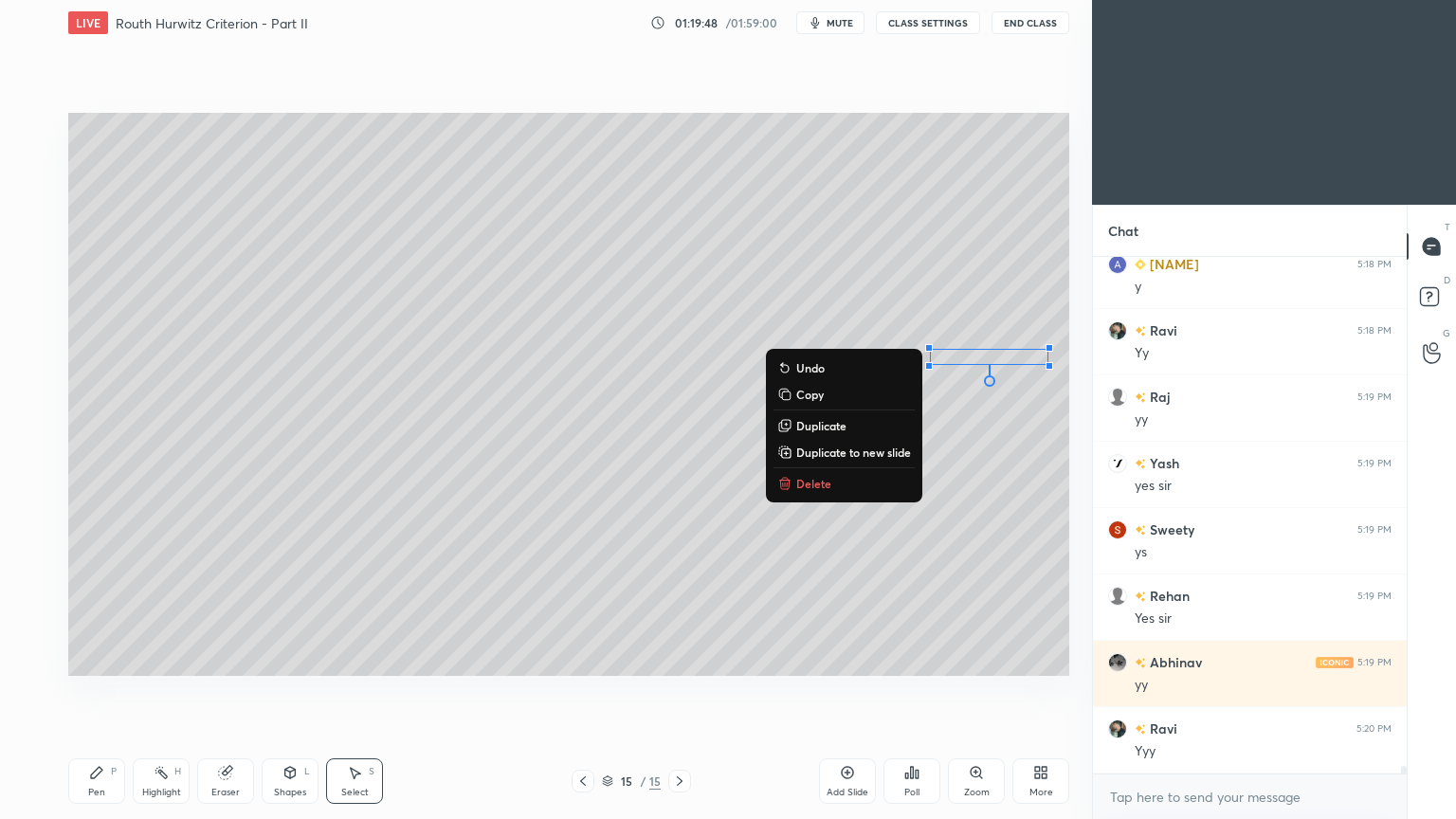 click on "Pen P" at bounding box center (97, 781) 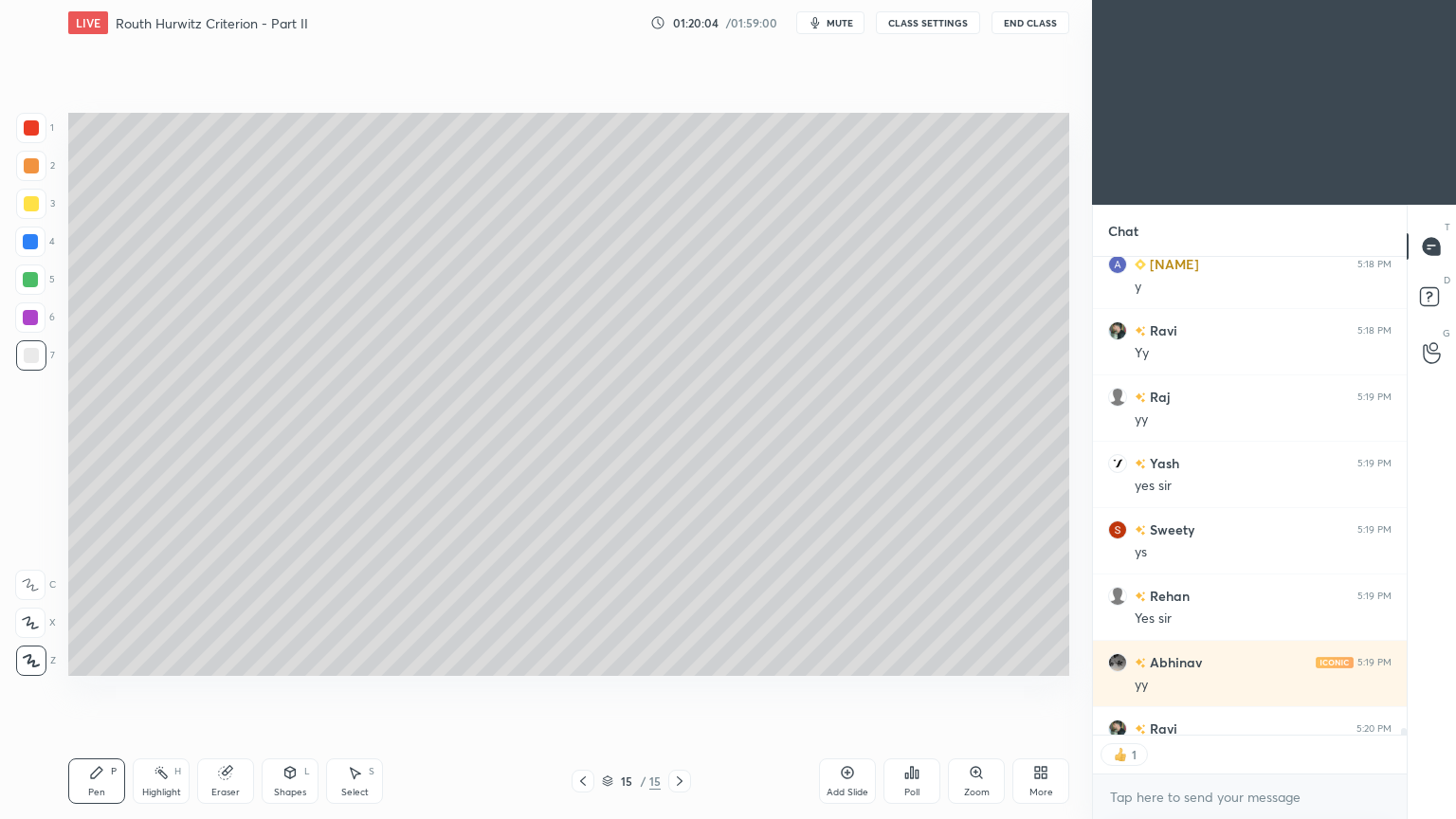scroll, scrollTop: 473, scrollLeft: 308, axis: both 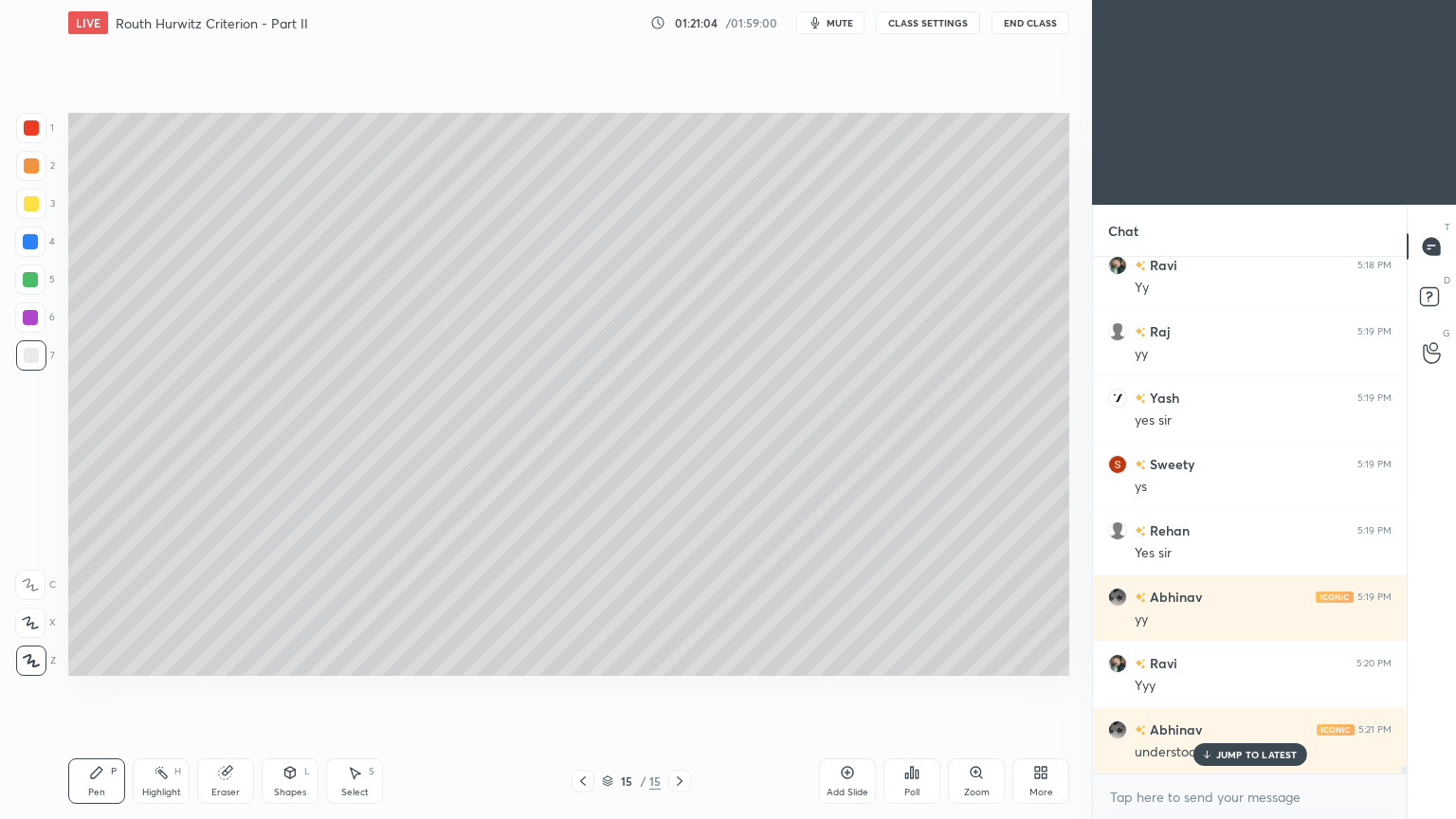 click 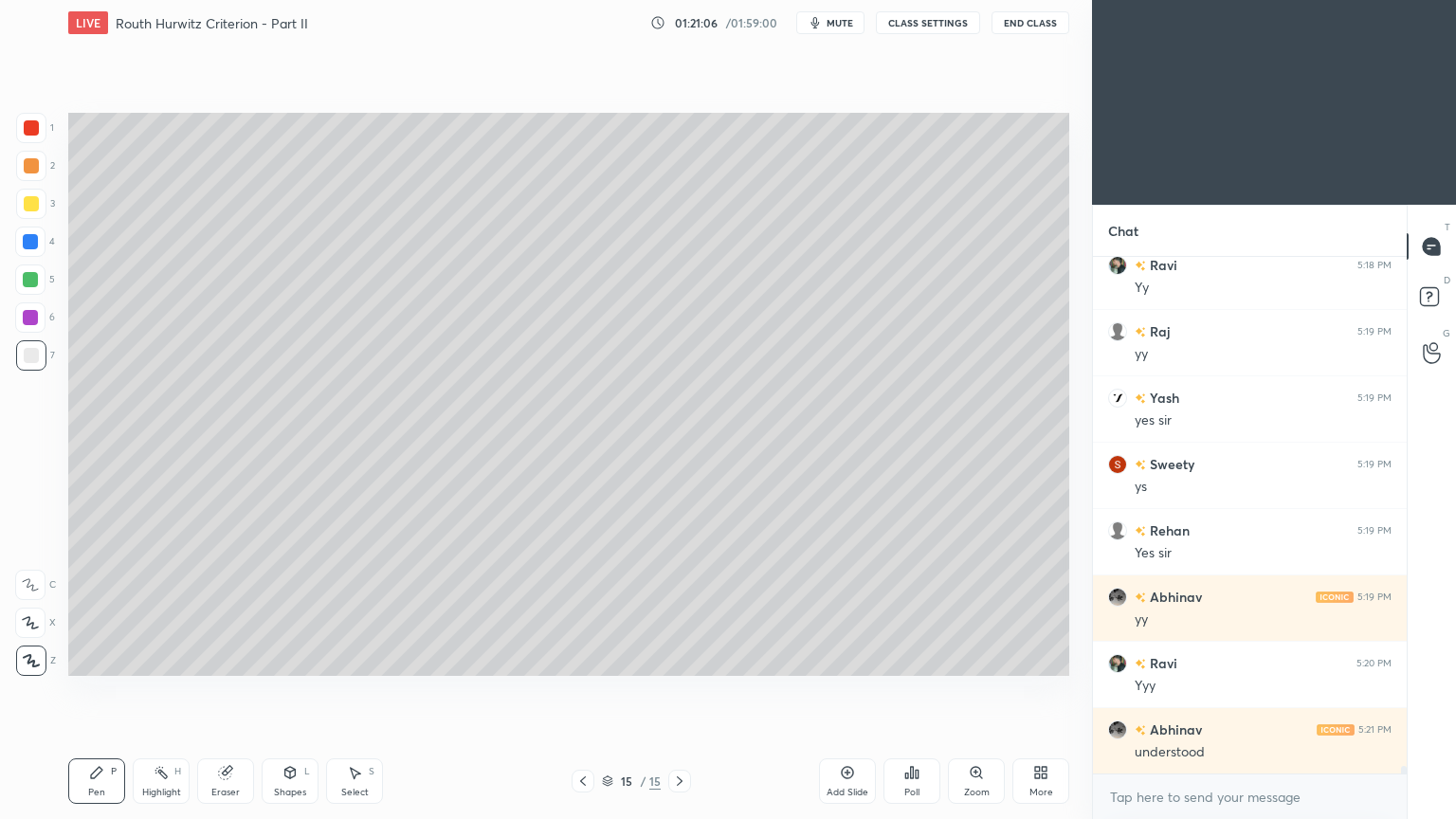 scroll, scrollTop: 34898, scrollLeft: 0, axis: vertical 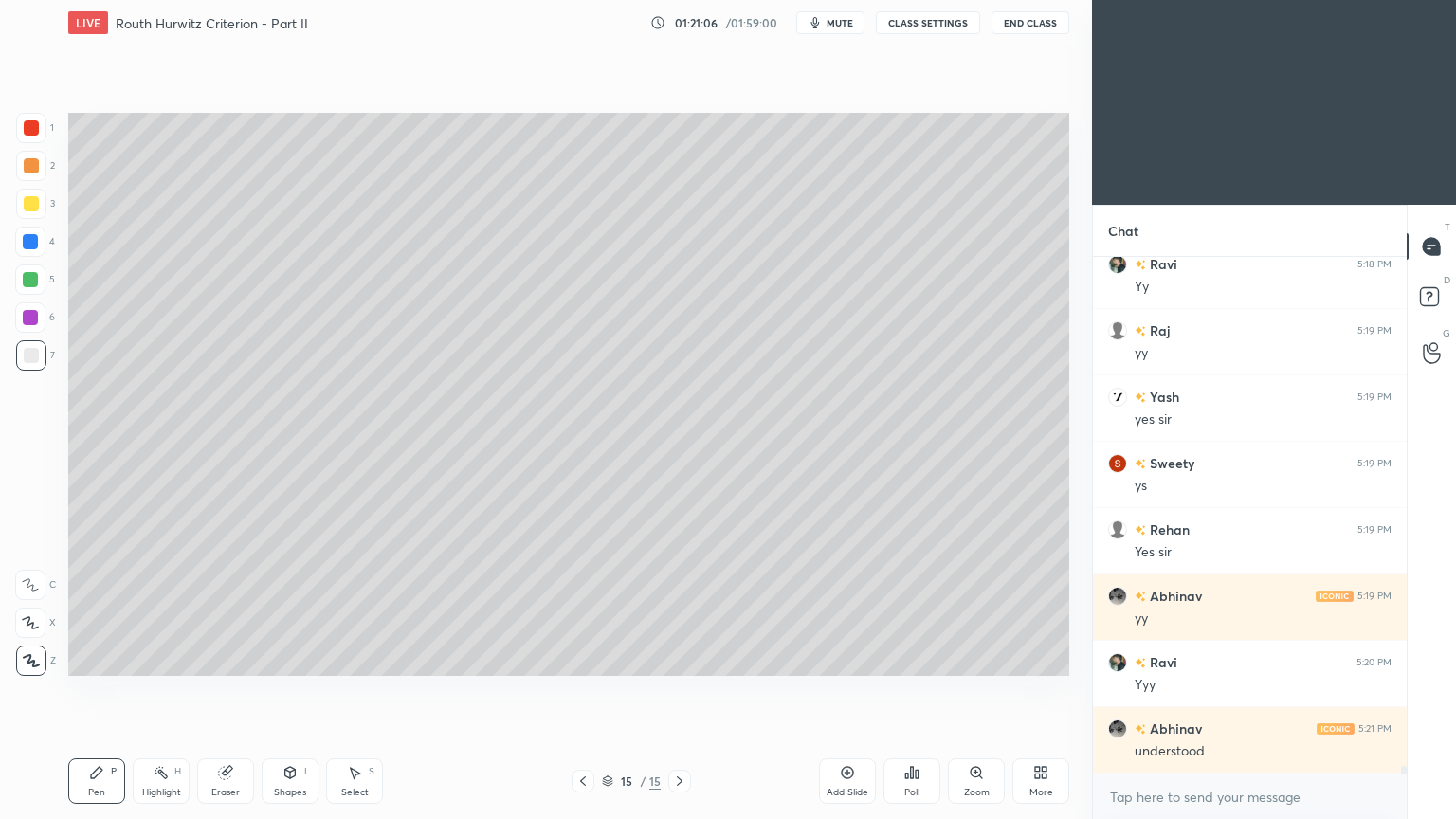 click on "Highlight H" at bounding box center (161, 781) 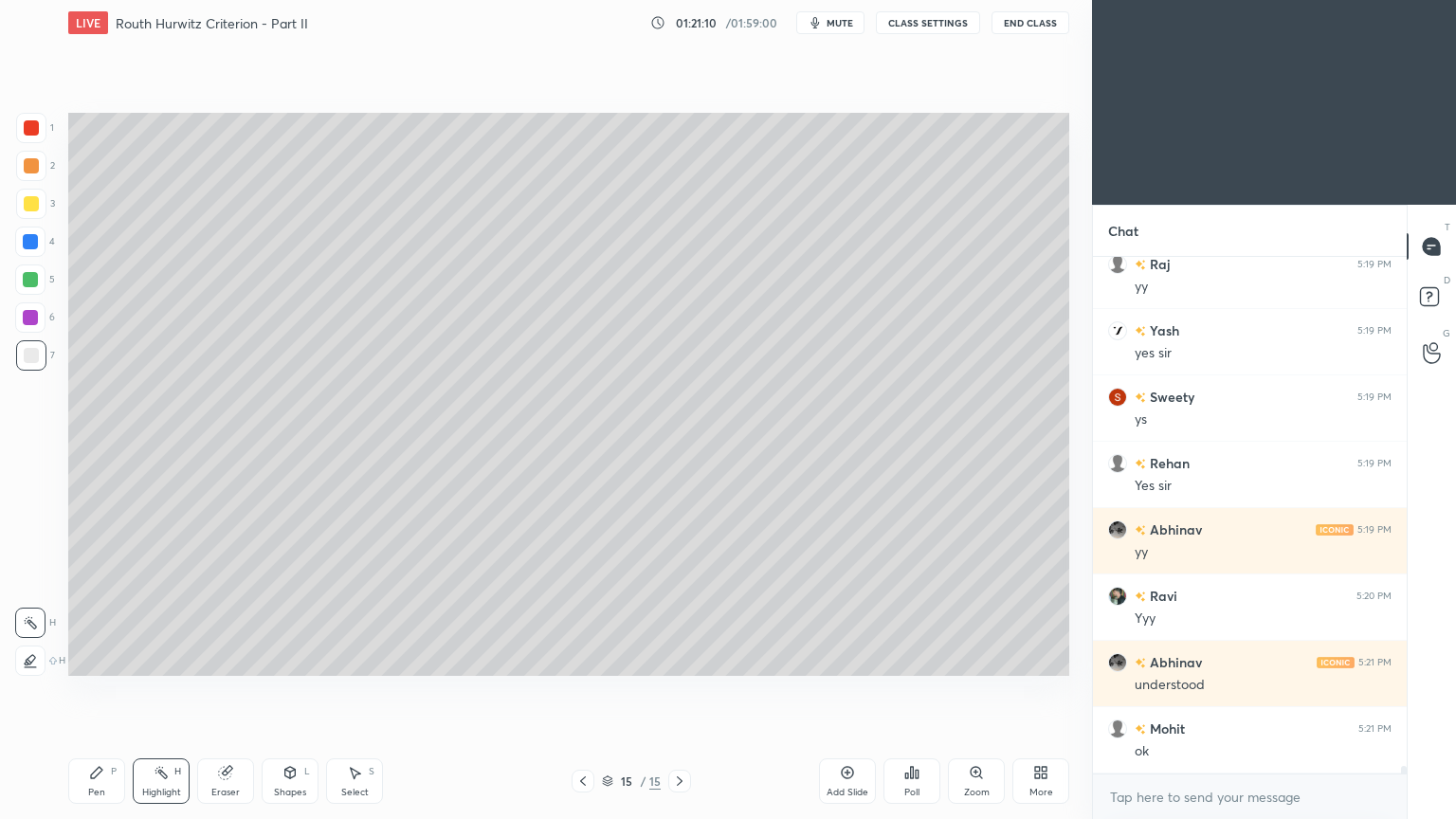 click 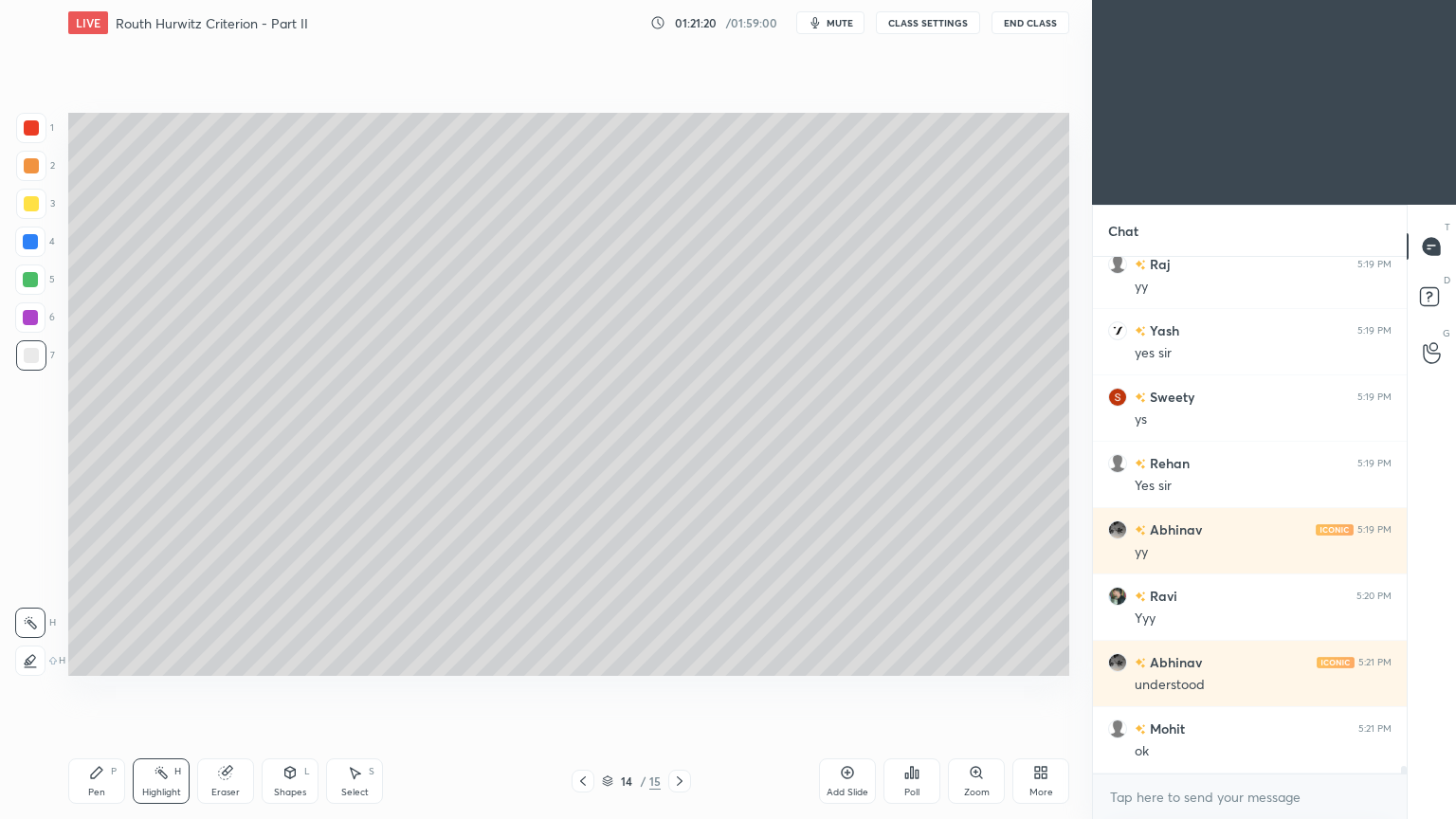 click 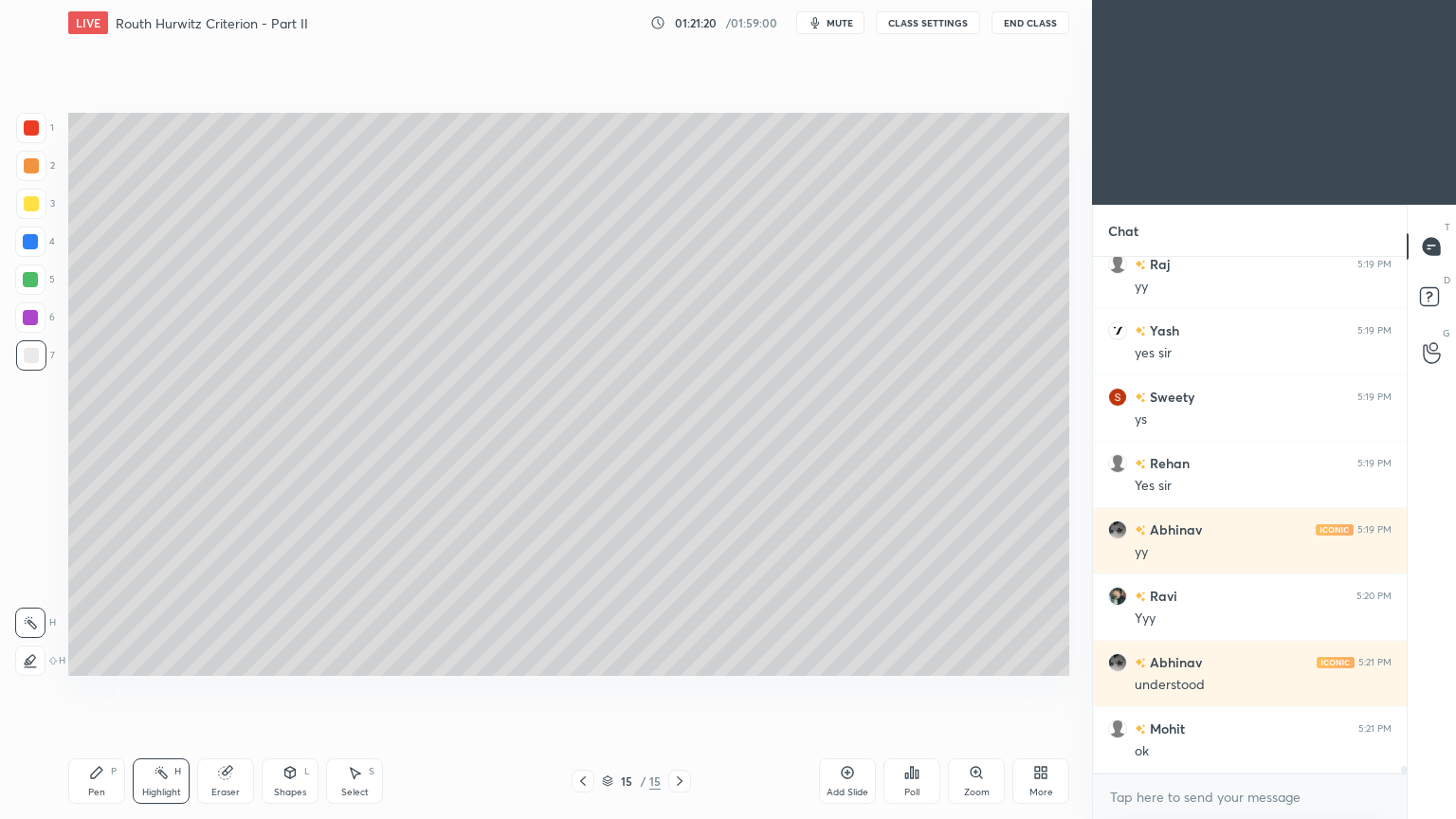 click 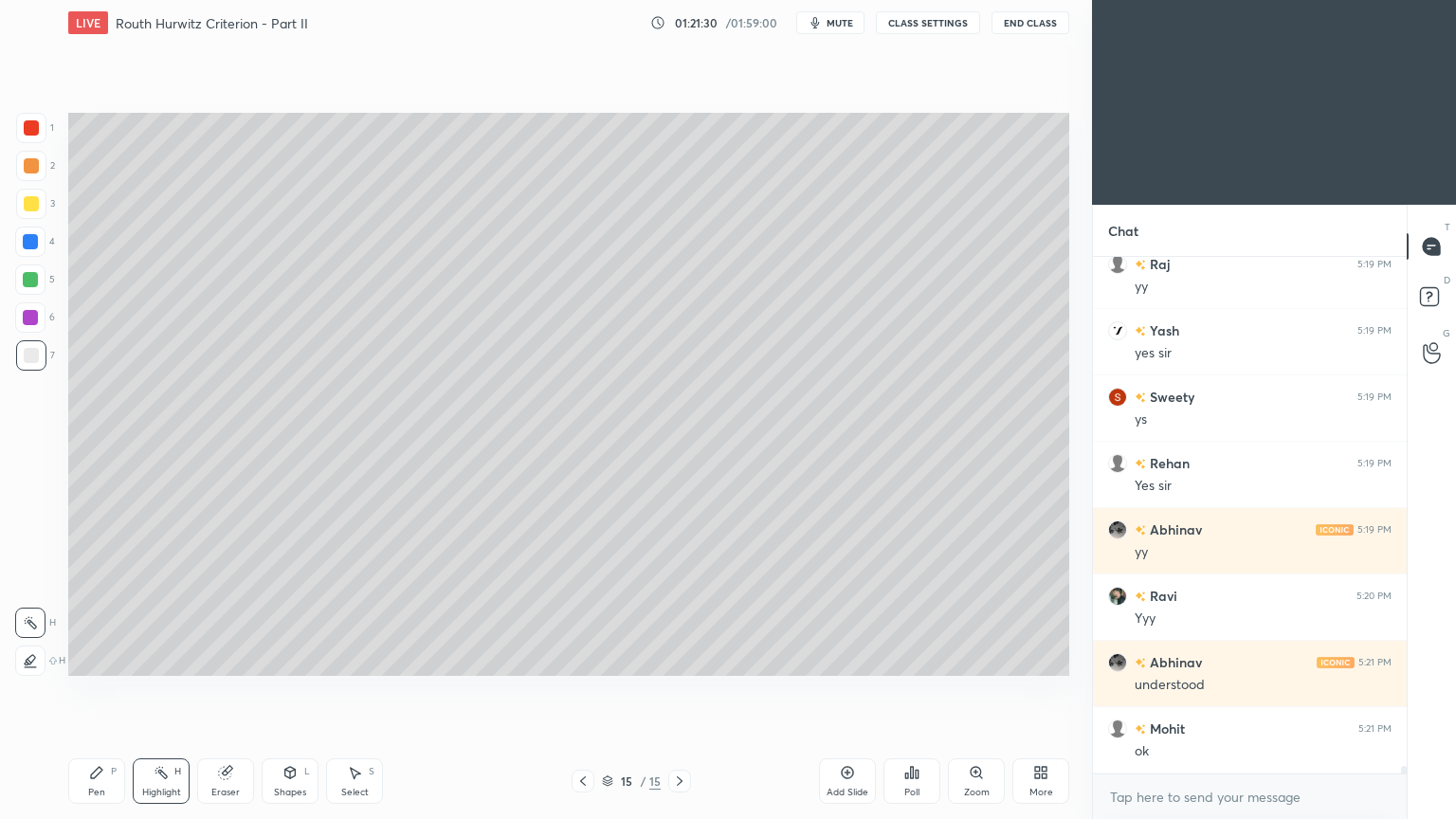 scroll, scrollTop: 34963, scrollLeft: 0, axis: vertical 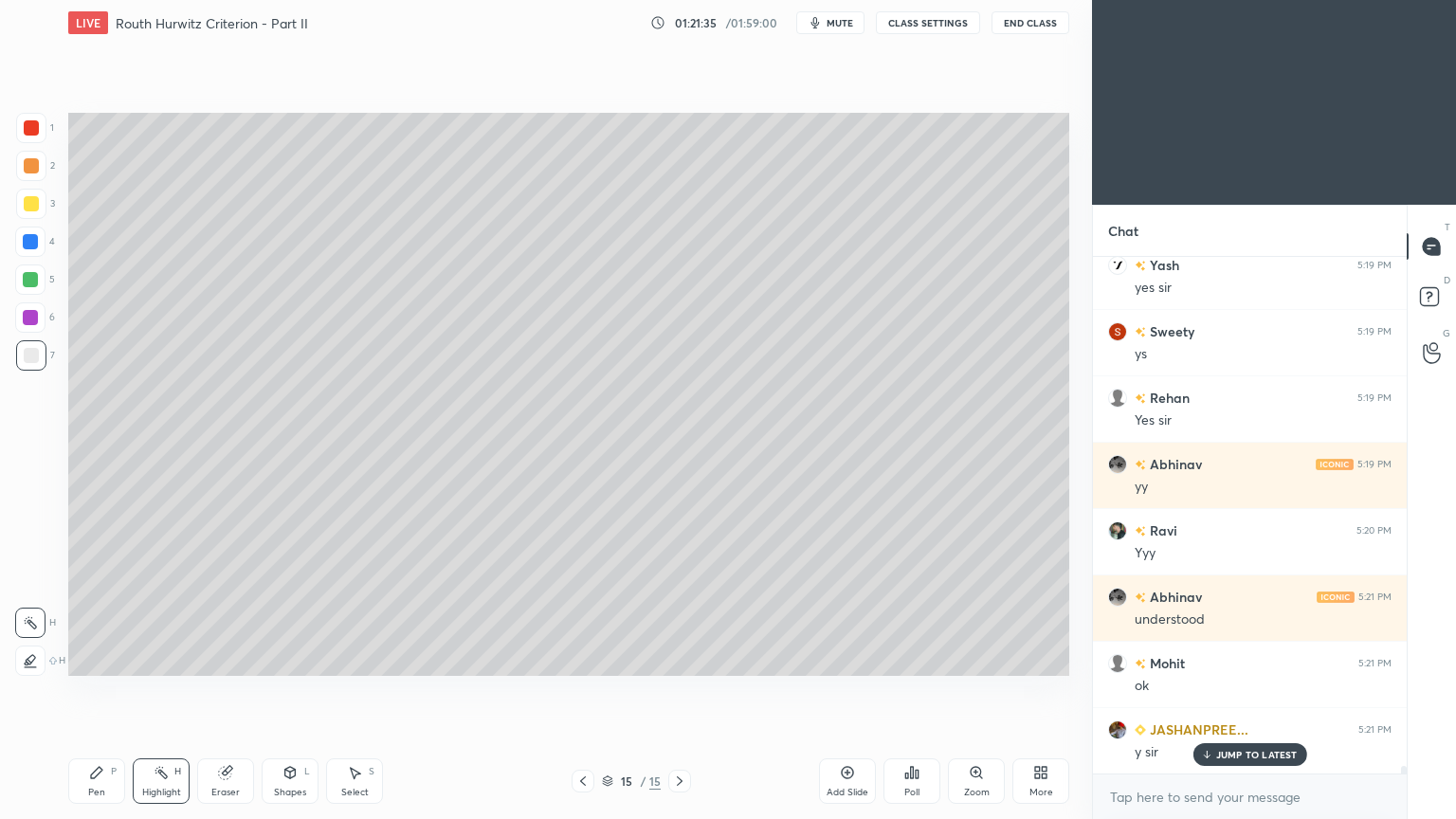 click on "Pen" at bounding box center (97, 792) 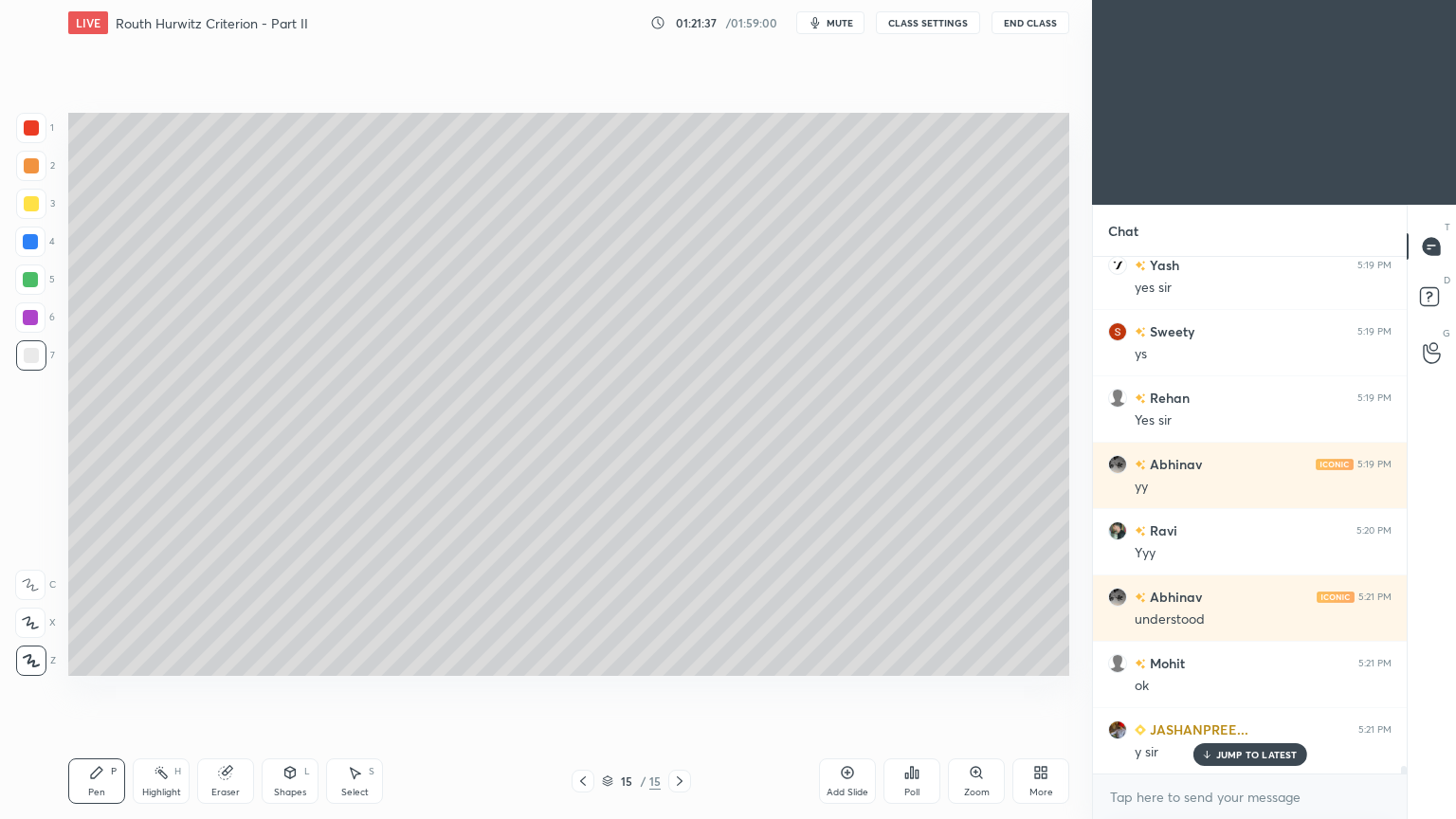 click 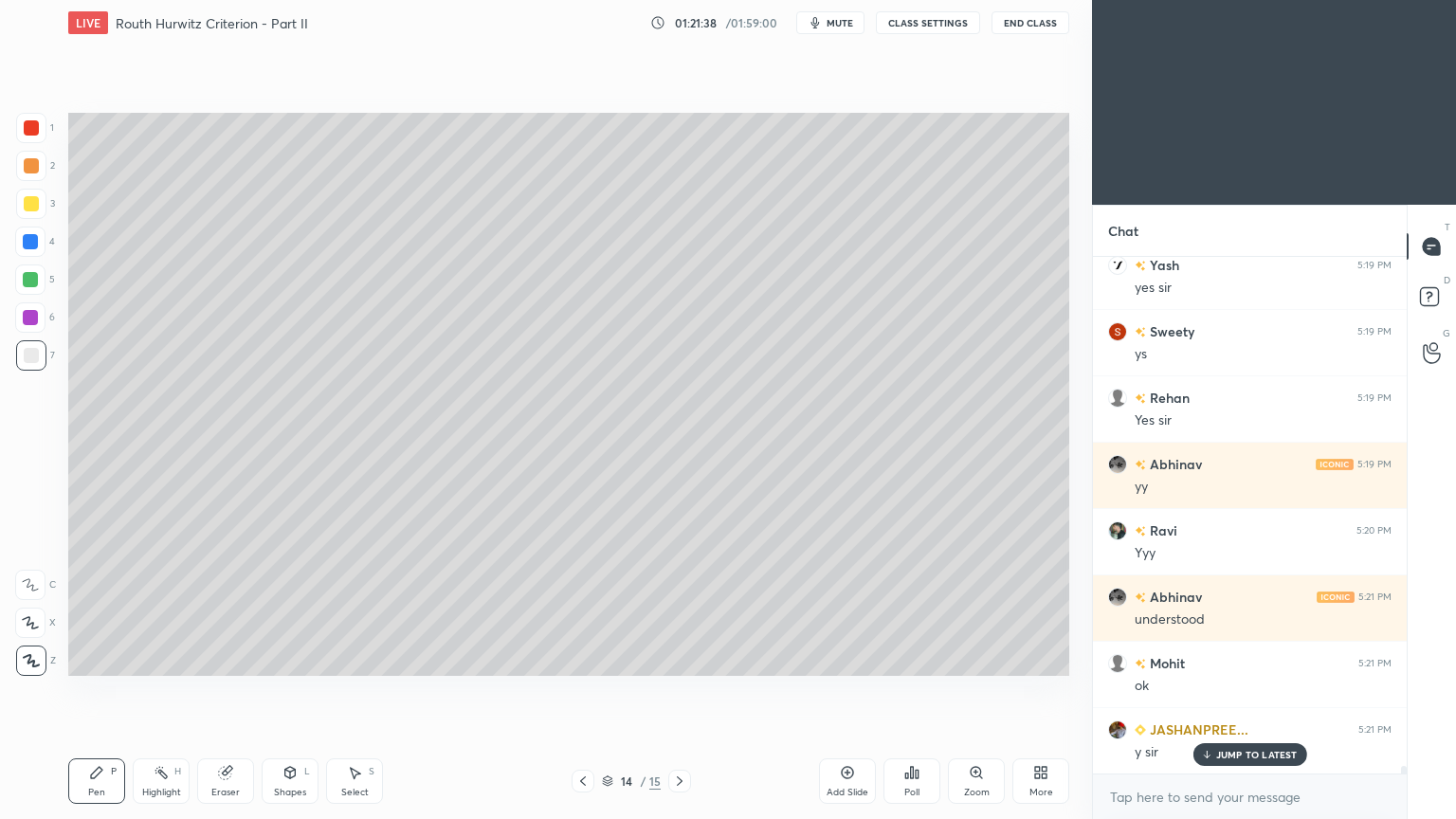 click 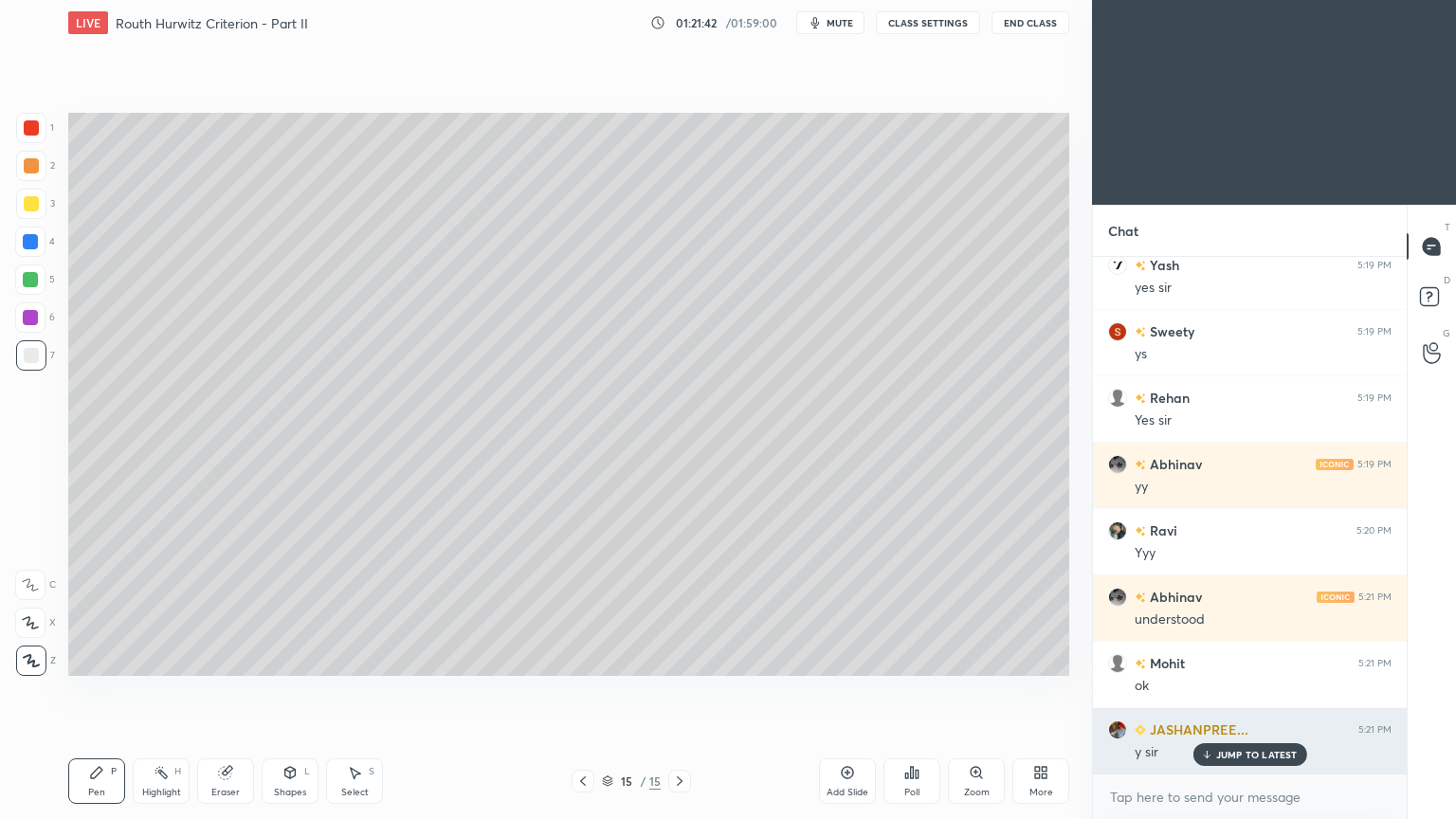 click on "JUMP TO LATEST" at bounding box center (1257, 755) 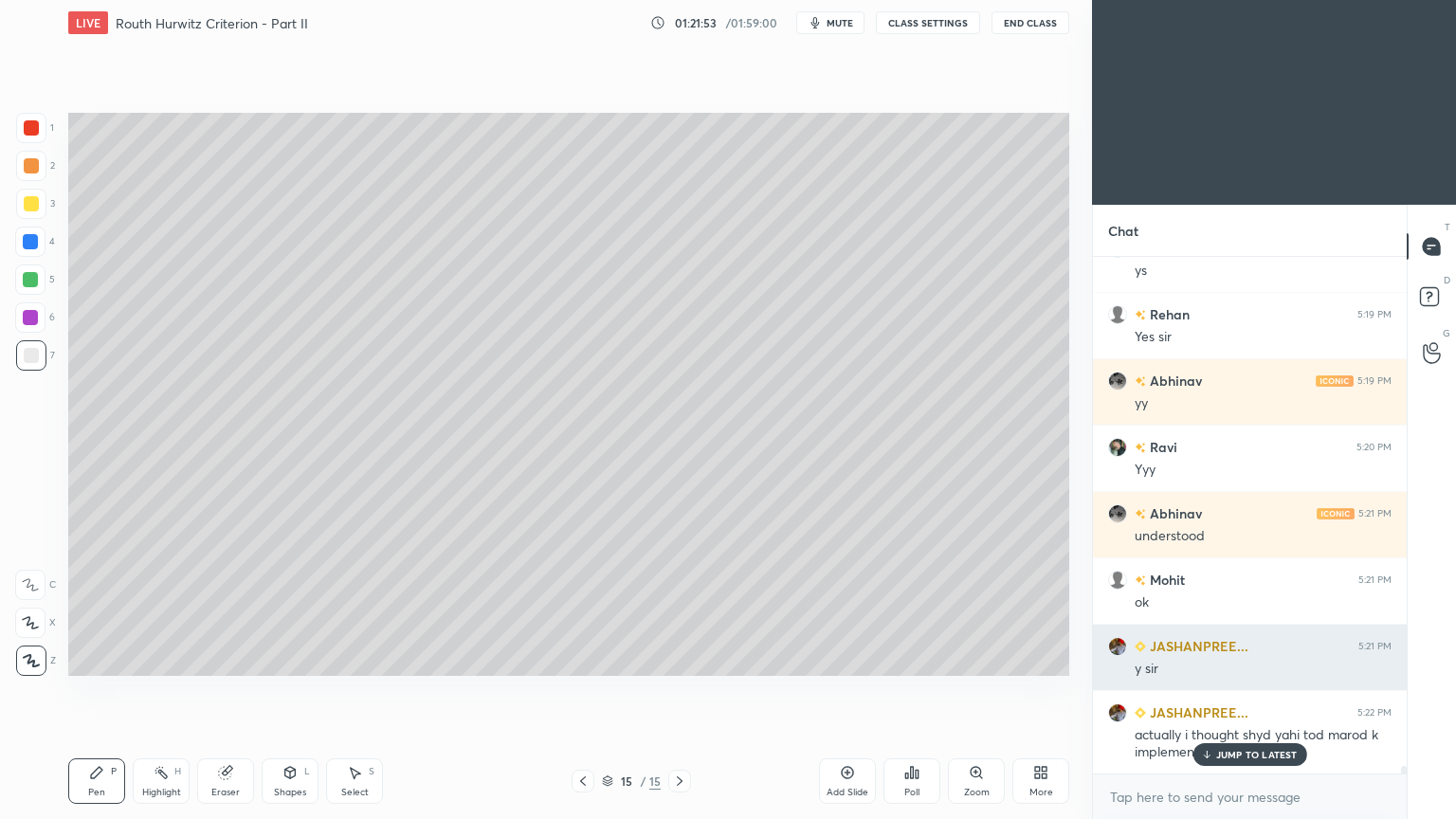 scroll, scrollTop: 35065, scrollLeft: 0, axis: vertical 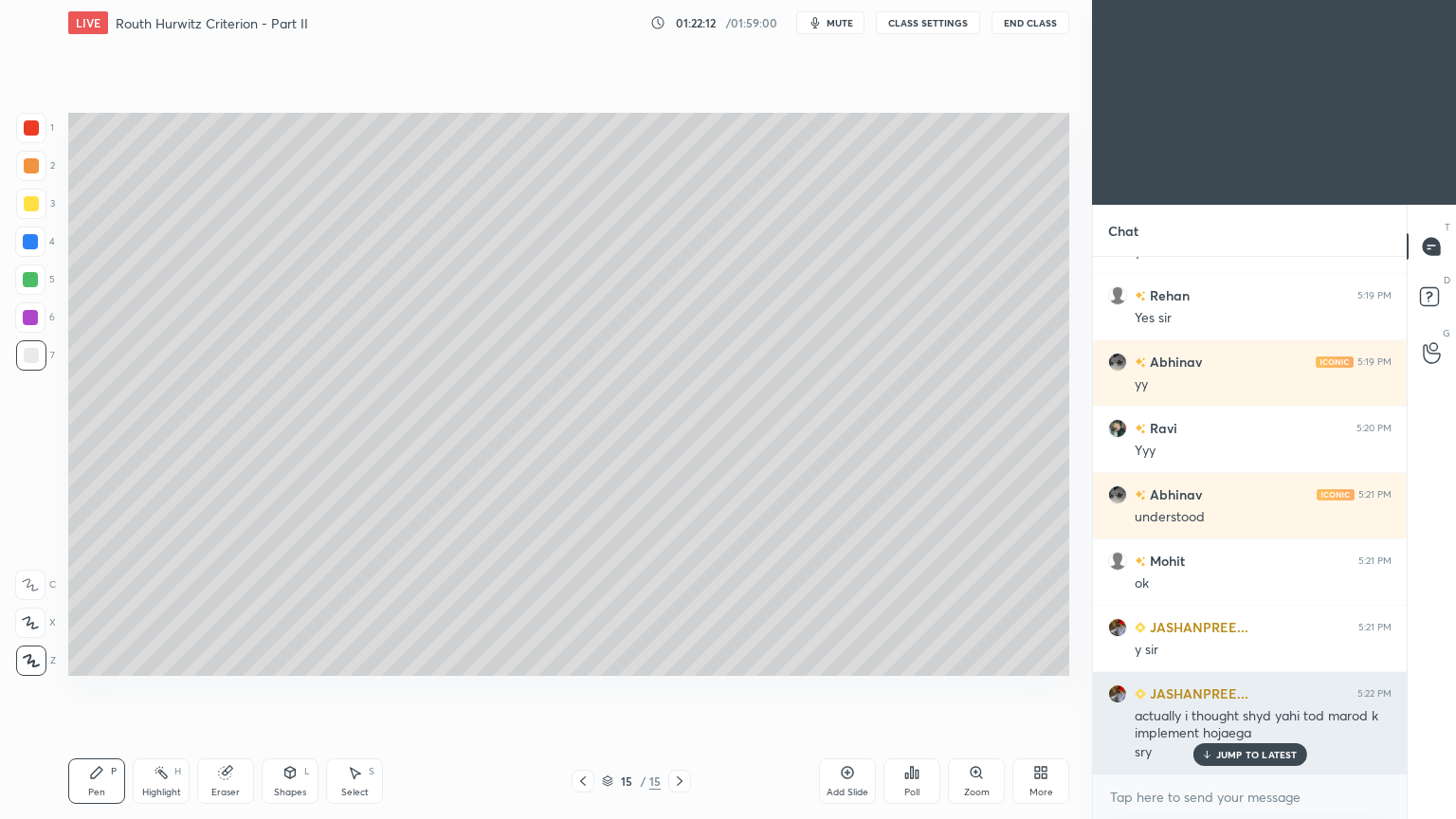 click on "JUMP TO LATEST" at bounding box center (1257, 755) 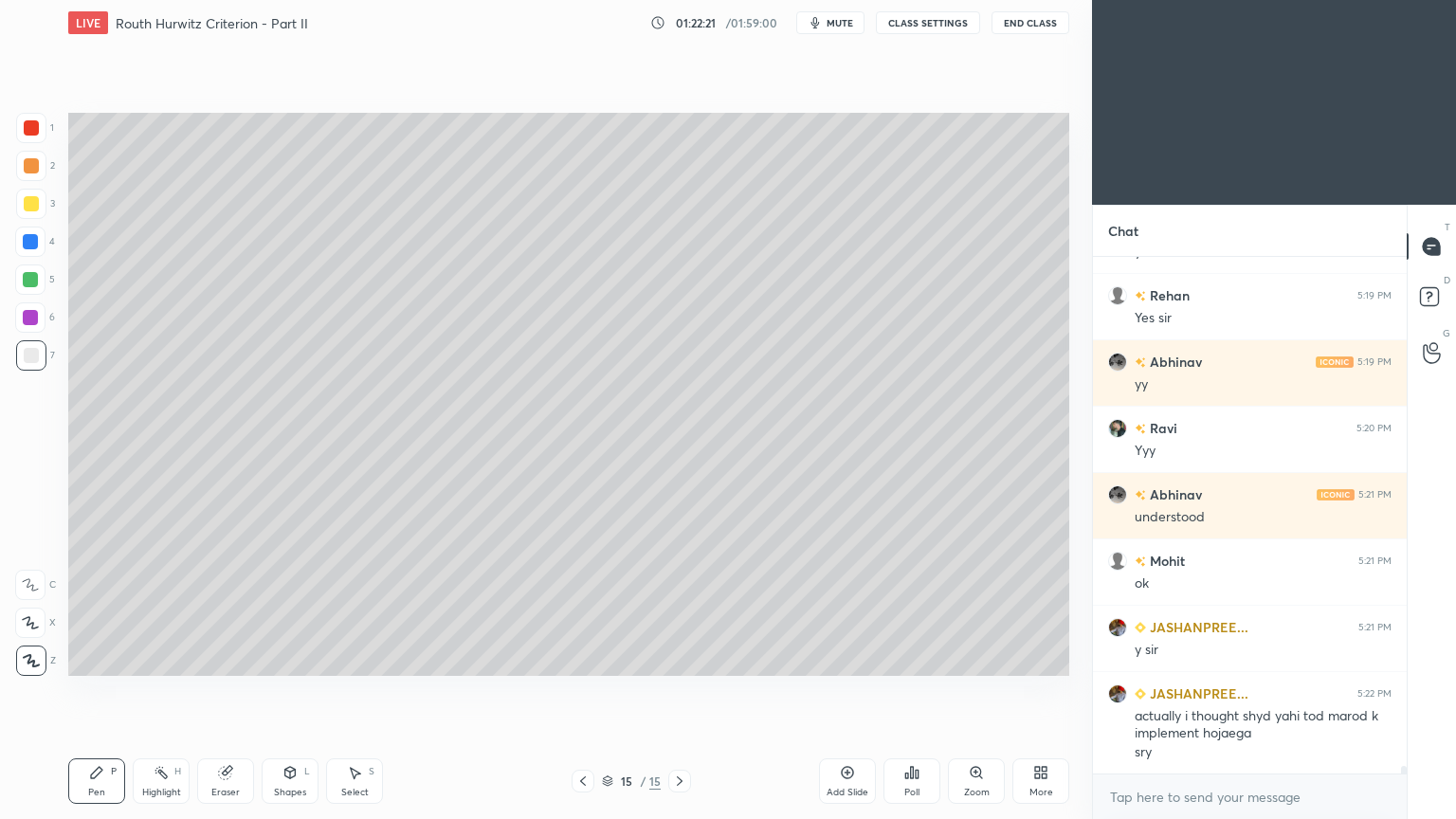 click on "Add Slide" at bounding box center (847, 781) 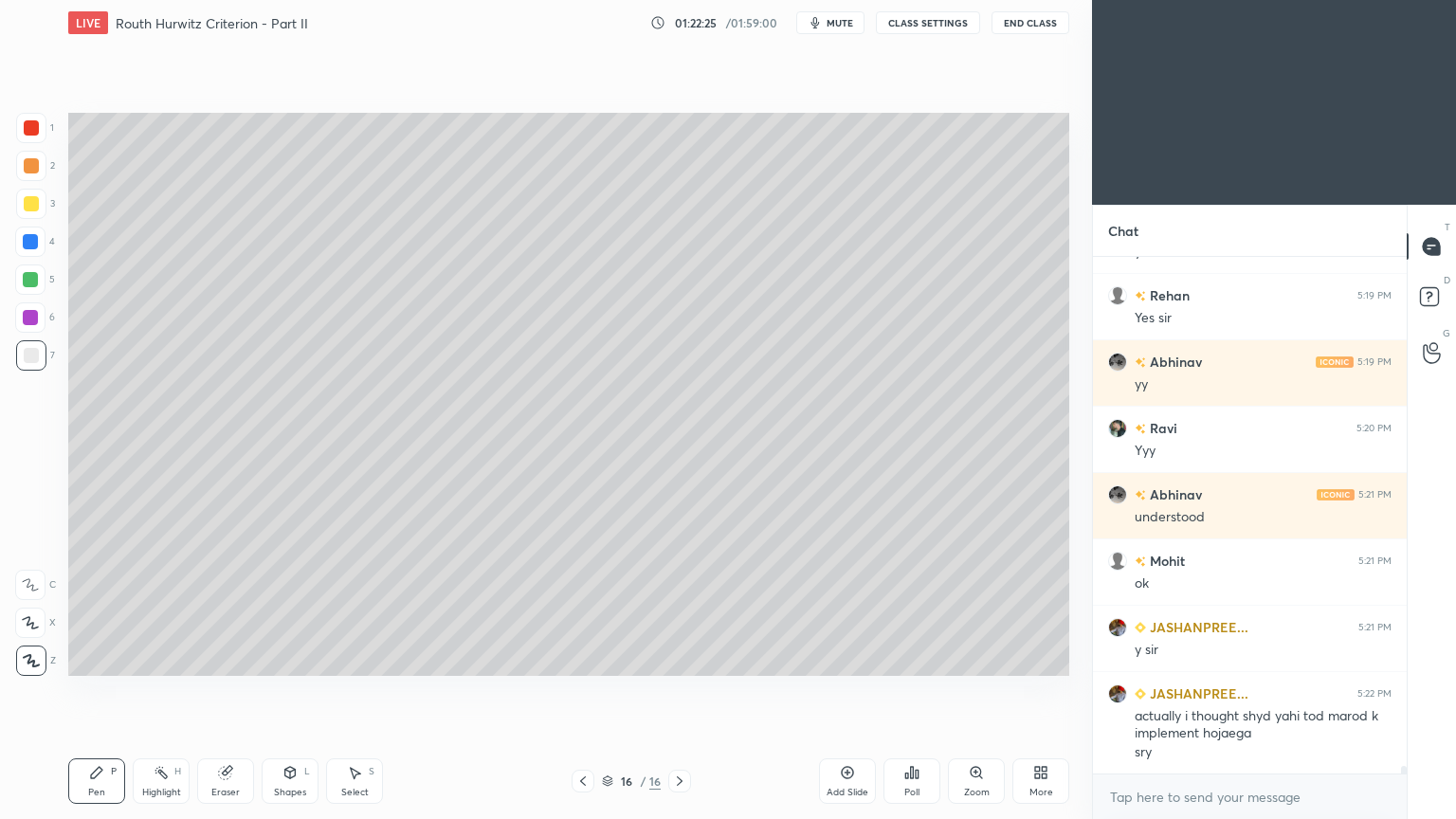 click at bounding box center (31, 204) 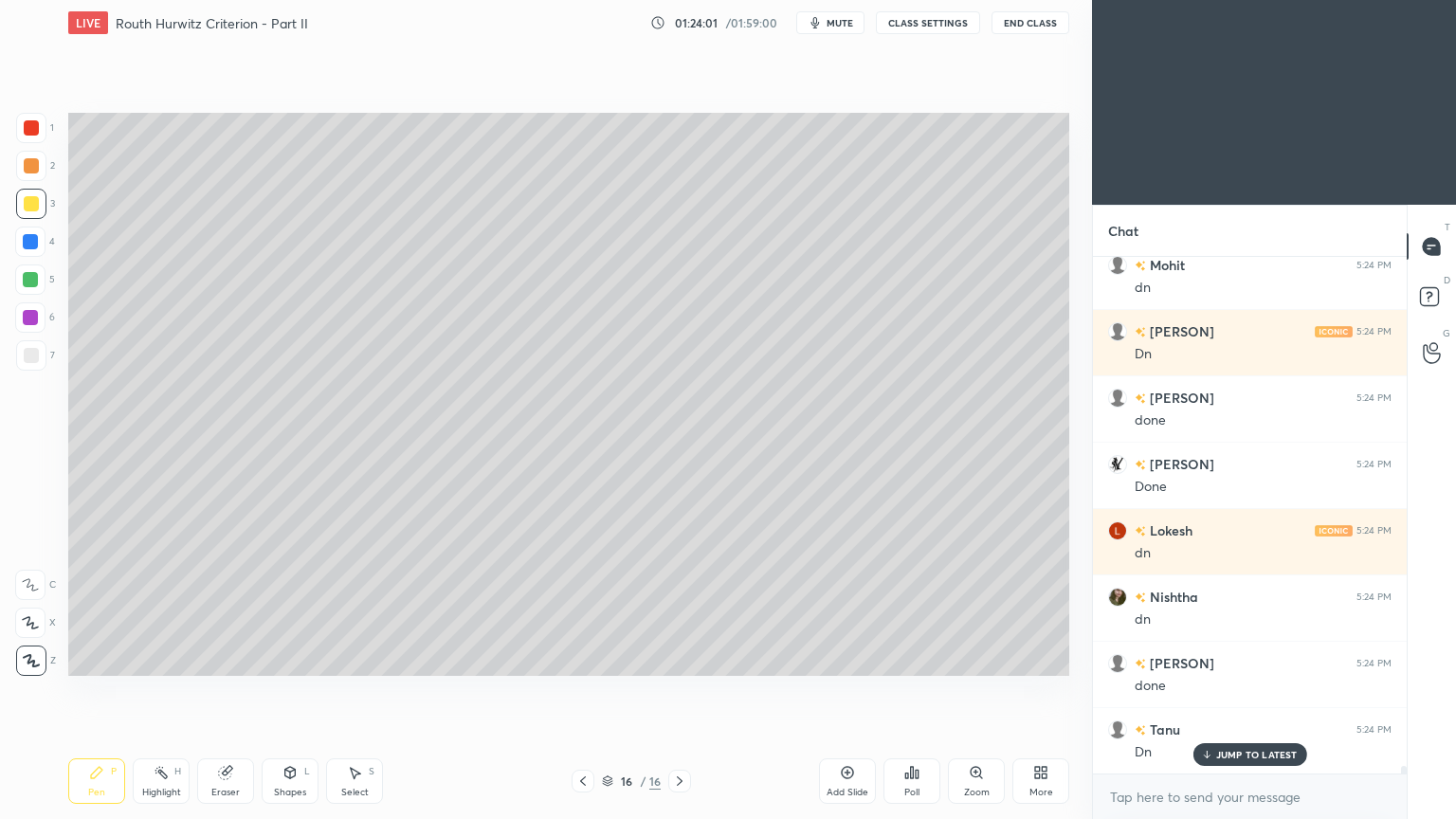 scroll, scrollTop: 35929, scrollLeft: 0, axis: vertical 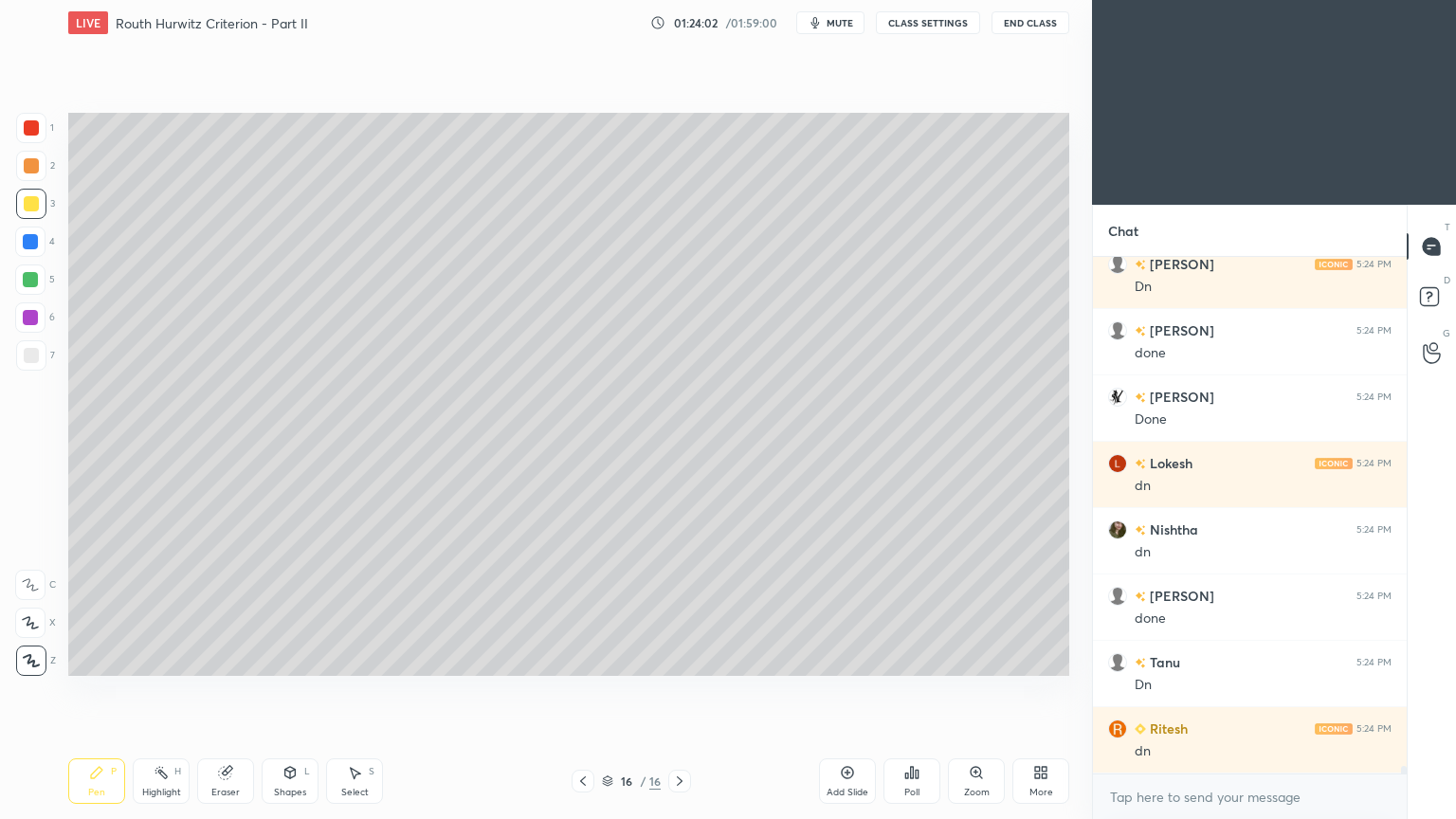 click at bounding box center (31, 355) 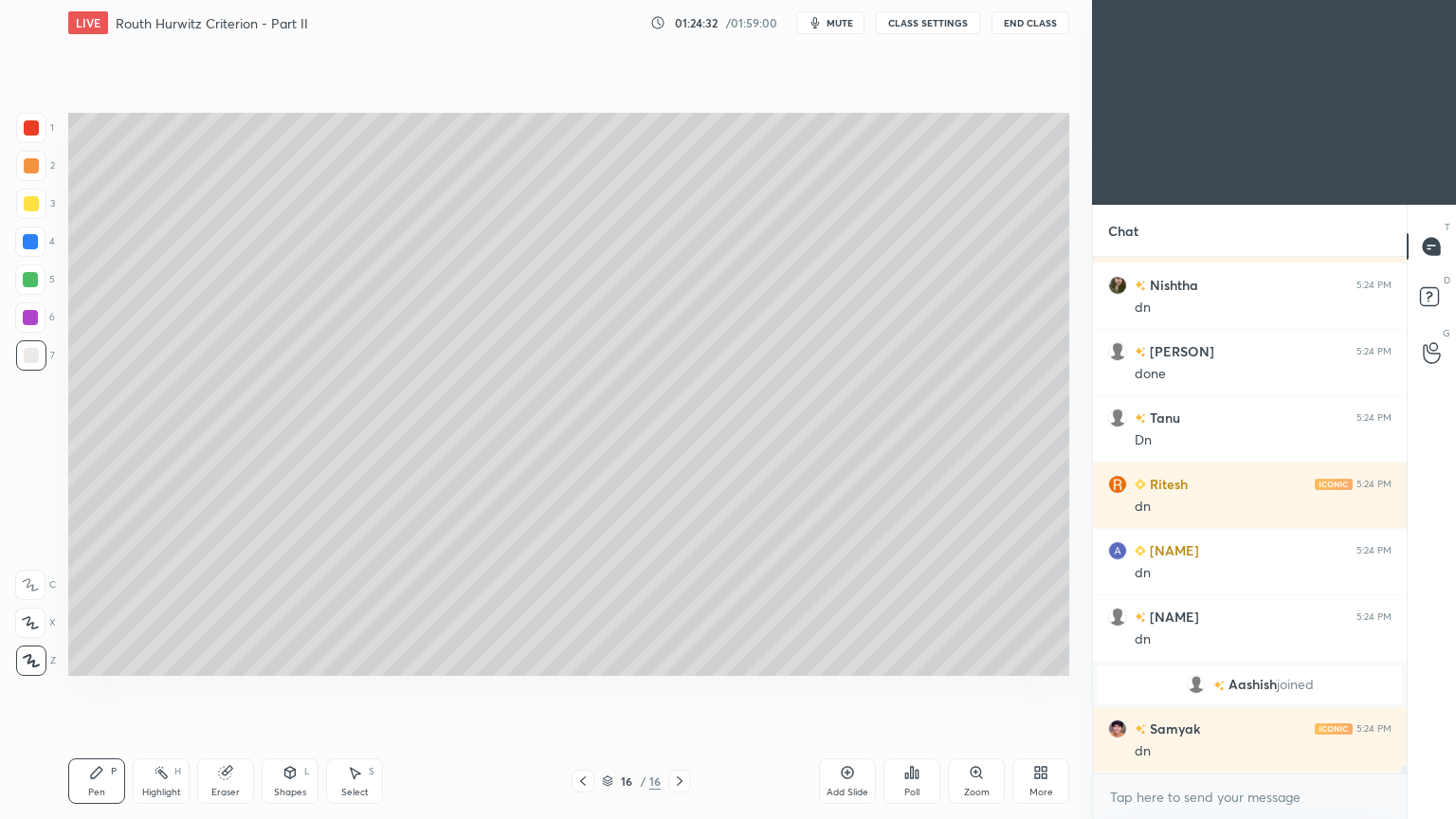 scroll, scrollTop: 34542, scrollLeft: 0, axis: vertical 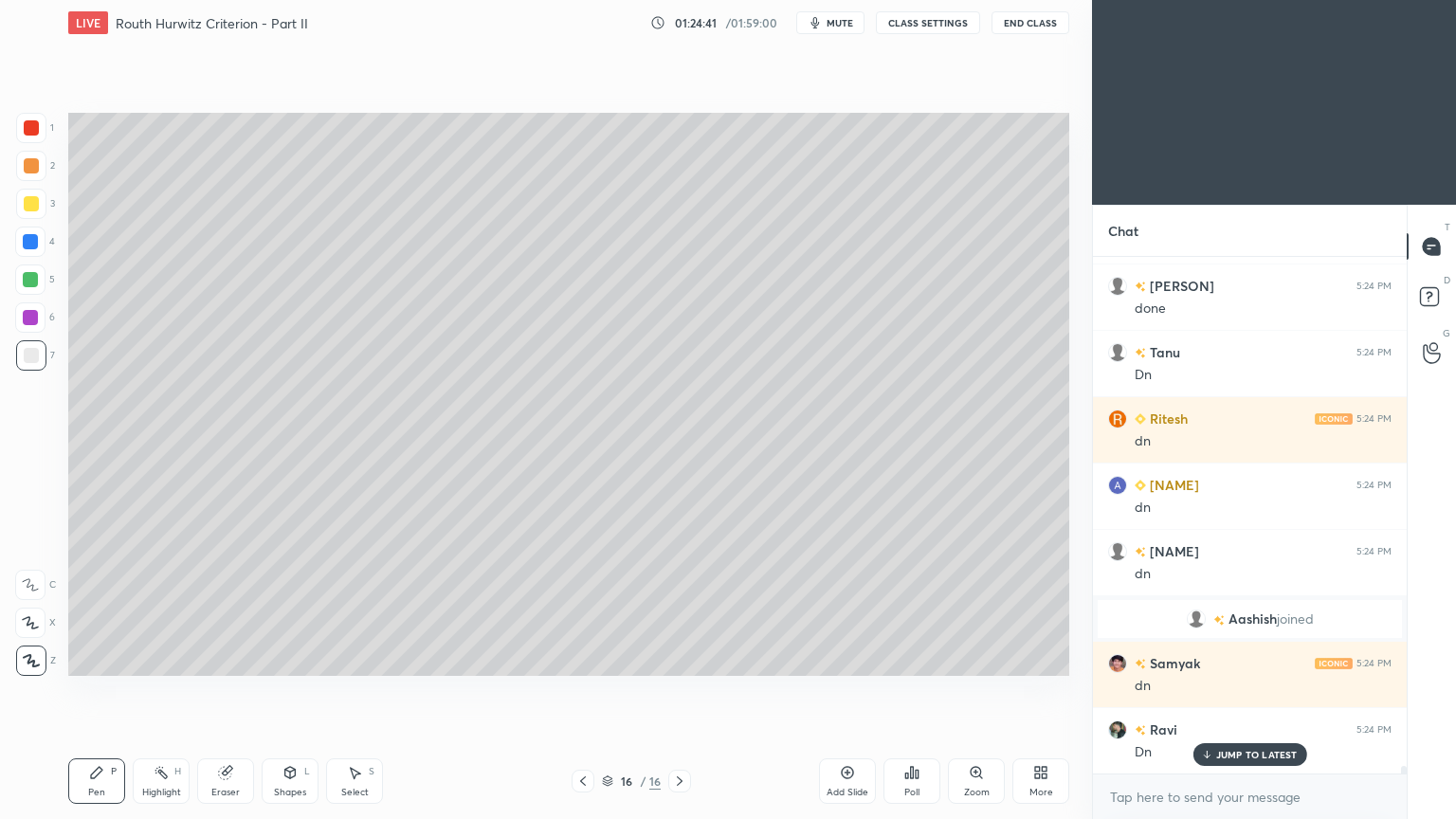 click at bounding box center [30, 280] 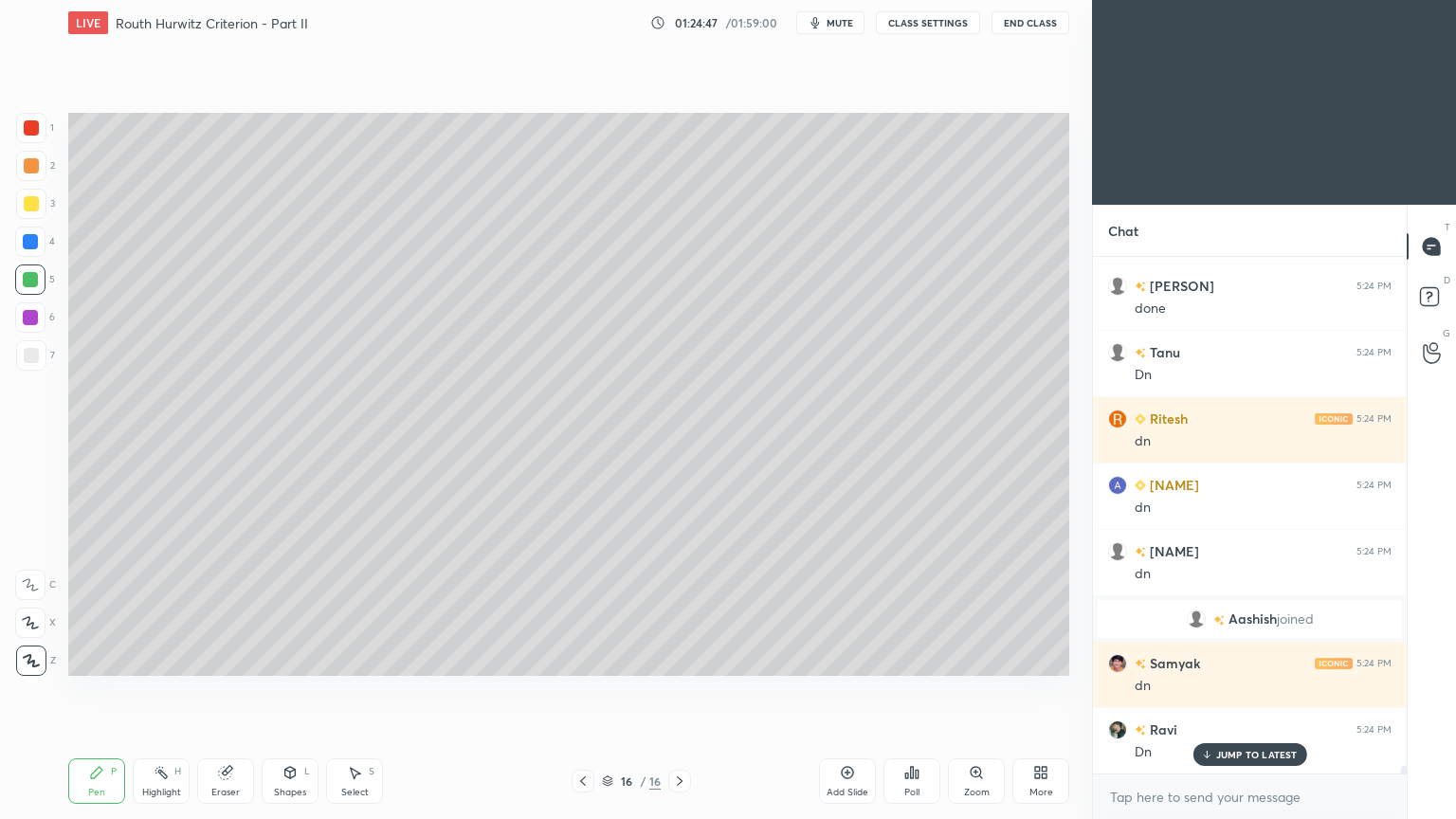 click at bounding box center (31, 166) 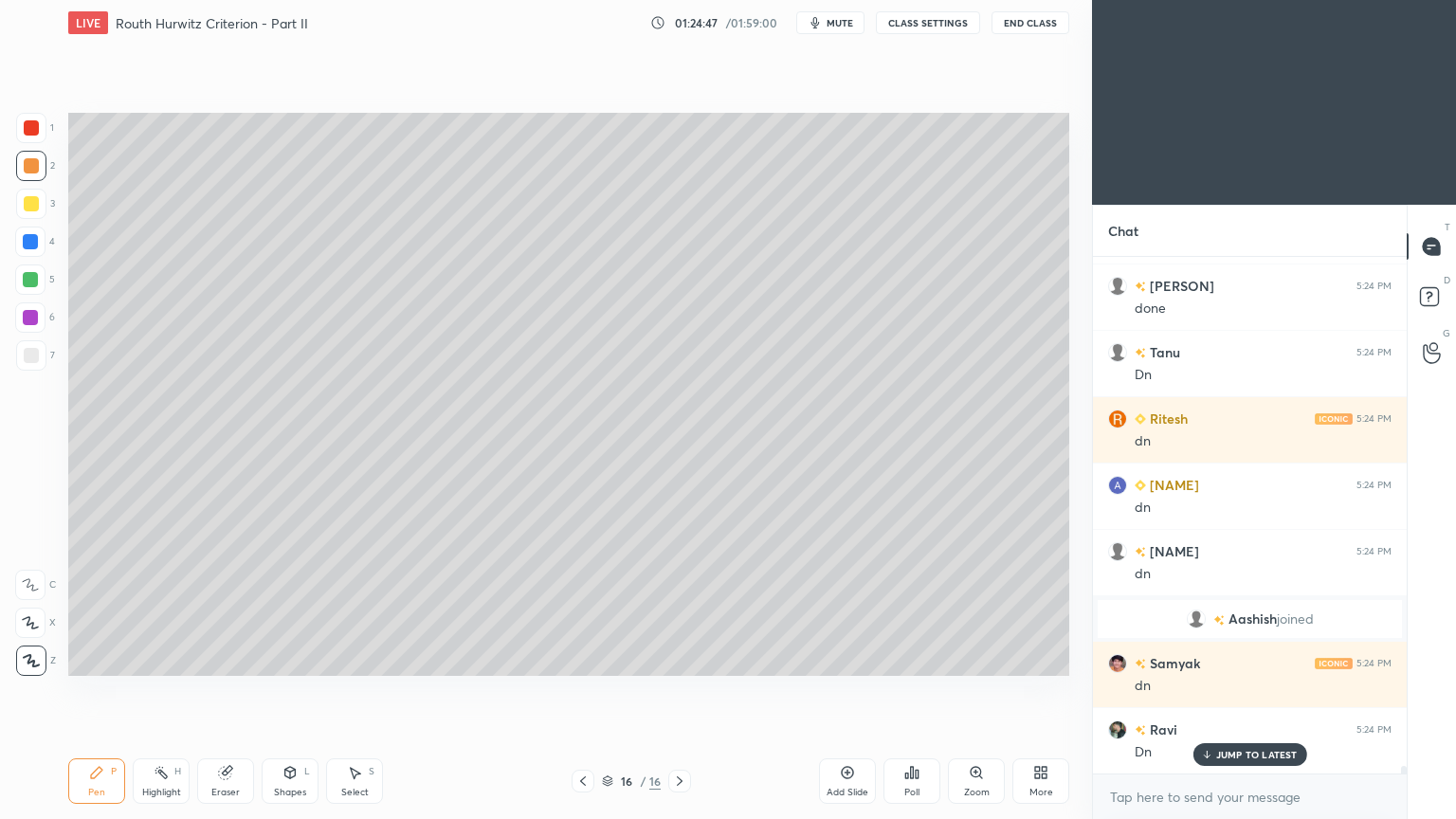 click at bounding box center (31, 128) 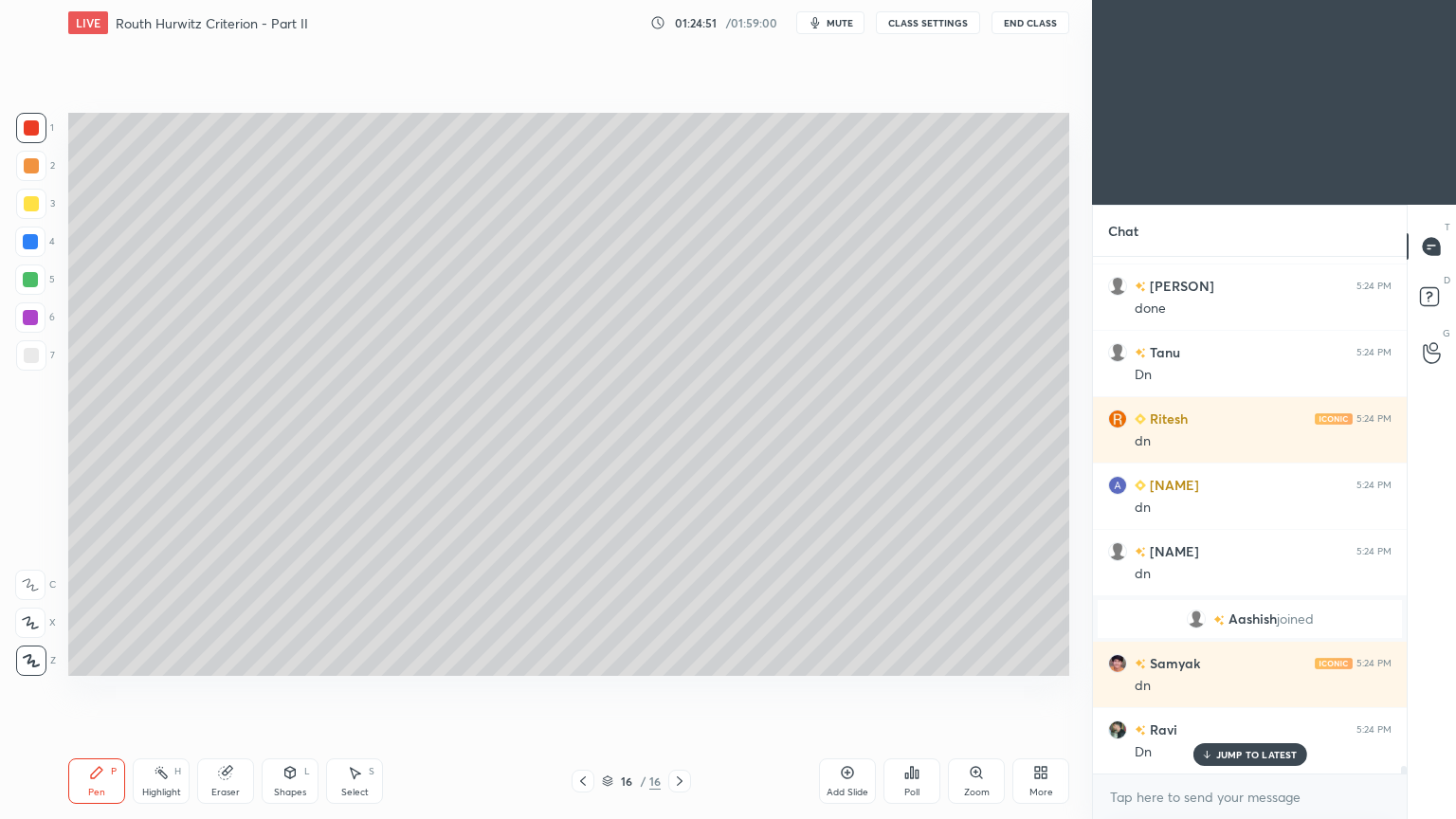 click at bounding box center (31, 355) 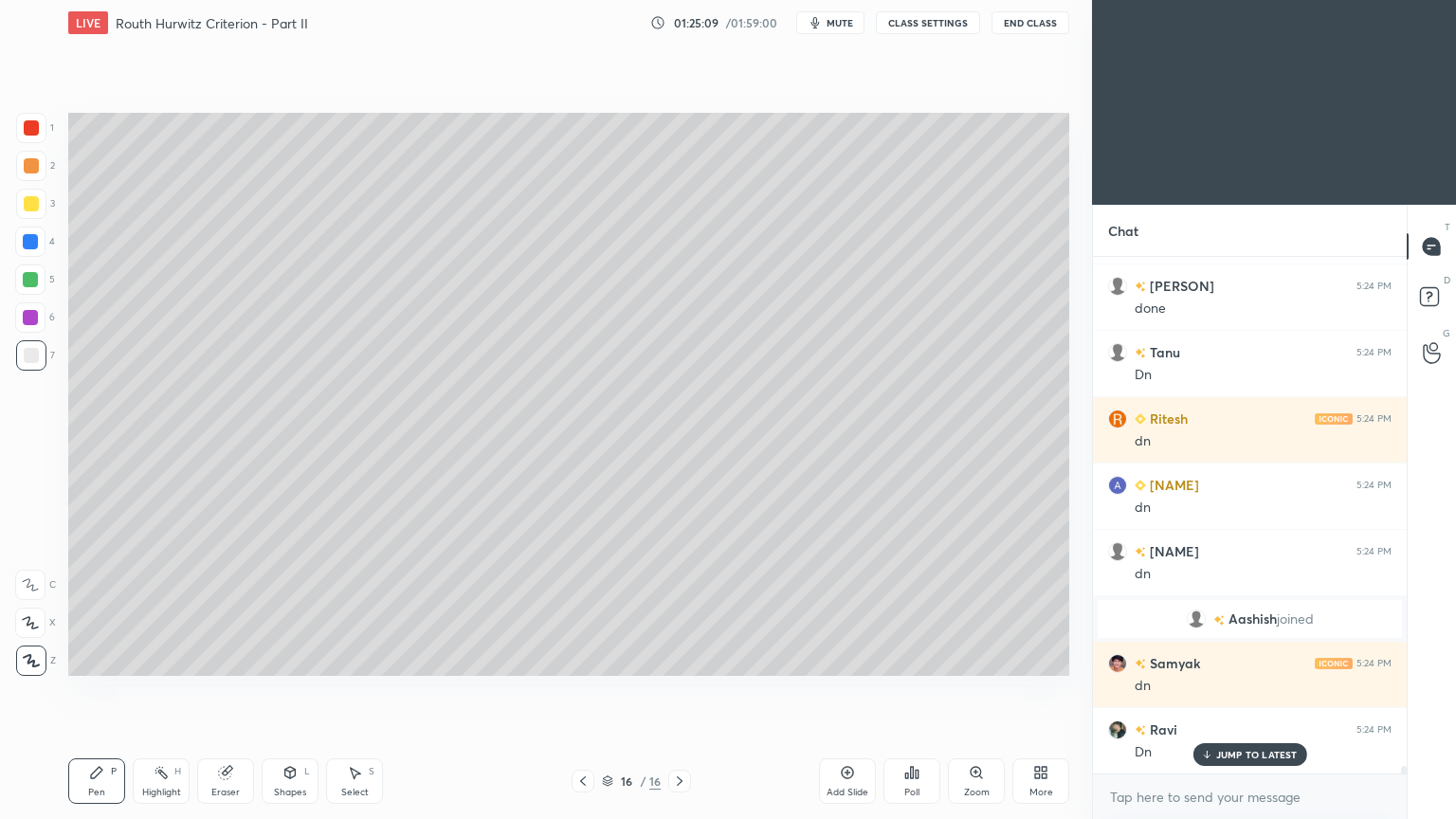 click on "Shapes L" at bounding box center [290, 781] 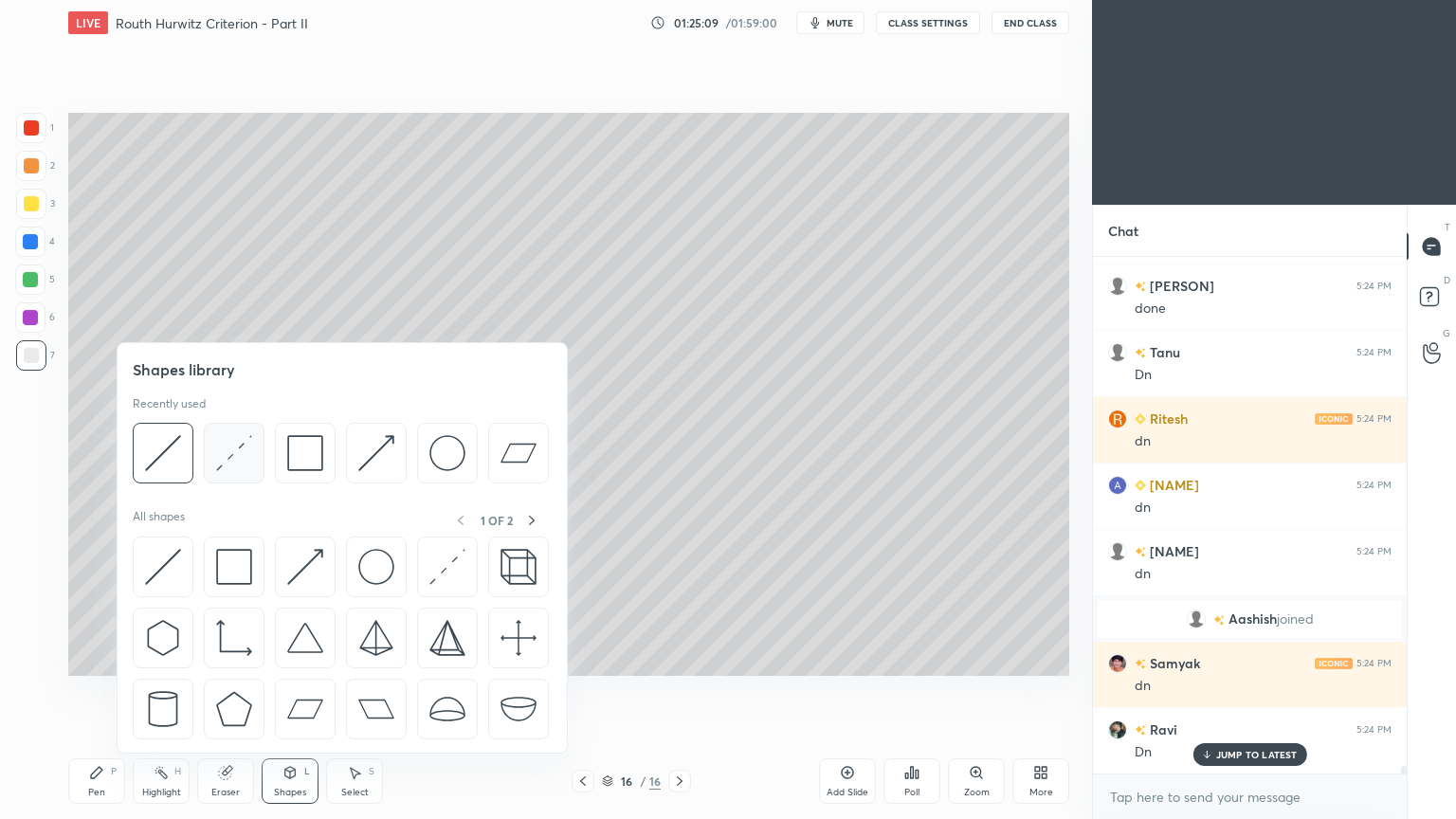 click at bounding box center (234, 453) 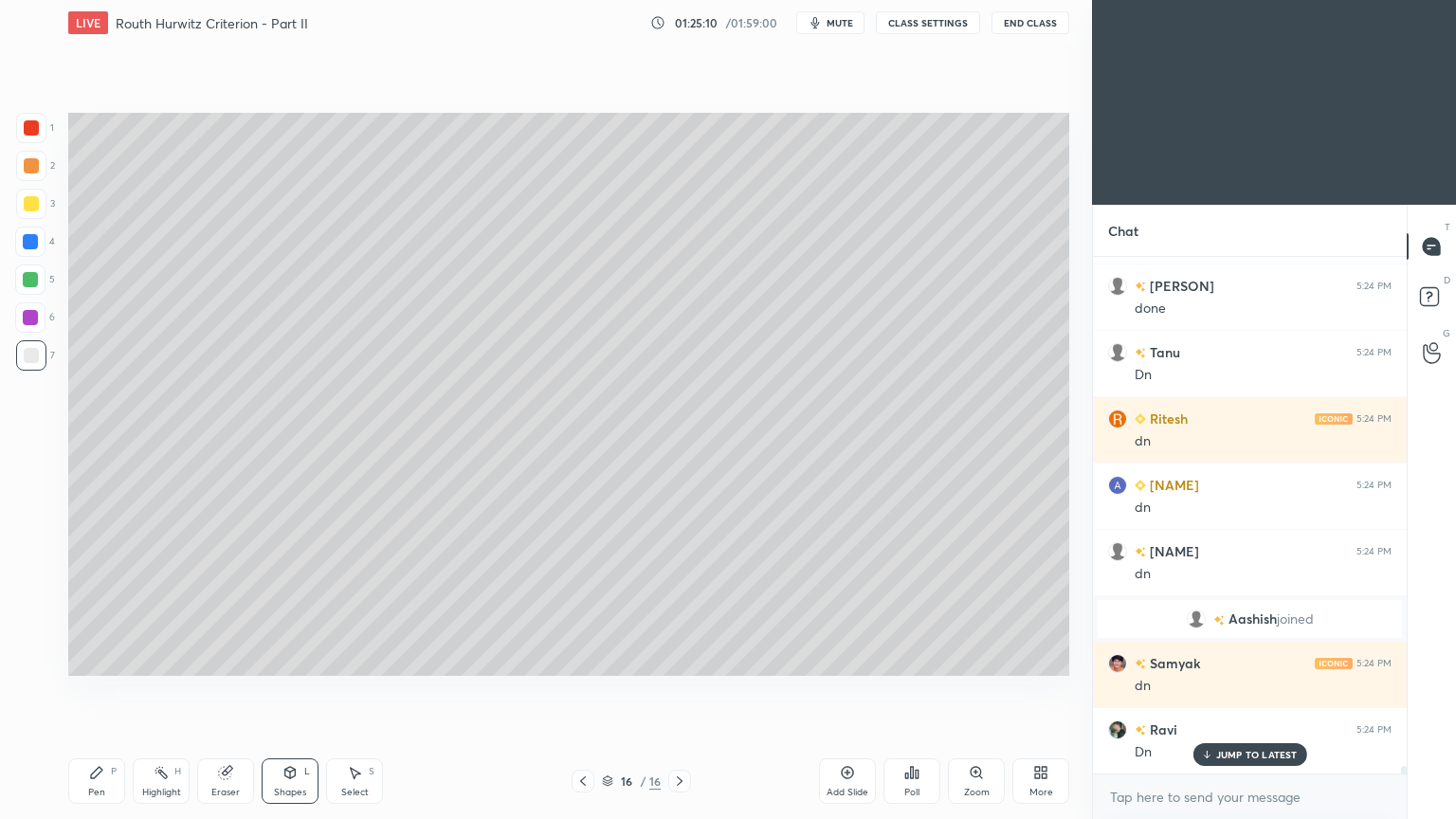 click at bounding box center (30, 242) 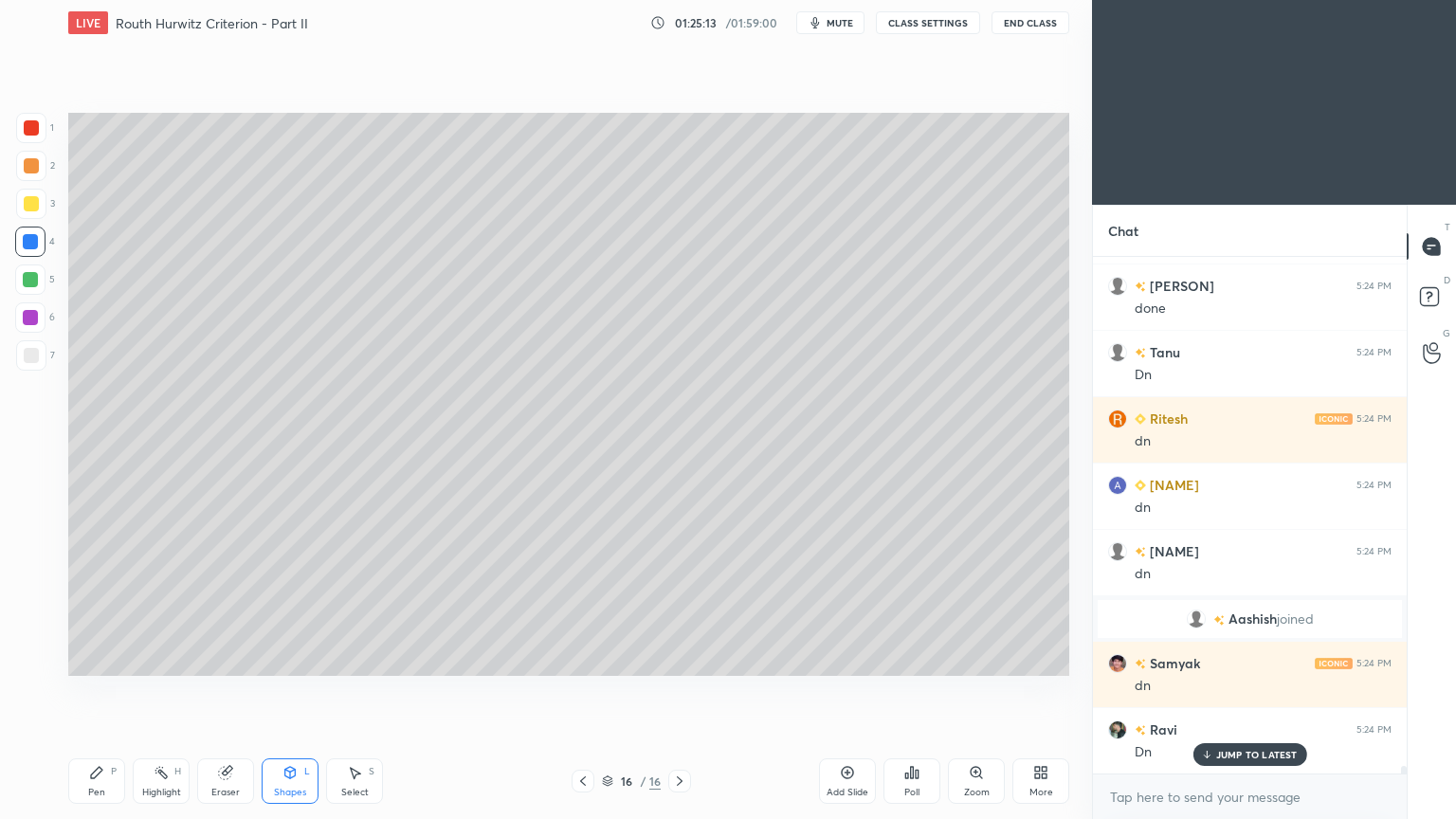 click on "Pen P" at bounding box center [97, 781] 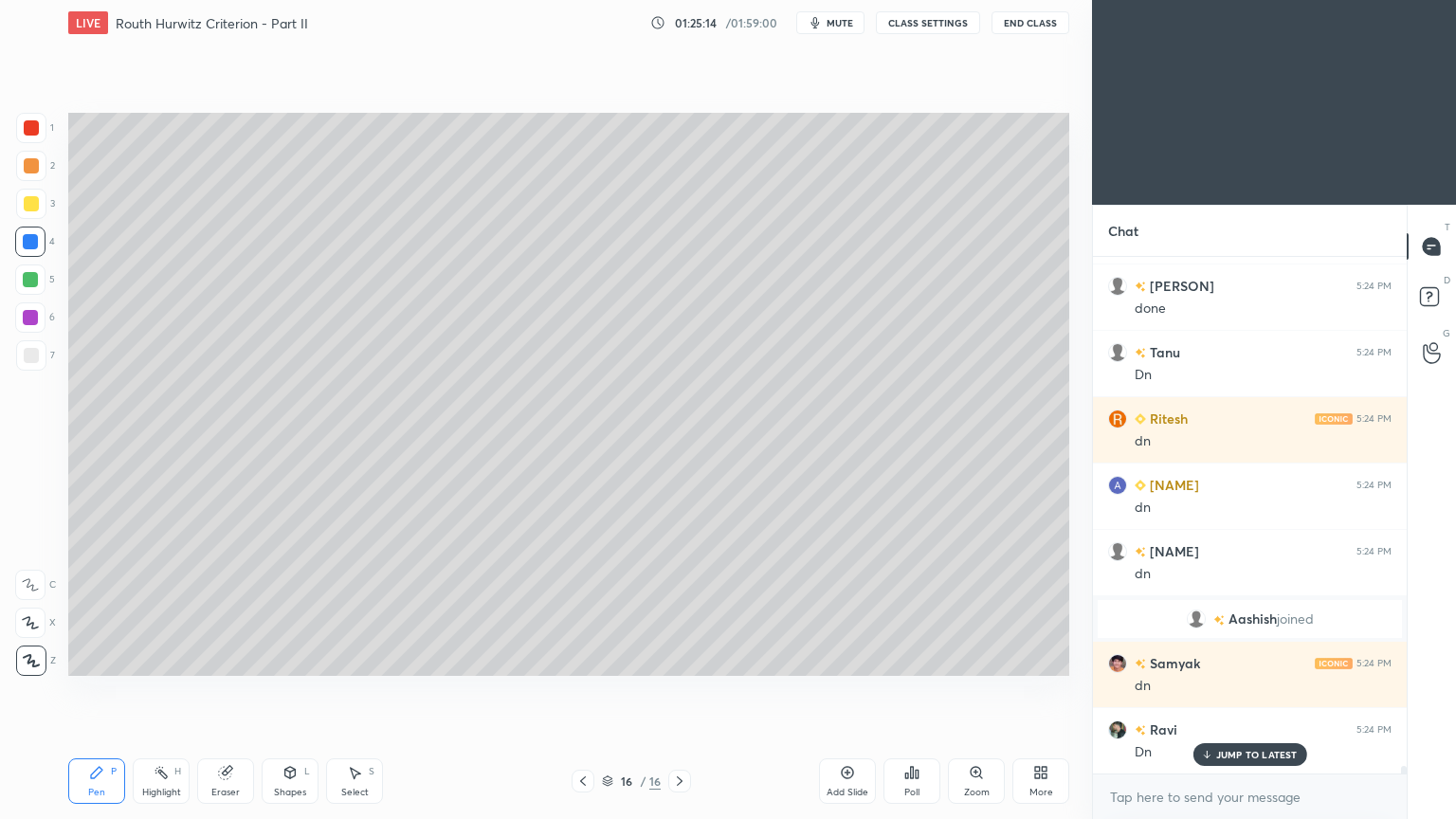 click at bounding box center [31, 355] 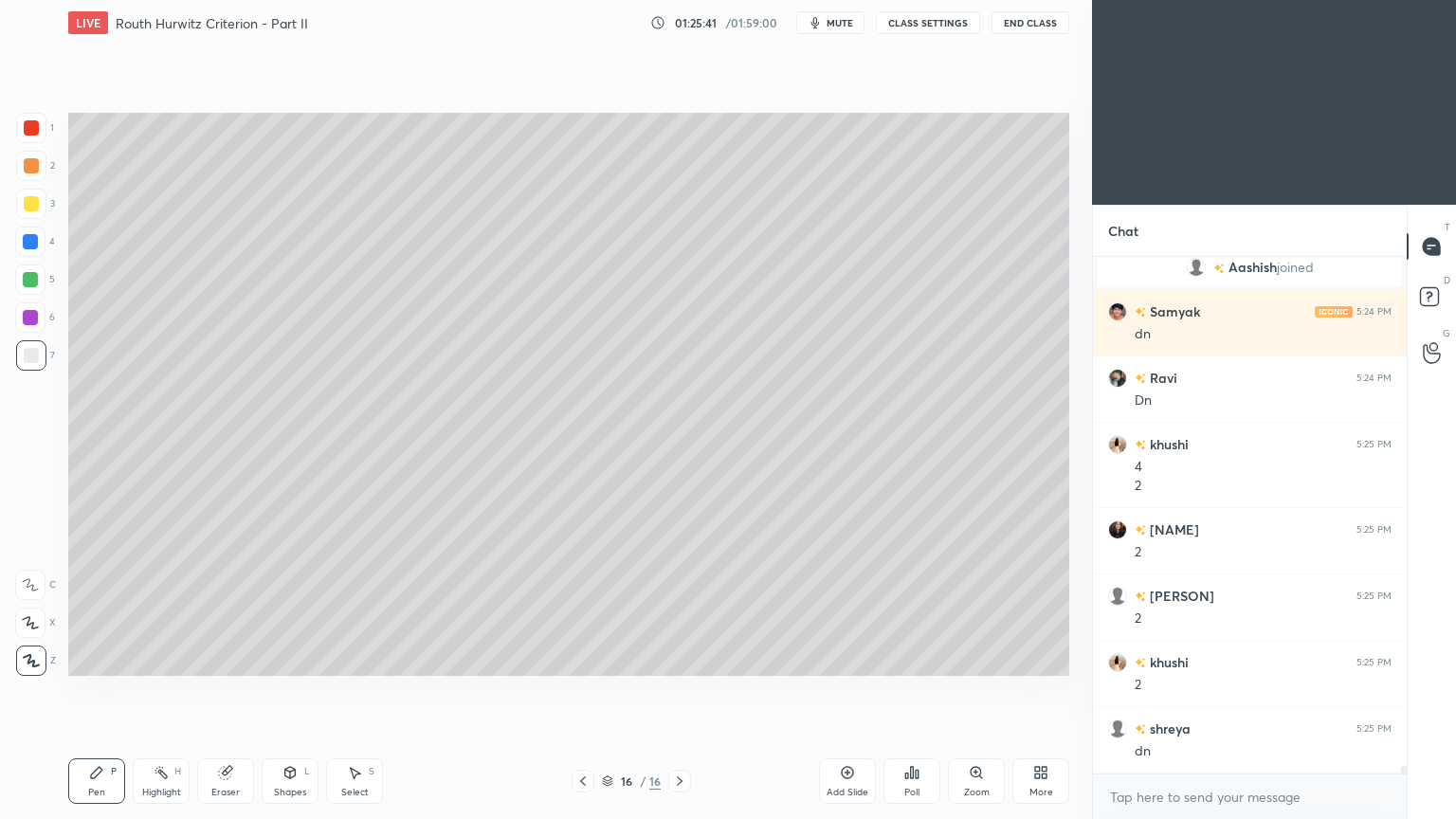scroll, scrollTop: 34959, scrollLeft: 0, axis: vertical 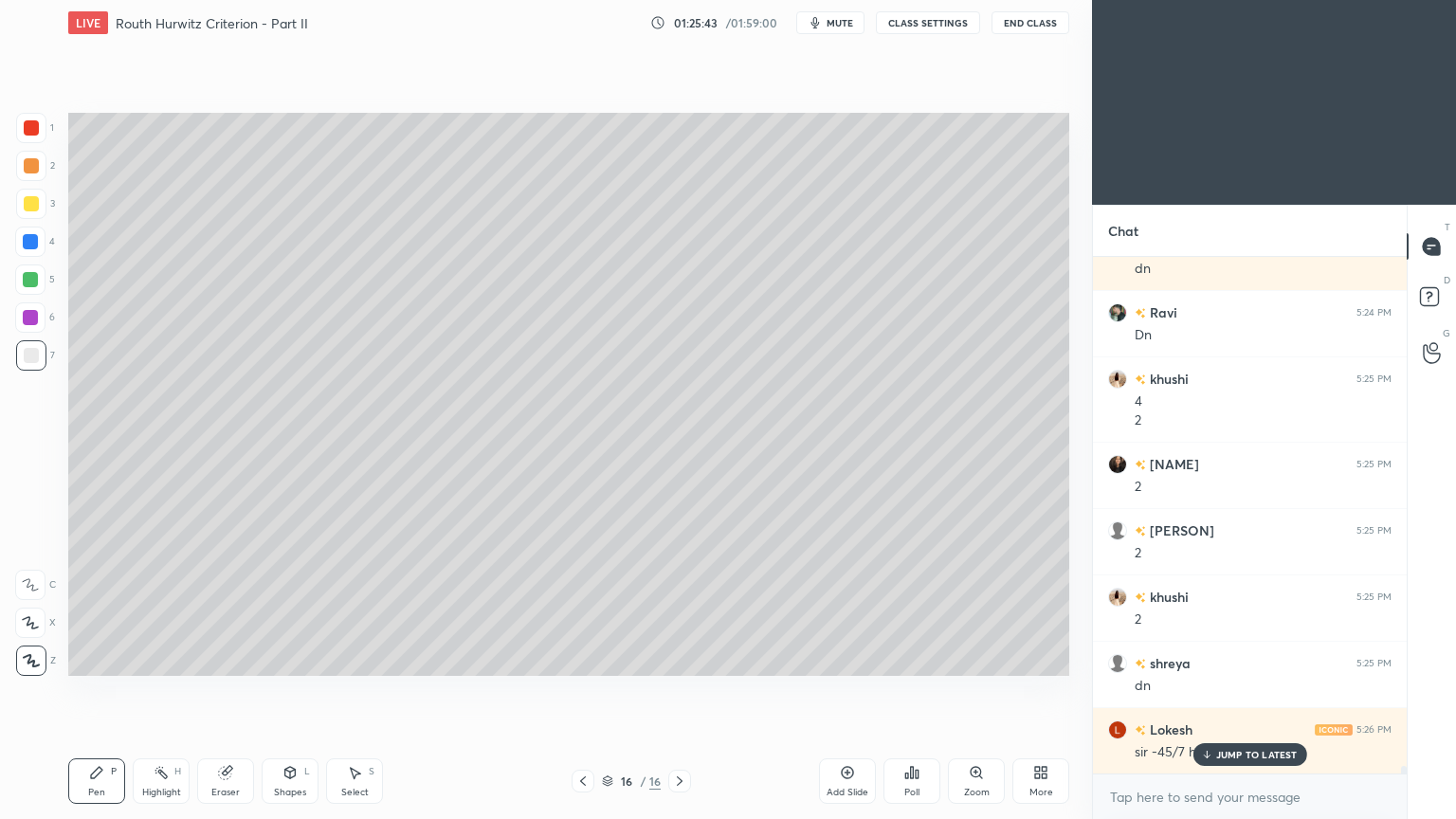 click on "JUMP TO LATEST" at bounding box center (1249, 755) 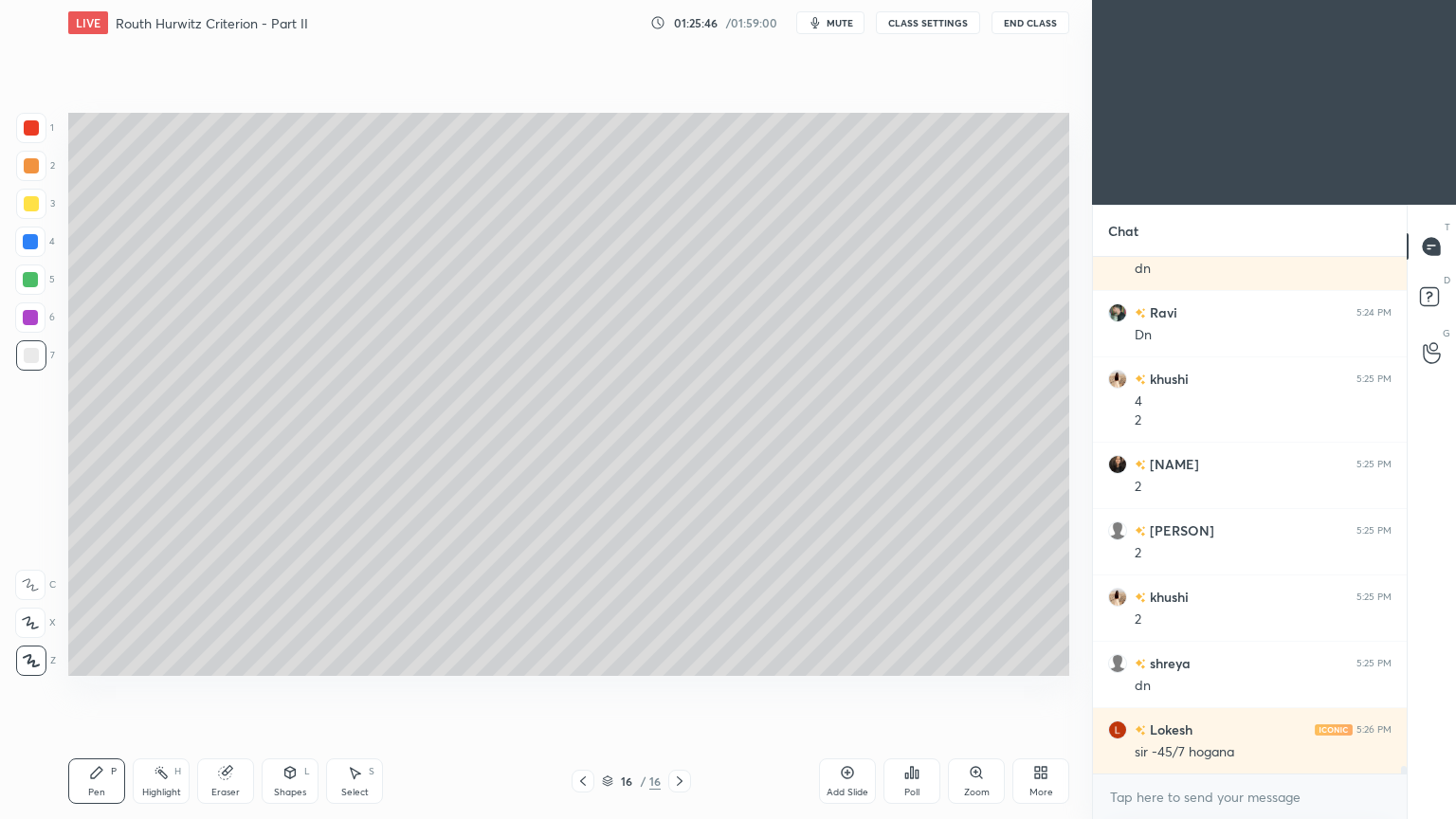 click at bounding box center [30, 318] 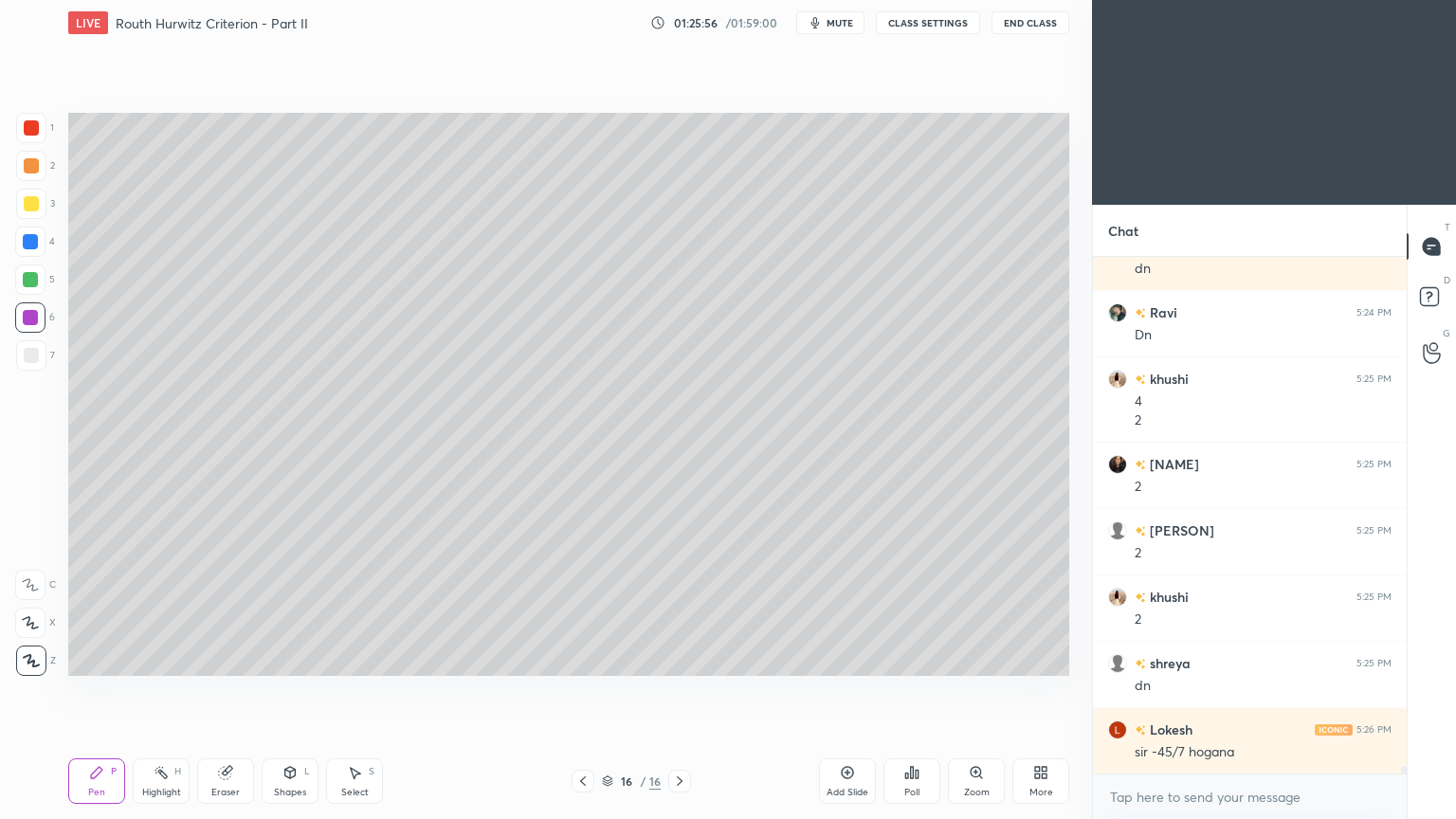click on "Shapes L" at bounding box center [290, 781] 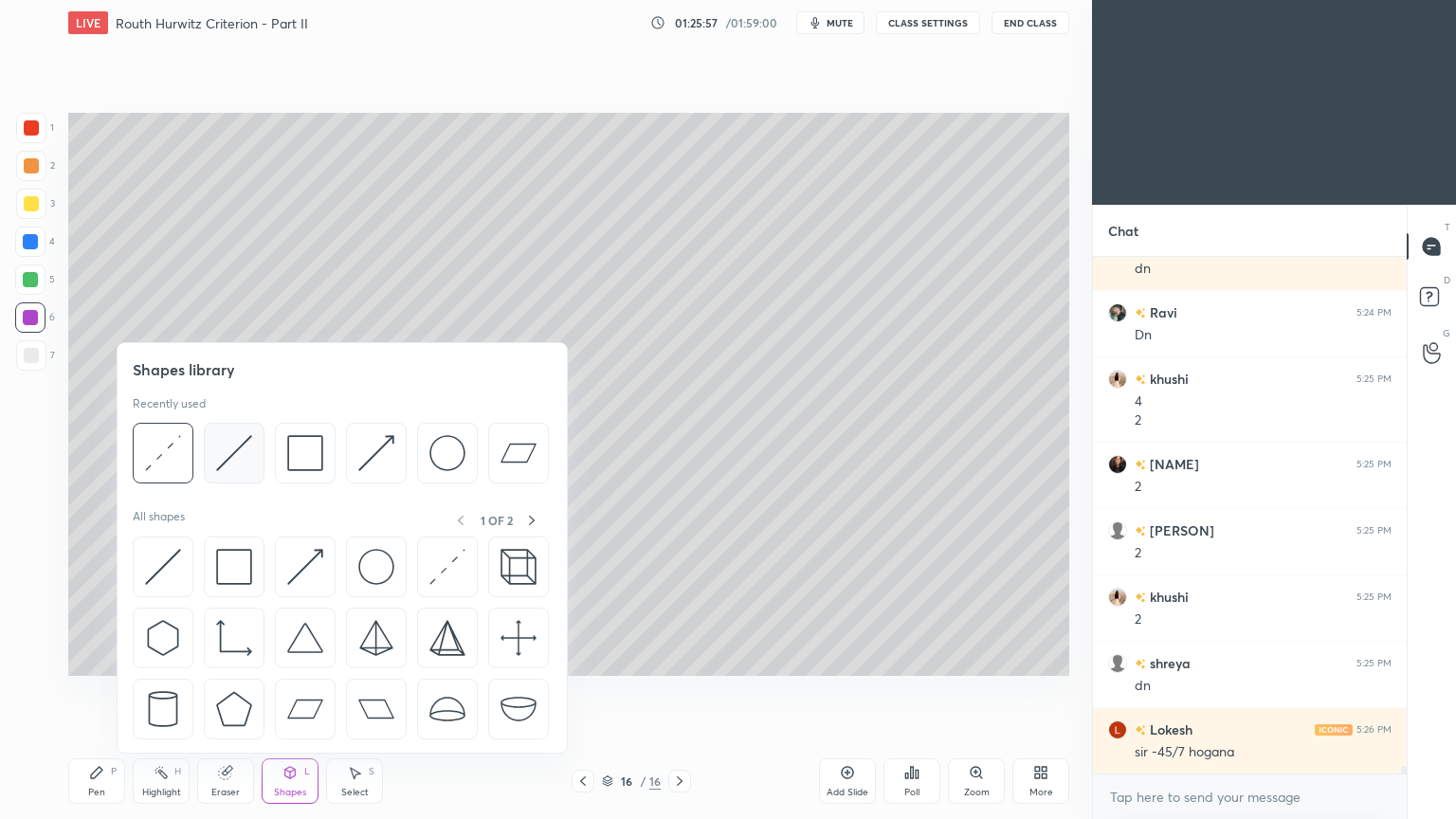 click at bounding box center (234, 453) 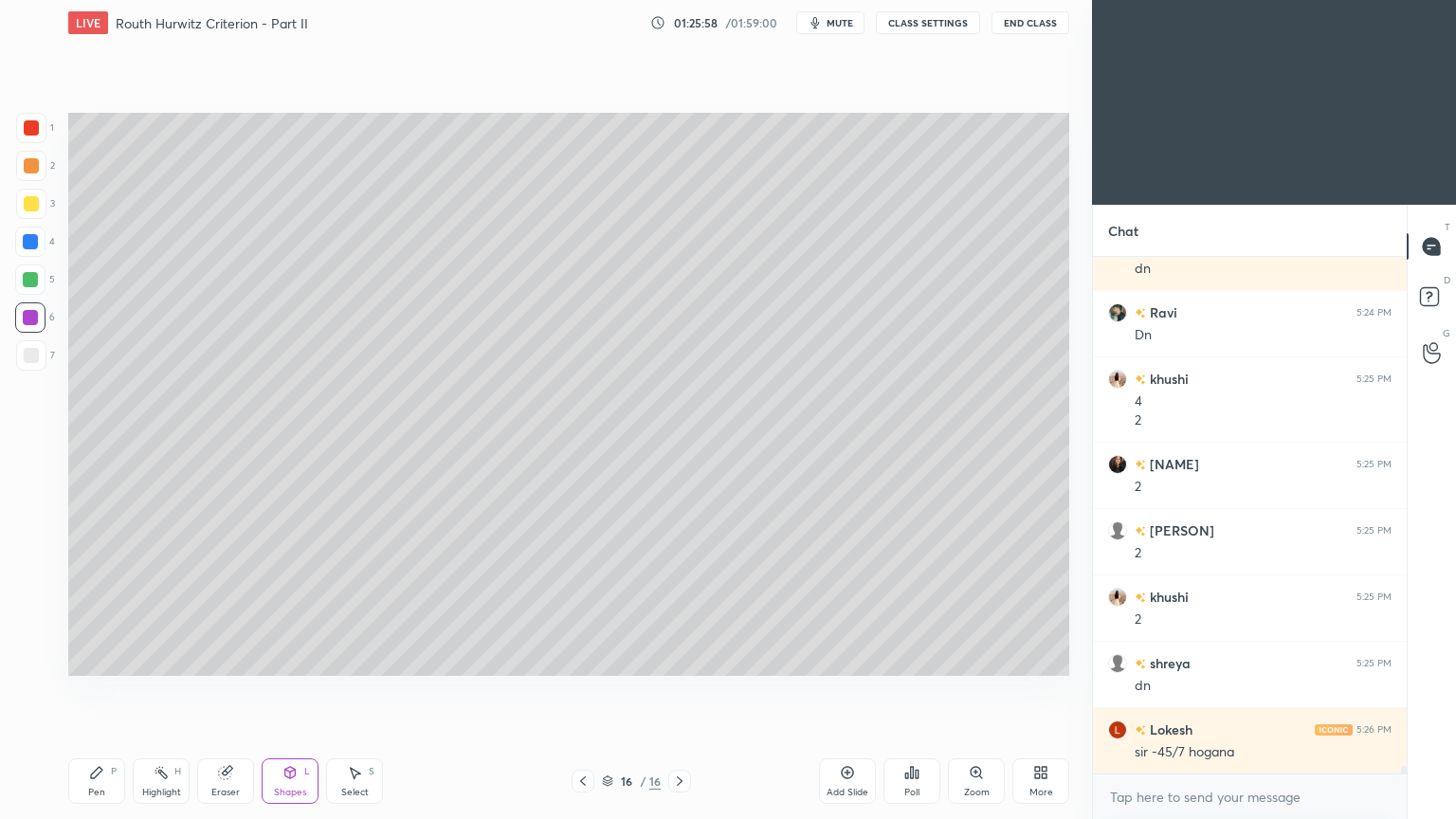 click on "Pen P" at bounding box center (97, 781) 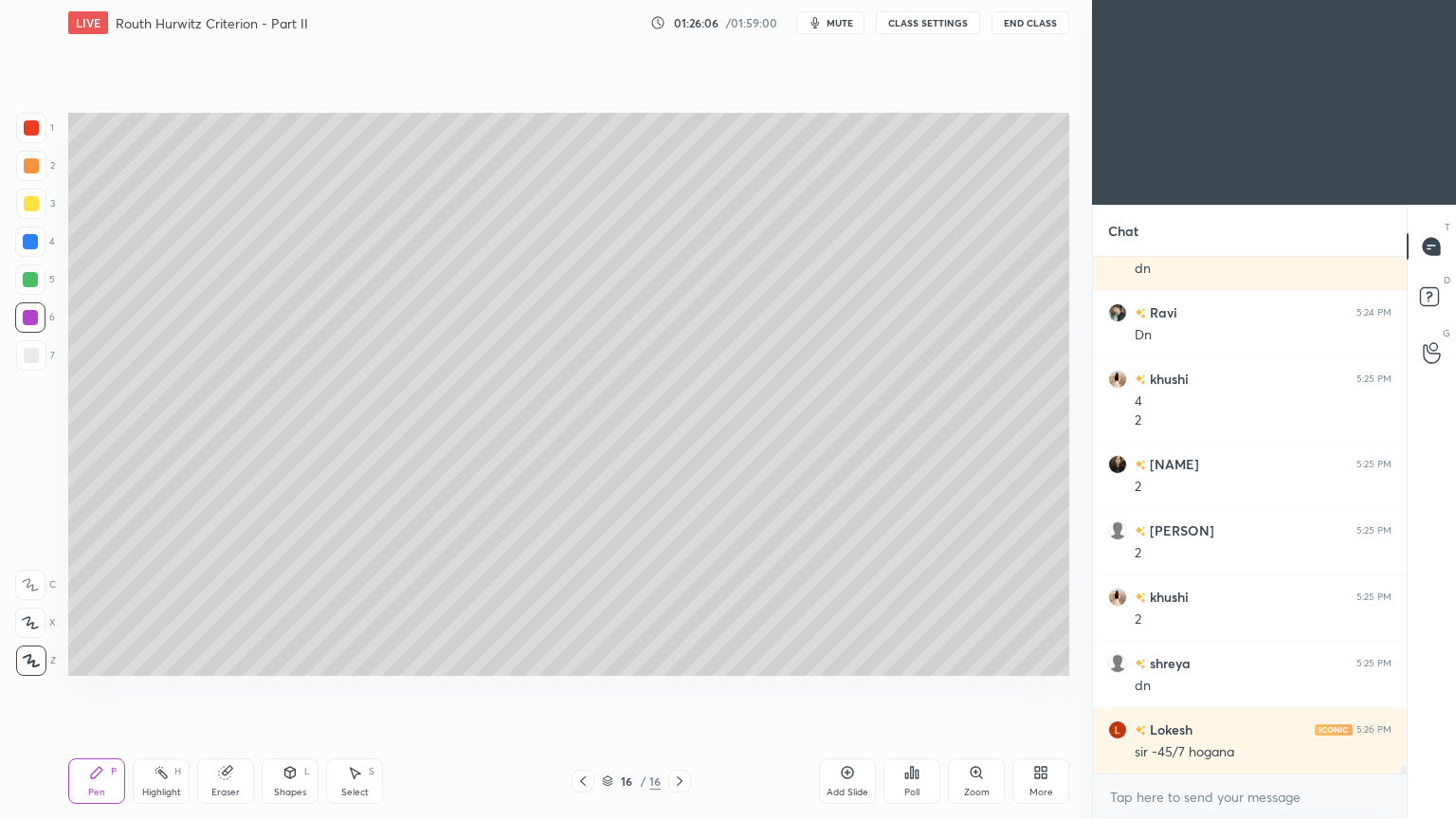 scroll, scrollTop: 34978, scrollLeft: 0, axis: vertical 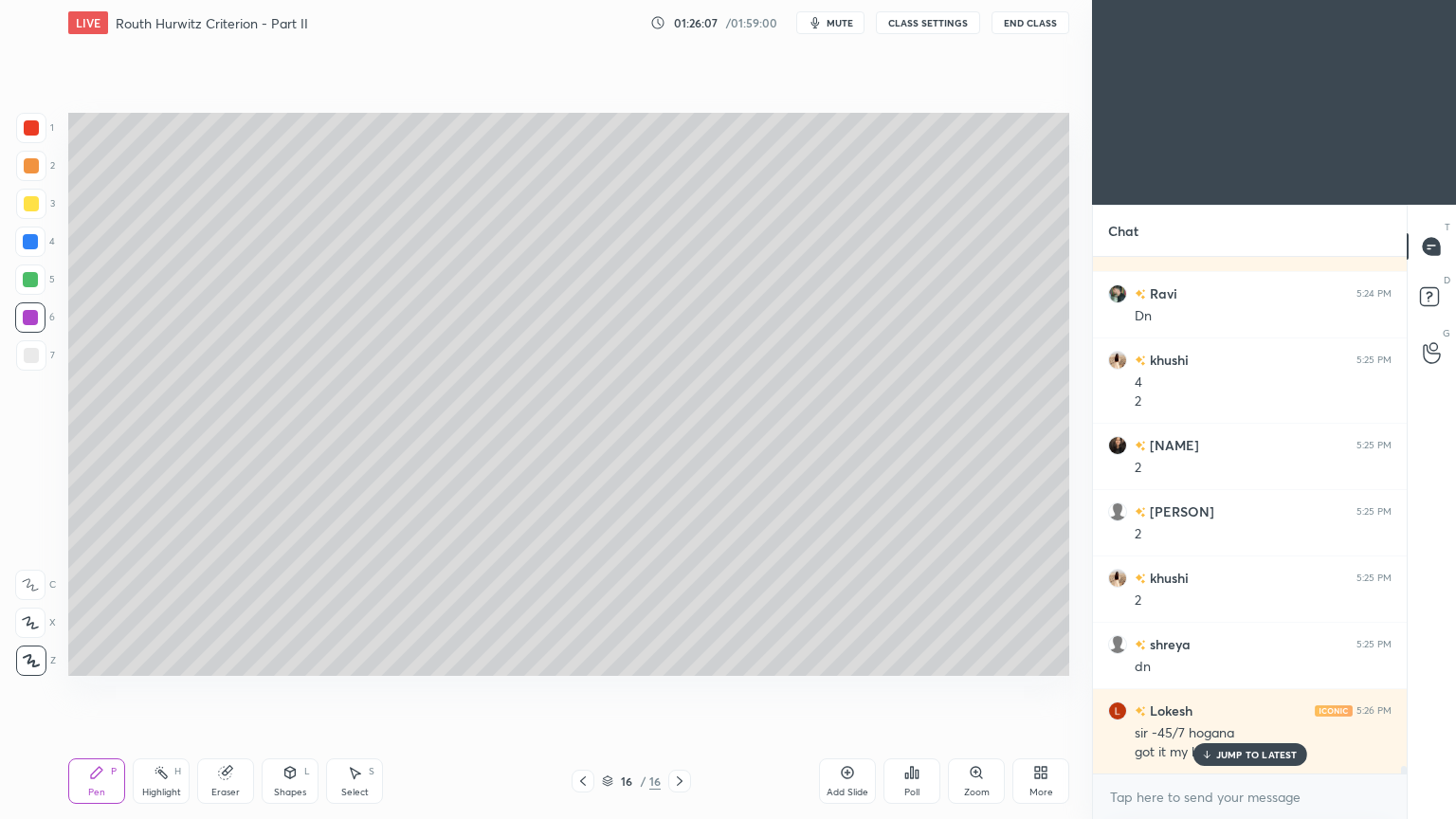 click on "JUMP TO LATEST" at bounding box center [1249, 755] 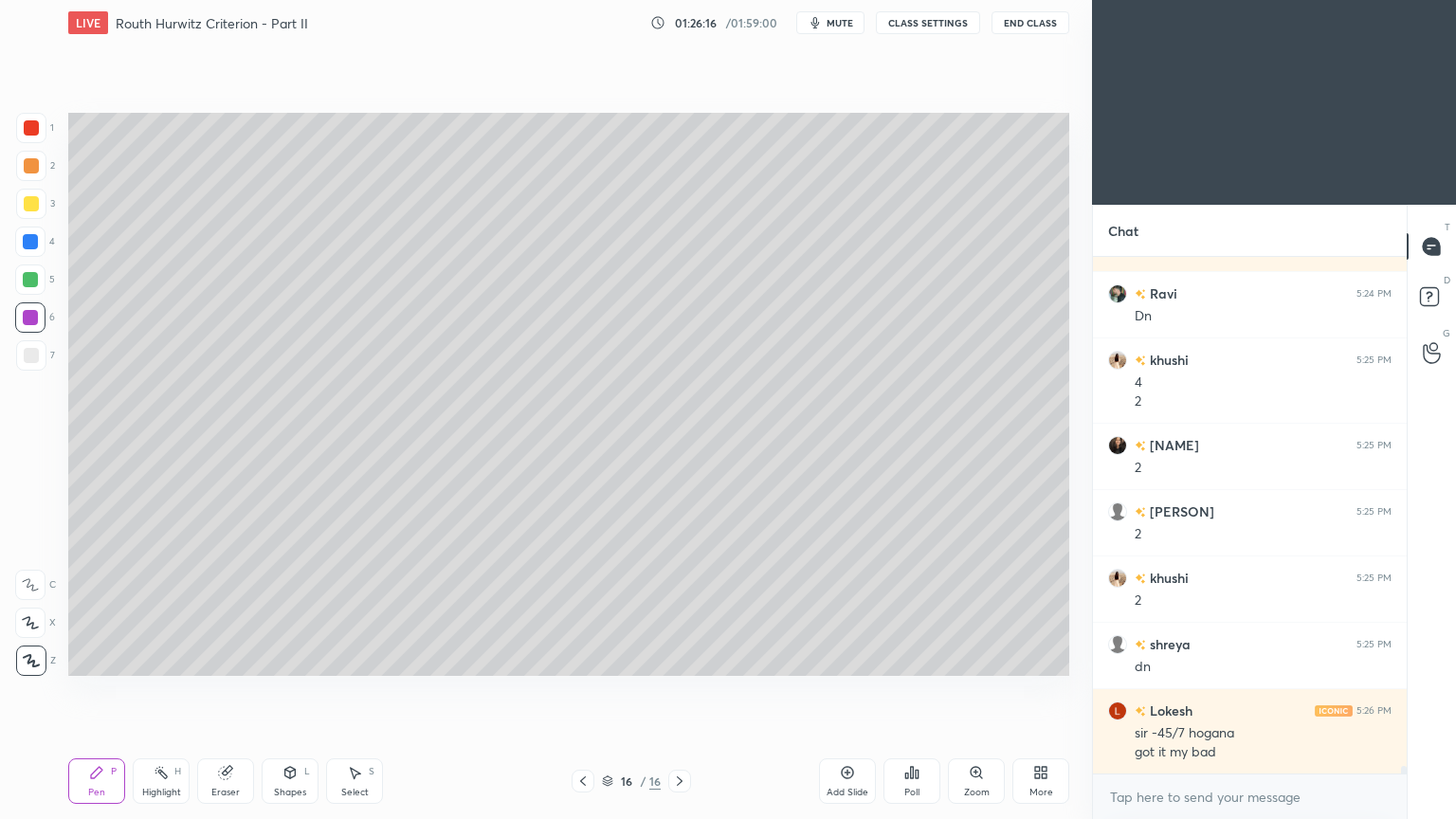 click at bounding box center [31, 204] 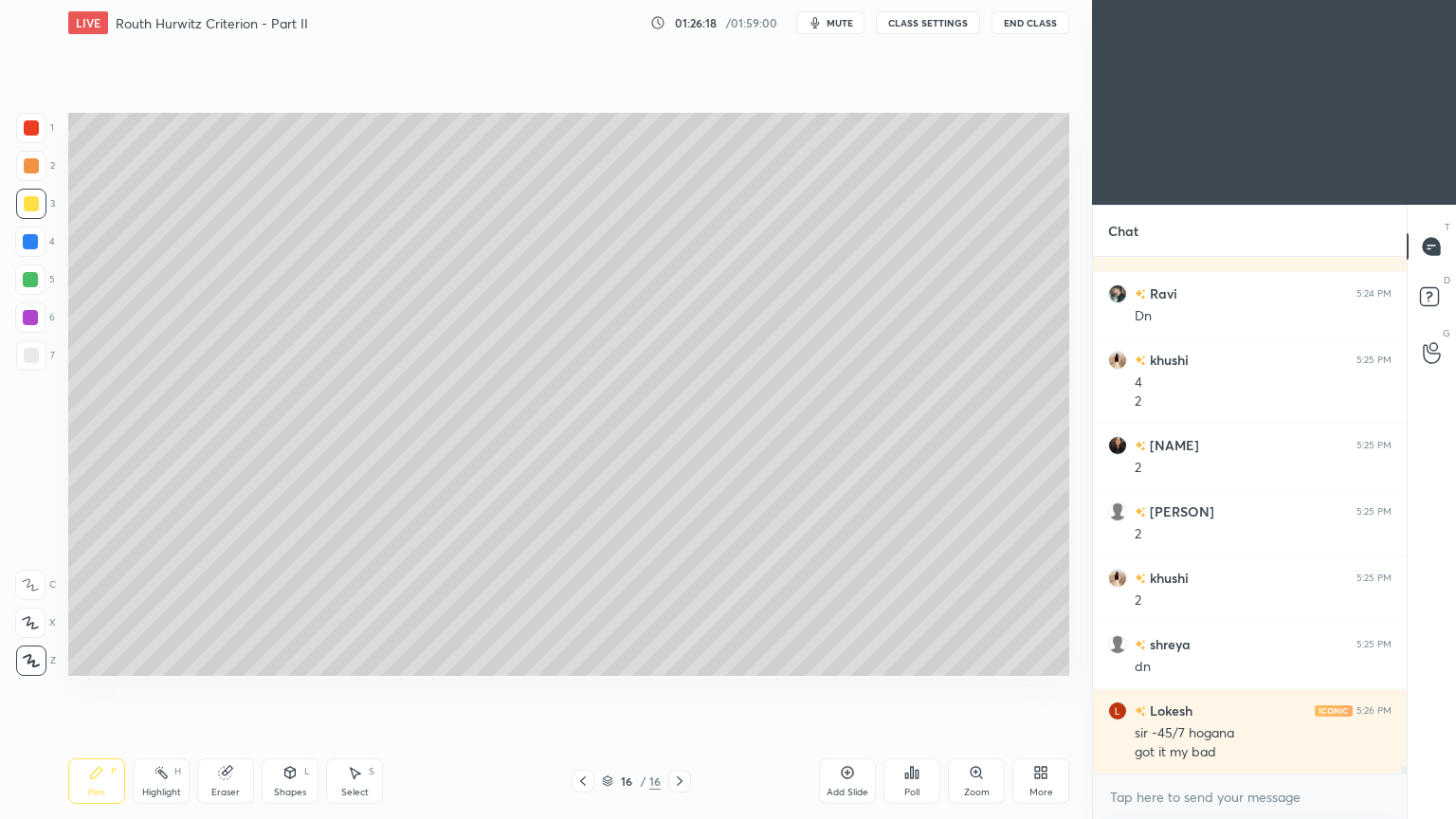 click on "Add Slide" at bounding box center (847, 781) 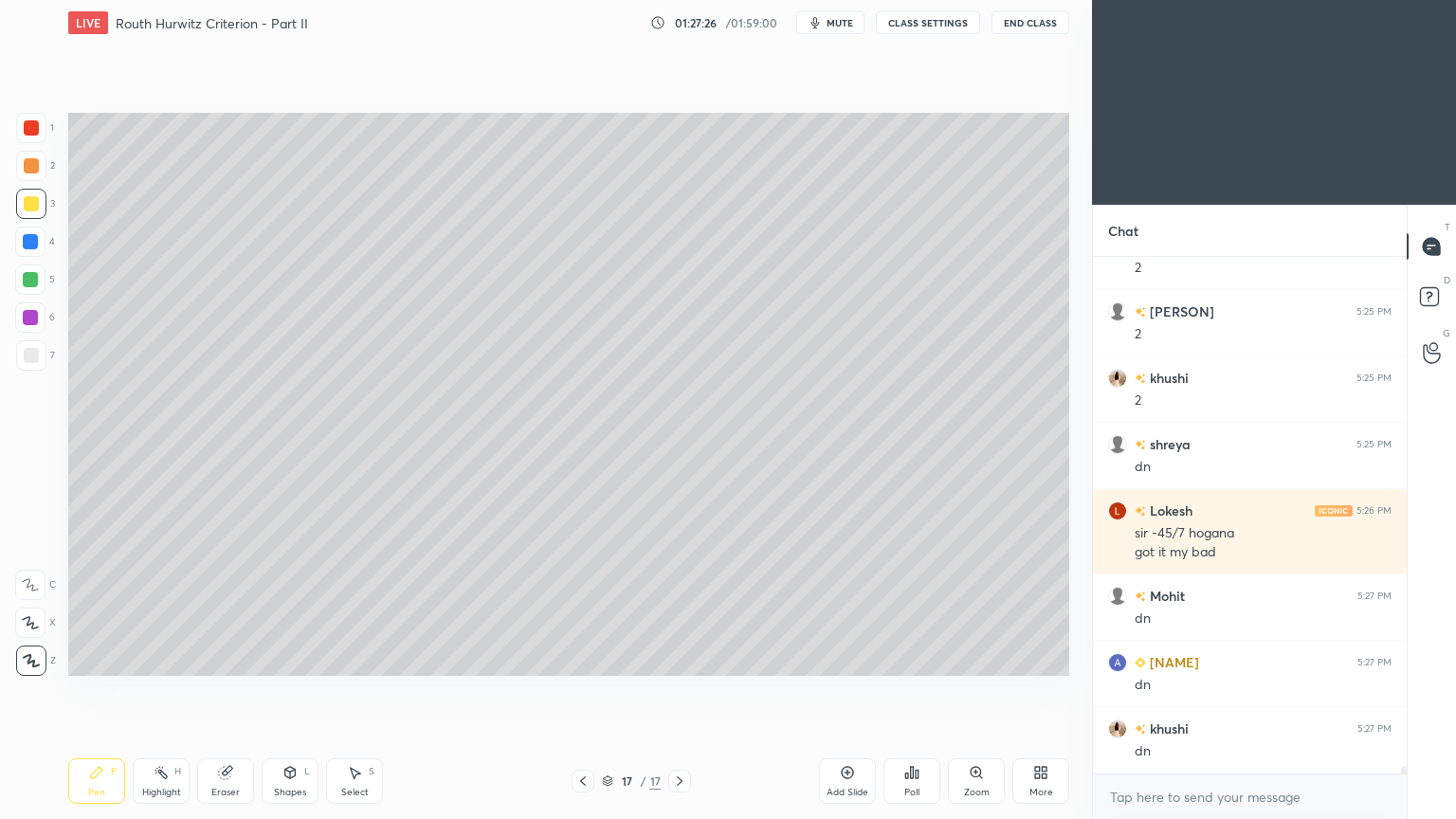 scroll, scrollTop: 35244, scrollLeft: 0, axis: vertical 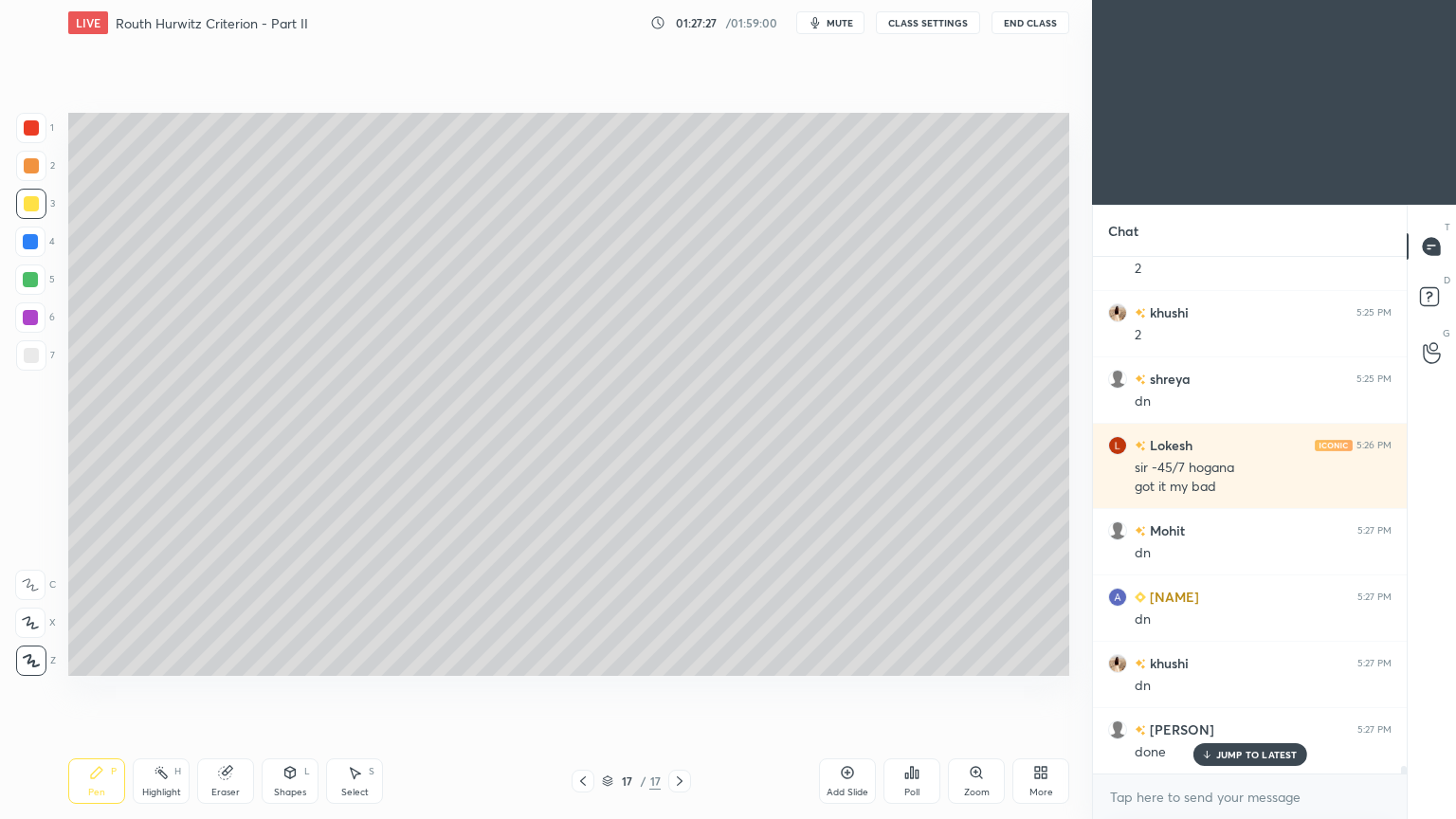 click at bounding box center [31, 355] 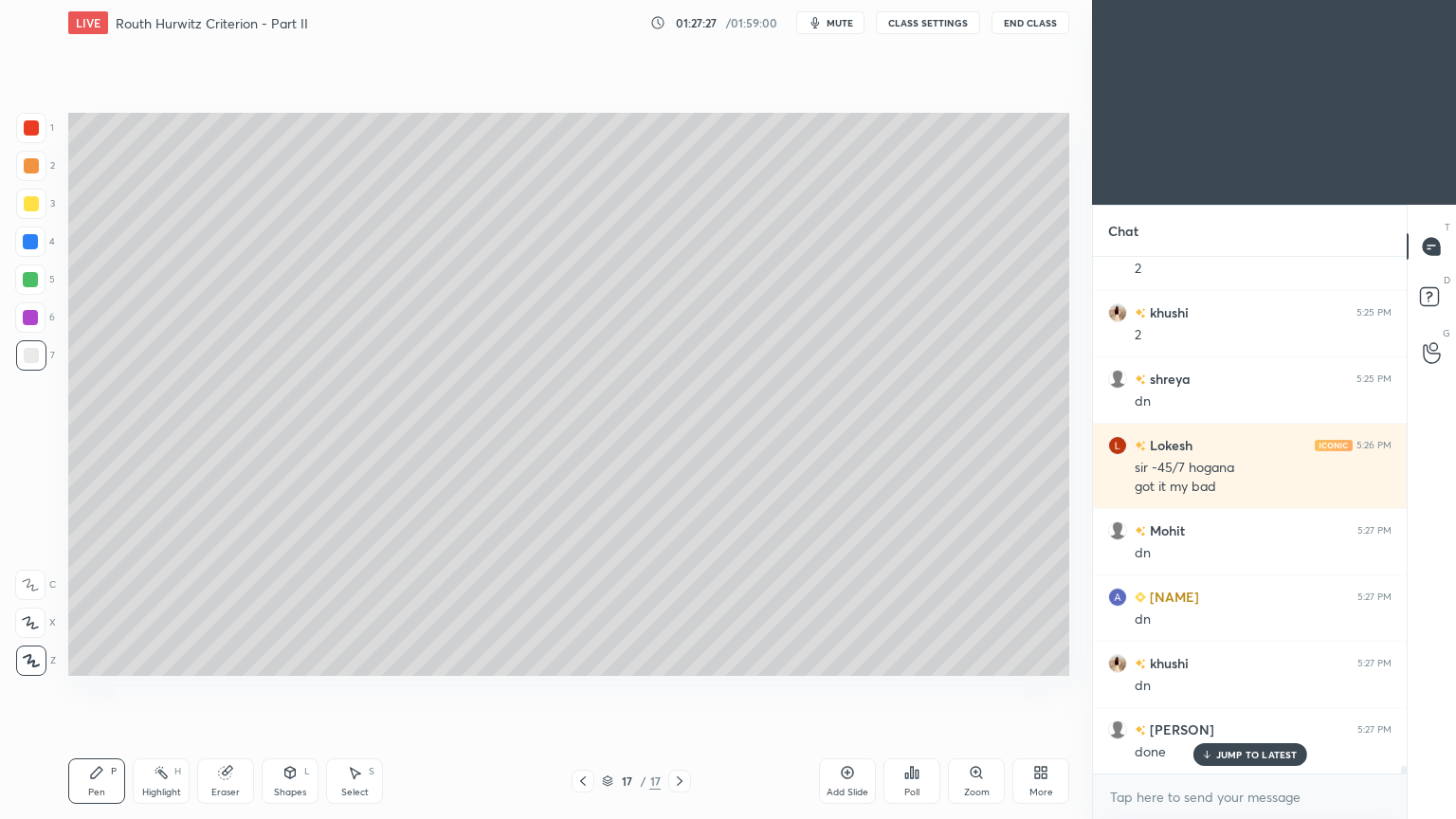 click 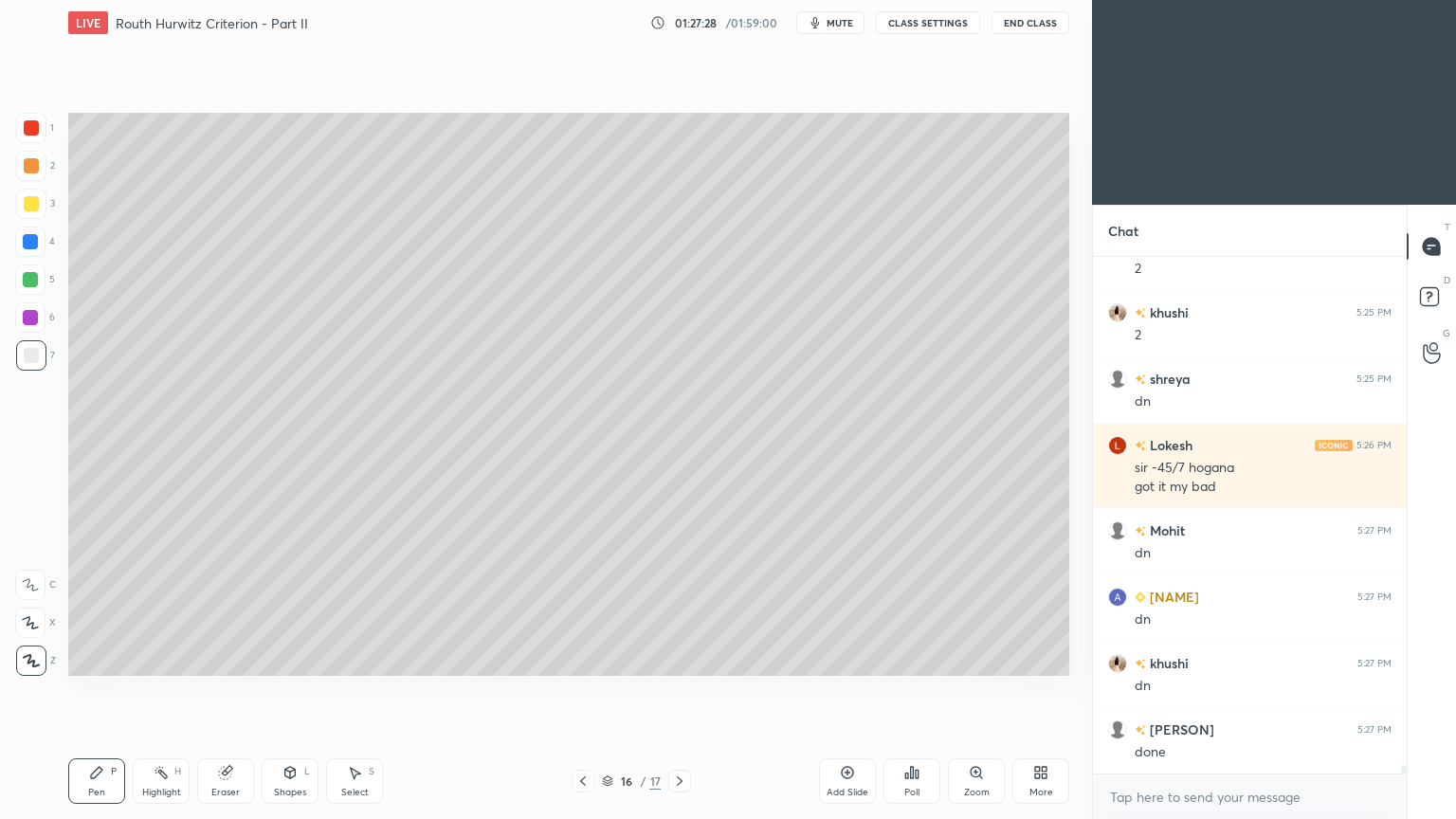 scroll, scrollTop: 35311, scrollLeft: 0, axis: vertical 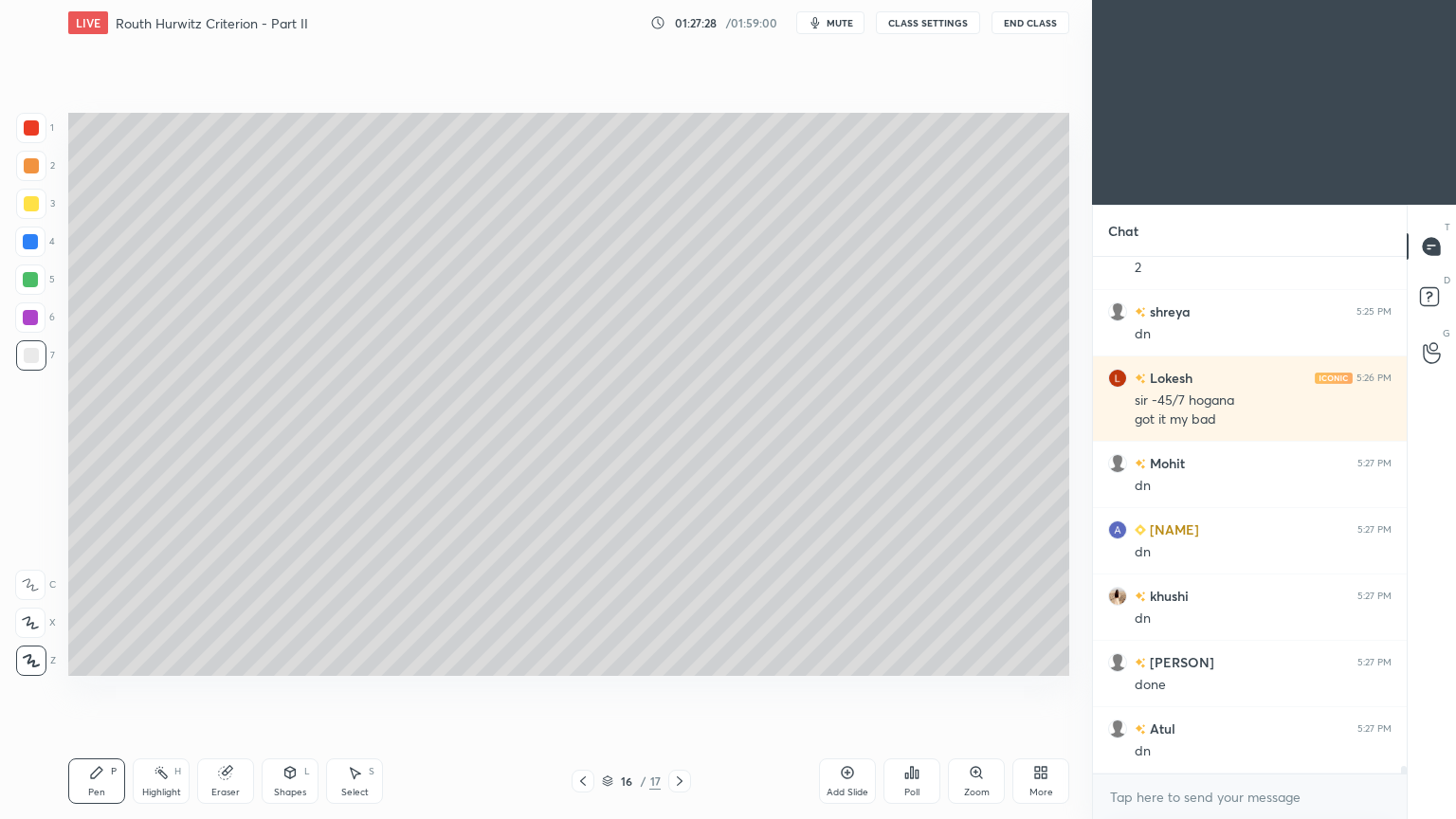 click 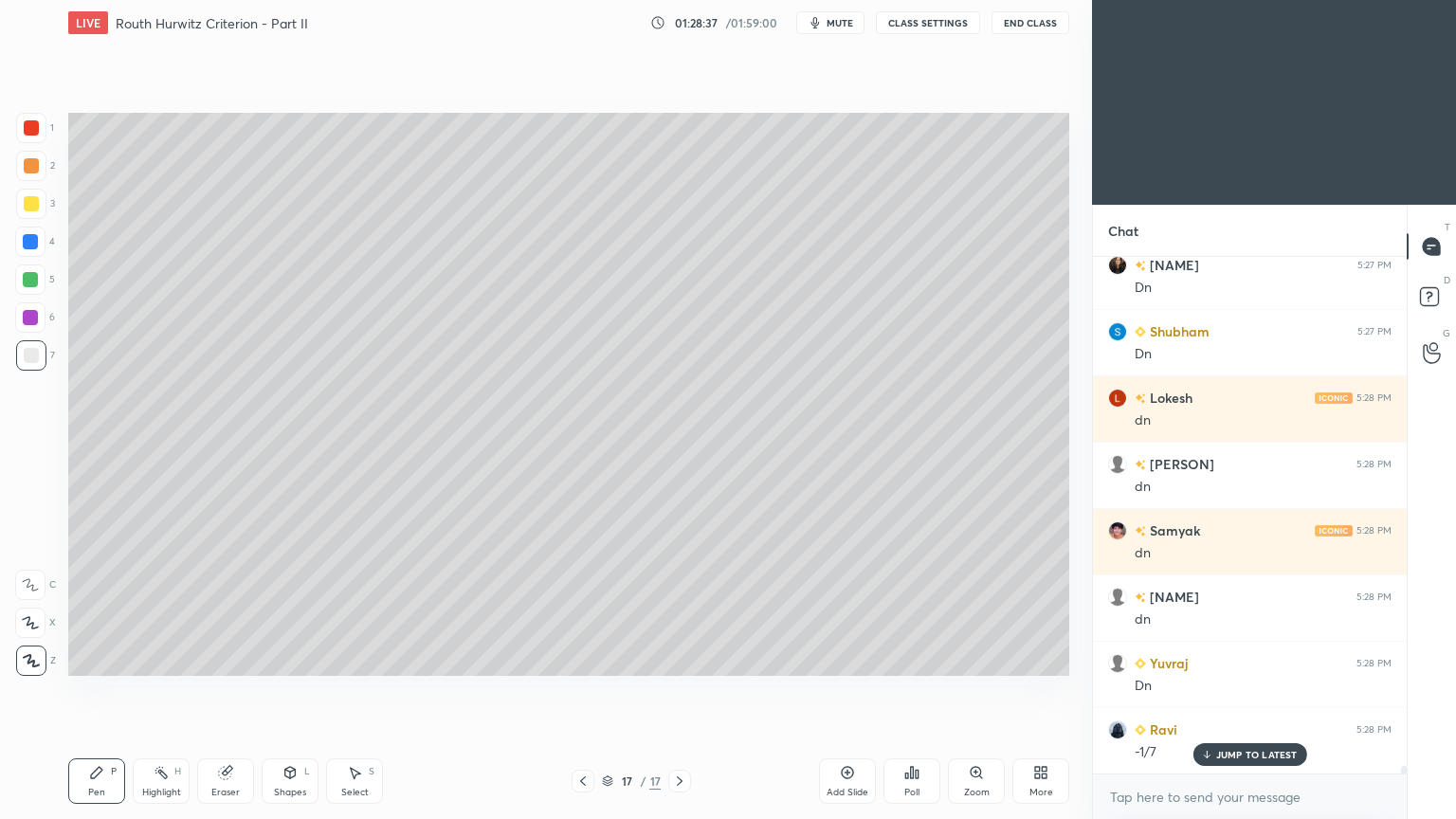 scroll, scrollTop: 35974, scrollLeft: 0, axis: vertical 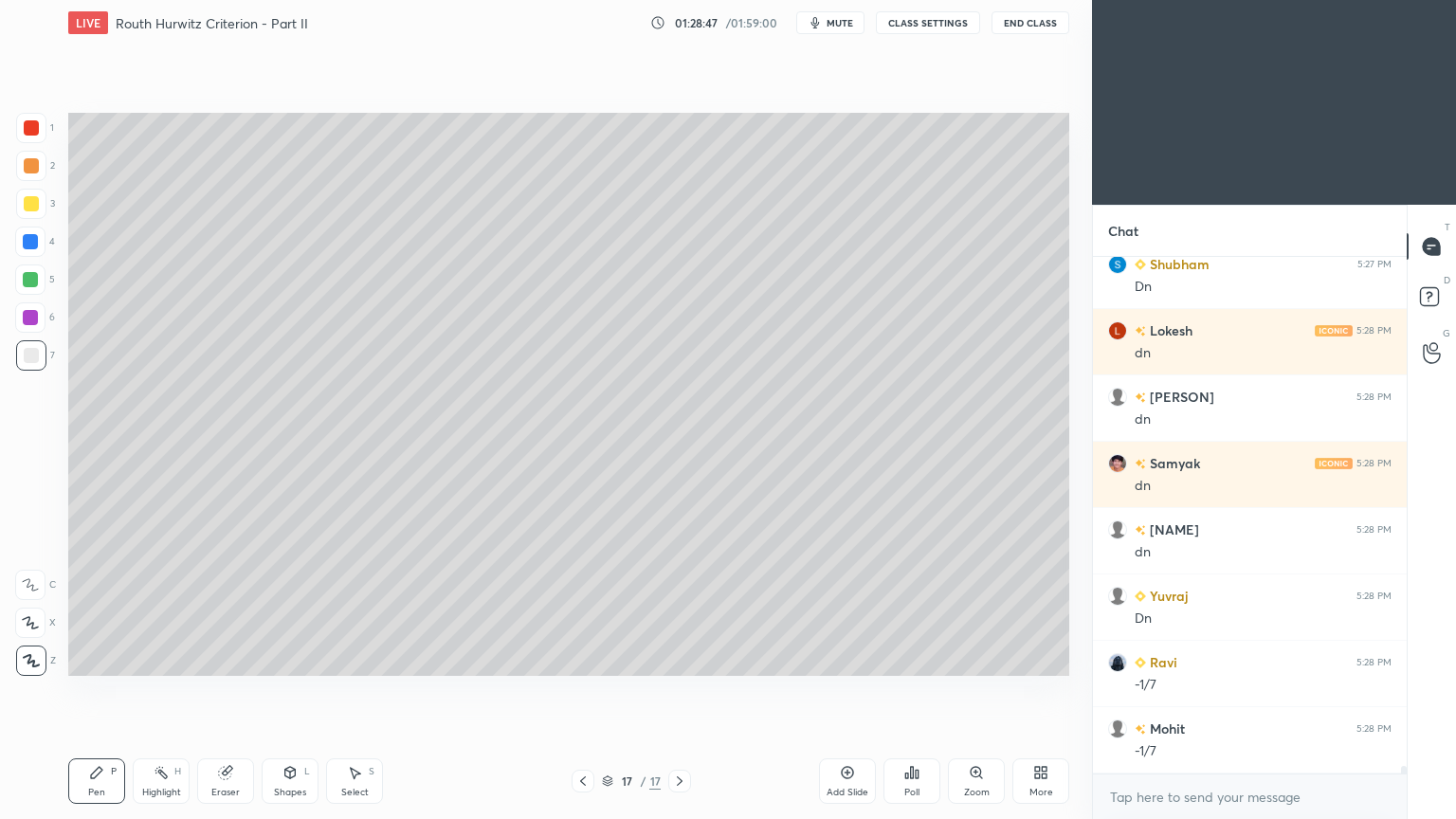 click at bounding box center (30, 280) 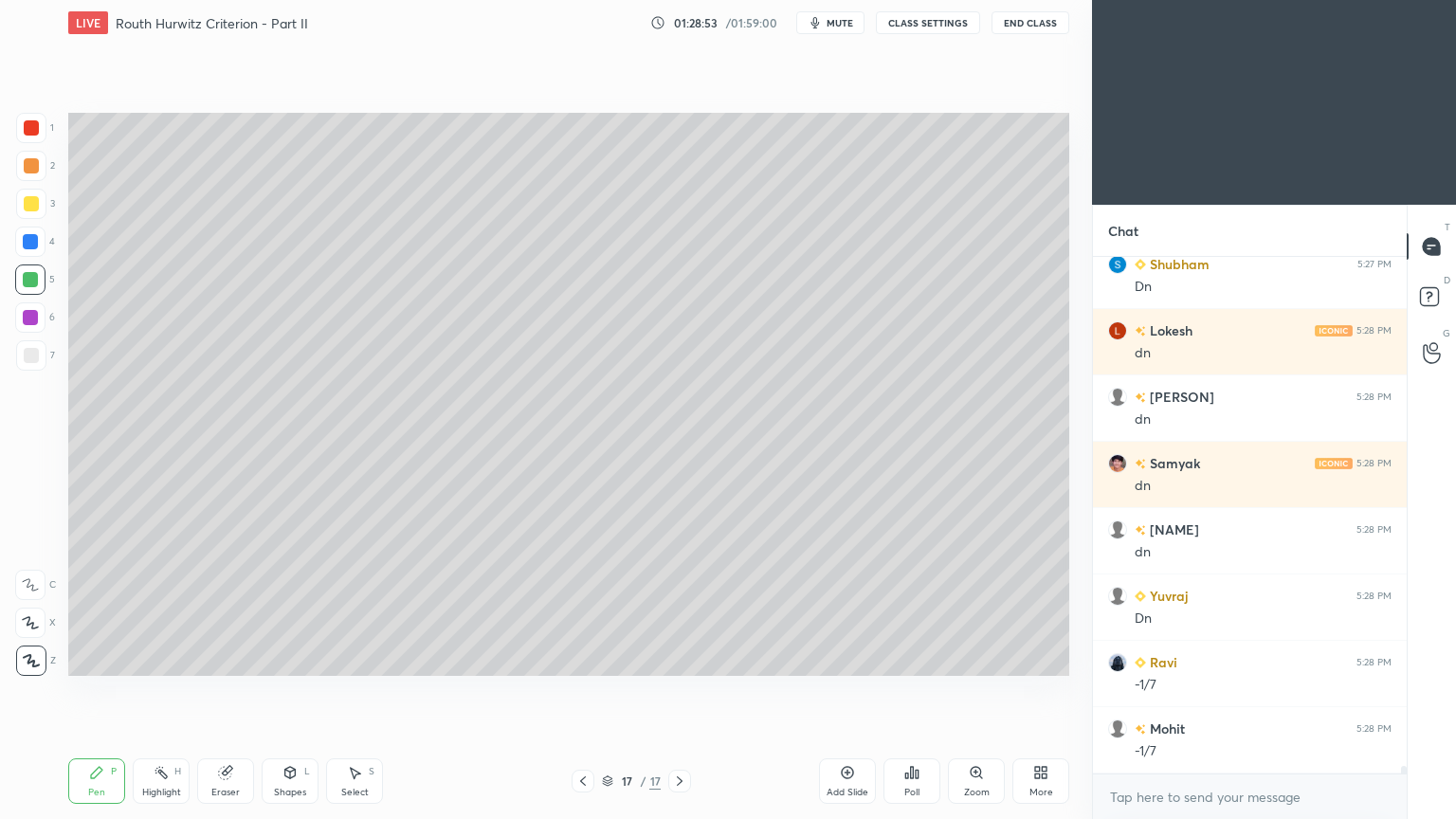 click at bounding box center (31, 128) 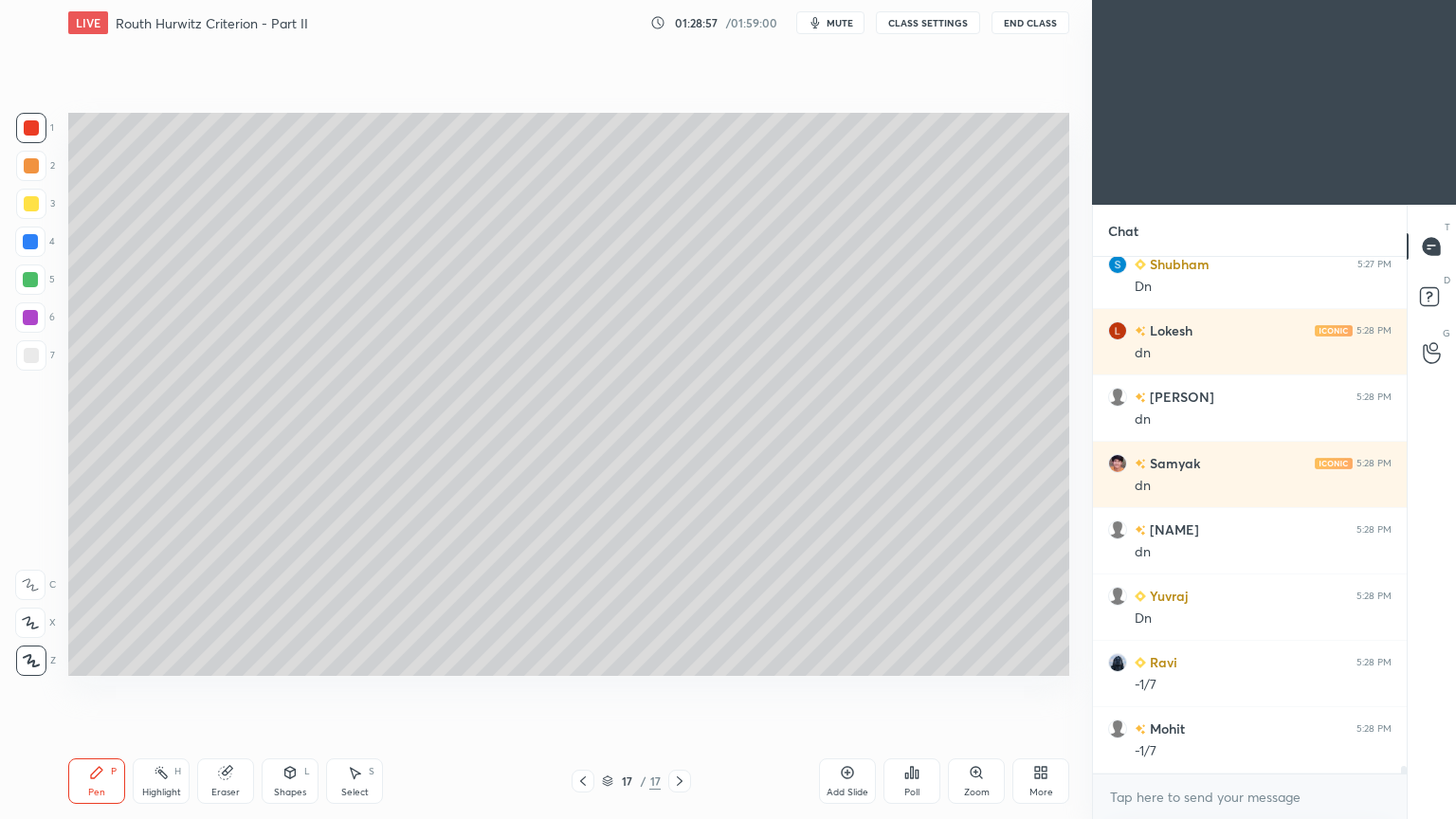 click at bounding box center [31, 355] 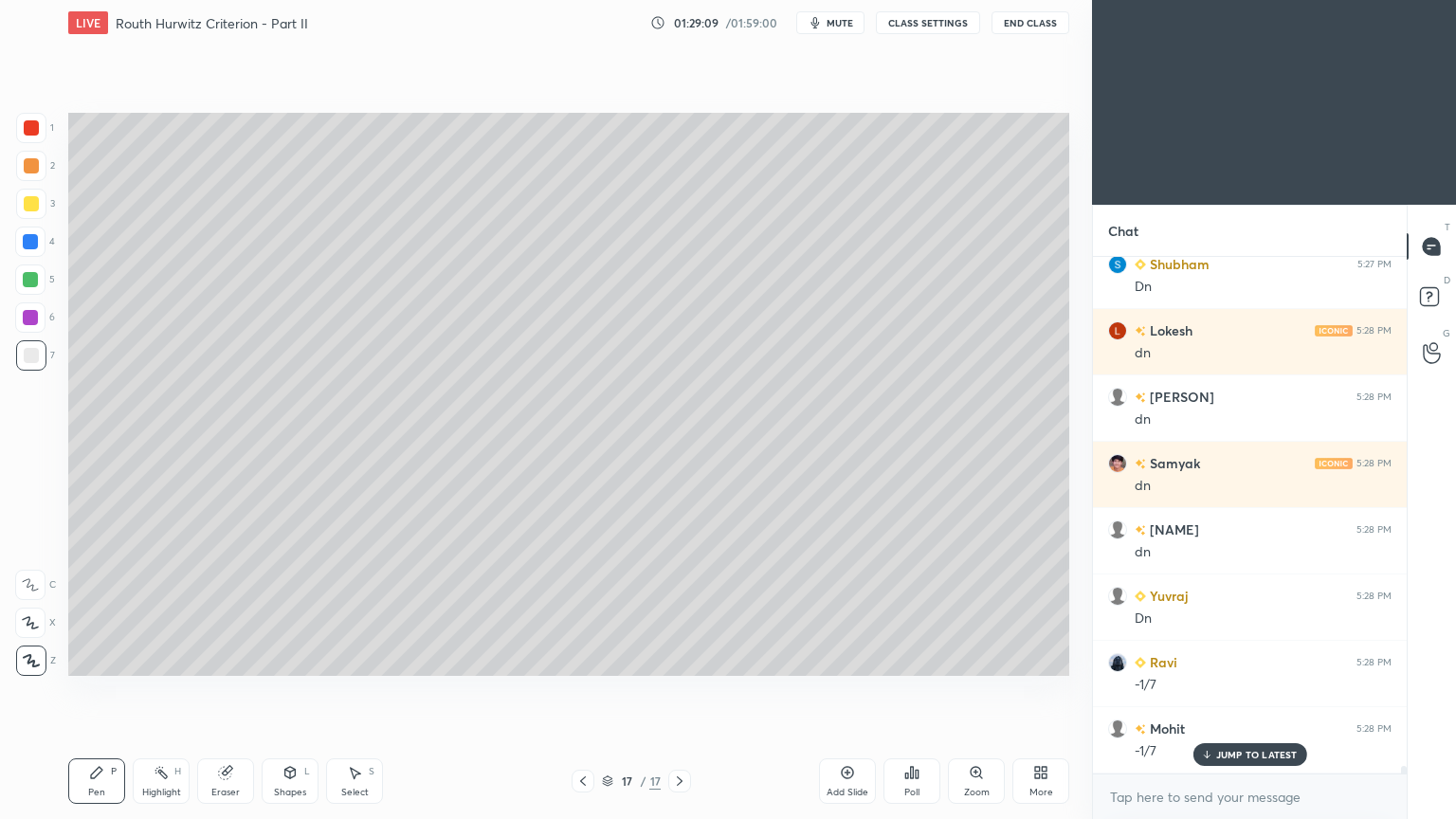 scroll, scrollTop: 36040, scrollLeft: 0, axis: vertical 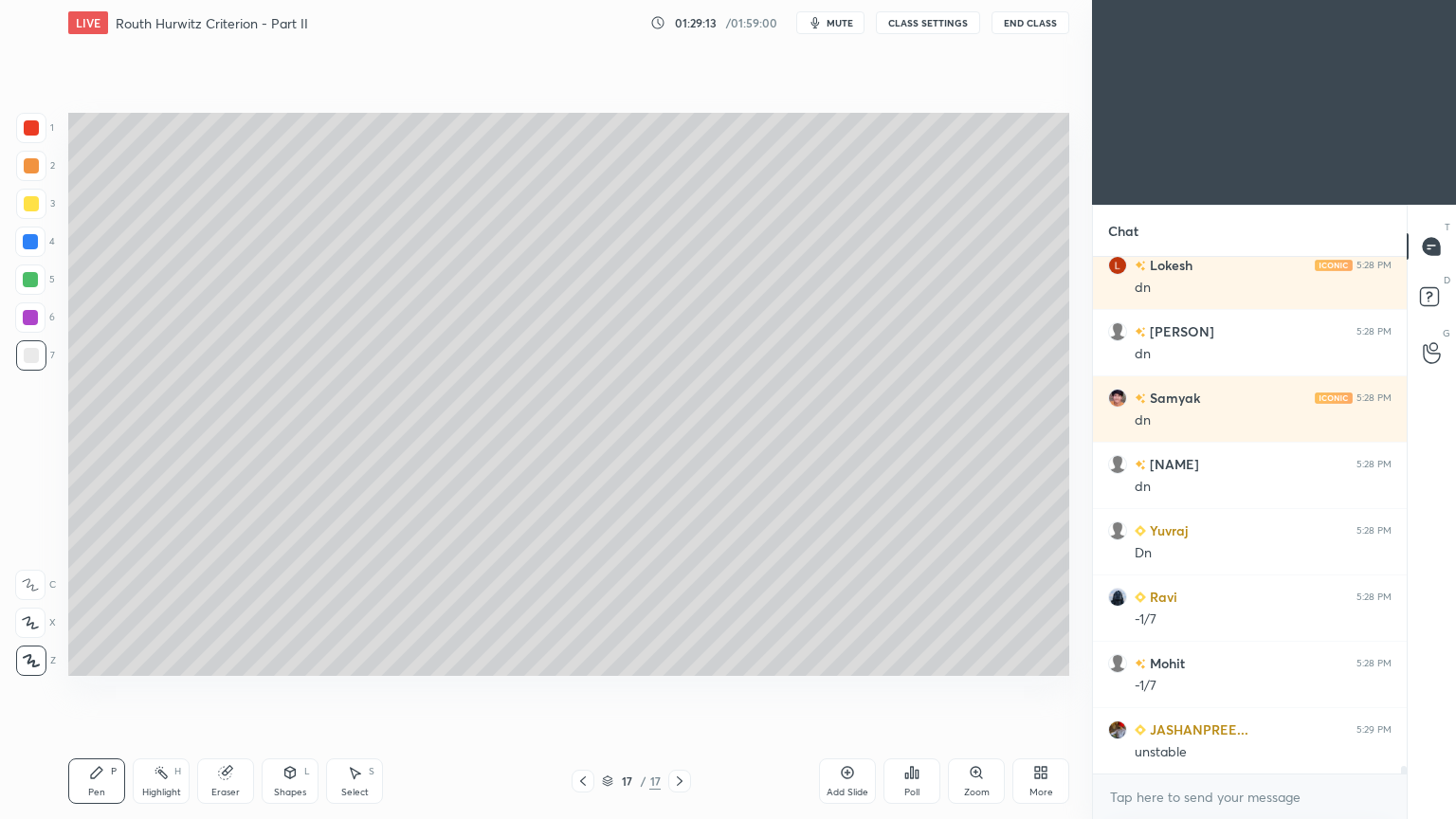 click 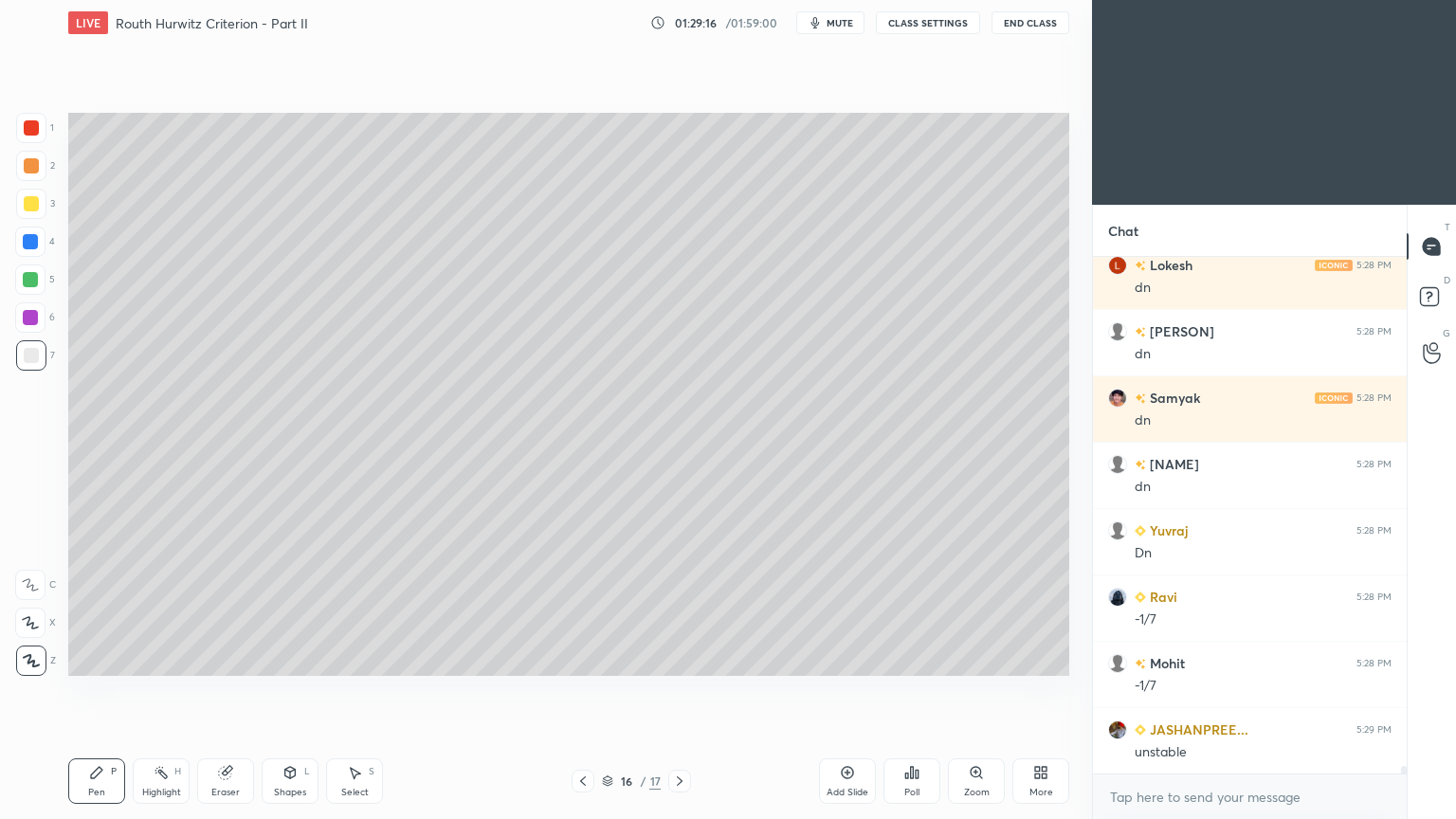 click 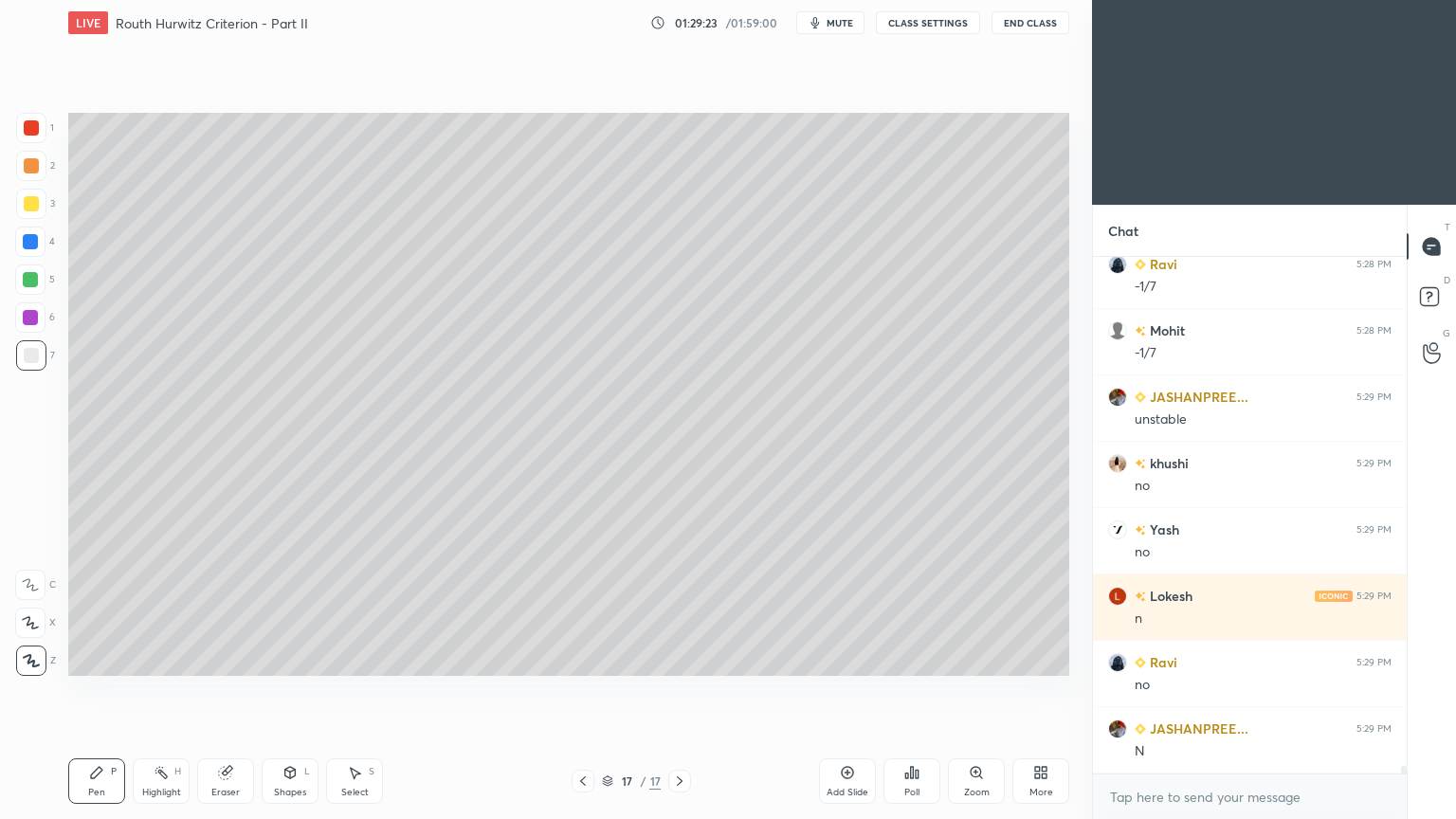 scroll, scrollTop: 36391, scrollLeft: 0, axis: vertical 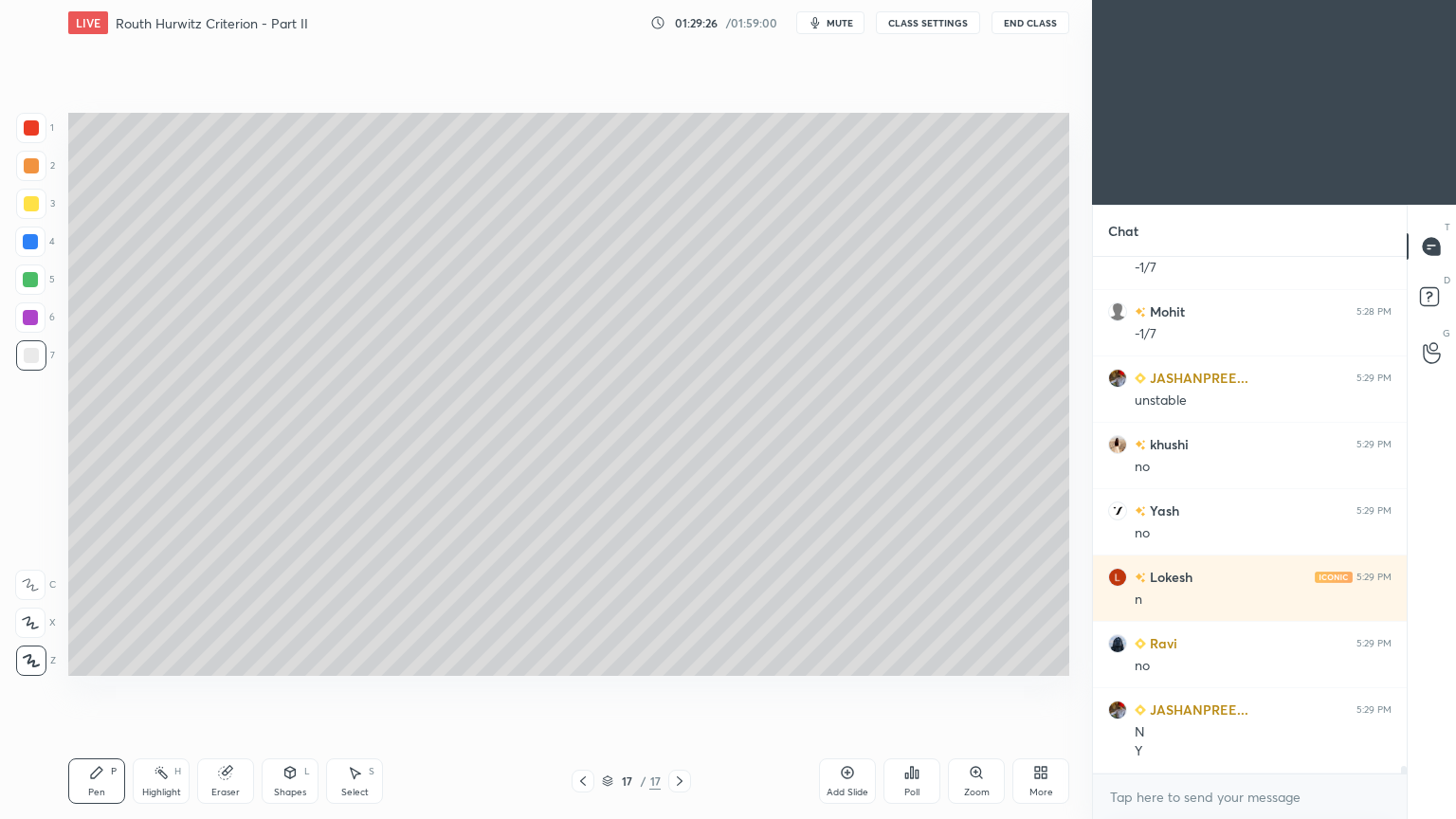 click at bounding box center [31, 204] 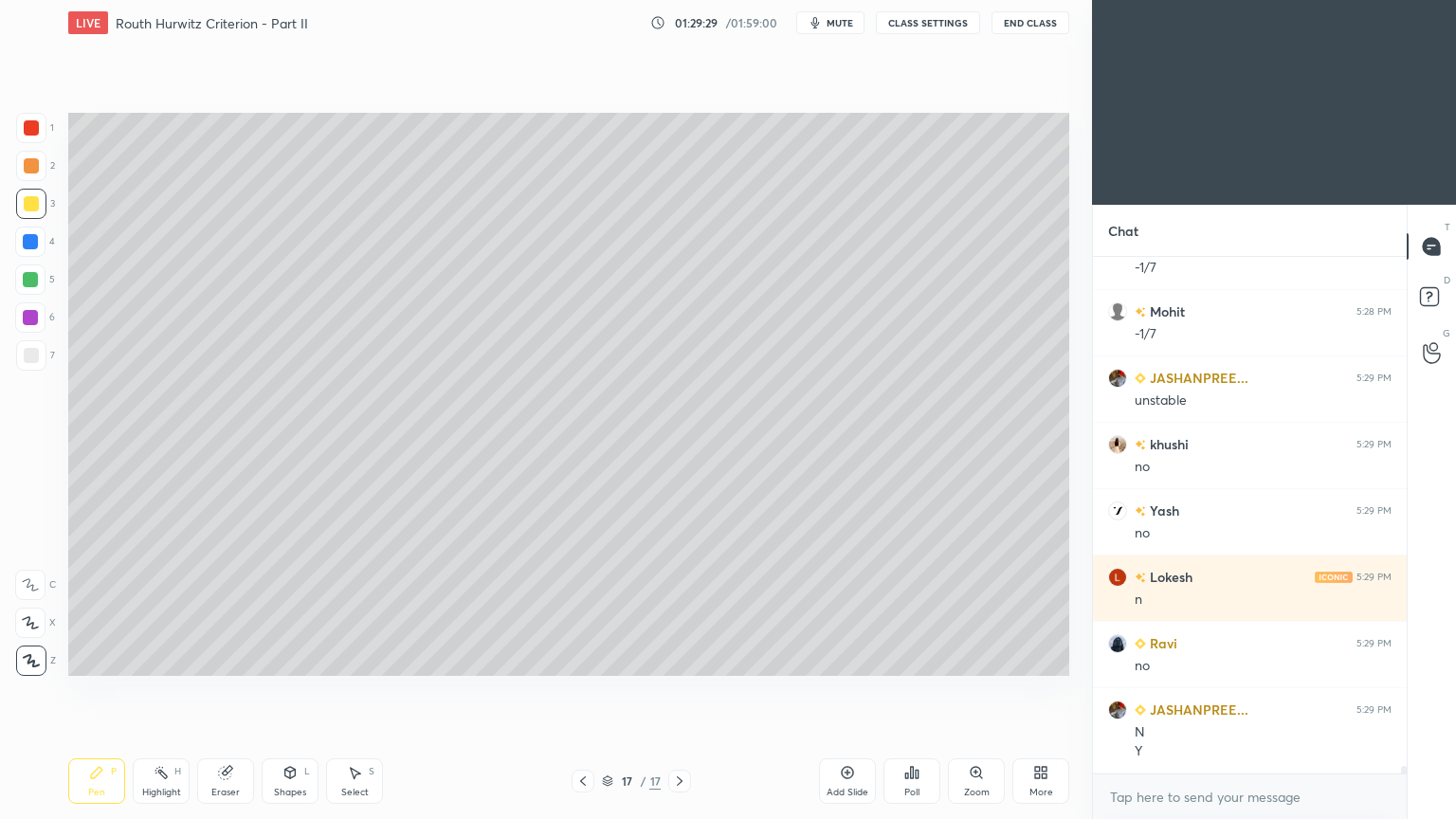 click on "Add Slide" at bounding box center (847, 781) 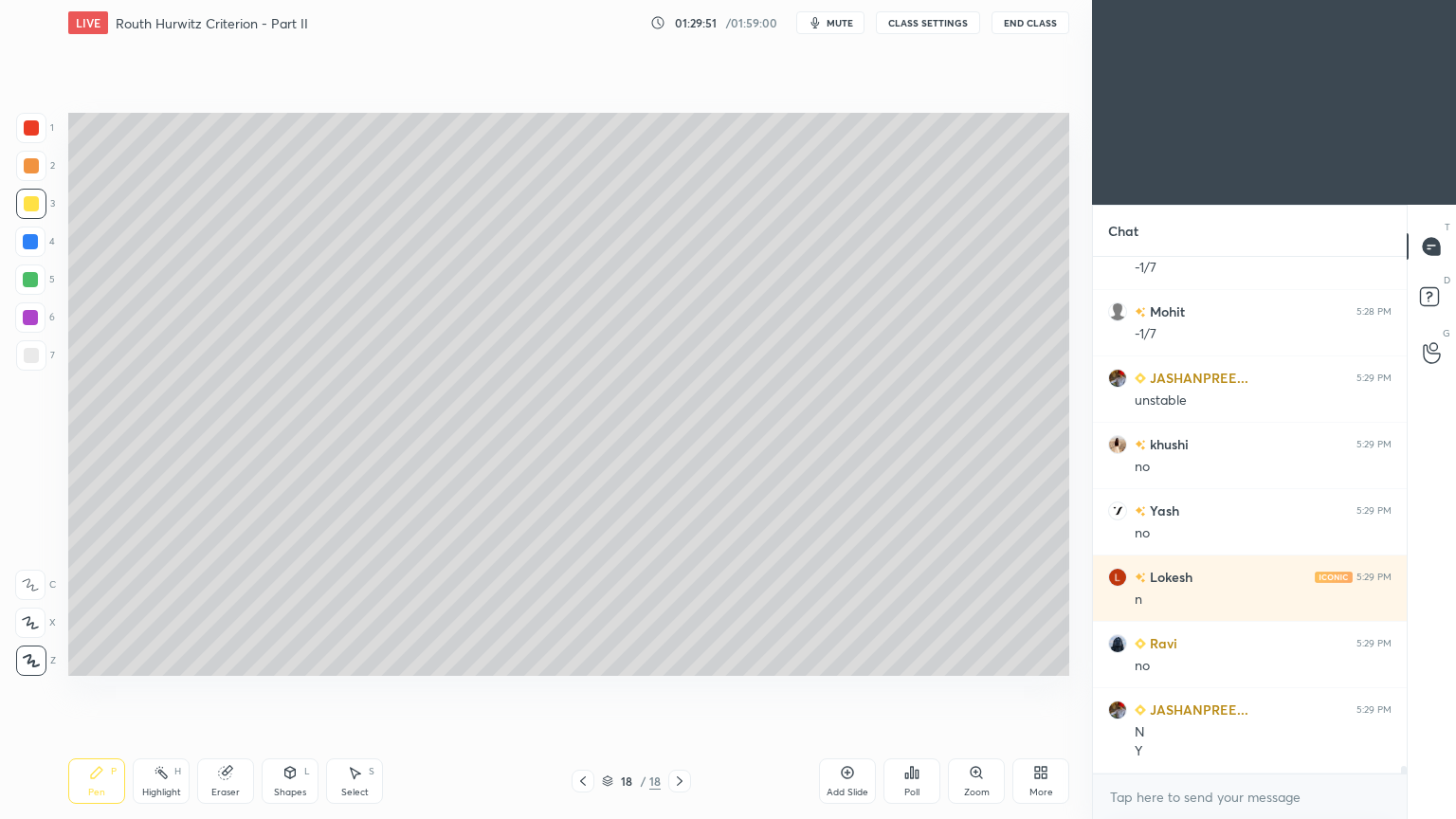 click at bounding box center (31, 355) 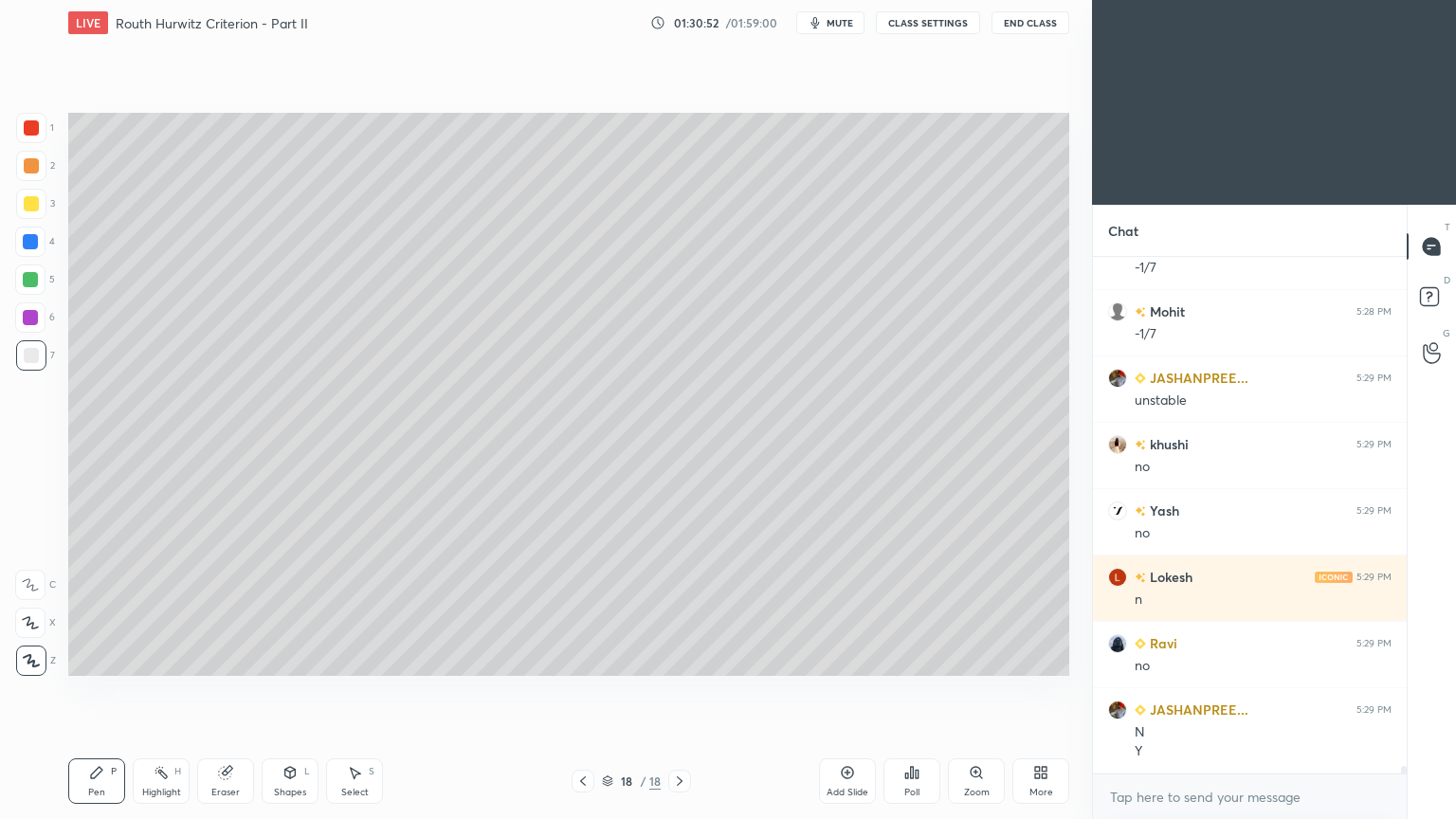 click at bounding box center (30, 280) 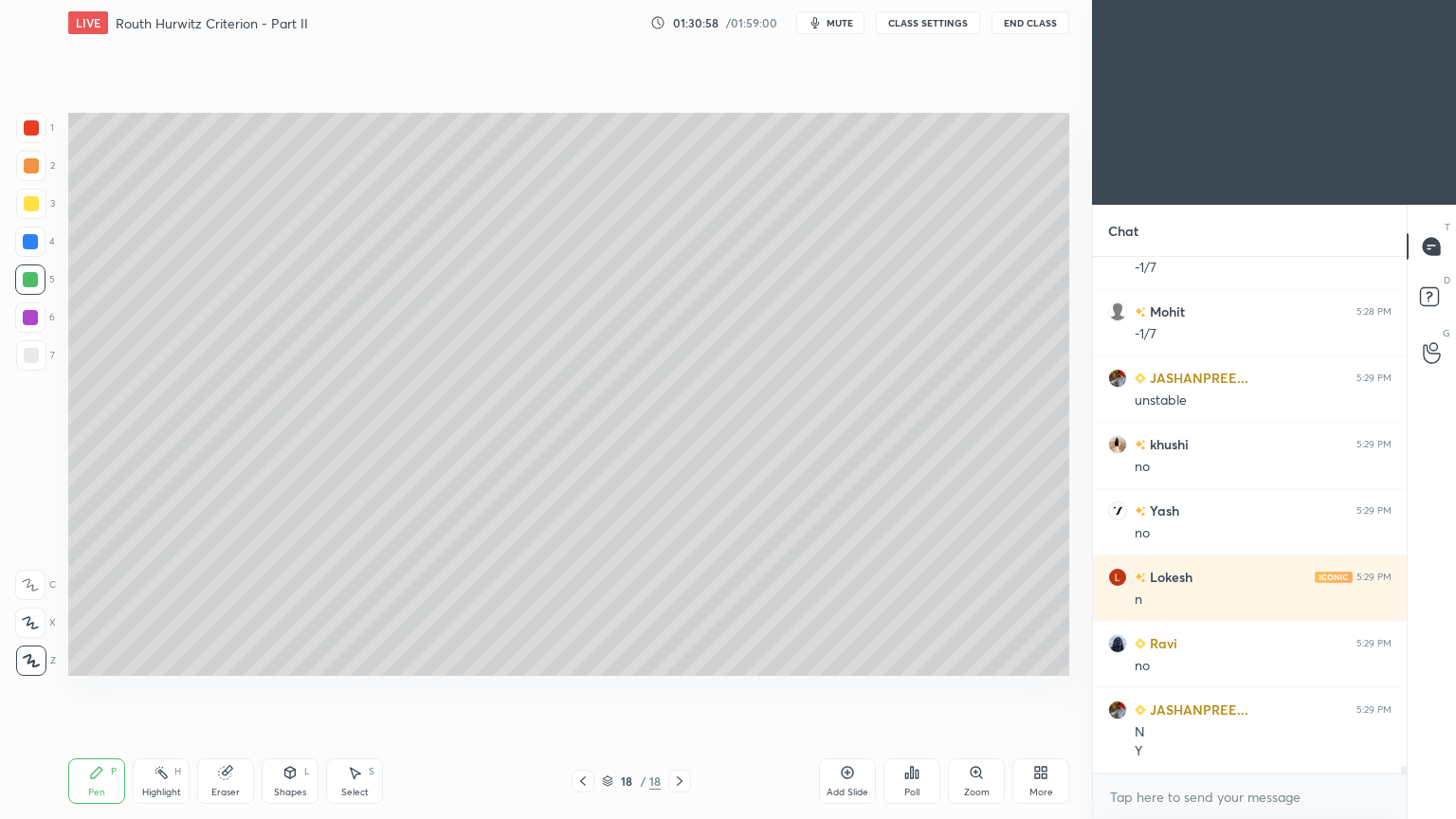 click at bounding box center [31, 128] 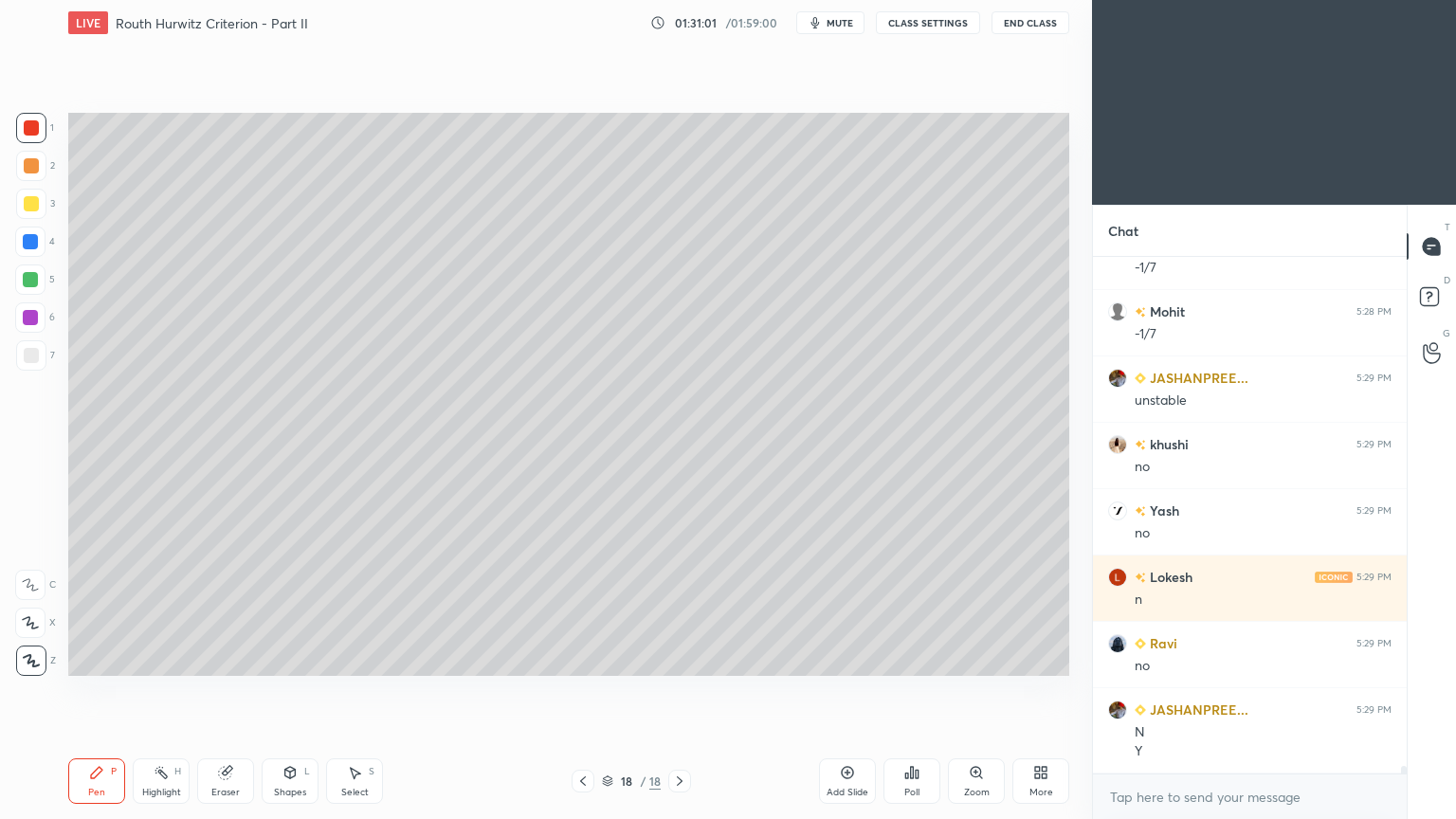 click at bounding box center [31, 355] 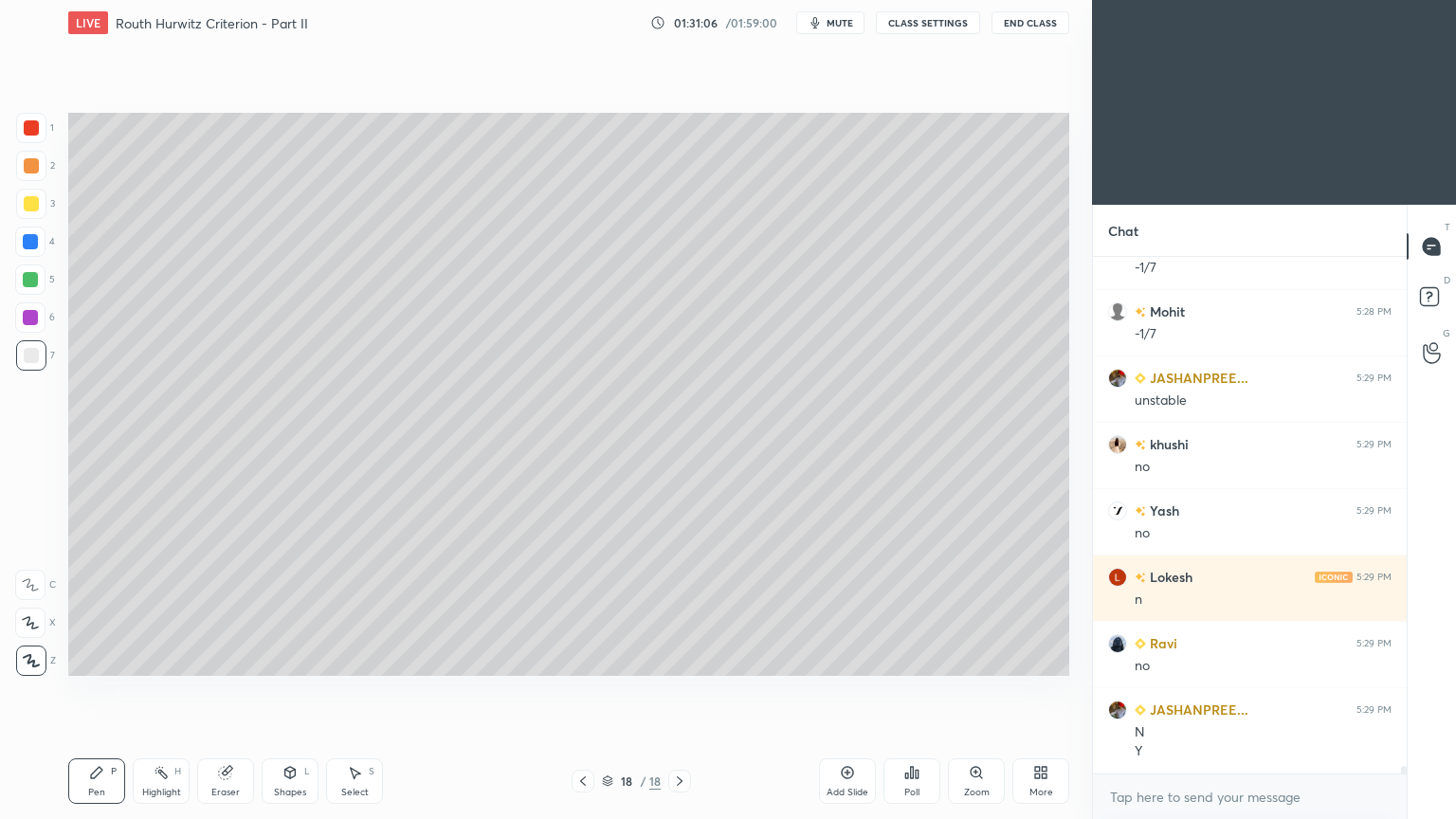 scroll, scrollTop: 36457, scrollLeft: 0, axis: vertical 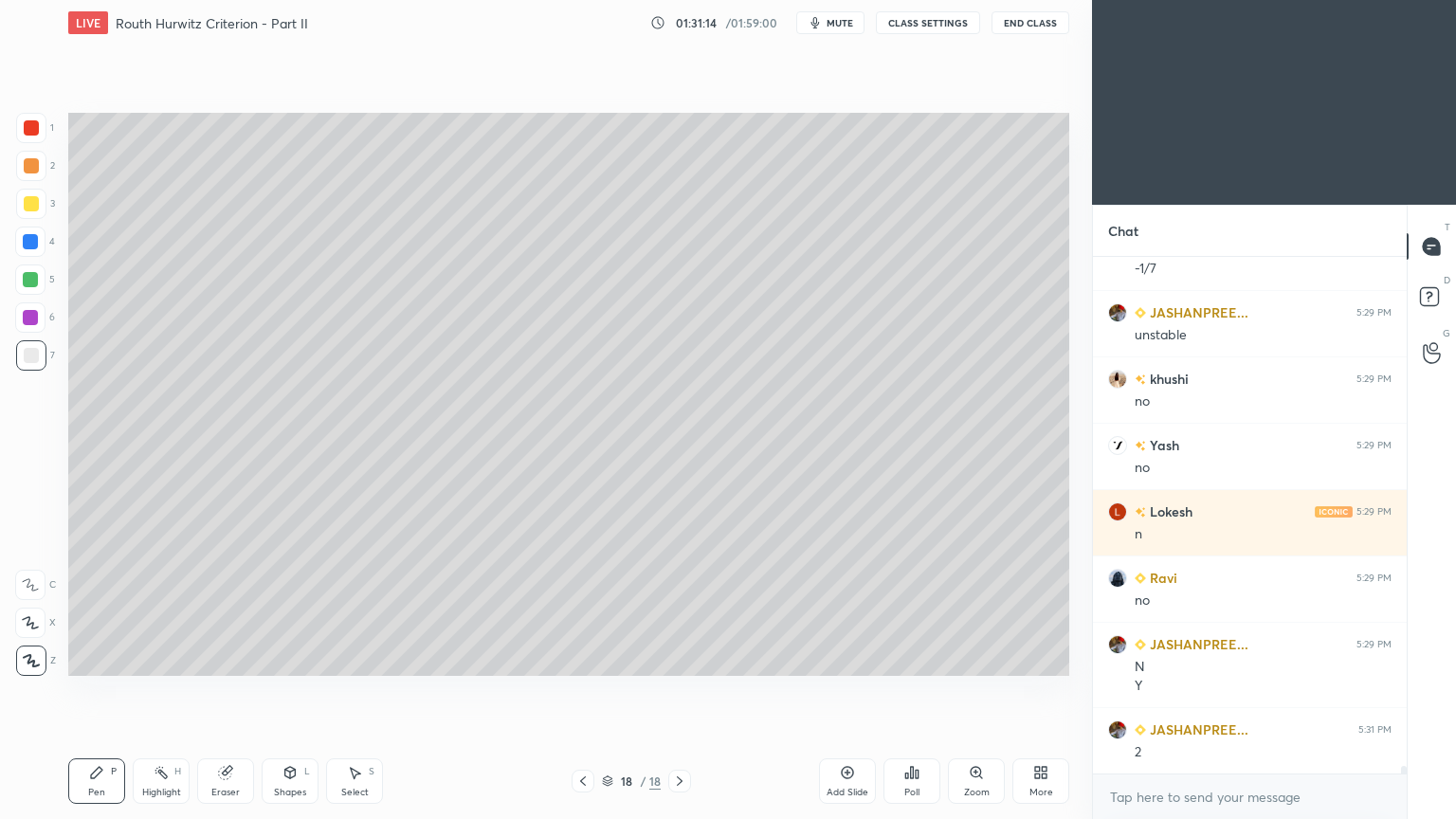 click on "mute" at bounding box center [840, 23] 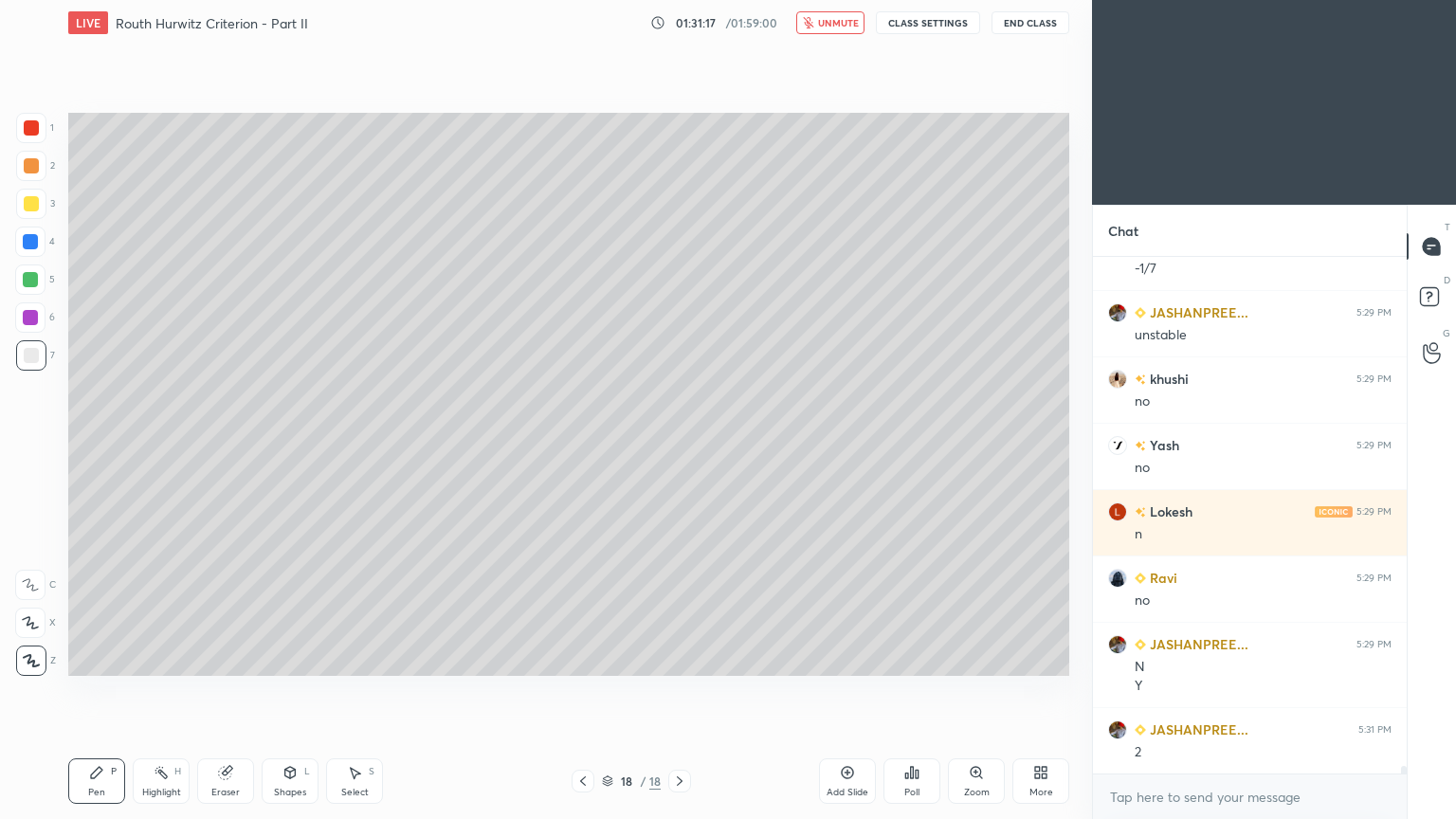 scroll, scrollTop: 36524, scrollLeft: 0, axis: vertical 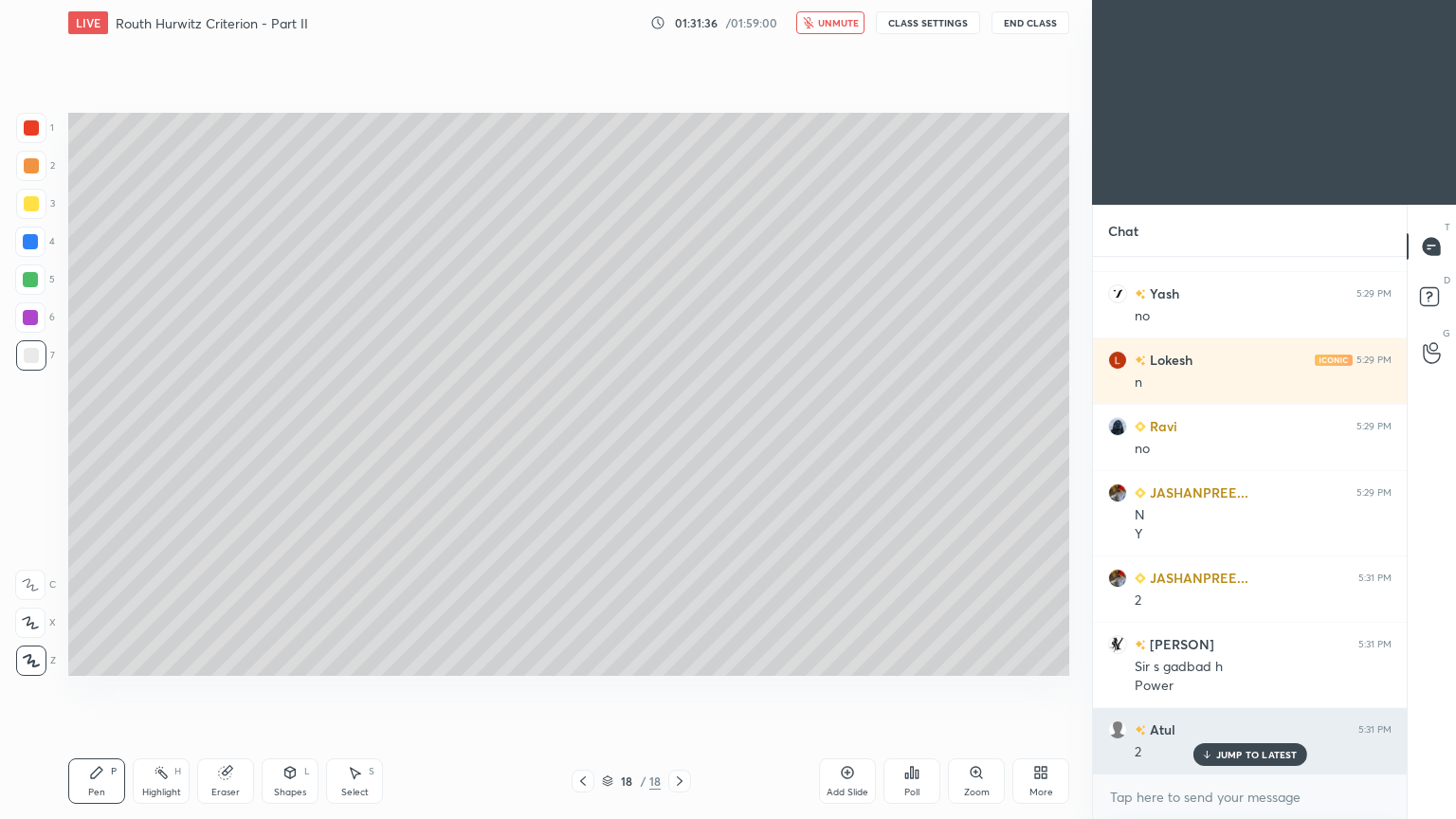 click on "JUMP TO LATEST" at bounding box center (1257, 755) 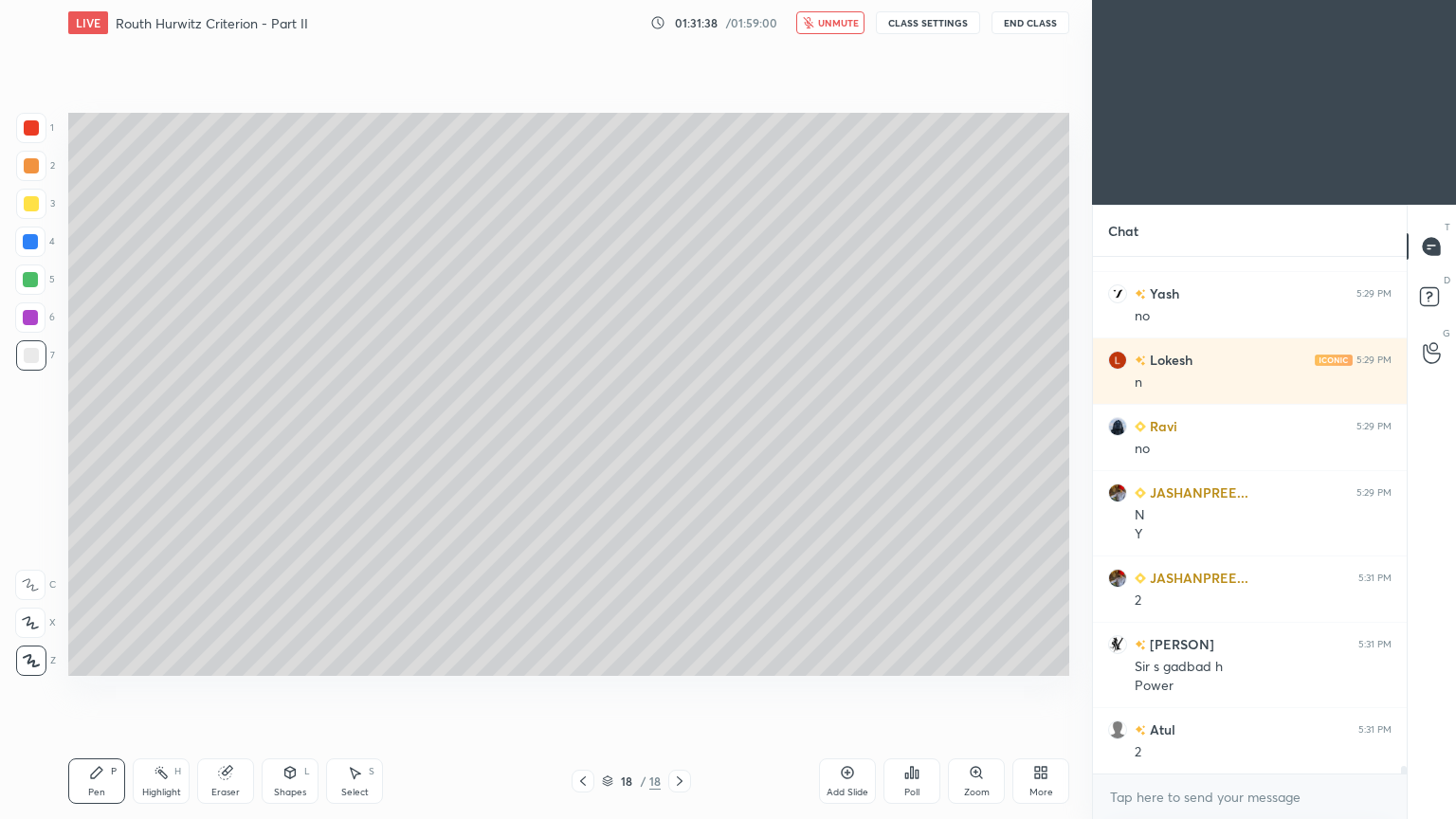 click on "unmute" at bounding box center (838, 23) 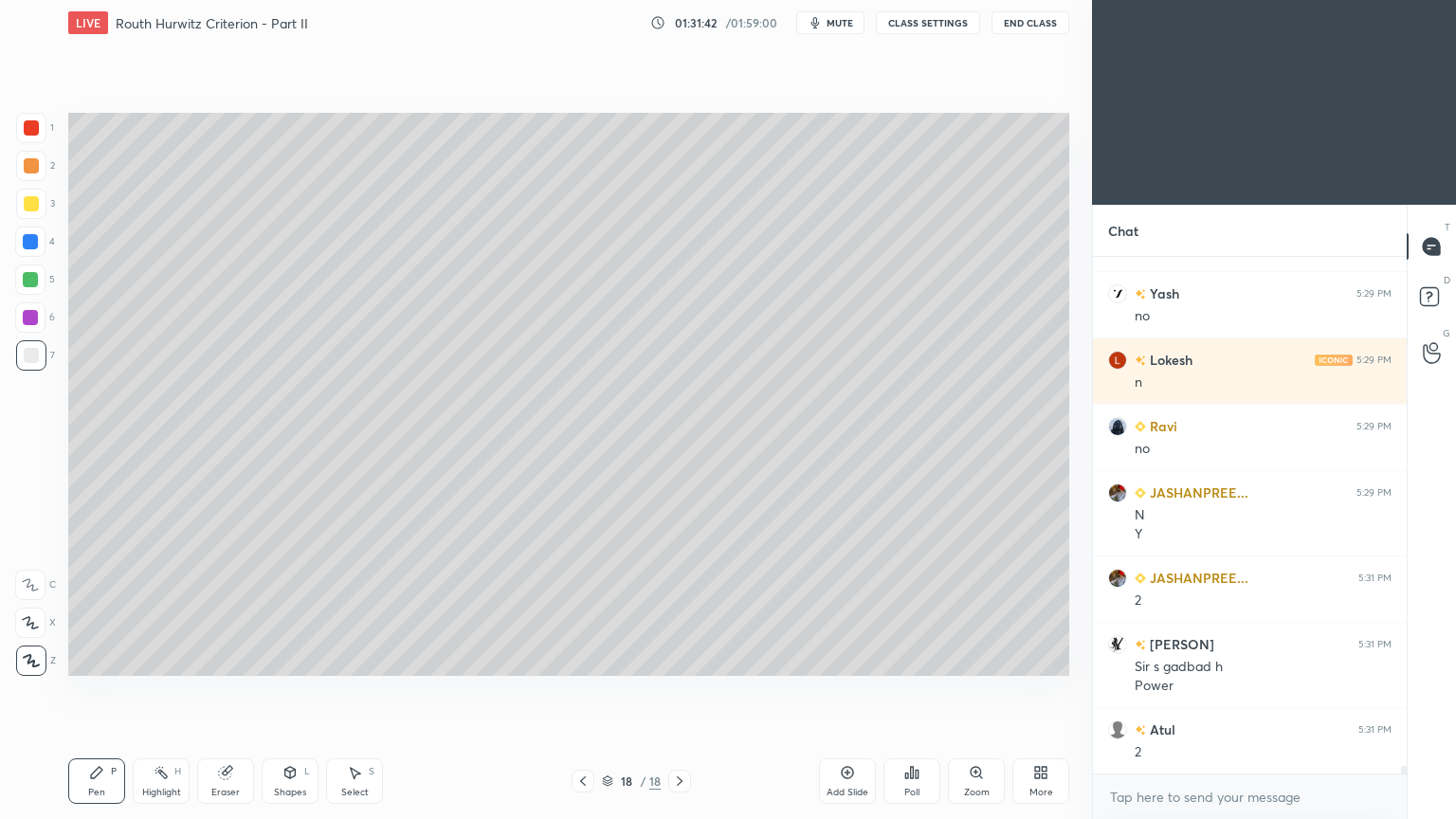 click on "Highlight" at bounding box center [161, 792] 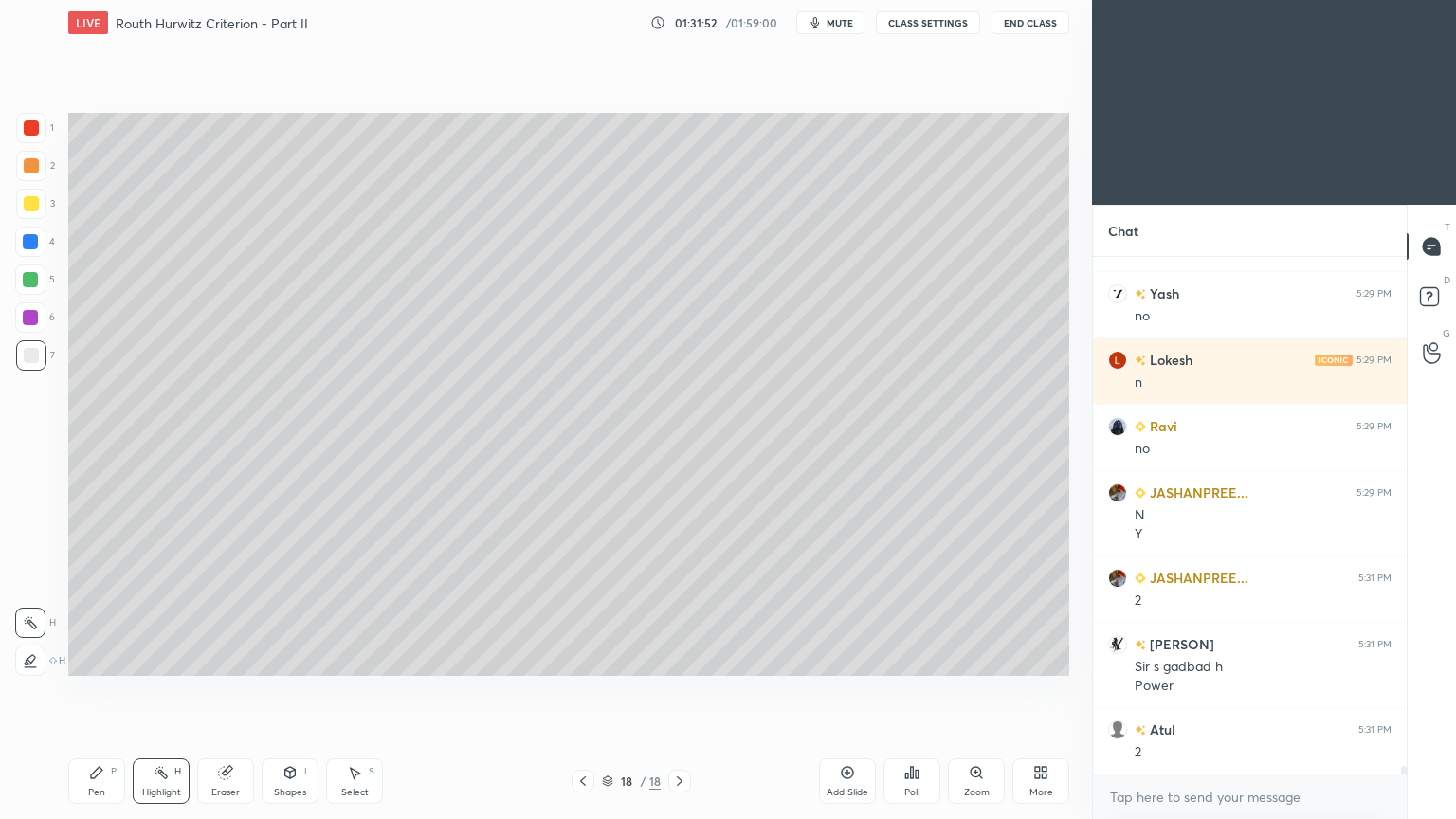 scroll, scrollTop: 36676, scrollLeft: 0, axis: vertical 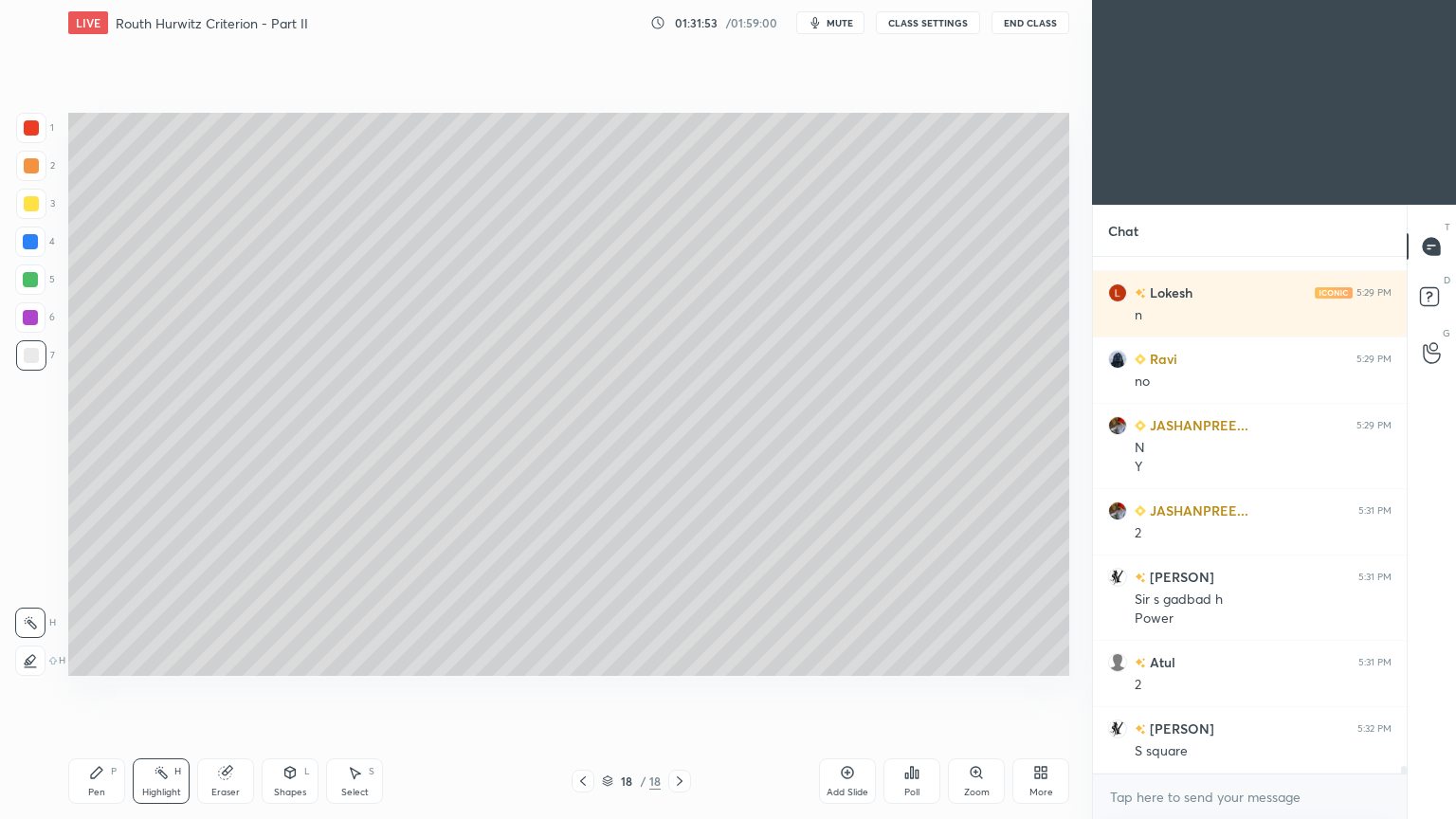 click on "Eraser" at bounding box center [226, 792] 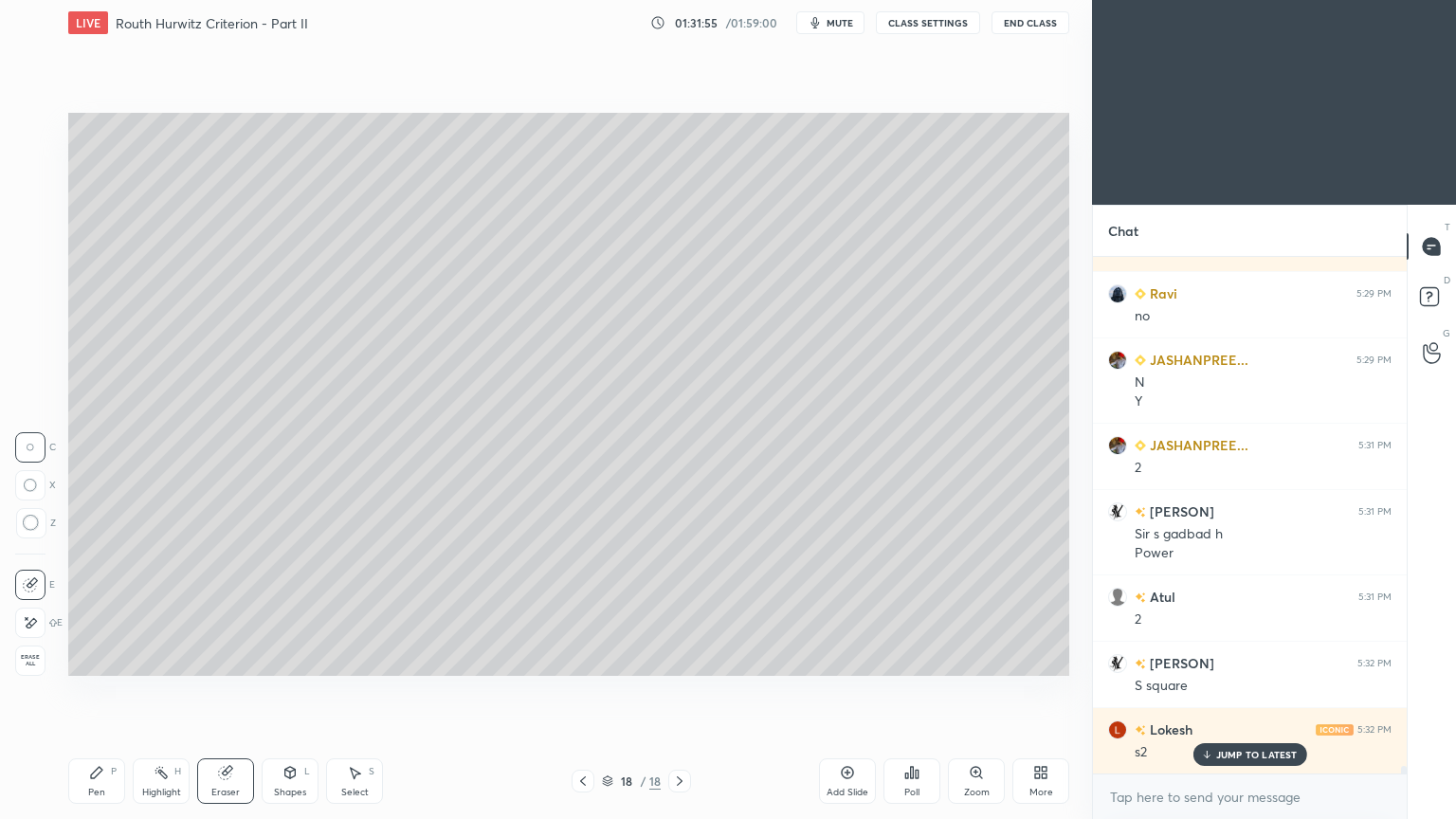 scroll, scrollTop: 36874, scrollLeft: 0, axis: vertical 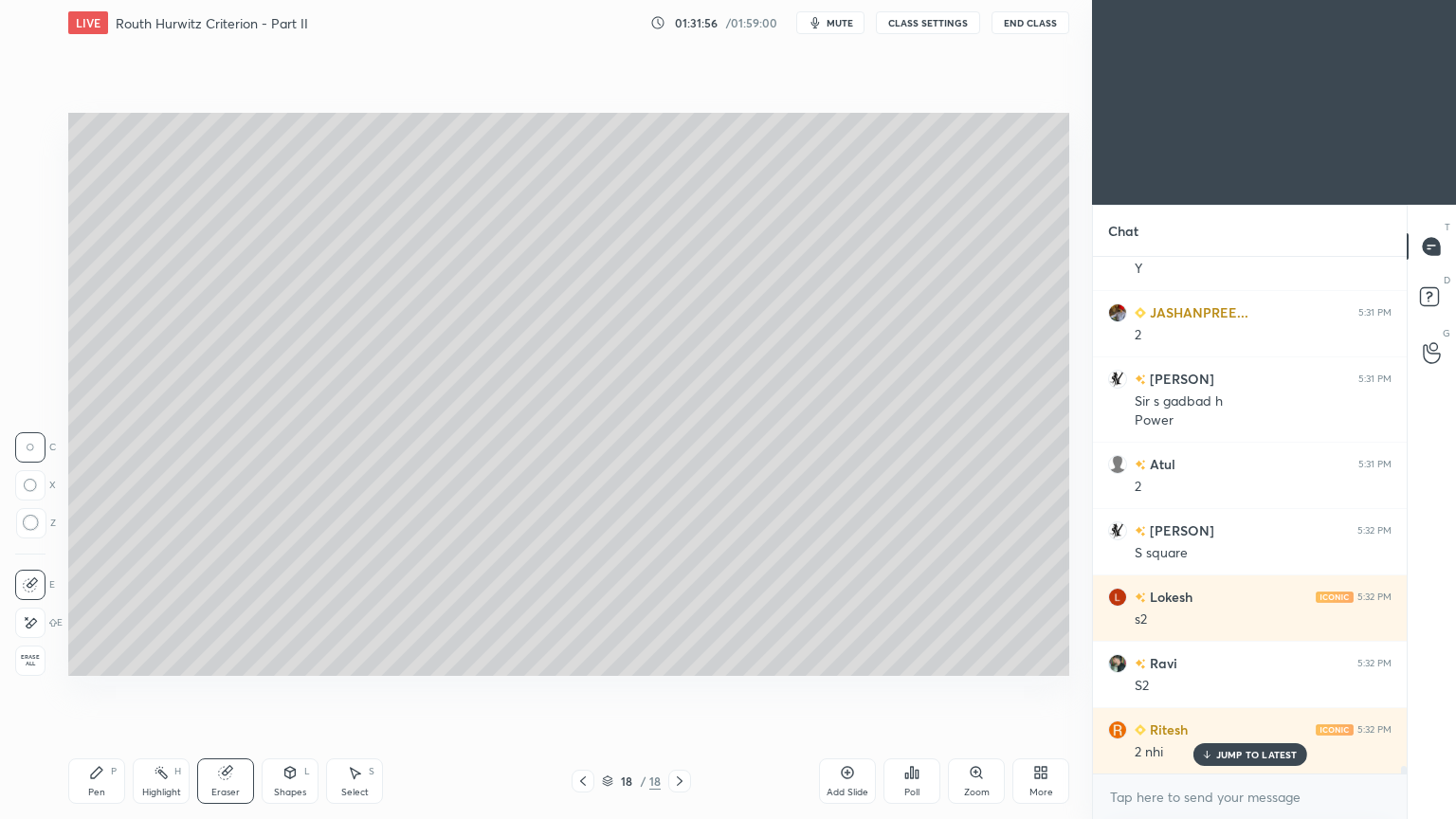 click on "Pen P" at bounding box center [97, 781] 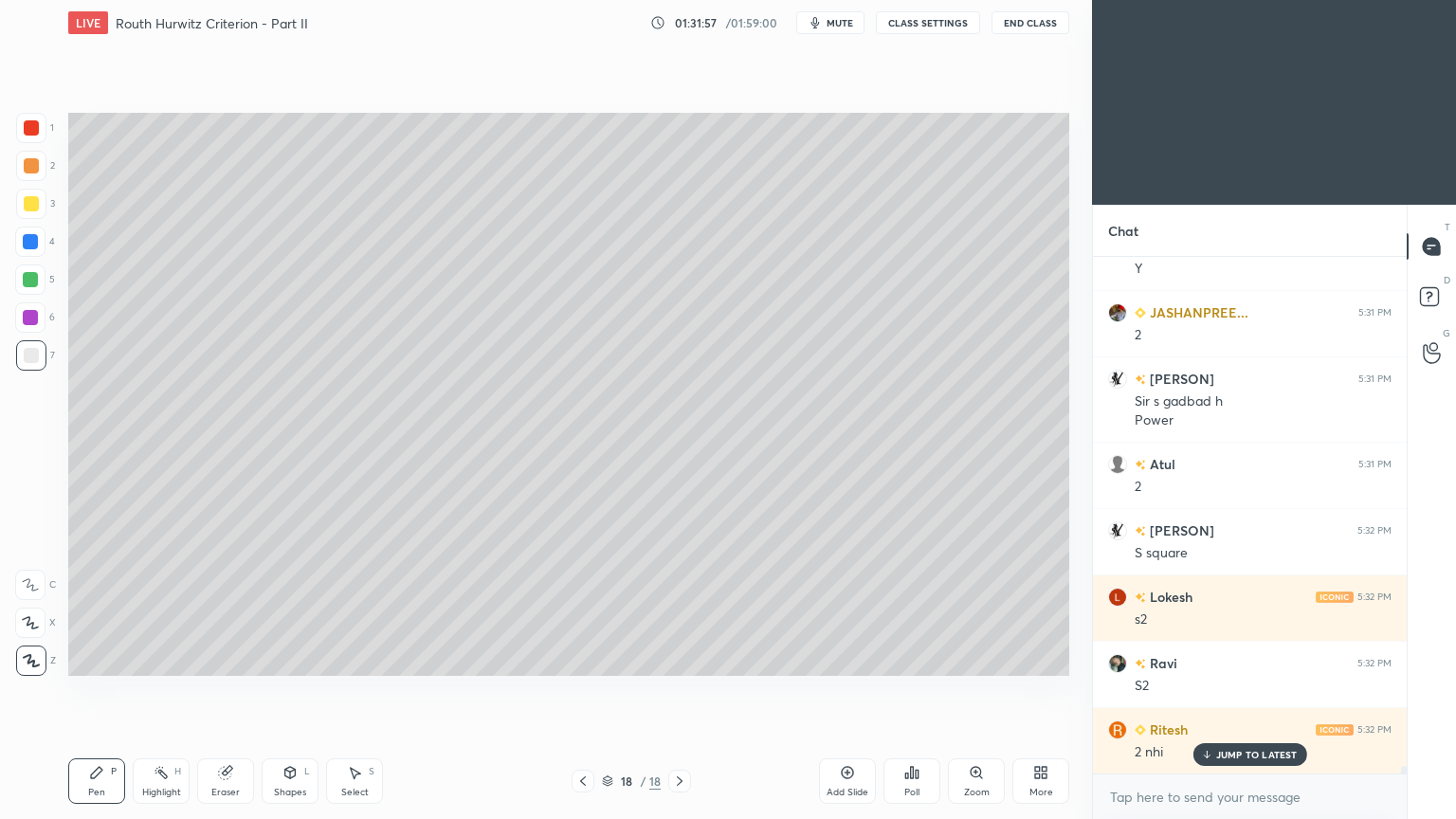 click on "7" at bounding box center (35, 359) 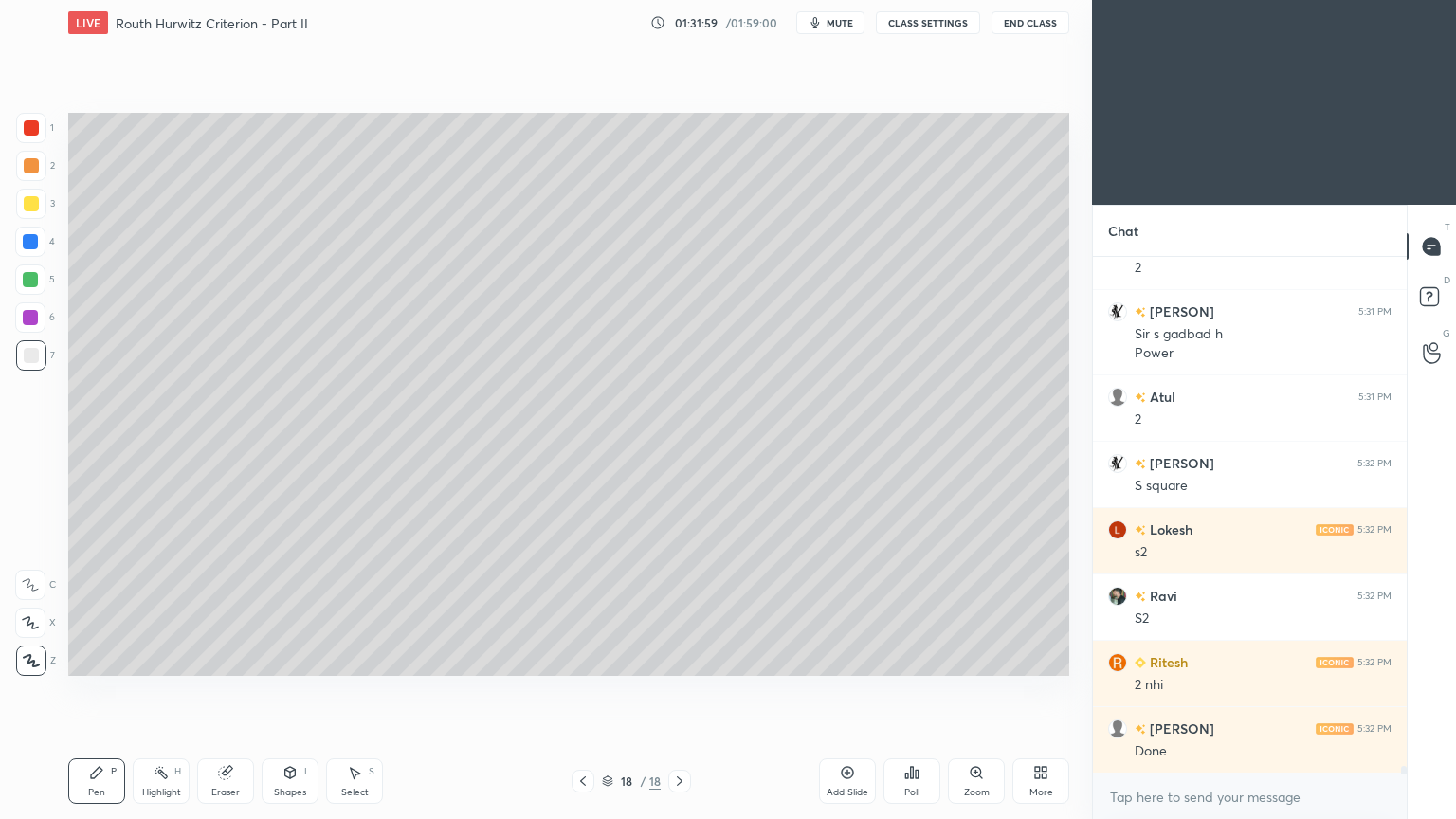 scroll, scrollTop: 37007, scrollLeft: 0, axis: vertical 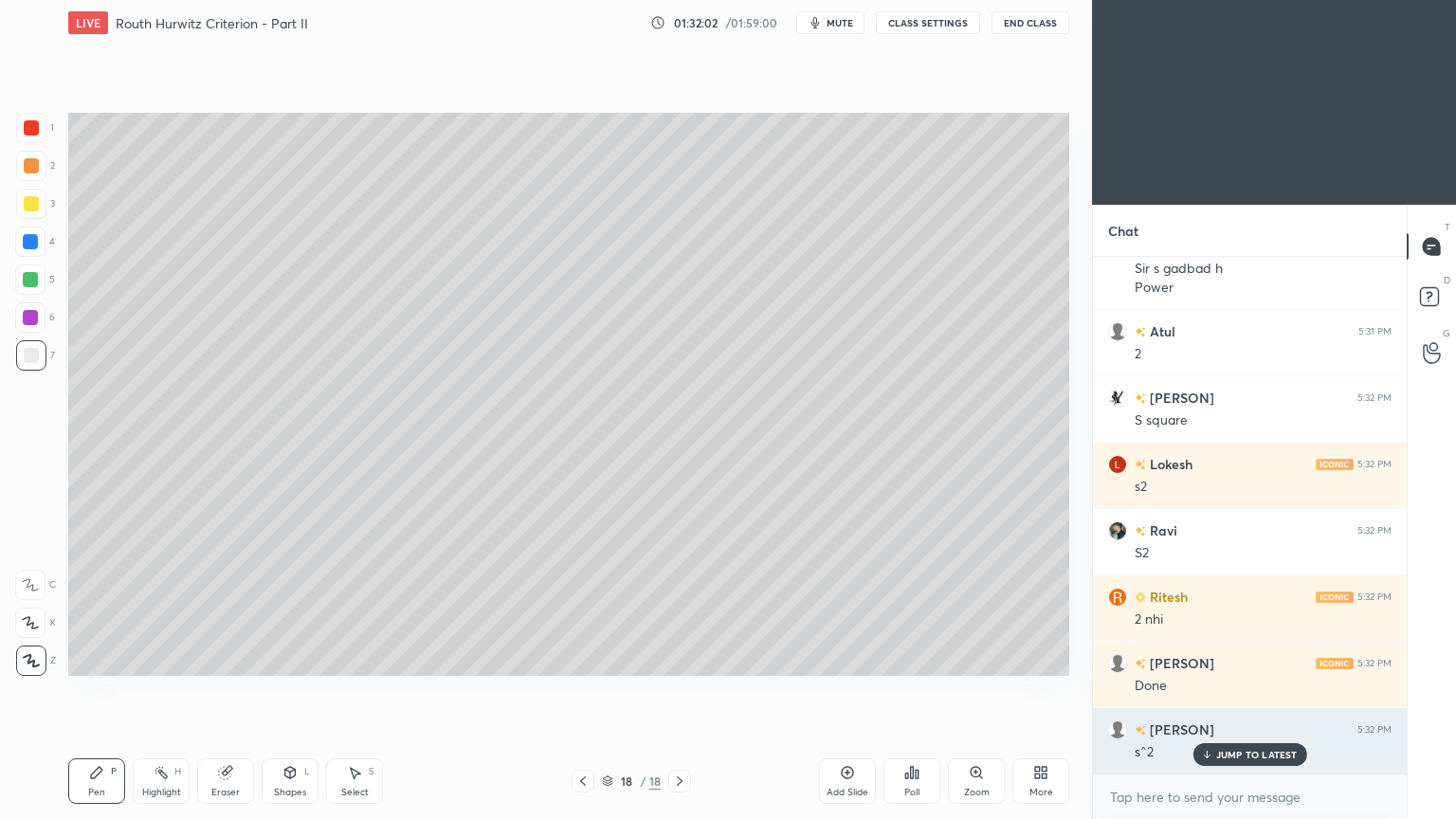 click on "JUMP TO LATEST" at bounding box center (1257, 755) 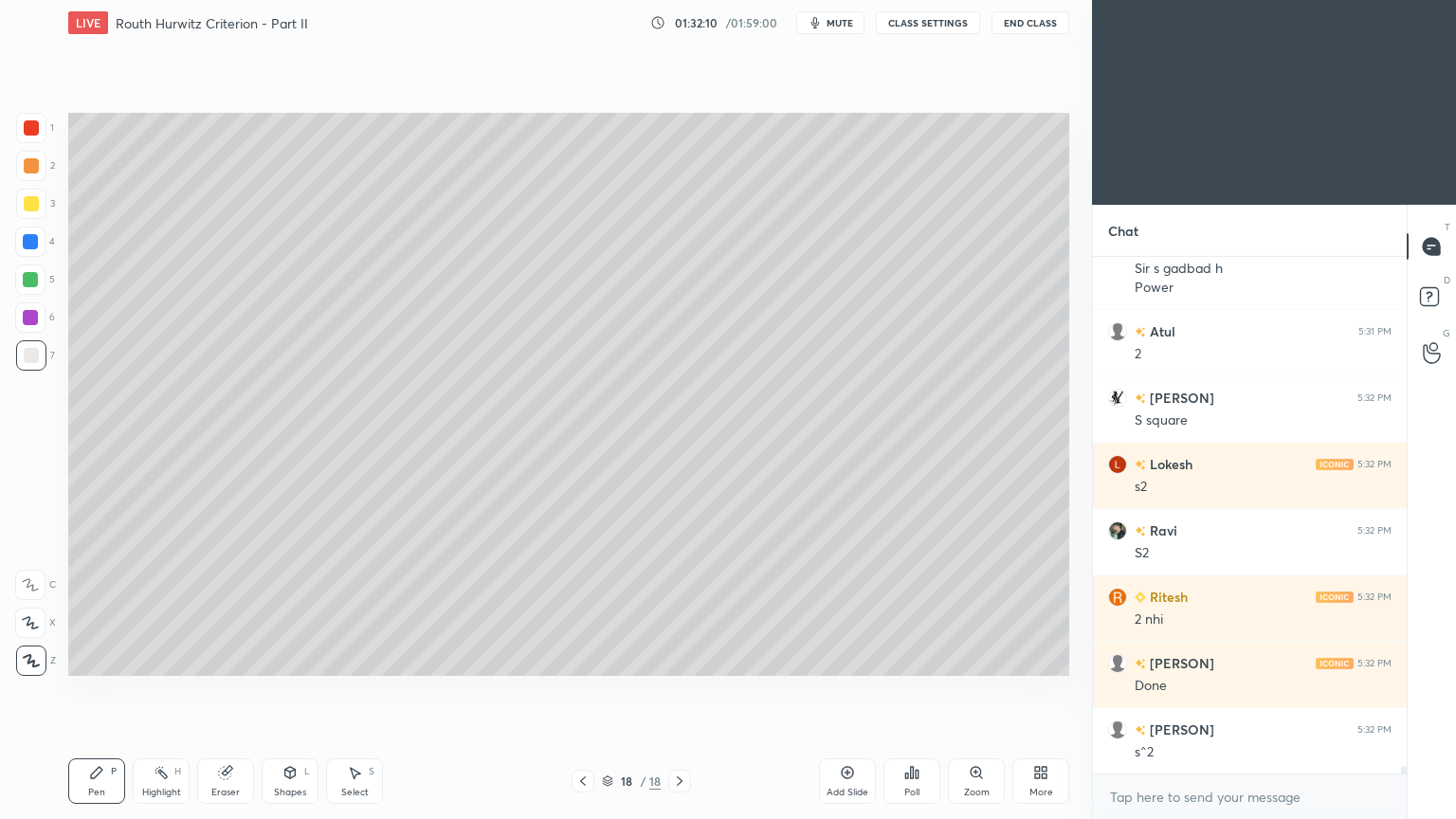 click on "Highlight" at bounding box center [161, 792] 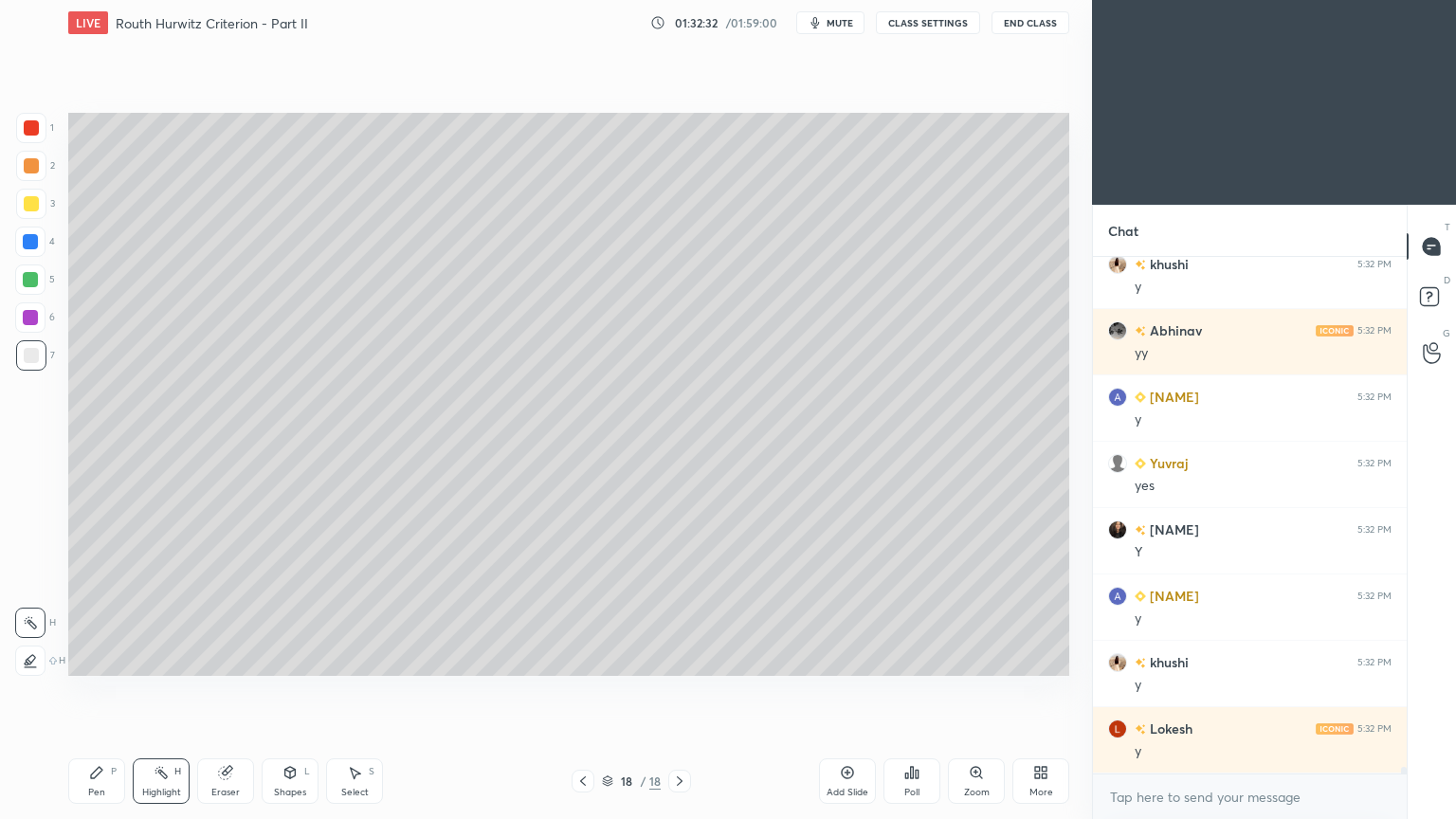 scroll, scrollTop: 37803, scrollLeft: 0, axis: vertical 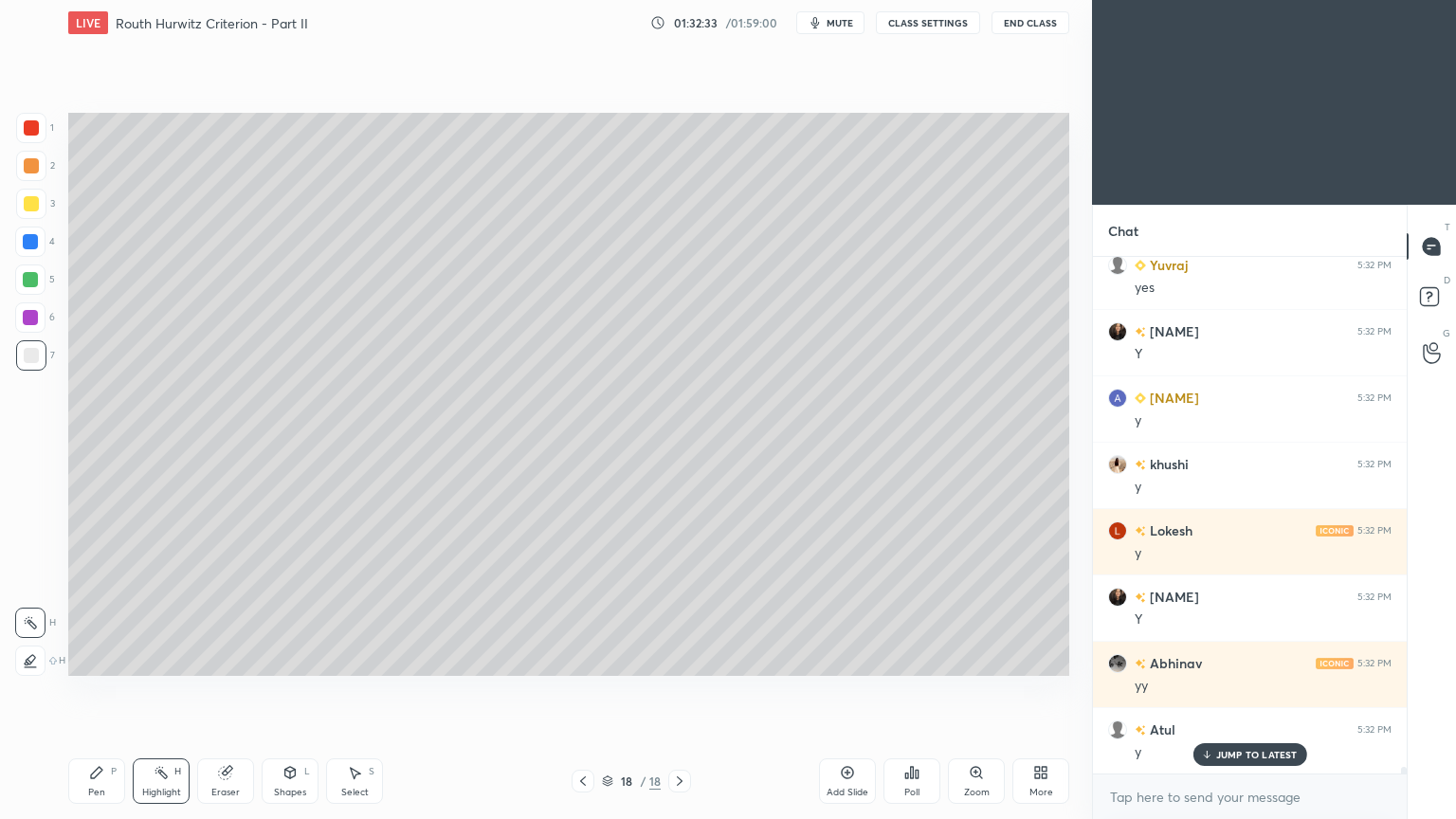 click on "Pen" at bounding box center [97, 792] 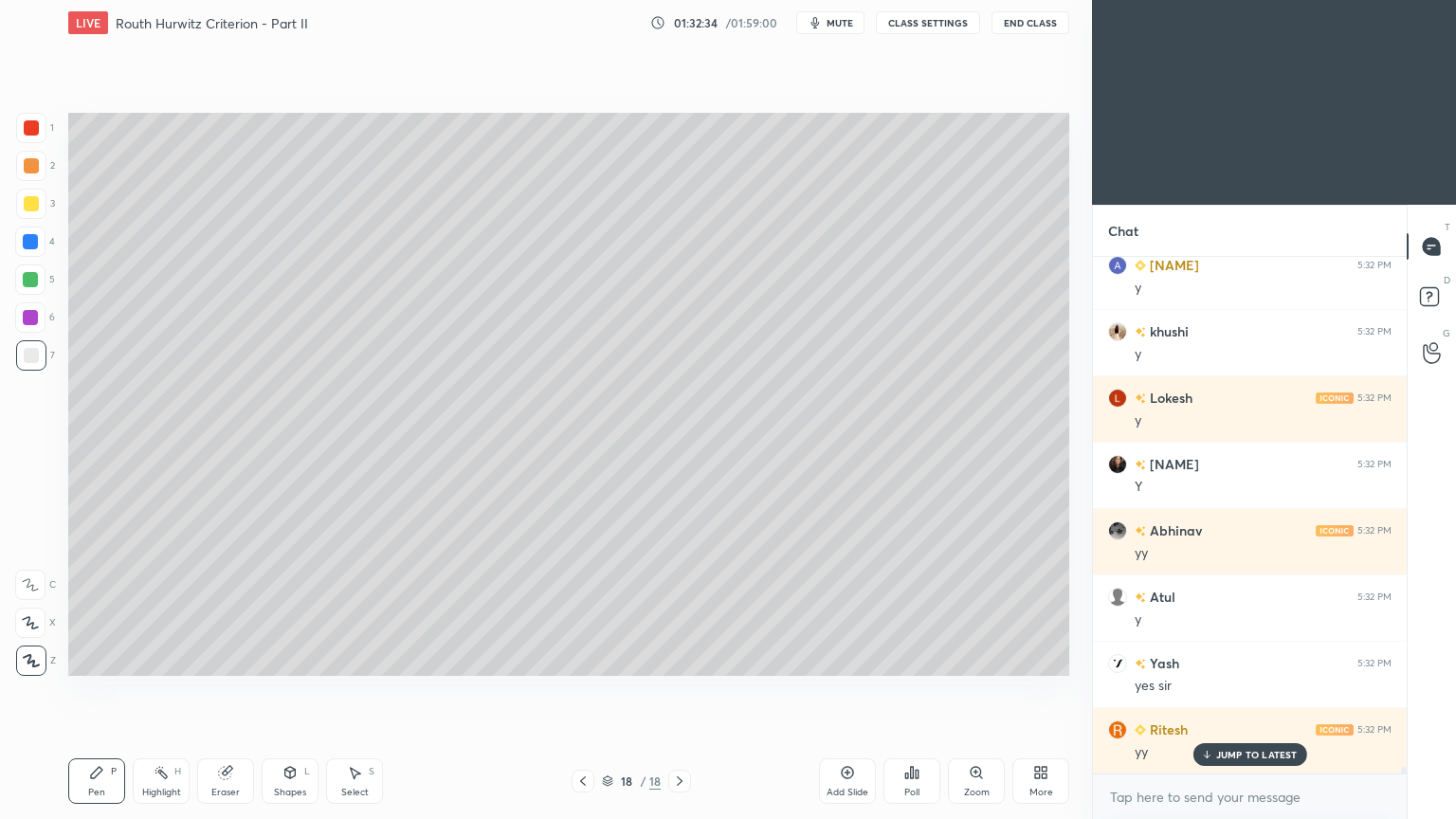 click at bounding box center [31, 204] 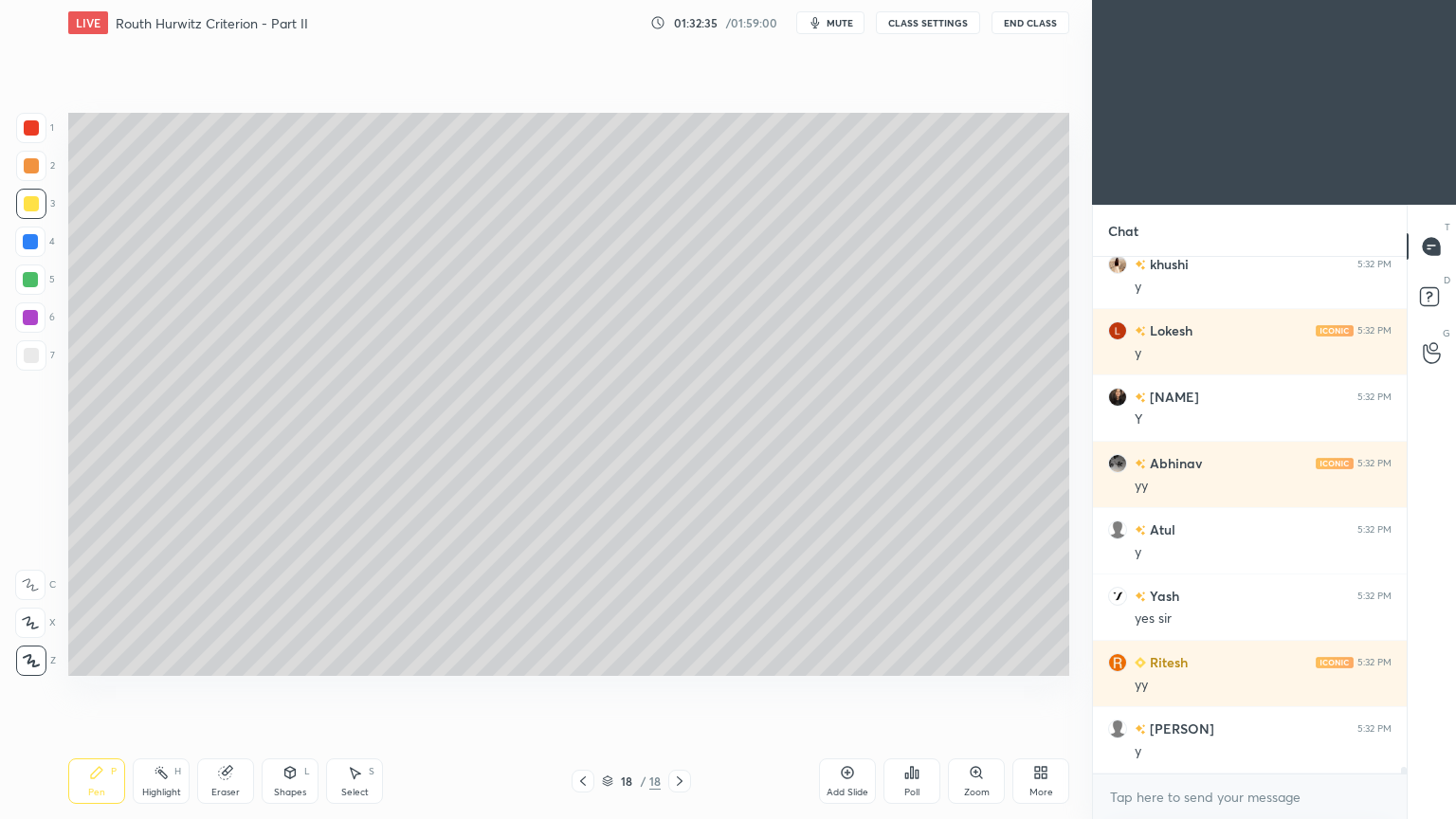 scroll, scrollTop: 38136, scrollLeft: 0, axis: vertical 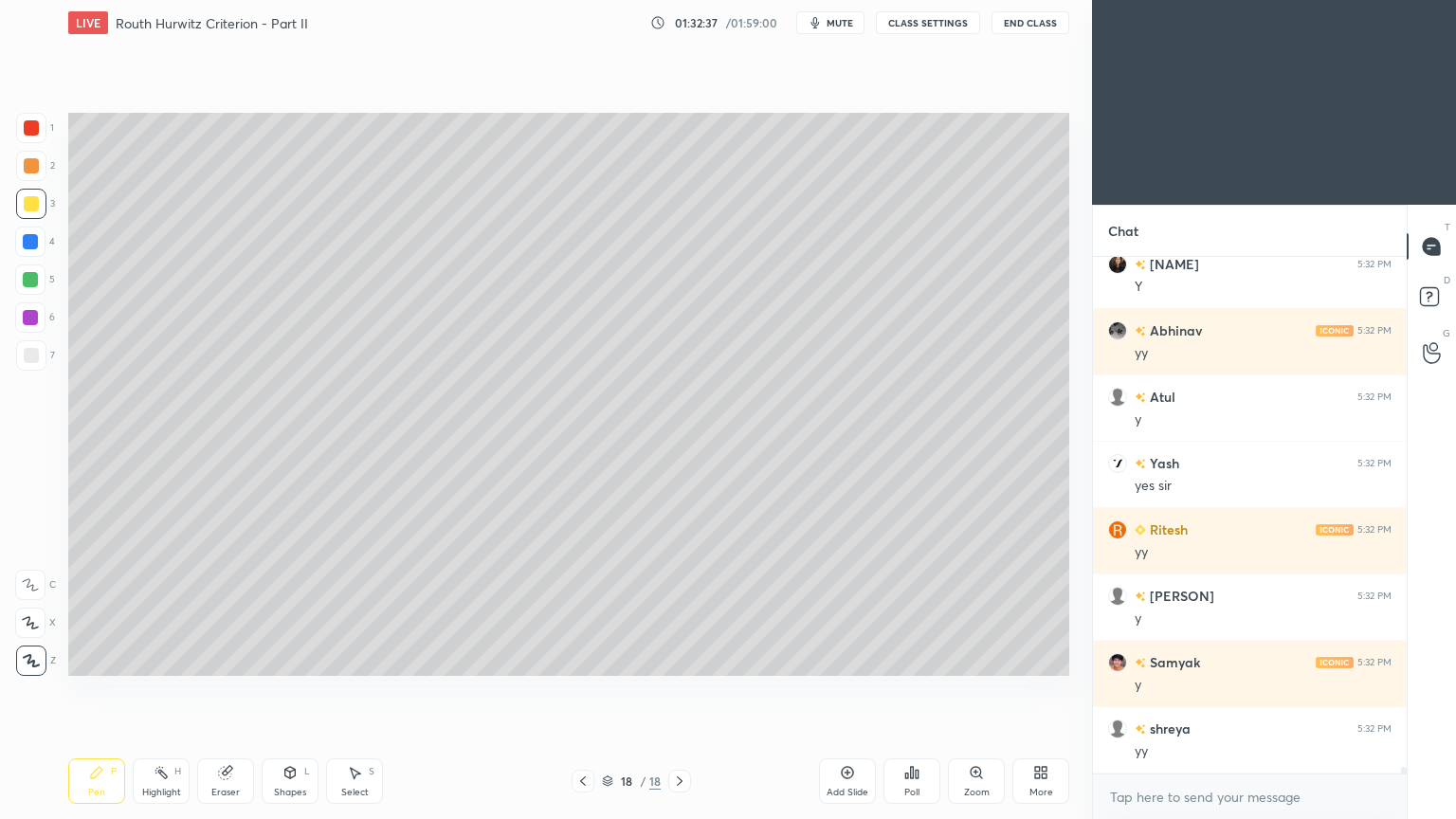 click on "Add Slide" at bounding box center [847, 781] 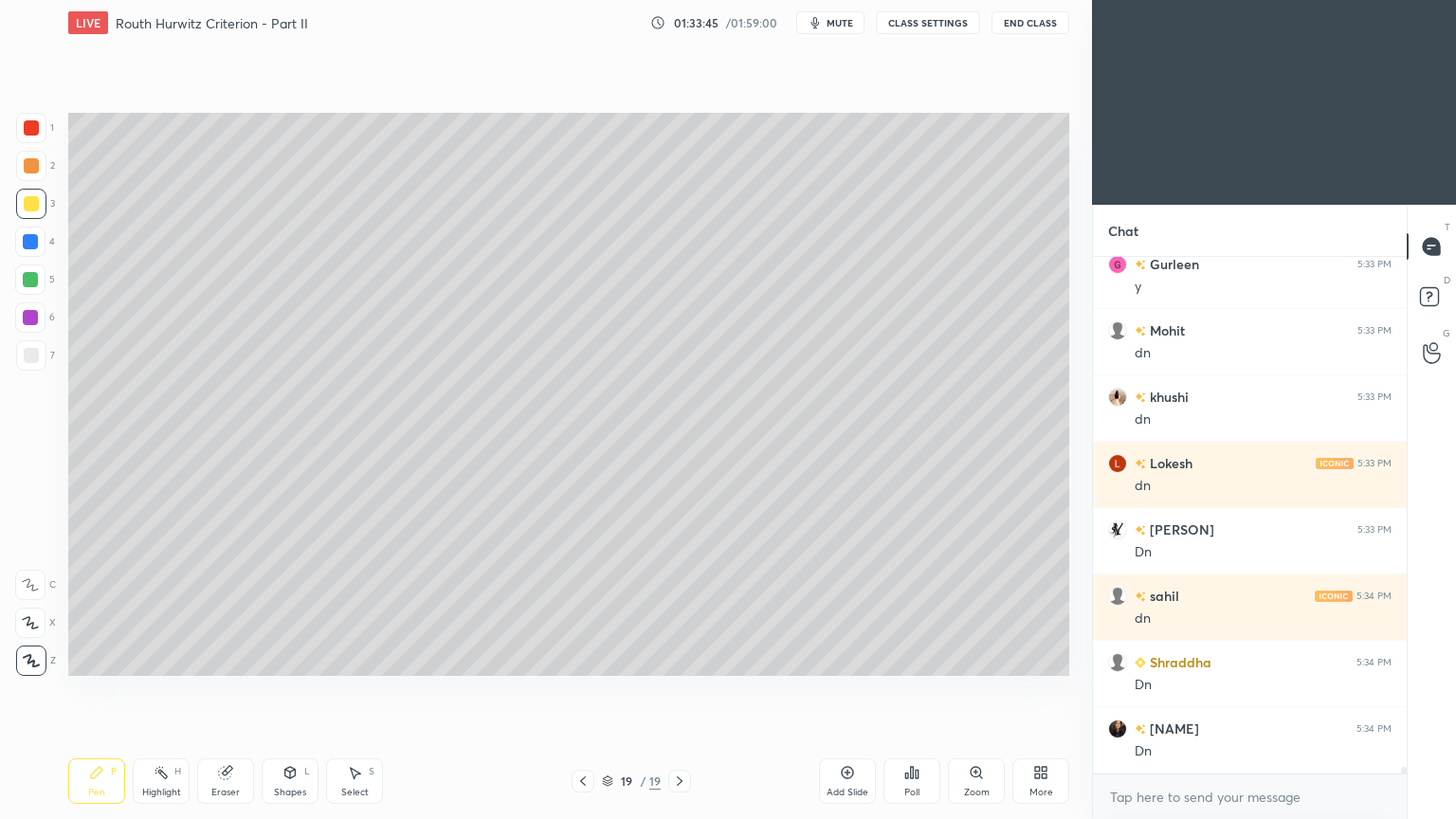 scroll, scrollTop: 38865, scrollLeft: 0, axis: vertical 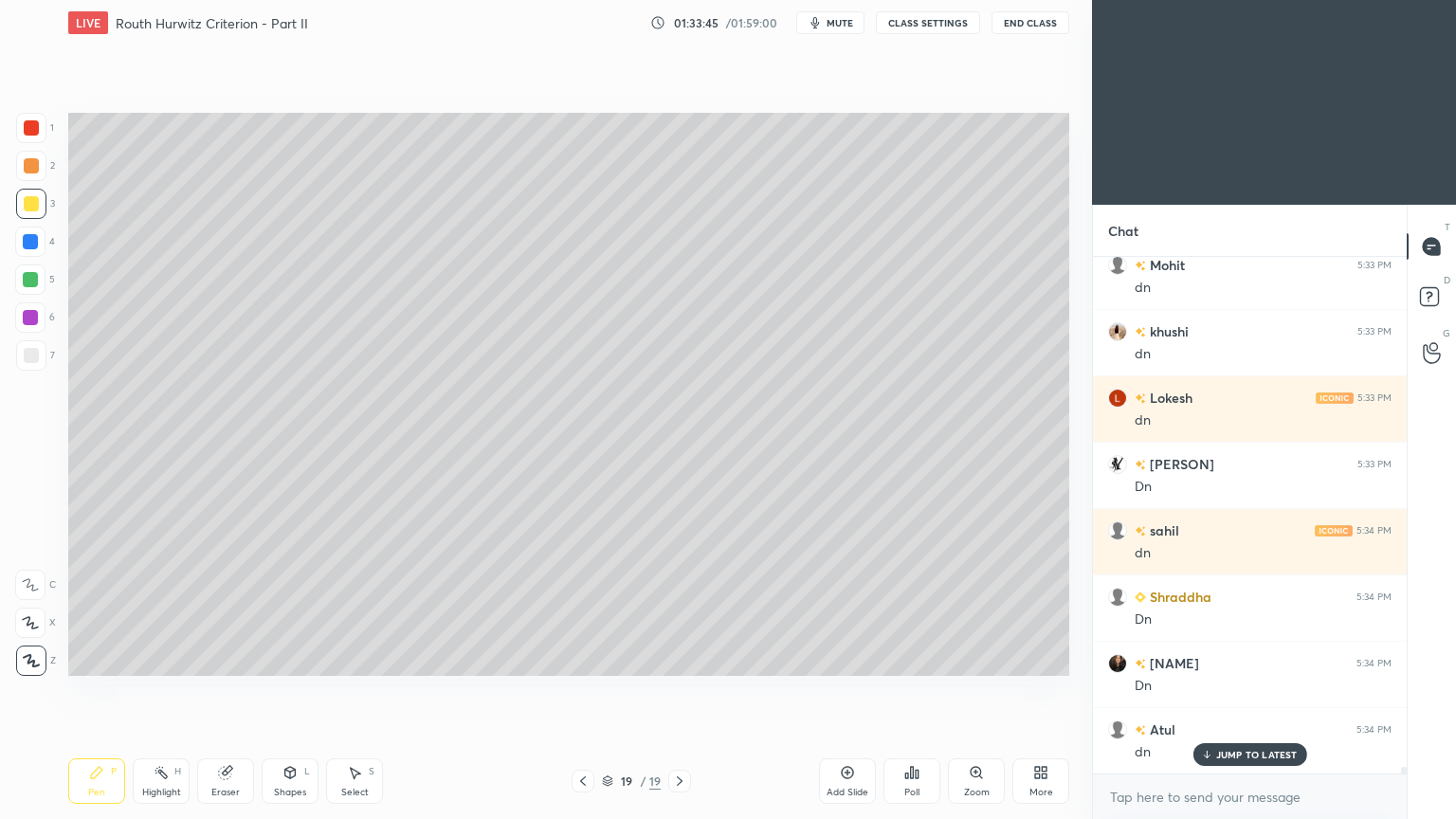 click on "Pen P" at bounding box center [97, 781] 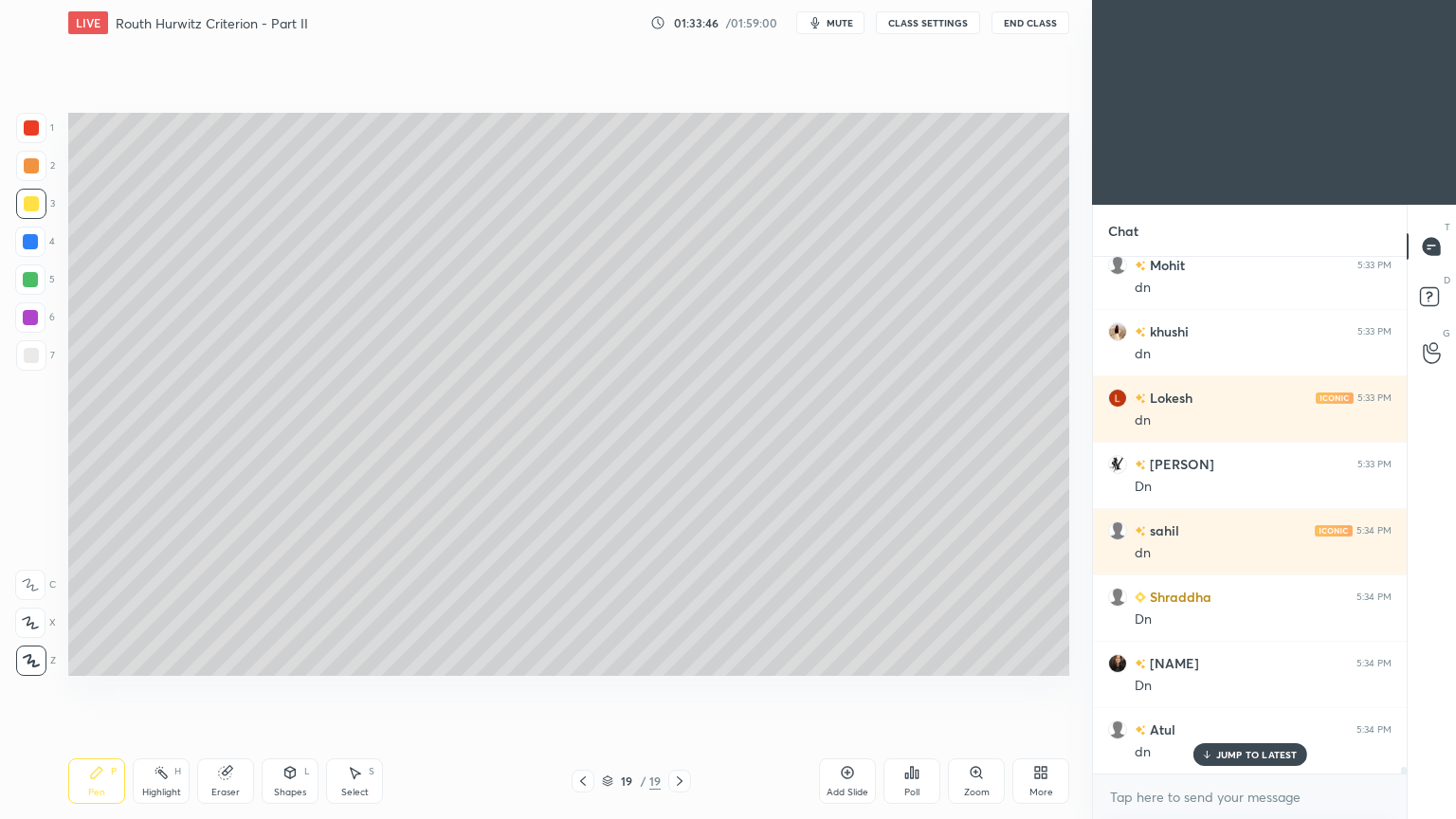 click at bounding box center [31, 355] 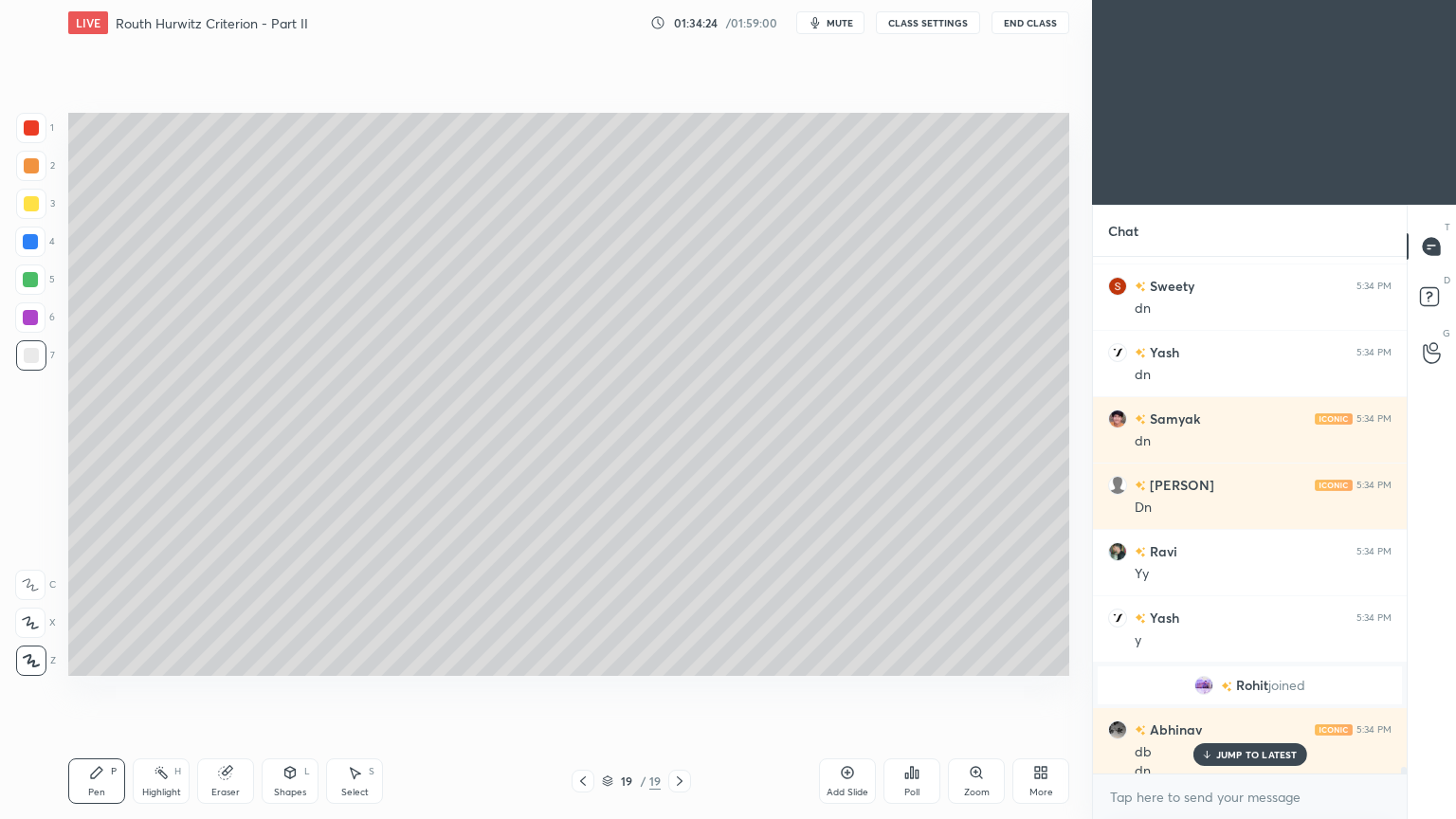 scroll, scrollTop: 38099, scrollLeft: 0, axis: vertical 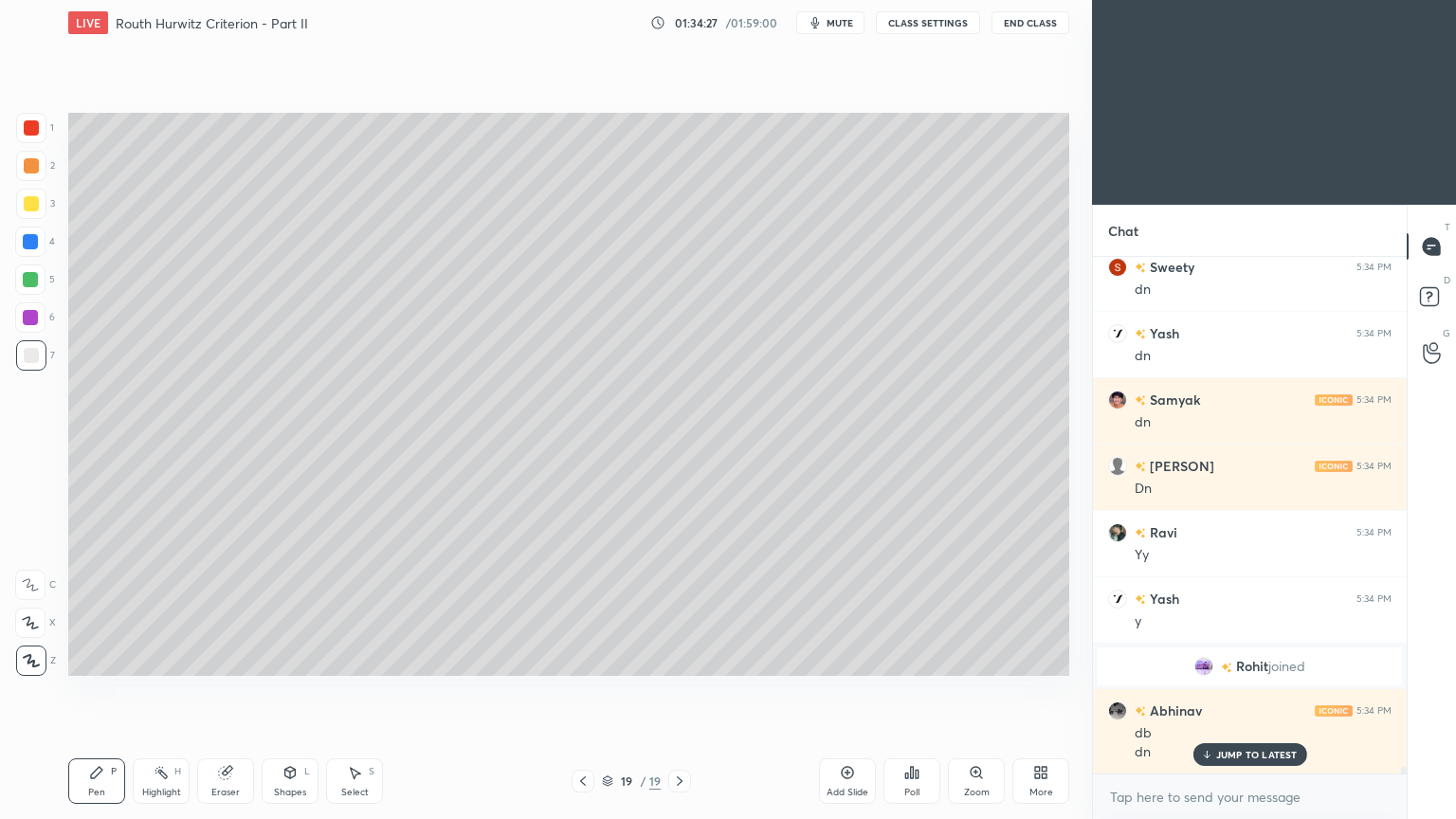click at bounding box center [30, 280] 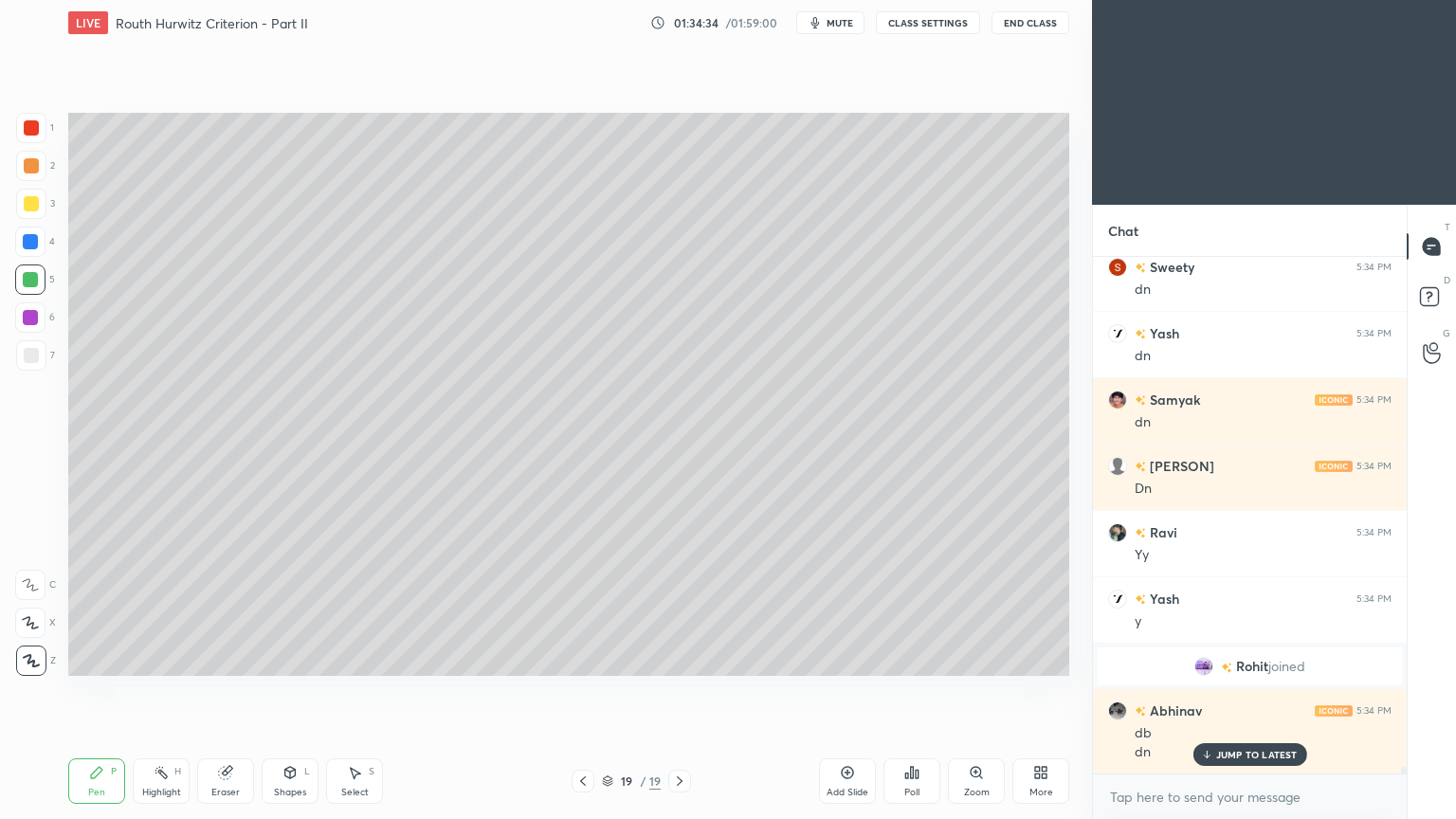 click at bounding box center [31, 128] 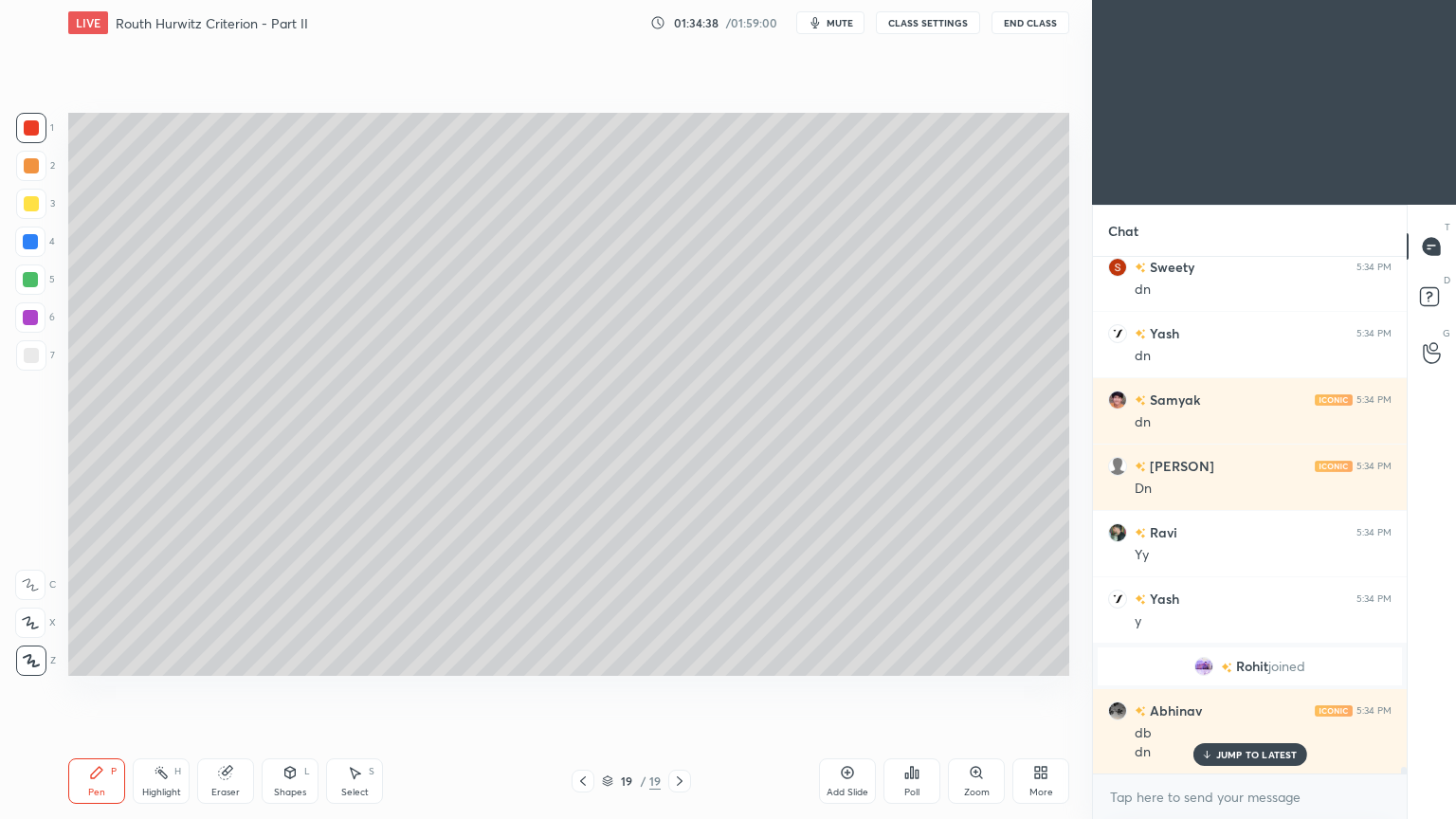click at bounding box center (31, 355) 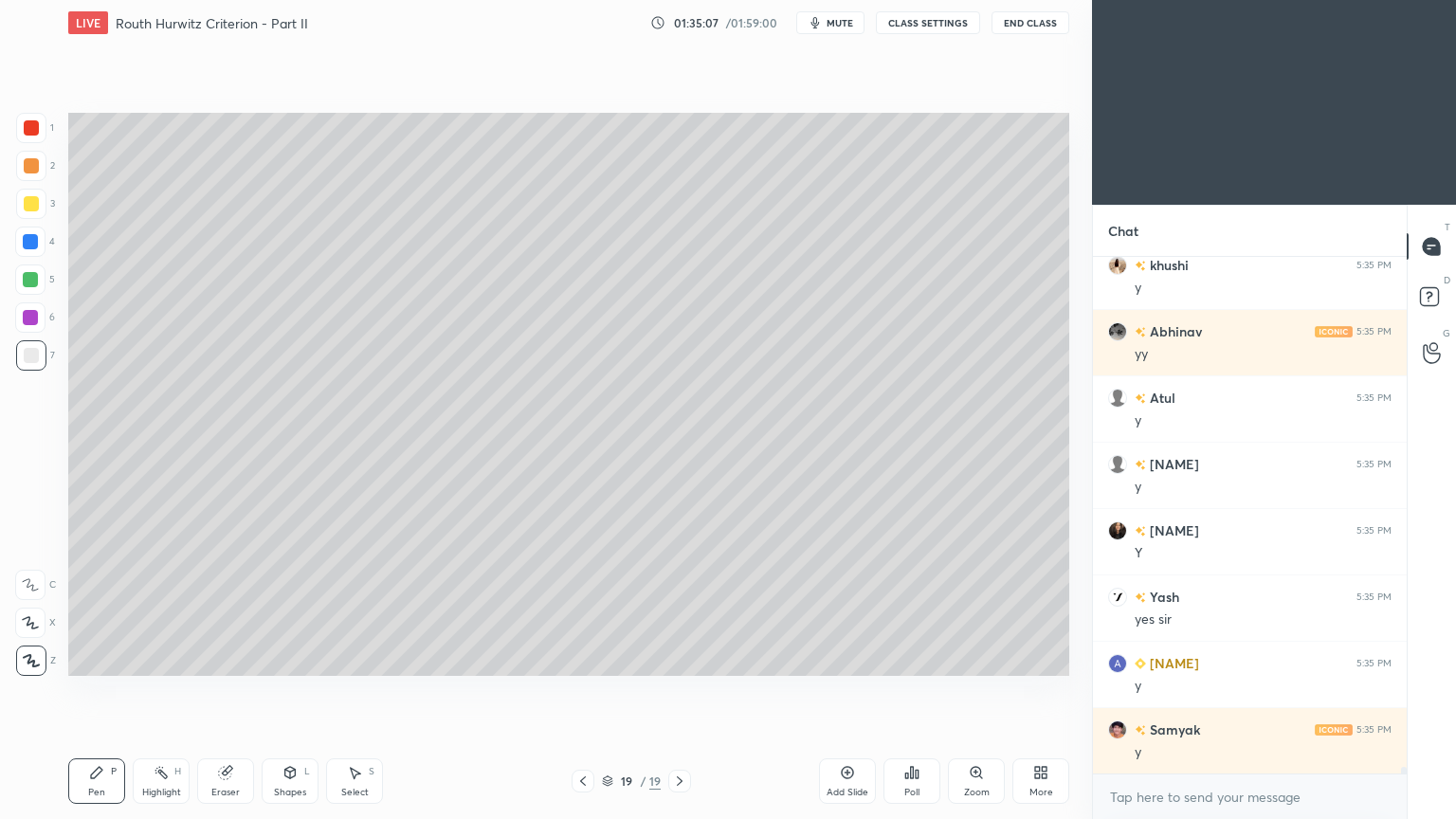 scroll, scrollTop: 38697, scrollLeft: 0, axis: vertical 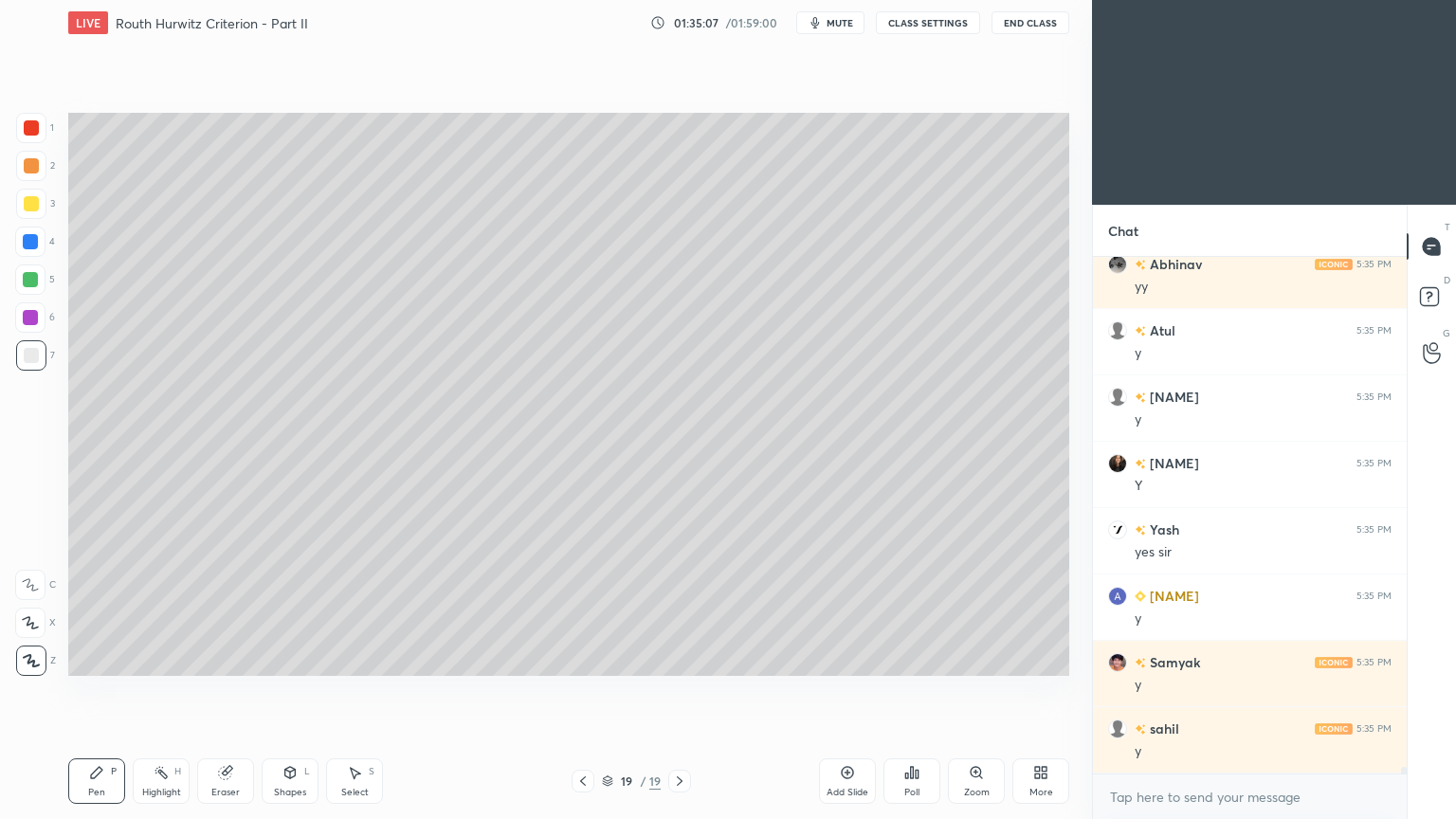 click on "khushi [TIME] y Abhinav [TIME] yy Atul [TIME] y parshant [TIME] y Sumedha [TIME] Y Yash [TIME] yes sir Antra [TIME] y Samyak [TIME] y sahil [TIME] y" at bounding box center (1249, 515) 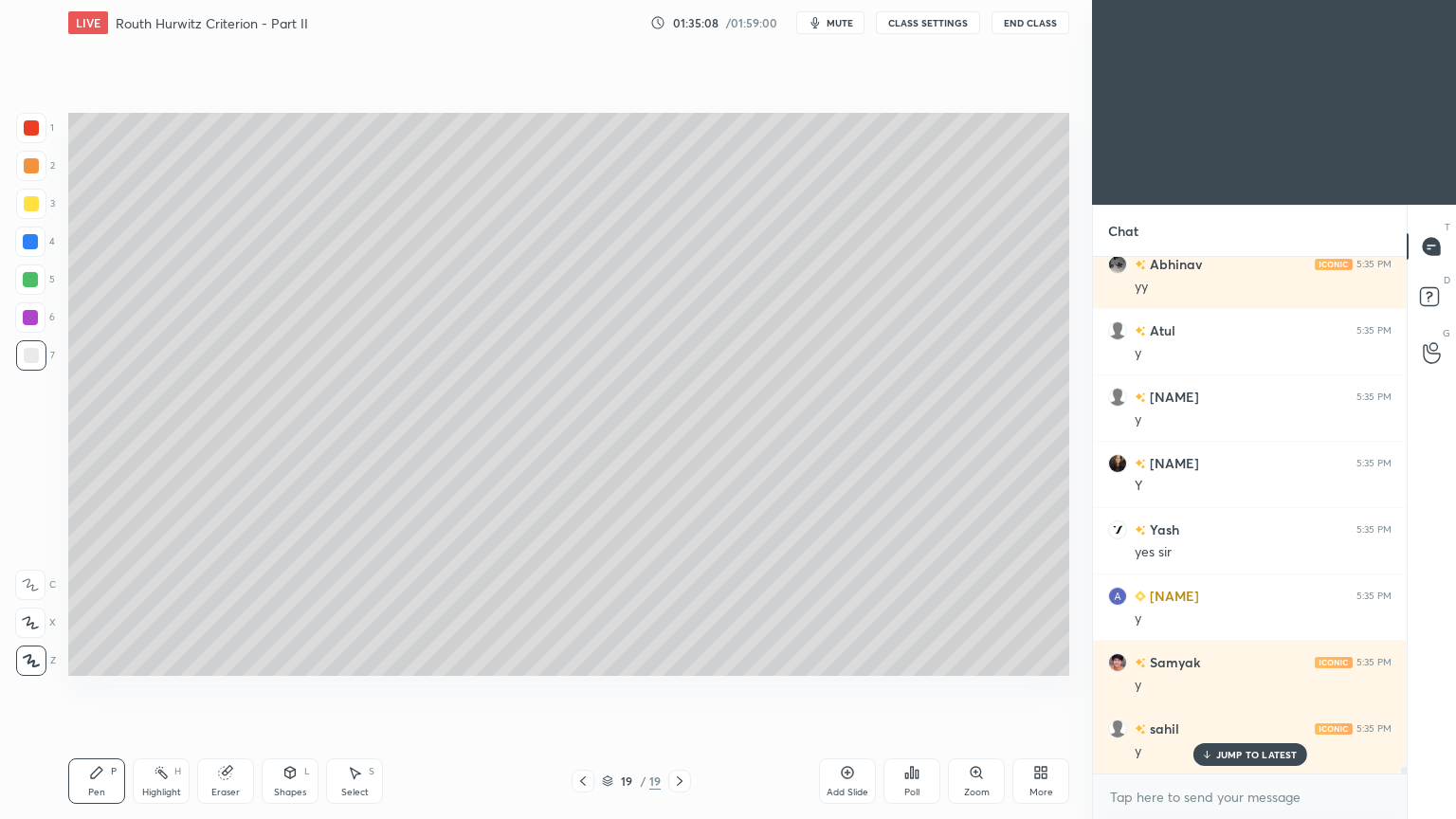 scroll, scrollTop: 38762, scrollLeft: 0, axis: vertical 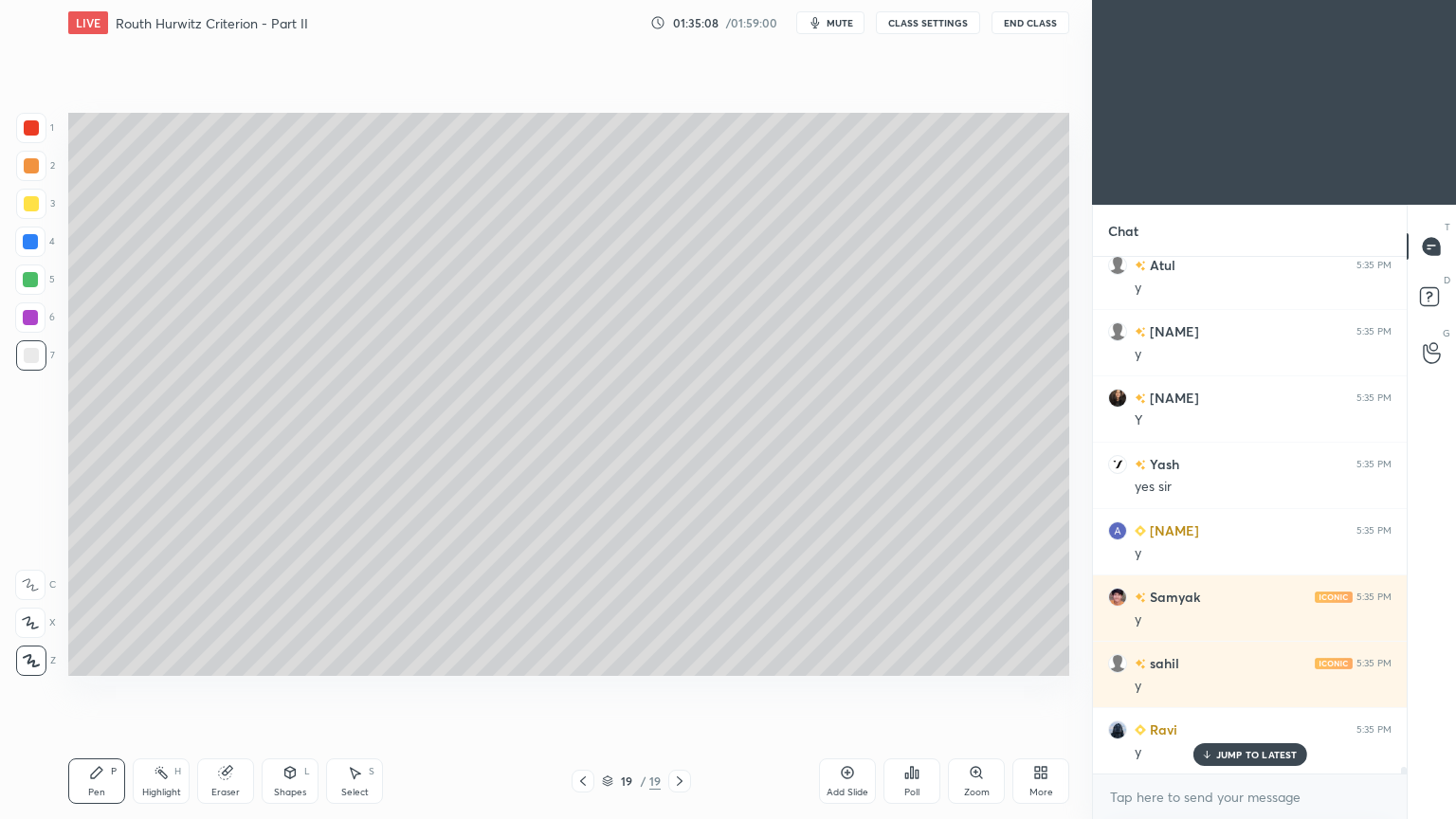 click on "Add Slide" at bounding box center (847, 781) 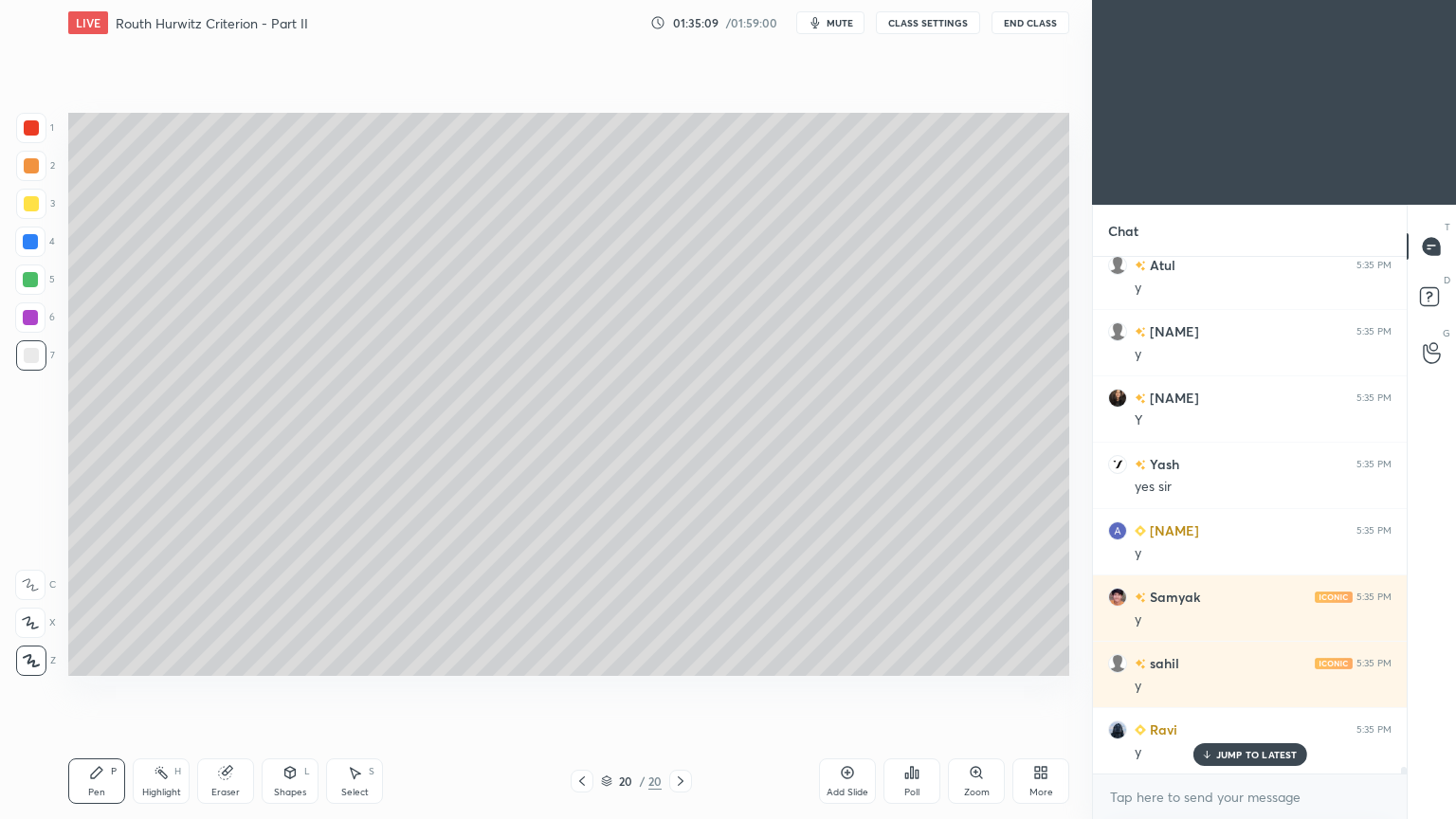 click at bounding box center [31, 204] 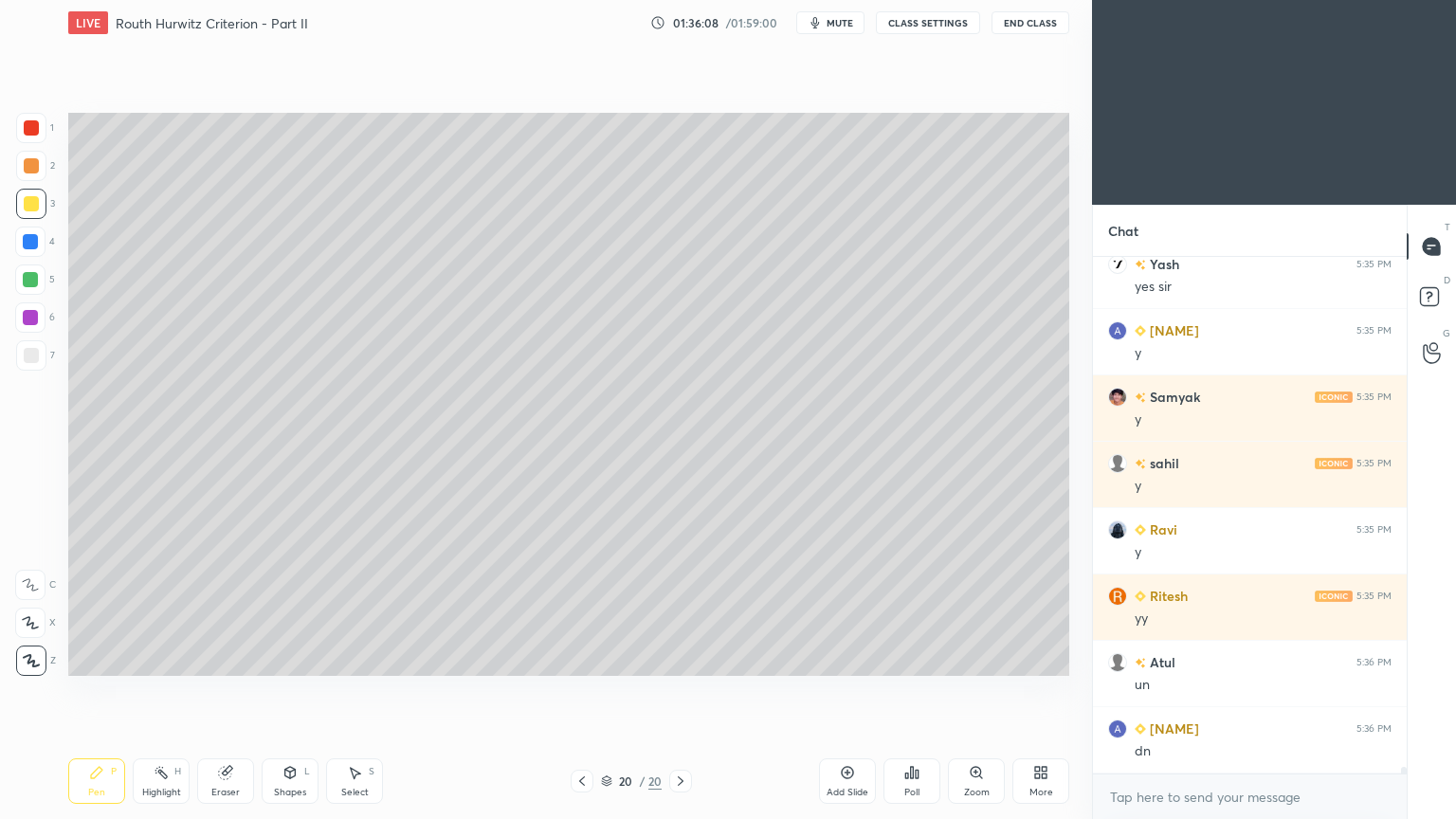 scroll, scrollTop: 39028, scrollLeft: 0, axis: vertical 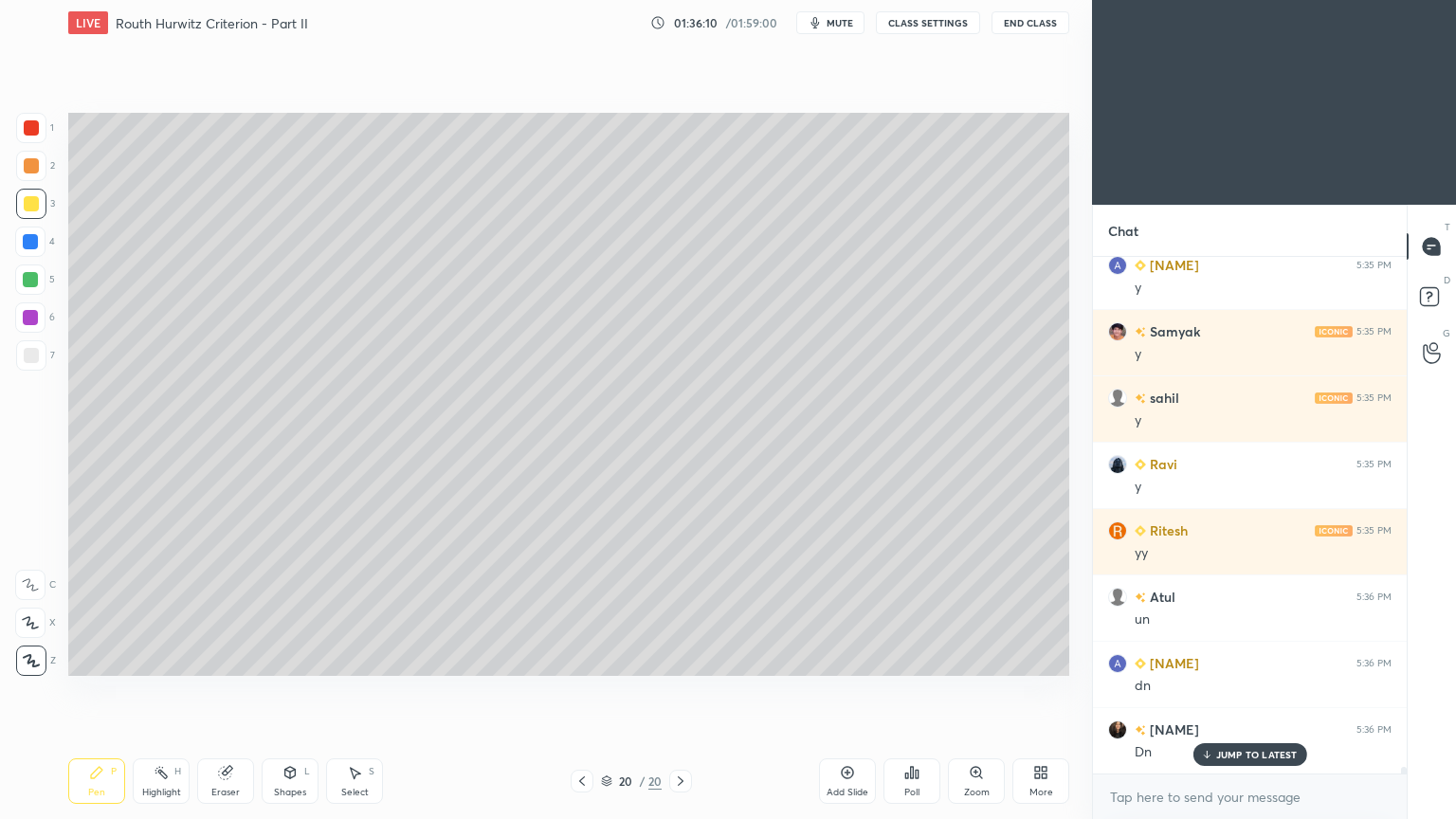 click at bounding box center [31, 355] 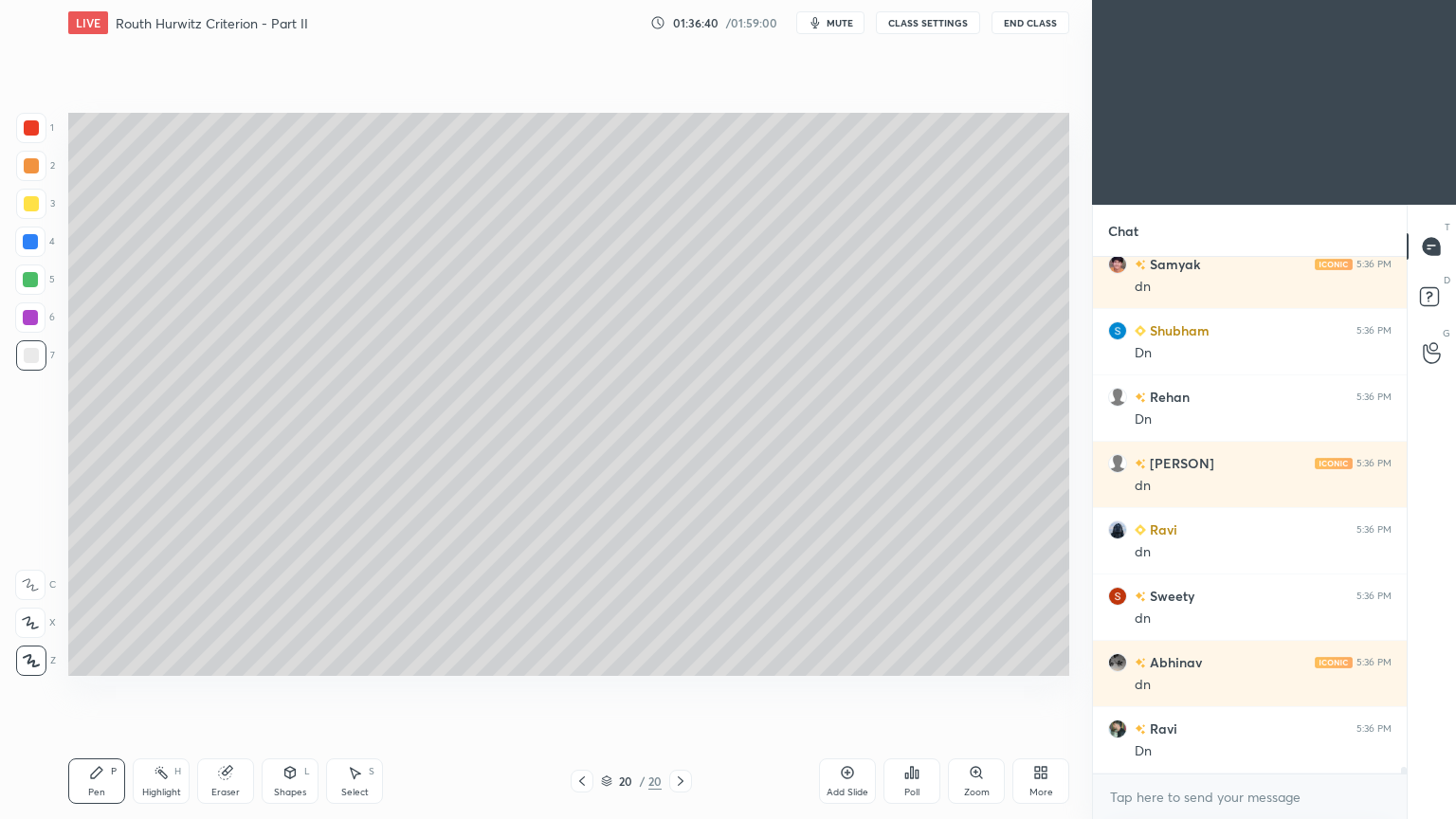 scroll, scrollTop: 39824, scrollLeft: 0, axis: vertical 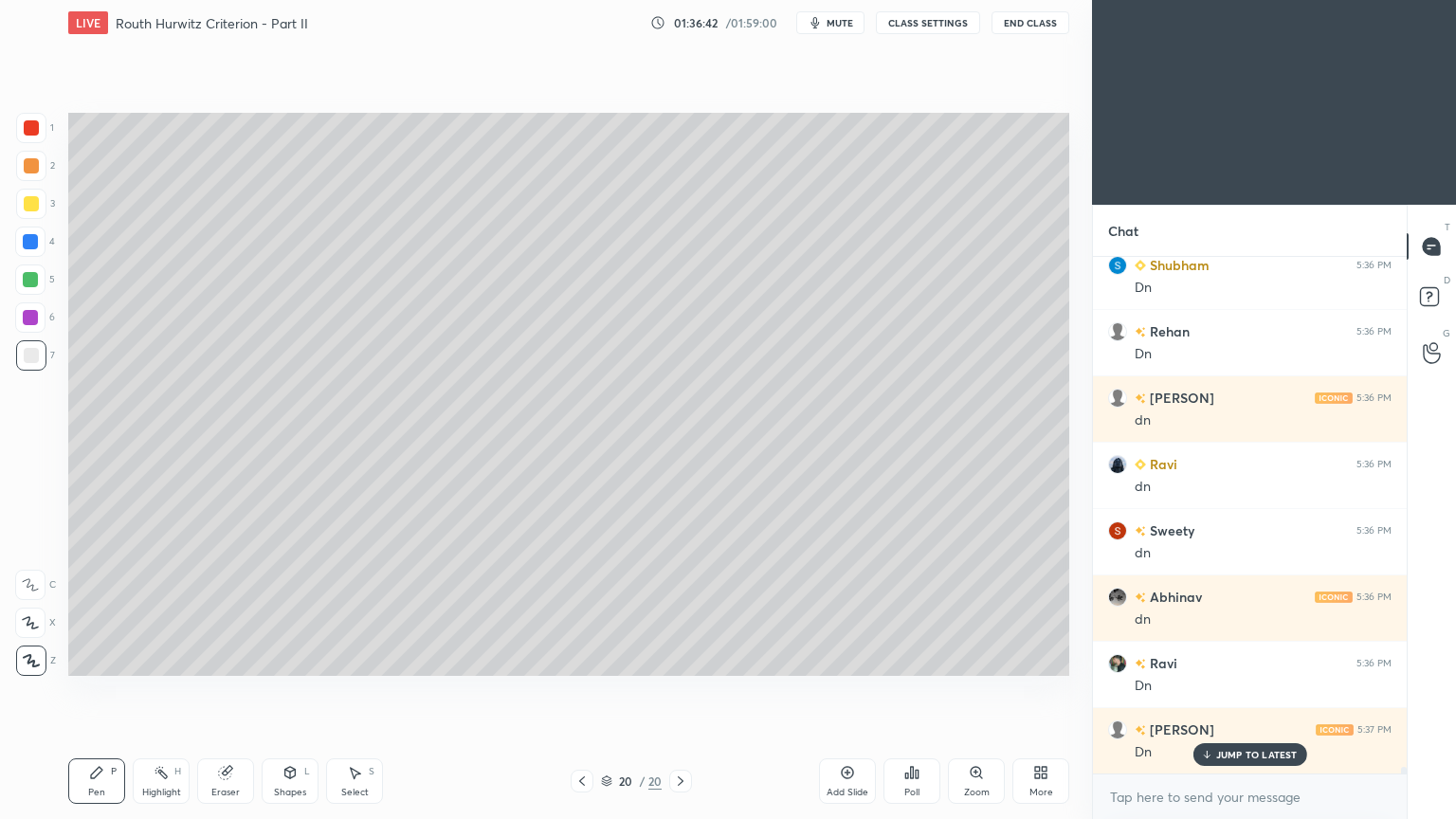 click at bounding box center (30, 318) 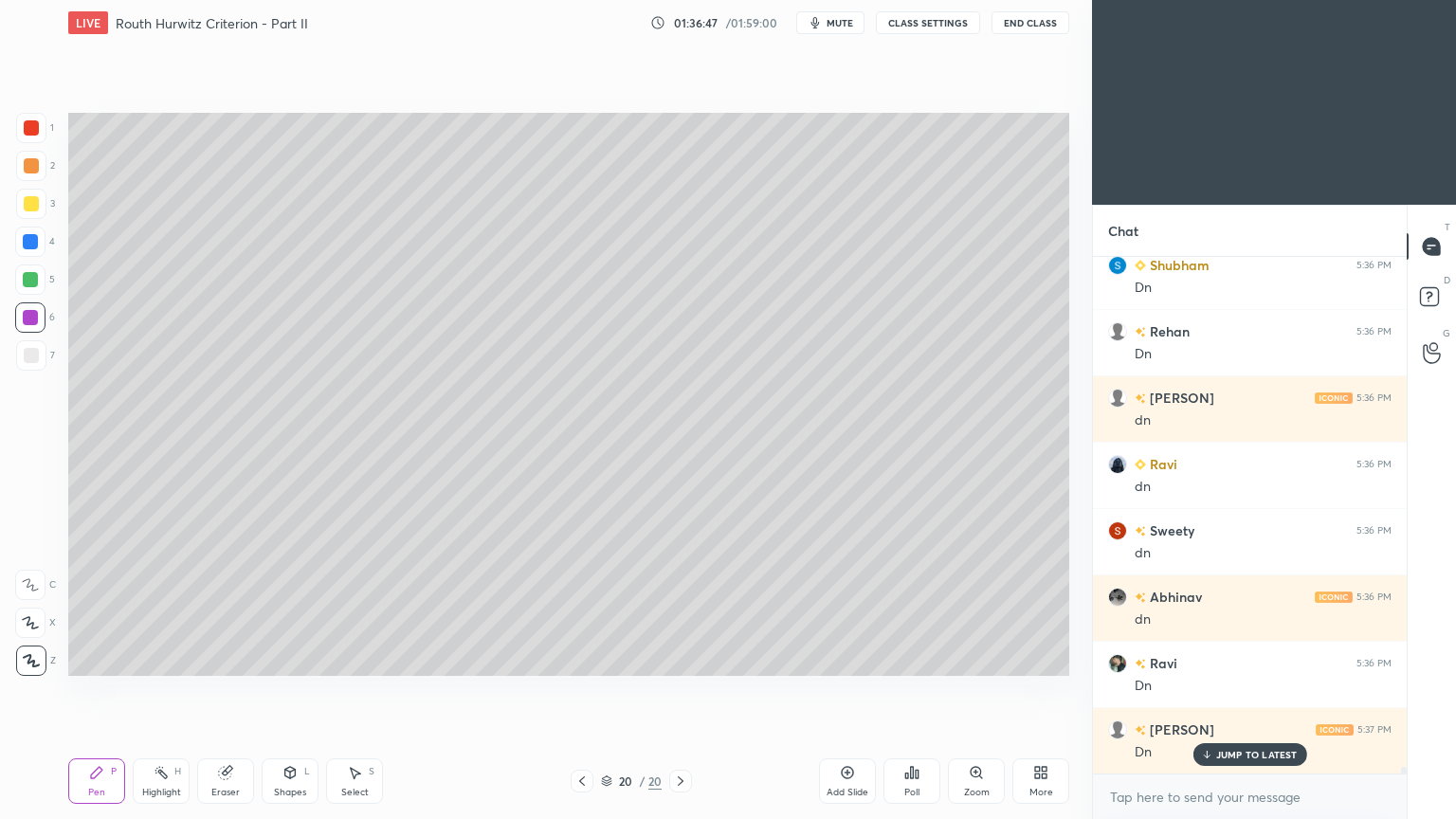 click at bounding box center (31, 355) 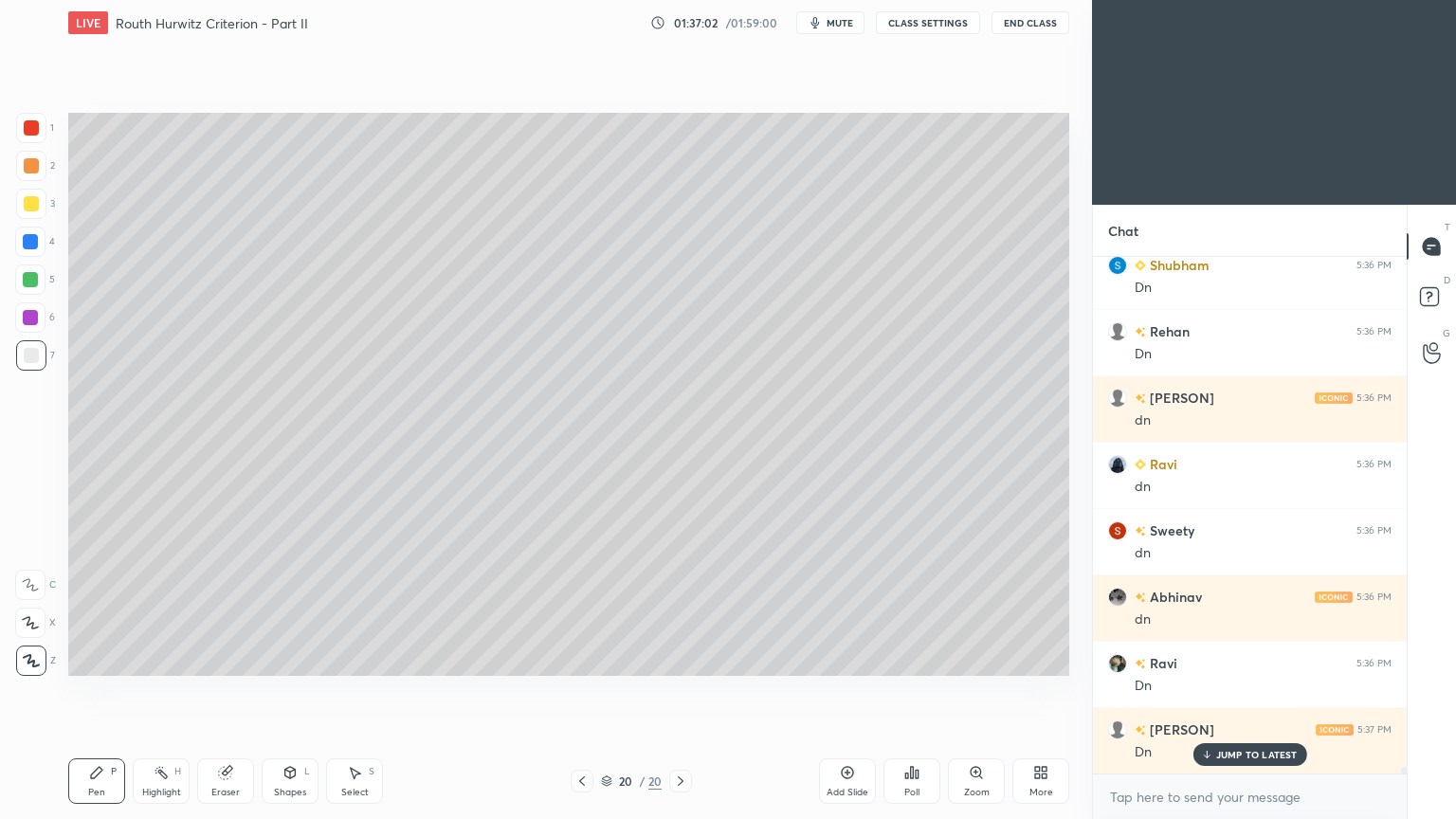 click at bounding box center [30, 280] 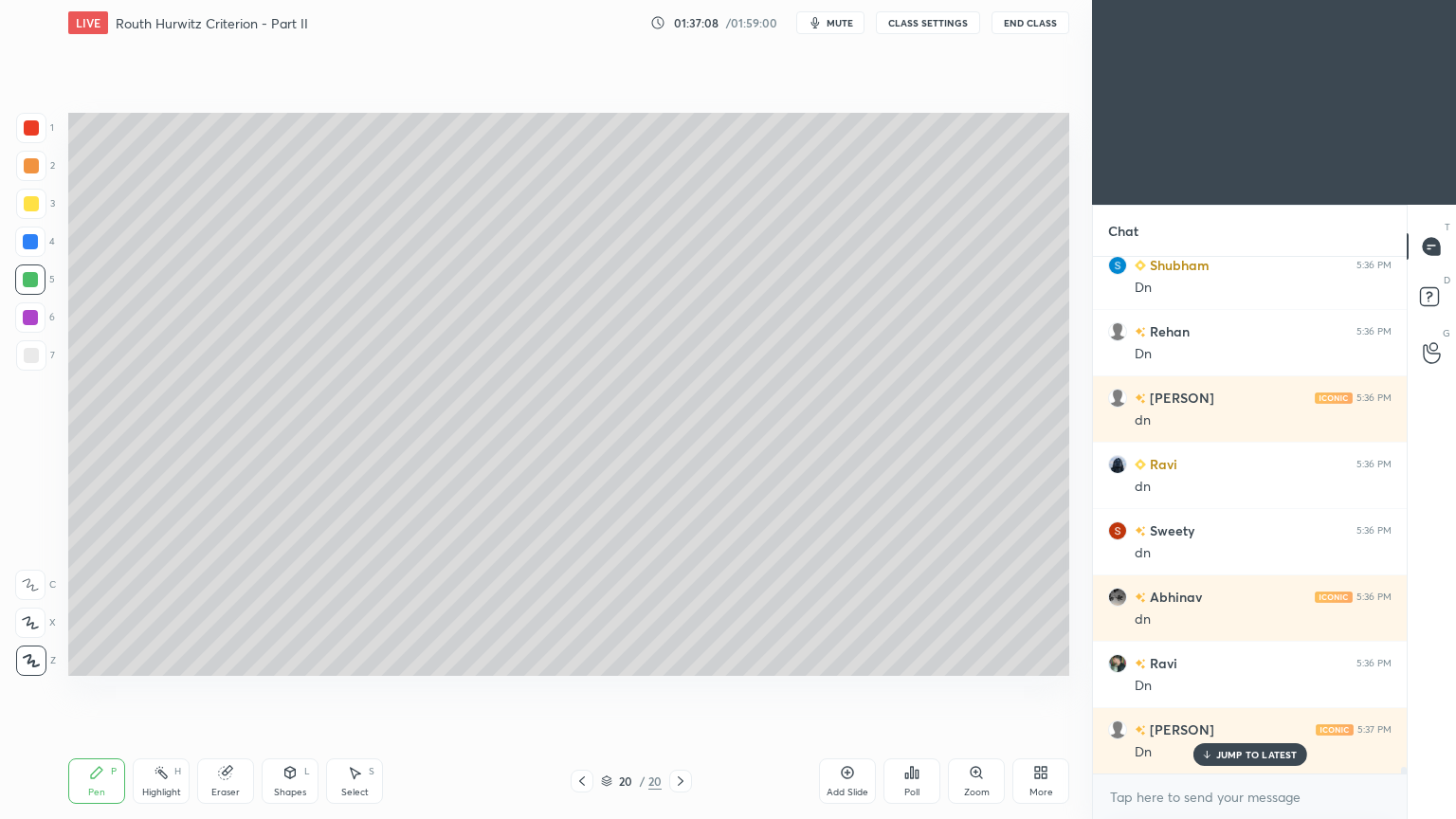 click at bounding box center (31, 128) 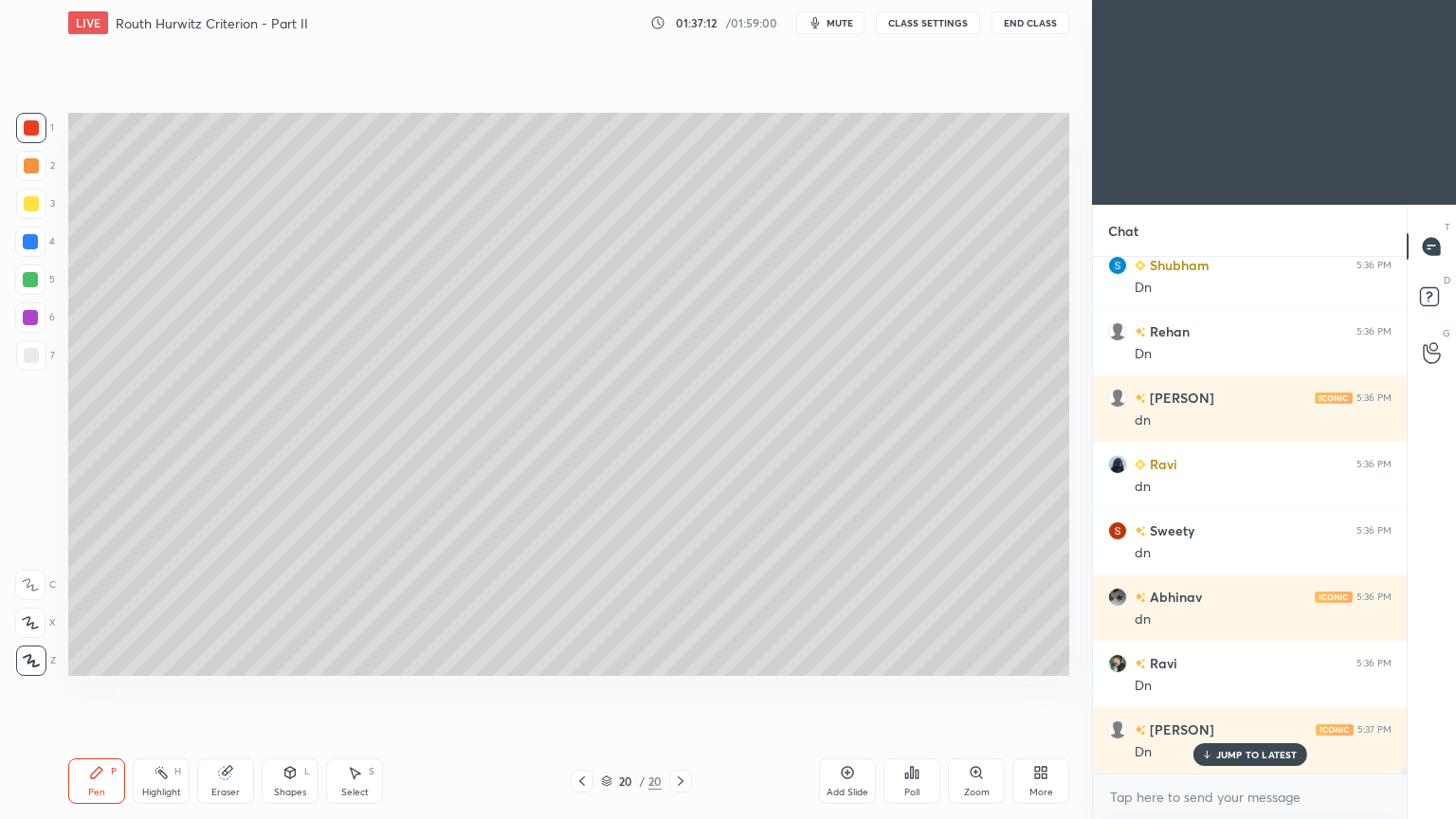click at bounding box center [31, 355] 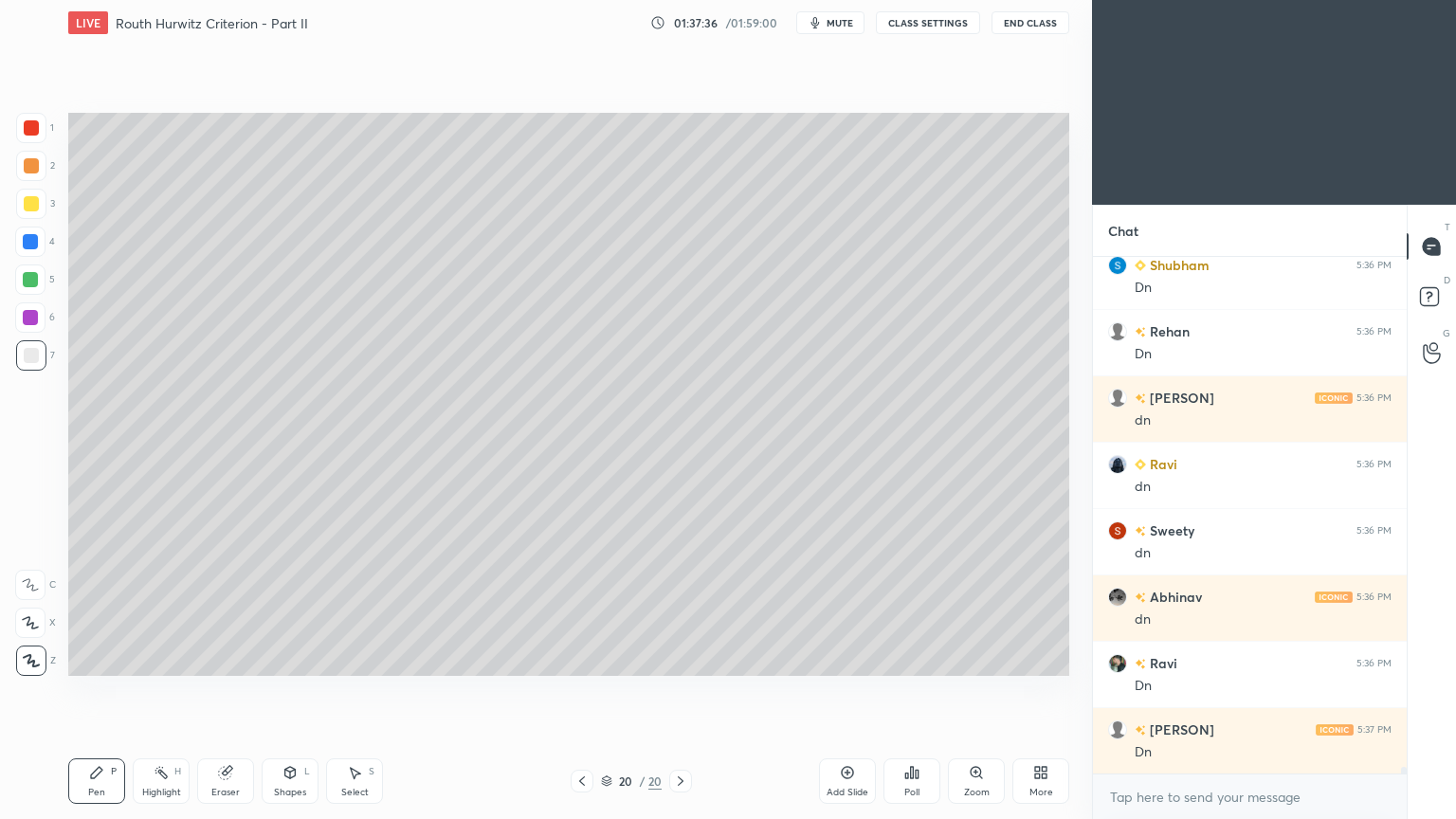 scroll, scrollTop: 39891, scrollLeft: 0, axis: vertical 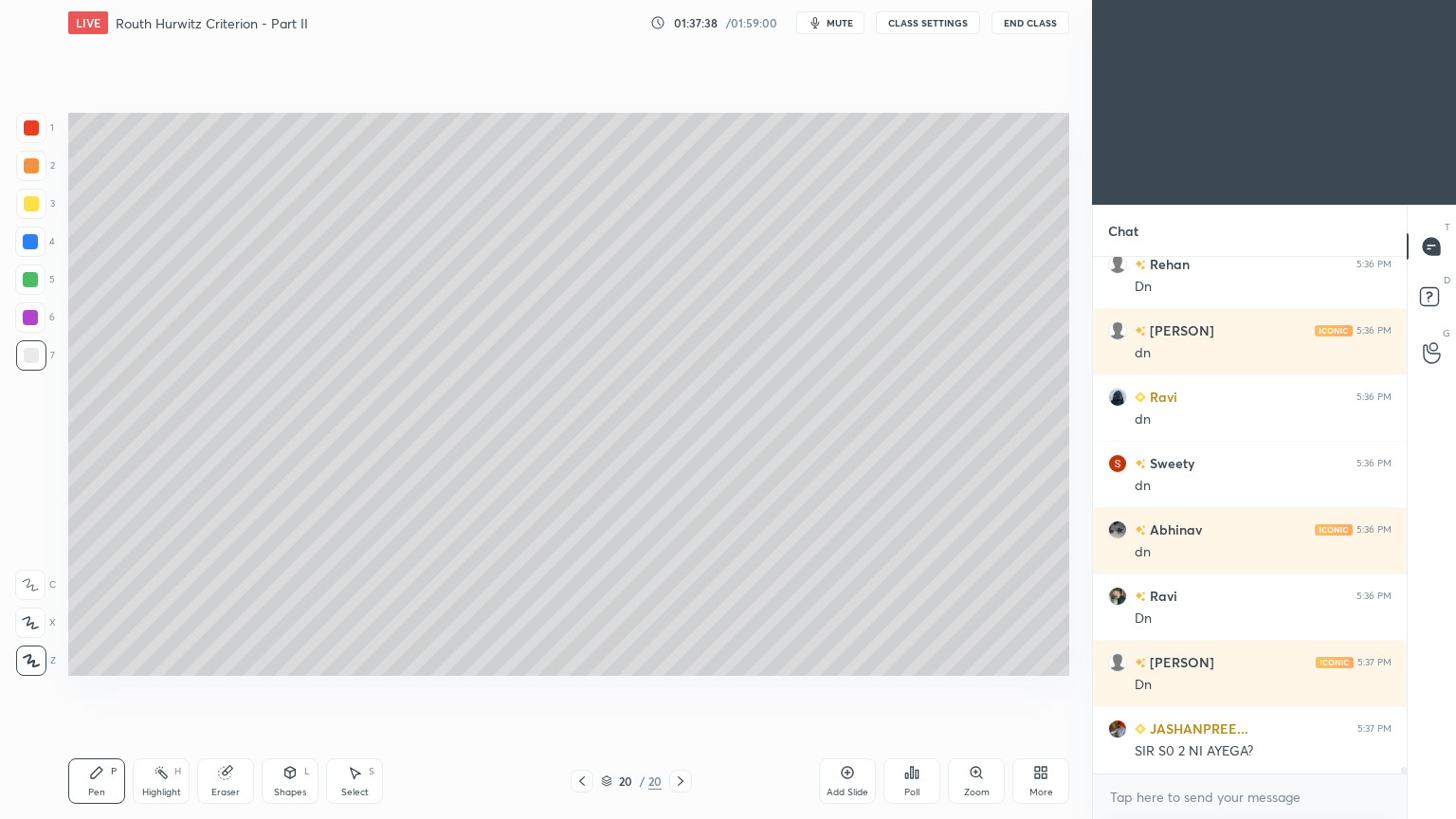 click on "Highlight" at bounding box center [161, 792] 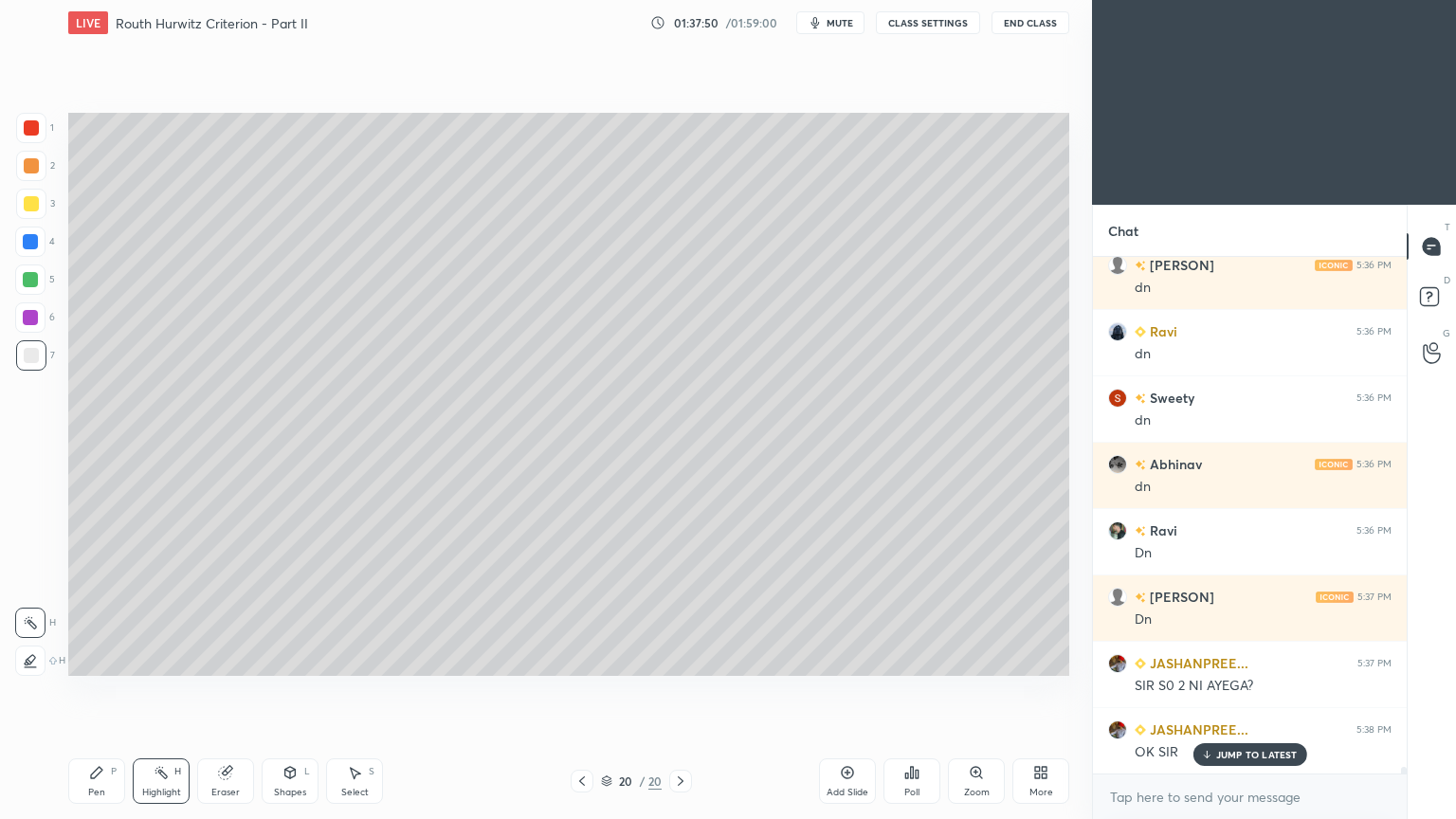 scroll, scrollTop: 40024, scrollLeft: 0, axis: vertical 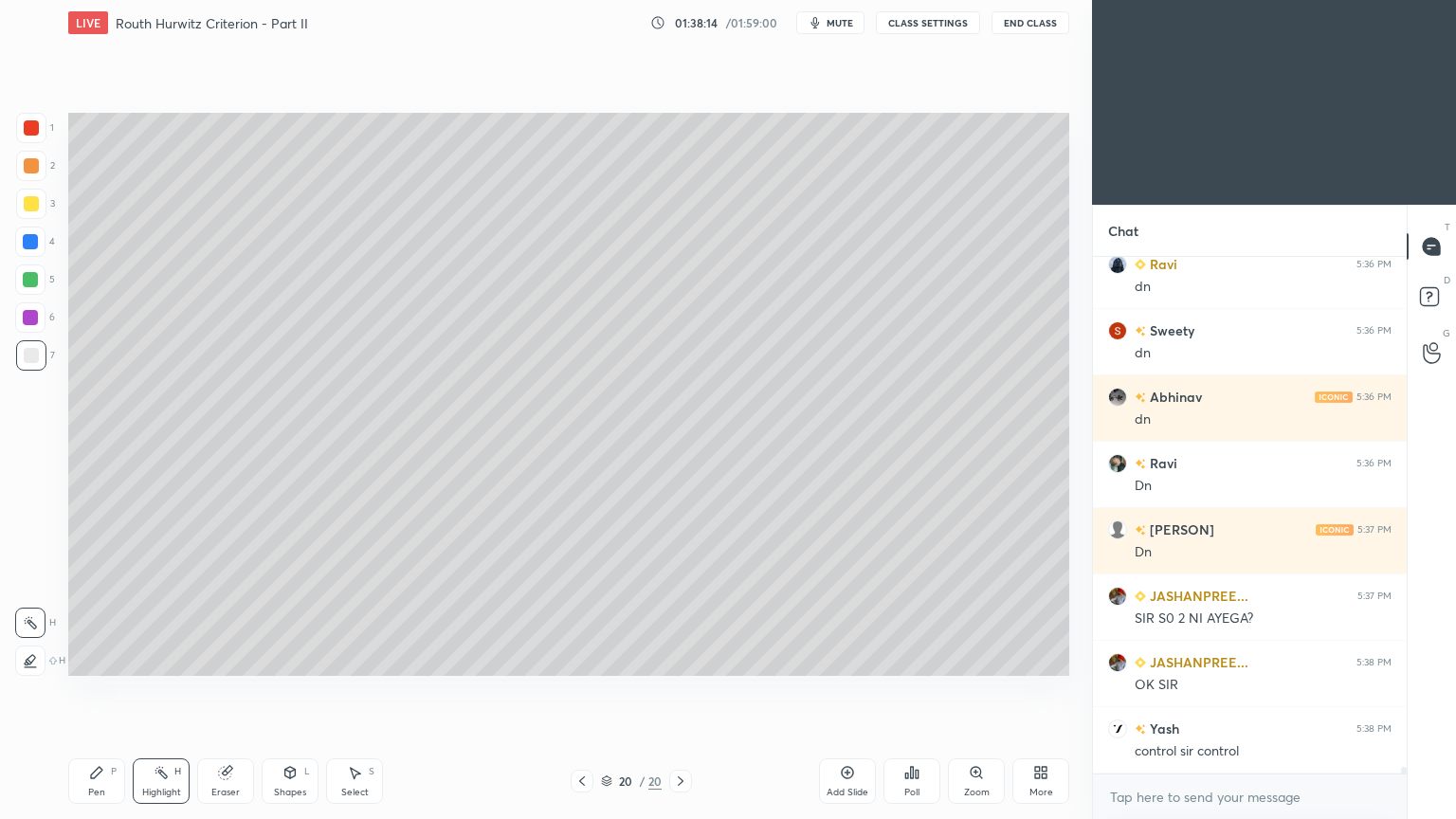 click on "Pen P" at bounding box center (97, 781) 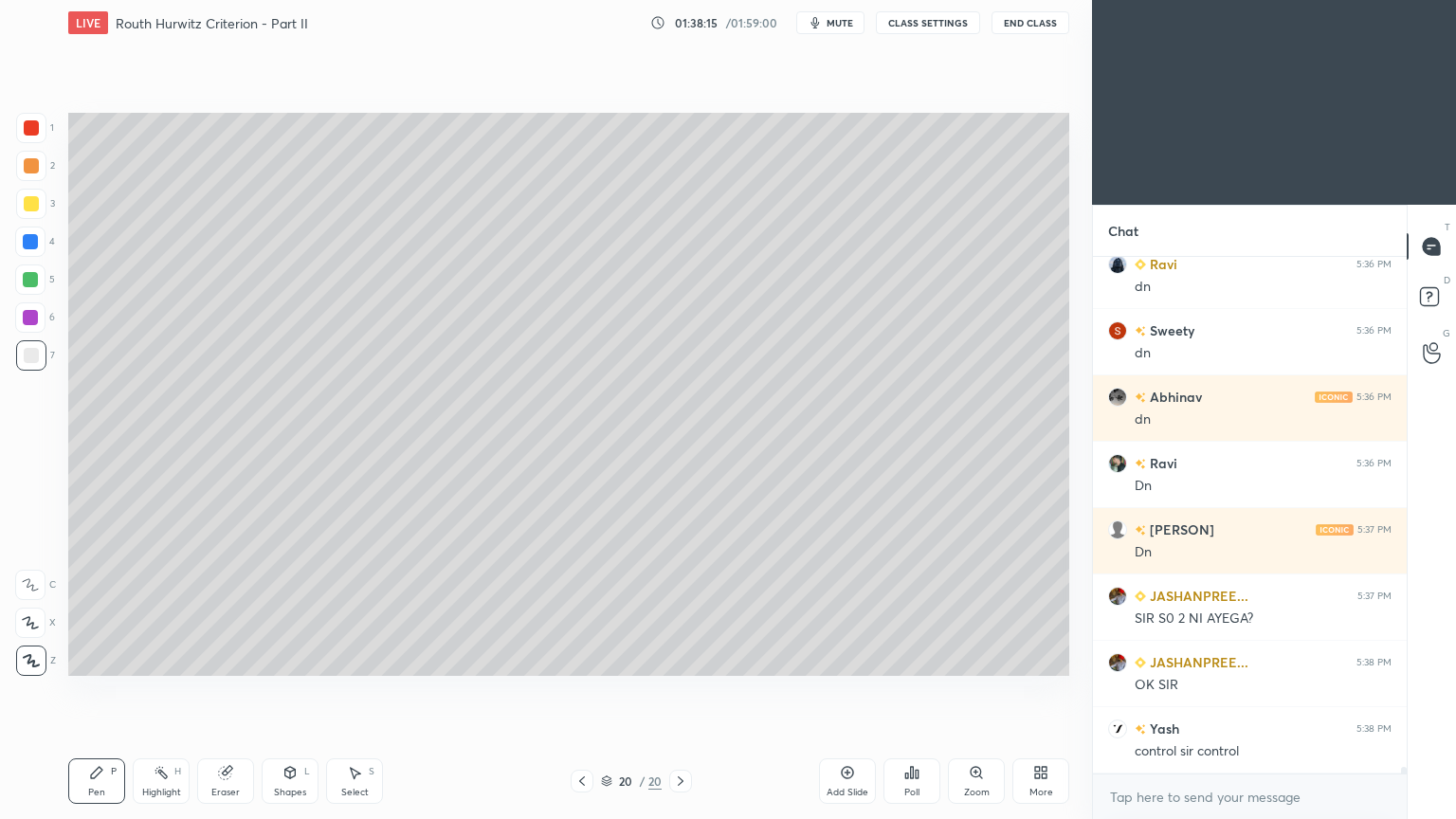 scroll, scrollTop: 40089, scrollLeft: 0, axis: vertical 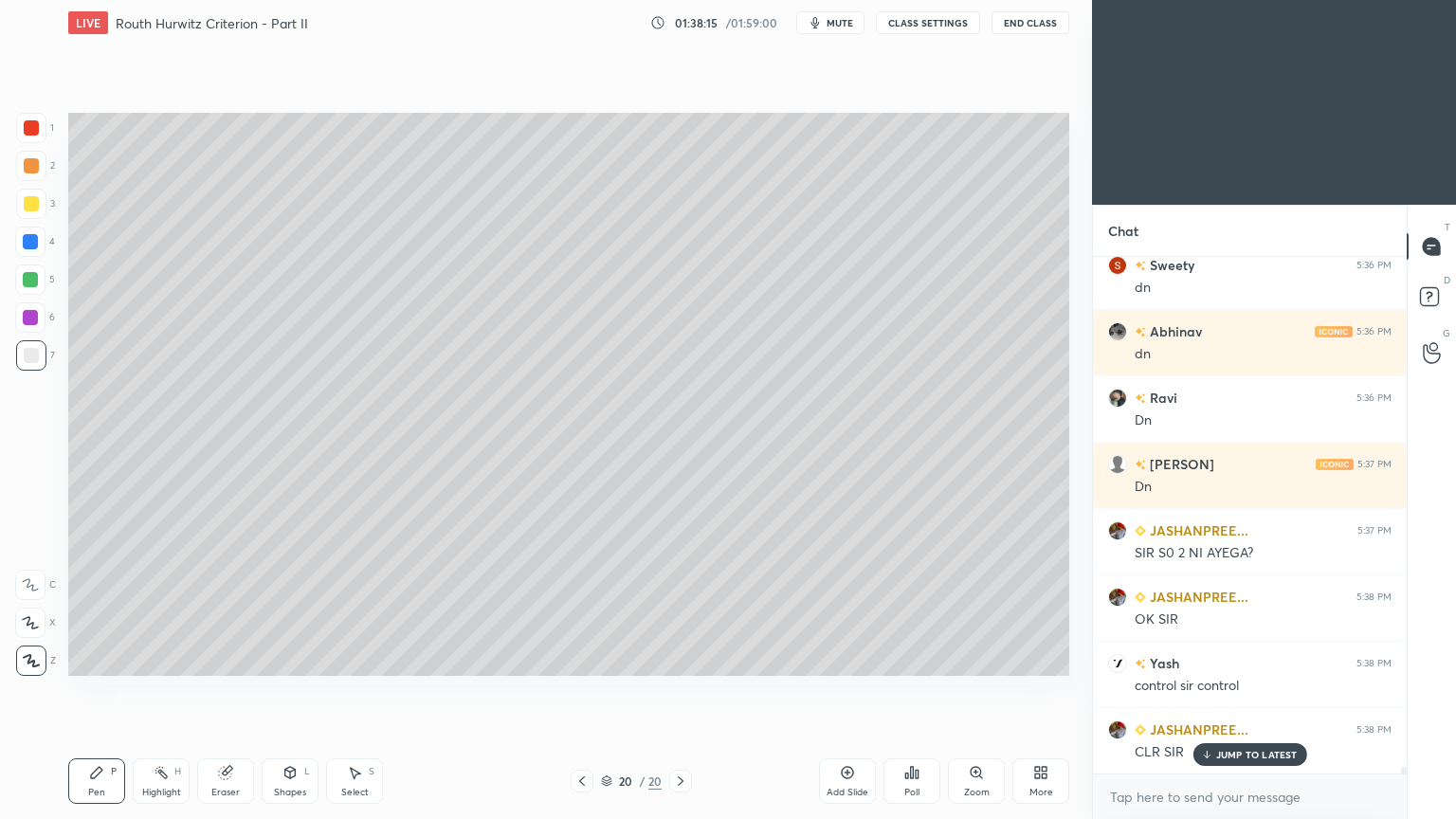 click at bounding box center (31, 204) 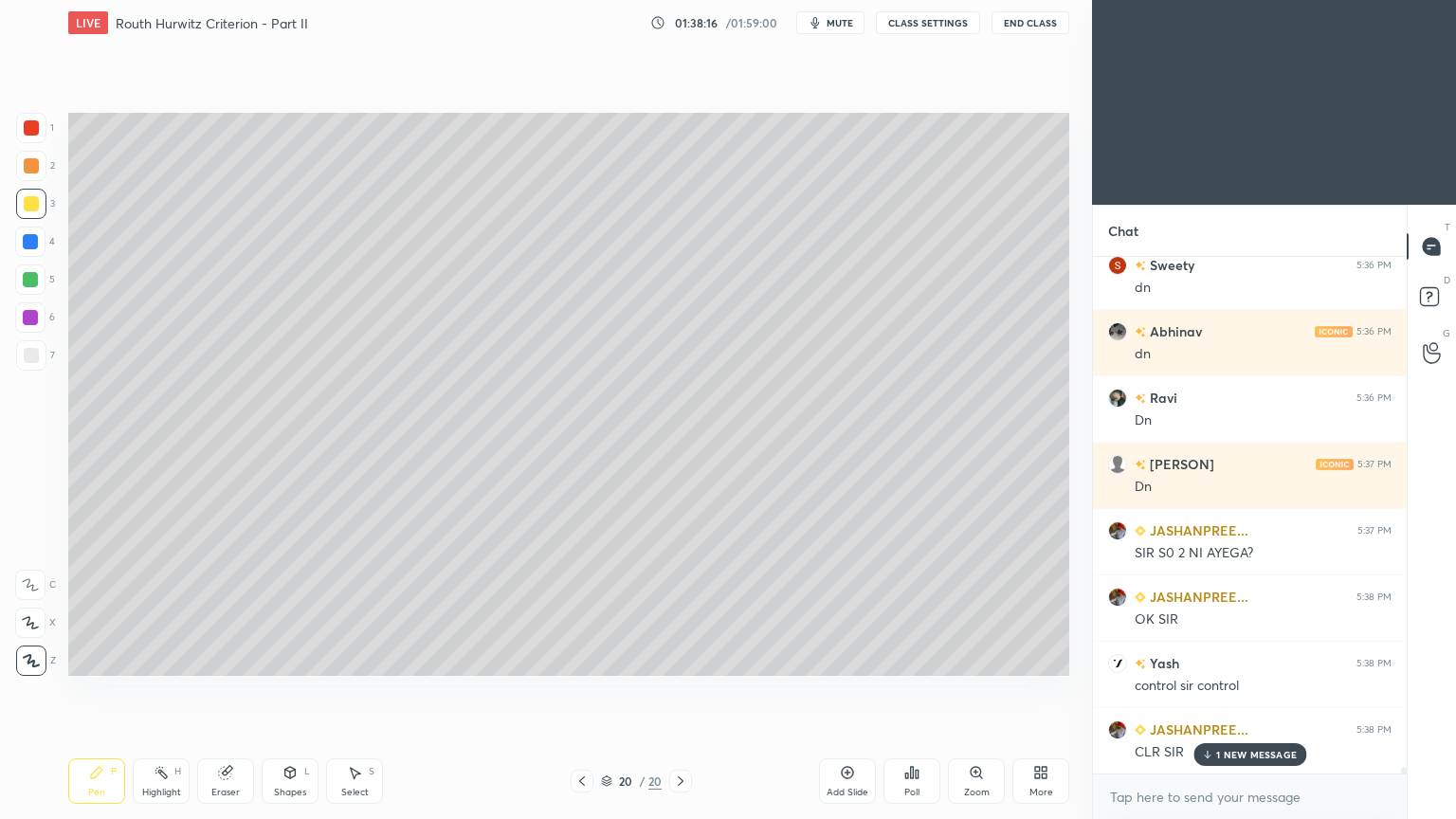 scroll, scrollTop: 40173, scrollLeft: 0, axis: vertical 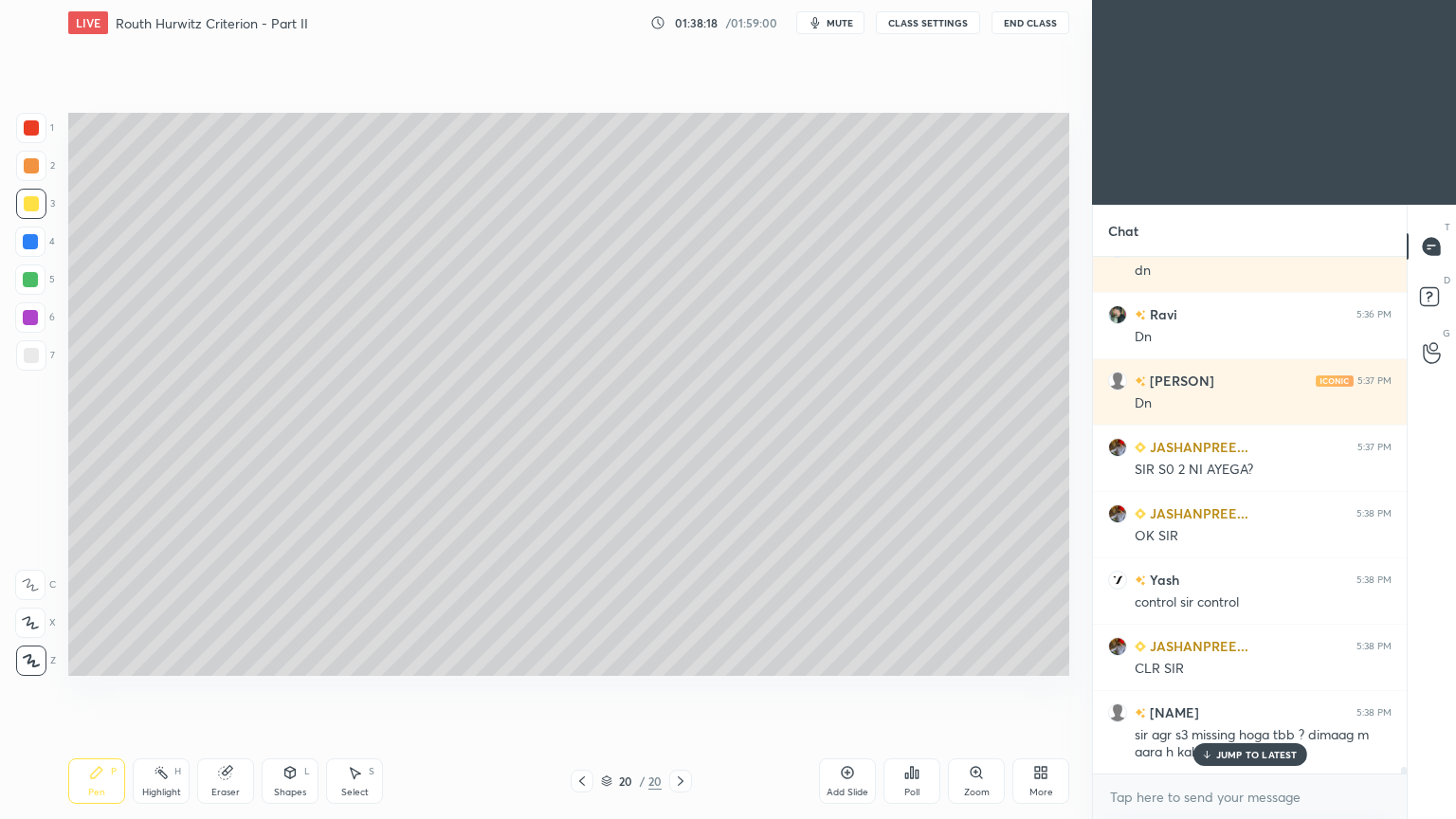 click on "Add Slide" at bounding box center (847, 792) 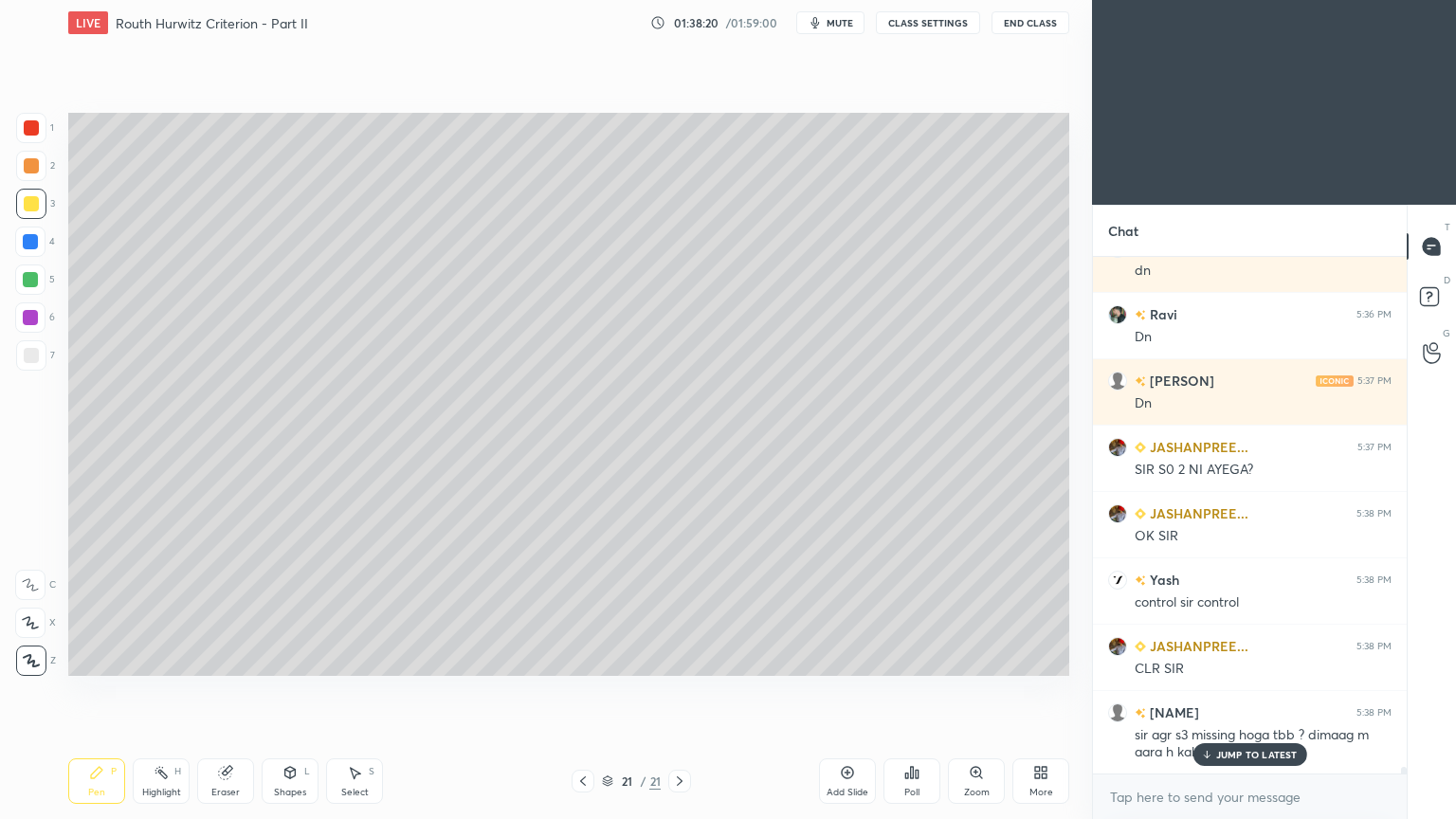 click at bounding box center [583, 781] 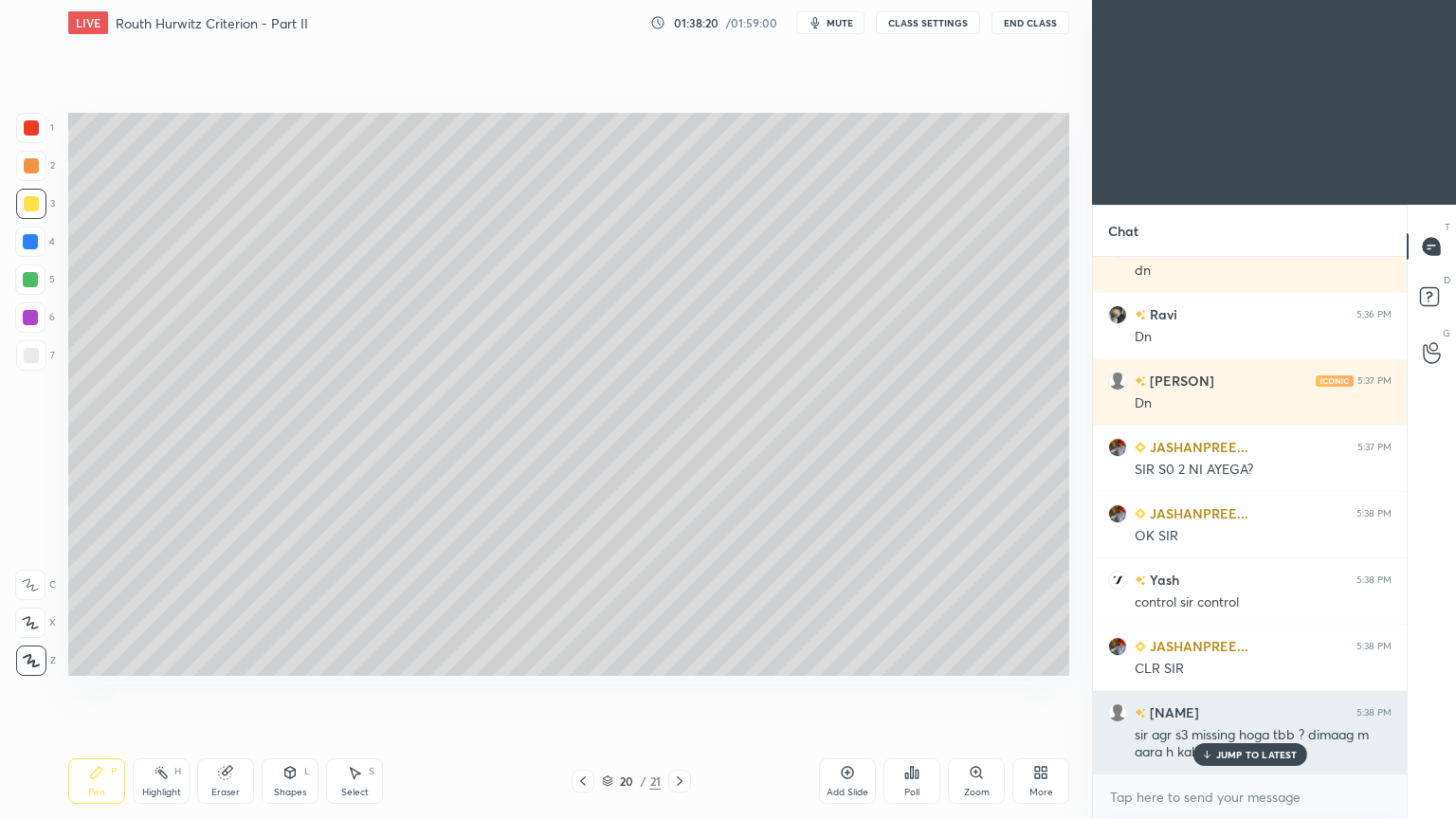 click on "JUMP TO LATEST" at bounding box center (1257, 755) 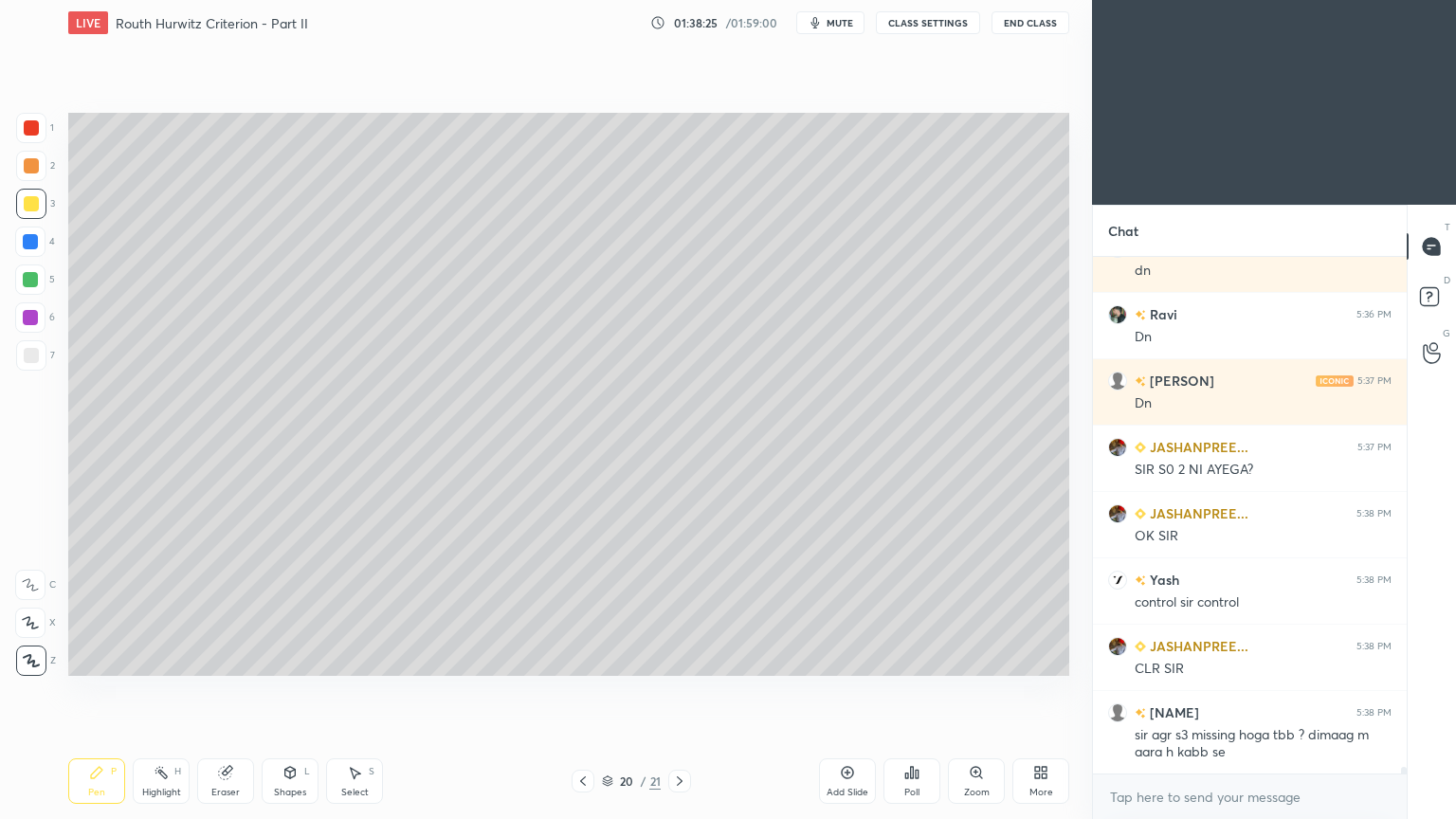 click at bounding box center (680, 781) 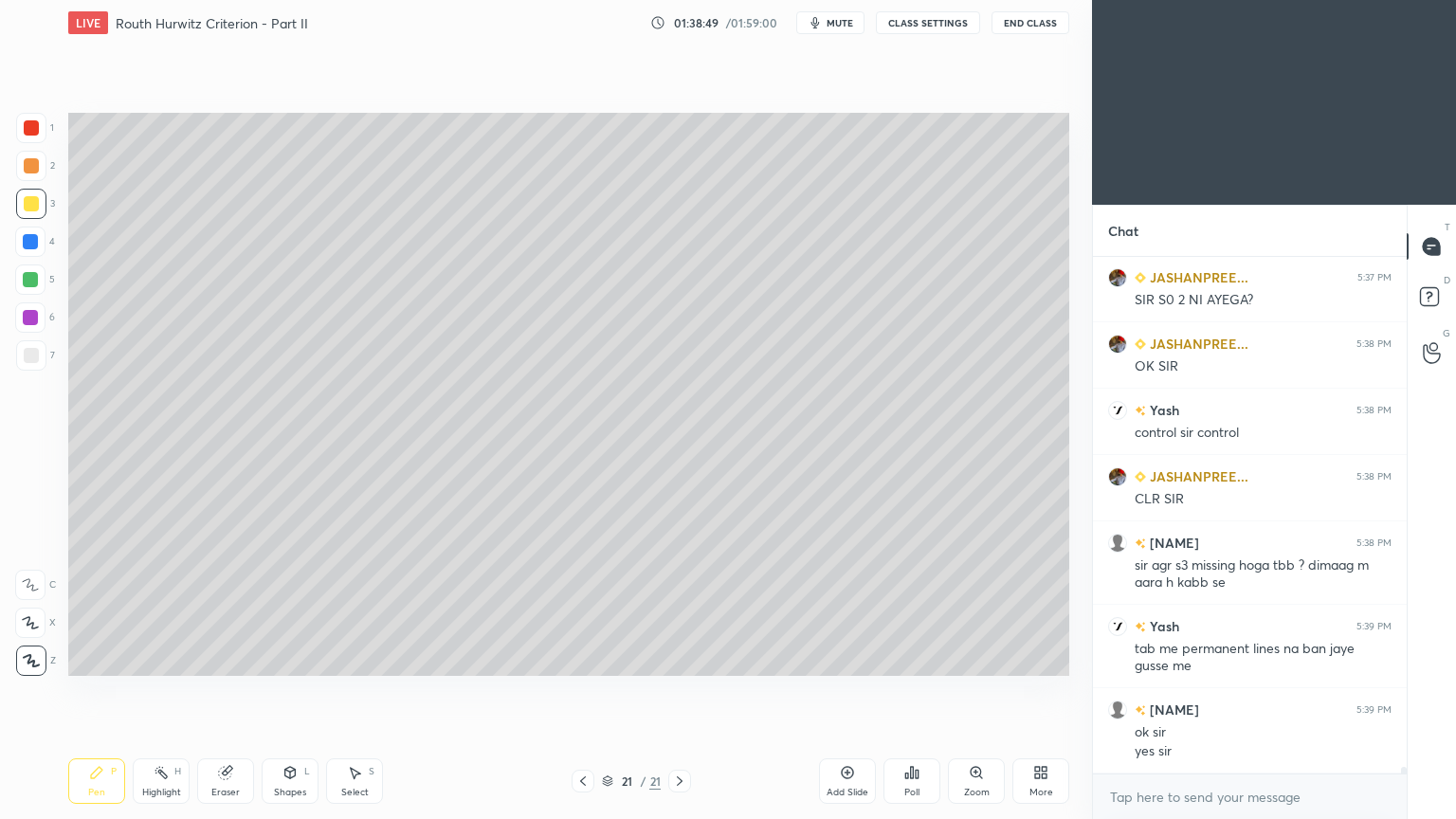 scroll, scrollTop: 40408, scrollLeft: 0, axis: vertical 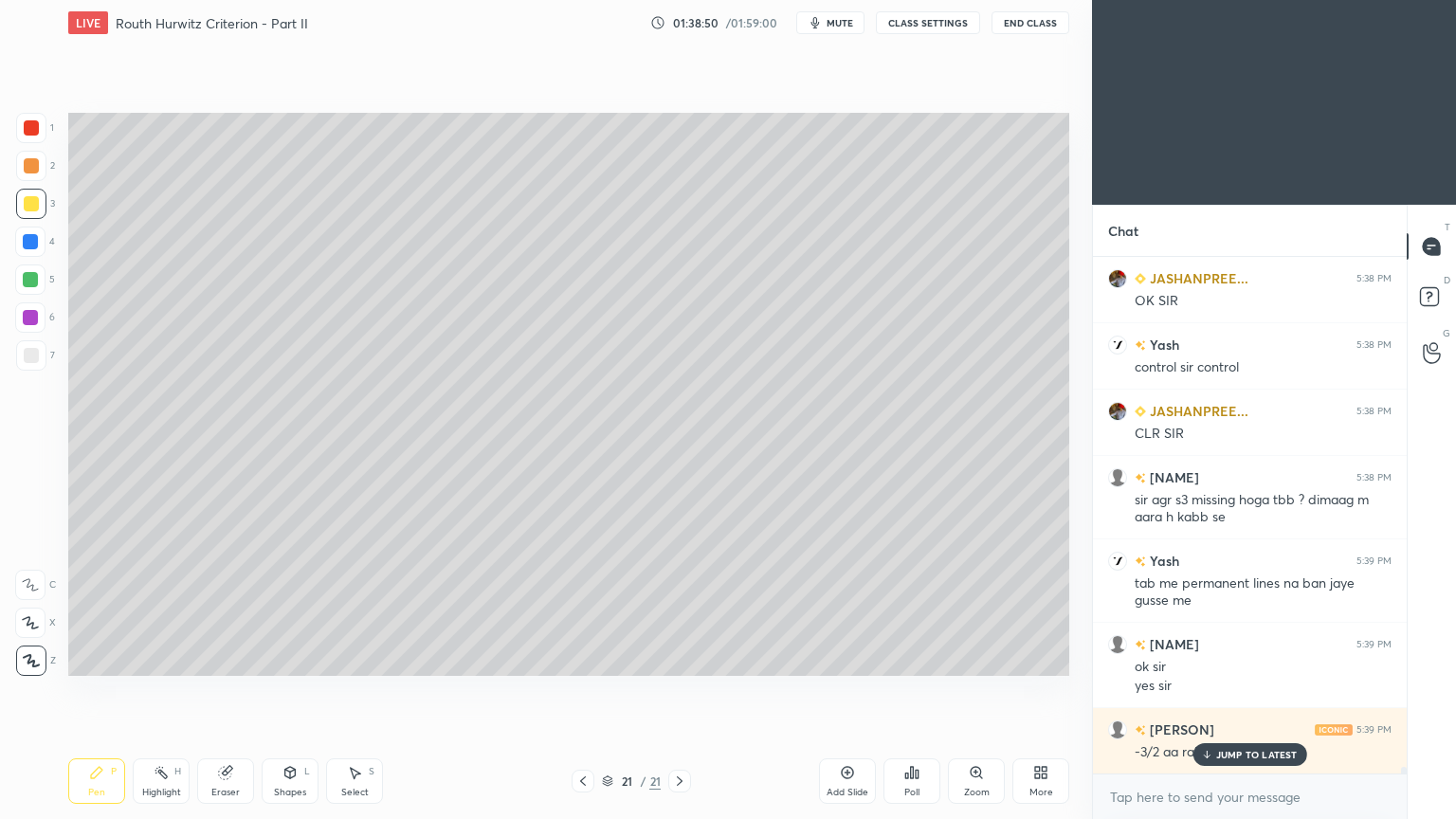 click on "JUMP TO LATEST" at bounding box center (1249, 755) 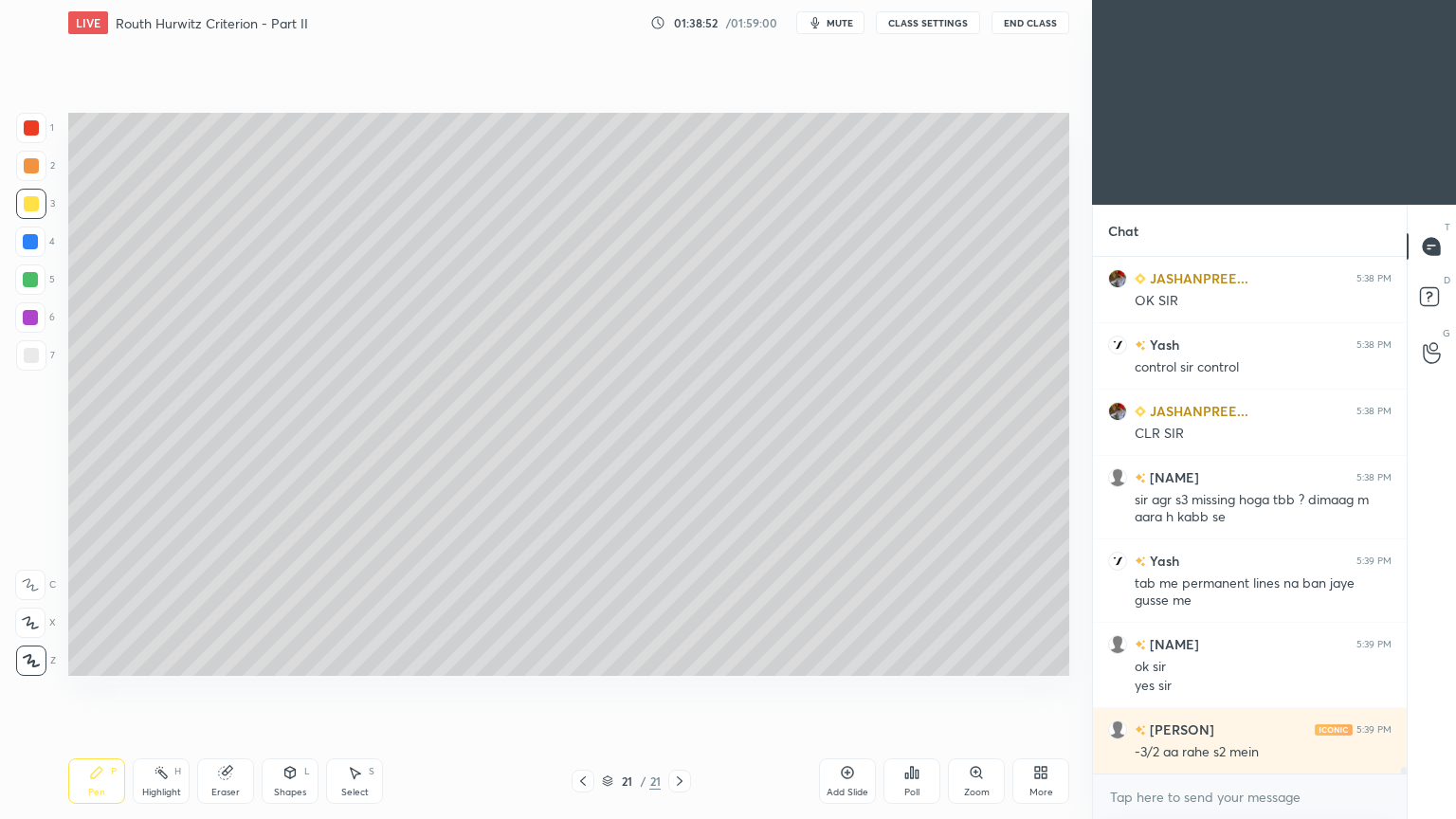 click 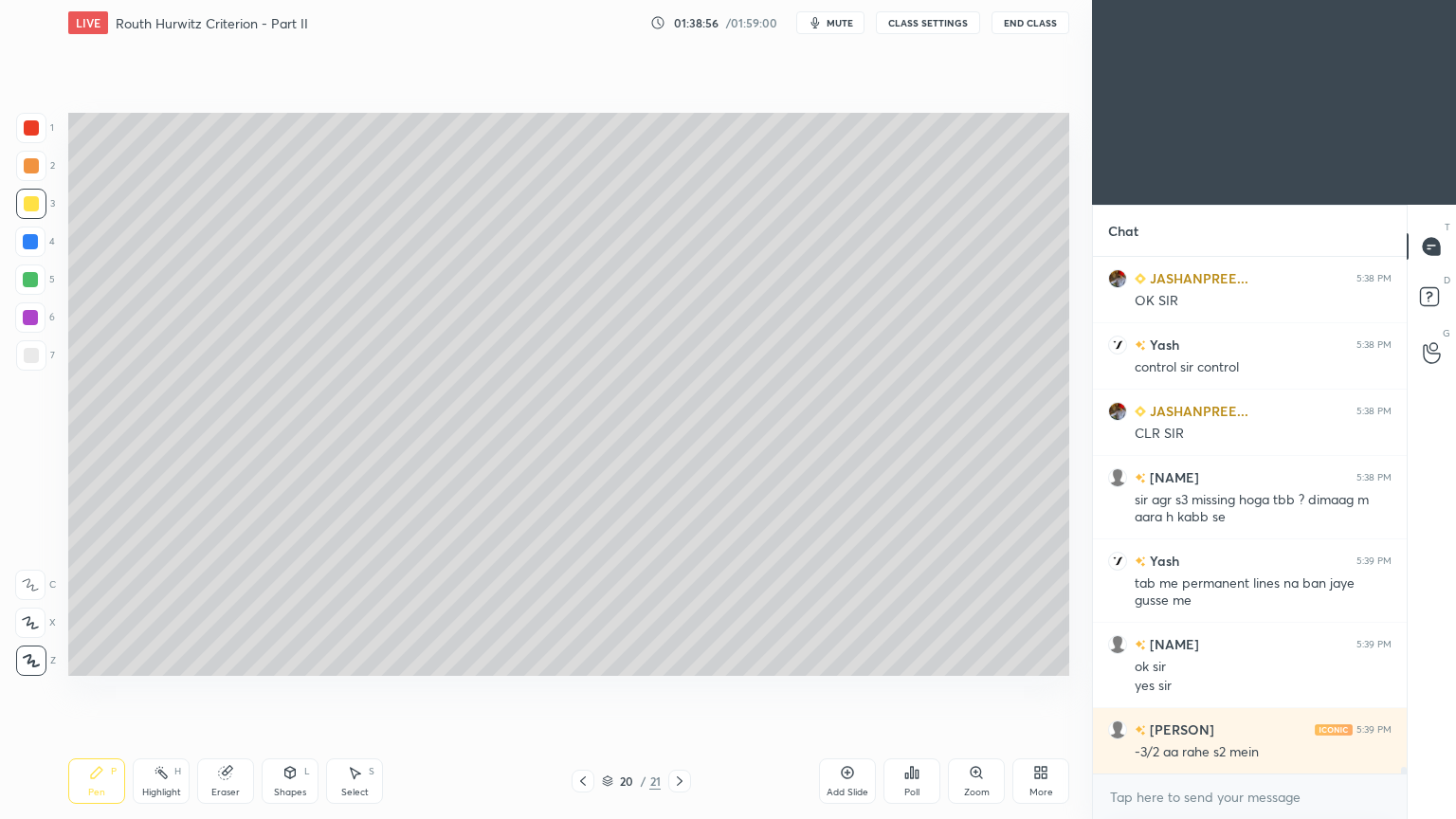 click on "Highlight H" at bounding box center (161, 781) 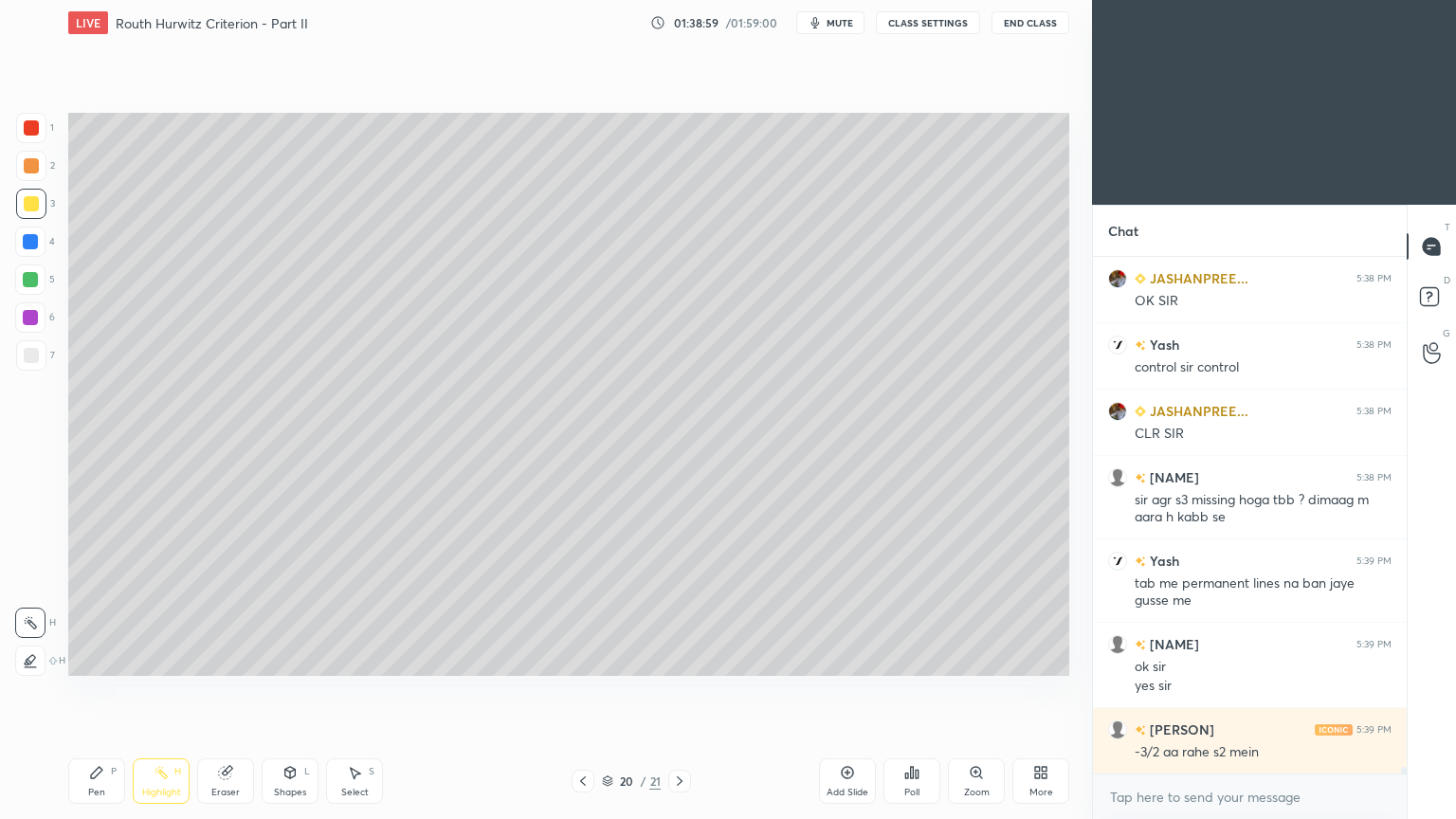 click on "Pen P" at bounding box center (97, 781) 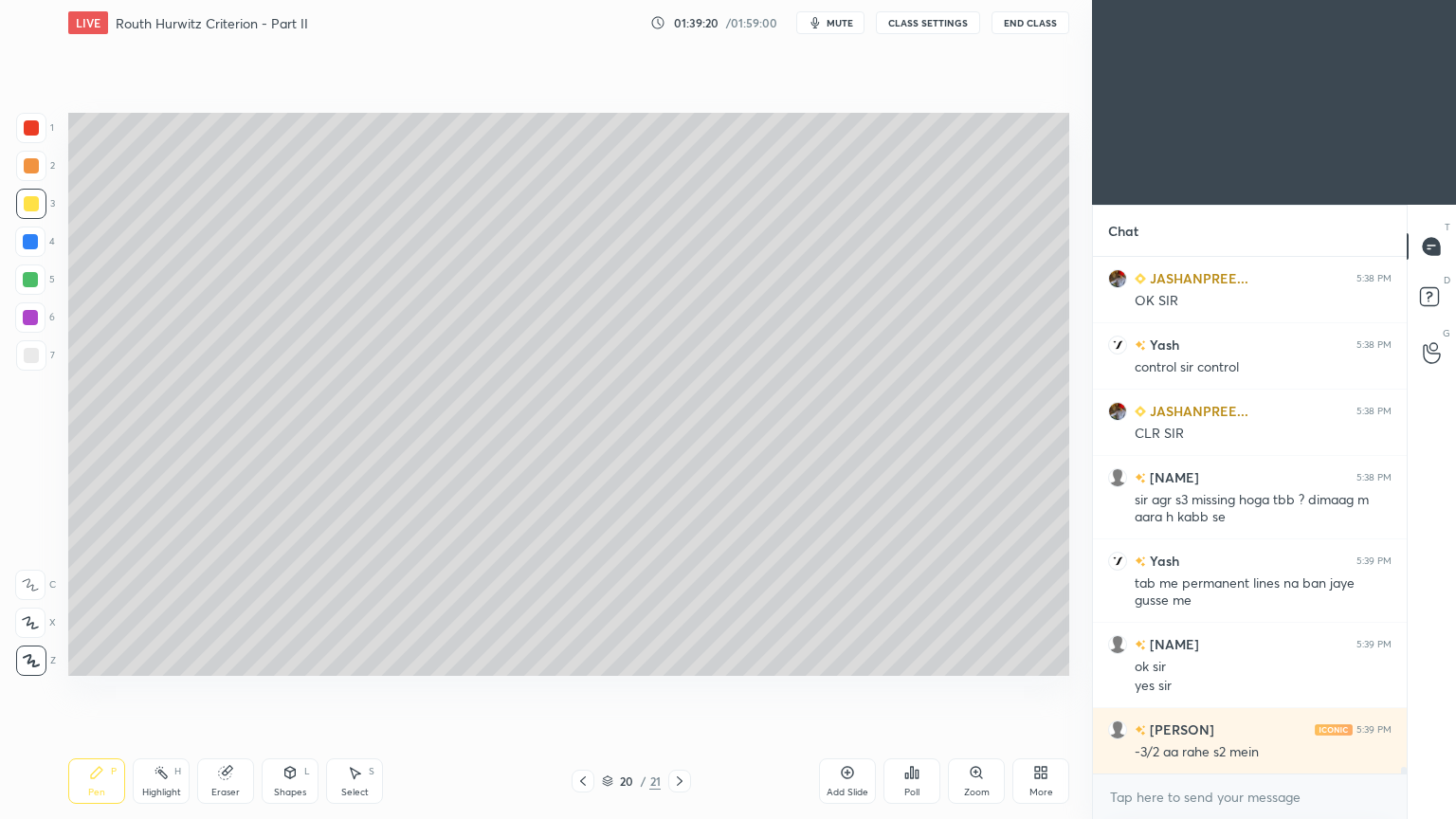 click on "Highlight" at bounding box center (161, 792) 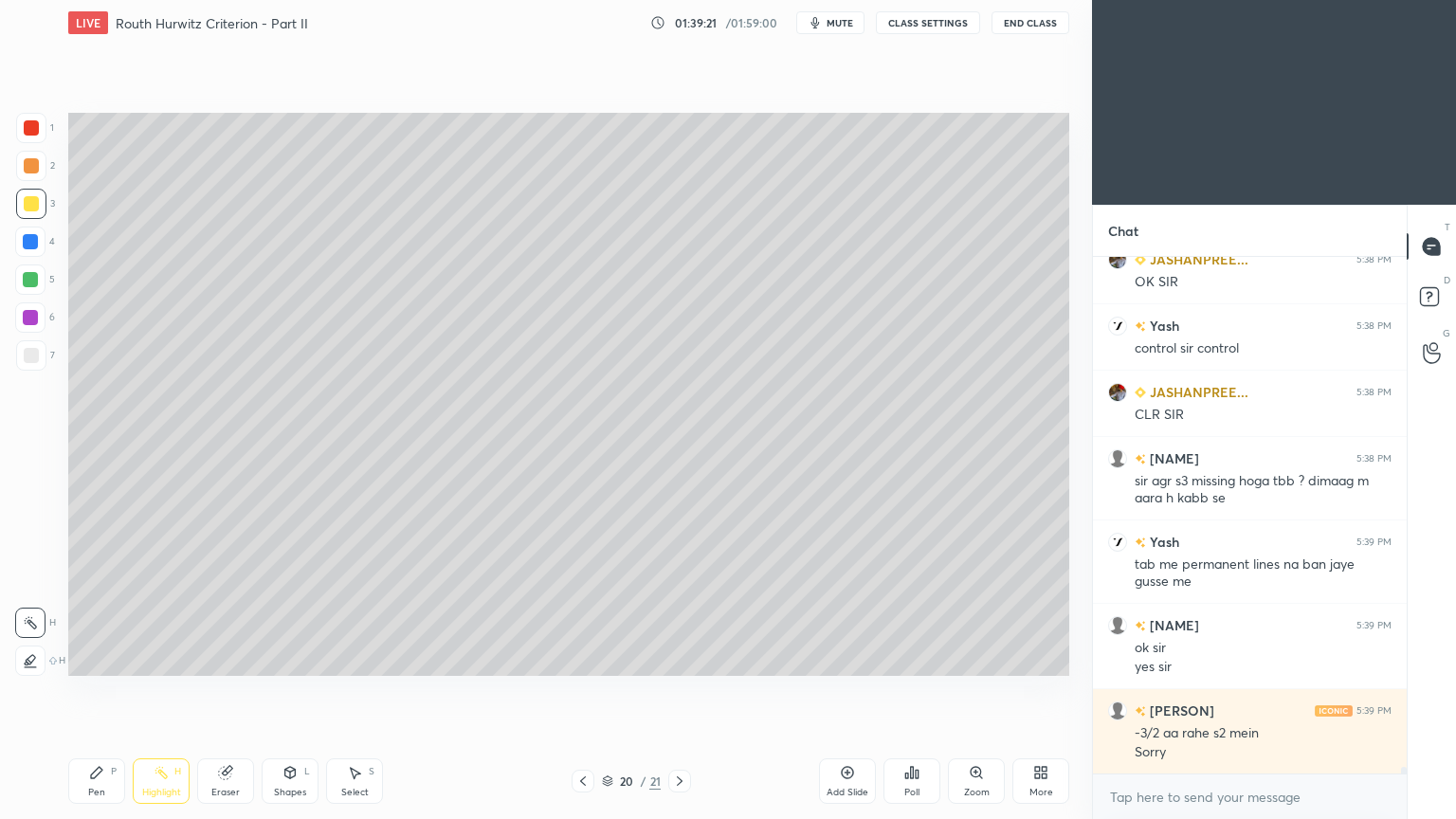 click on "Pen" at bounding box center [97, 792] 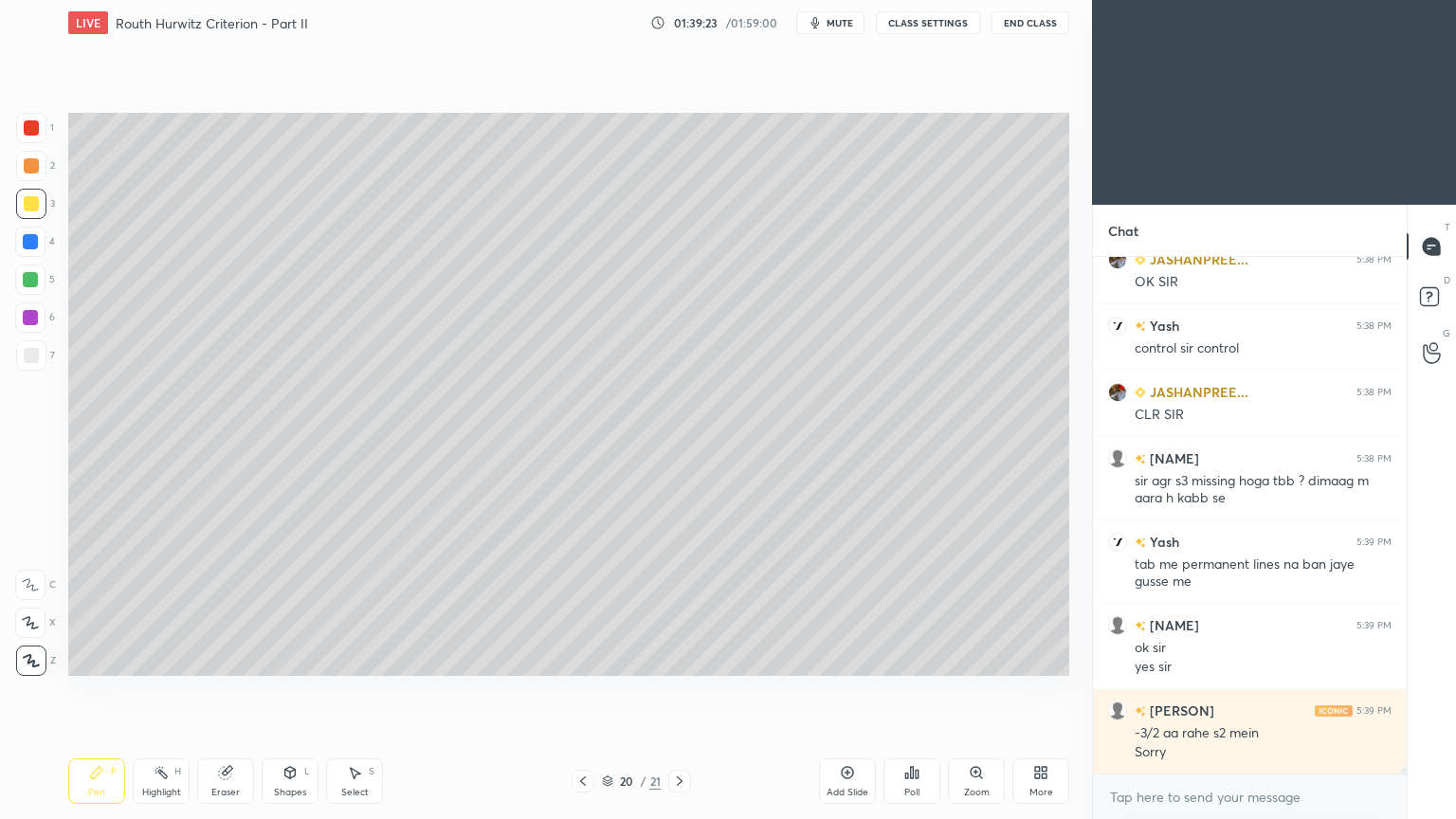 scroll, scrollTop: 40494, scrollLeft: 0, axis: vertical 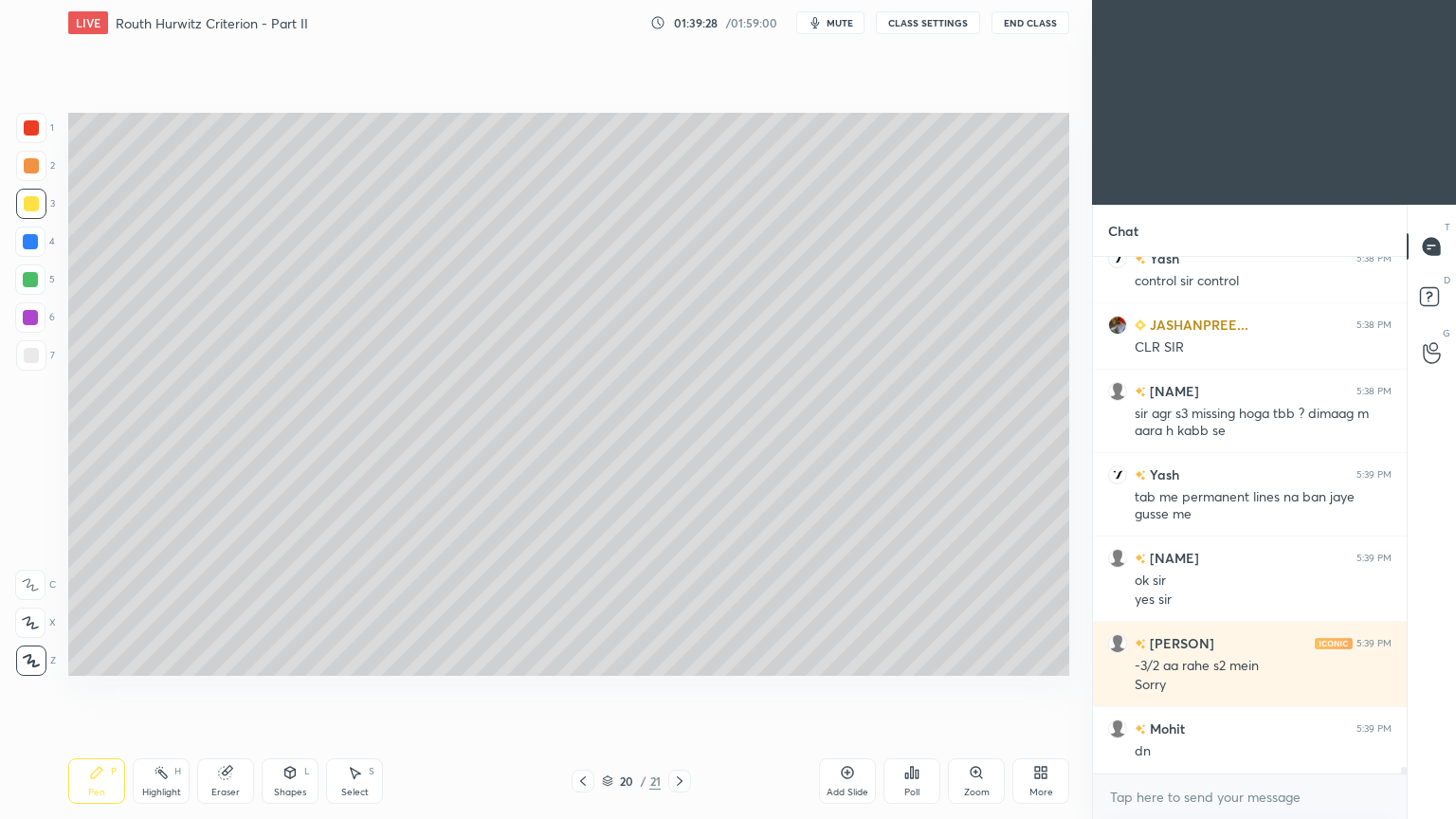 click 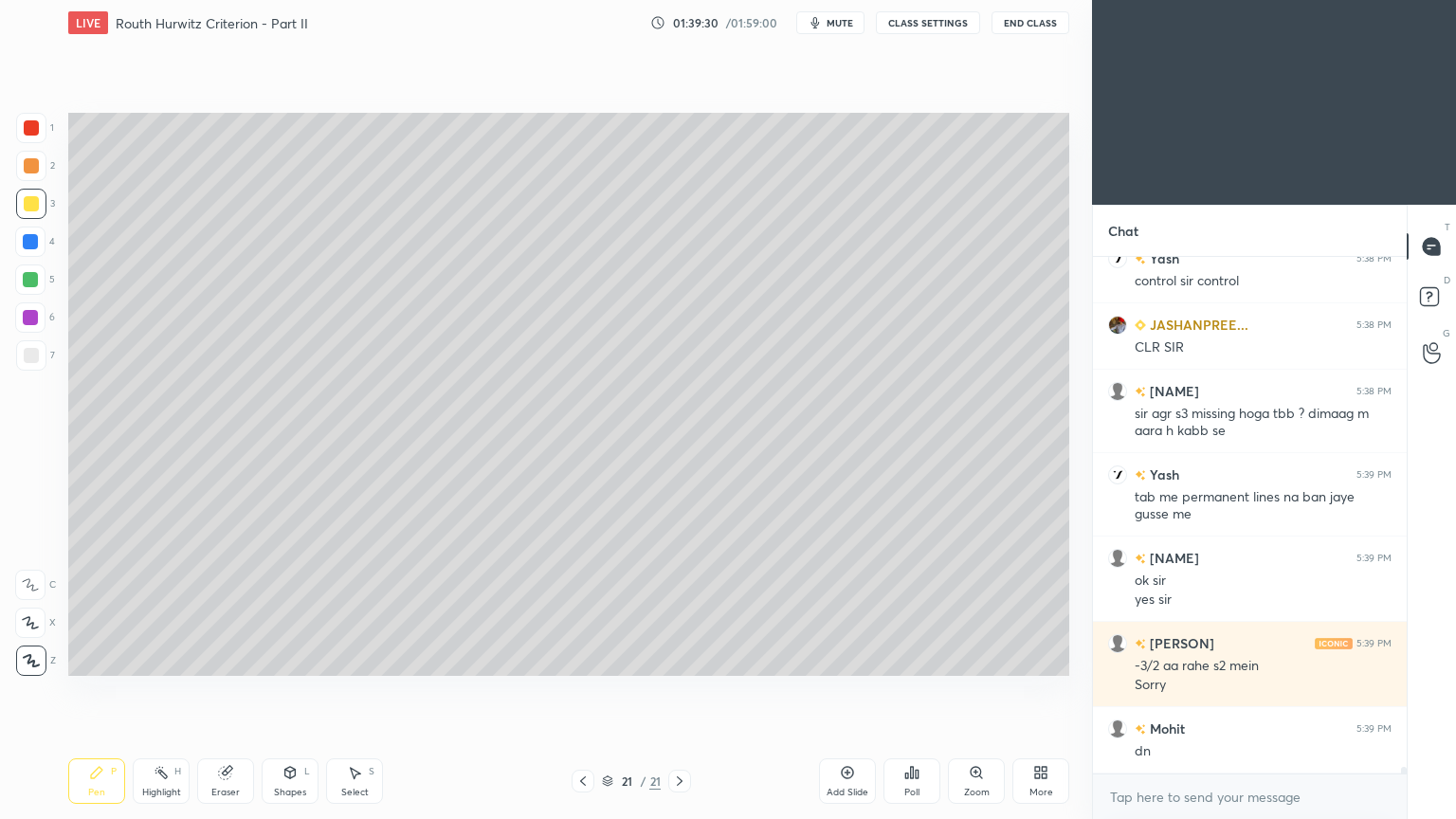 click at bounding box center (31, 355) 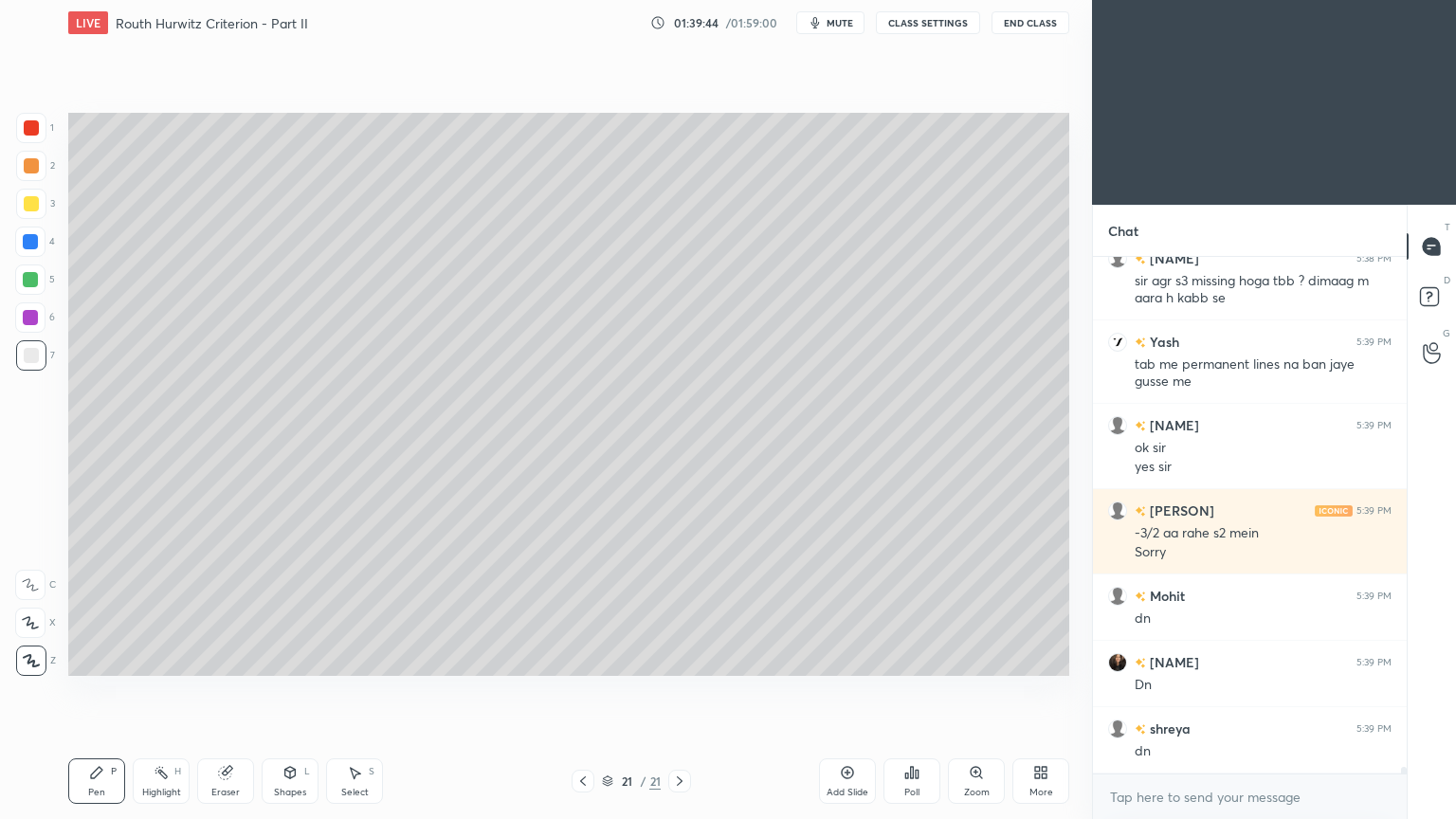 scroll, scrollTop: 40692, scrollLeft: 0, axis: vertical 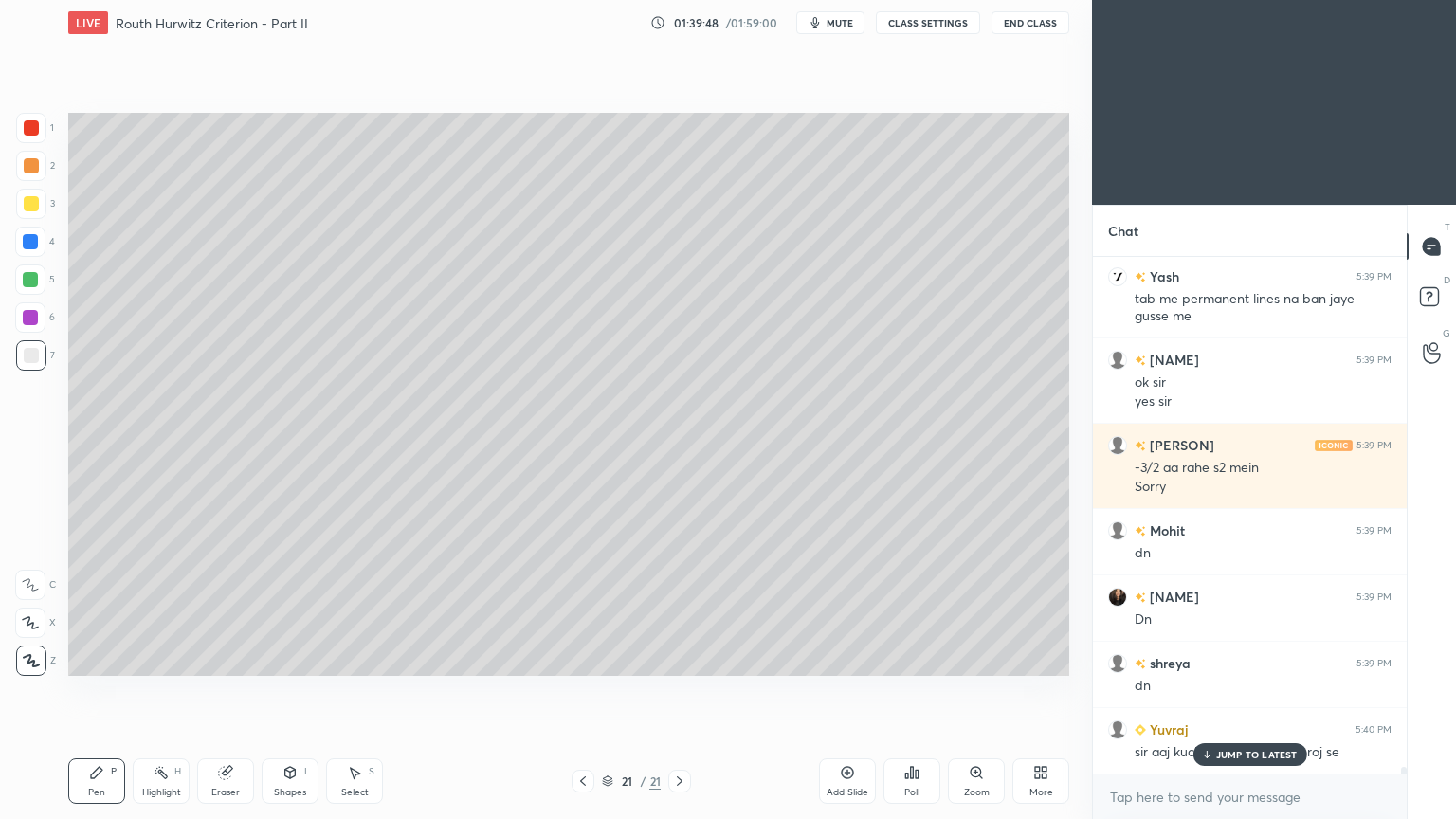 click on "JUMP TO LATEST" at bounding box center (1257, 755) 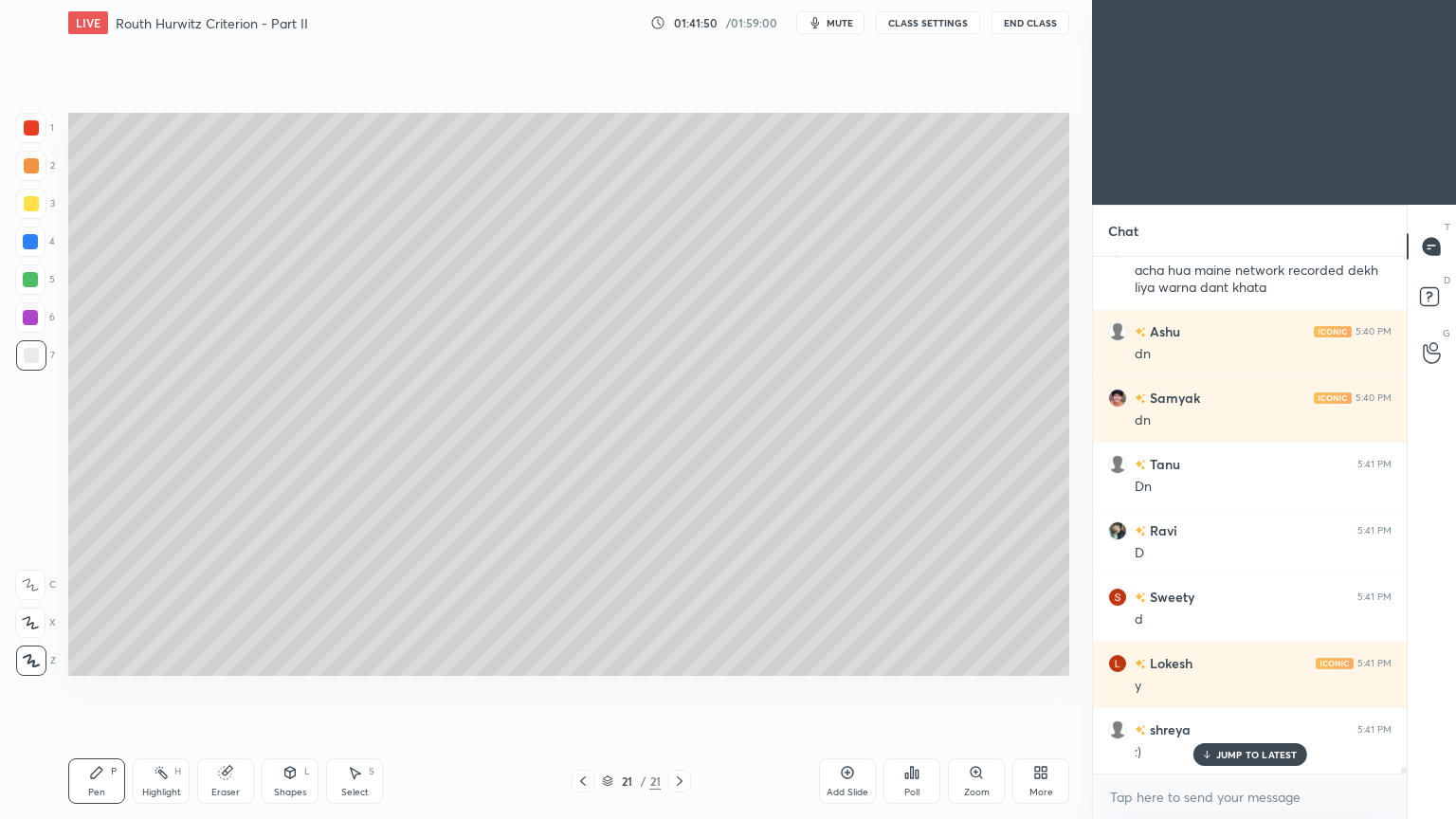 scroll, scrollTop: 42037, scrollLeft: 0, axis: vertical 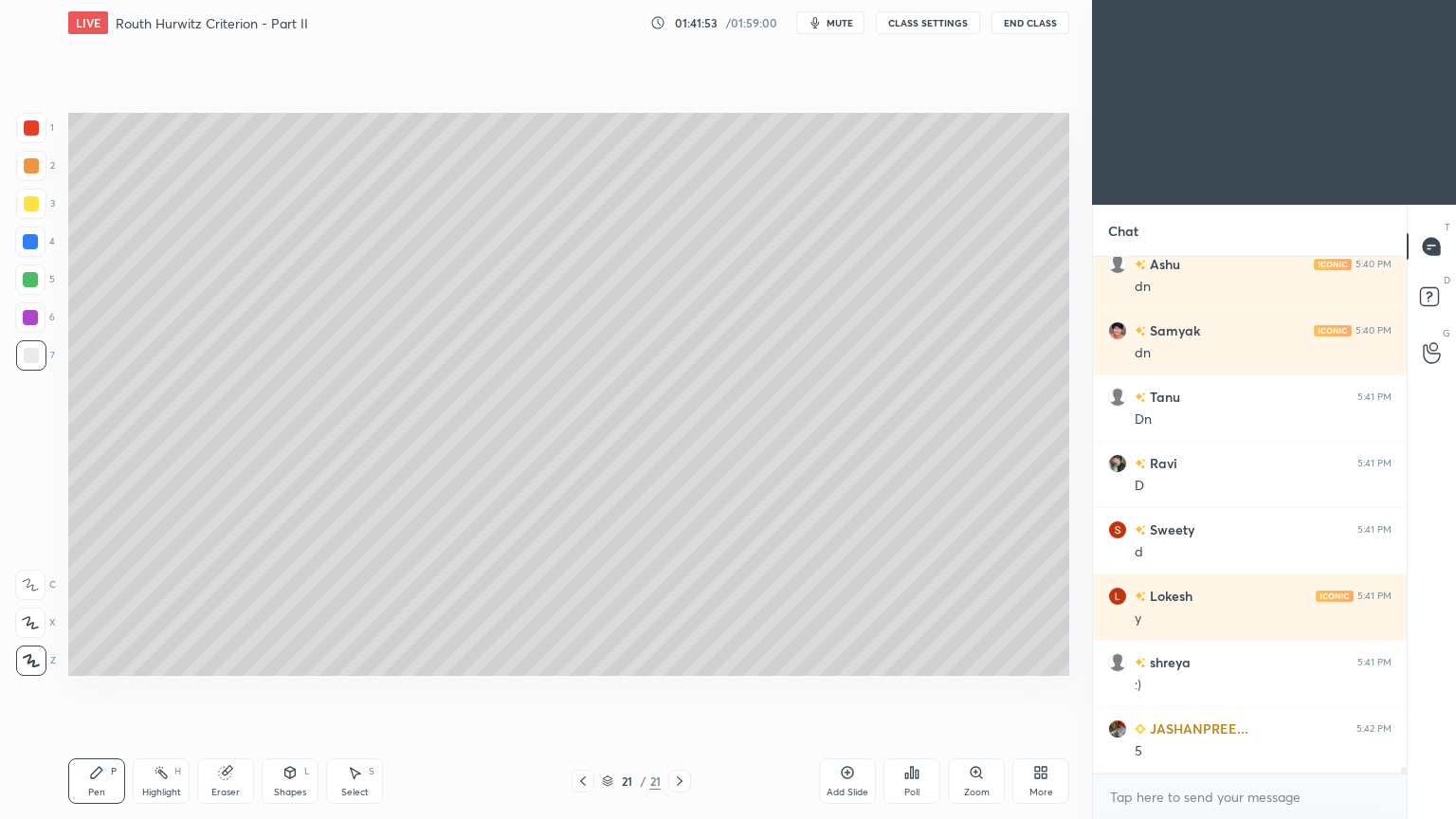 click at bounding box center [30, 280] 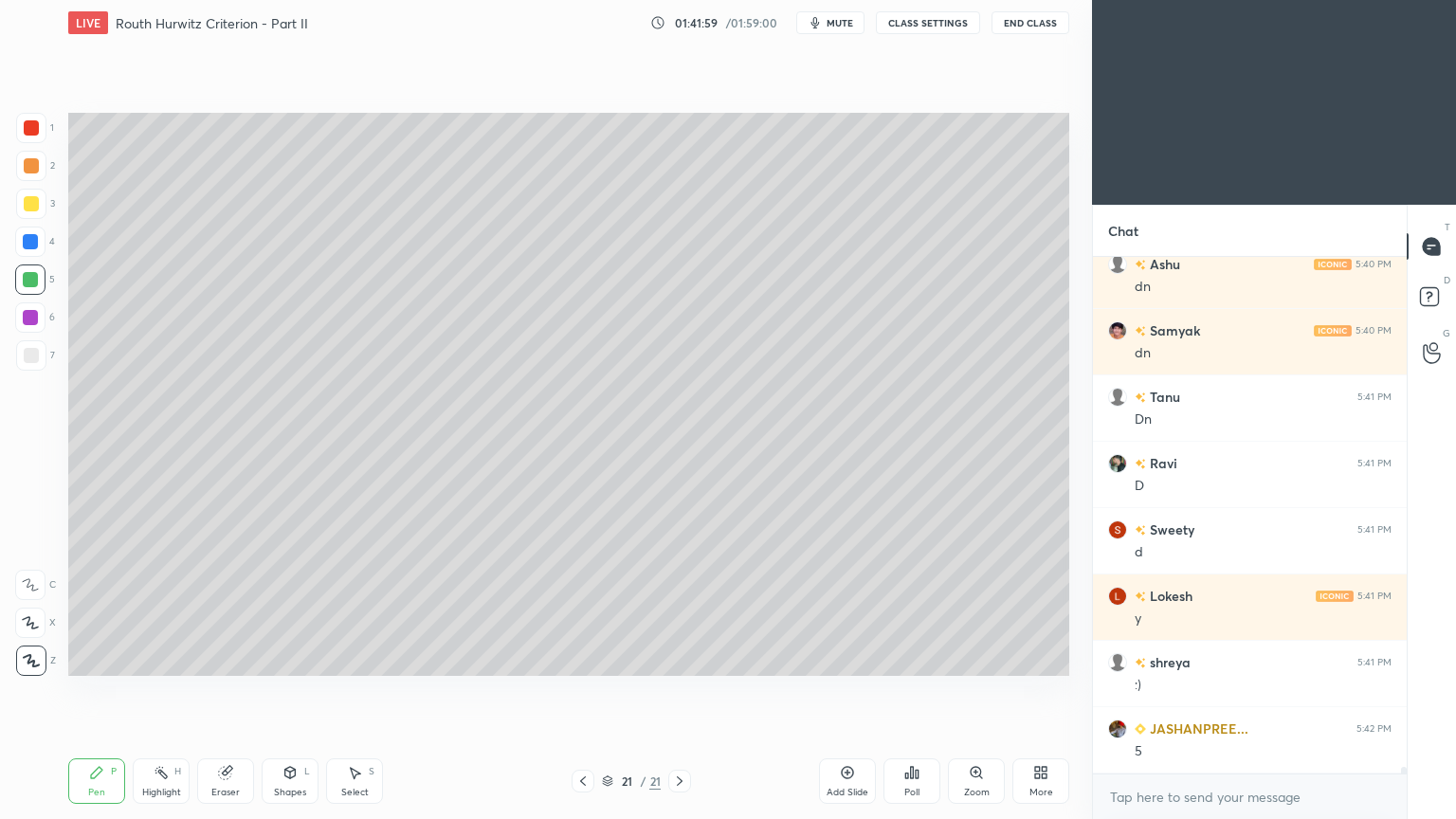 click at bounding box center (31, 128) 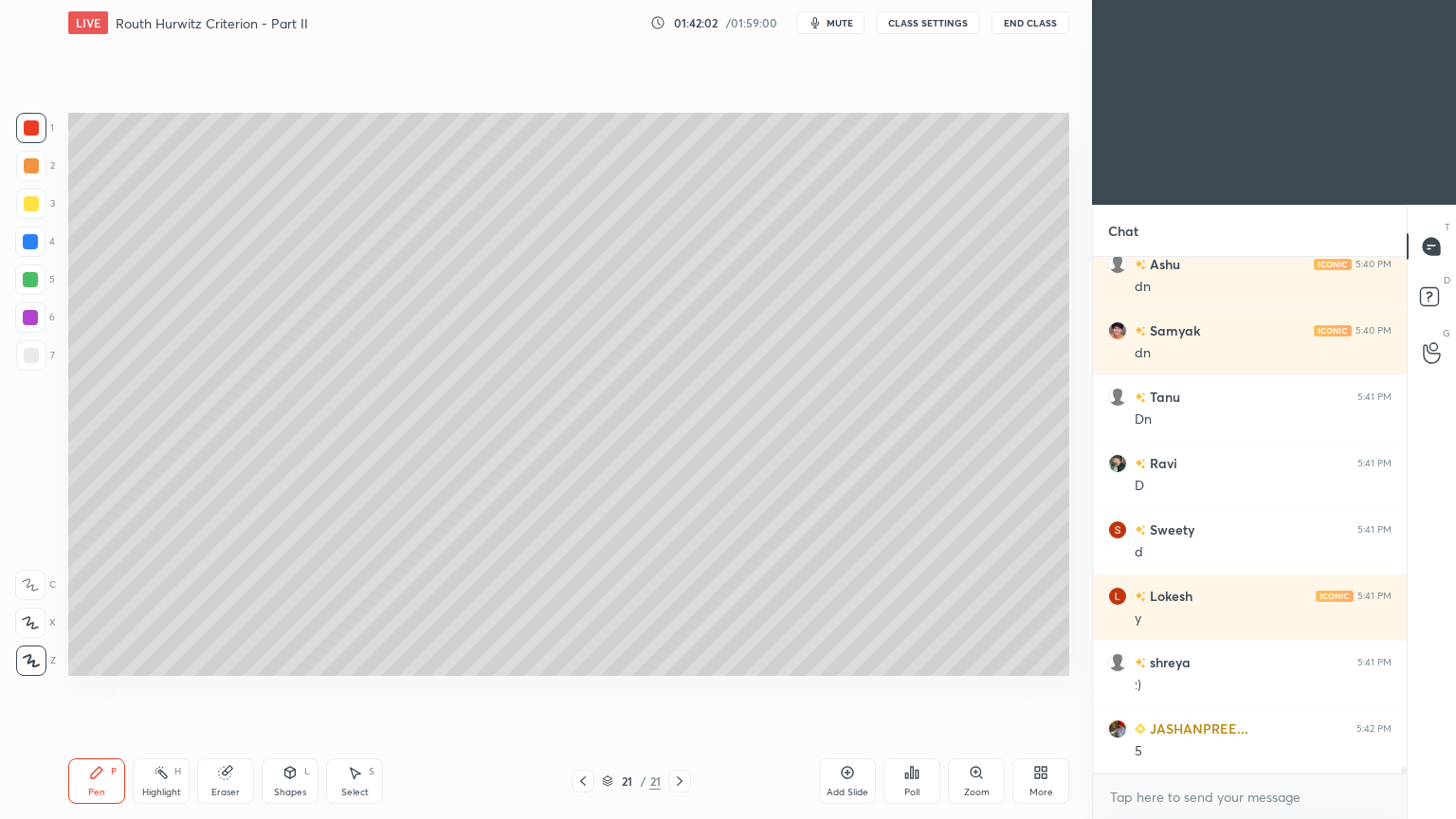 click at bounding box center [31, 355] 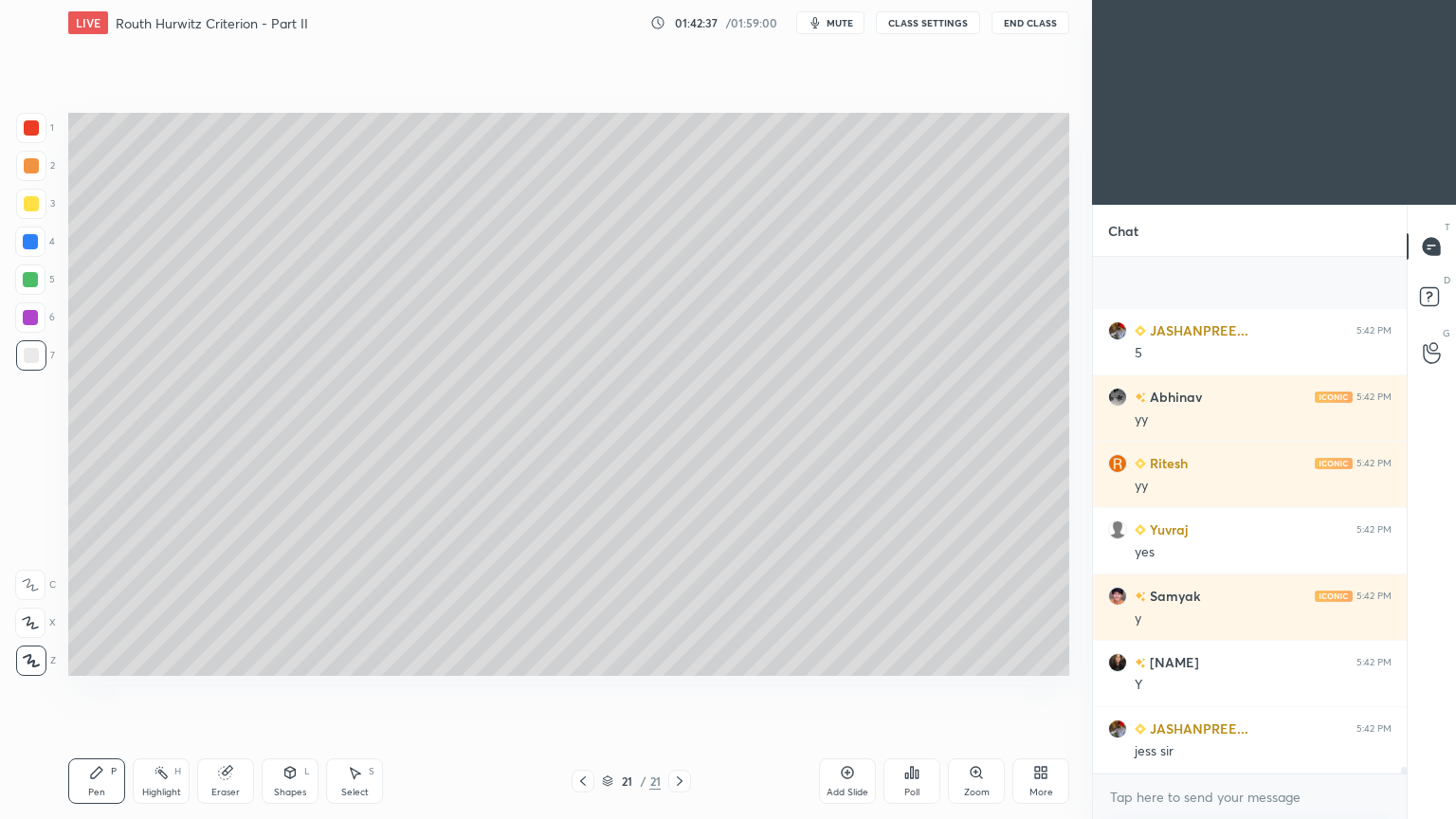 scroll, scrollTop: 42568, scrollLeft: 0, axis: vertical 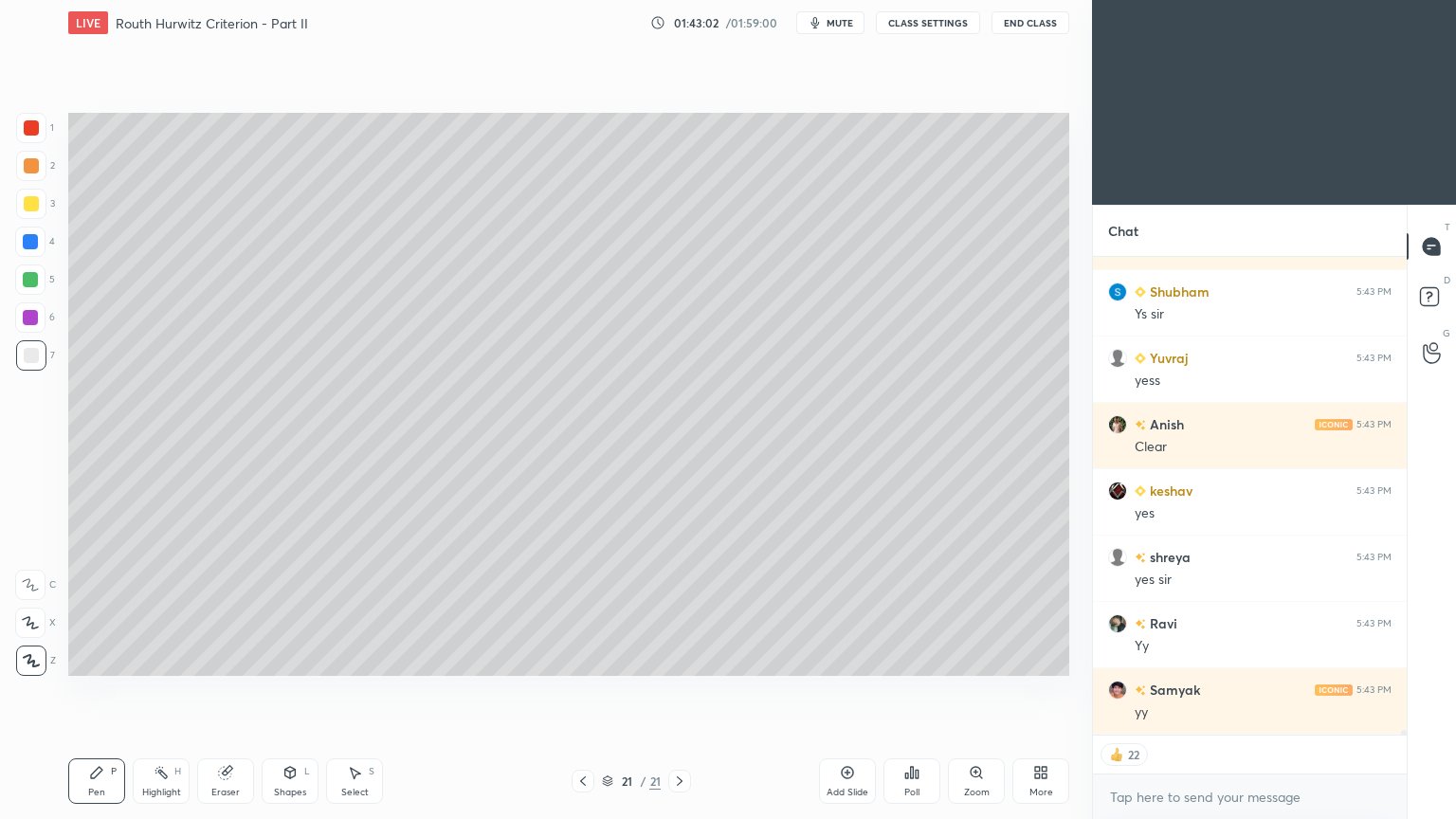 click on "Add Slide" at bounding box center (847, 781) 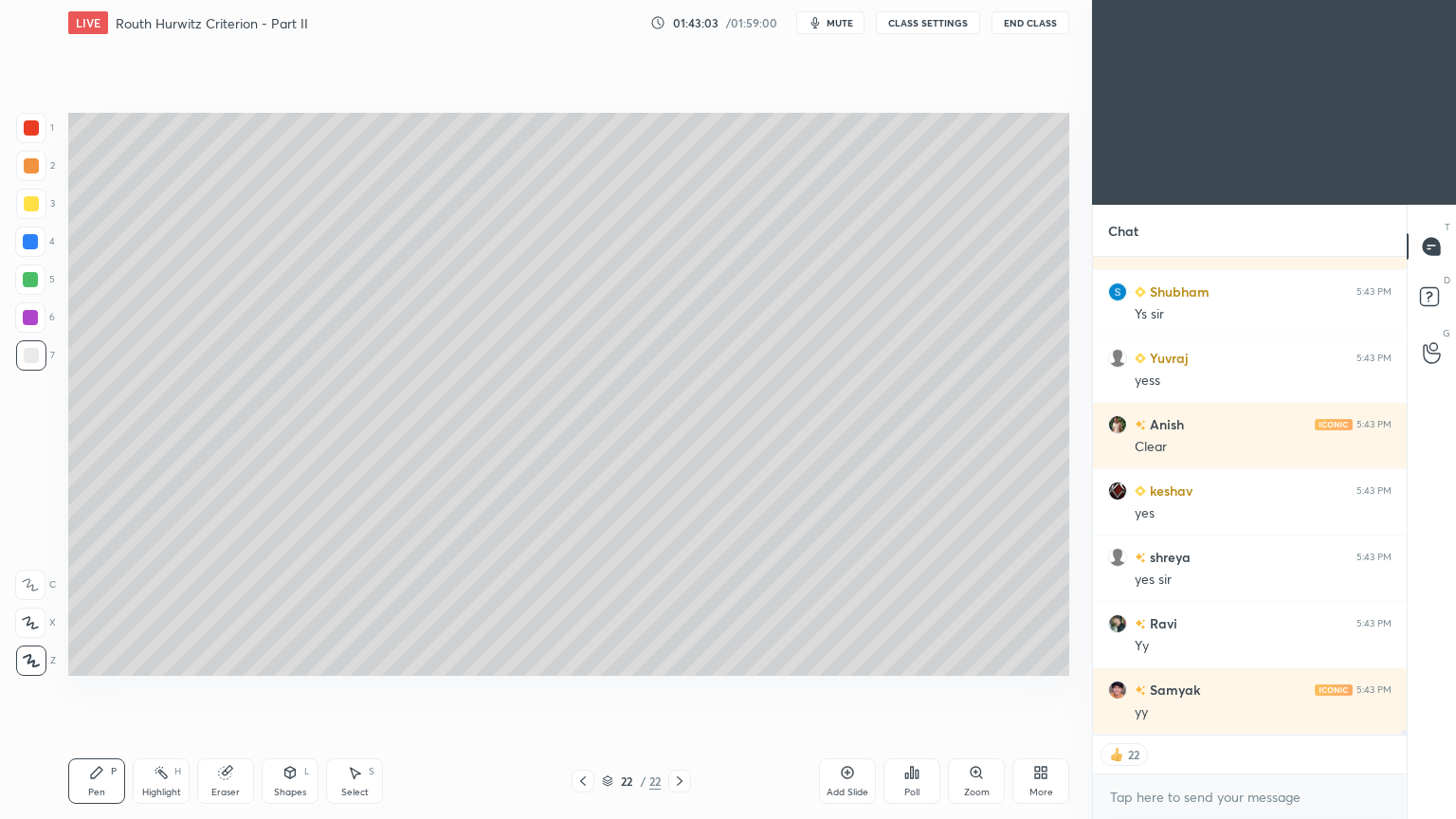 scroll, scrollTop: 44046, scrollLeft: 0, axis: vertical 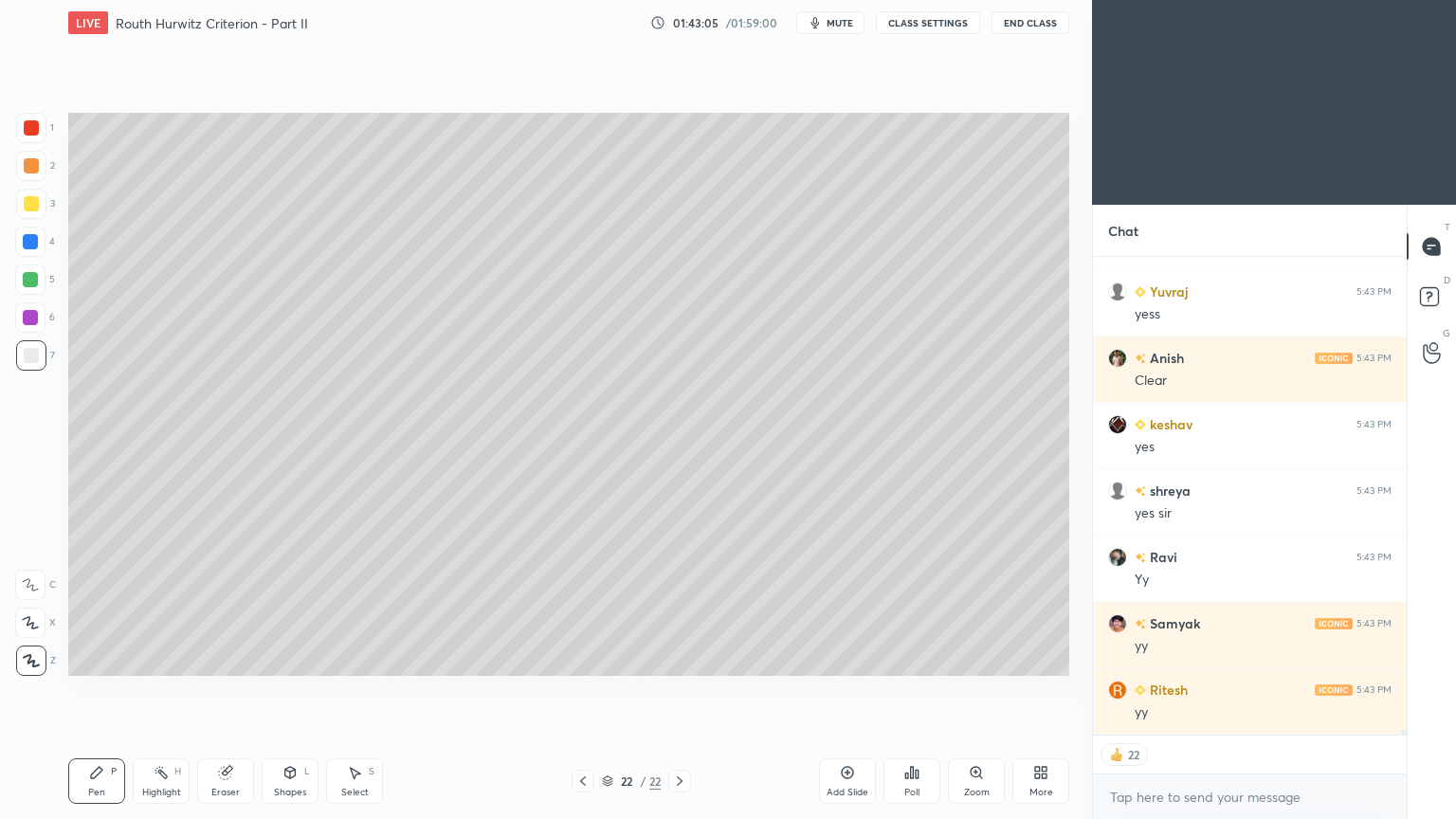 click at bounding box center (31, 204) 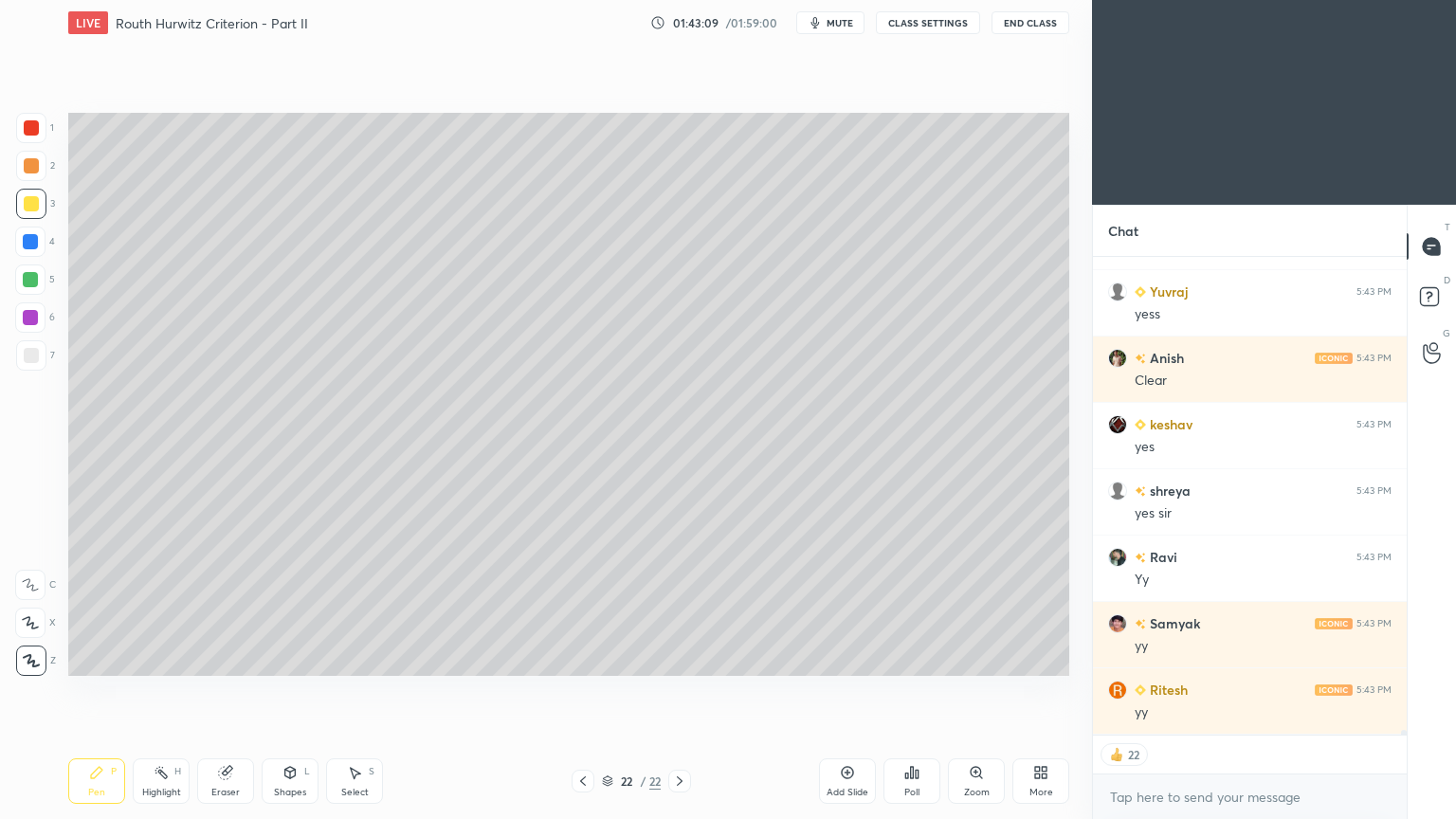scroll, scrollTop: 6, scrollLeft: 6, axis: both 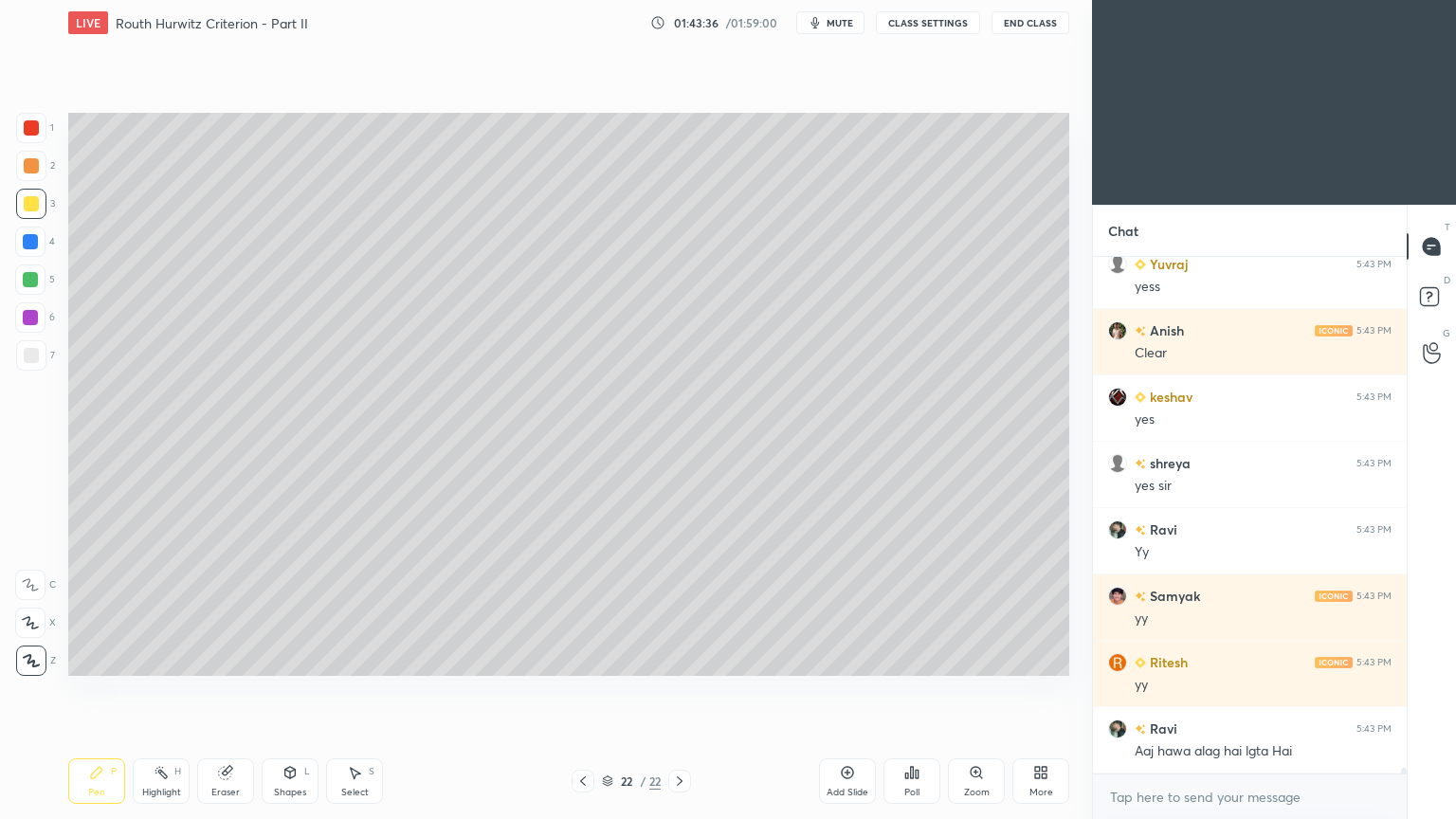 click at bounding box center [31, 355] 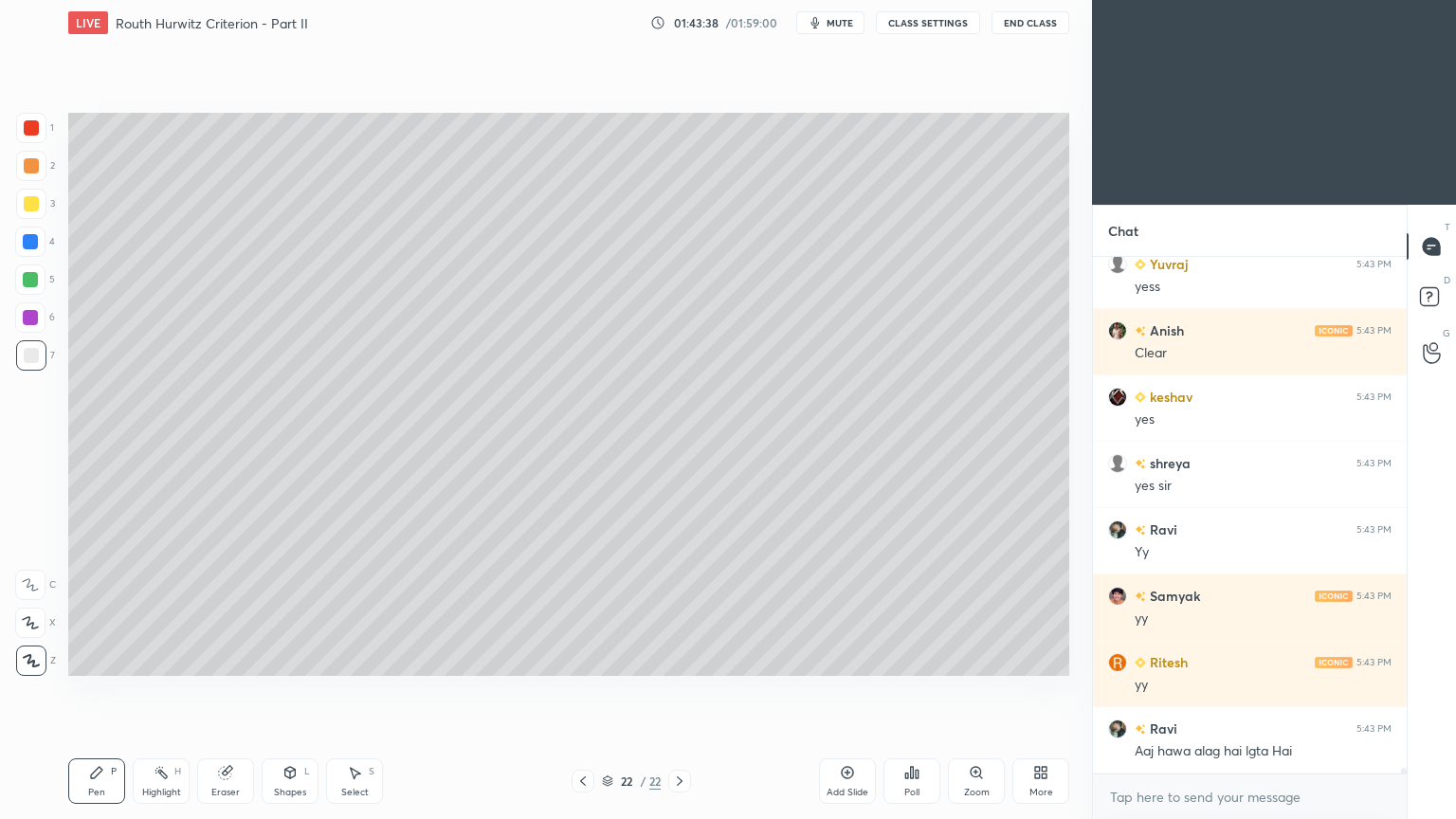 scroll, scrollTop: 482, scrollLeft: 308, axis: both 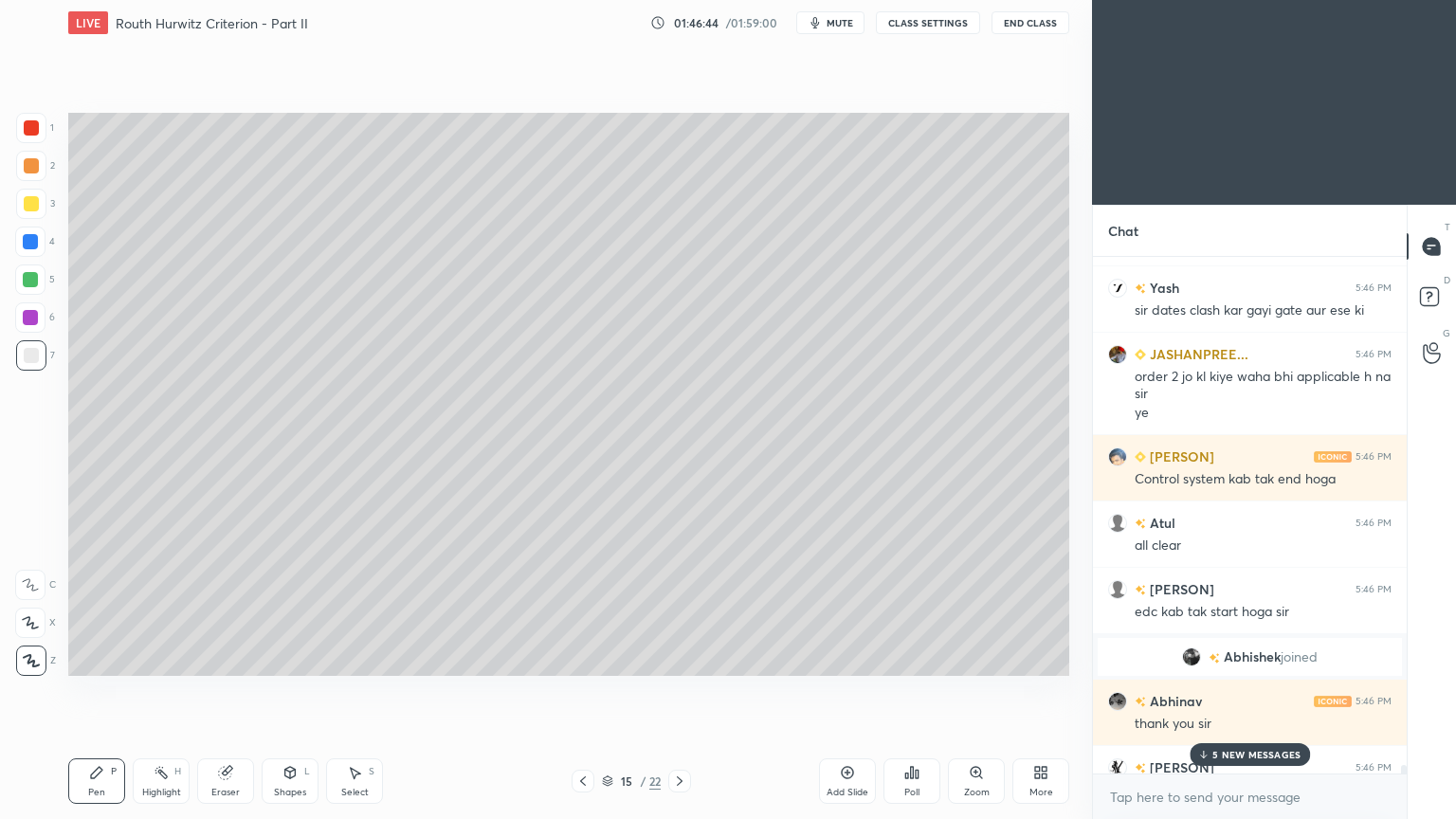 click on "Highlight H" at bounding box center [161, 781] 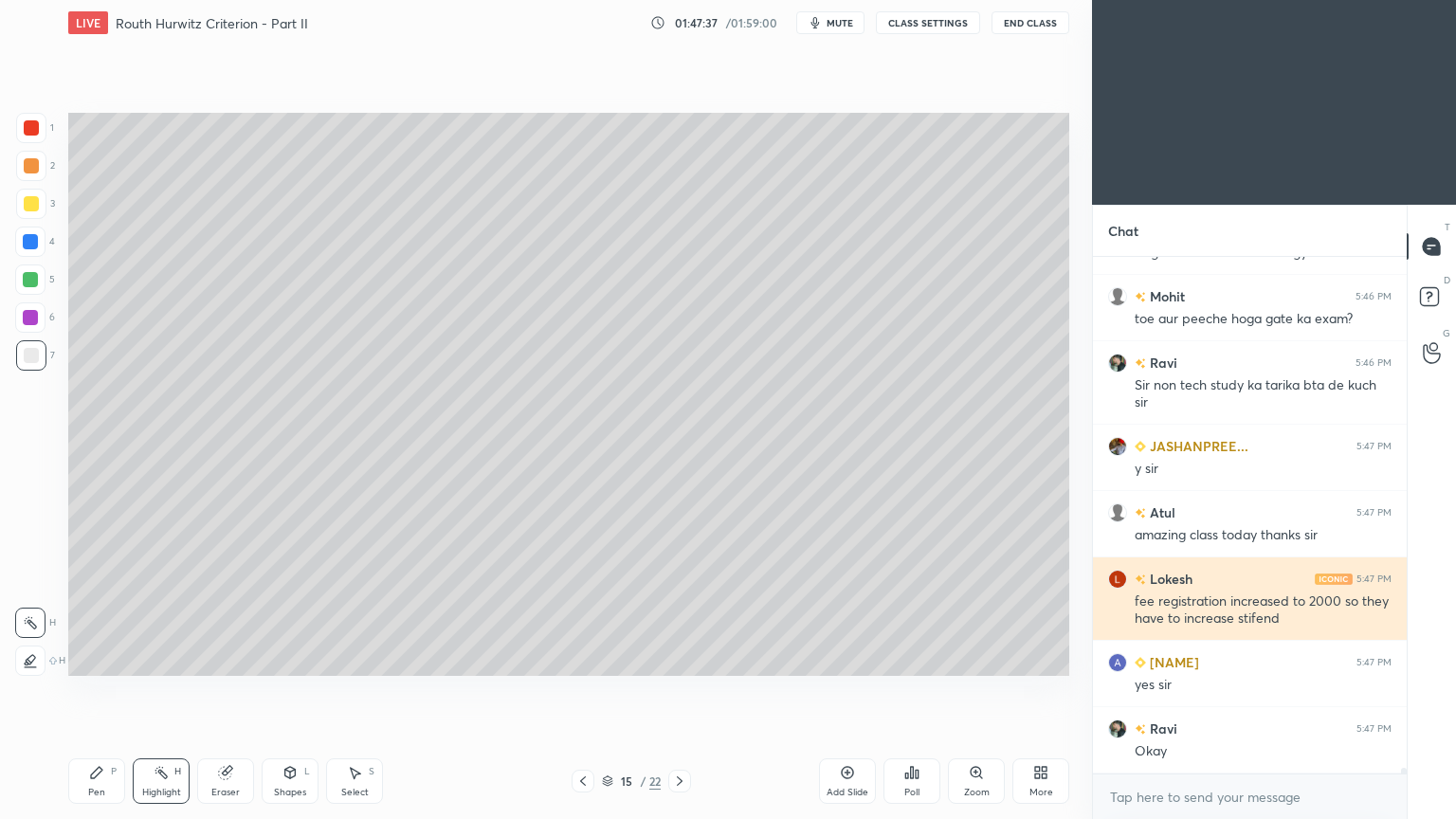 scroll, scrollTop: 44954, scrollLeft: 0, axis: vertical 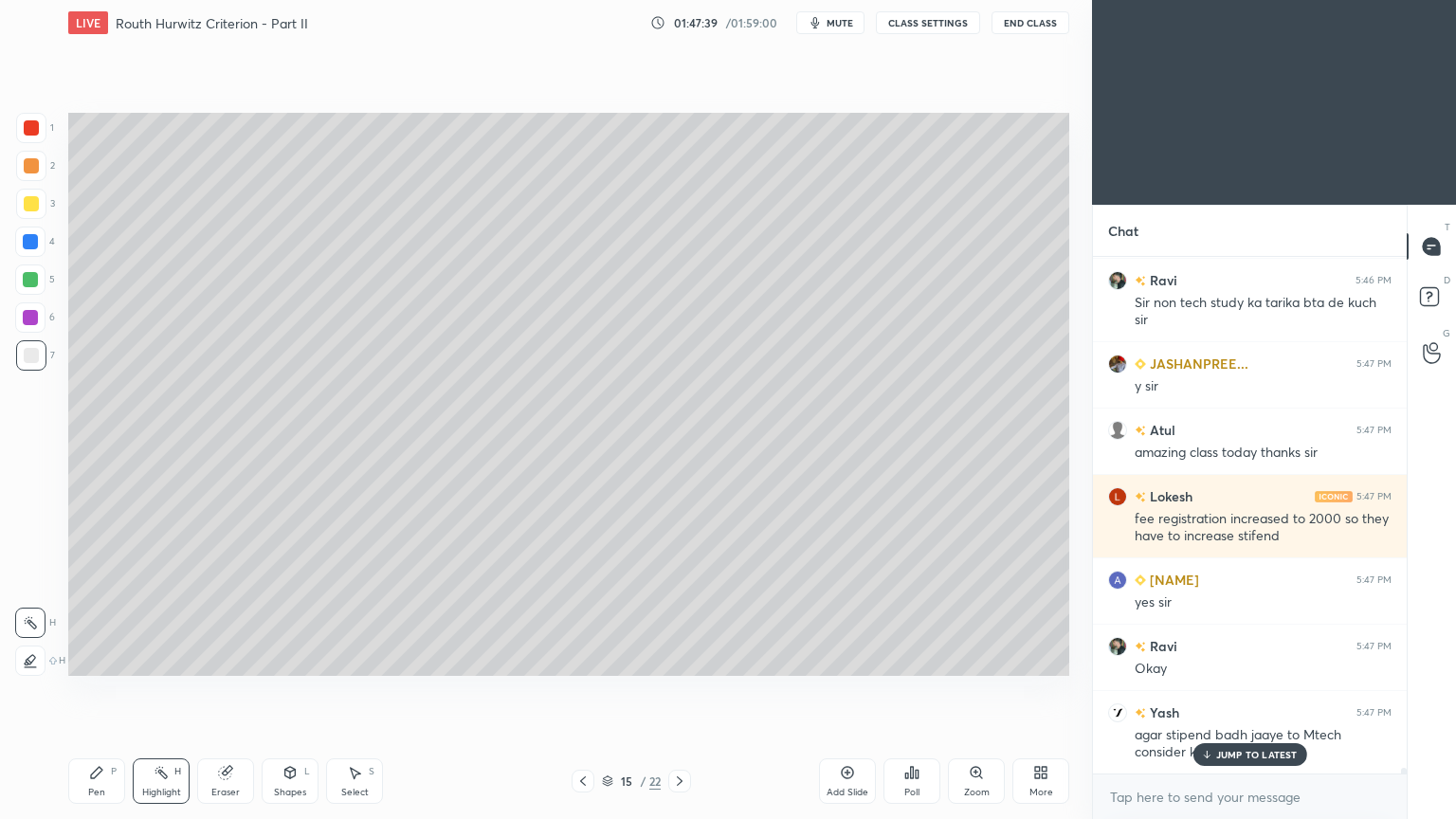 click on "JUMP TO LATEST" at bounding box center (1257, 755) 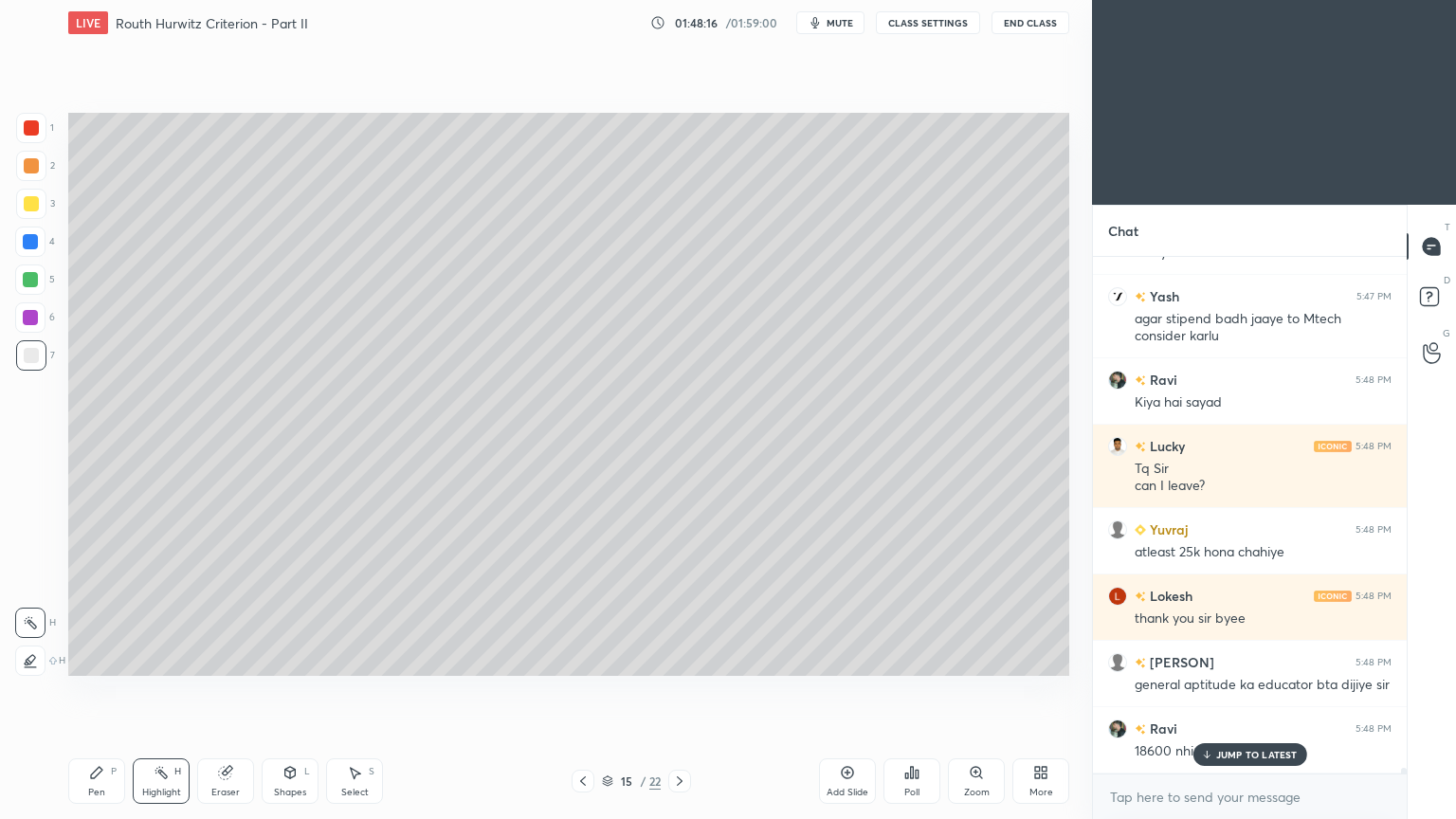 scroll, scrollTop: 45436, scrollLeft: 0, axis: vertical 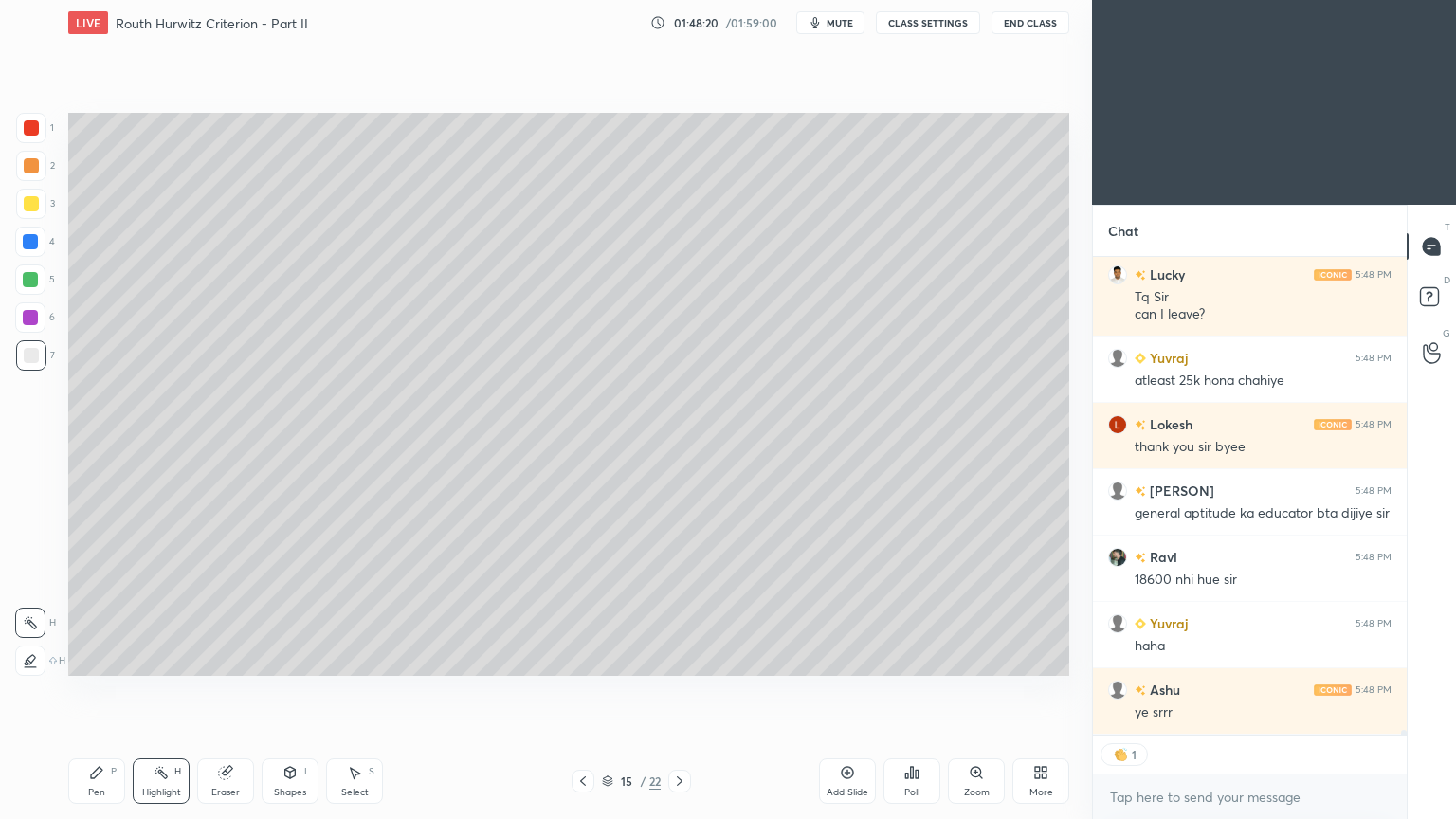 click on "1" at bounding box center [1249, 755] 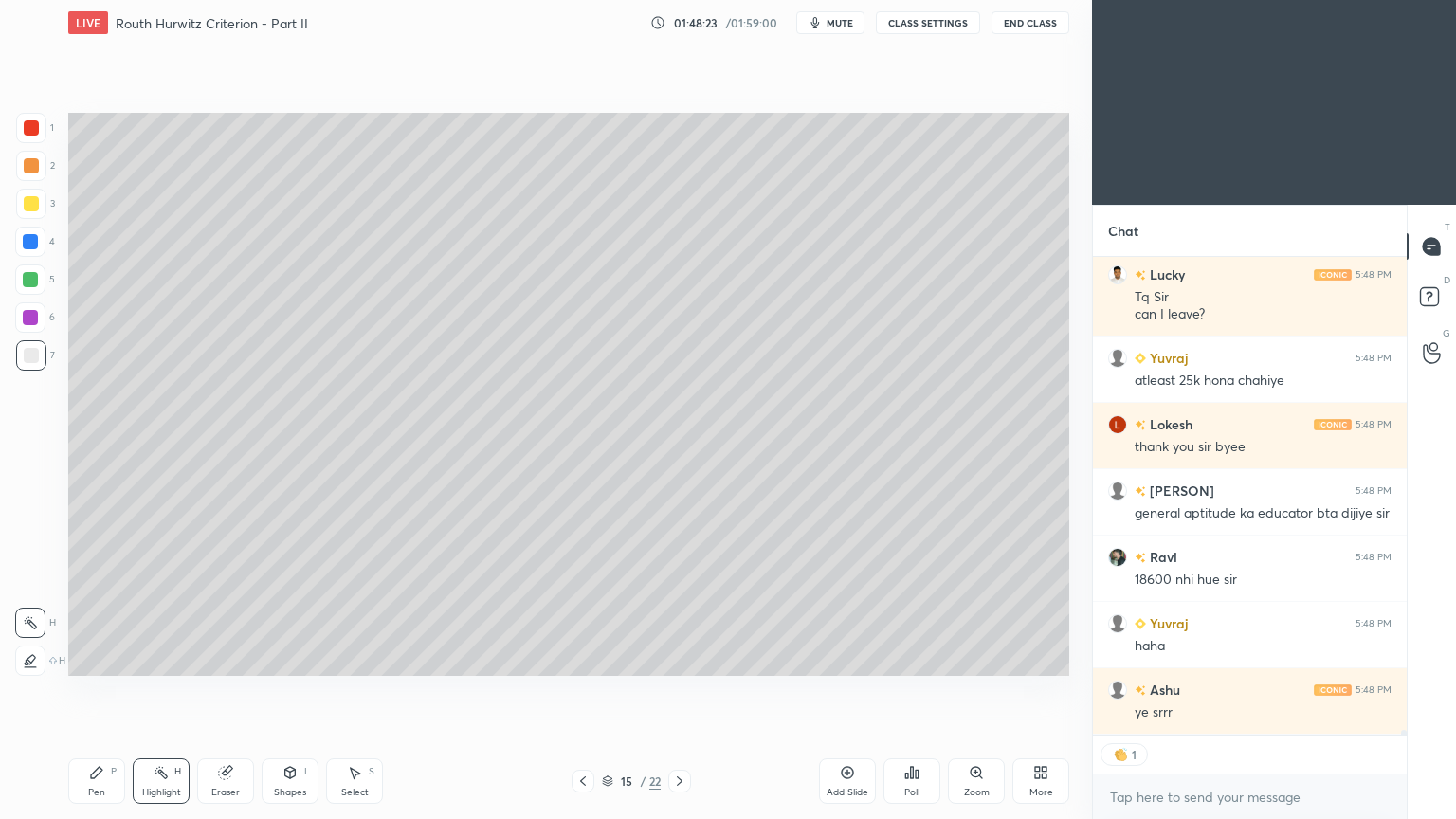 scroll, scrollTop: 45608, scrollLeft: 0, axis: vertical 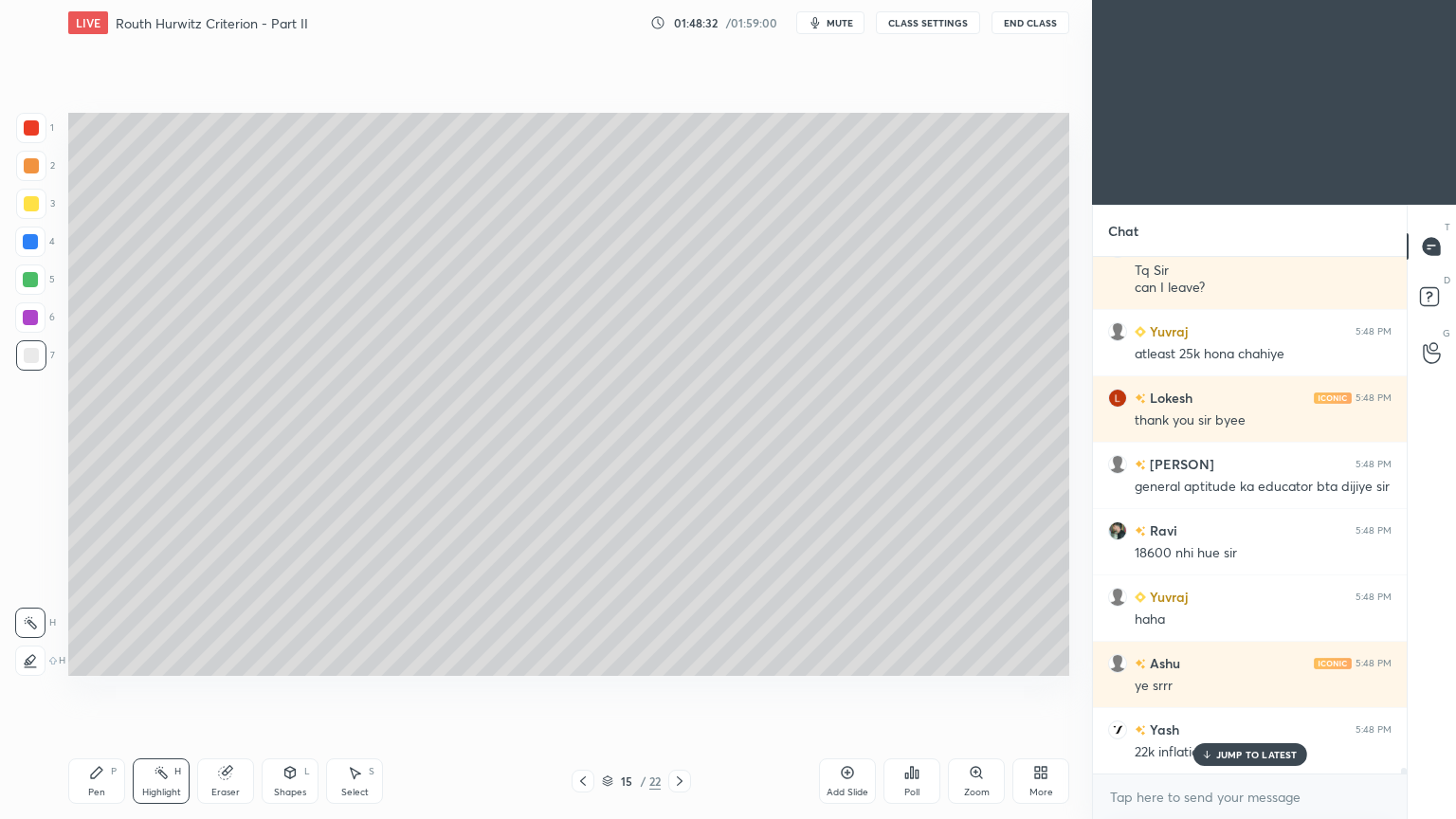 click on "JUMP TO LATEST" at bounding box center (1257, 755) 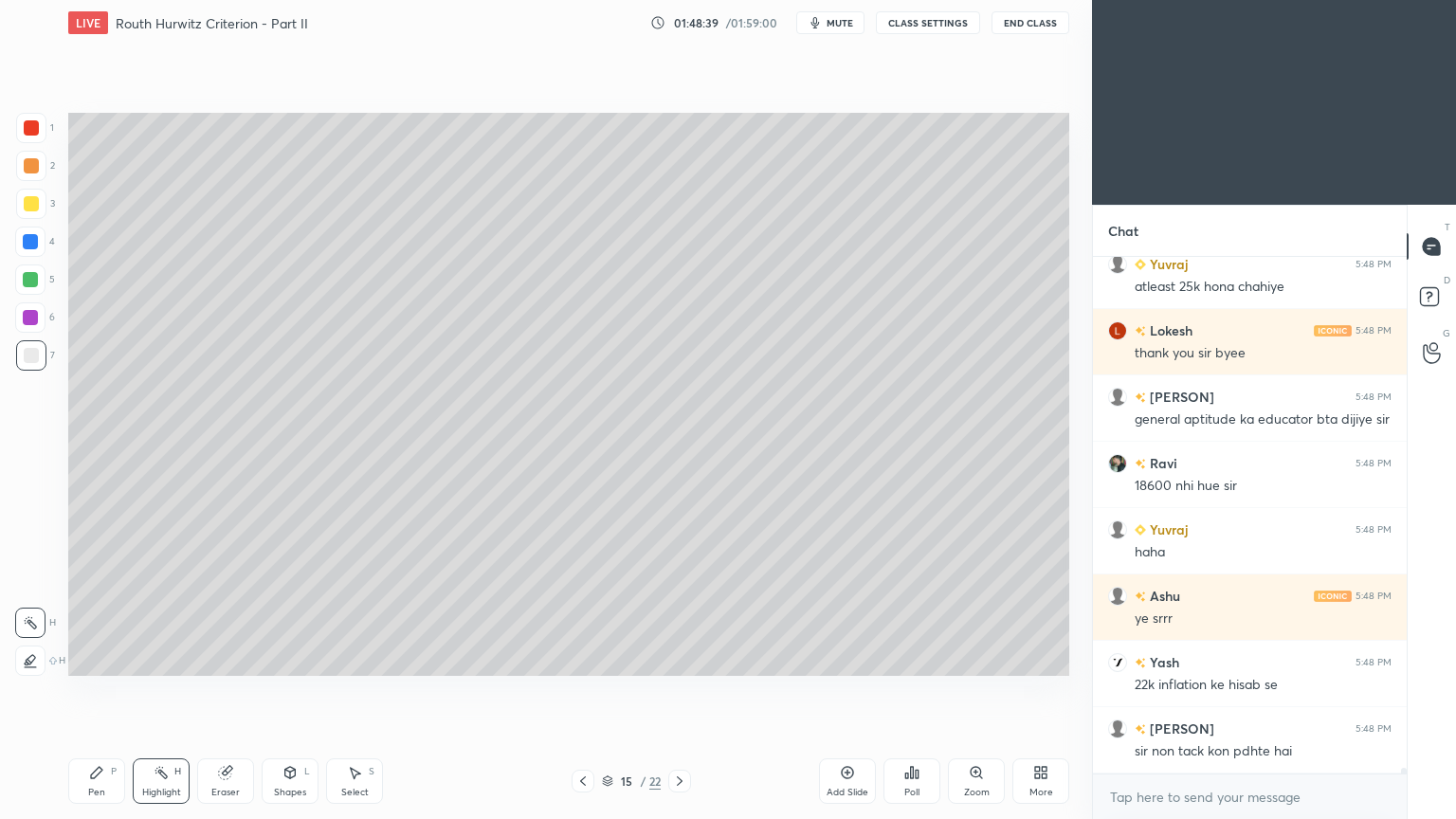 scroll, scrollTop: 45701, scrollLeft: 0, axis: vertical 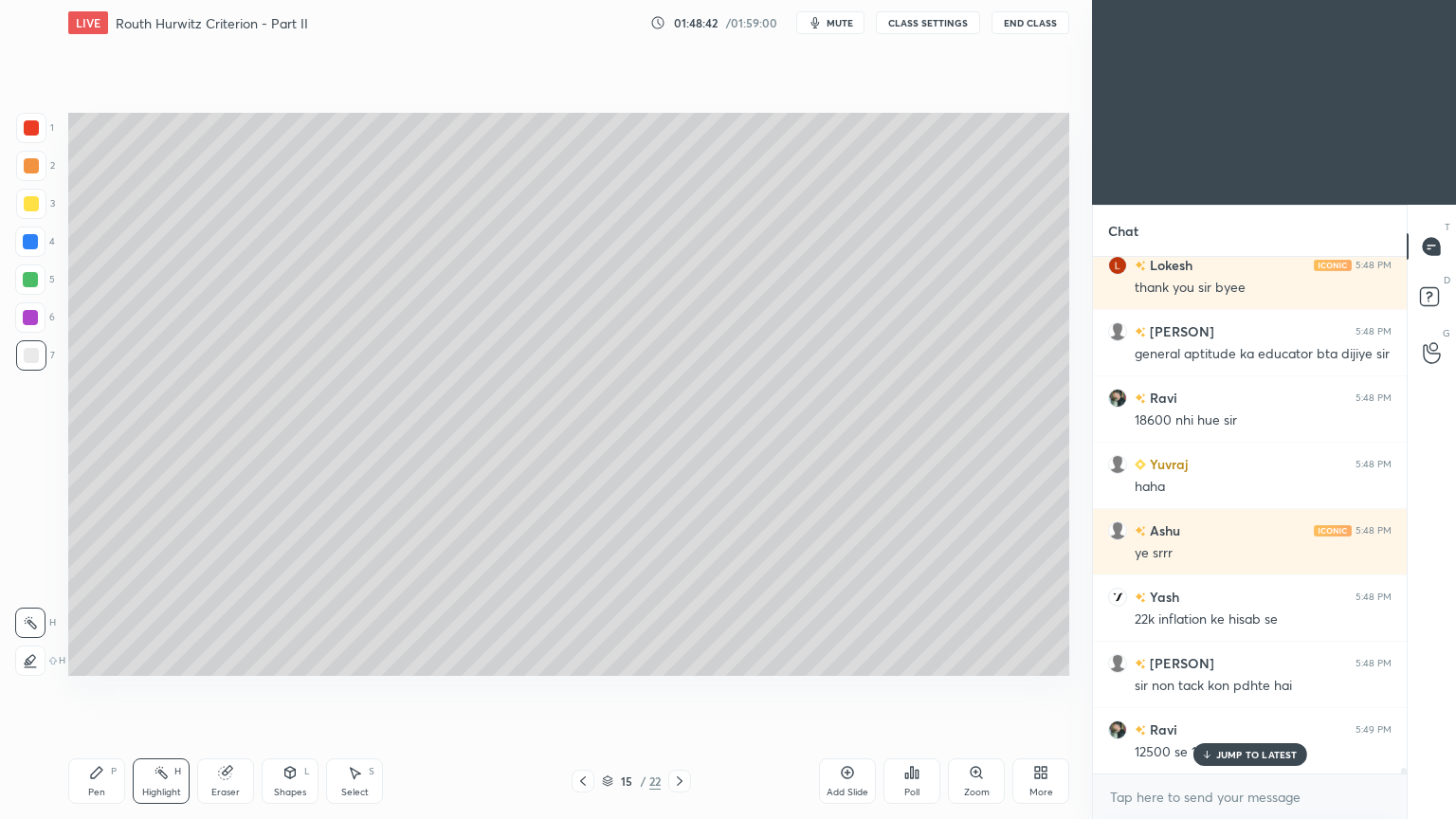 click on "JUMP TO LATEST" at bounding box center [1257, 755] 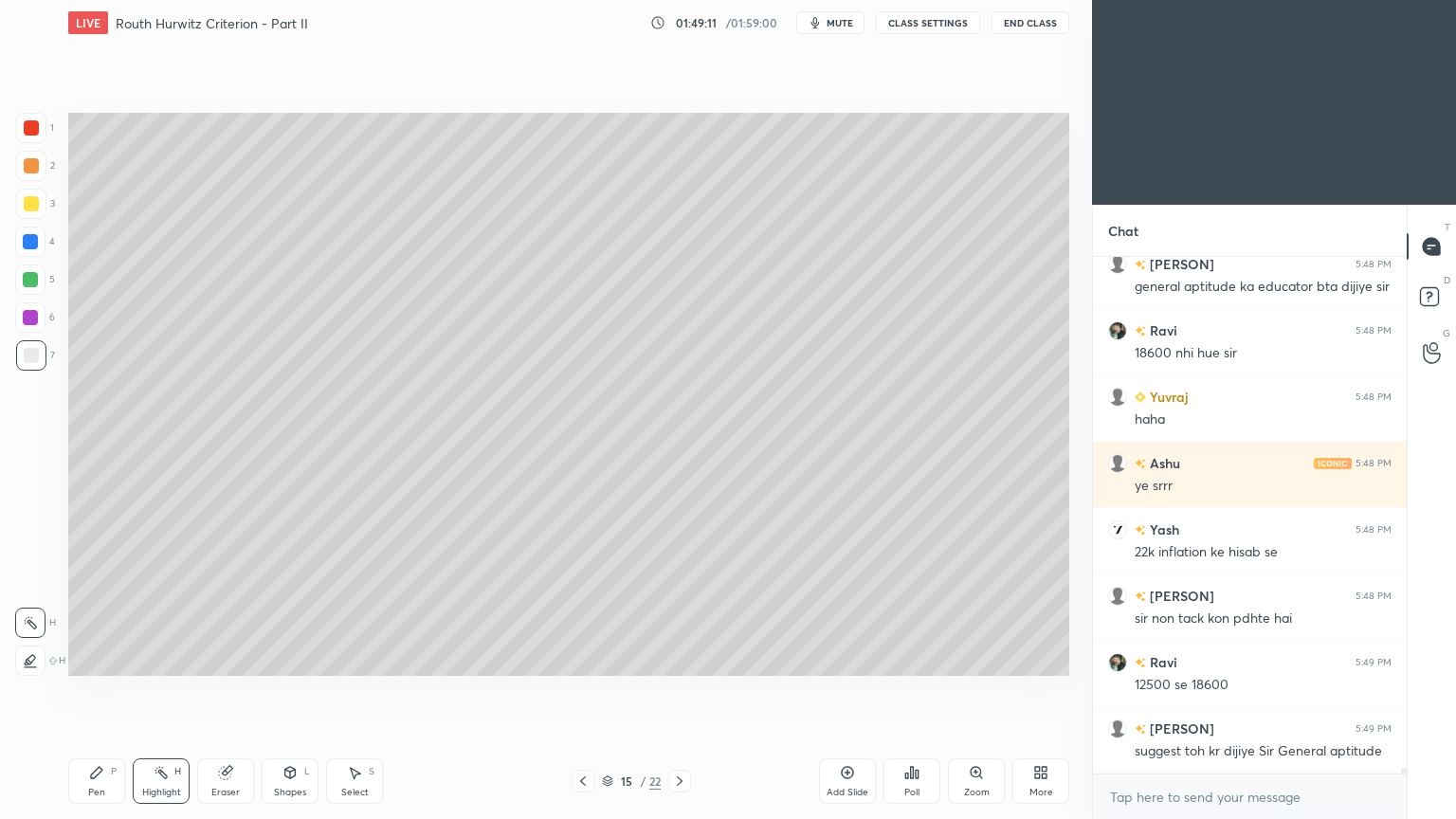 scroll, scrollTop: 45834, scrollLeft: 0, axis: vertical 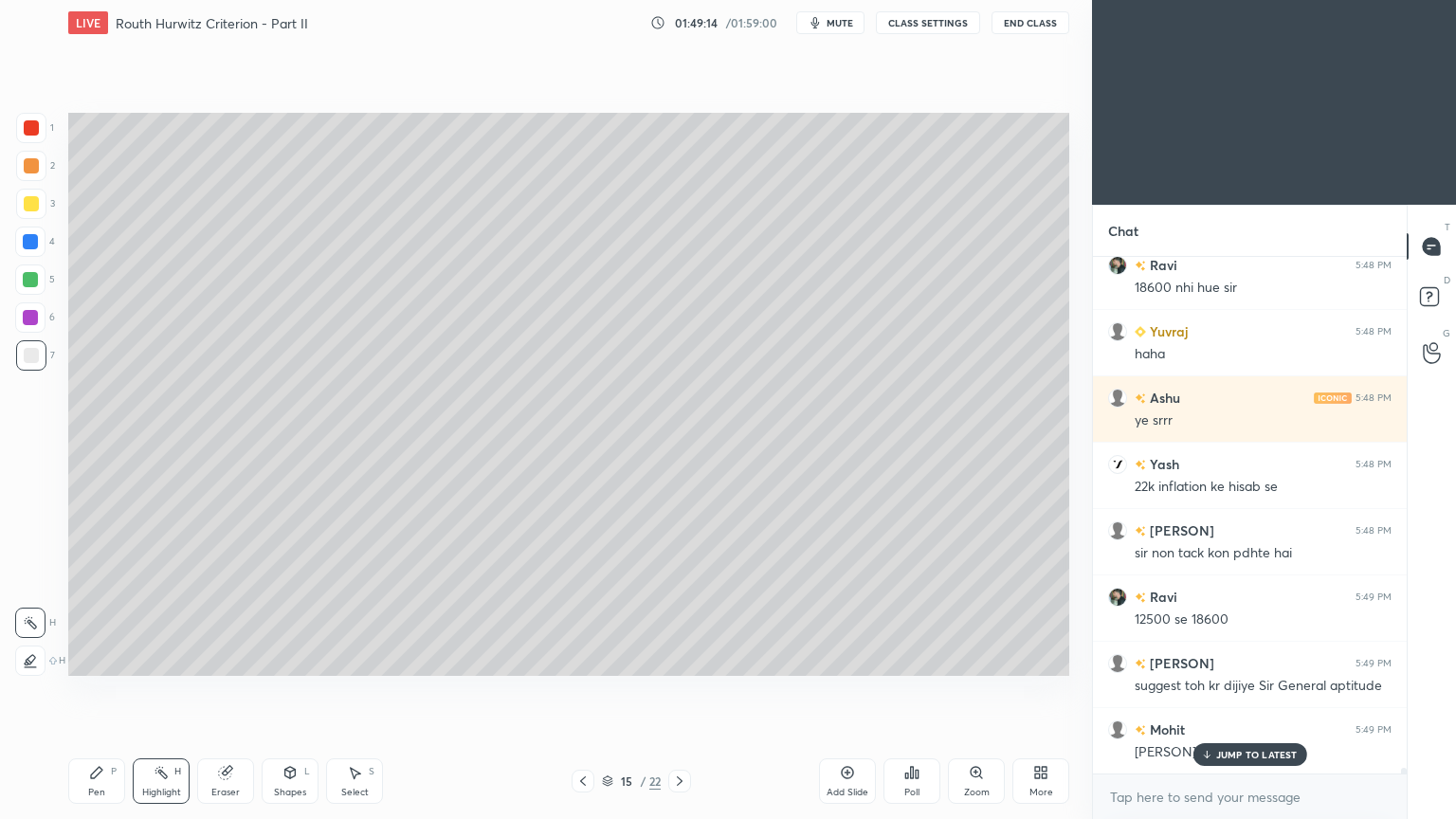 click on "JUMP TO LATEST" at bounding box center (1257, 755) 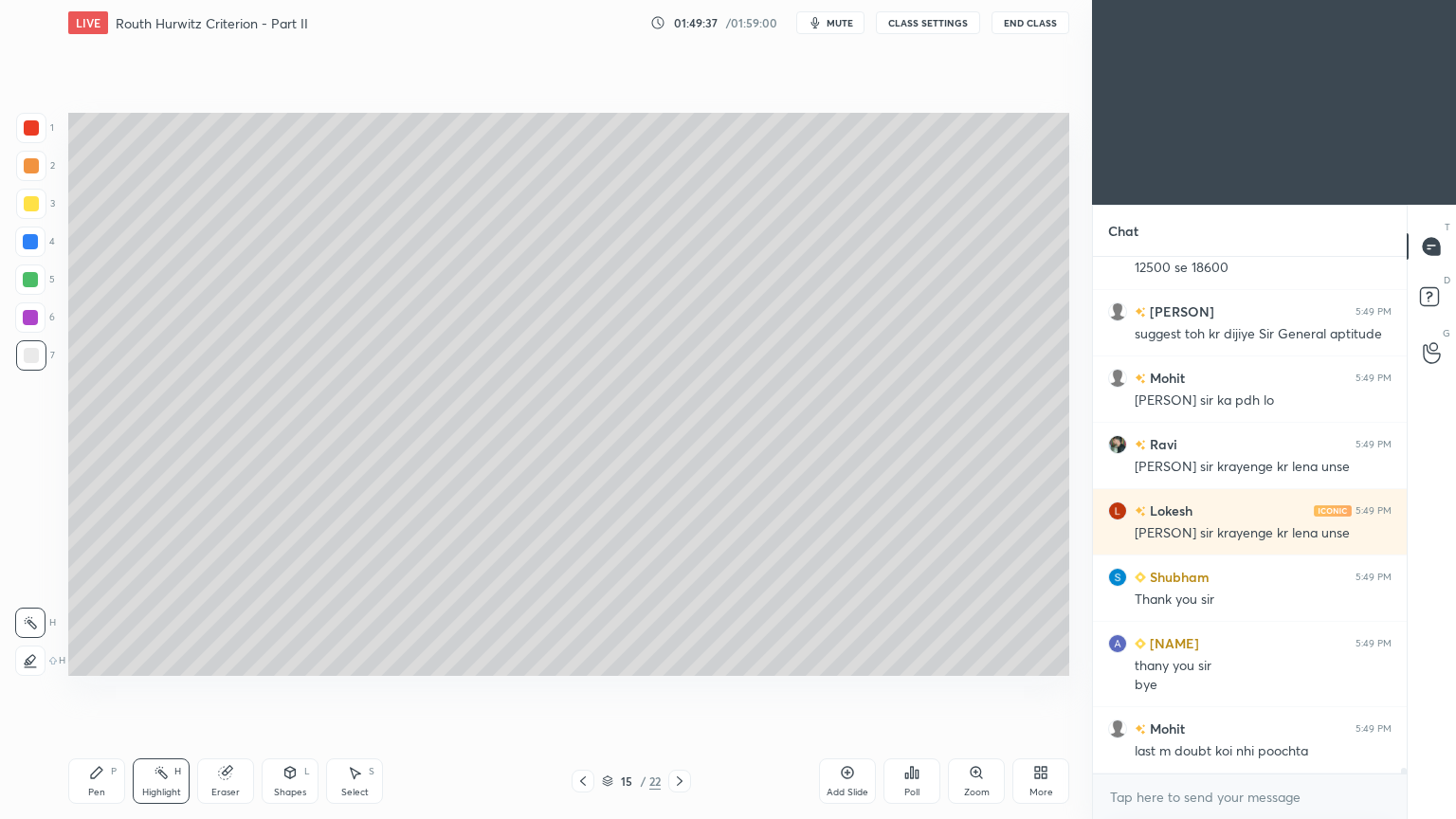 scroll, scrollTop: 46251, scrollLeft: 0, axis: vertical 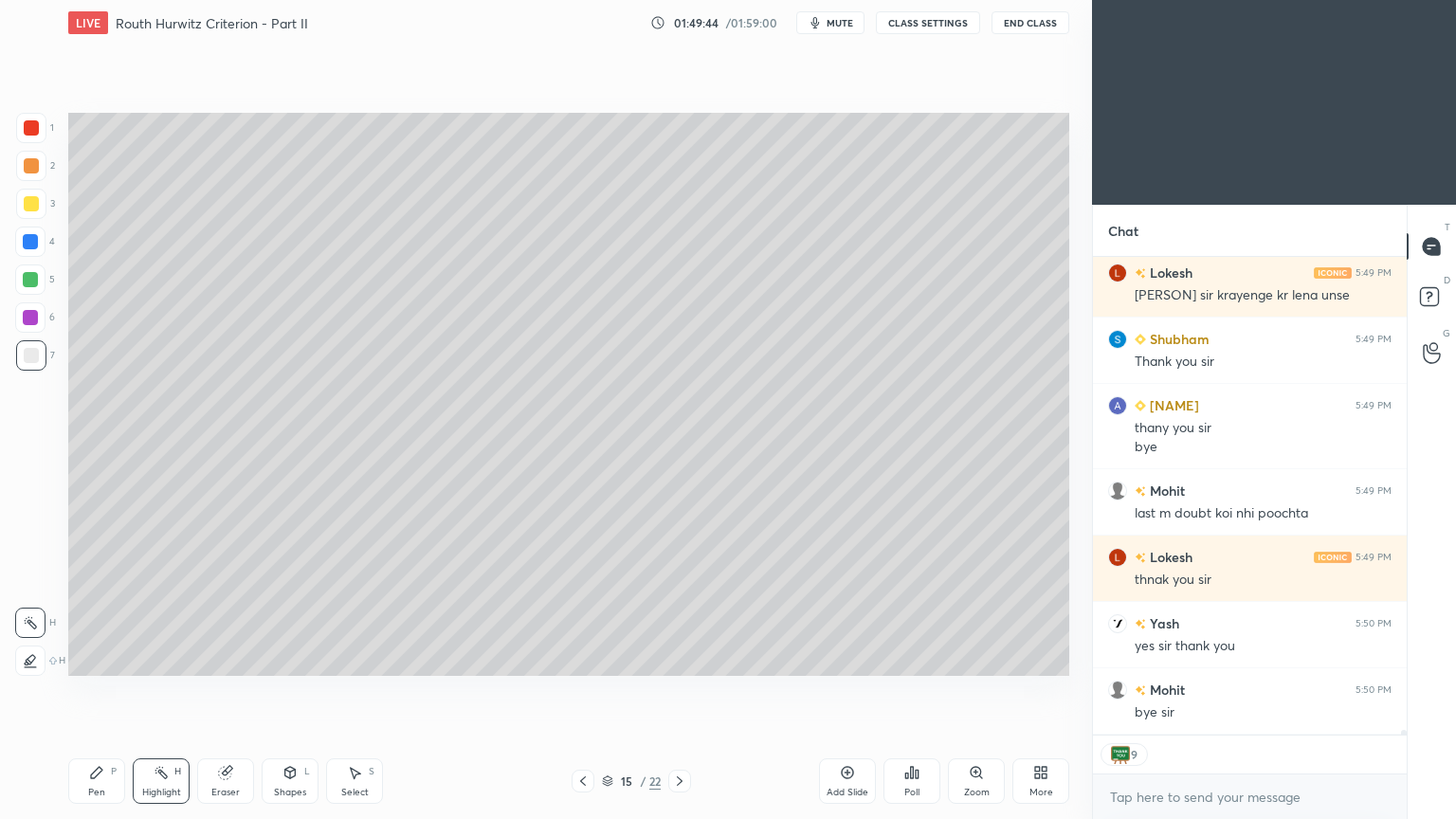 click on "End Class" at bounding box center (1030, 23) 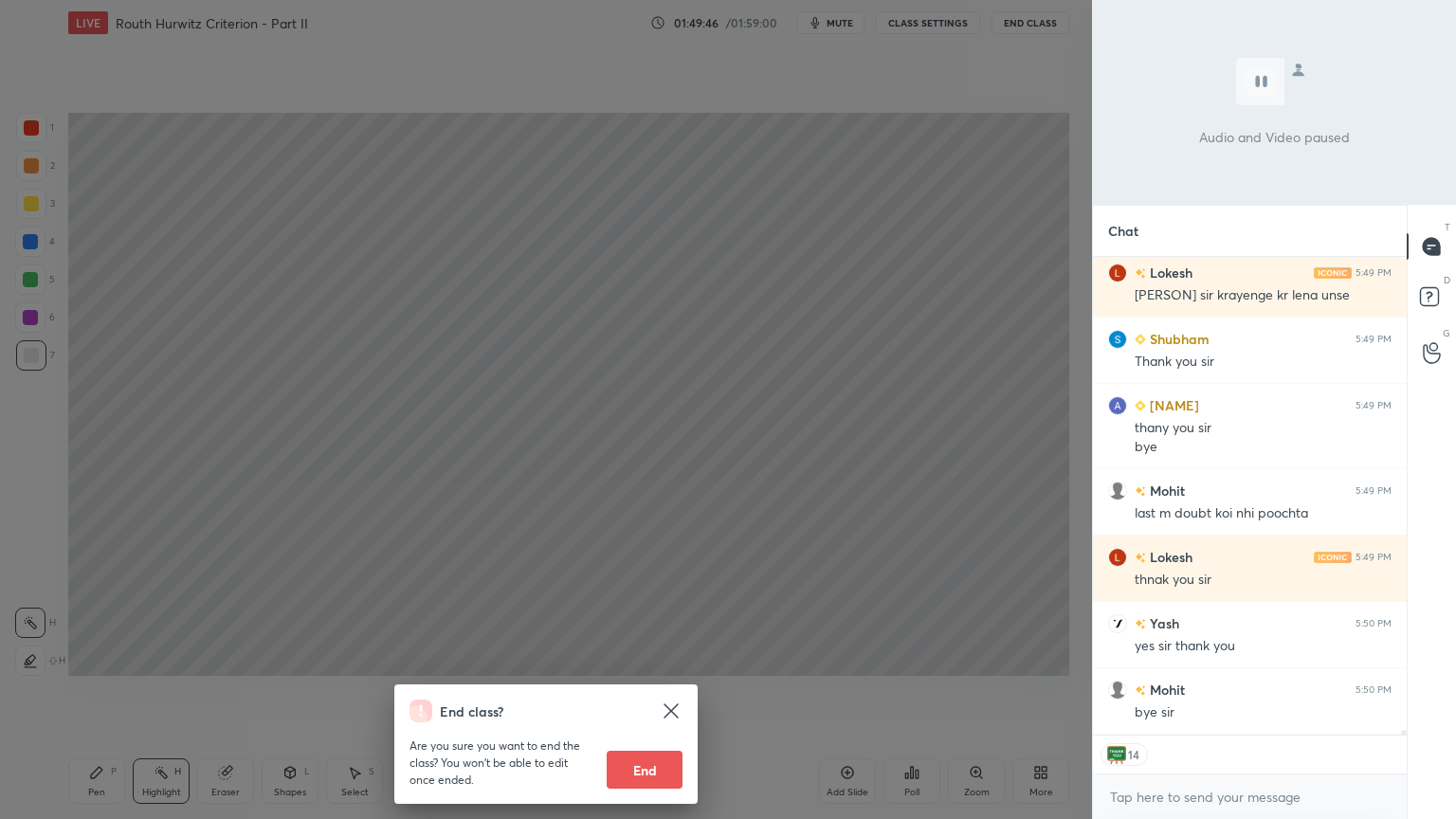 click on "End" at bounding box center [645, 770] 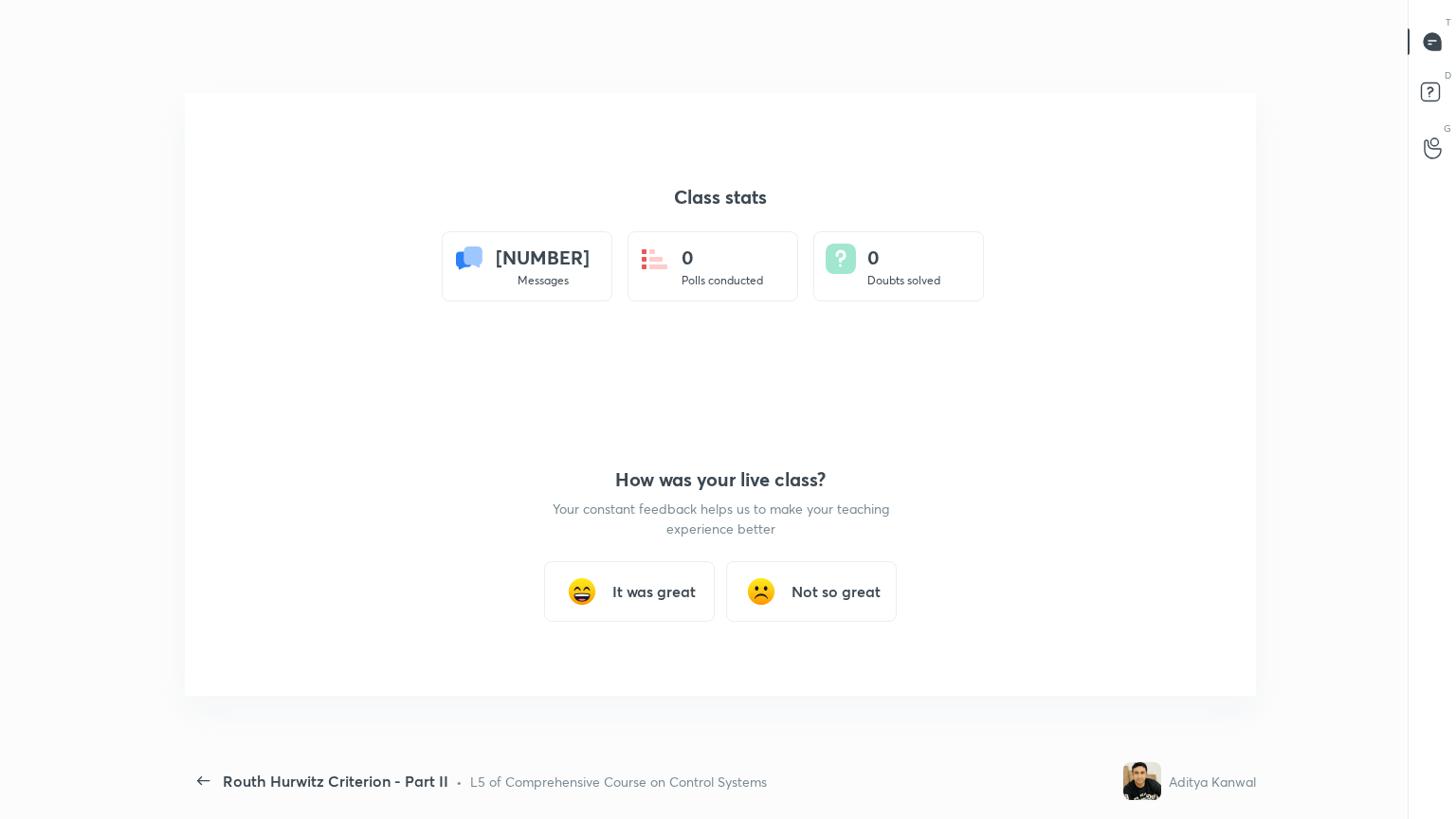 scroll, scrollTop: 94094, scrollLeft: 93351, axis: both 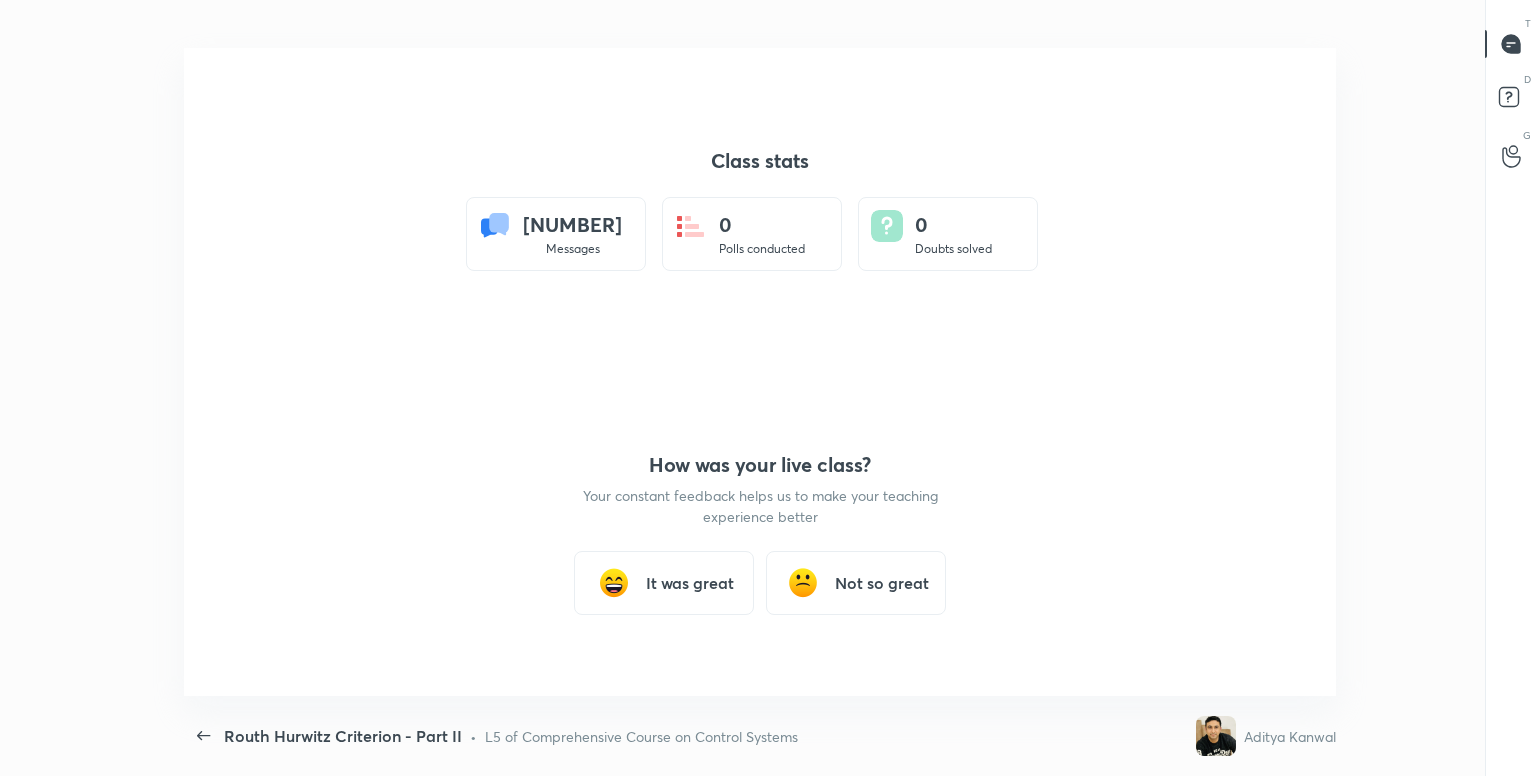type on "x" 